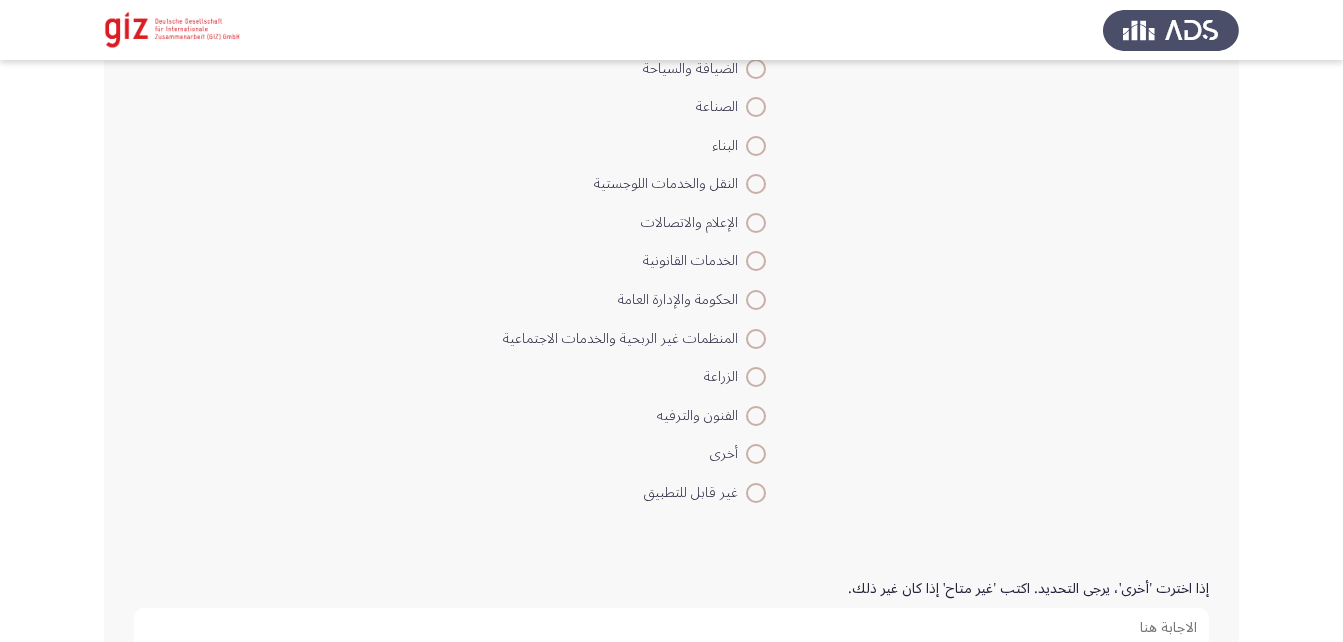 scroll, scrollTop: 1286, scrollLeft: 0, axis: vertical 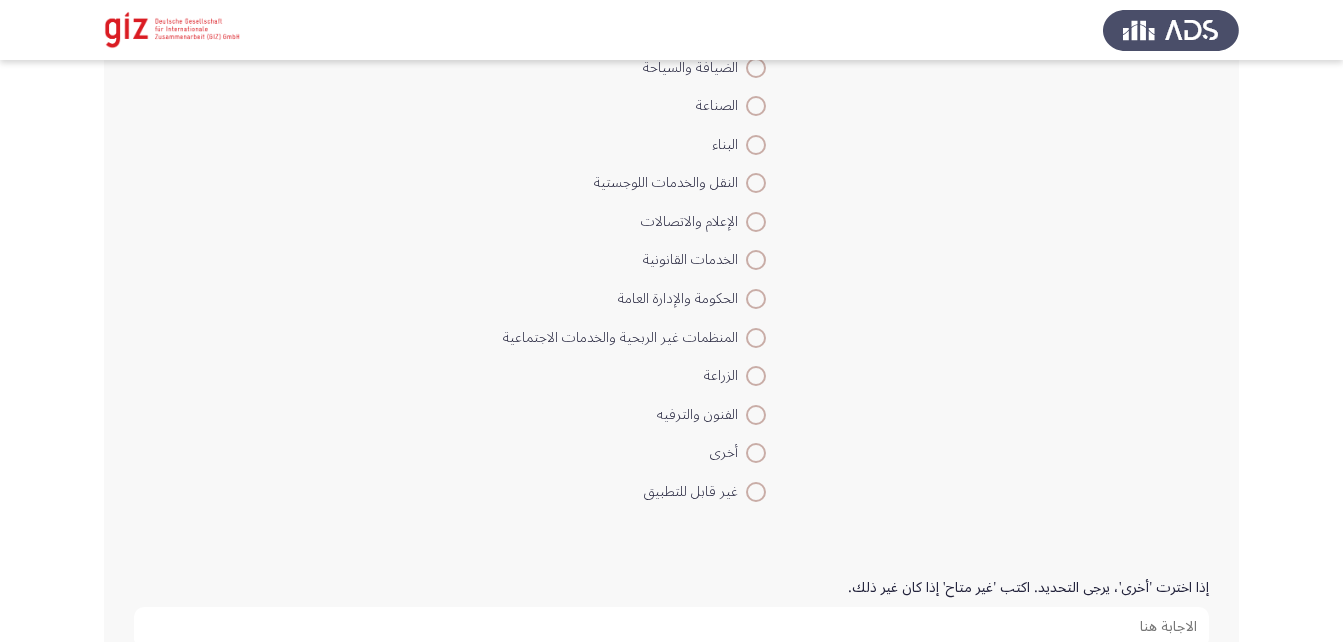 click at bounding box center (756, 453) 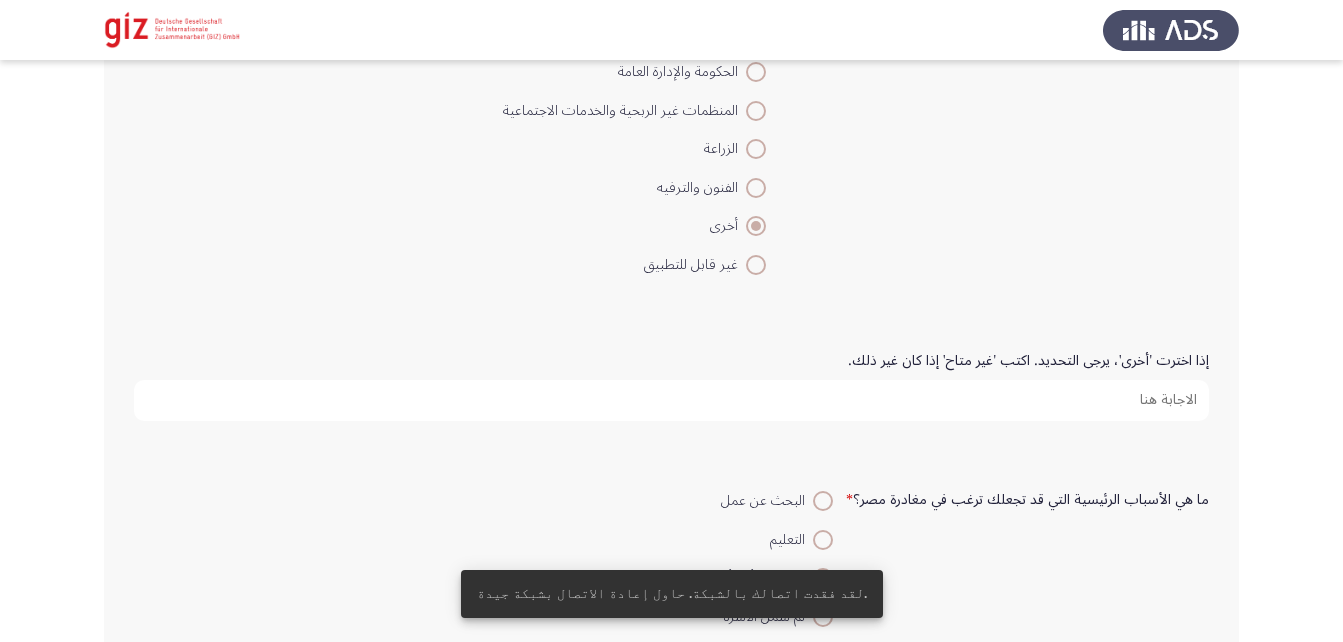 scroll, scrollTop: 1514, scrollLeft: 0, axis: vertical 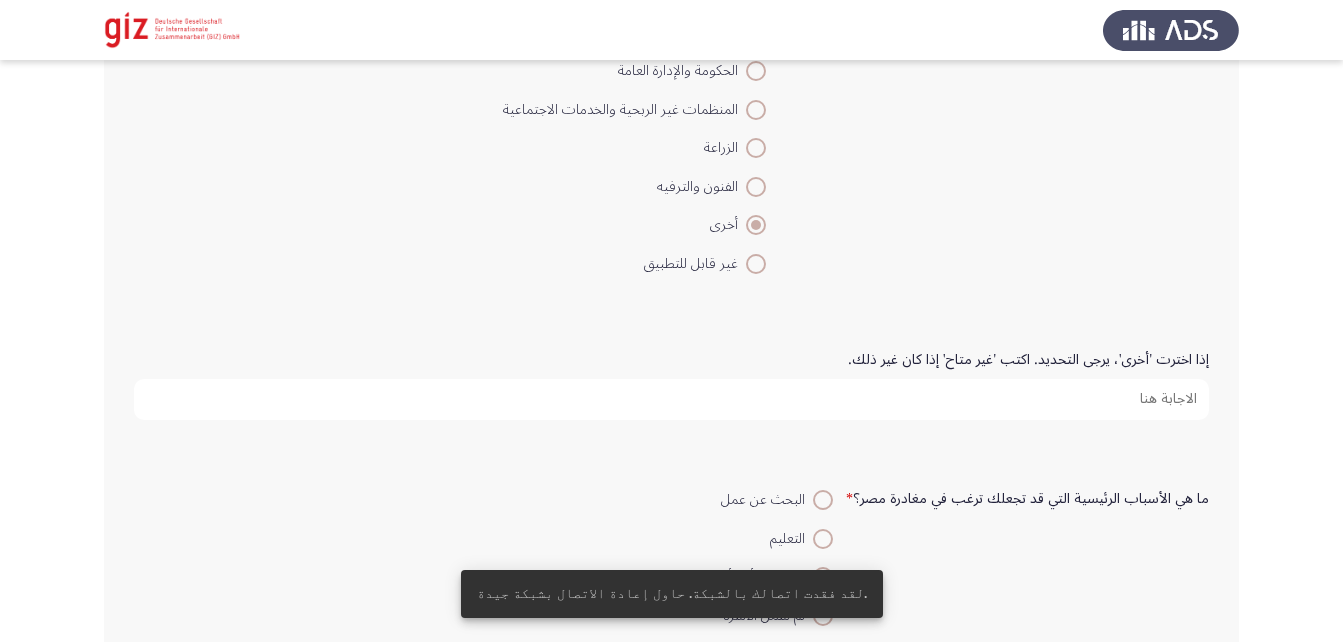 click on "إذا اخترت 'أخرى'، يرجى التحديد. اكتب 'غير متاح' إذا كان غير ذلك." at bounding box center (671, 399) 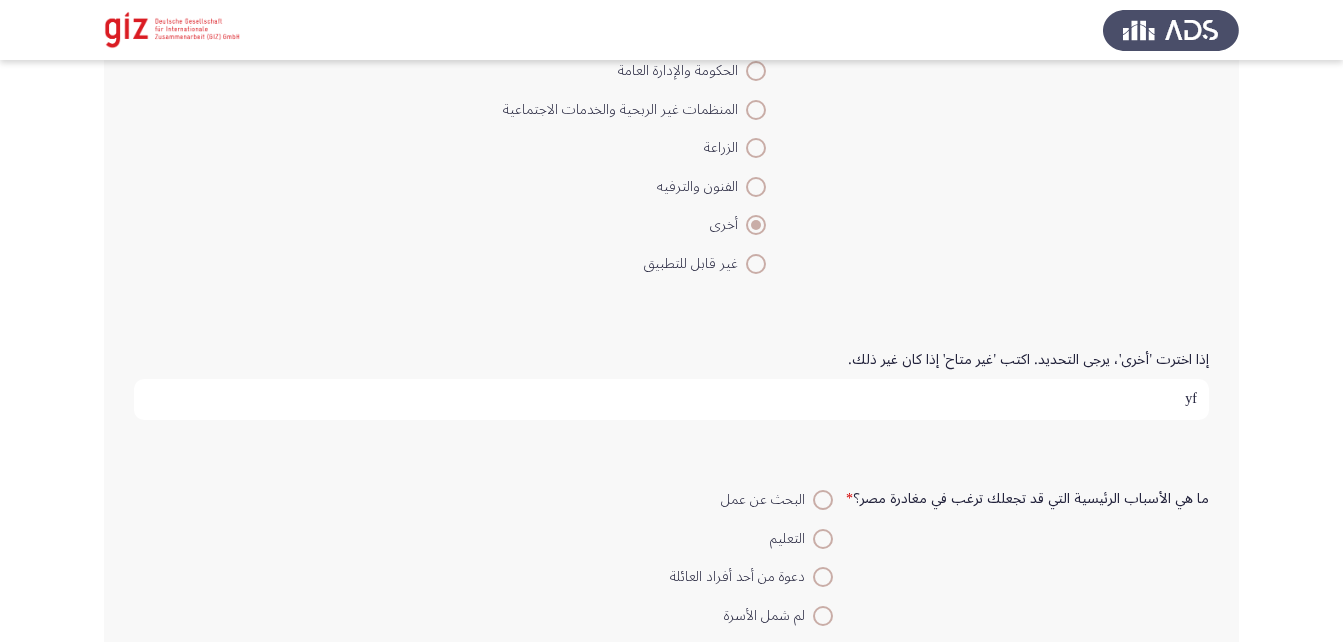 type on "y" 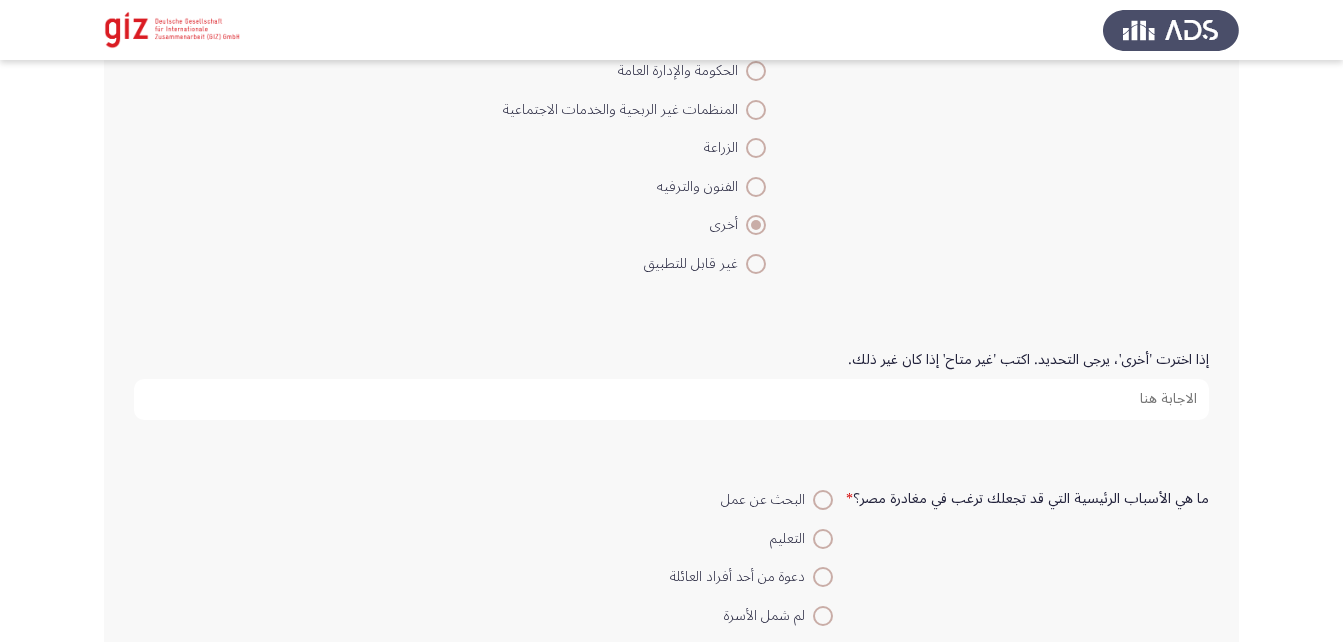 type on "y" 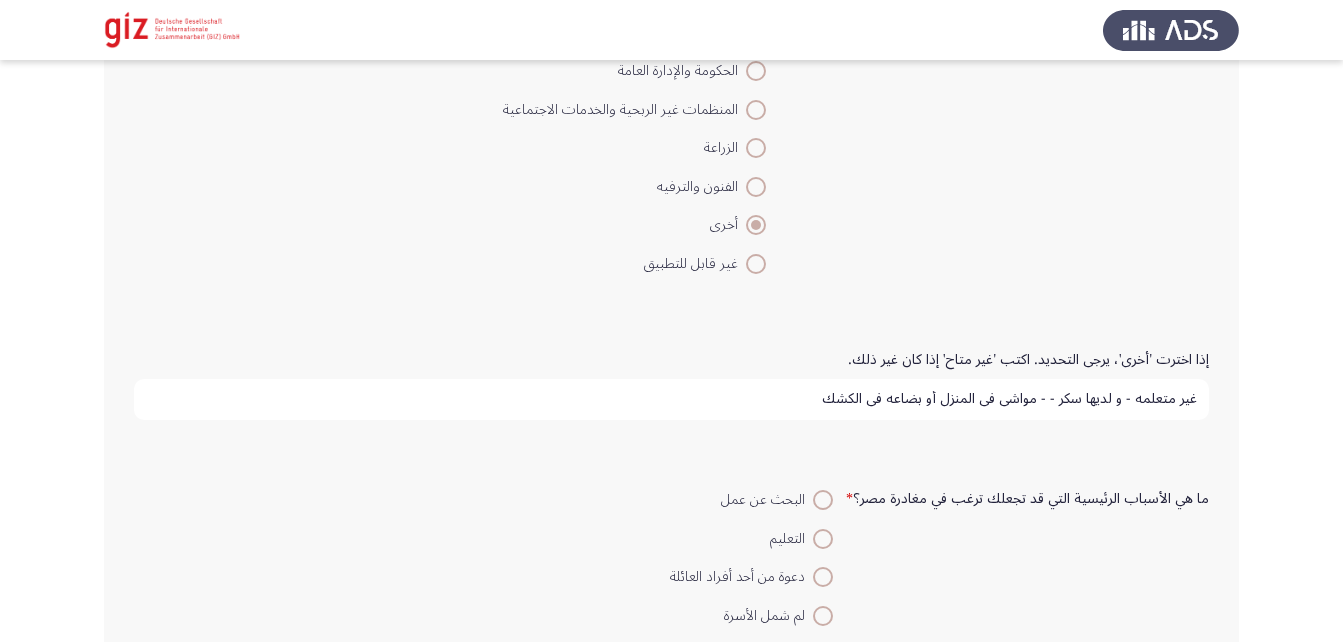 click on "غير متعلمه - و لديها سكر - - مواشي في المنزل أو بضاعه في الكشك" at bounding box center [671, 399] 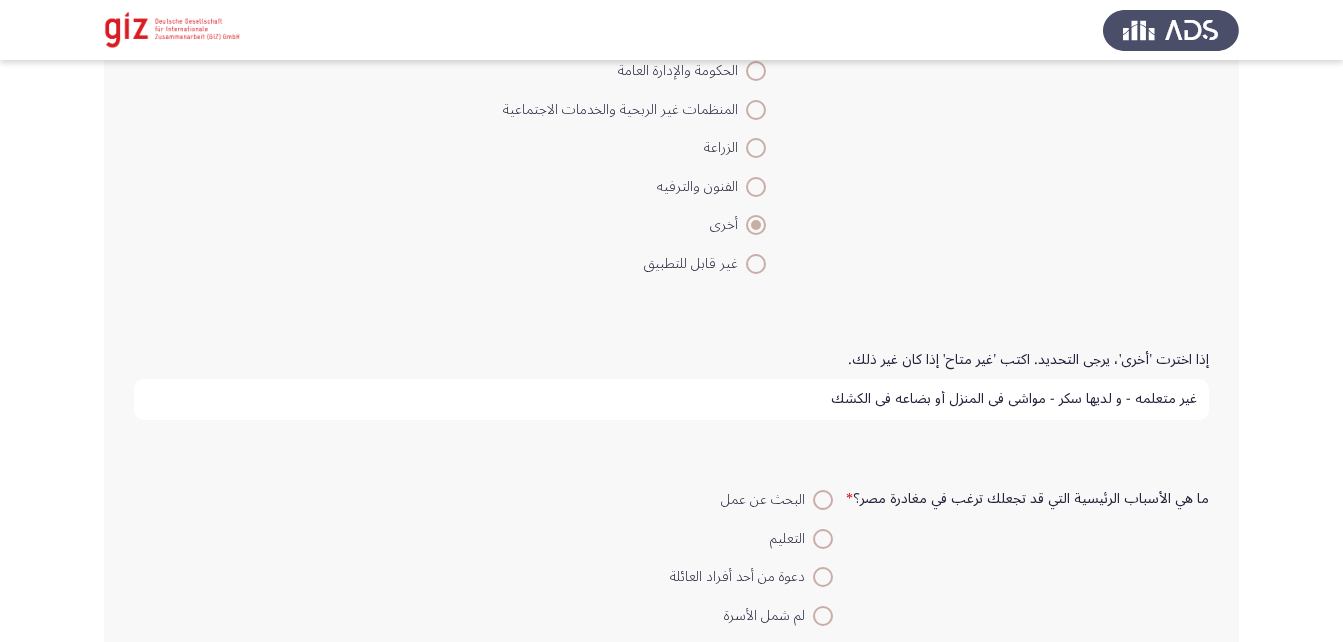 click on "غير متعلمه - و لديها سكر - مواشي في المنزل أو بضاعه في الكشك" at bounding box center (671, 399) 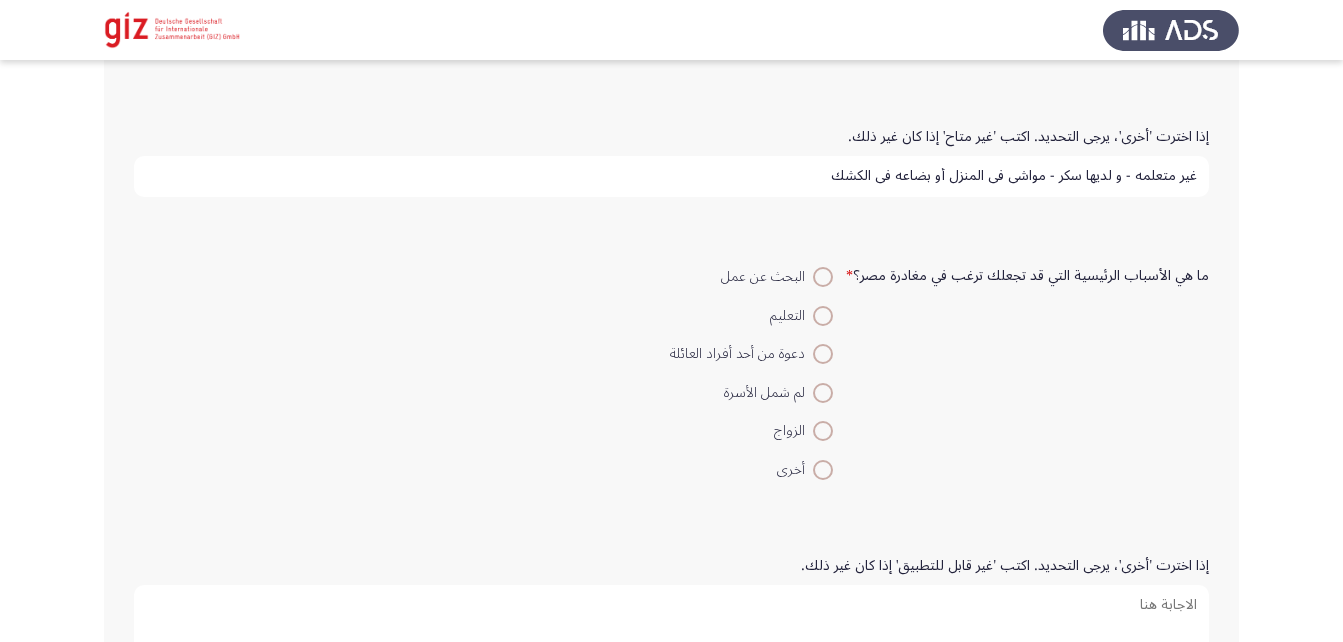 scroll, scrollTop: 1749, scrollLeft: 0, axis: vertical 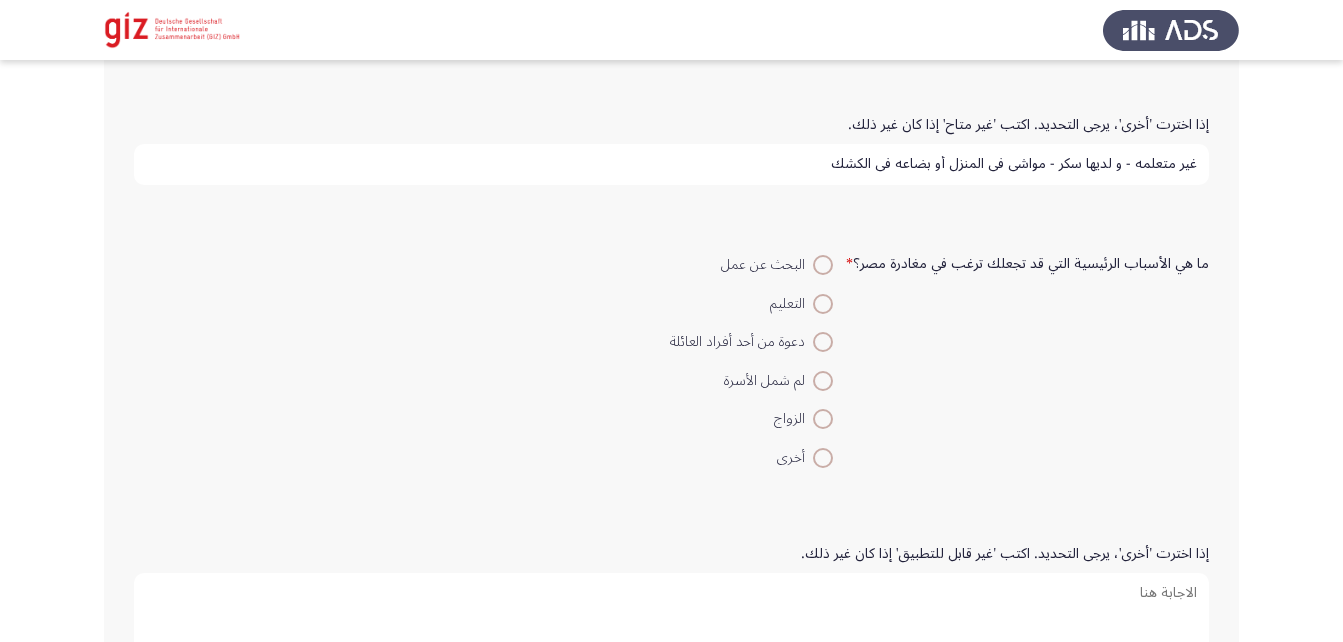 type on "غير متعلمه - و لديها سكر - مواشي في المنزل أو بضاعه في الكشك" 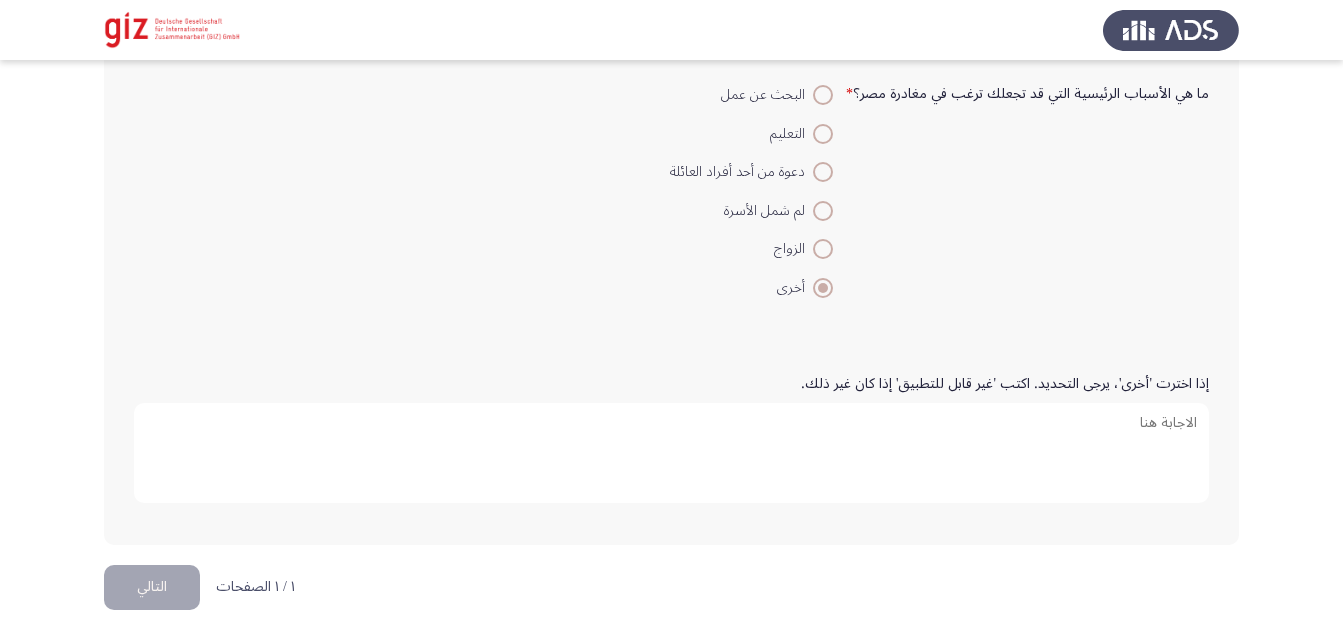 scroll, scrollTop: 1920, scrollLeft: 0, axis: vertical 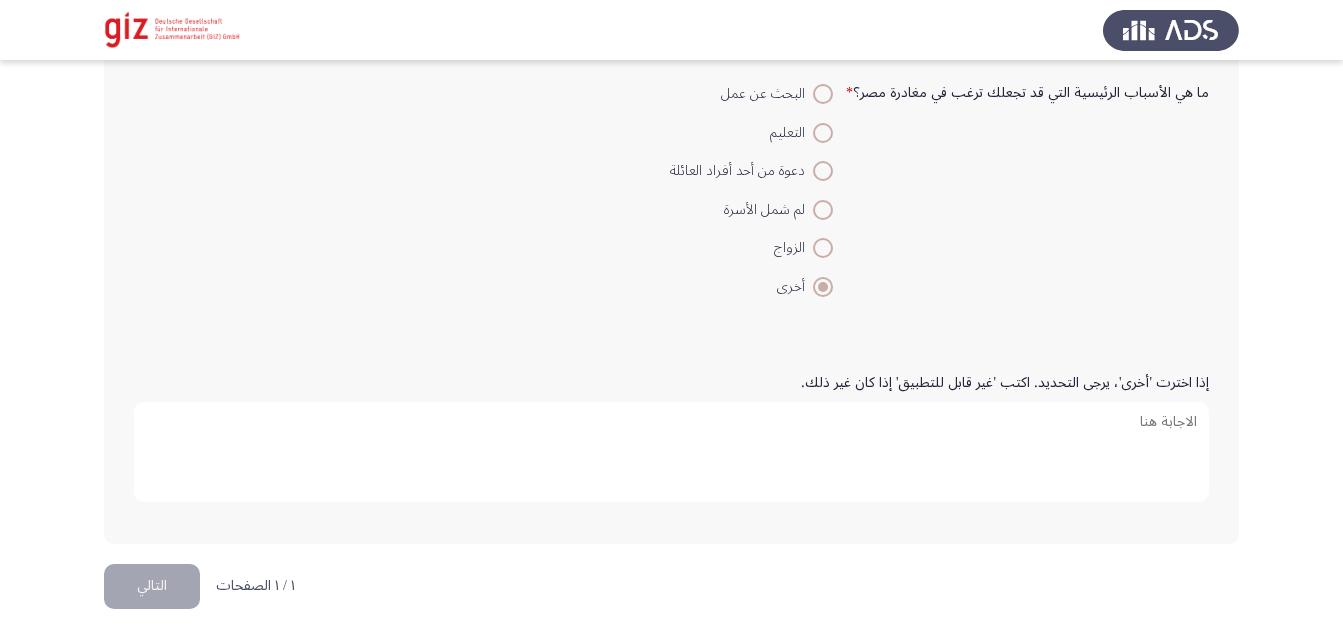 click on "إذا اخترت 'أخرى'، يرجى التحديد. اكتب 'غير قابل للتطبيق' إذا كان غير ذلك." at bounding box center [671, 452] 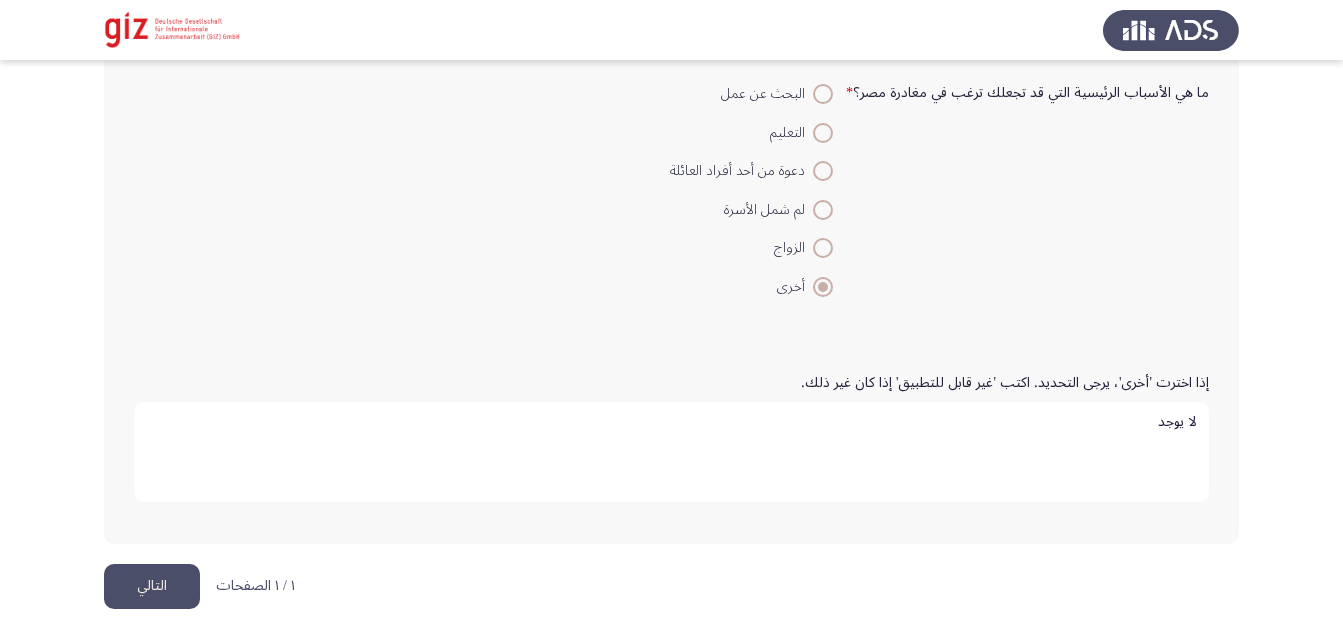 type on "لا يوجد" 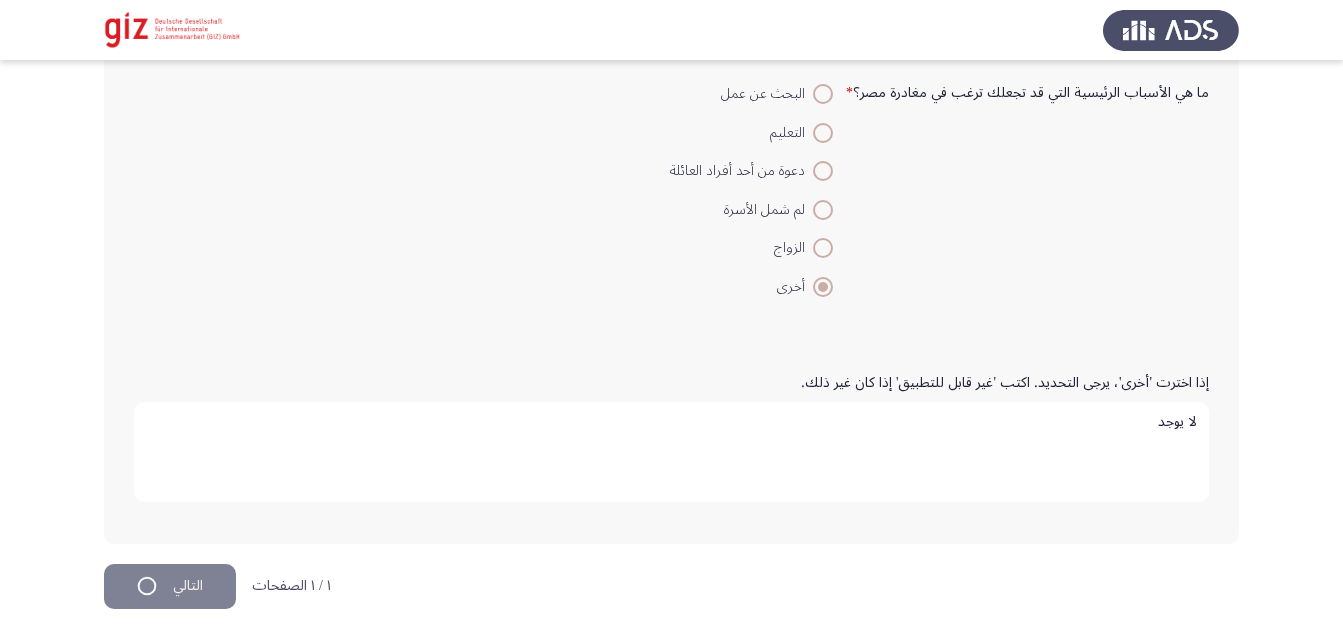 scroll, scrollTop: 0, scrollLeft: 0, axis: both 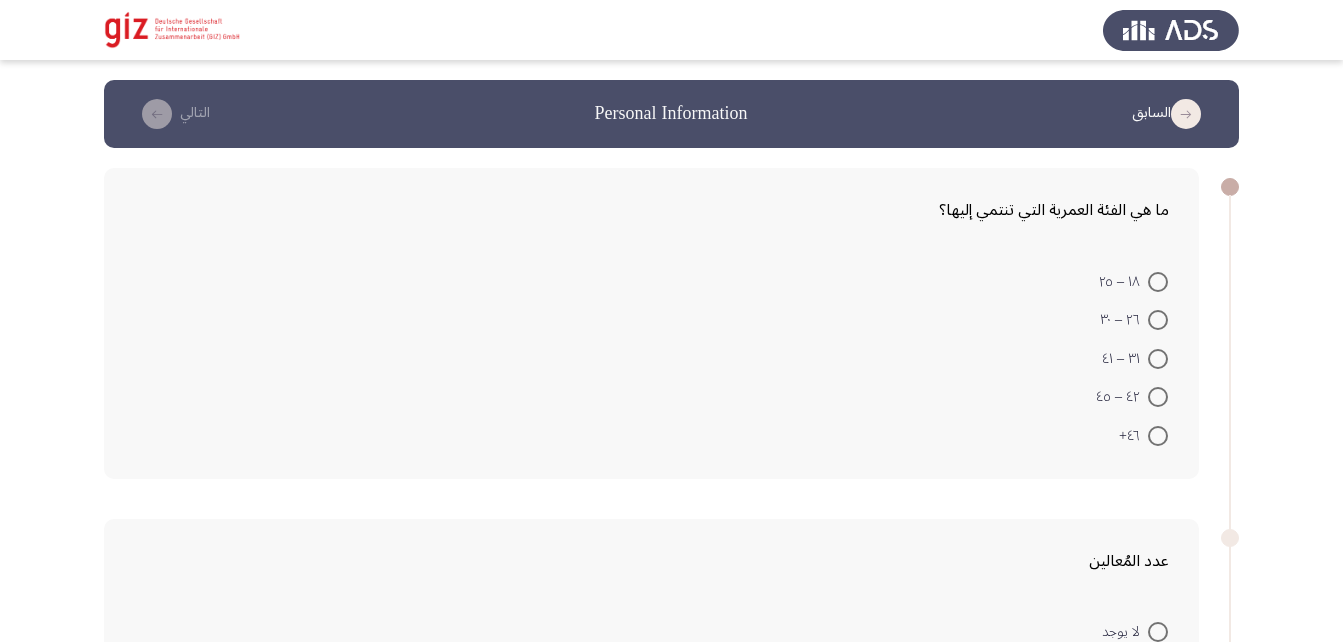 click at bounding box center (1158, 397) 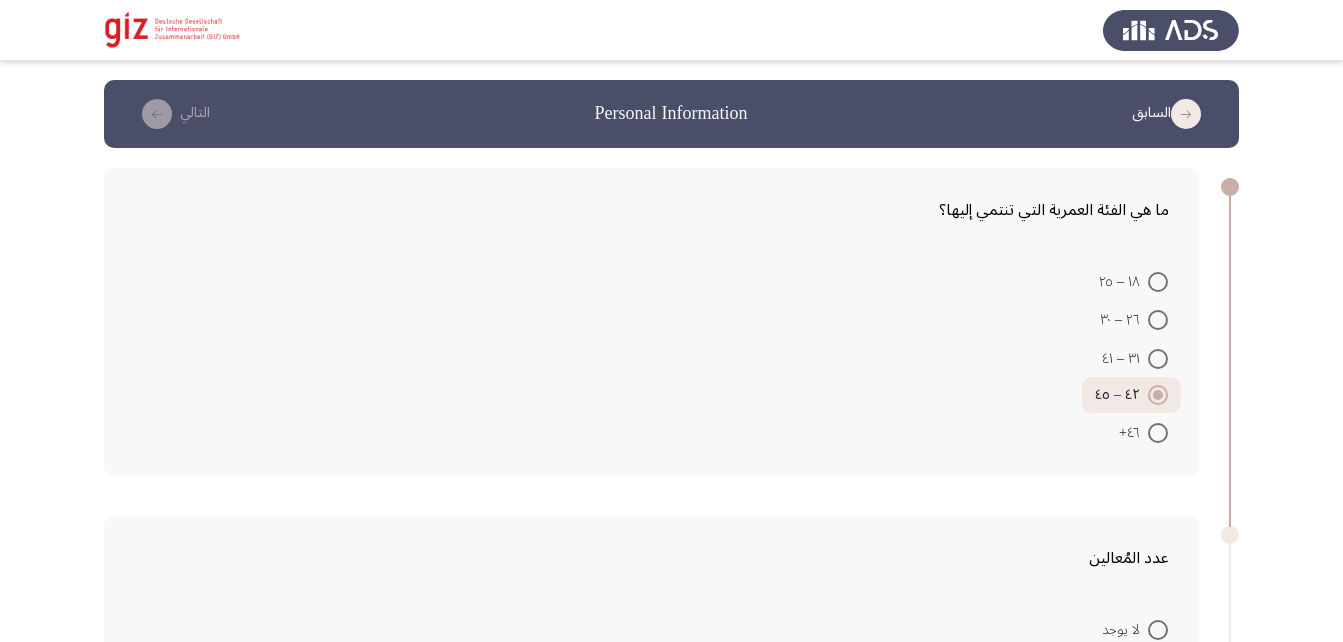 click at bounding box center (1158, 433) 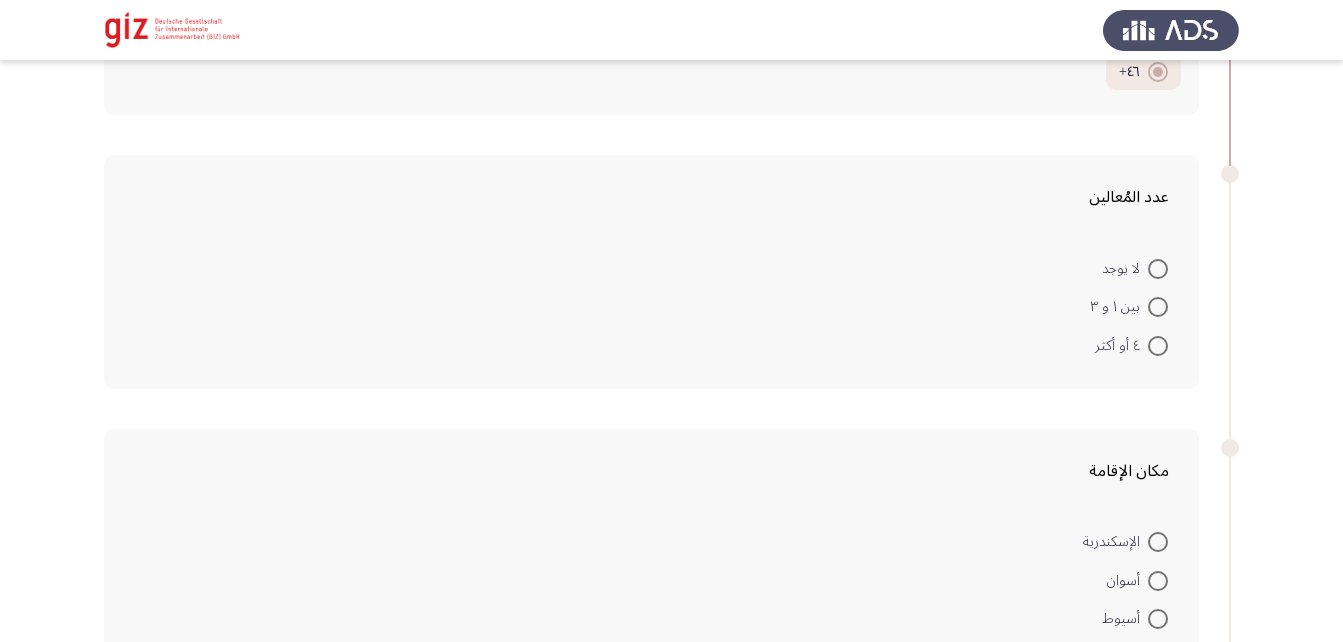 scroll, scrollTop: 393, scrollLeft: 0, axis: vertical 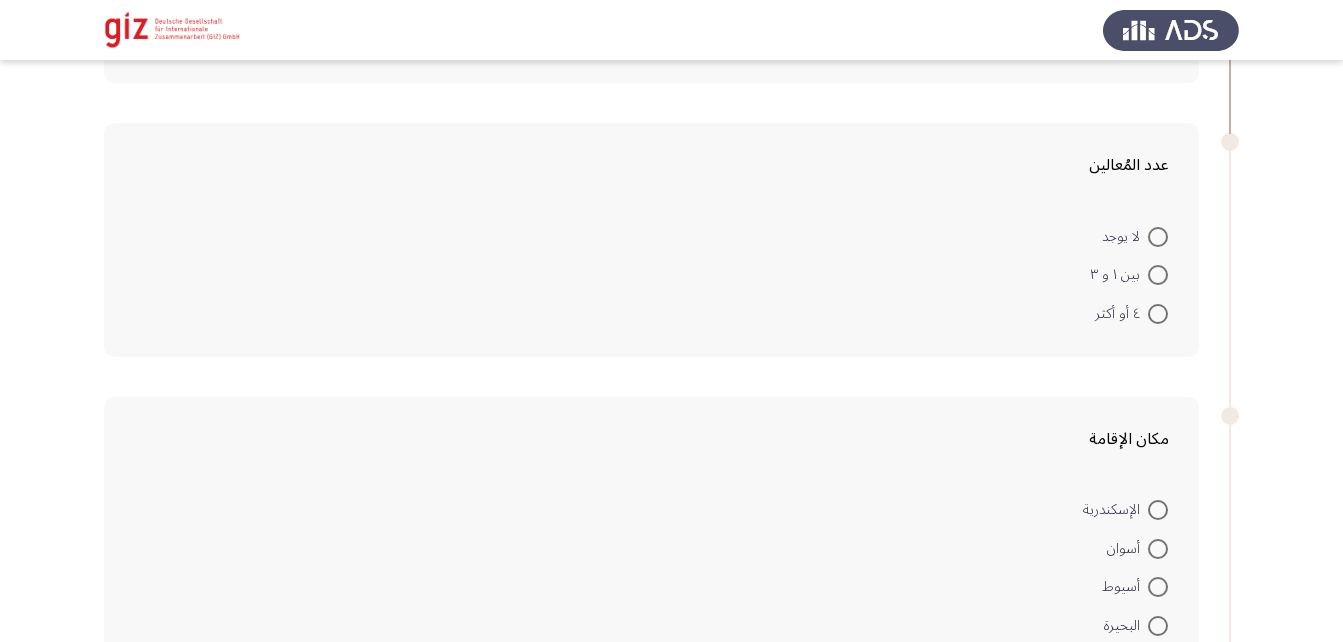 click at bounding box center (1158, 314) 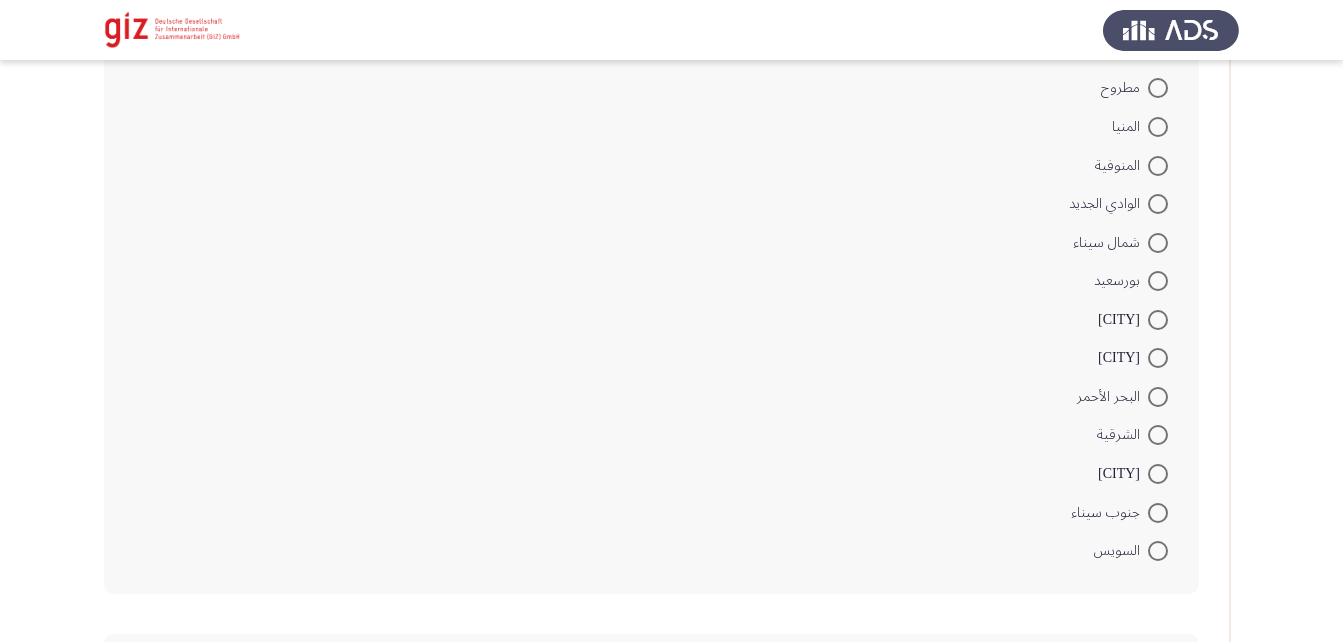 scroll, scrollTop: 1353, scrollLeft: 0, axis: vertical 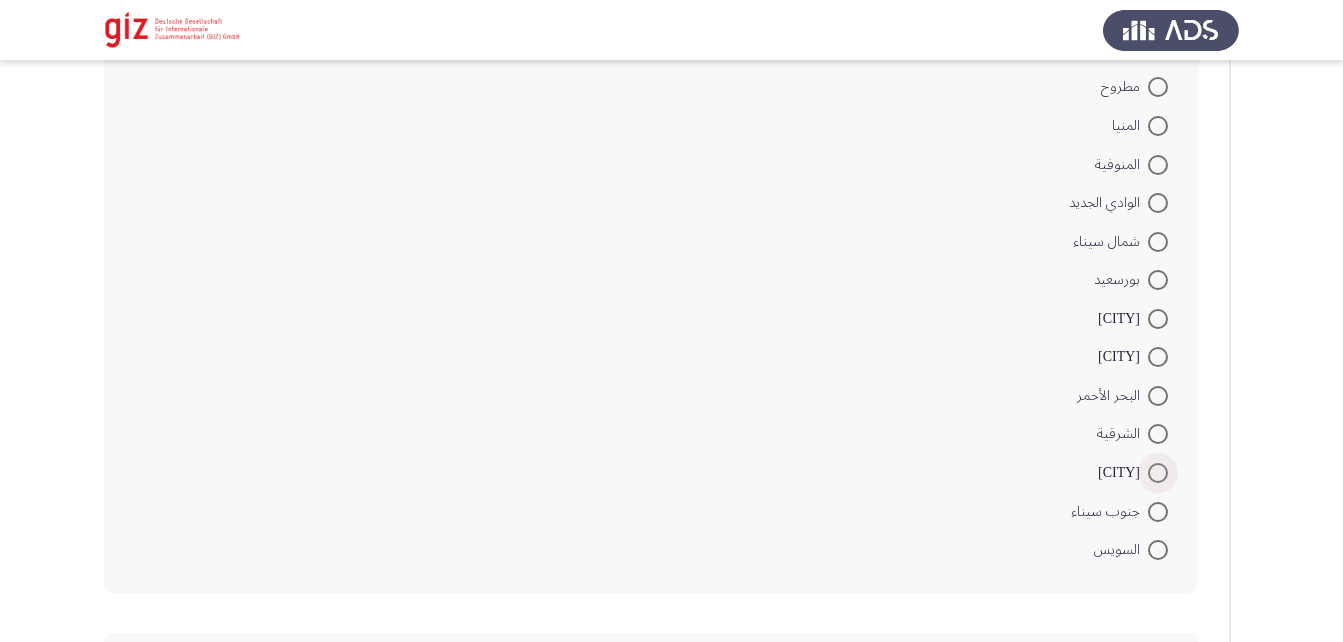 click at bounding box center (1158, 473) 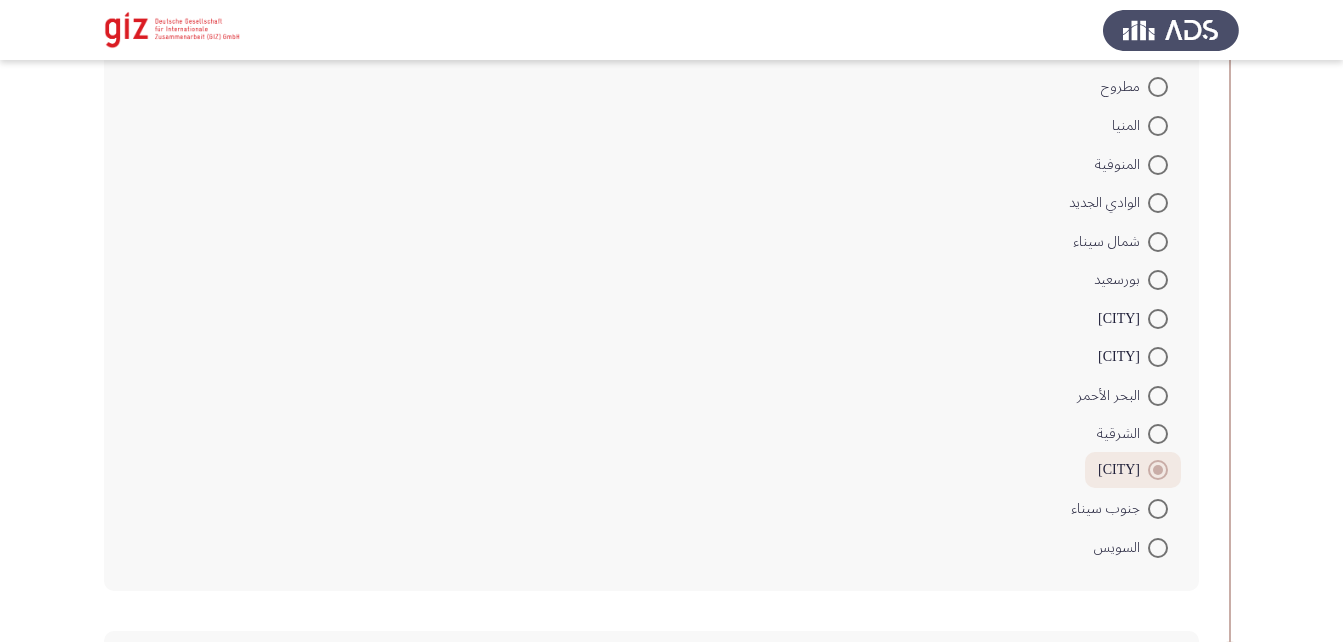 scroll, scrollTop: 1637, scrollLeft: 0, axis: vertical 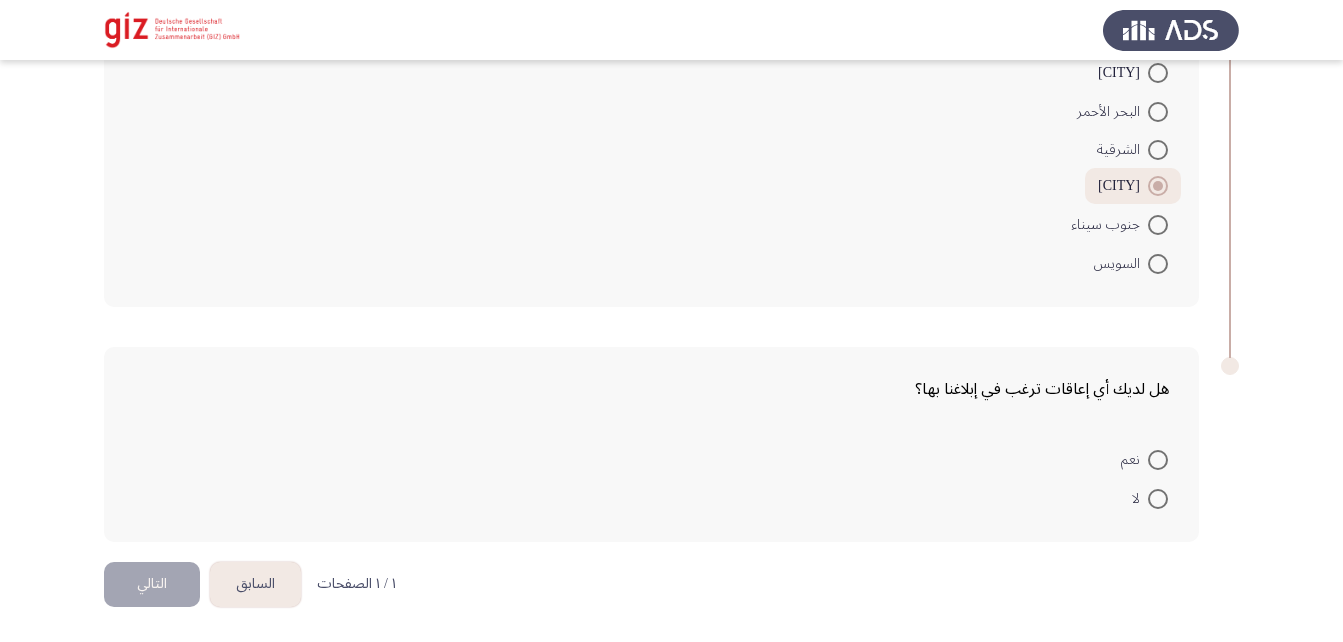 click at bounding box center (1158, 499) 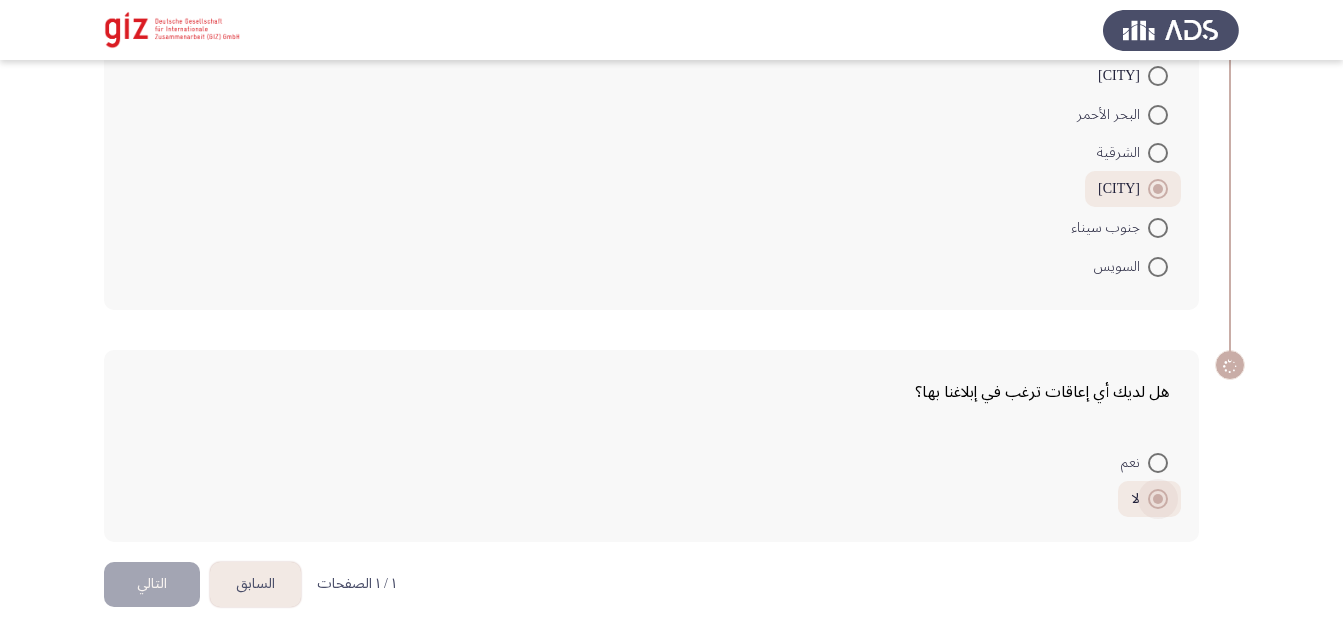 scroll, scrollTop: 1634, scrollLeft: 0, axis: vertical 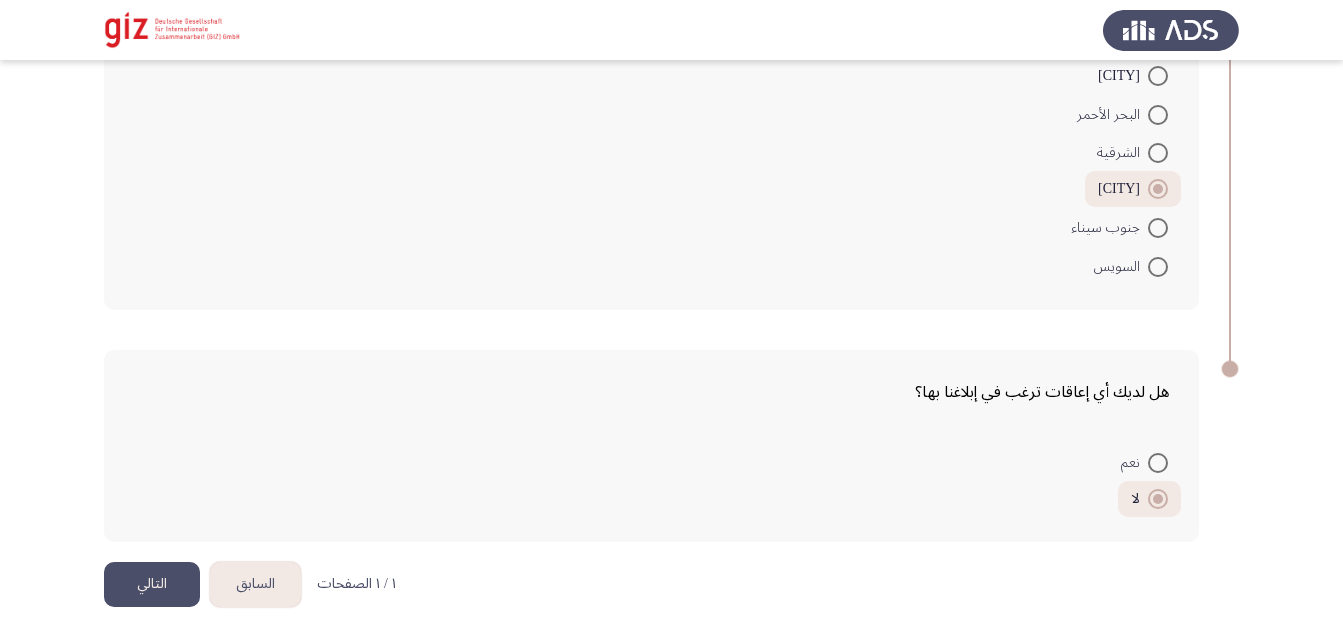 click on "التالي" 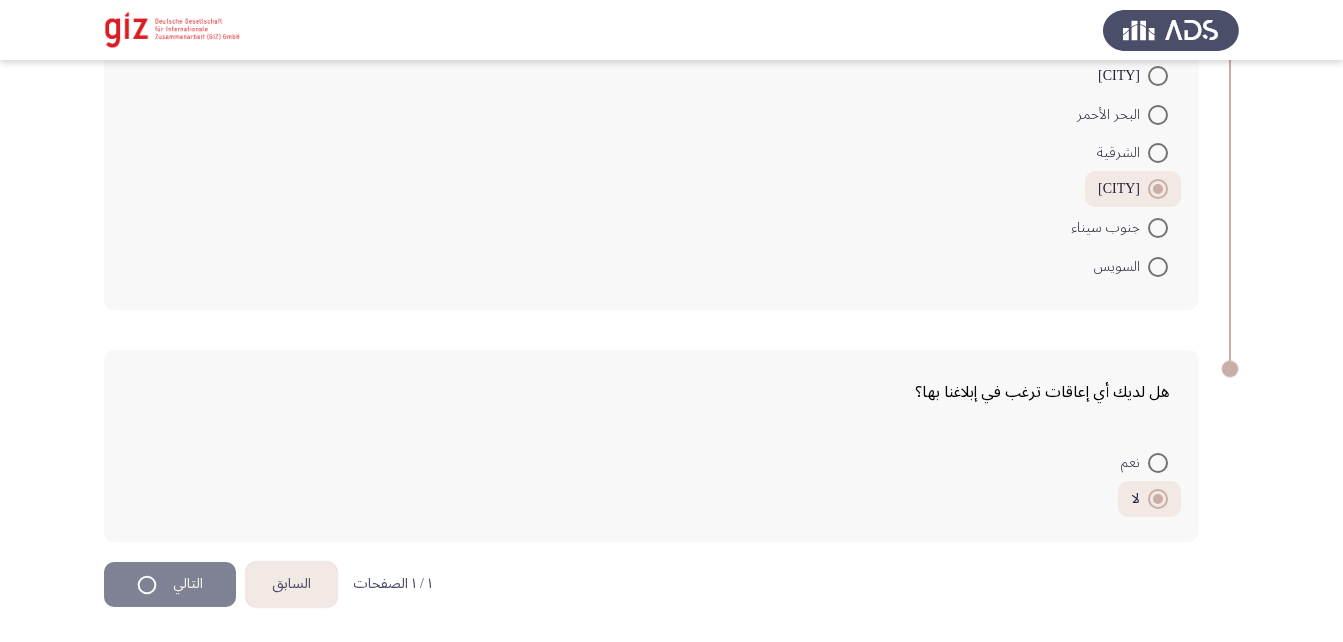 scroll, scrollTop: 0, scrollLeft: 0, axis: both 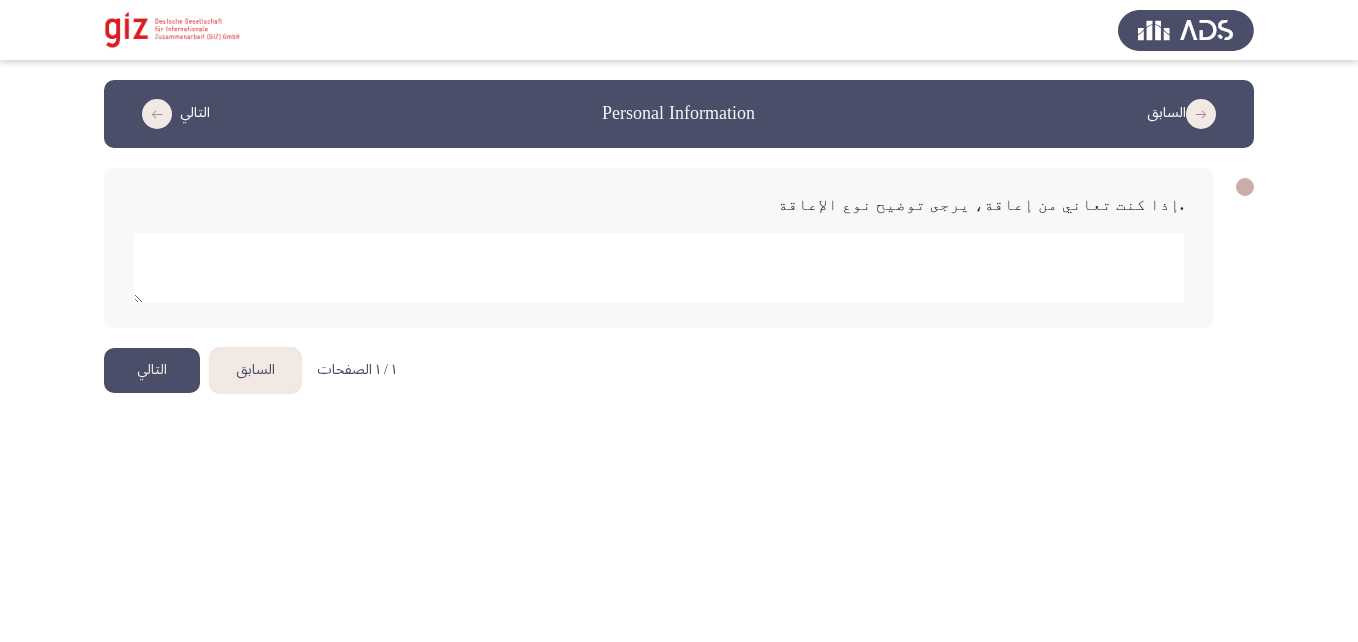 click 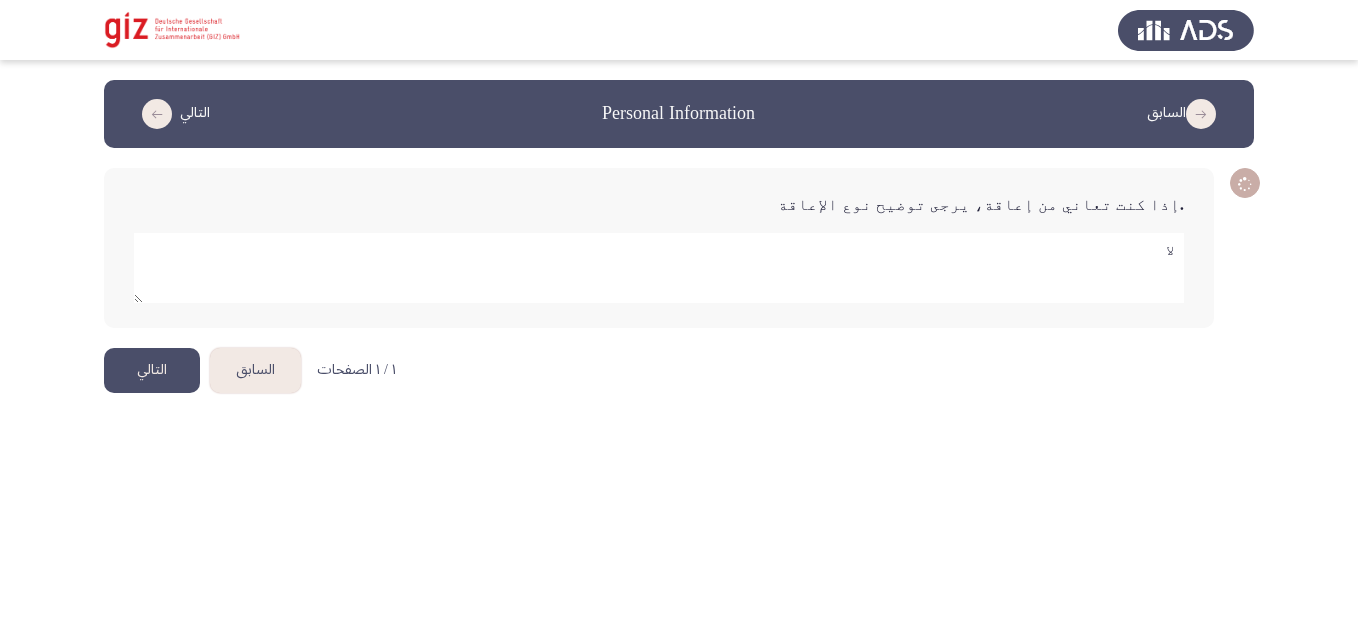 type on "ل" 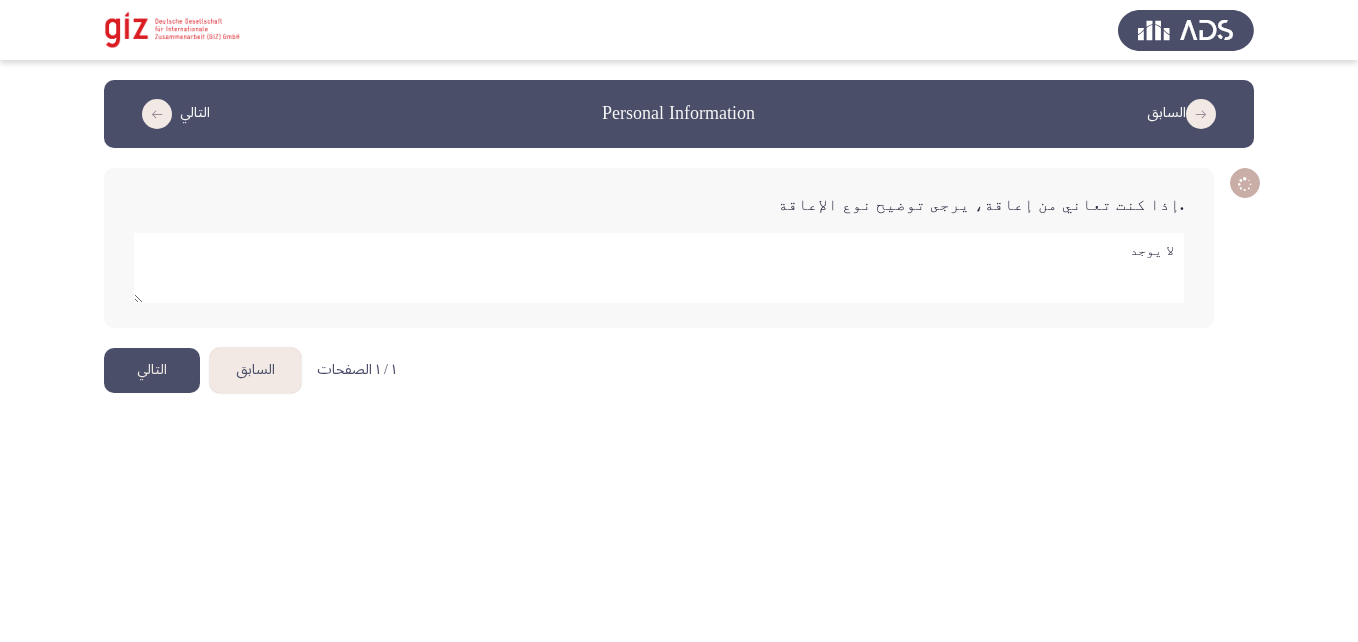 type on "لا يوجد" 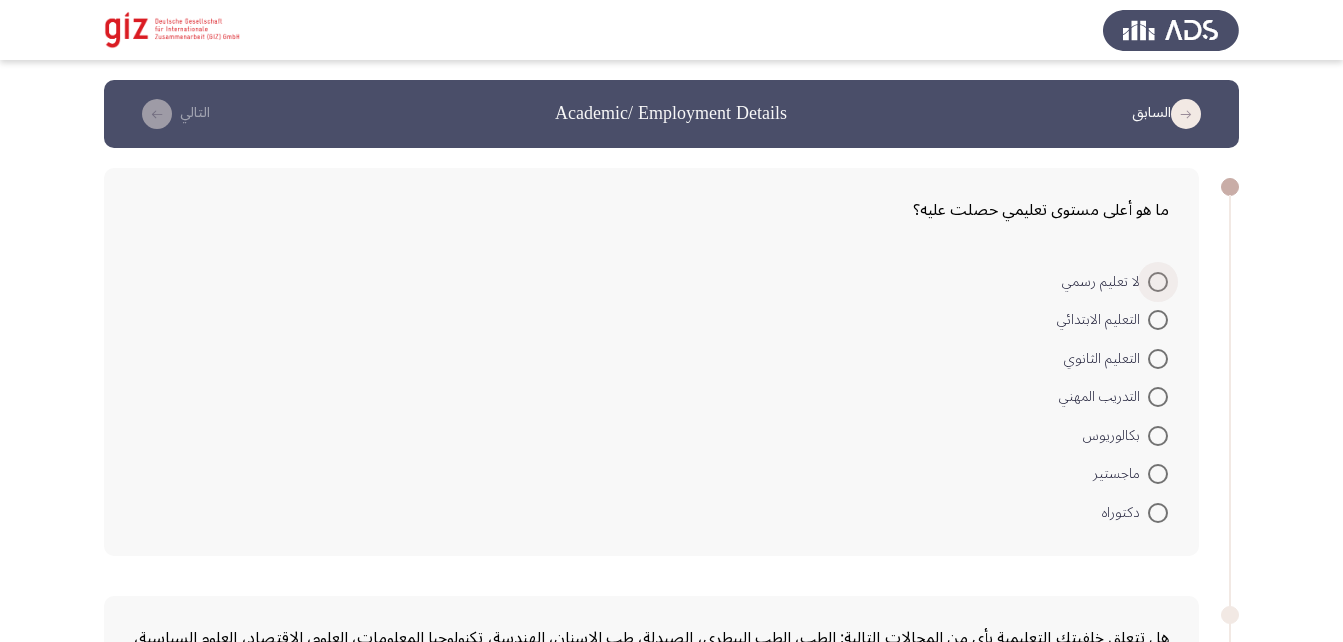 click at bounding box center [1158, 282] 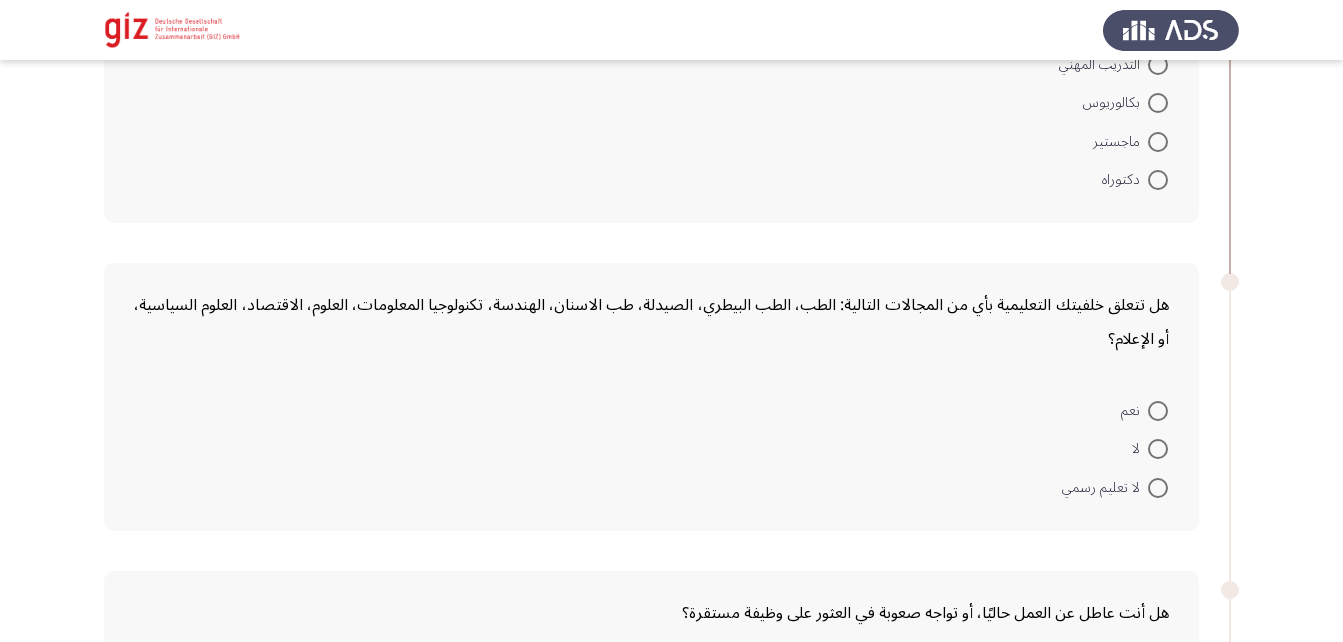 scroll, scrollTop: 331, scrollLeft: 0, axis: vertical 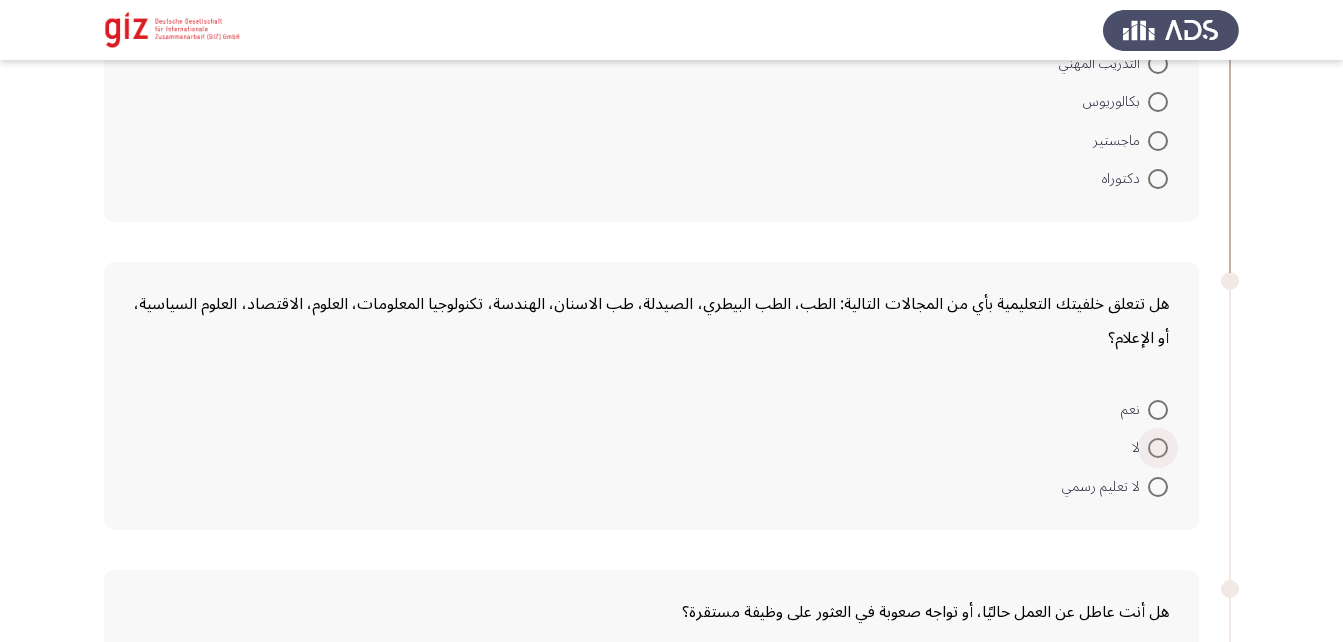 click at bounding box center (1158, 448) 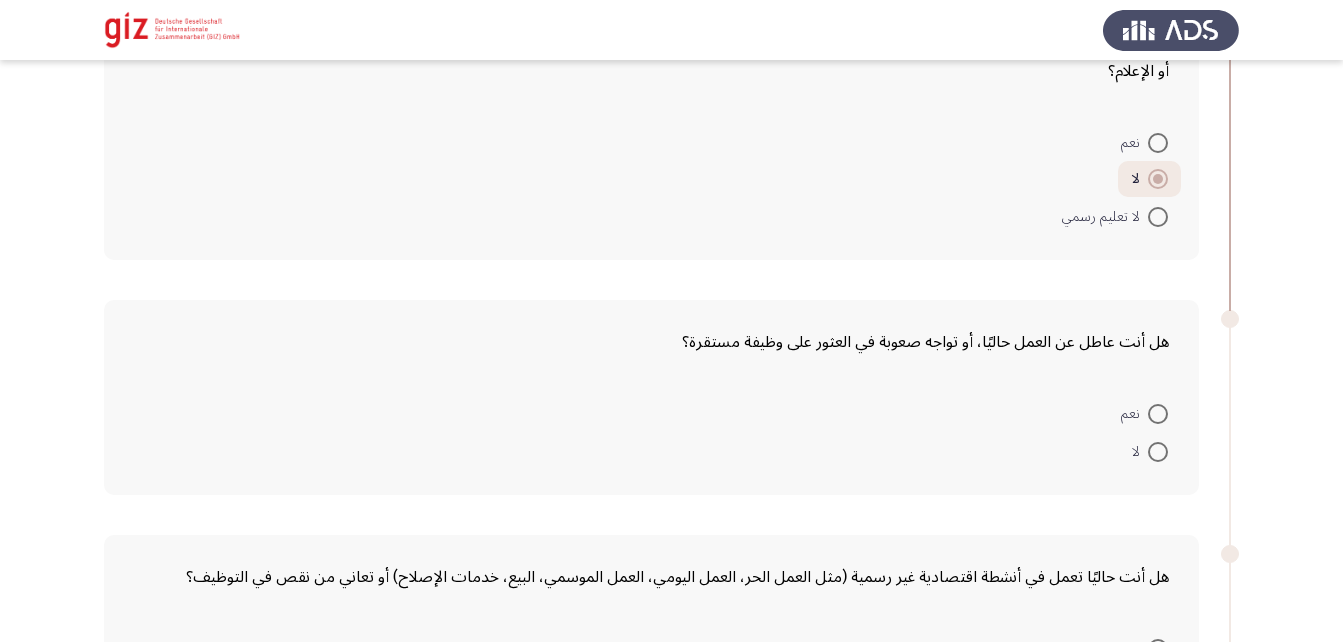 scroll, scrollTop: 599, scrollLeft: 0, axis: vertical 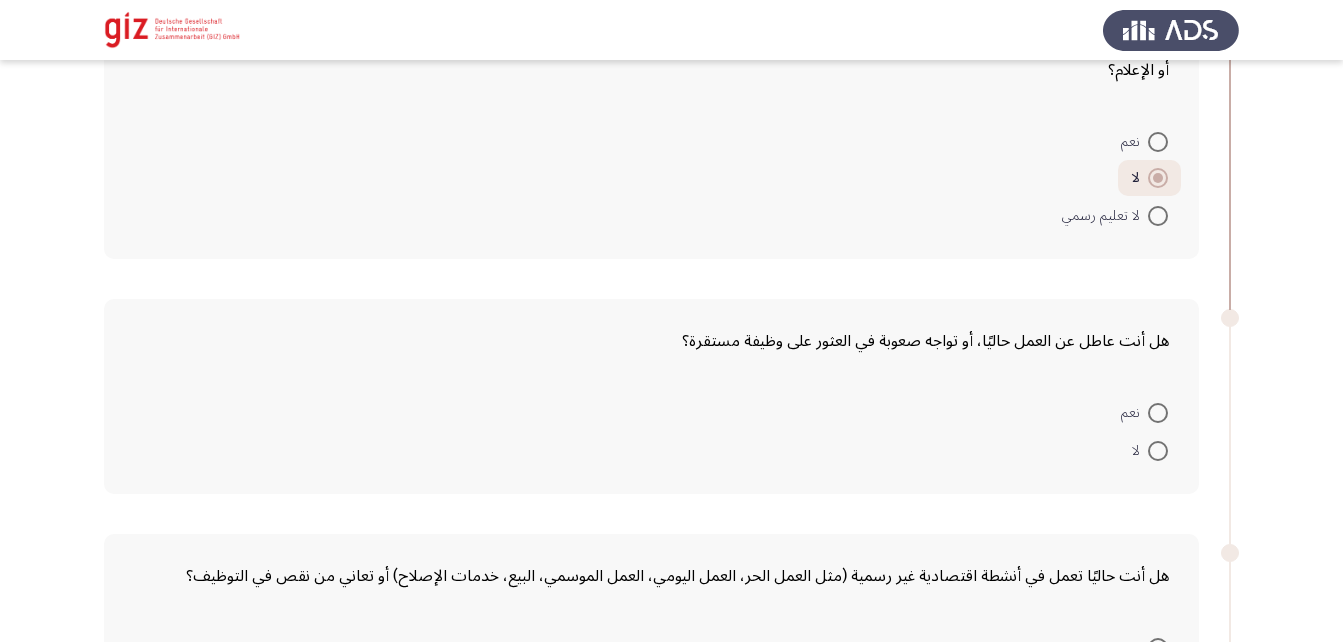 click at bounding box center [1158, 413] 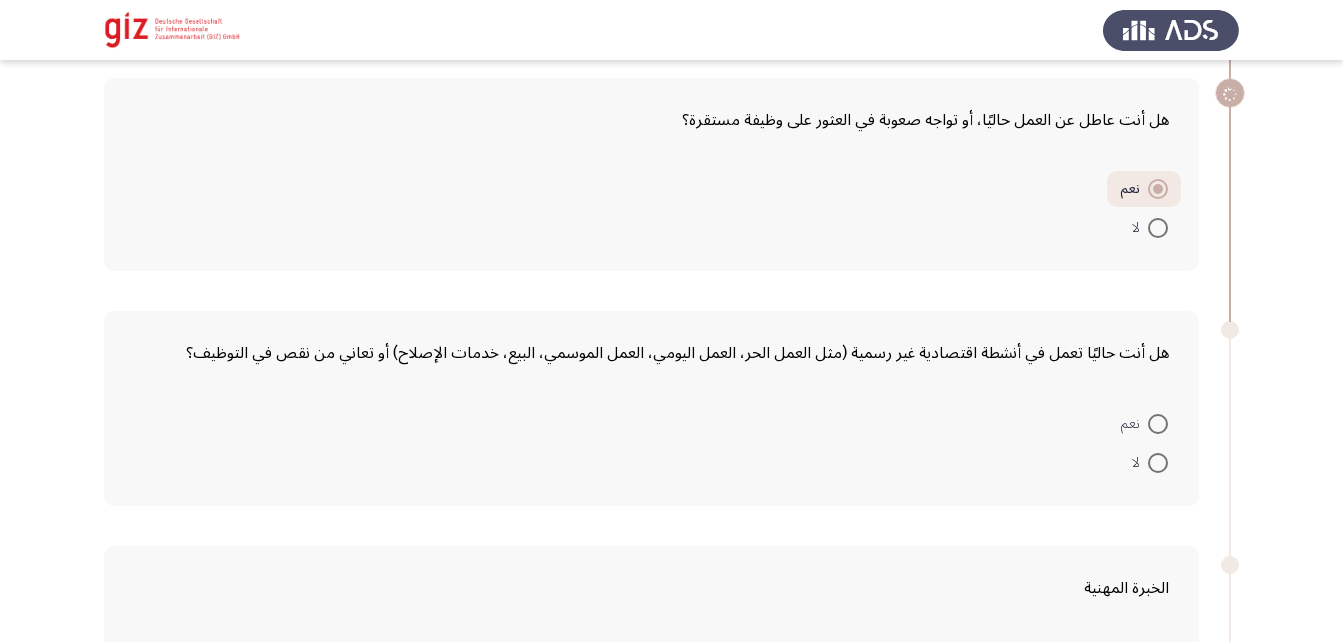scroll, scrollTop: 821, scrollLeft: 0, axis: vertical 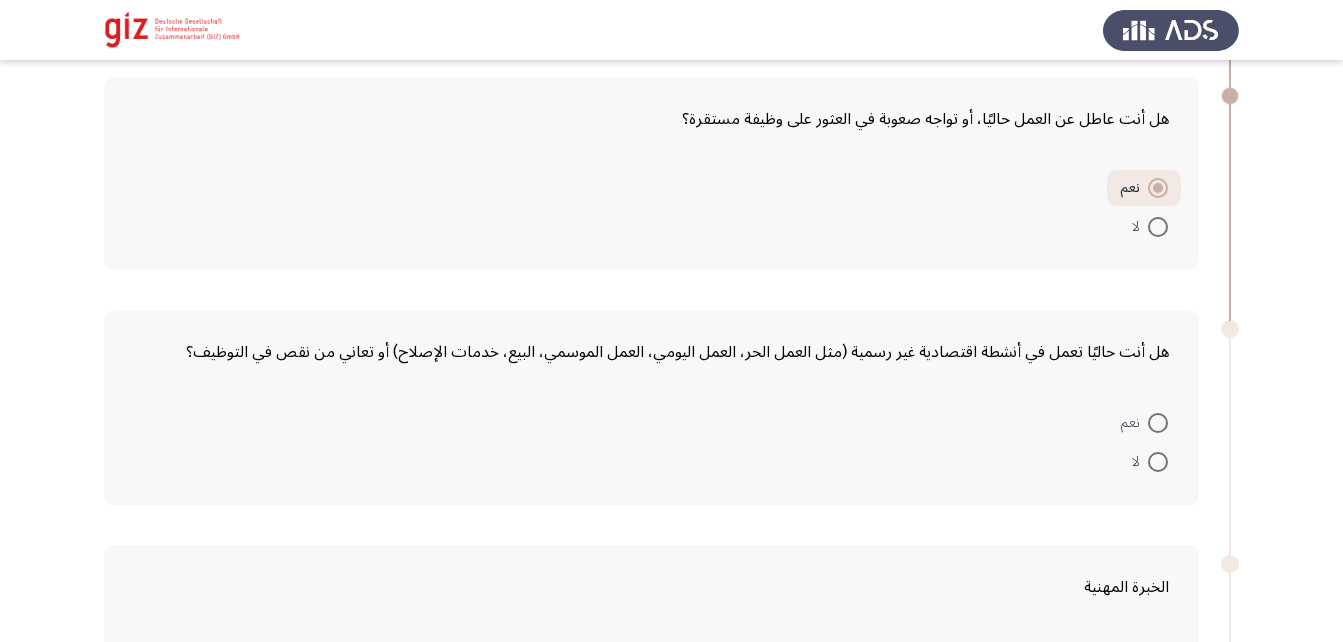 click on "نعم" at bounding box center [1134, 423] 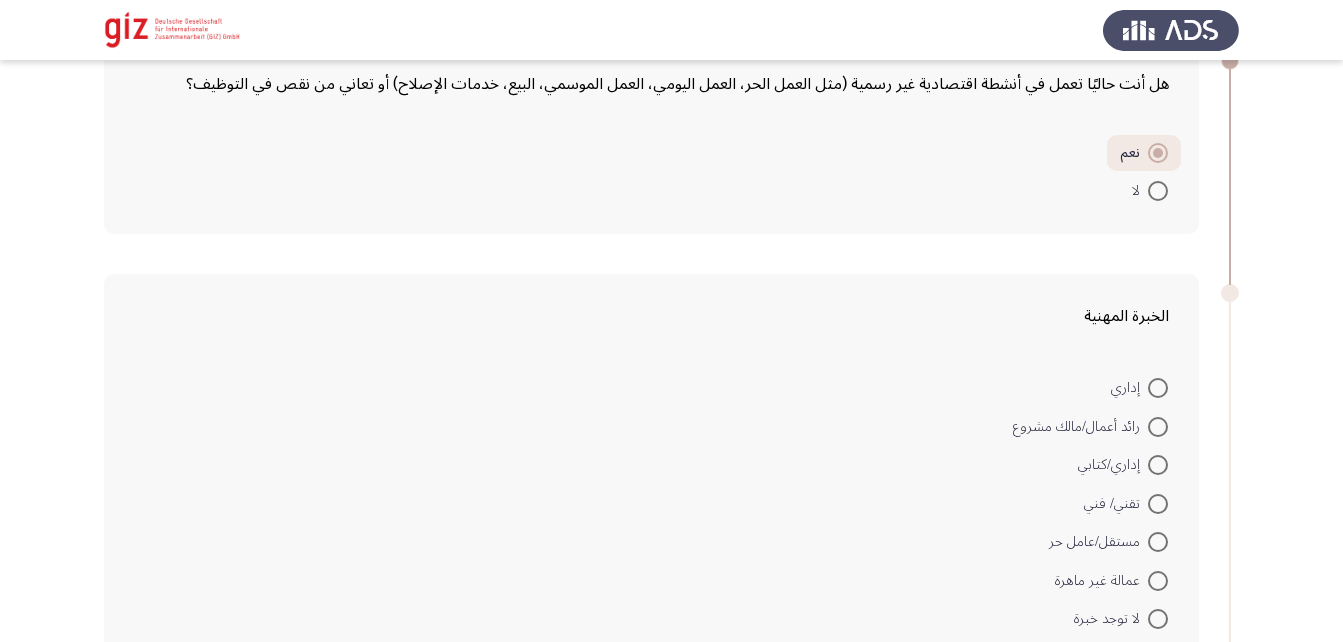 scroll, scrollTop: 1279, scrollLeft: 0, axis: vertical 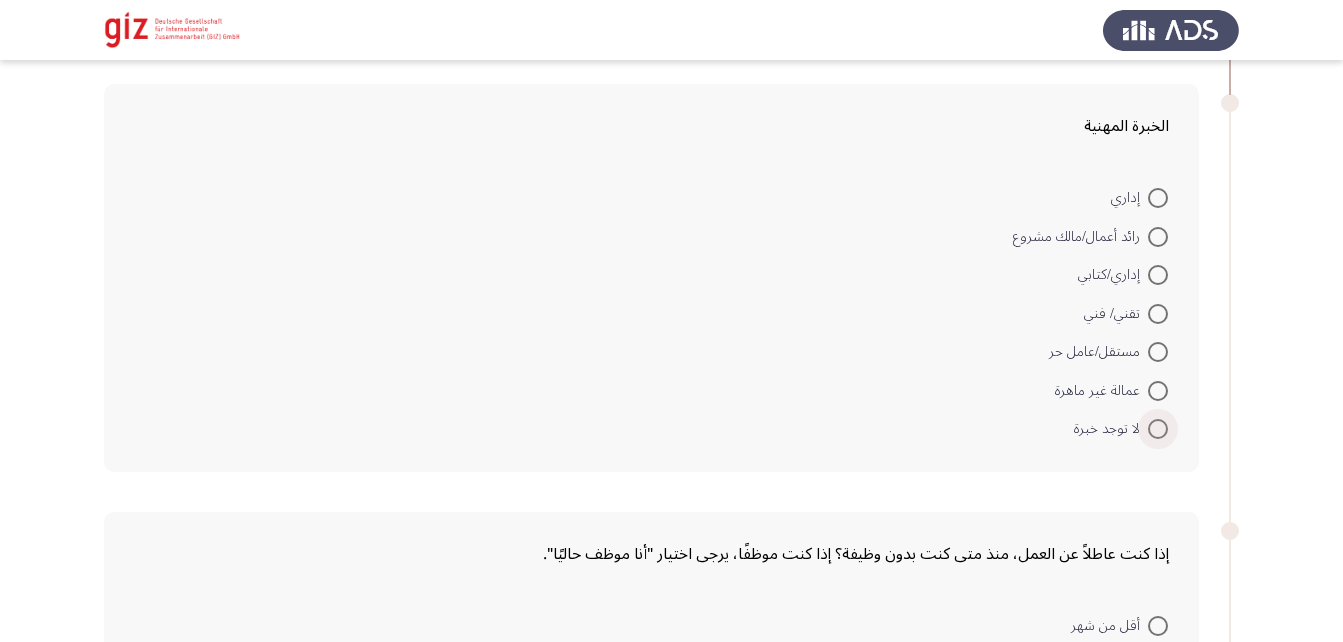 click at bounding box center (1158, 429) 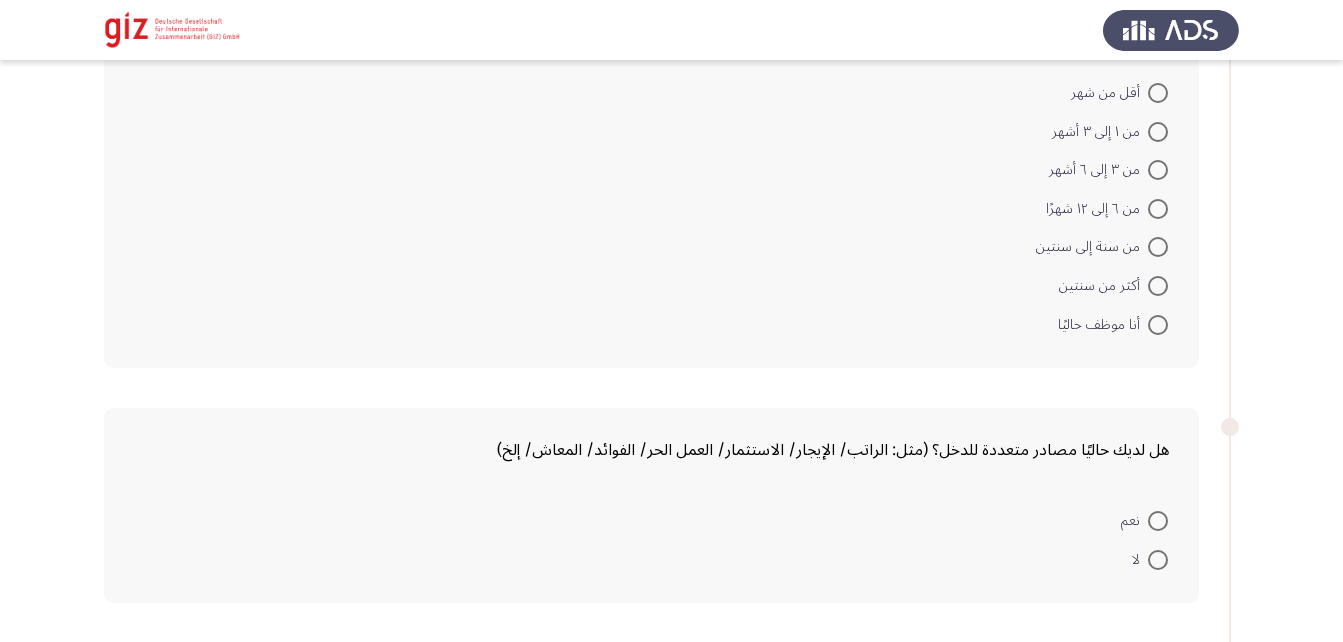 scroll, scrollTop: 1811, scrollLeft: 0, axis: vertical 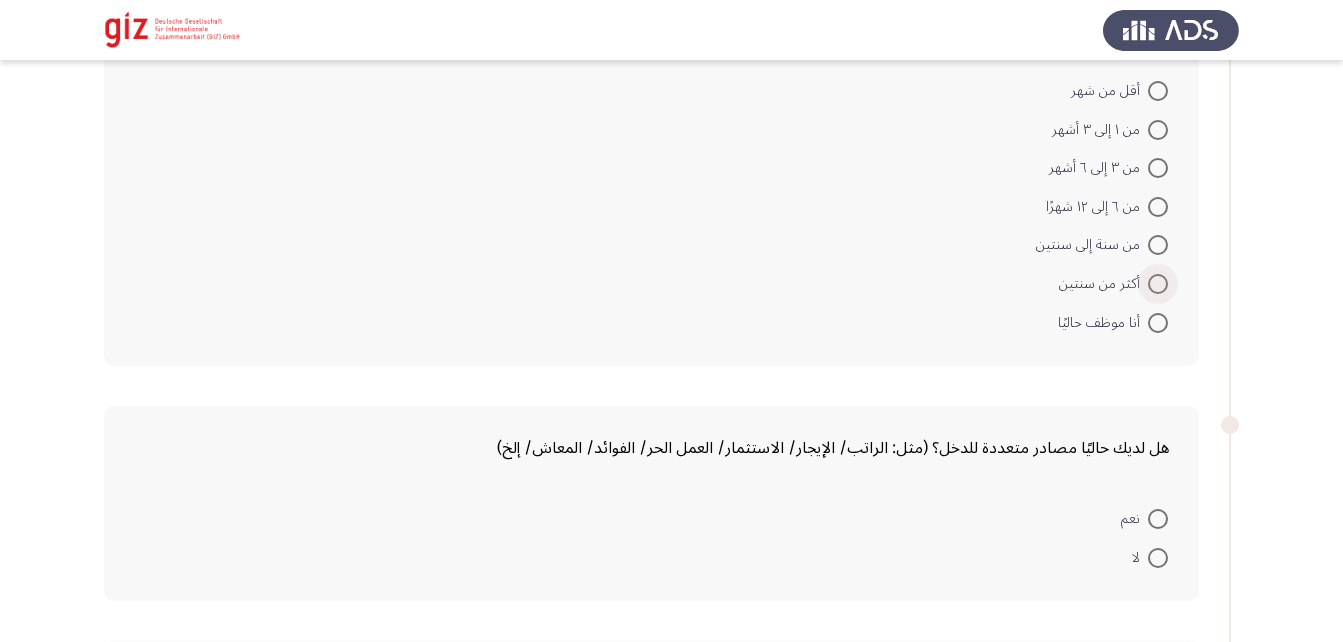 click at bounding box center (1158, 284) 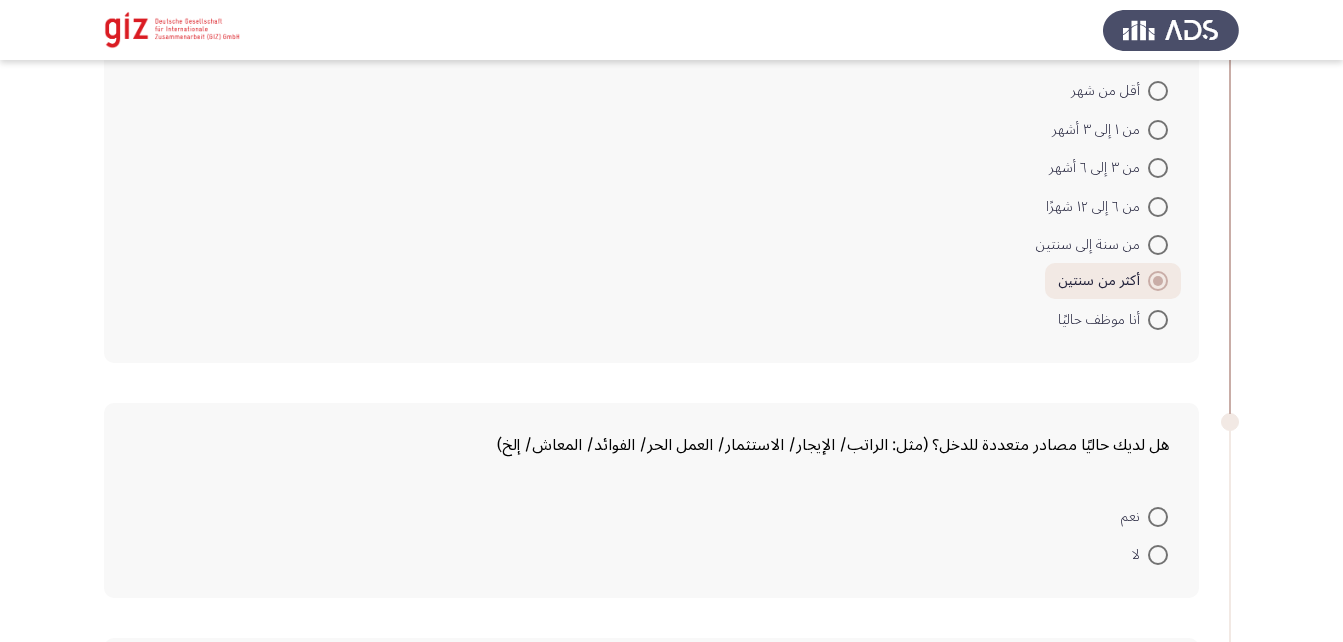 scroll, scrollTop: 2022, scrollLeft: 0, axis: vertical 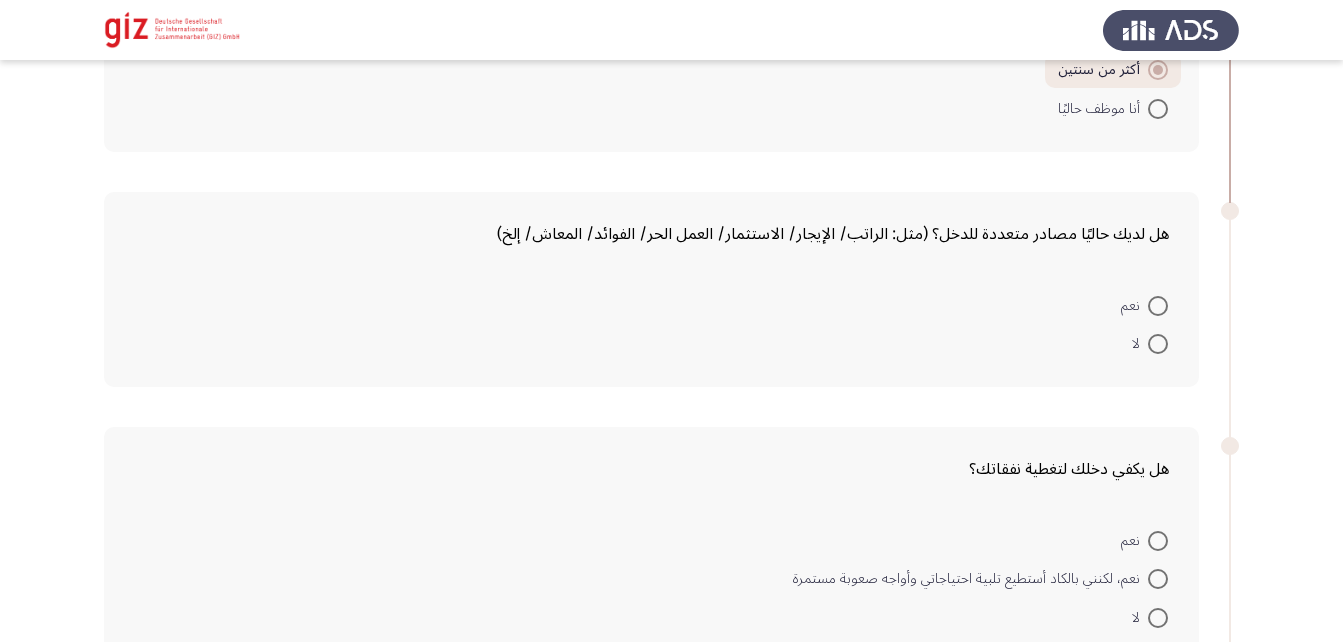 click at bounding box center (1158, 344) 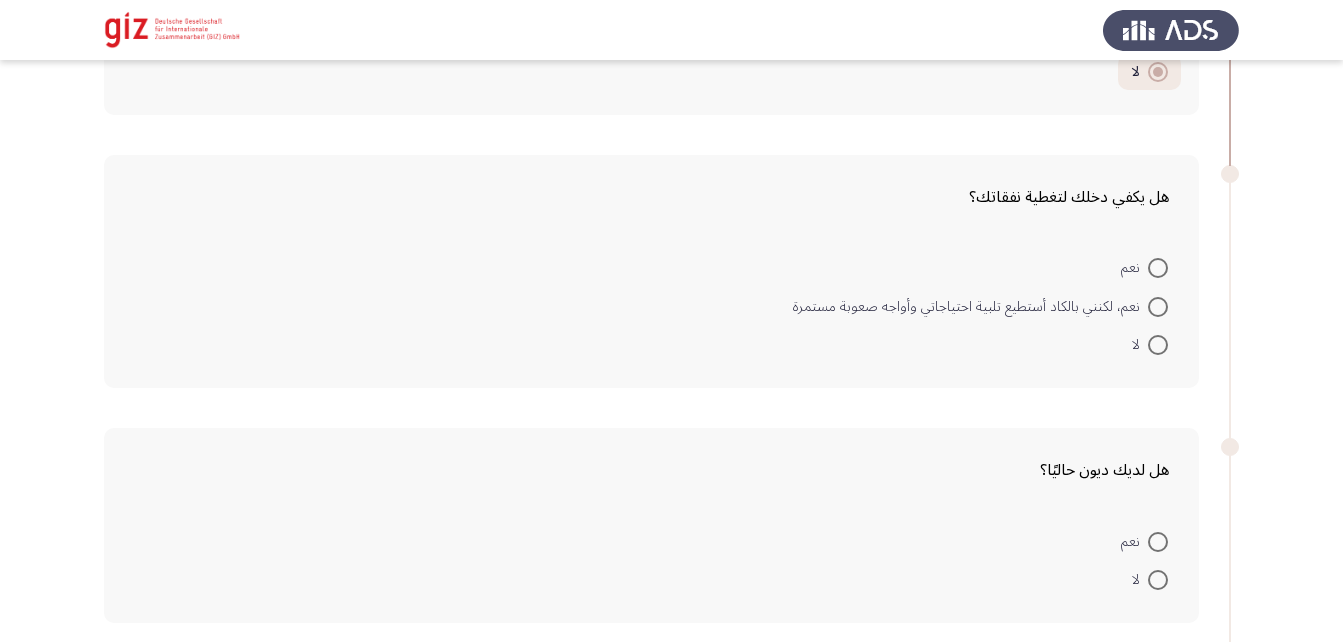 scroll, scrollTop: 2293, scrollLeft: 0, axis: vertical 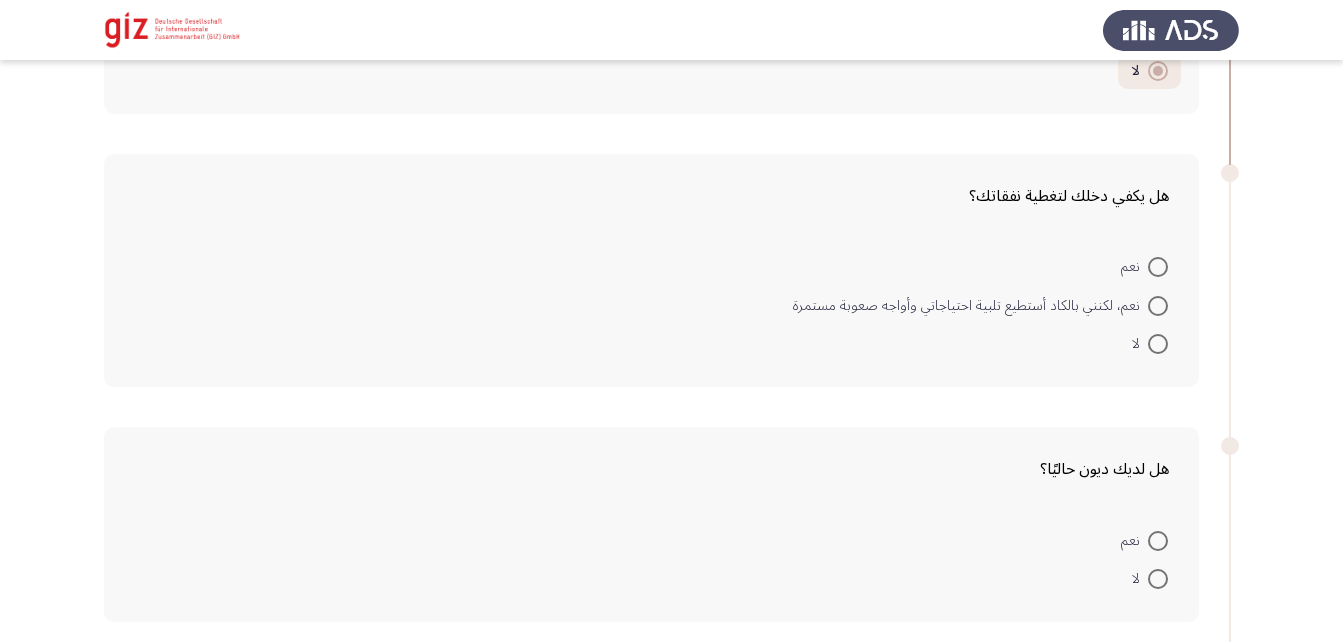 click on "لا" at bounding box center (1150, 343) 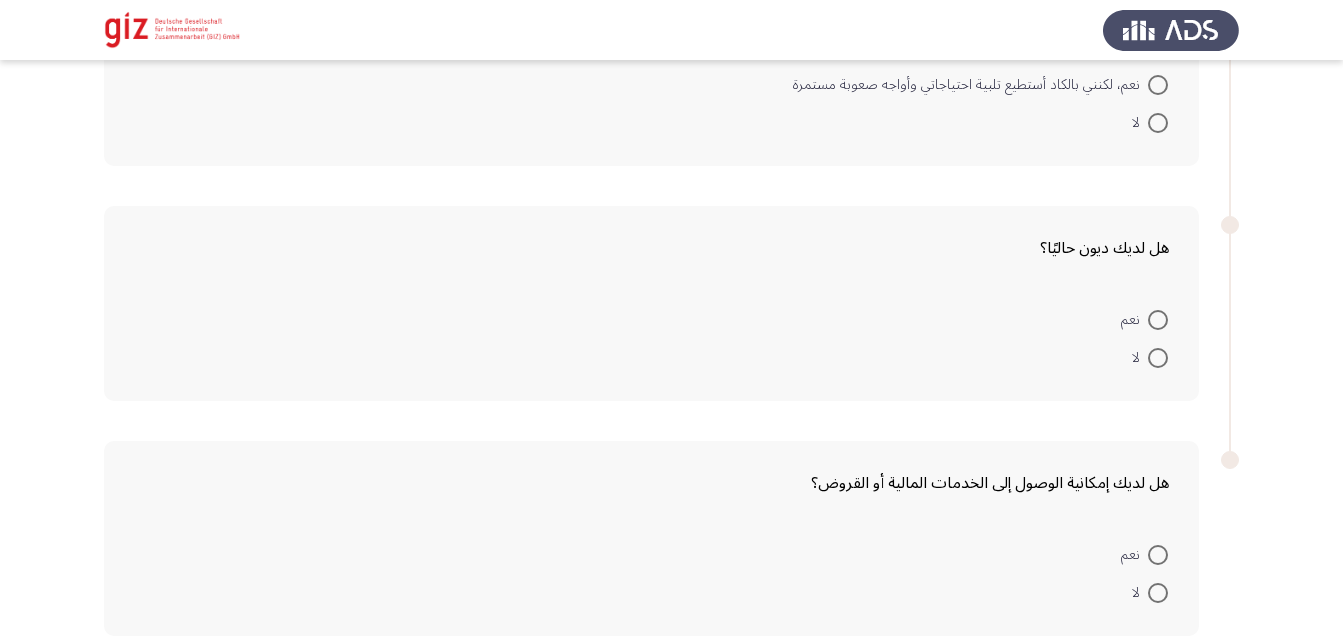 scroll, scrollTop: 2535, scrollLeft: 0, axis: vertical 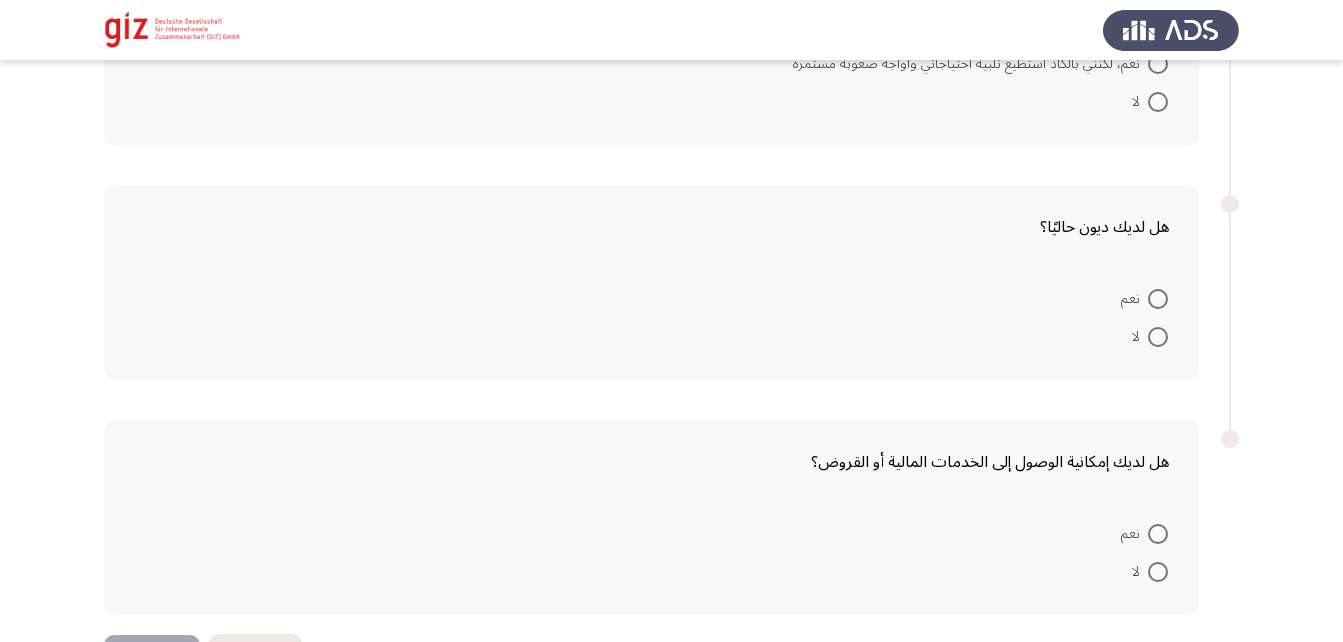 click at bounding box center [1158, 337] 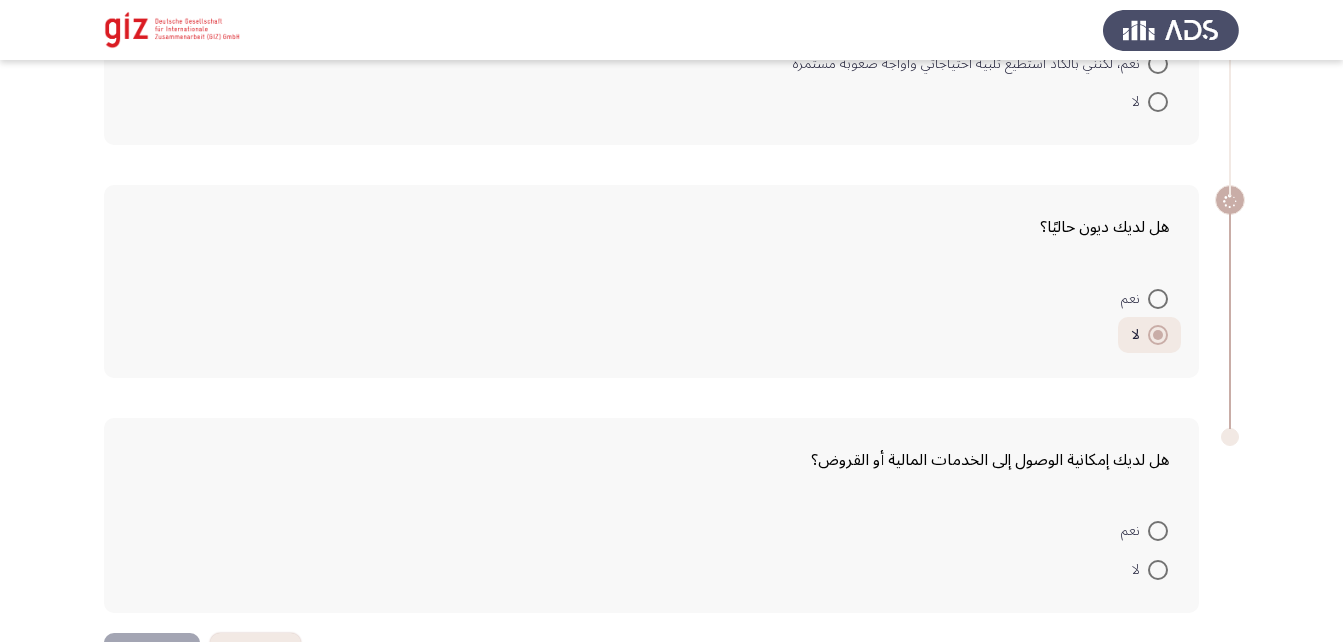 scroll, scrollTop: 2606, scrollLeft: 0, axis: vertical 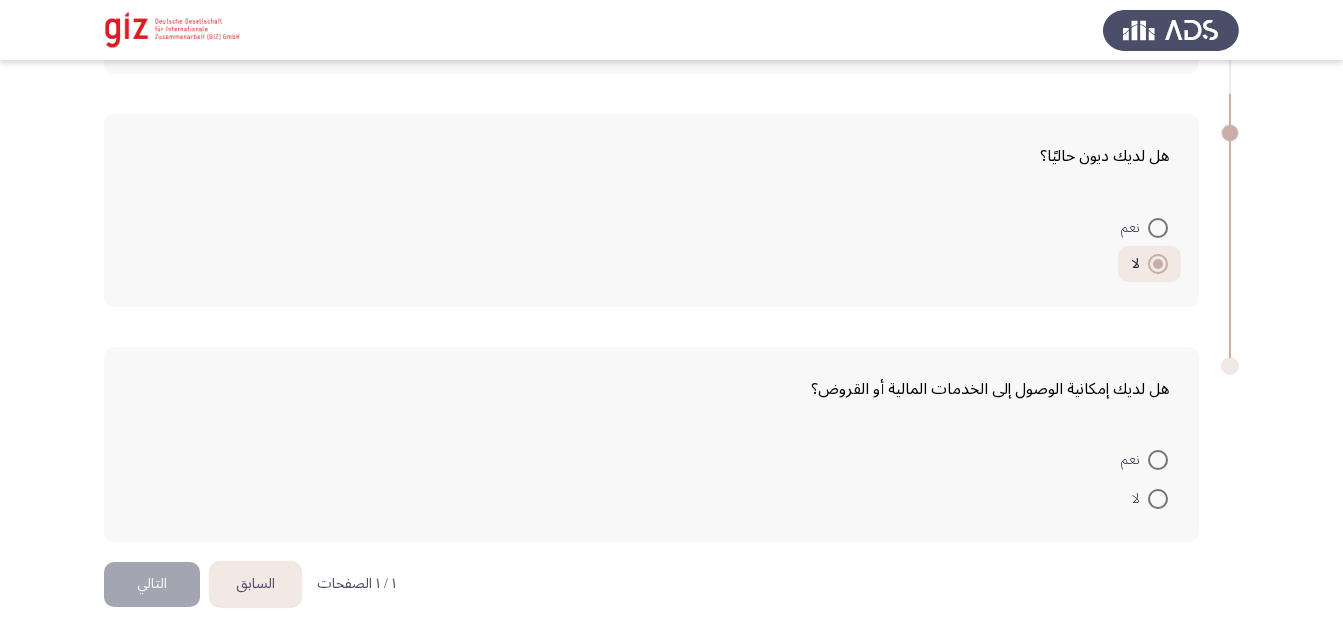 click at bounding box center (1158, 499) 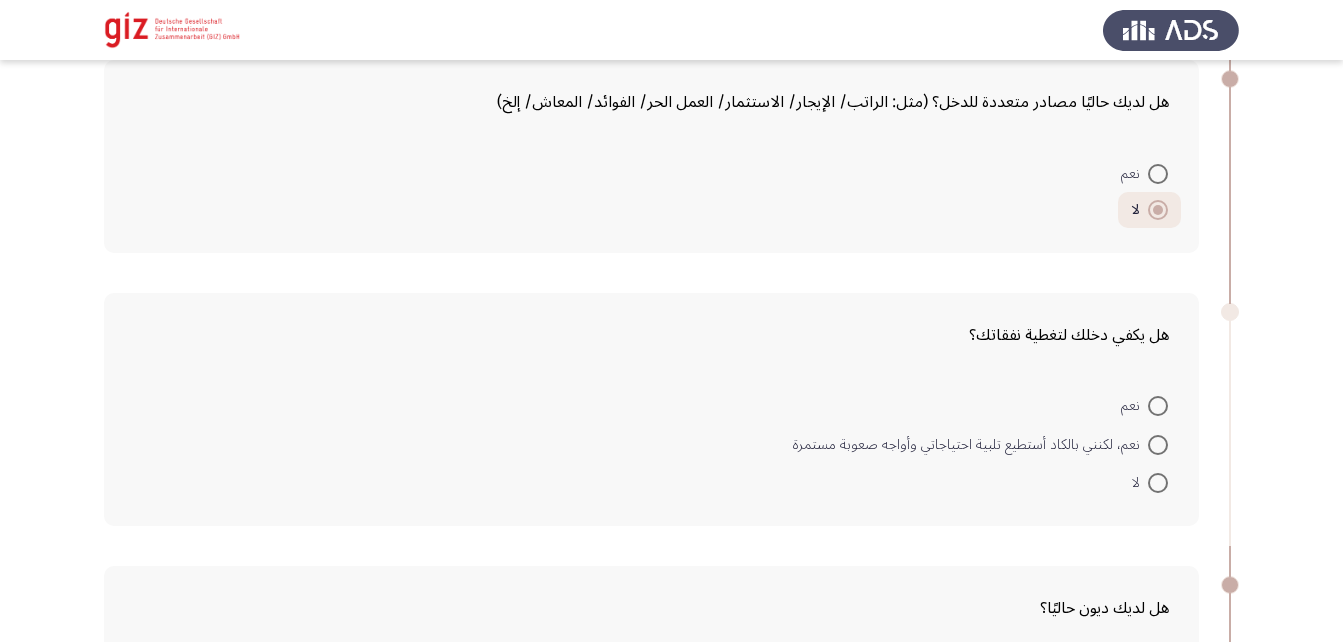 scroll, scrollTop: 2151, scrollLeft: 0, axis: vertical 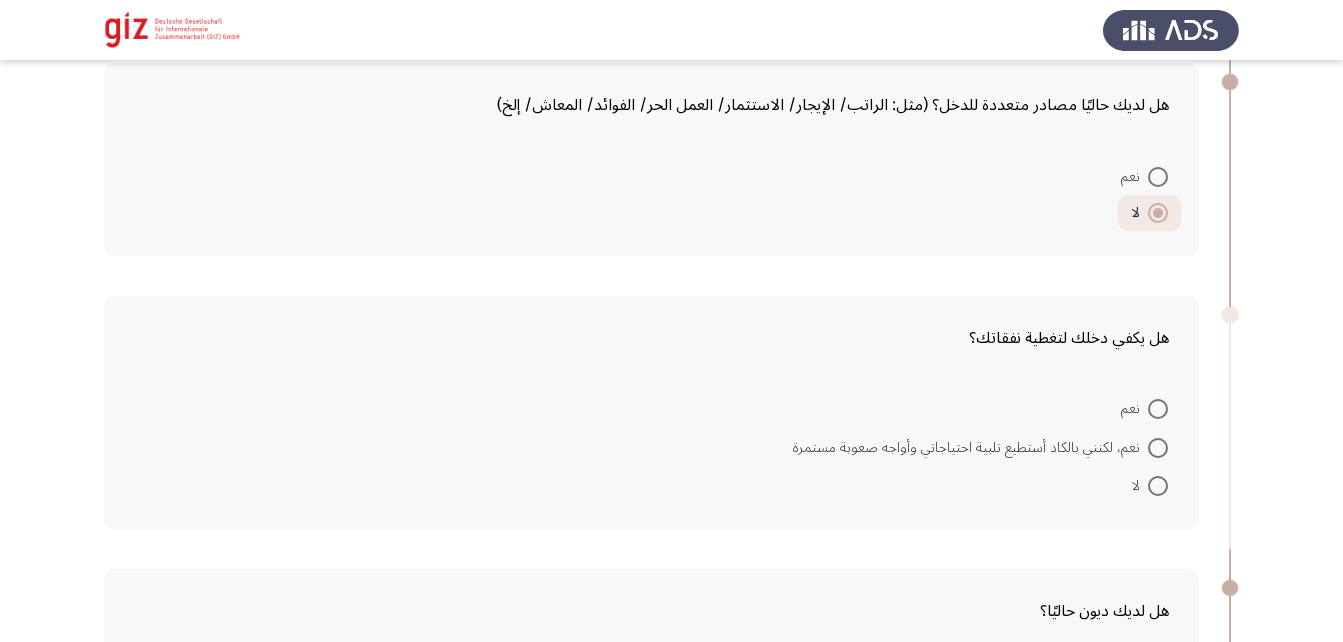 click at bounding box center [1158, 486] 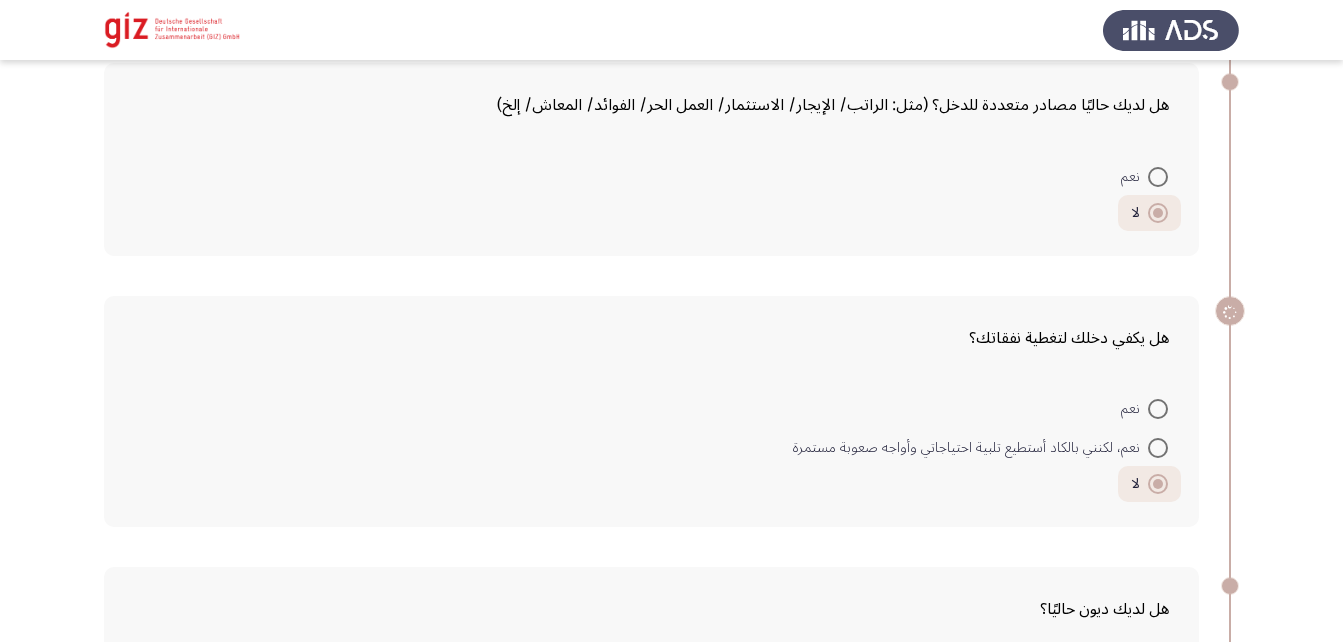 scroll, scrollTop: 2601, scrollLeft: 0, axis: vertical 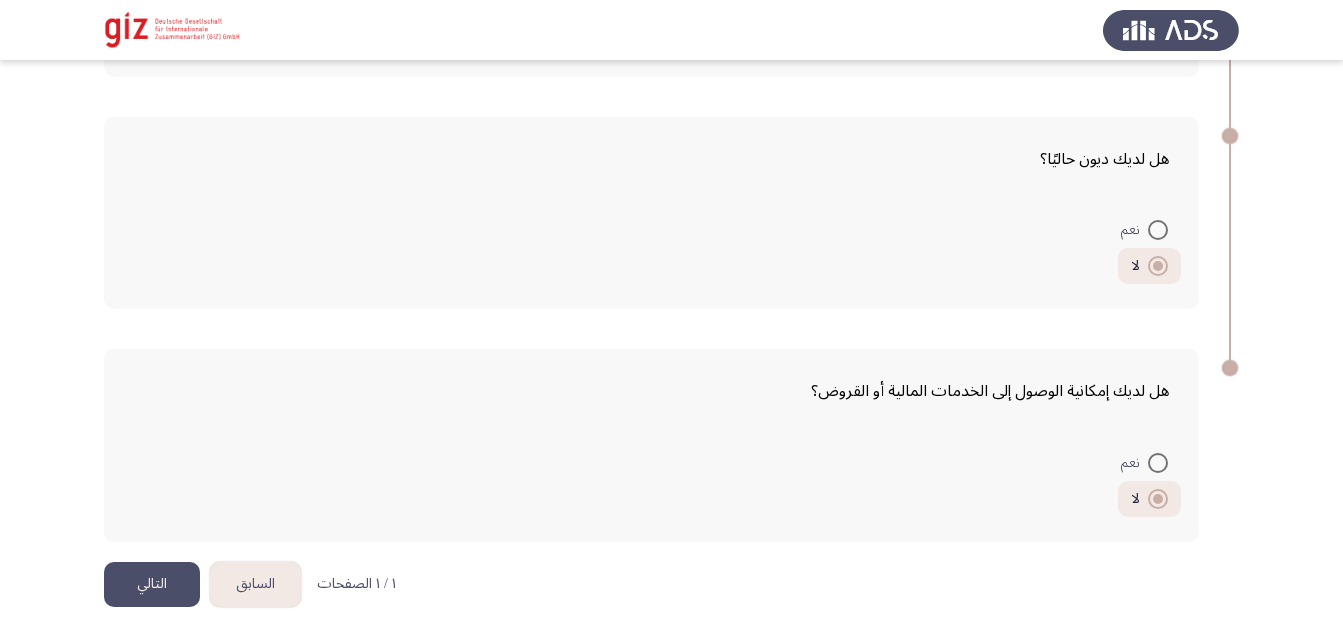 click on "التالي" 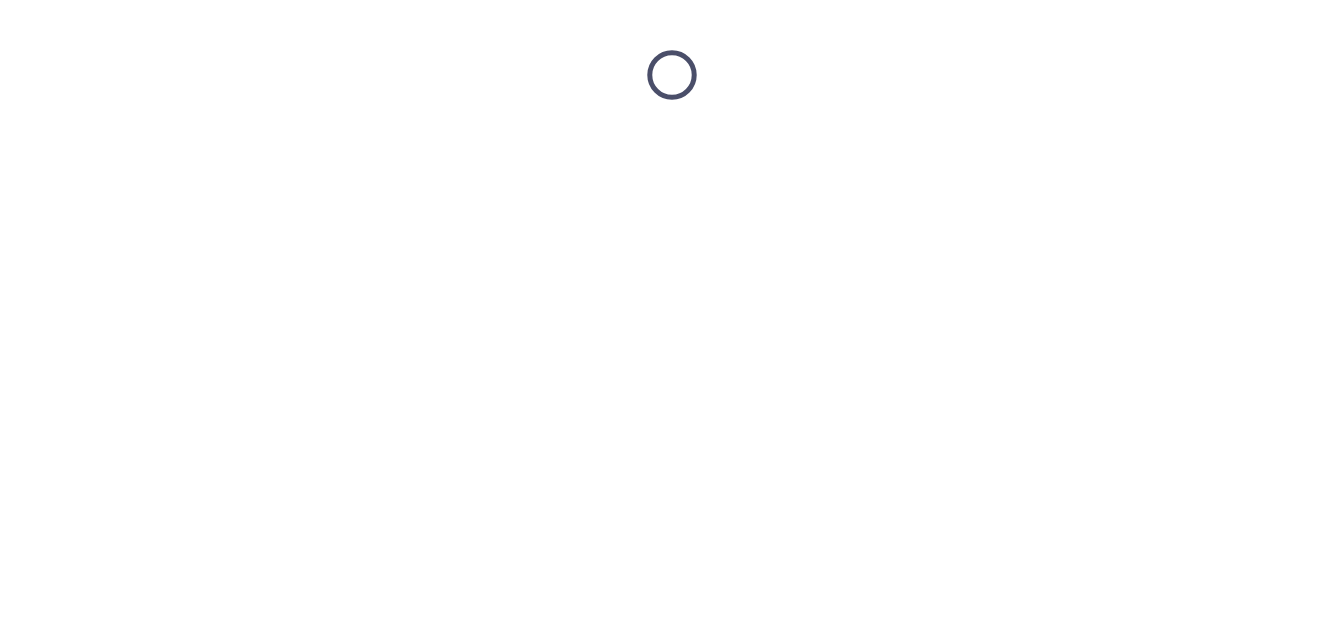 scroll, scrollTop: 0, scrollLeft: 0, axis: both 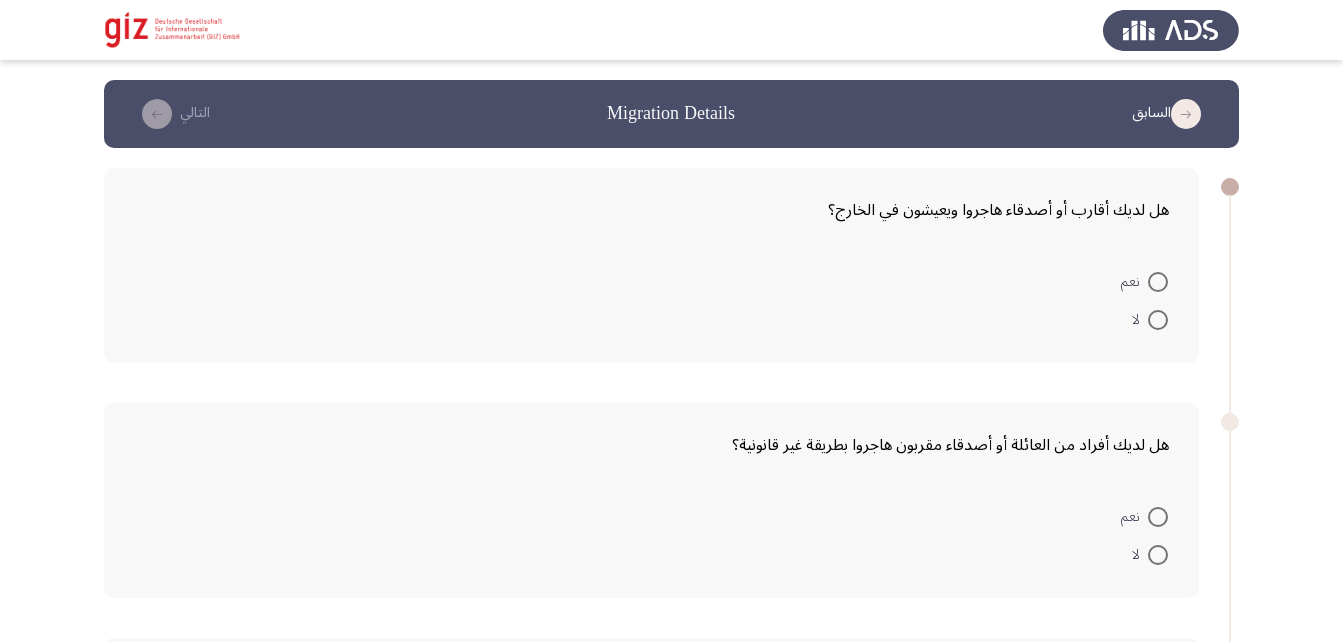 click at bounding box center [1158, 320] 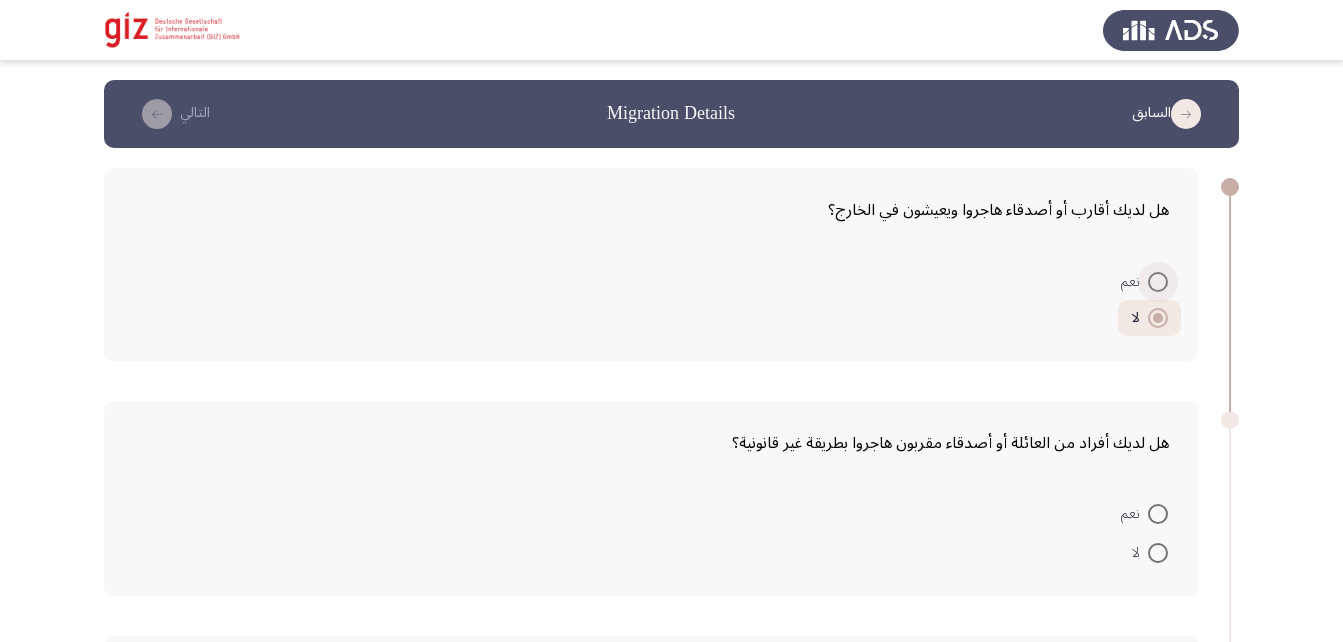 click at bounding box center (1158, 282) 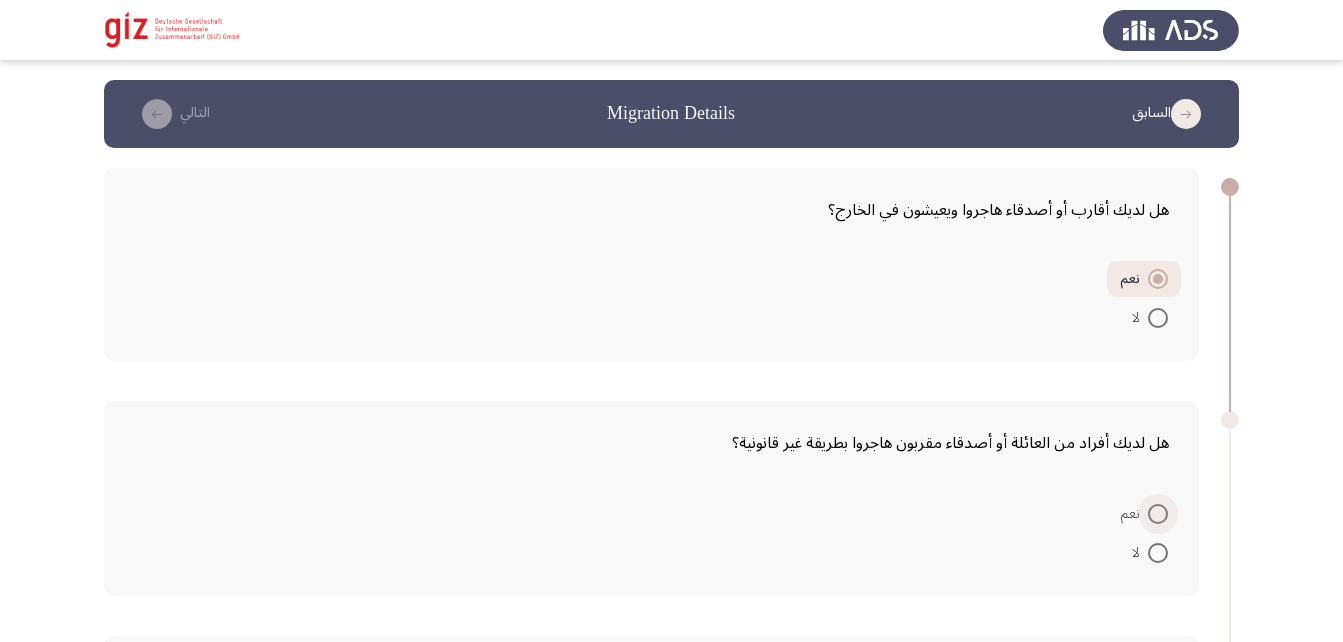 click at bounding box center [1158, 514] 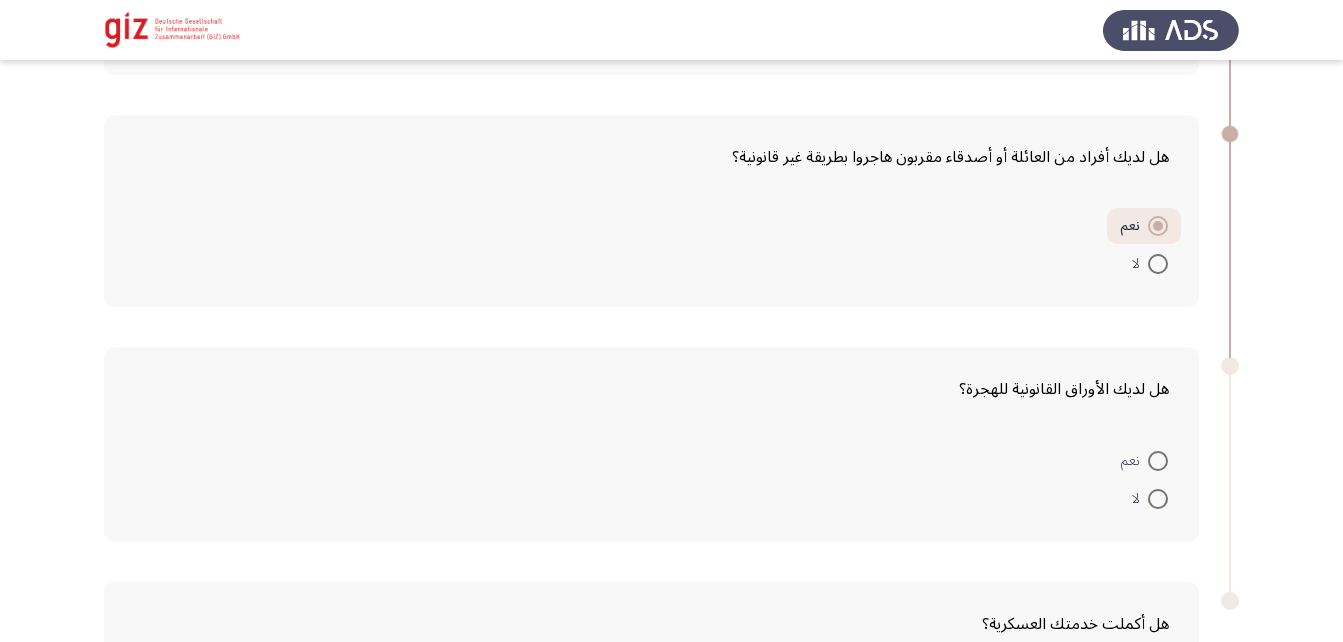 scroll, scrollTop: 292, scrollLeft: 0, axis: vertical 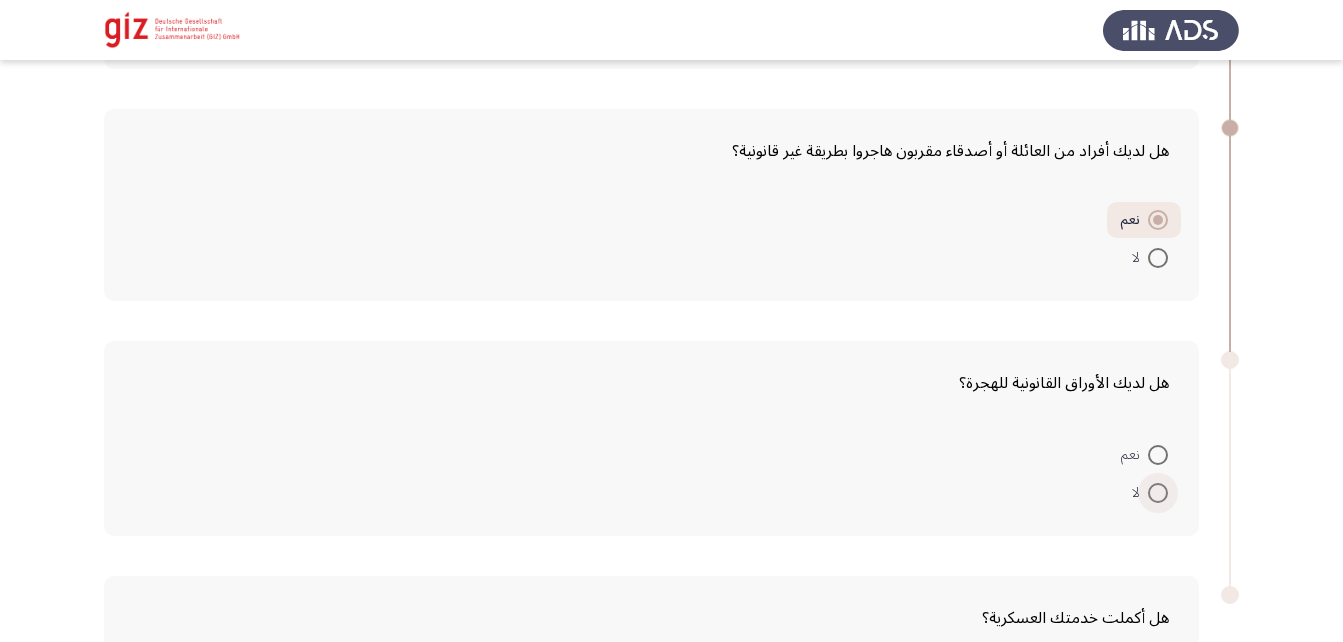 click at bounding box center (1158, 493) 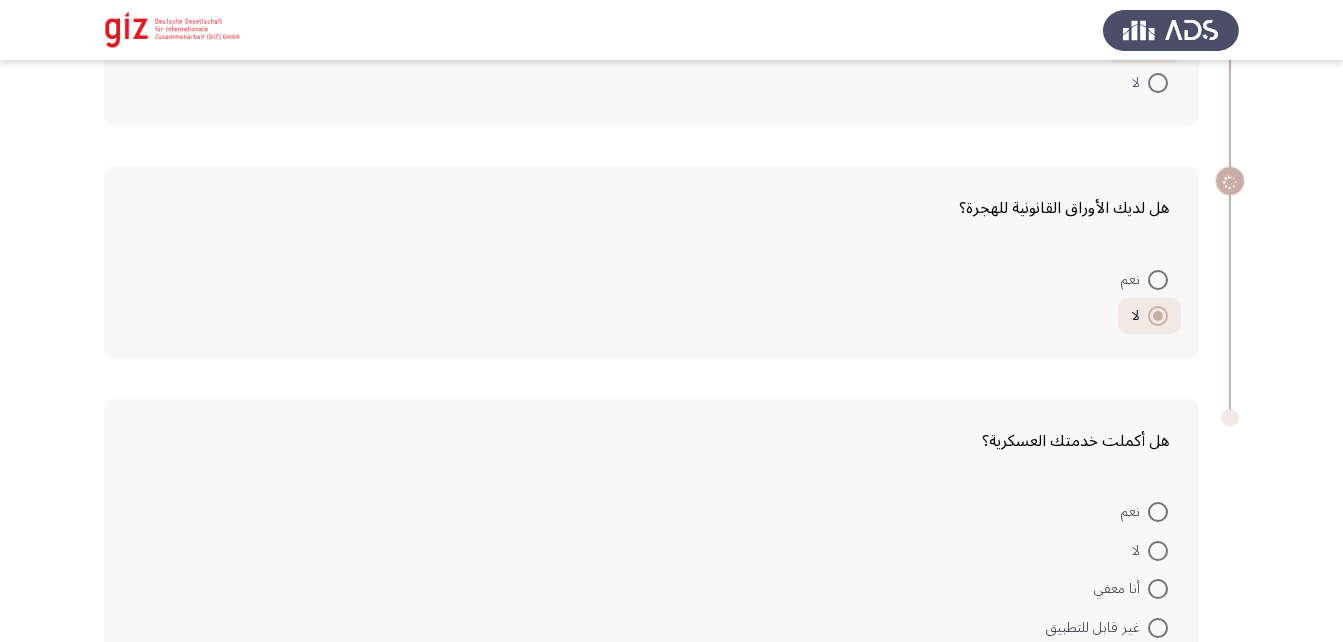 scroll, scrollTop: 575, scrollLeft: 0, axis: vertical 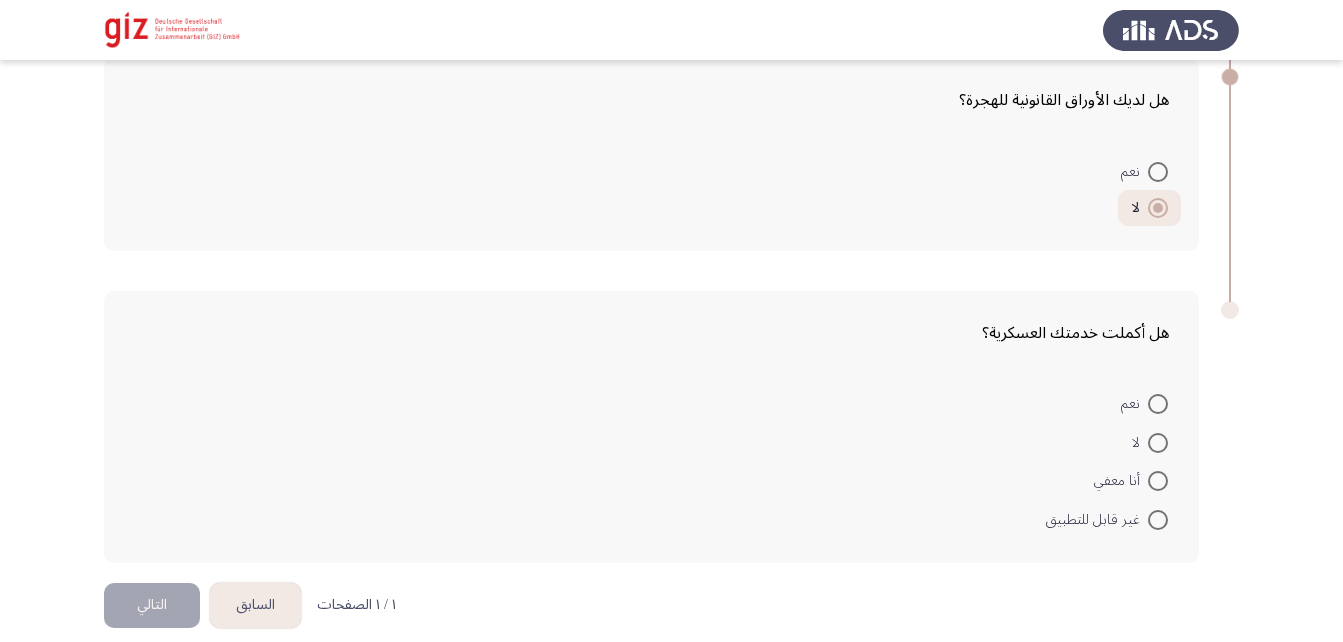 click at bounding box center [1158, 520] 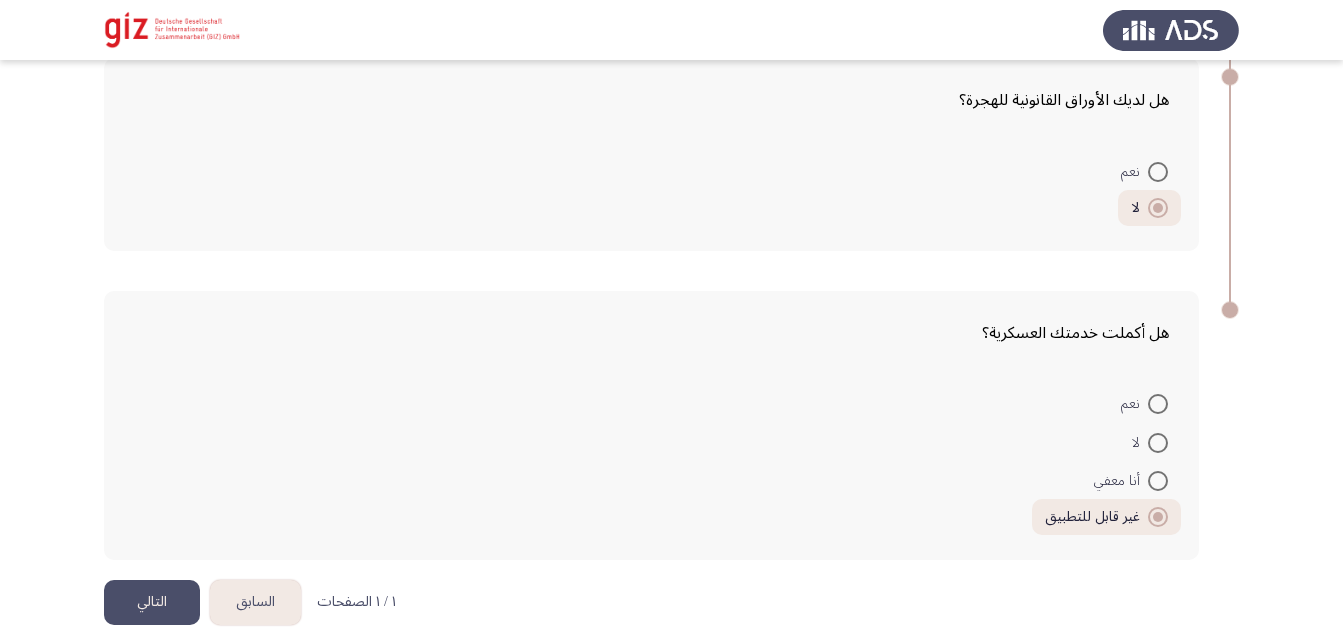 click on "التالي" 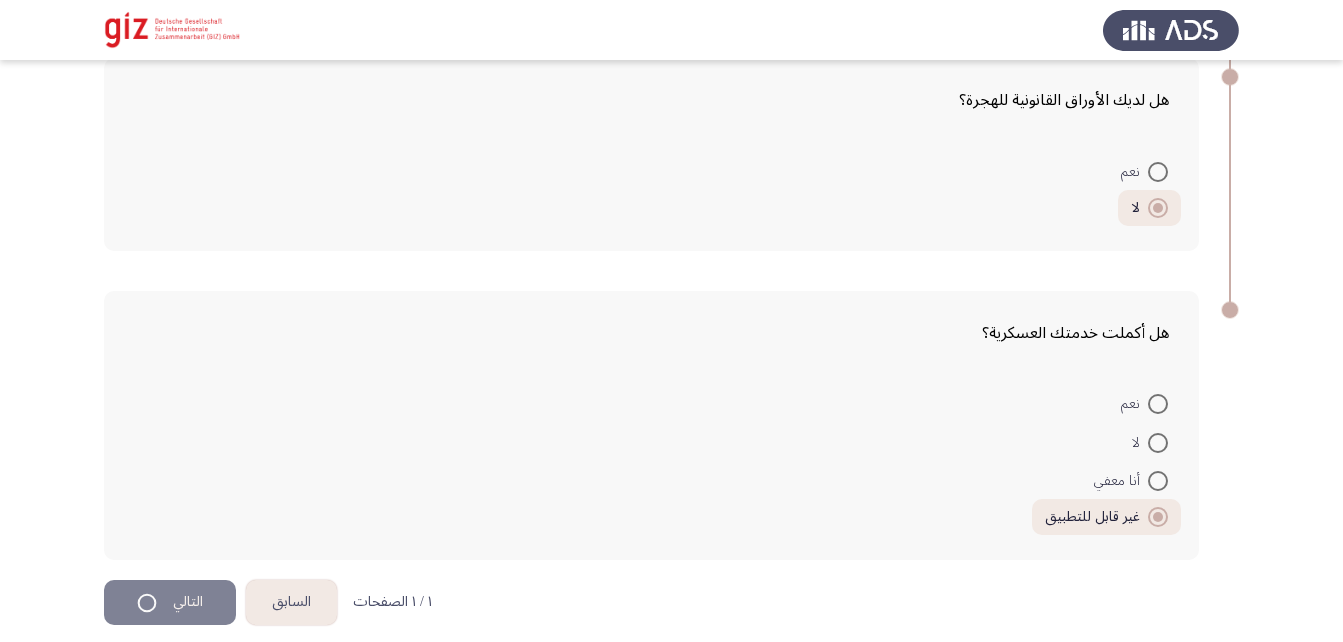 scroll, scrollTop: 0, scrollLeft: 0, axis: both 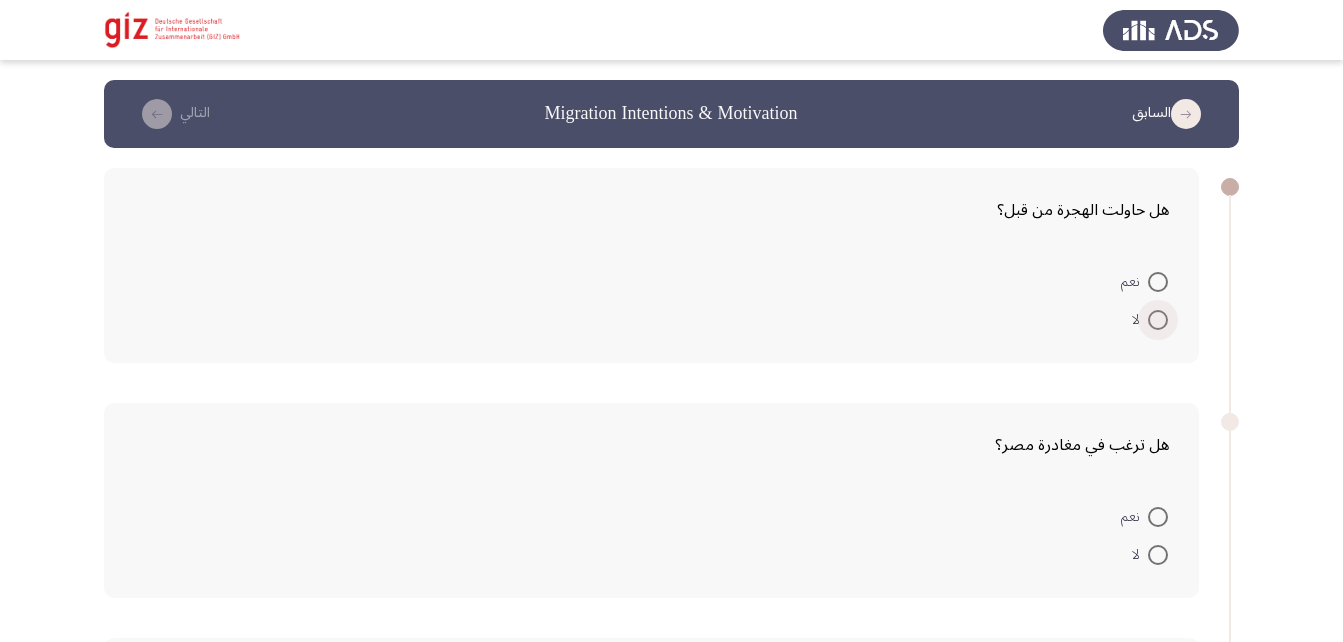 click at bounding box center (1158, 320) 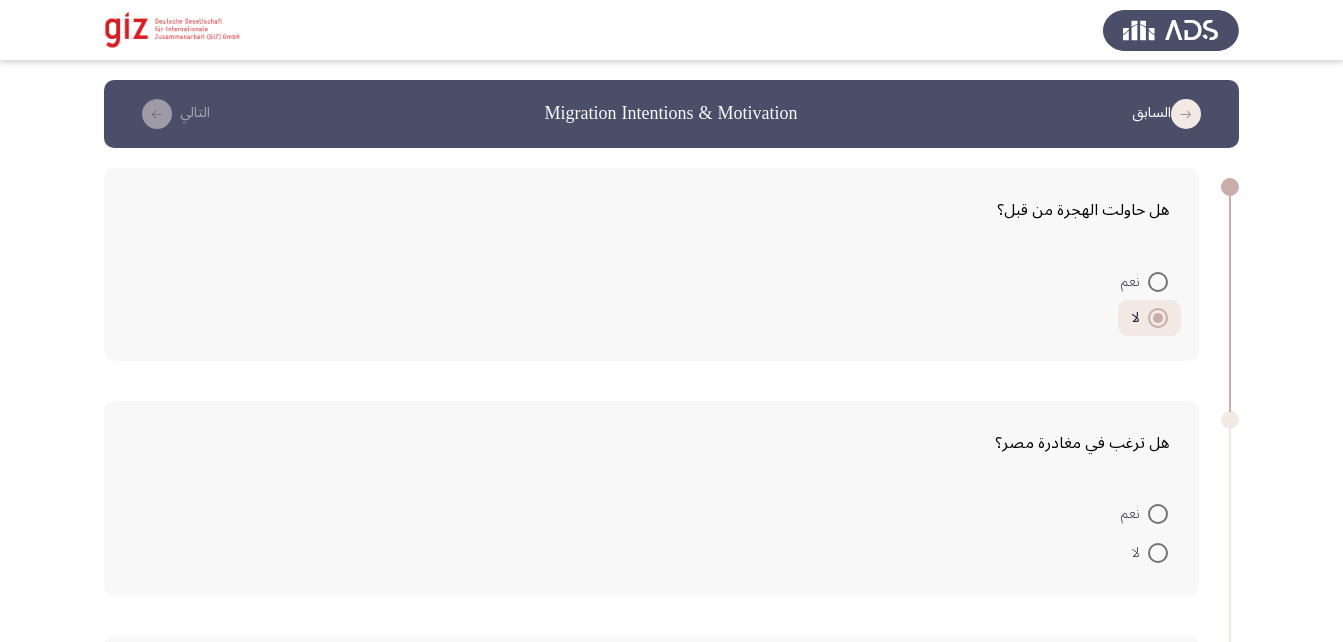 click at bounding box center [1158, 553] 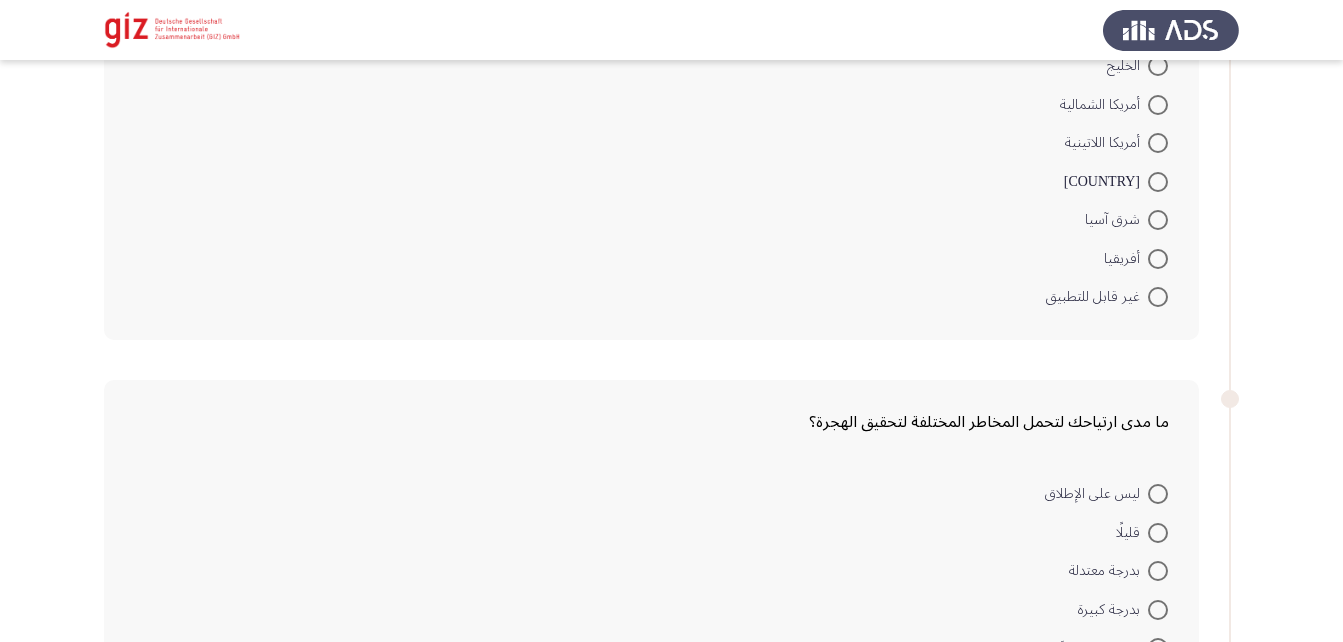scroll, scrollTop: 720, scrollLeft: 0, axis: vertical 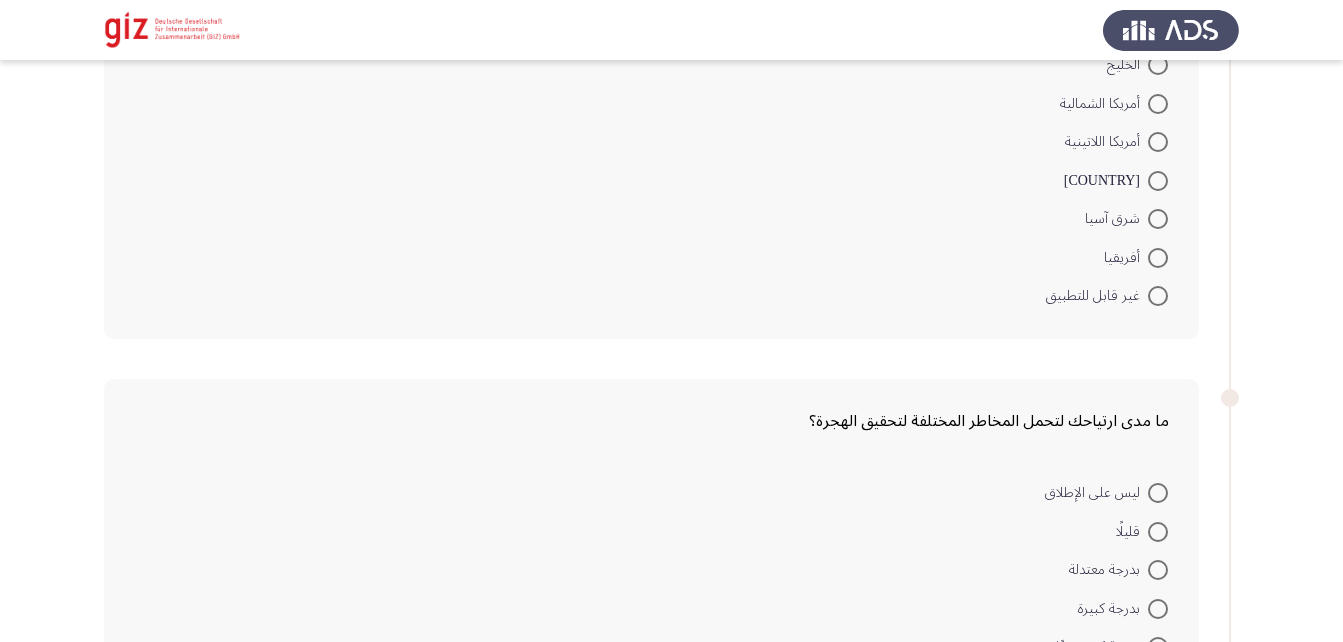 click at bounding box center (1158, 296) 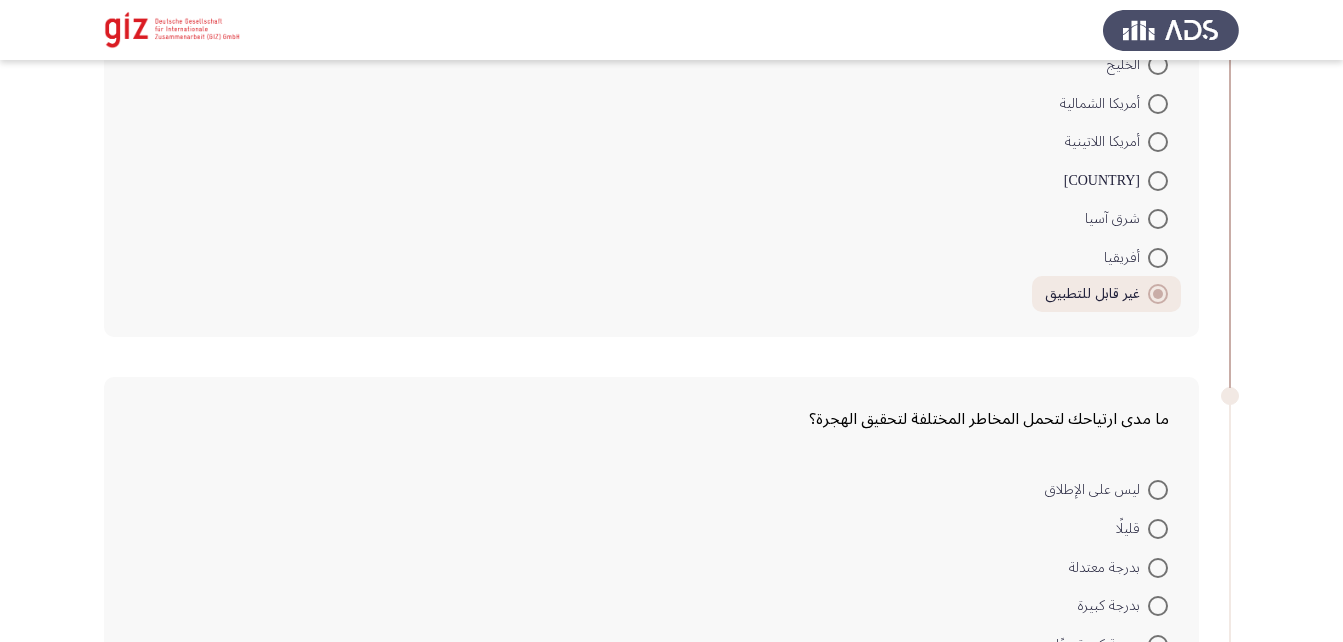 scroll, scrollTop: 827, scrollLeft: 0, axis: vertical 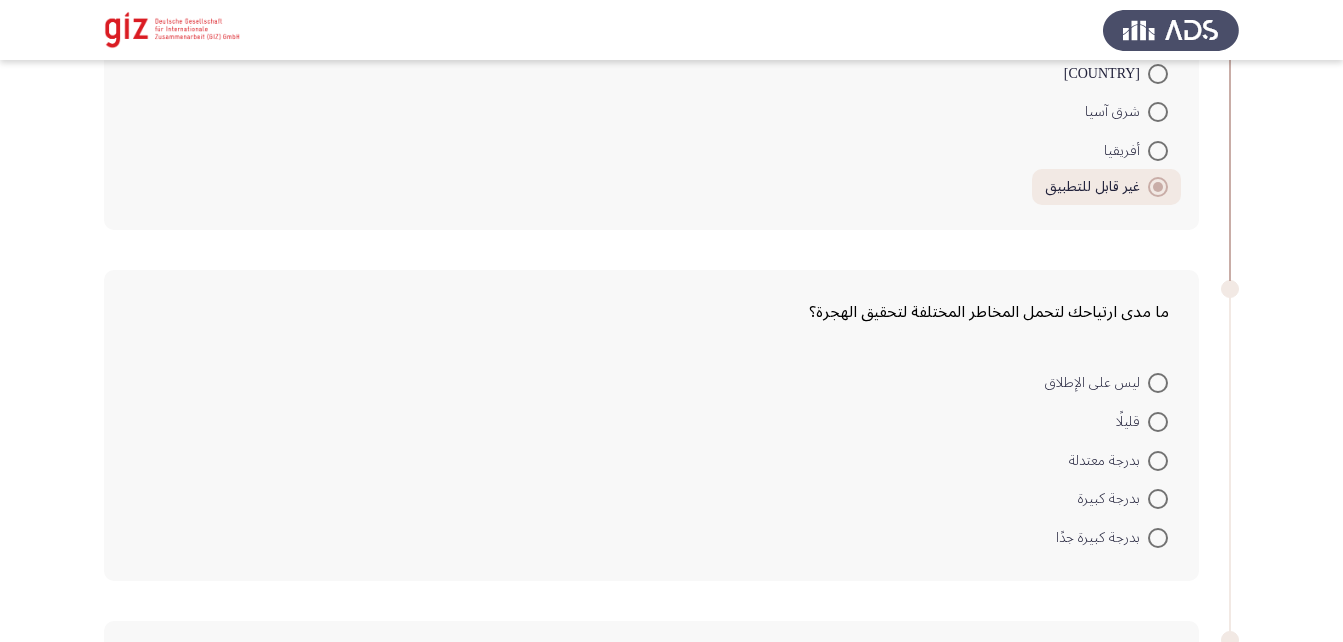 click at bounding box center [1158, 461] 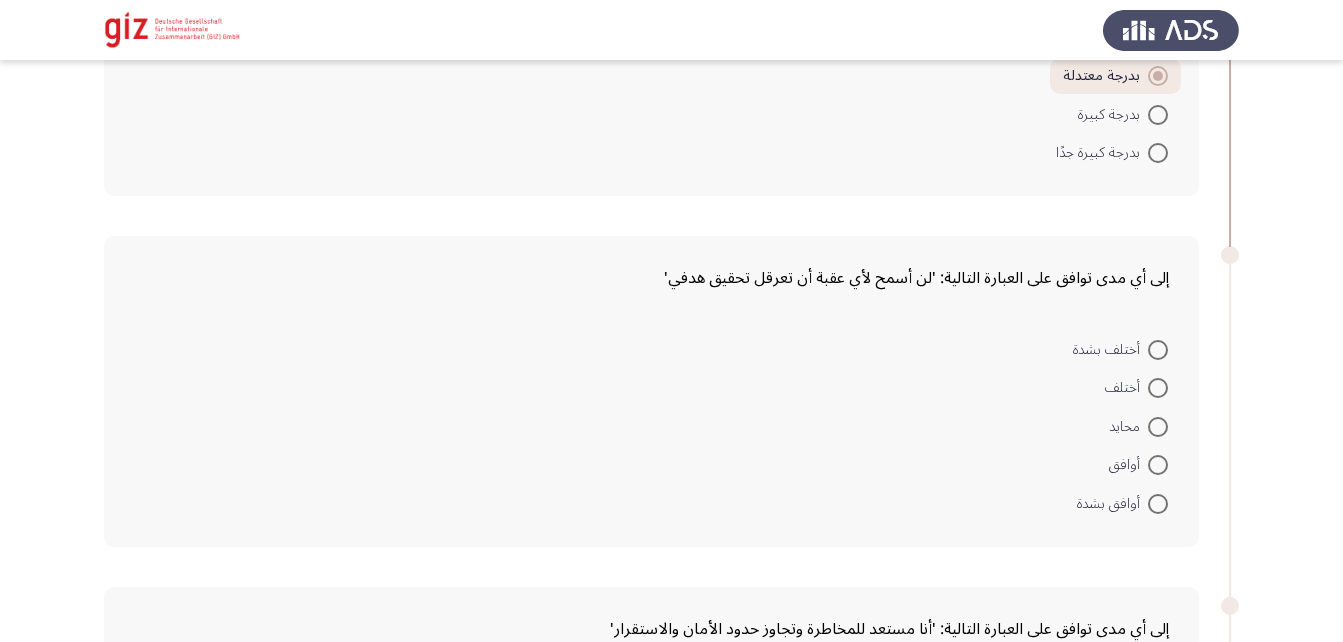 scroll, scrollTop: 1209, scrollLeft: 0, axis: vertical 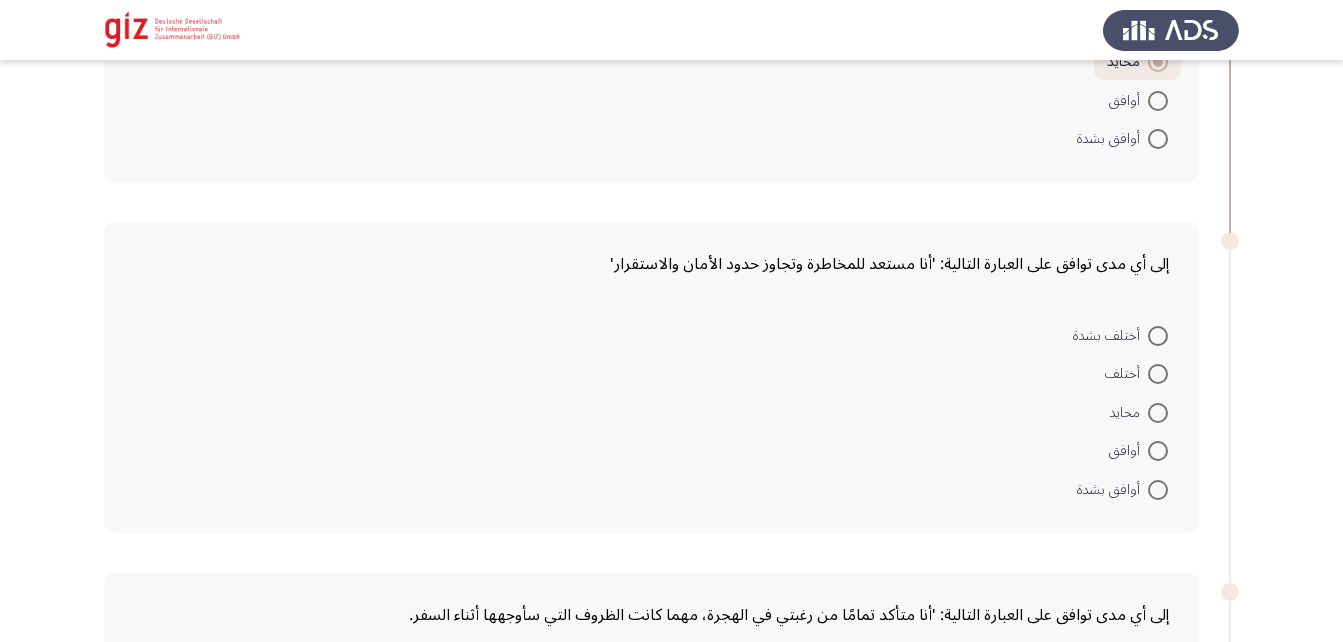 click at bounding box center [1158, 413] 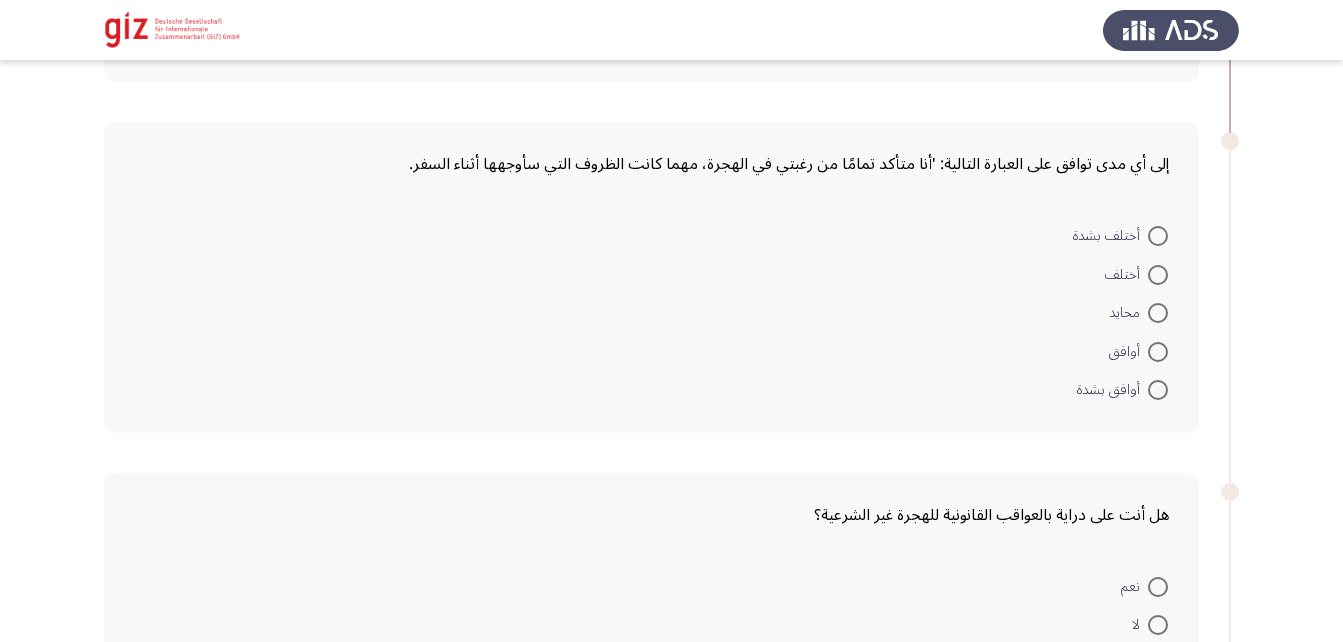 scroll, scrollTop: 2020, scrollLeft: 0, axis: vertical 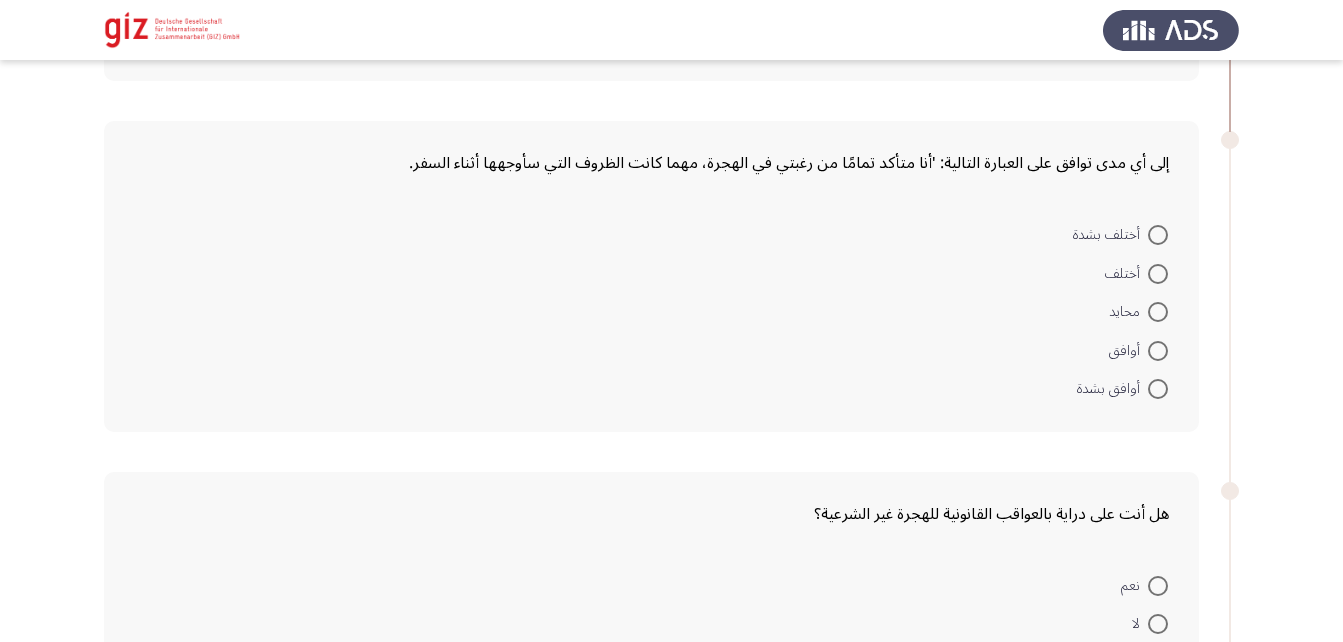 click at bounding box center [1158, 312] 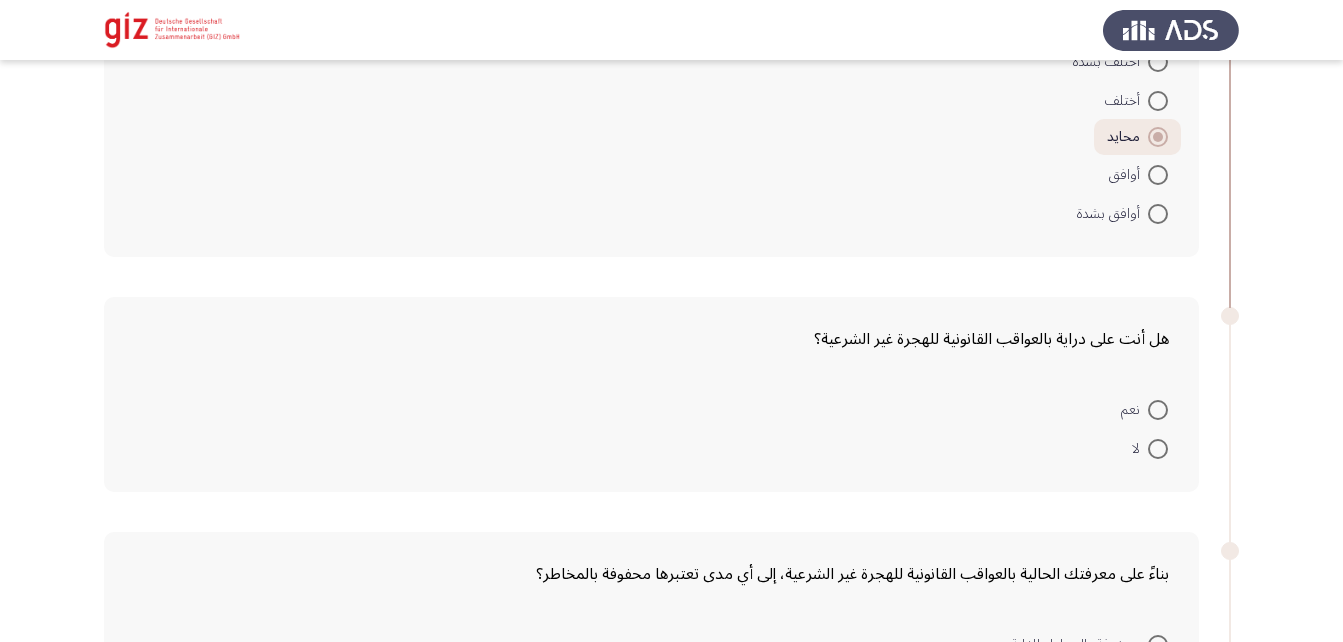 scroll, scrollTop: 2194, scrollLeft: 0, axis: vertical 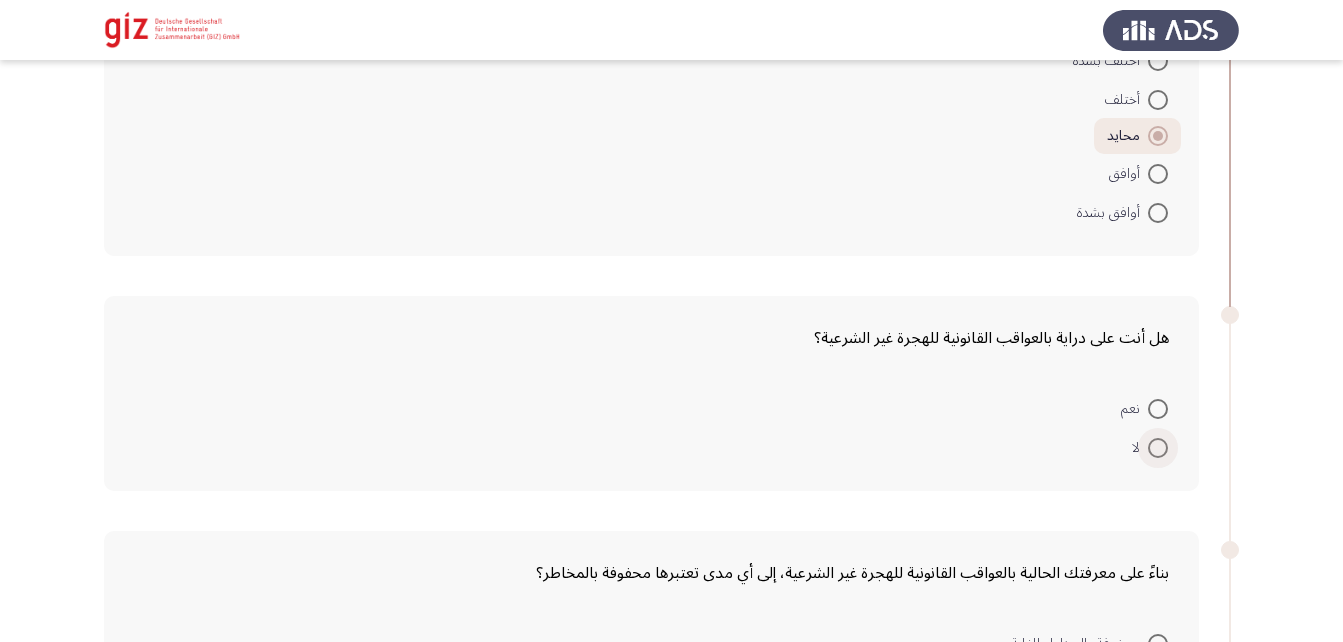 click at bounding box center (1158, 448) 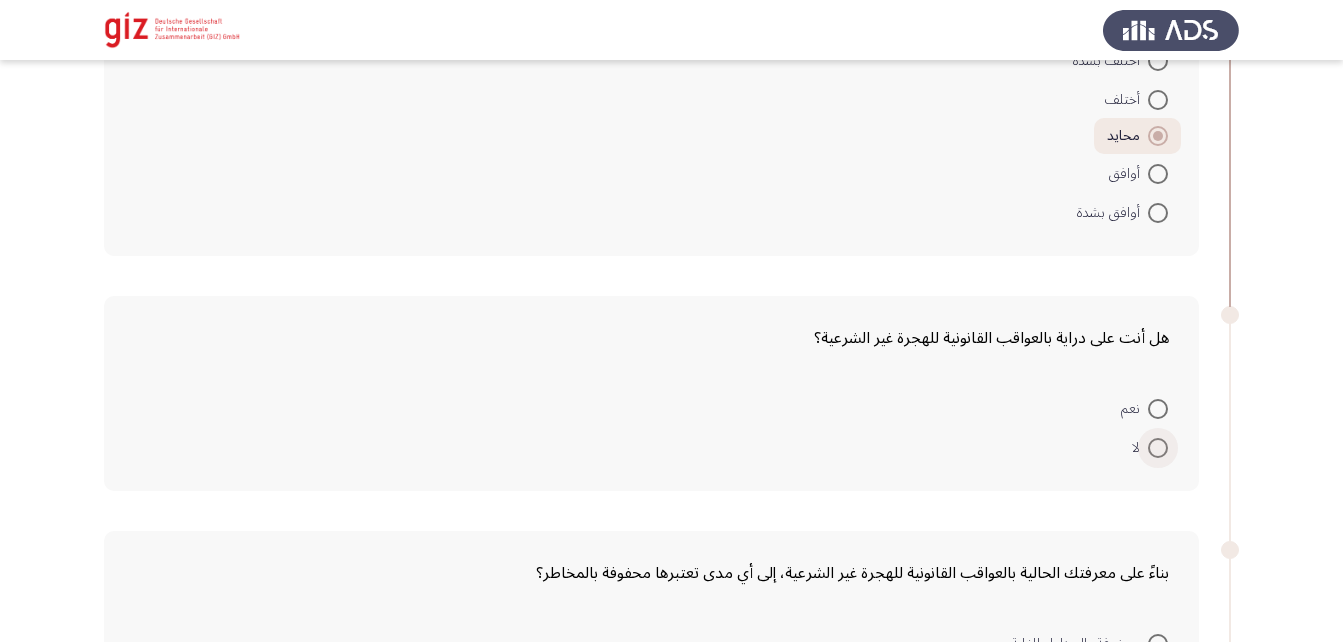 click on "لا" at bounding box center [1158, 448] 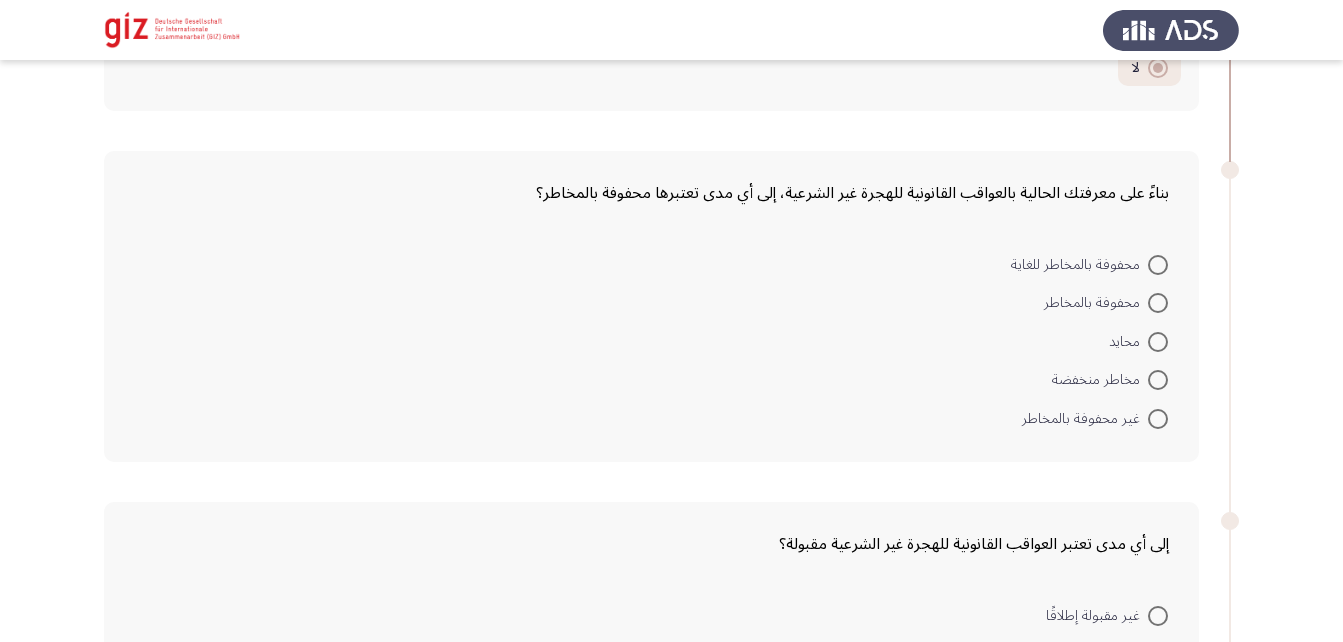 scroll, scrollTop: 2575, scrollLeft: 0, axis: vertical 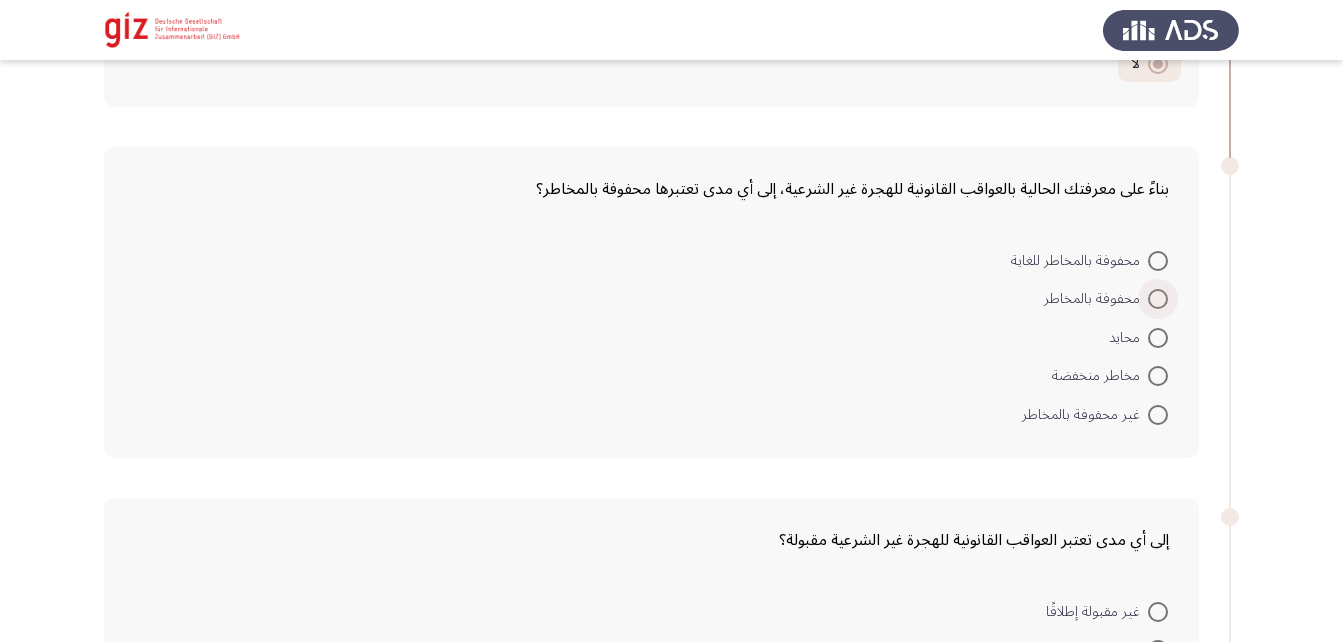 click at bounding box center (1158, 299) 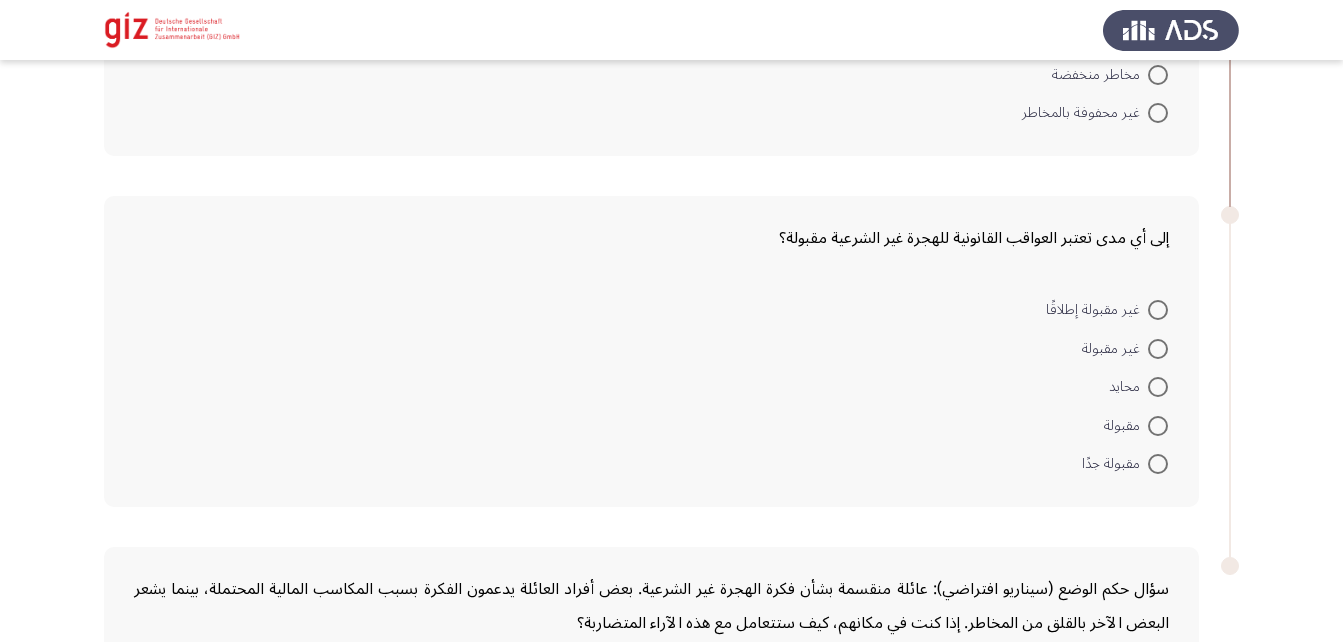 scroll, scrollTop: 2876, scrollLeft: 0, axis: vertical 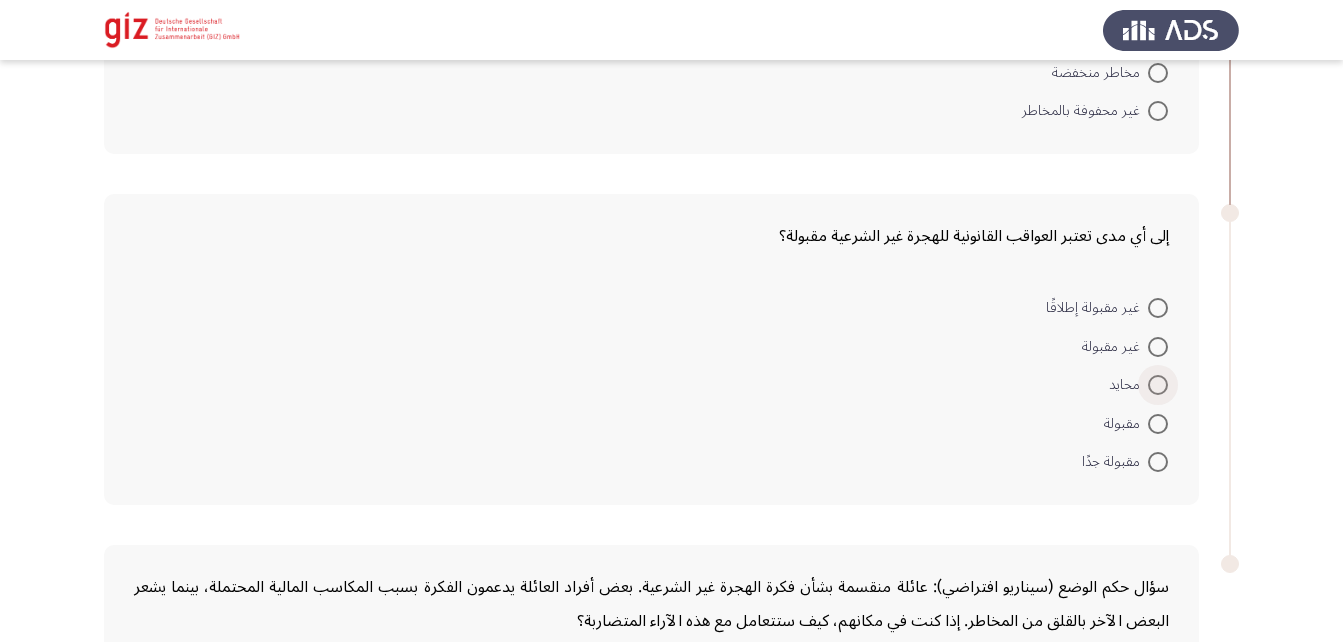 click at bounding box center (1158, 385) 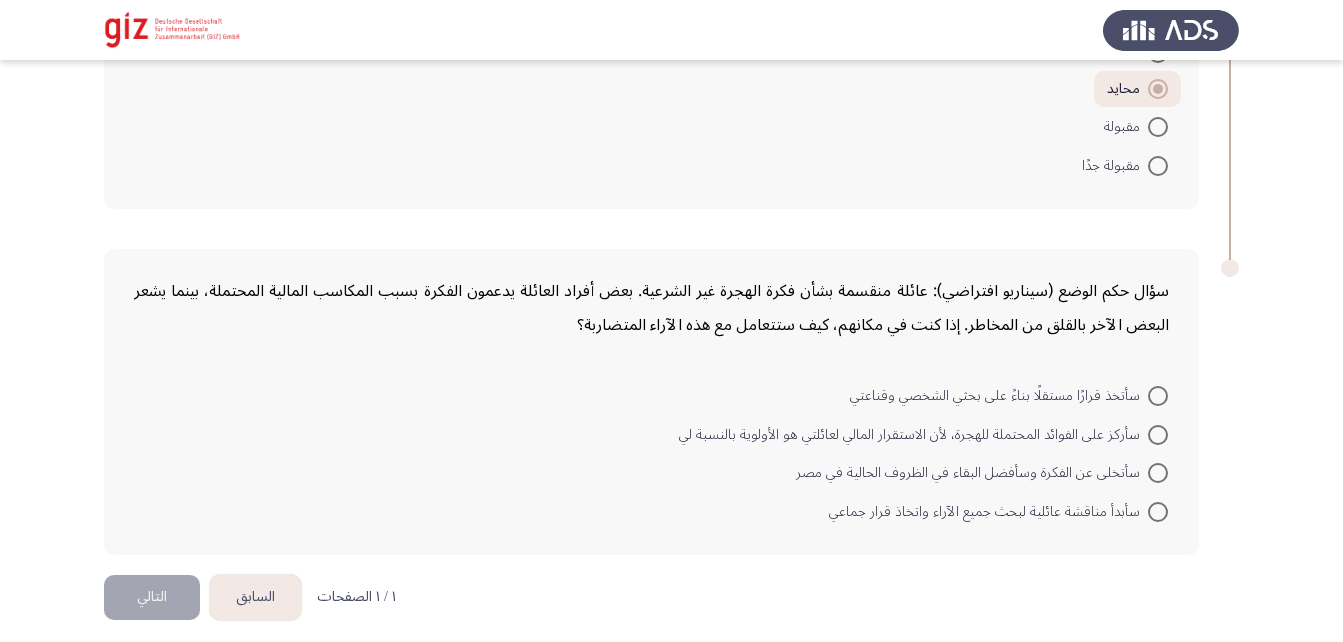 scroll, scrollTop: 3183, scrollLeft: 0, axis: vertical 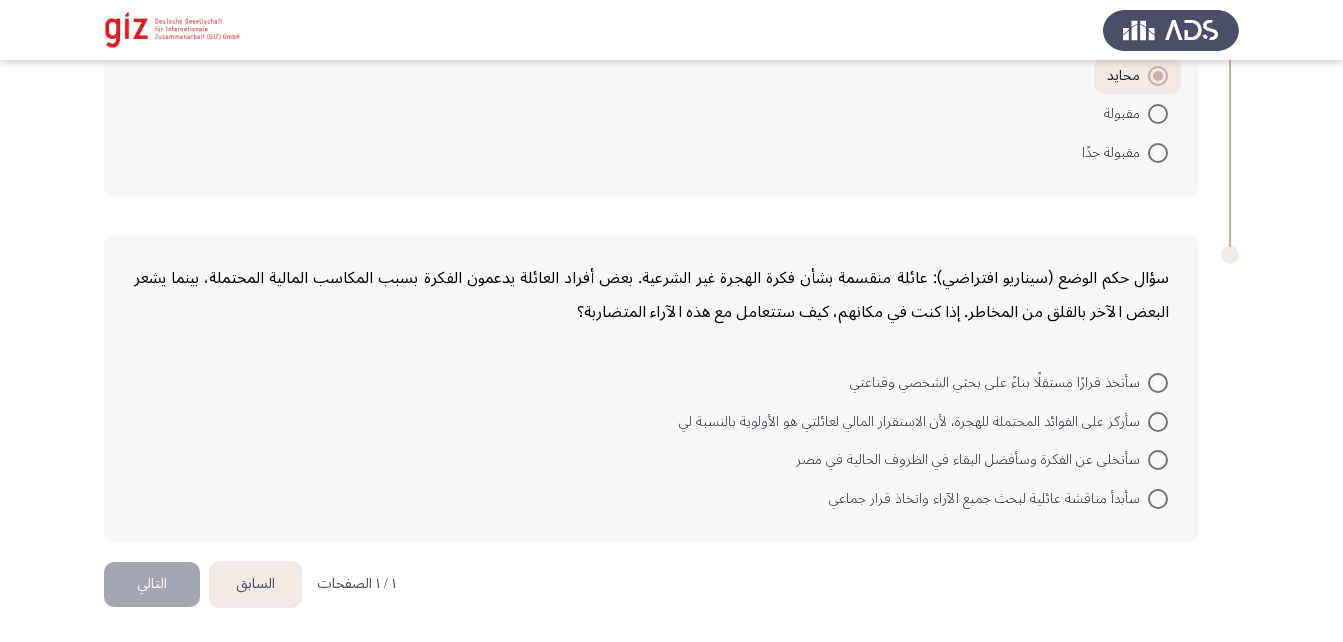 click at bounding box center [1158, 383] 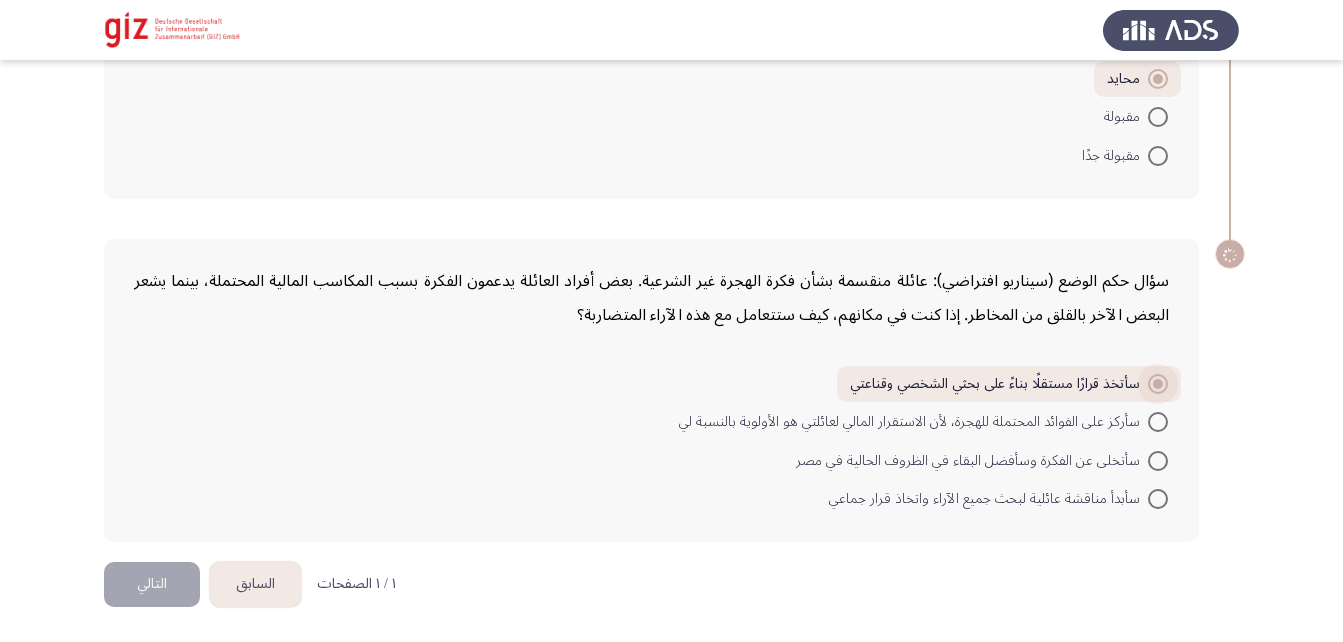 scroll, scrollTop: 3180, scrollLeft: 0, axis: vertical 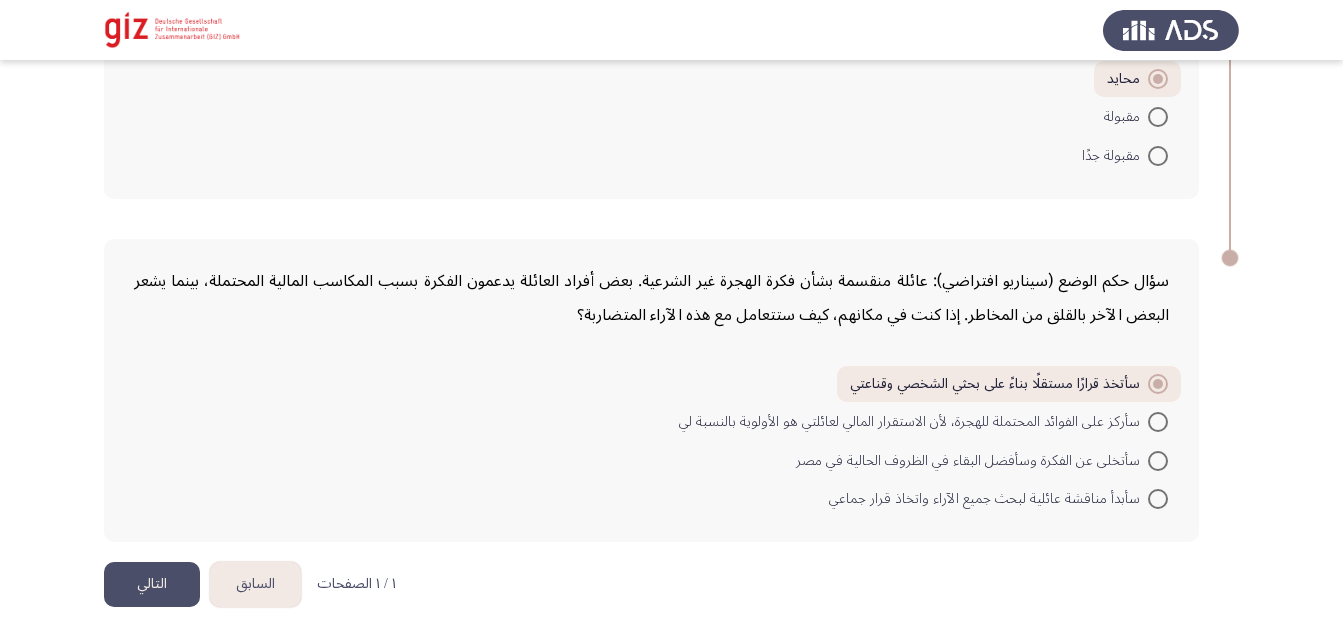 click at bounding box center (1158, 422) 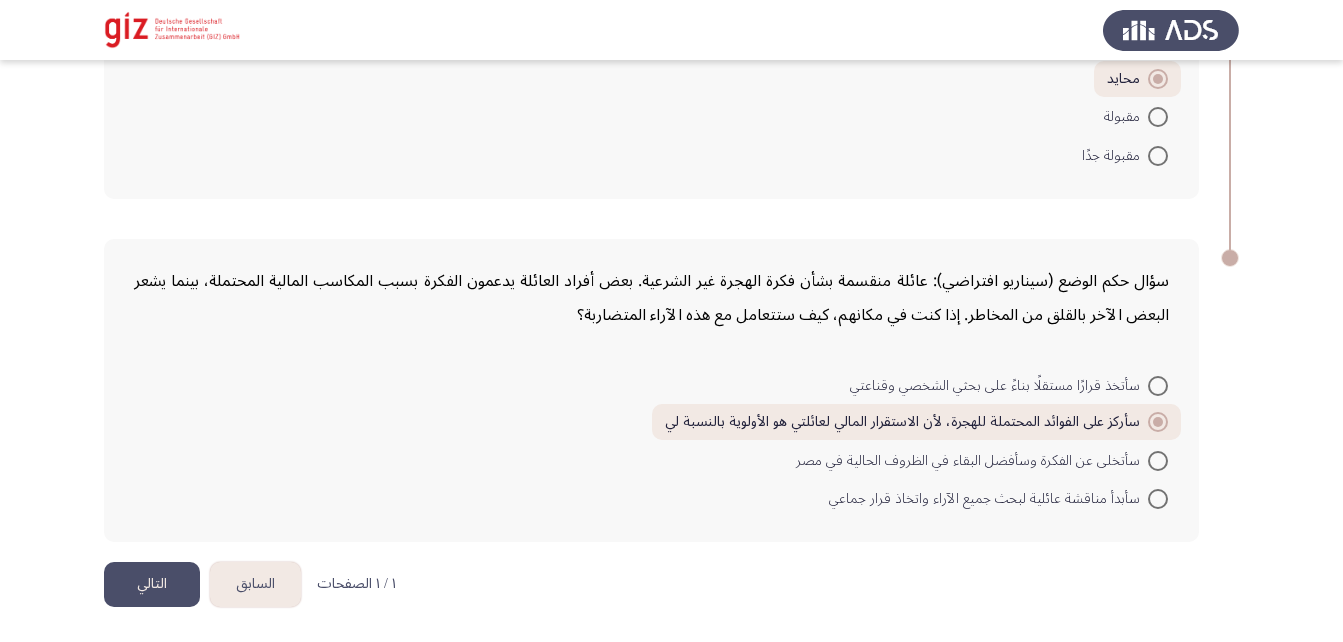 click on "التالي" 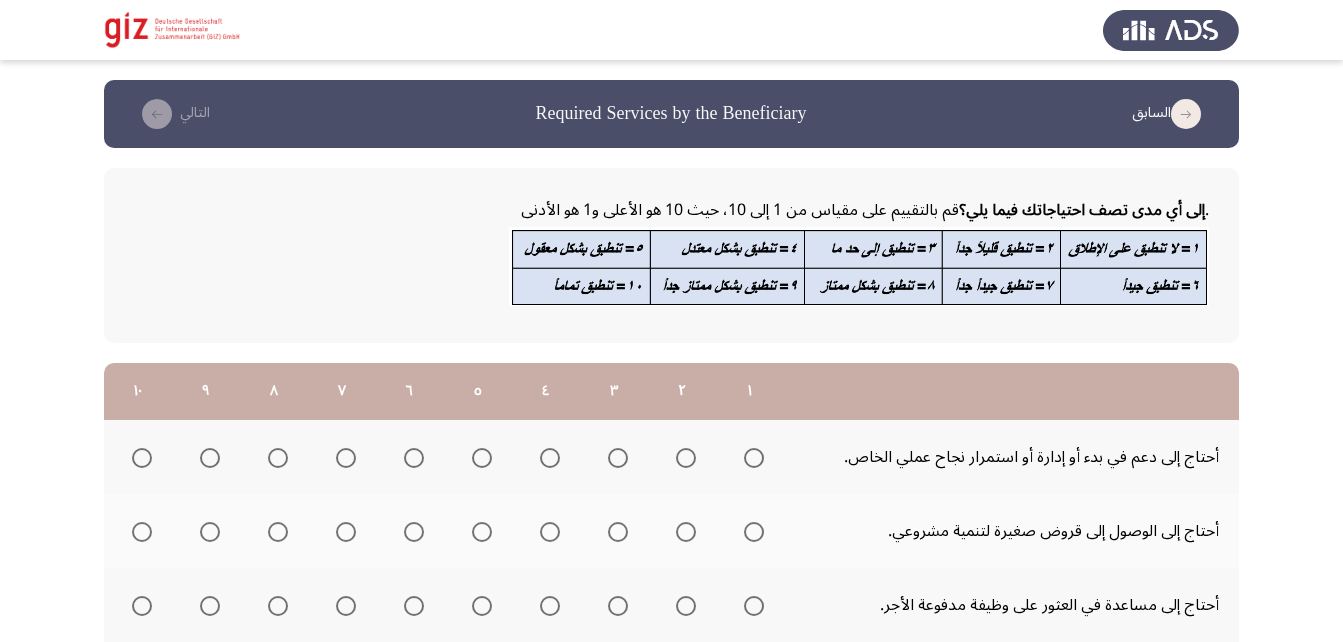 scroll, scrollTop: 92, scrollLeft: 0, axis: vertical 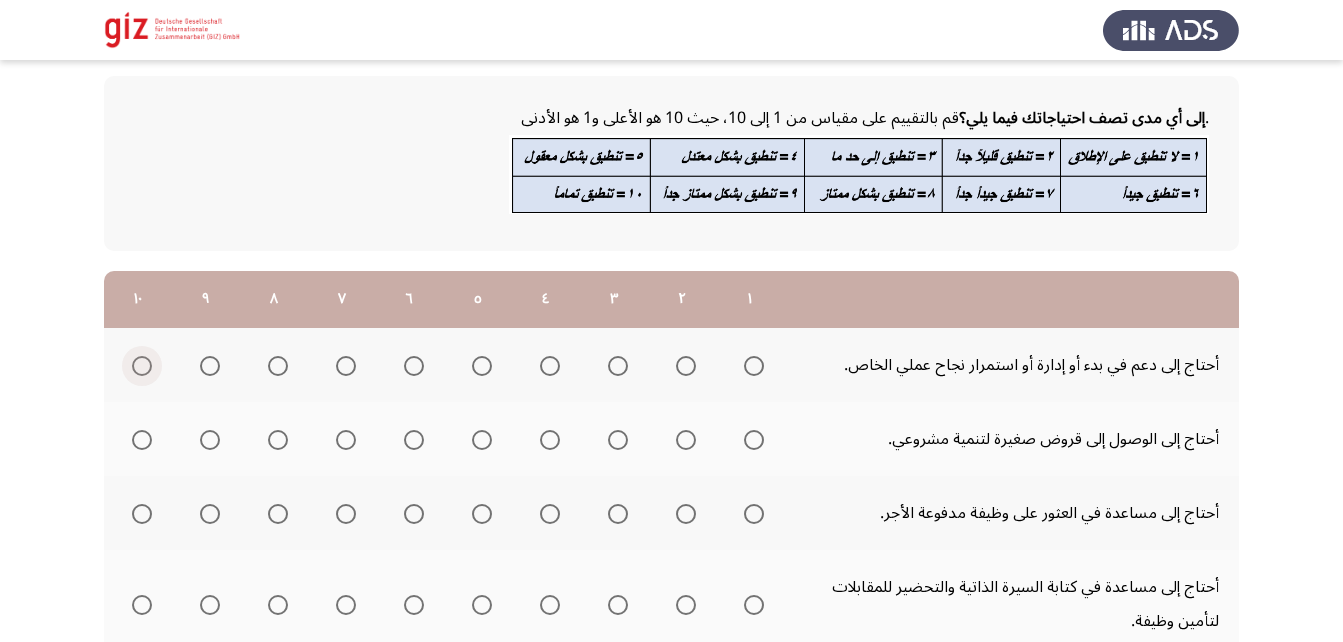 click at bounding box center [142, 366] 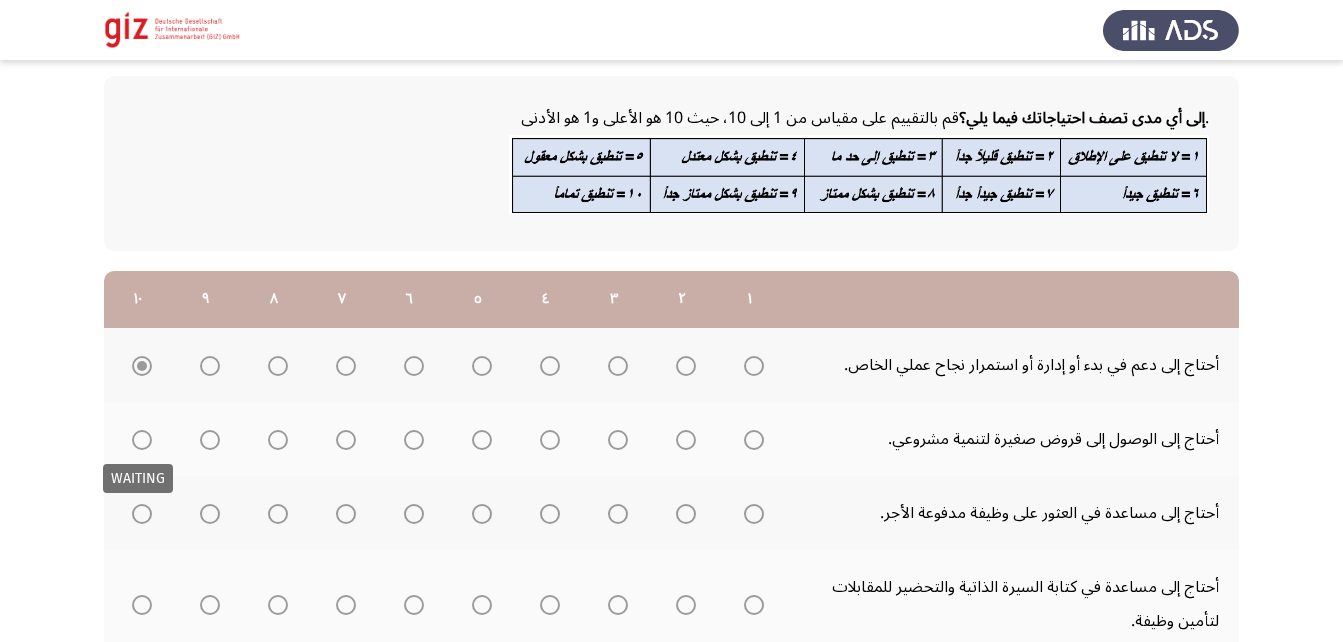 click at bounding box center (142, 440) 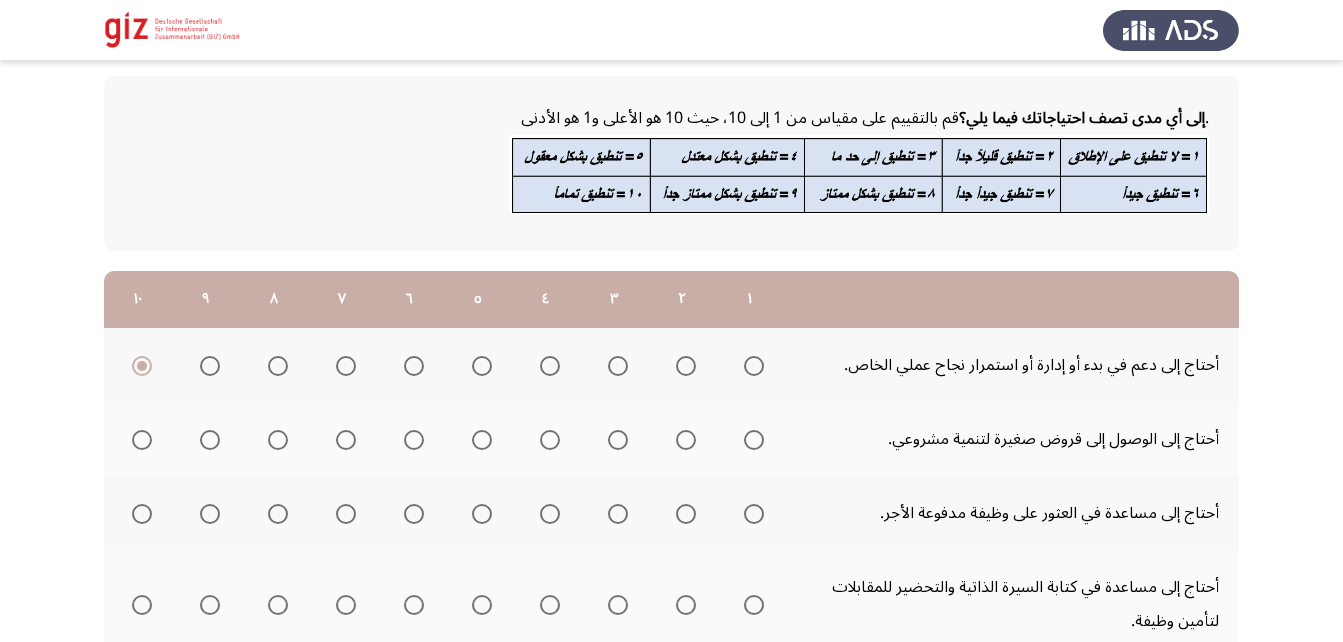 click at bounding box center (142, 440) 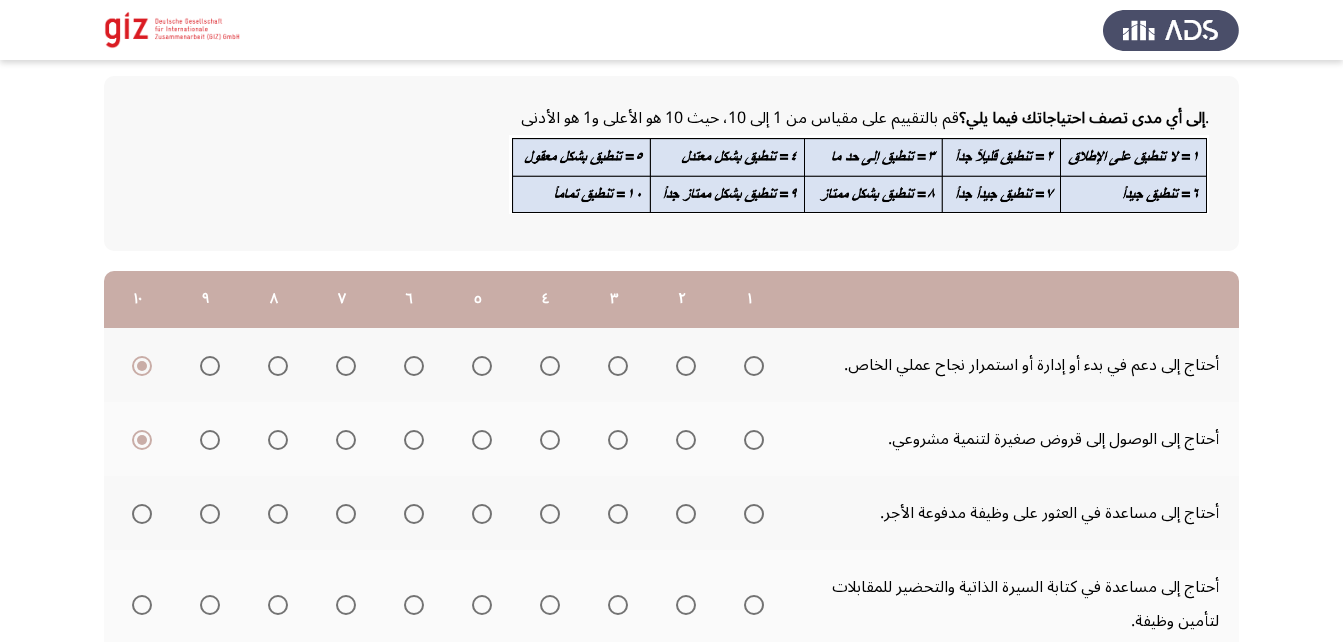 click at bounding box center [754, 514] 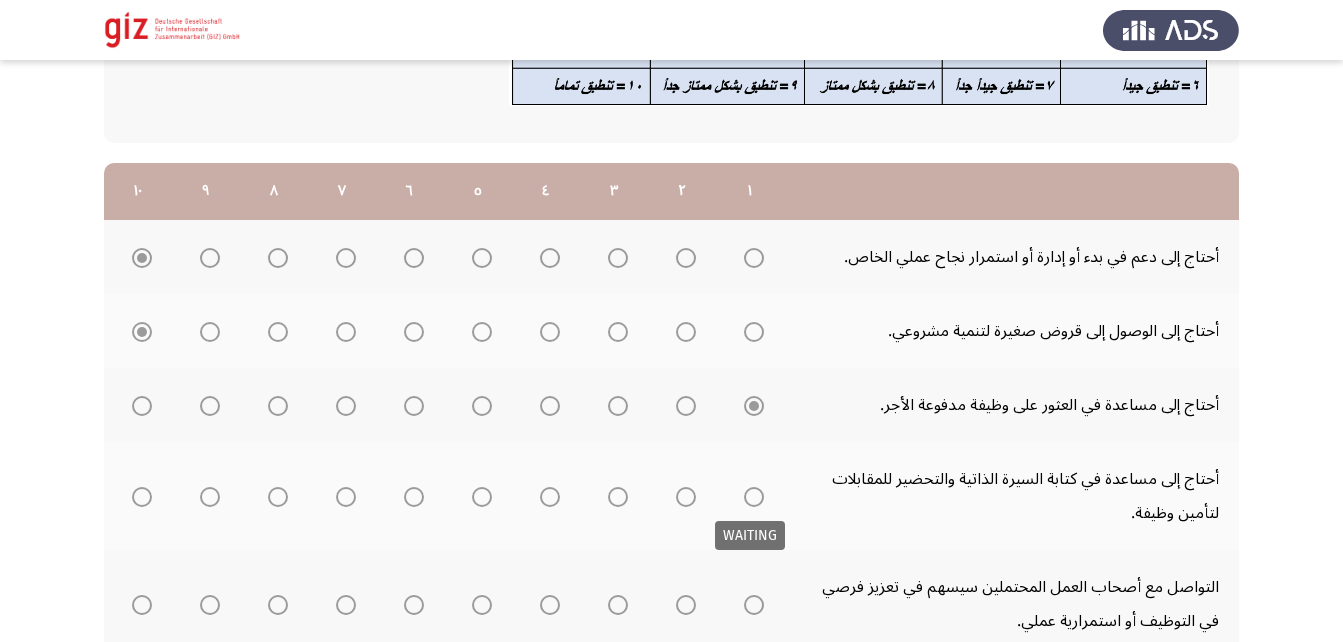 scroll, scrollTop: 201, scrollLeft: 0, axis: vertical 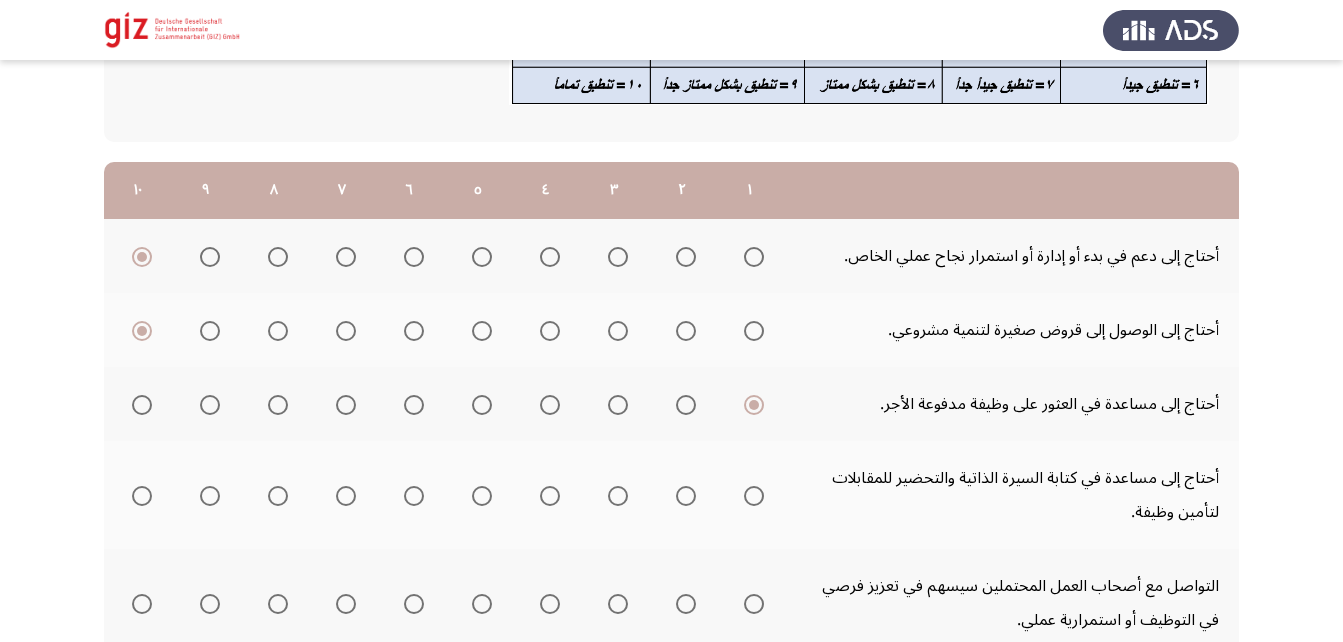 click at bounding box center (754, 496) 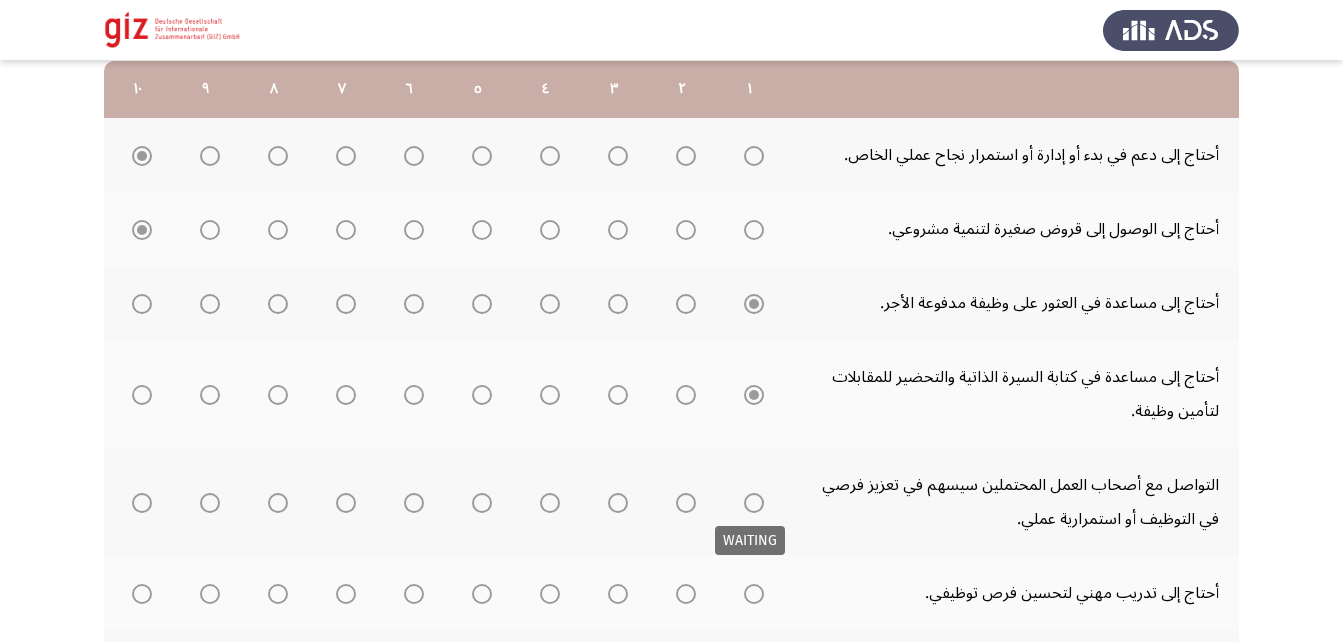 scroll, scrollTop: 303, scrollLeft: 0, axis: vertical 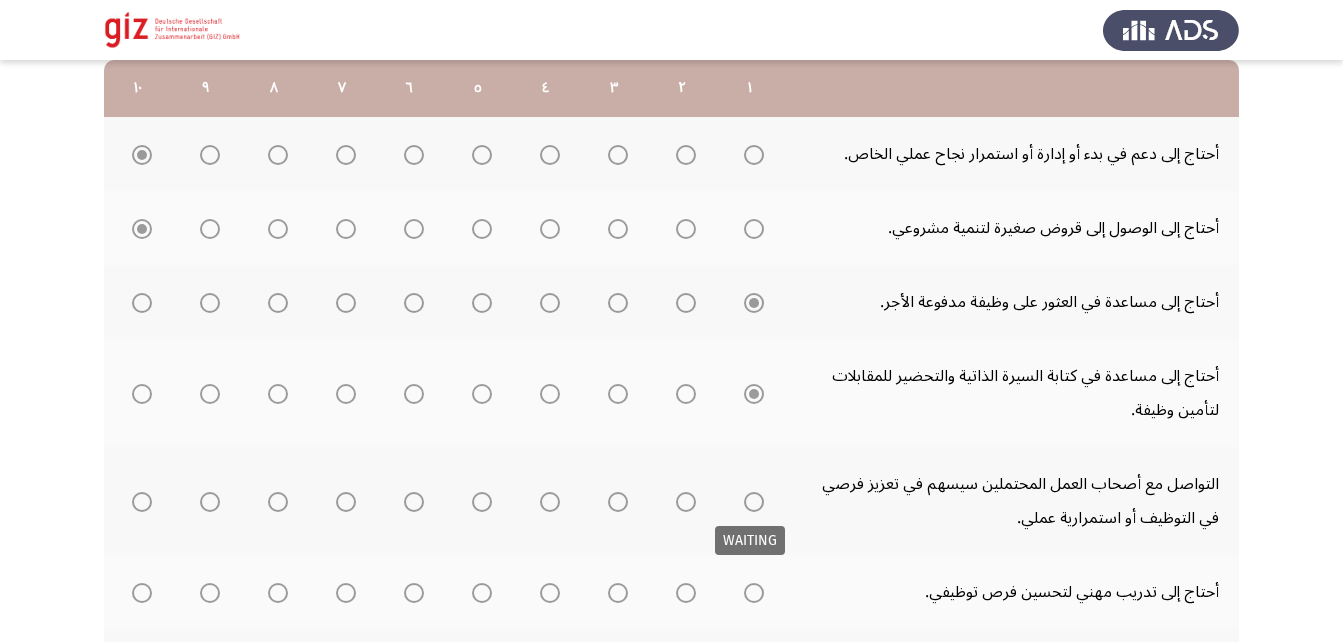click at bounding box center (754, 502) 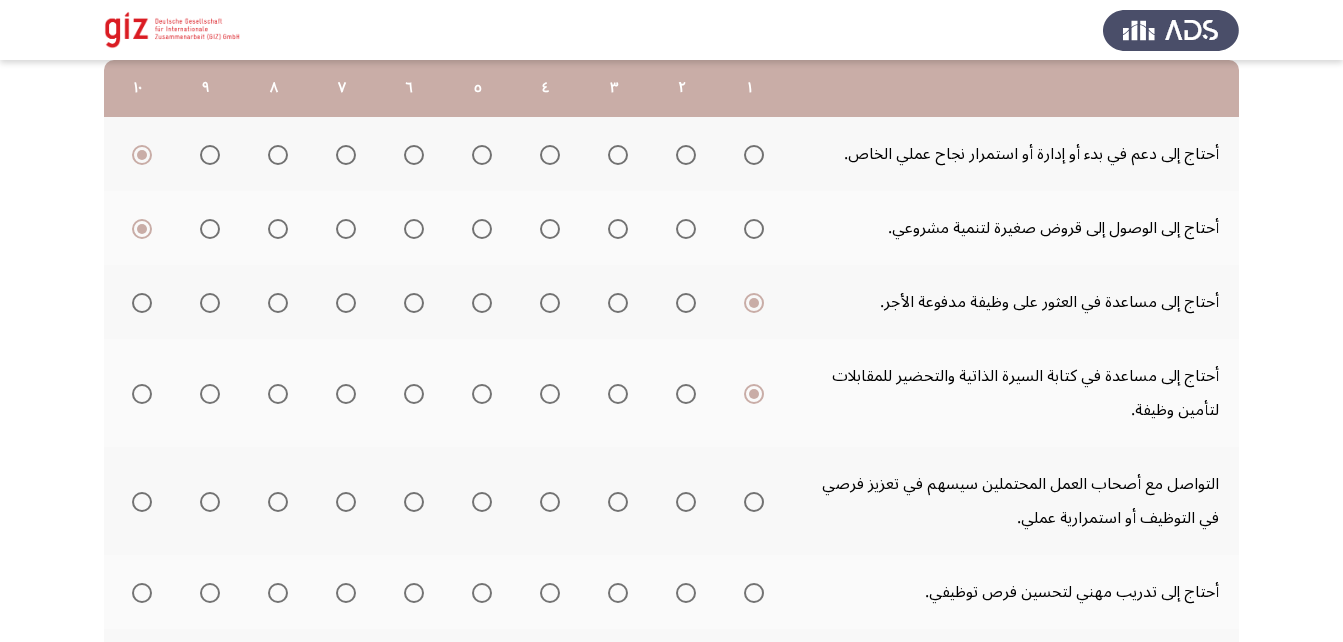 click at bounding box center [754, 502] 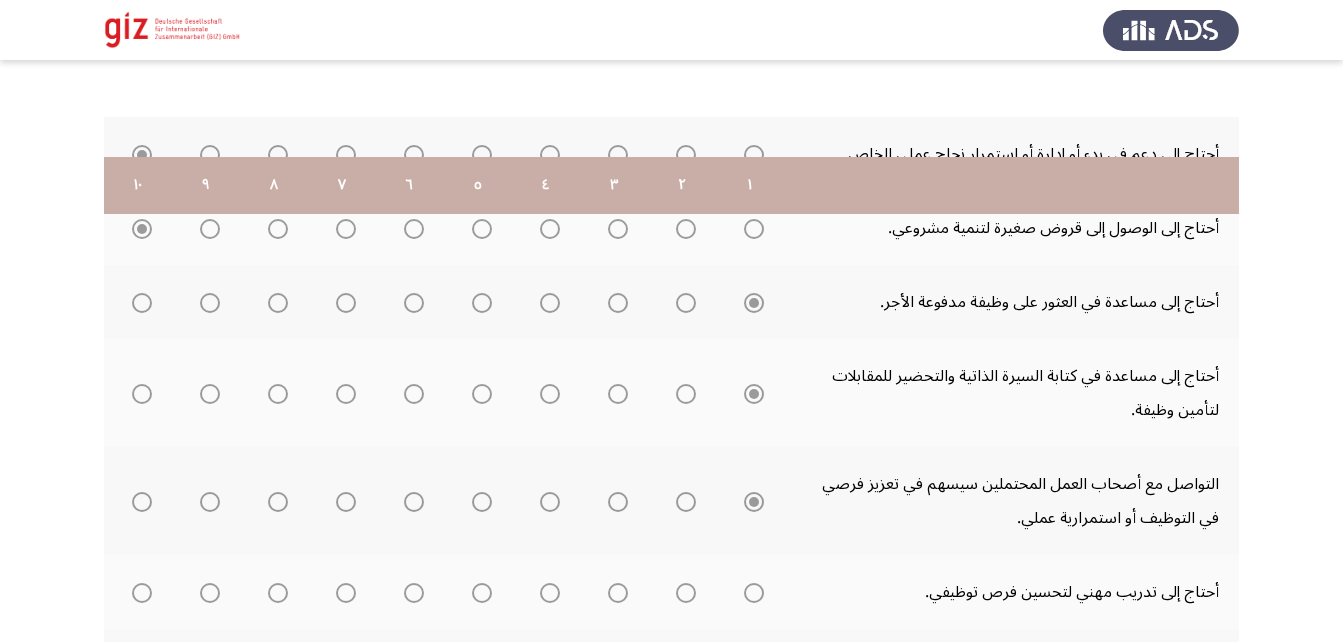 scroll, scrollTop: 461, scrollLeft: 0, axis: vertical 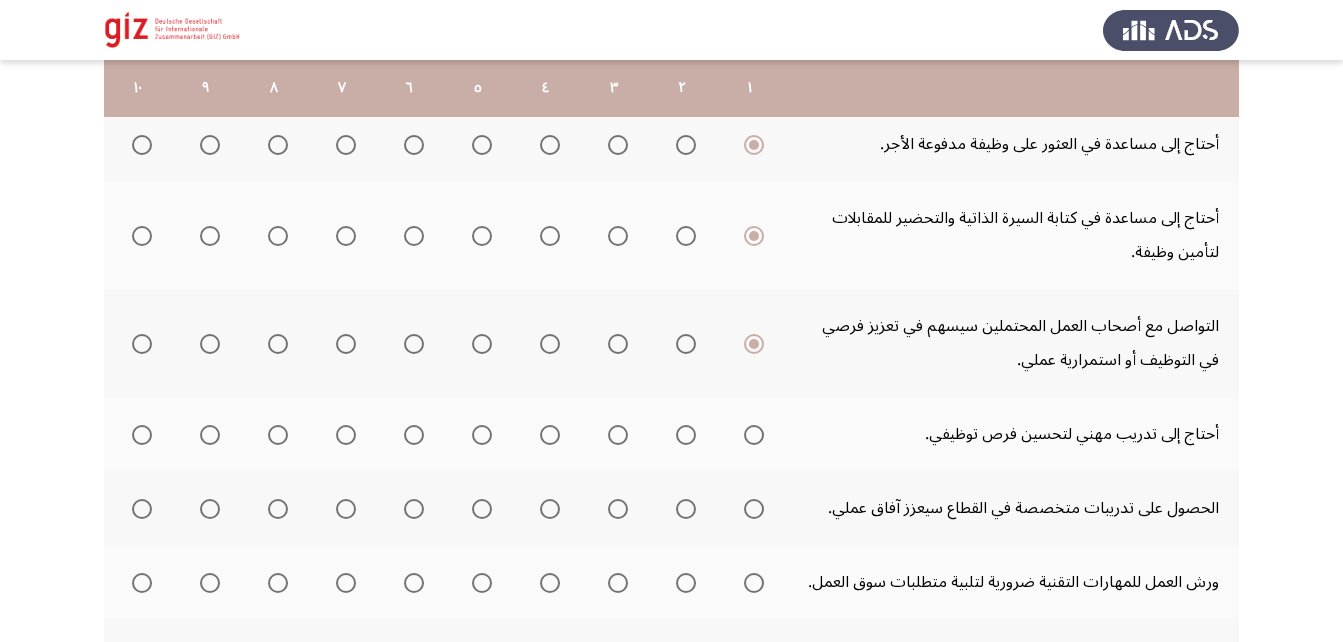 click at bounding box center (754, 435) 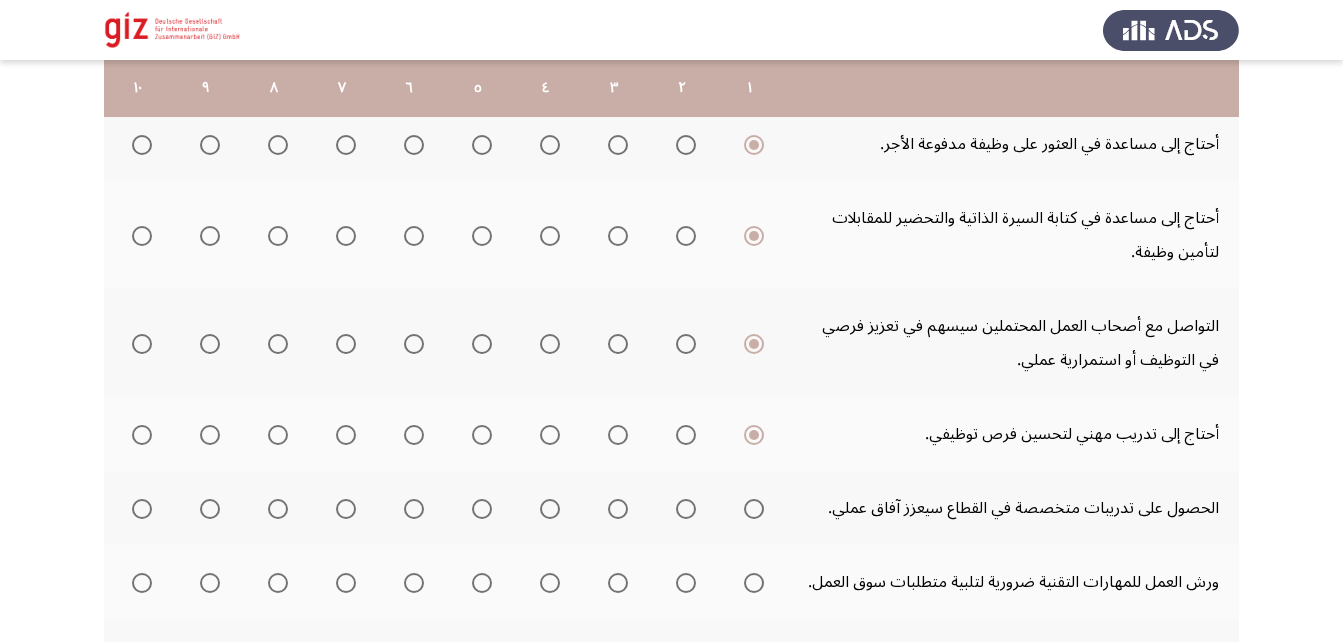 click at bounding box center (754, 509) 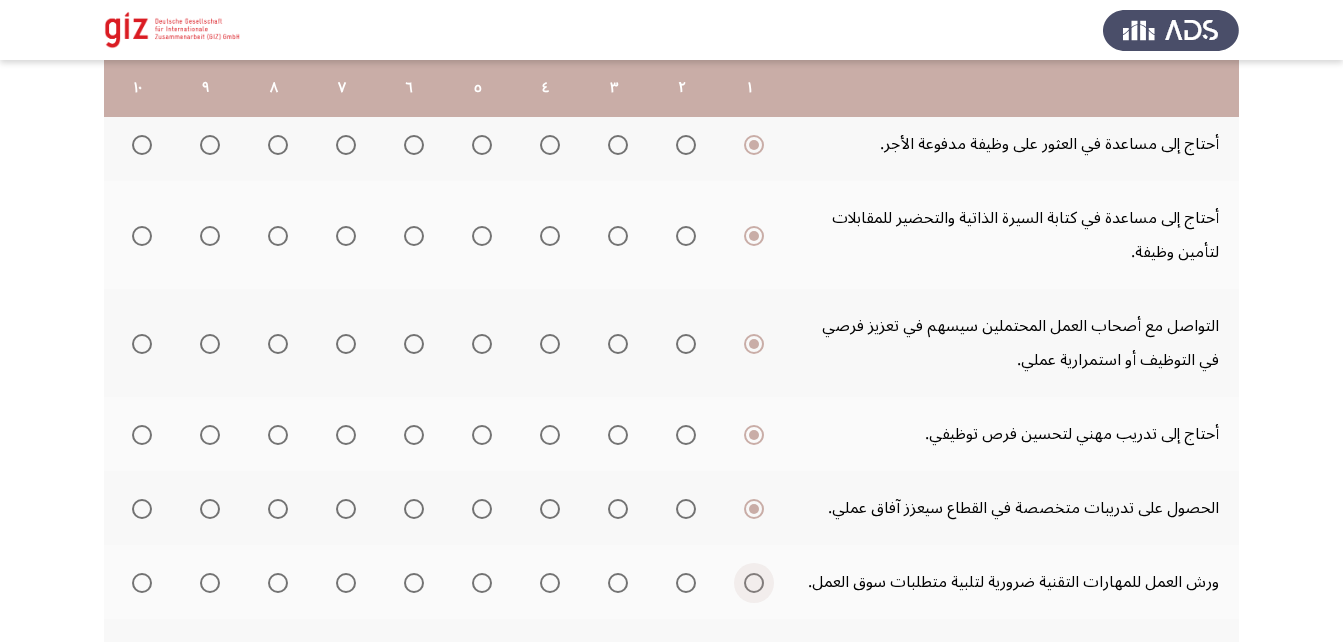 click at bounding box center [754, 583] 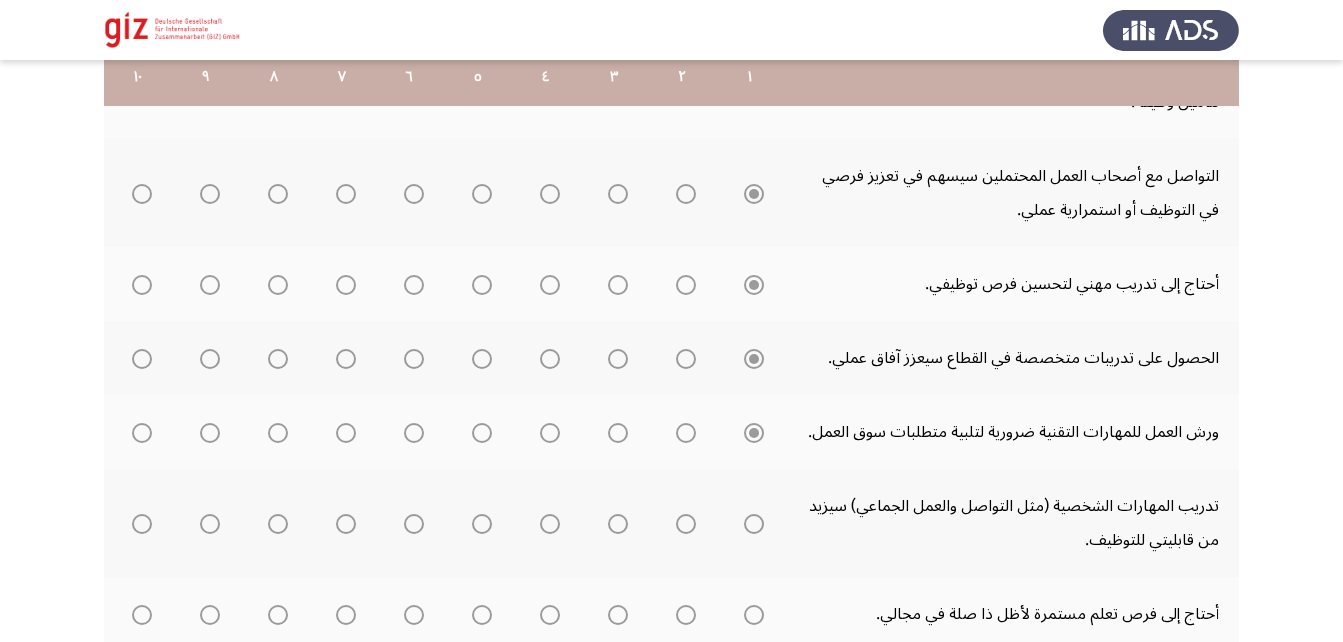 scroll, scrollTop: 612, scrollLeft: 0, axis: vertical 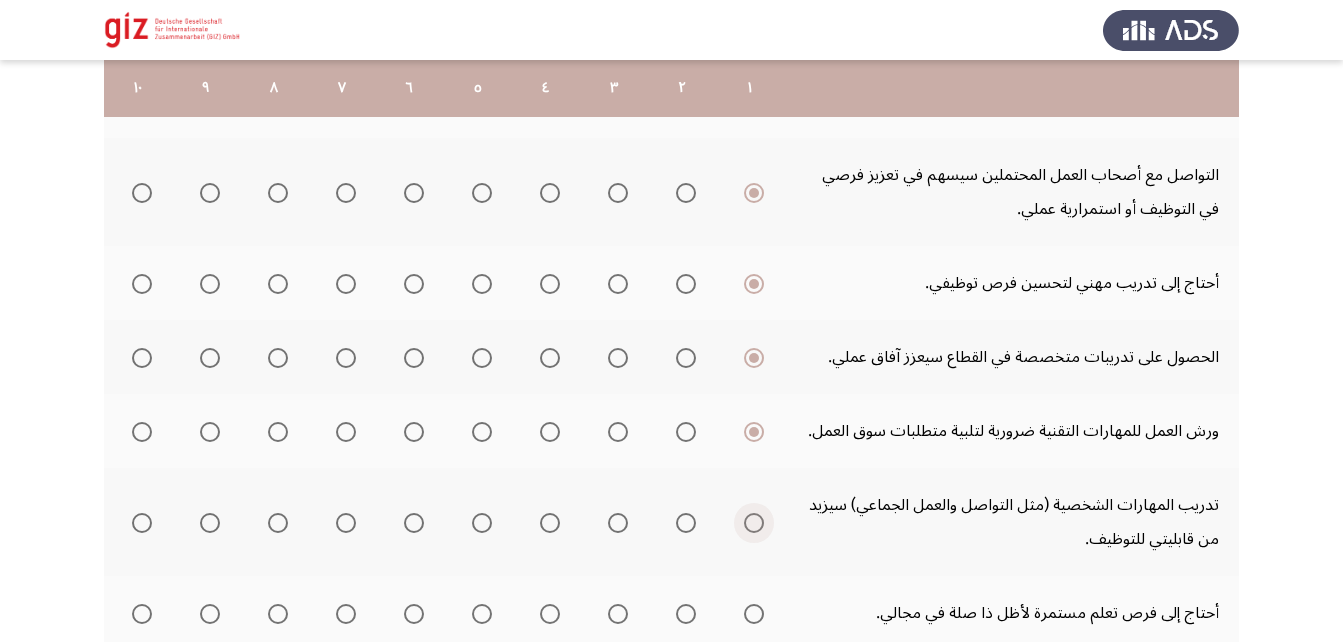 click at bounding box center (754, 523) 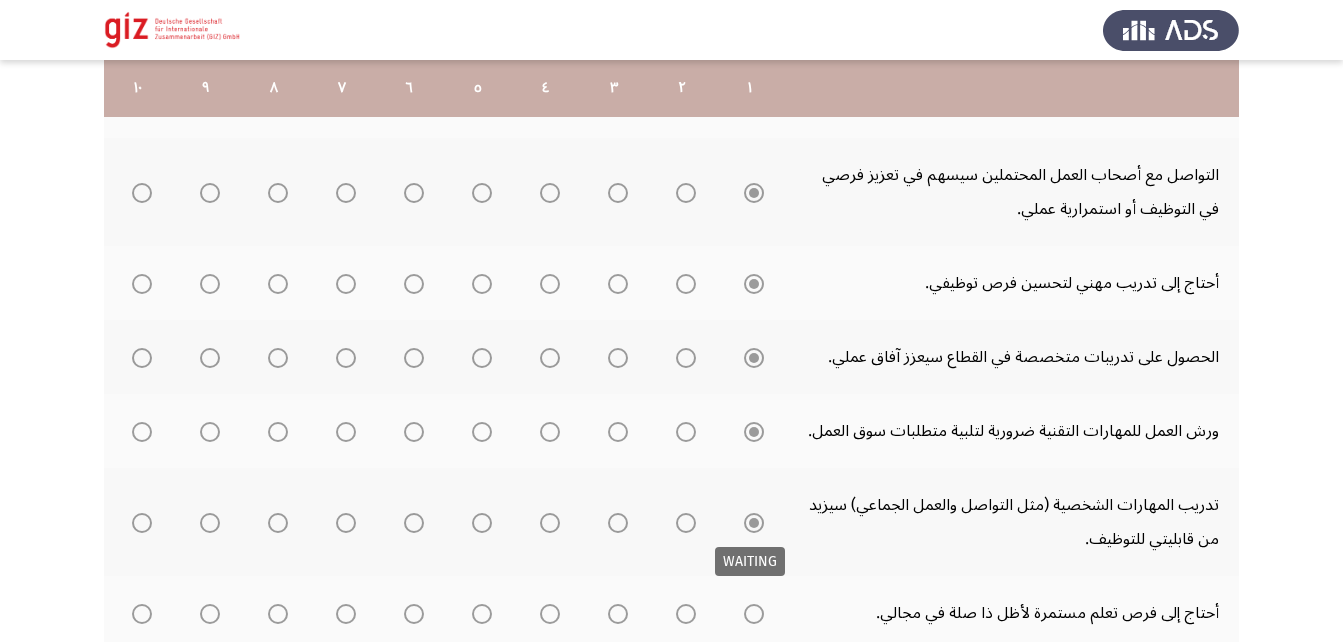 scroll, scrollTop: 760, scrollLeft: 0, axis: vertical 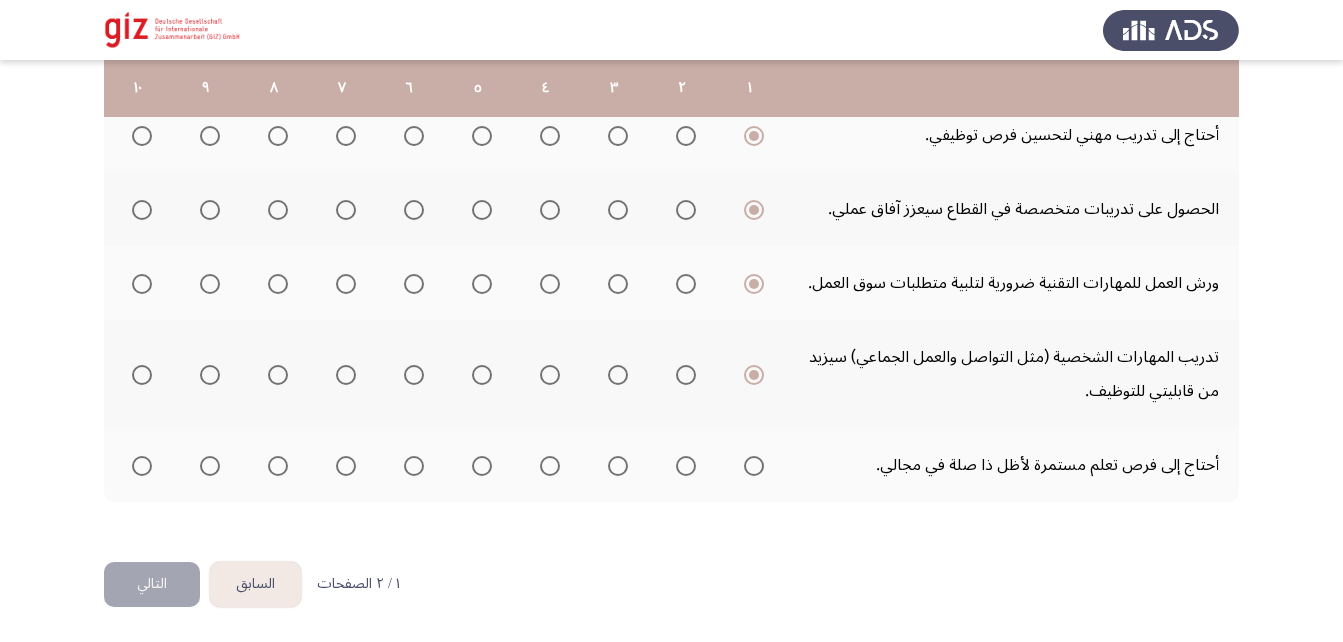click at bounding box center (754, 466) 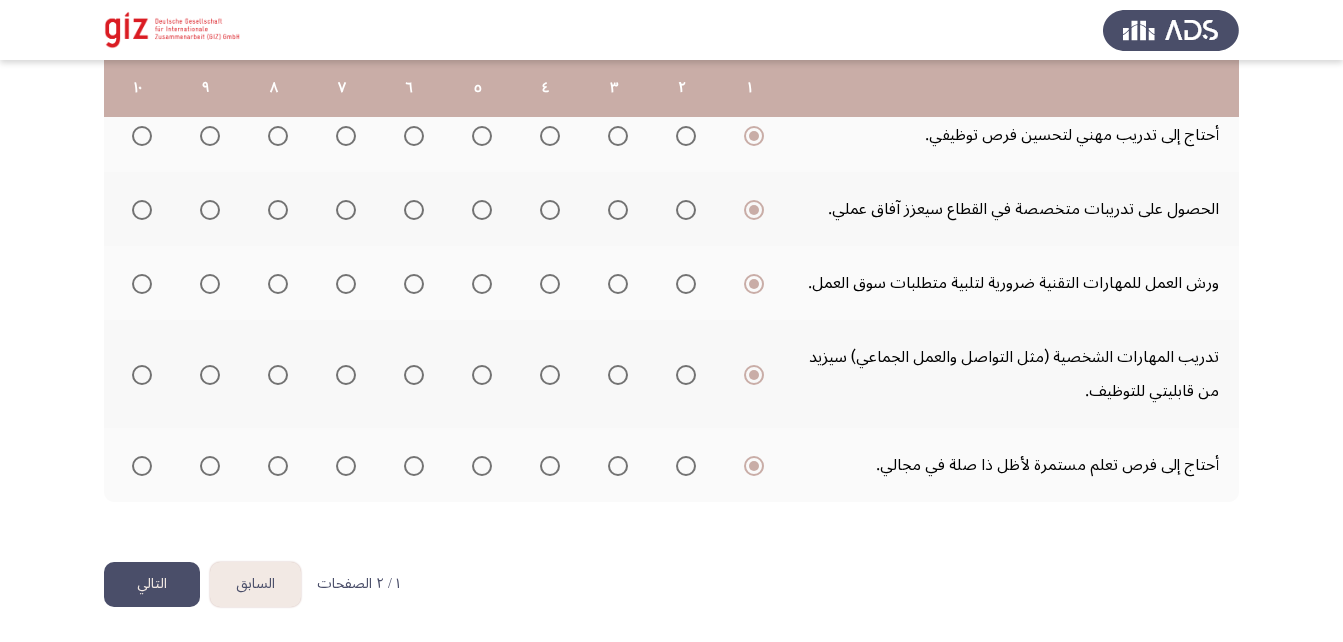click on "التالي" 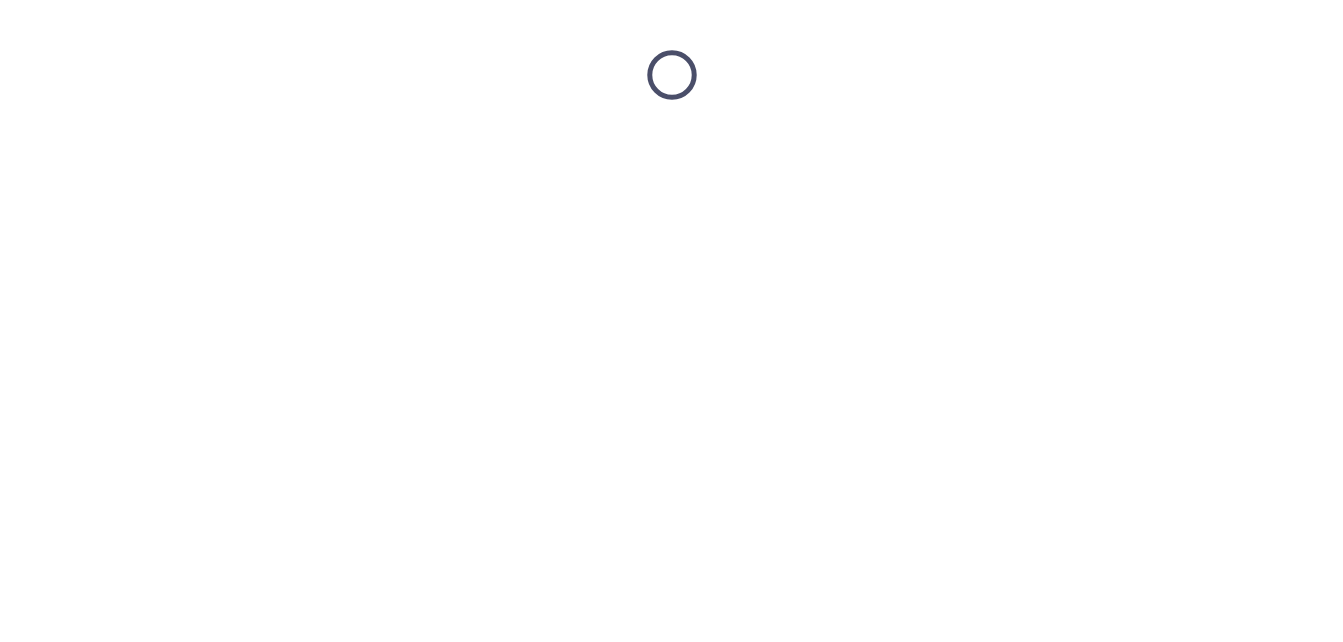 scroll, scrollTop: 0, scrollLeft: 0, axis: both 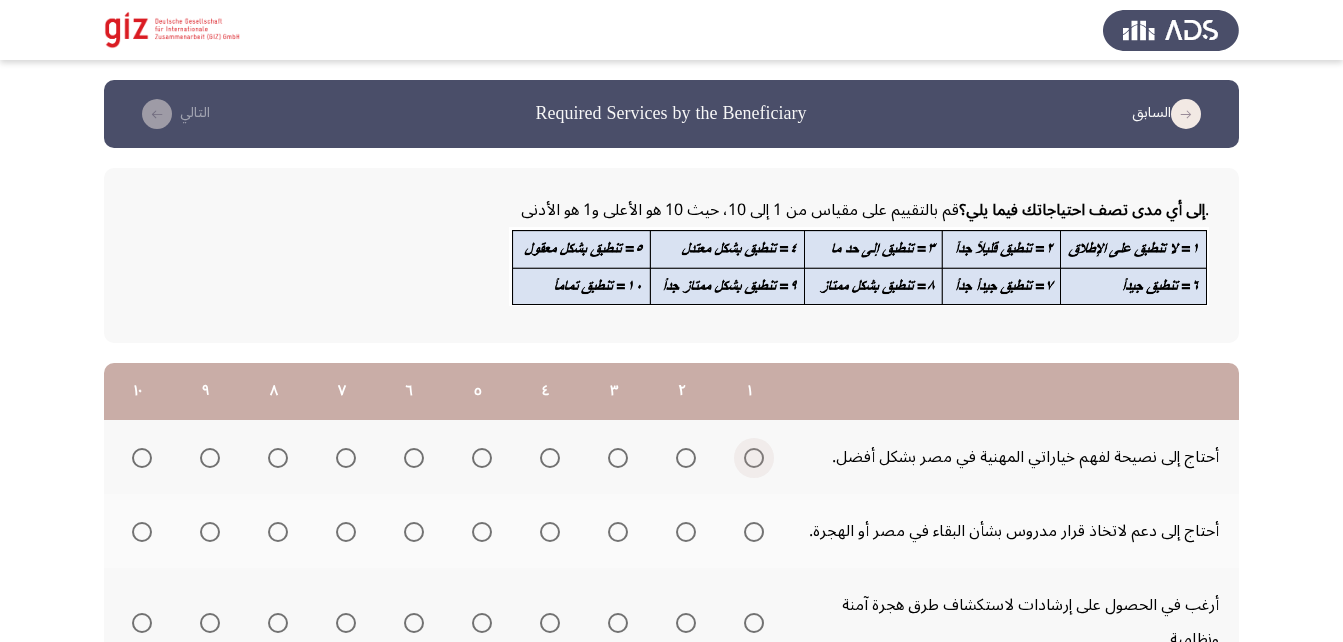 click at bounding box center [754, 458] 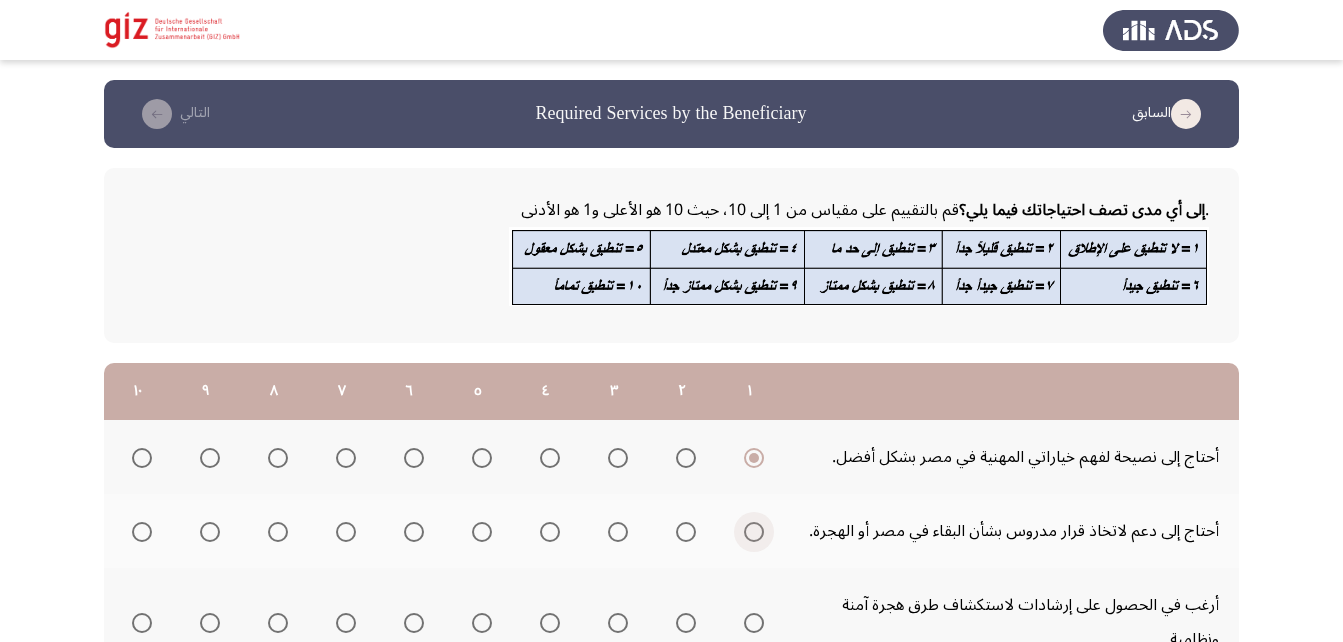 click at bounding box center [754, 532] 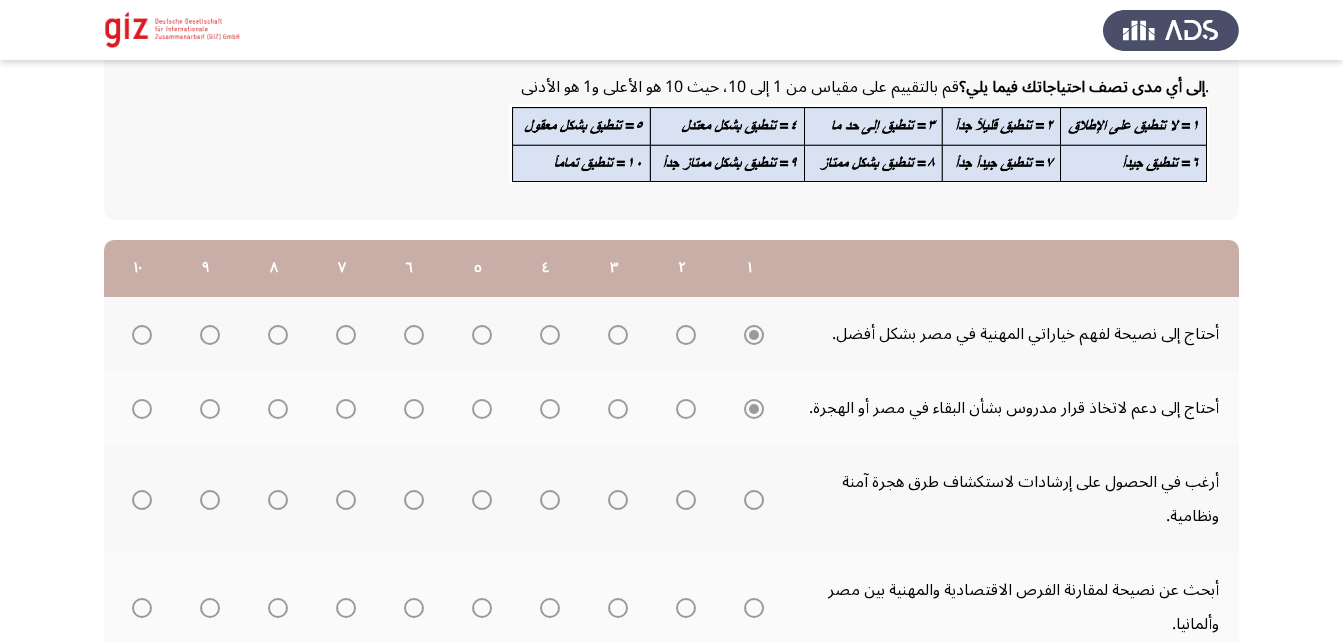 scroll, scrollTop: 139, scrollLeft: 0, axis: vertical 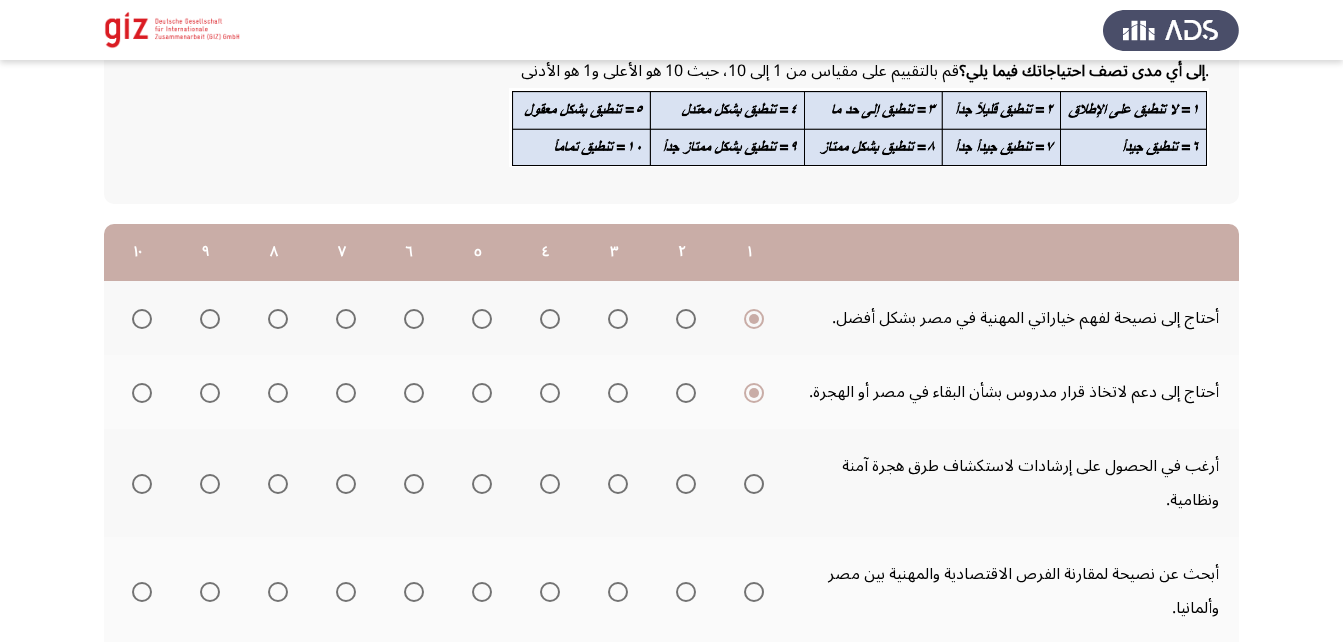click at bounding box center [754, 484] 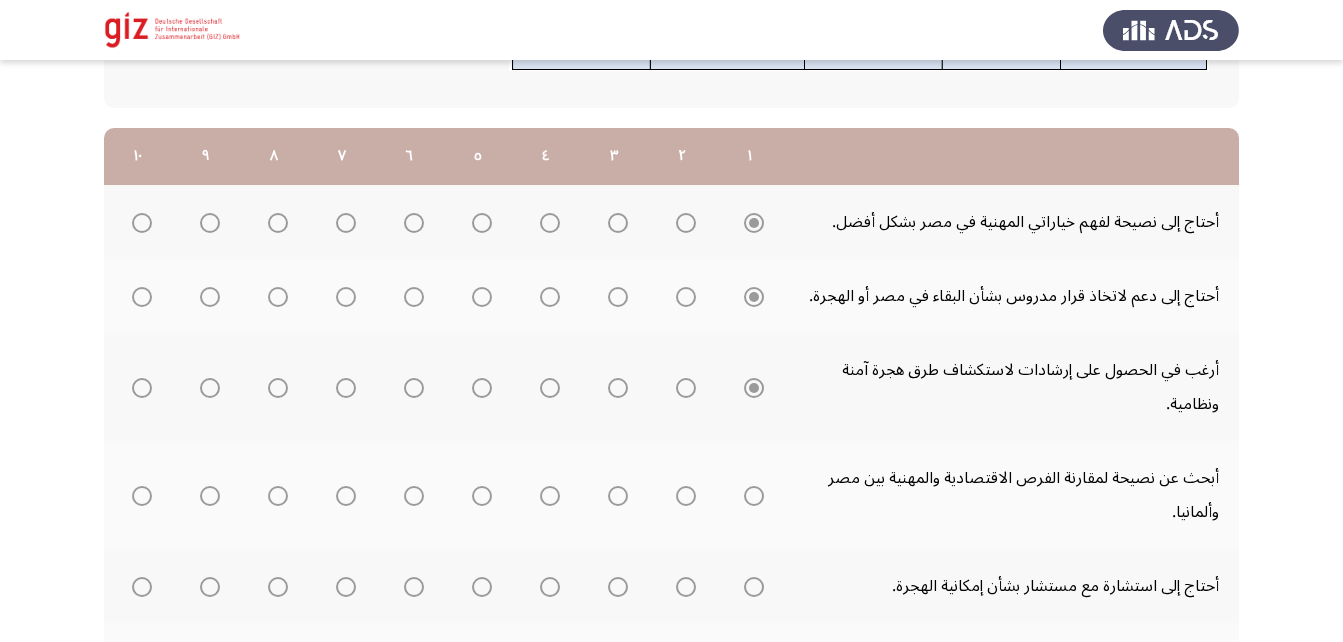 scroll, scrollTop: 239, scrollLeft: 0, axis: vertical 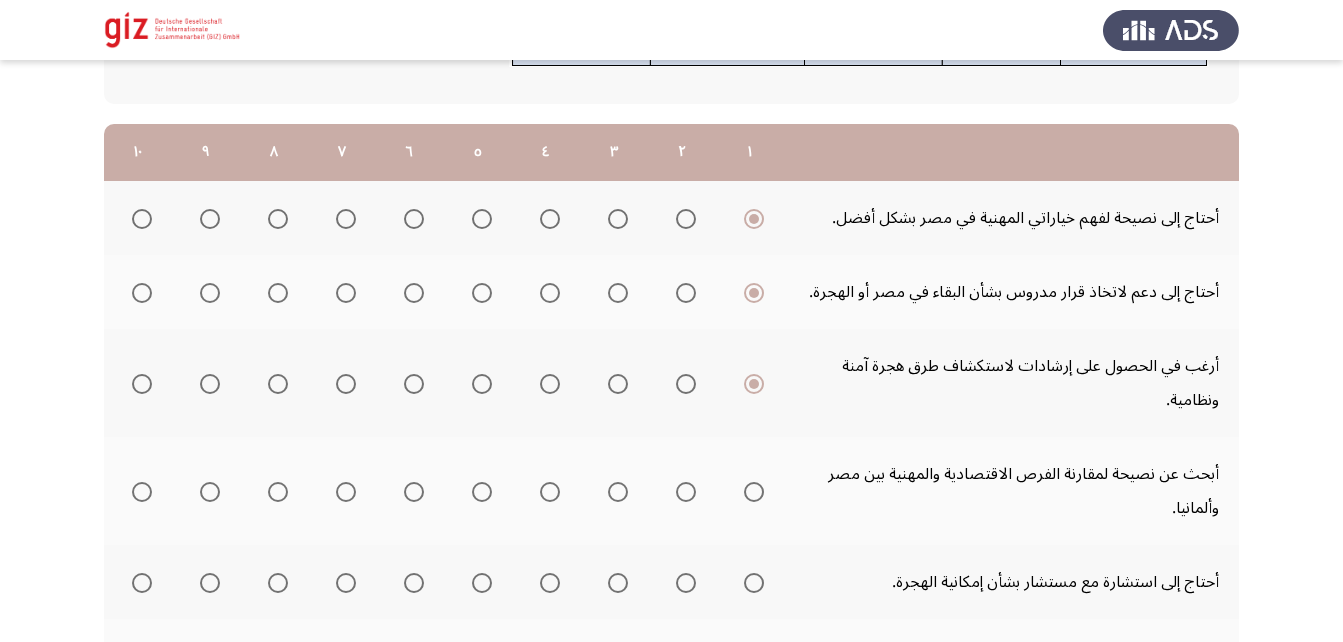 click at bounding box center (754, 492) 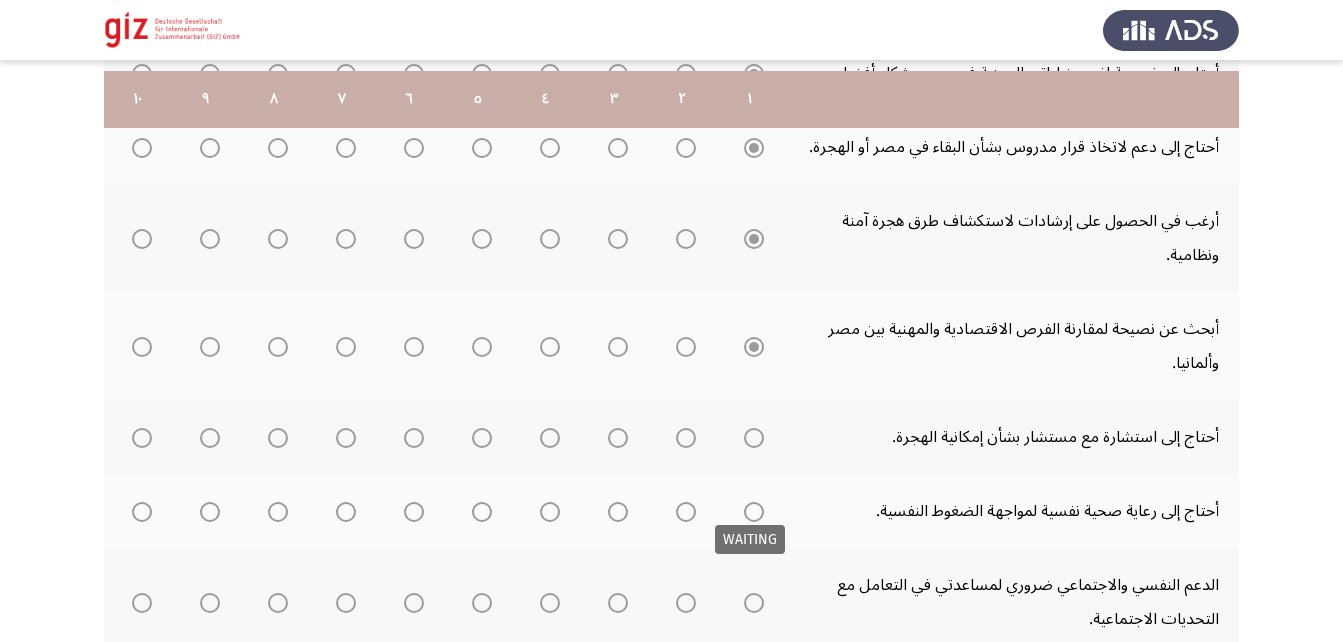 scroll, scrollTop: 395, scrollLeft: 0, axis: vertical 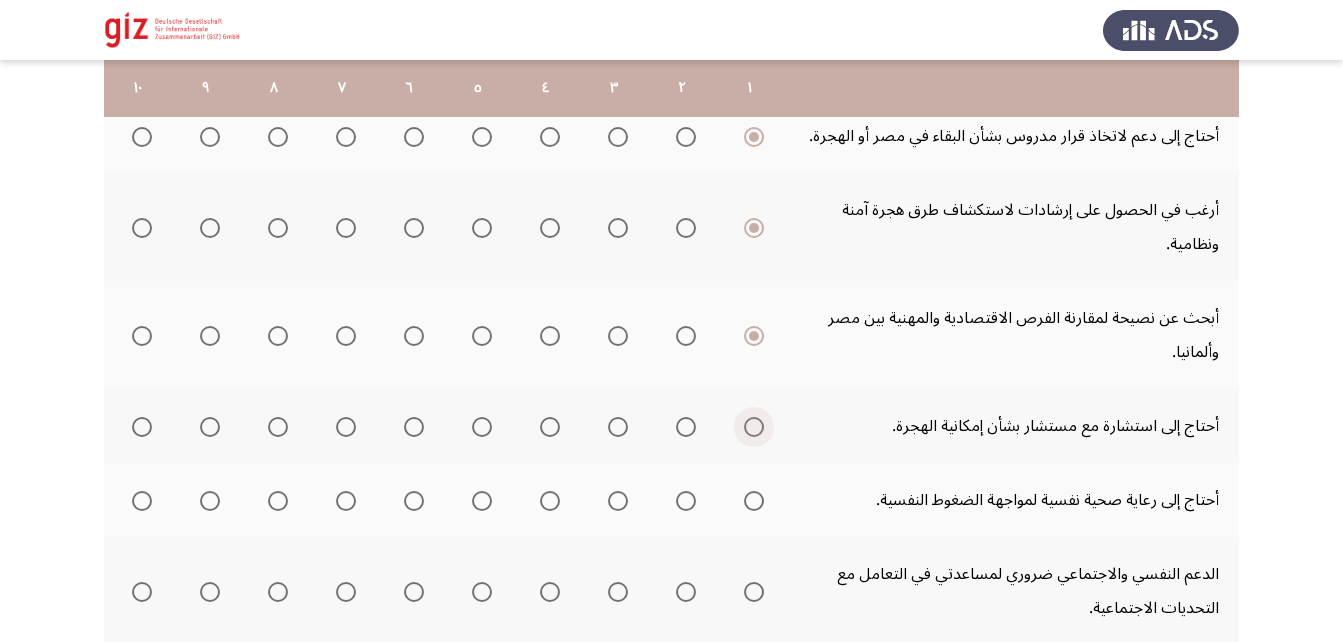 click at bounding box center (754, 427) 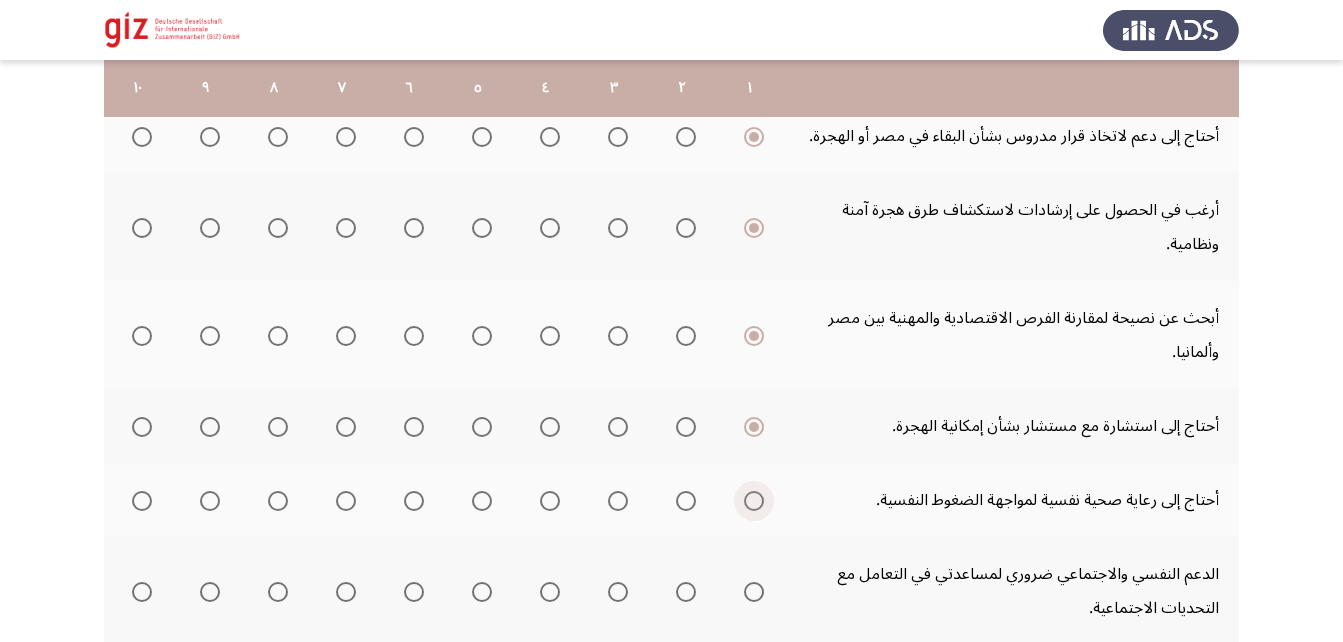 click at bounding box center (754, 501) 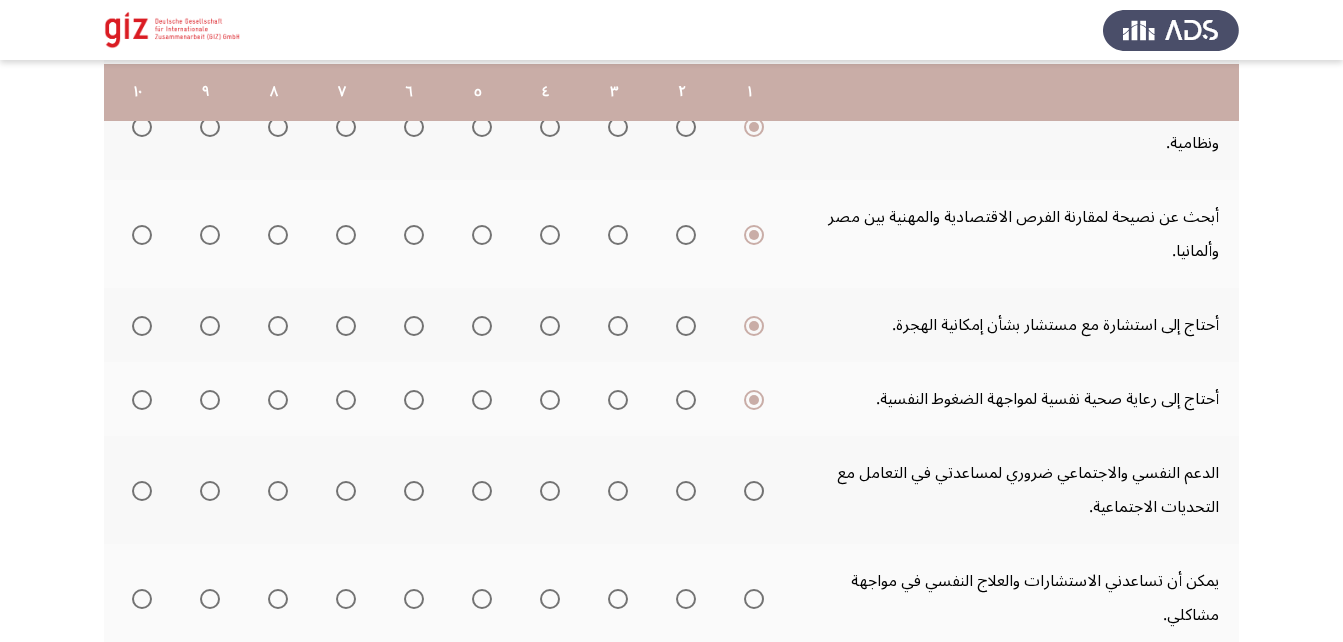 scroll, scrollTop: 501, scrollLeft: 0, axis: vertical 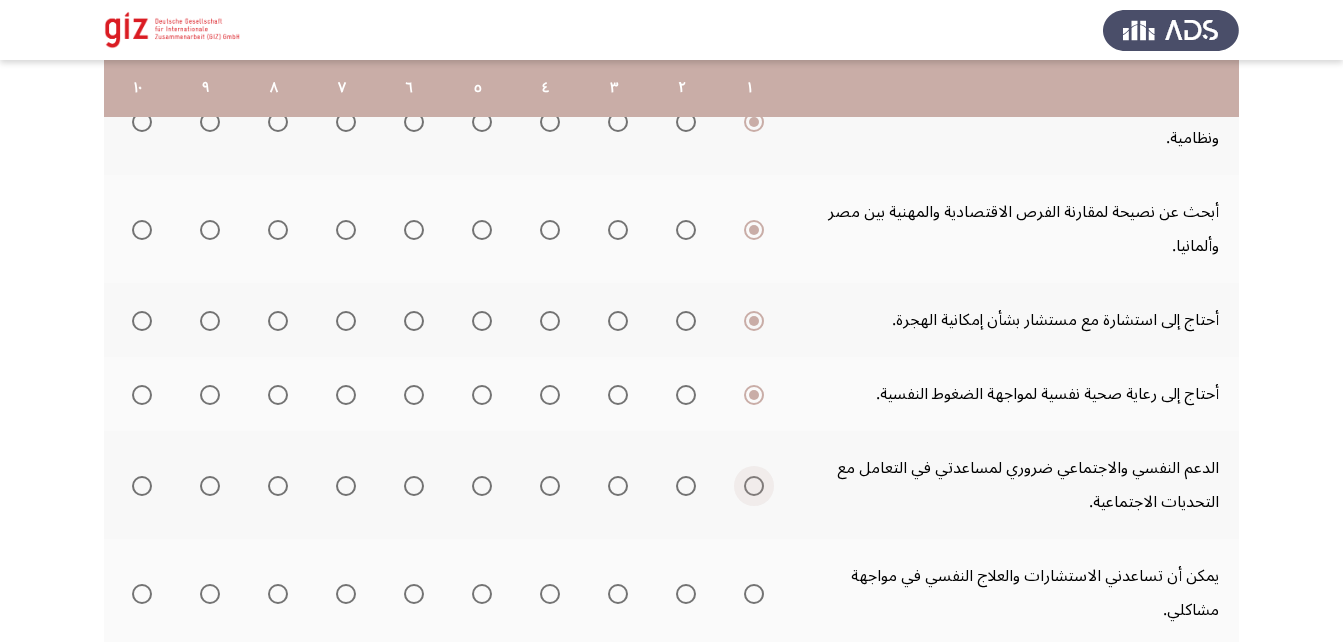 click at bounding box center [754, 486] 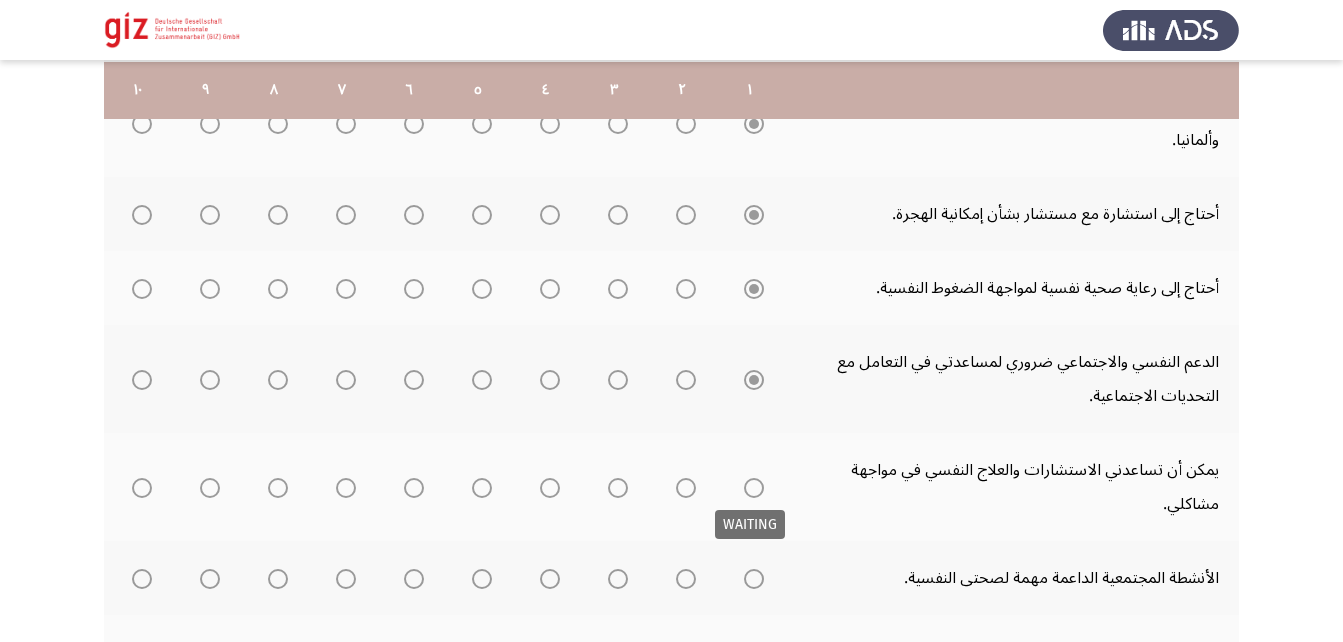 scroll, scrollTop: 609, scrollLeft: 0, axis: vertical 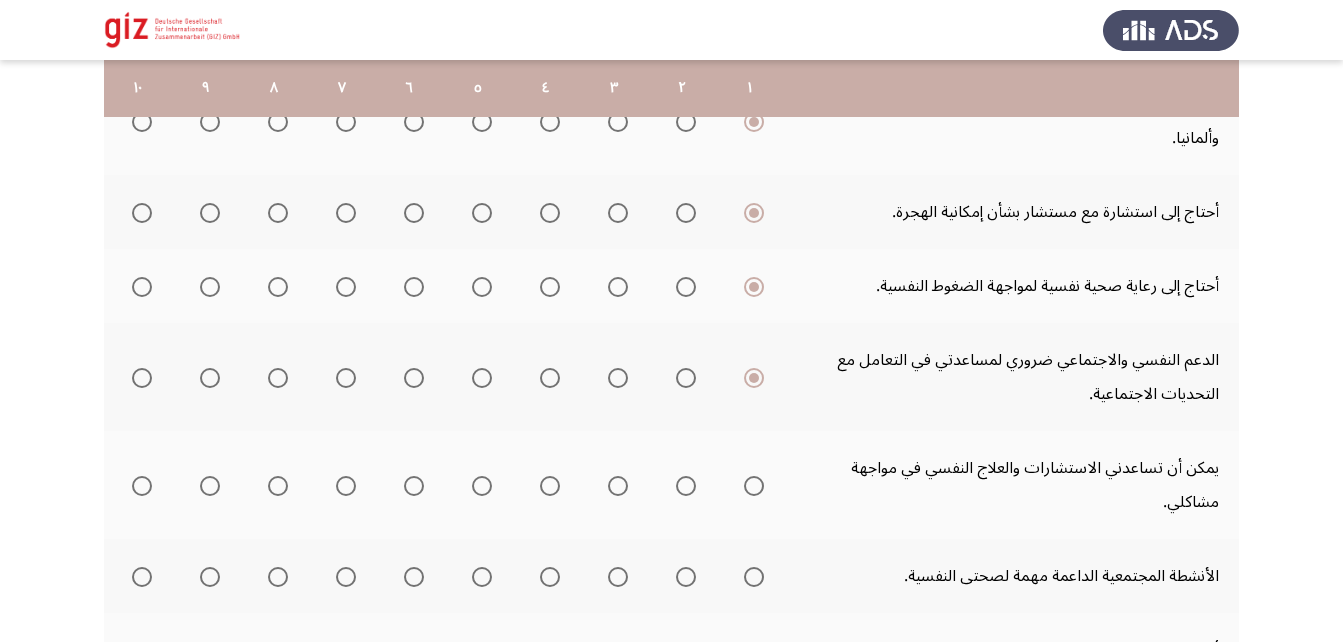 click at bounding box center [754, 486] 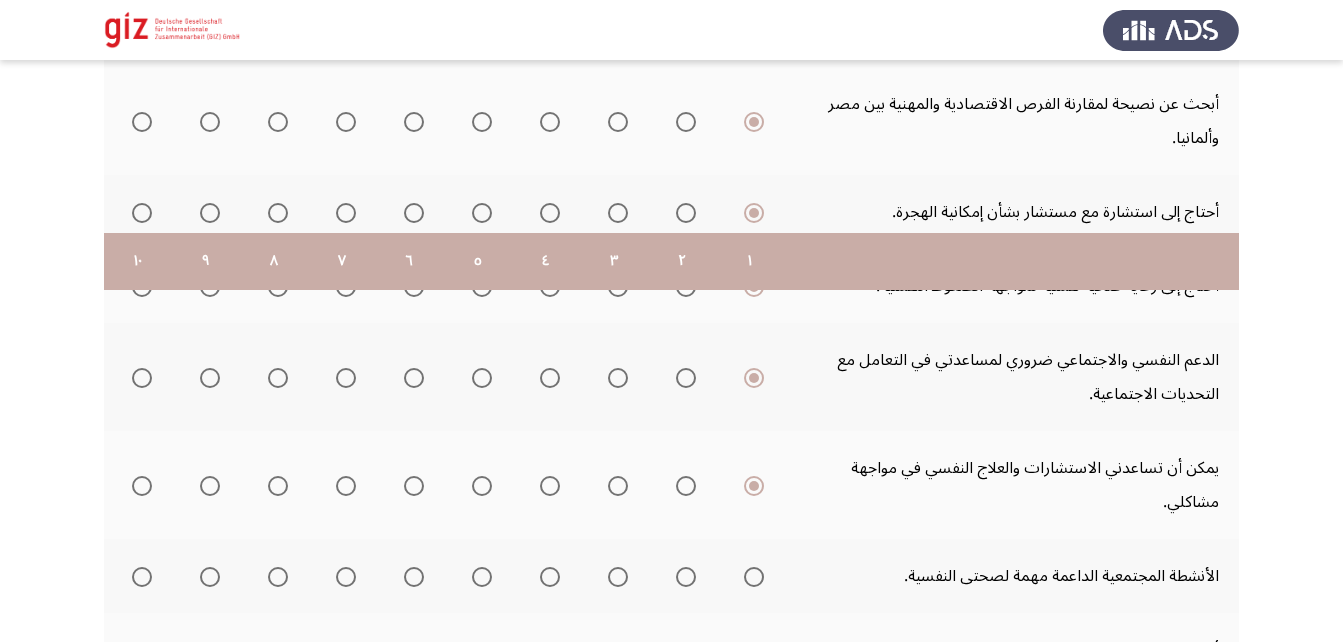 scroll, scrollTop: 789, scrollLeft: 0, axis: vertical 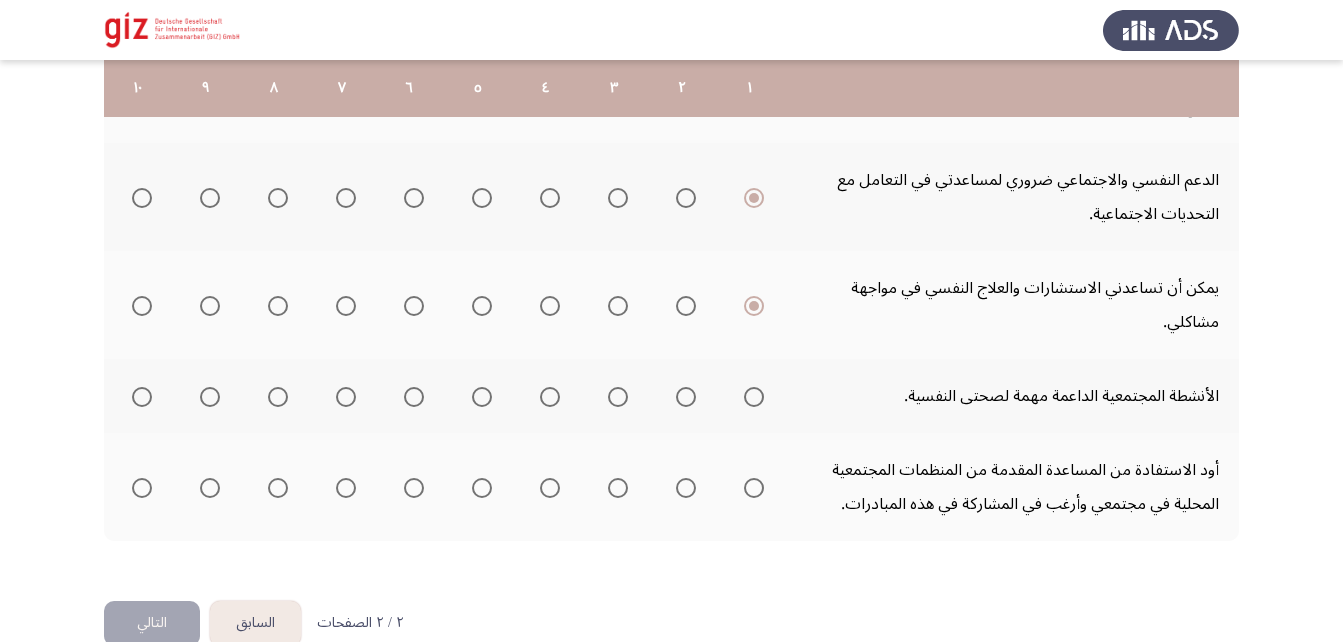 click at bounding box center (754, 397) 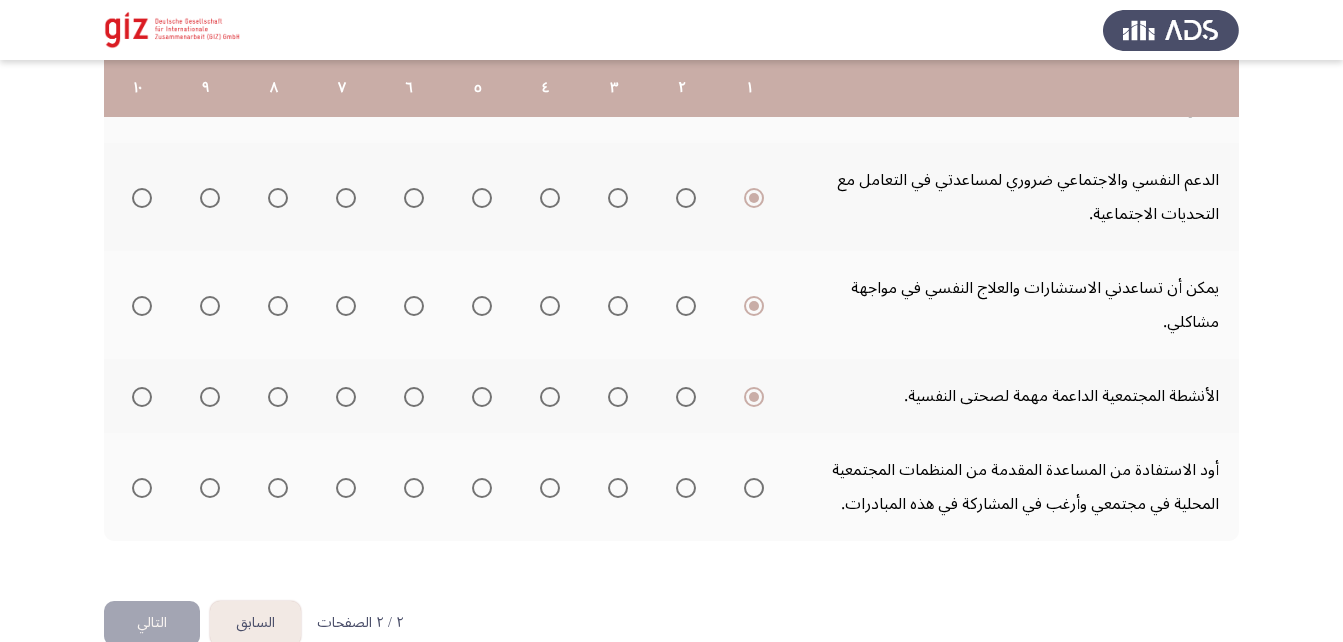 click at bounding box center [754, 488] 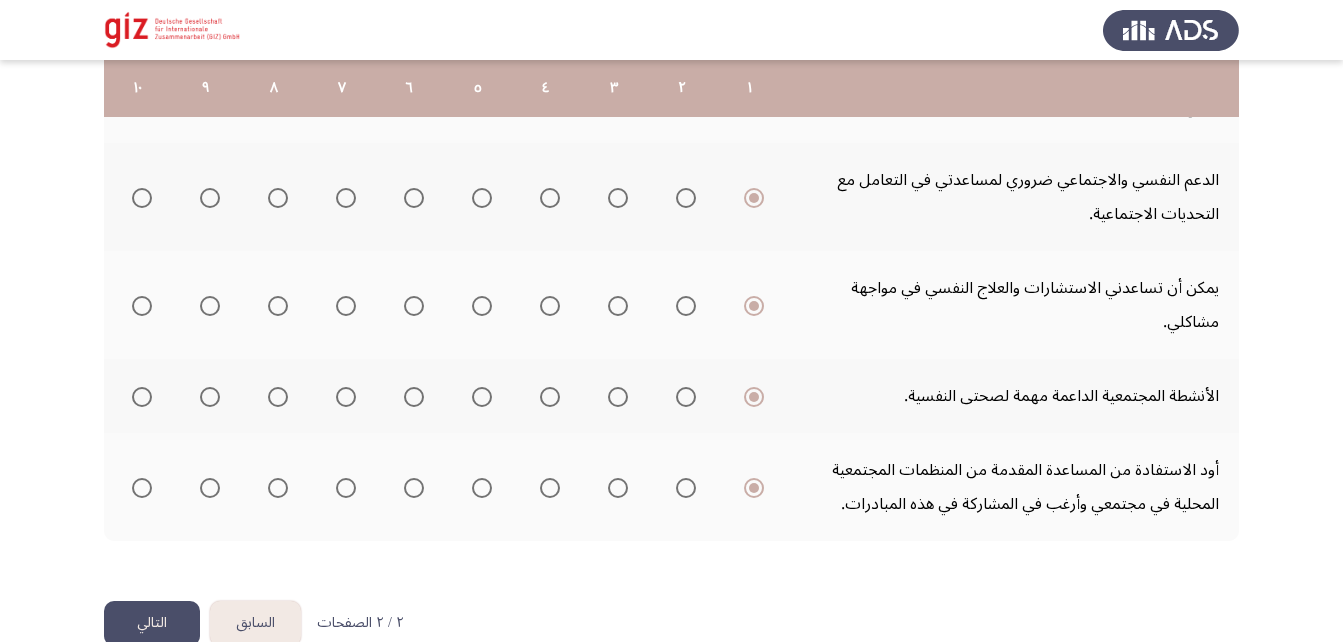 click on "التالي" 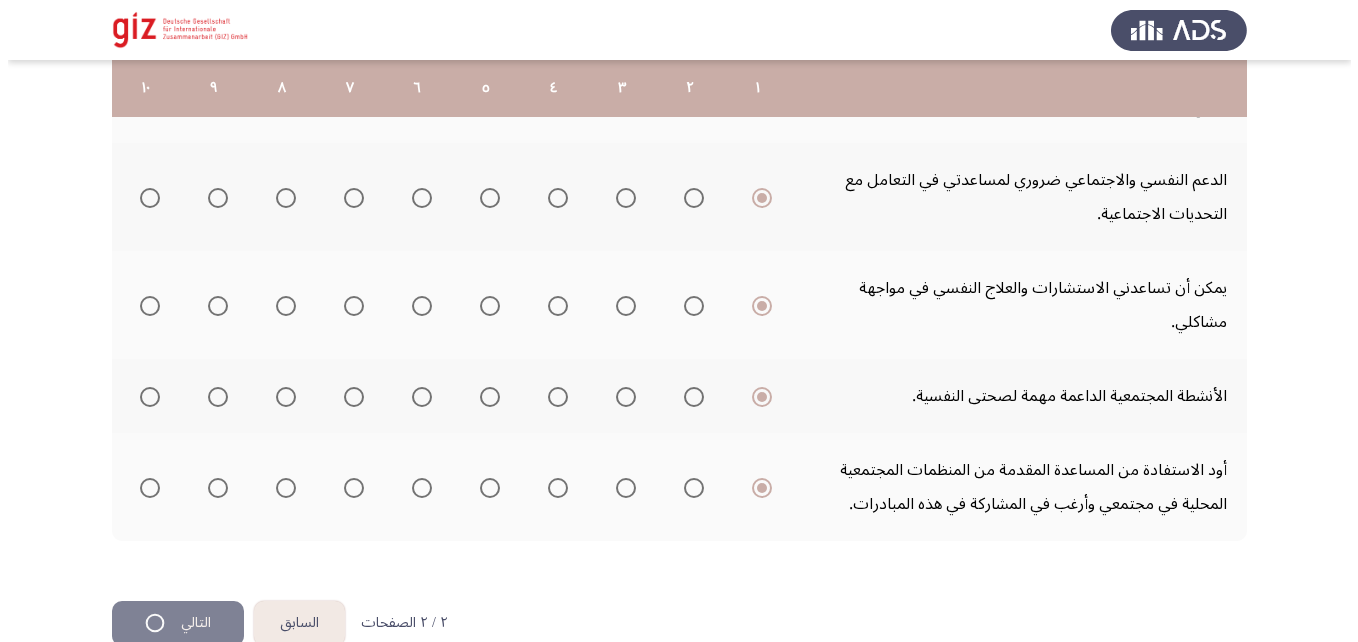 scroll, scrollTop: 0, scrollLeft: 0, axis: both 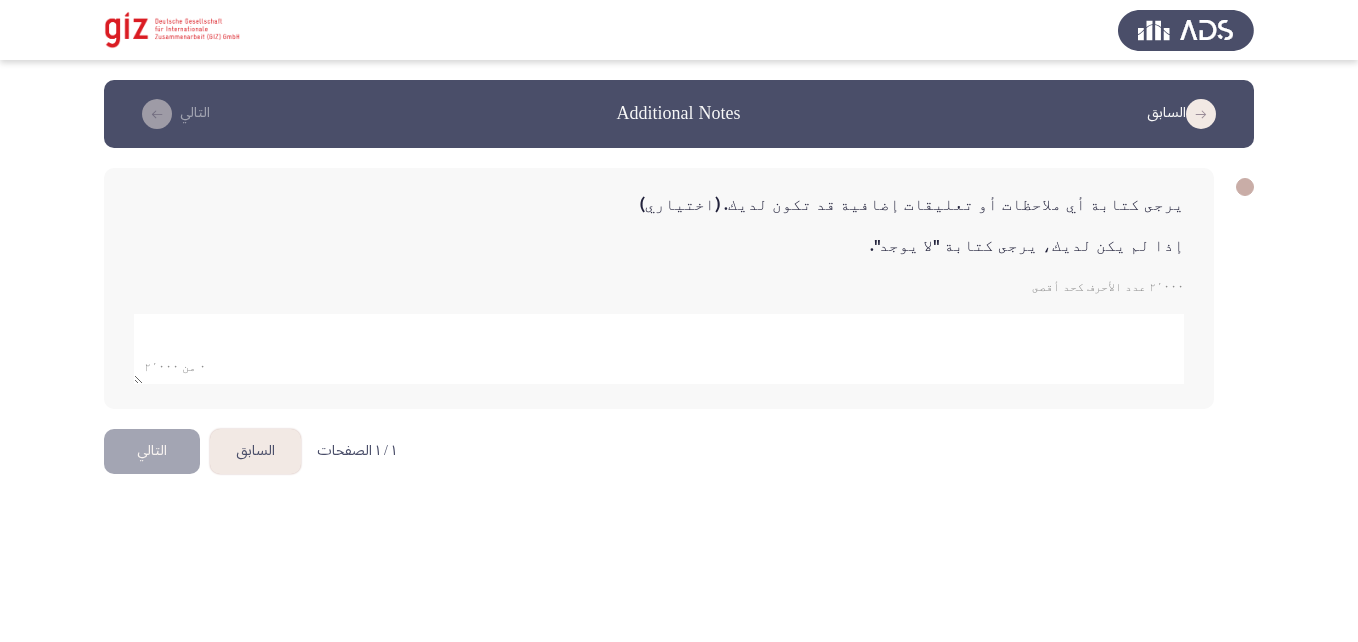click on "يرجى كتابة أي ملاحظات أو تعليقات إضافية قد تكون لديك. (اختياري) إذا لم يكن لديك، يرجى كتابة " لا يوجد ".  ٢٬٠٠٠ عدد الأحرف كحد أقصى            ٠ من ٢٬٠٠٠" 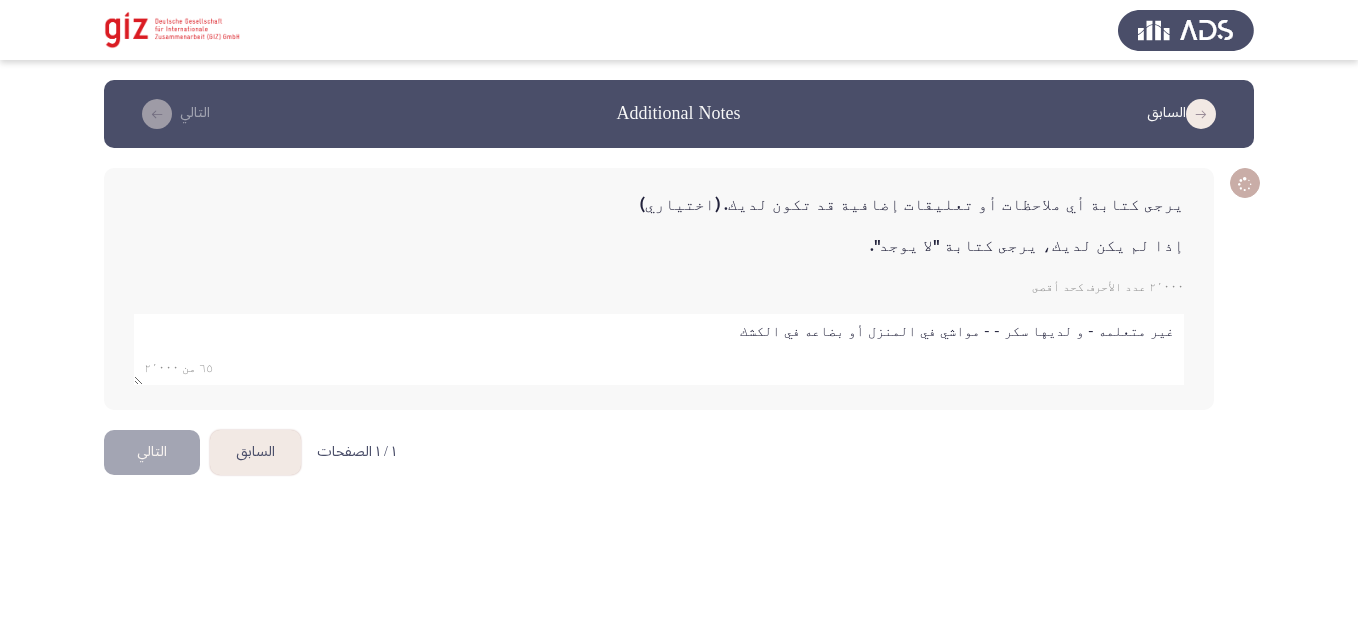 click 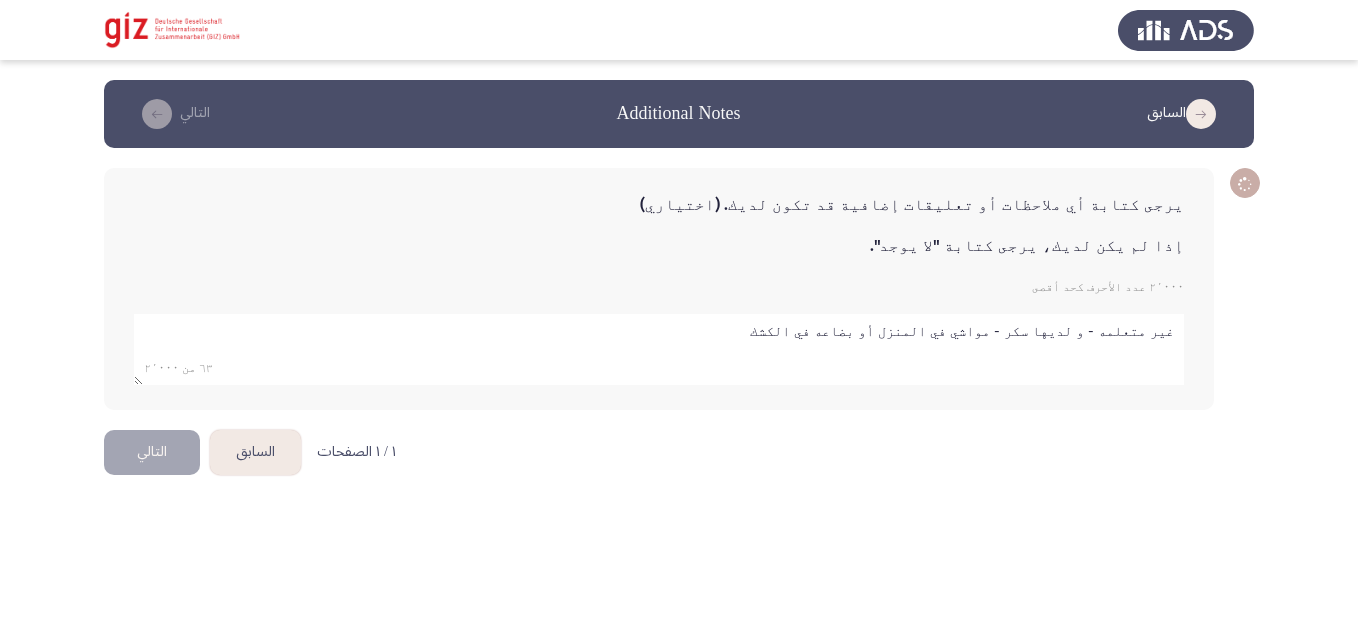 type on "غير متعلمه - و لديها سكر - مواشي في المنزل أو بضاعه في الكشك" 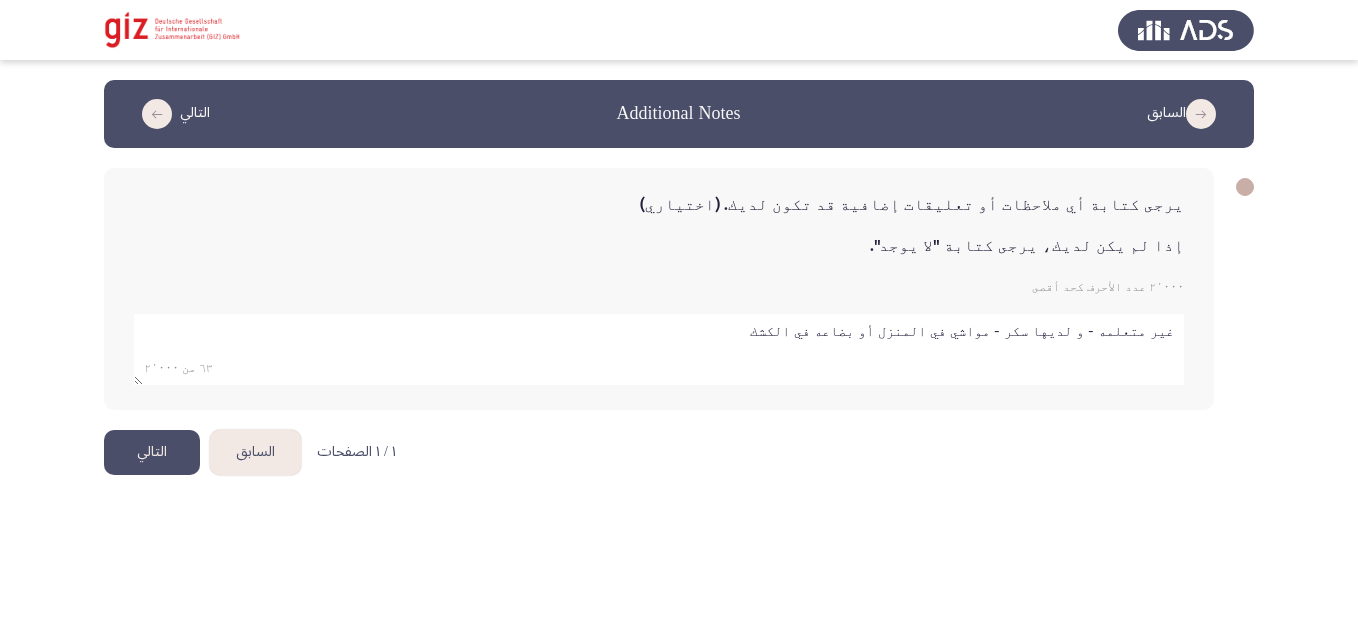 click on "التالي" 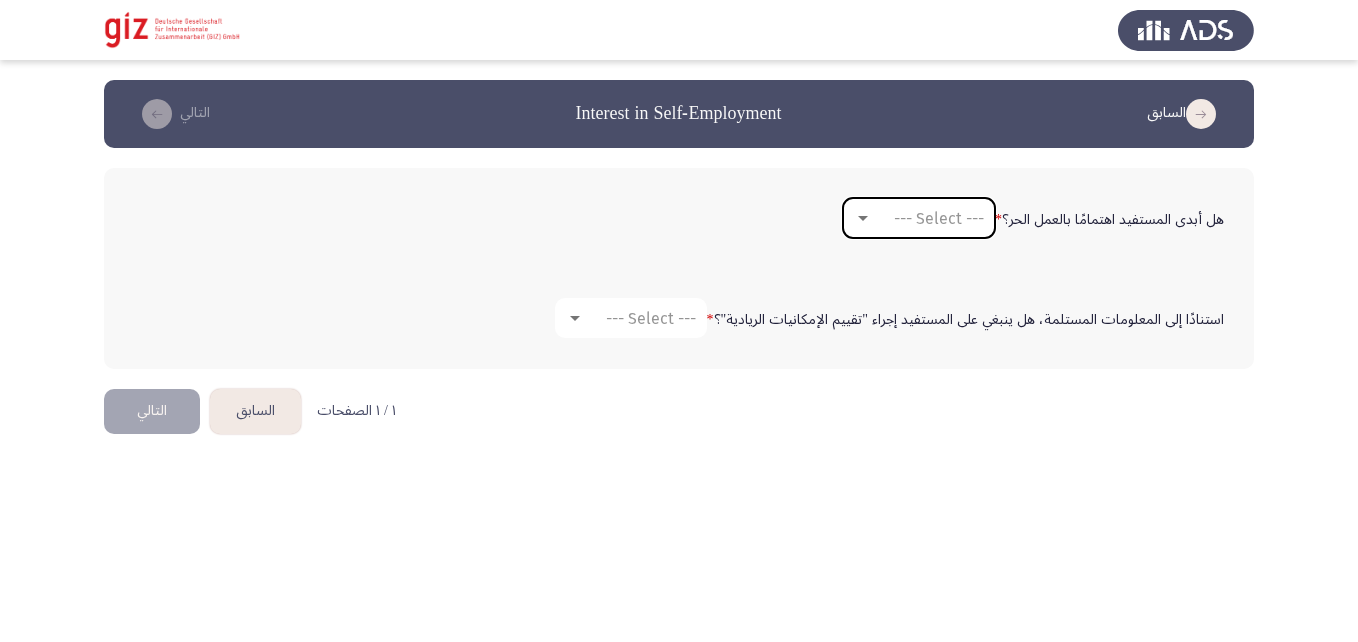click on "--- Select ---" at bounding box center (939, 218) 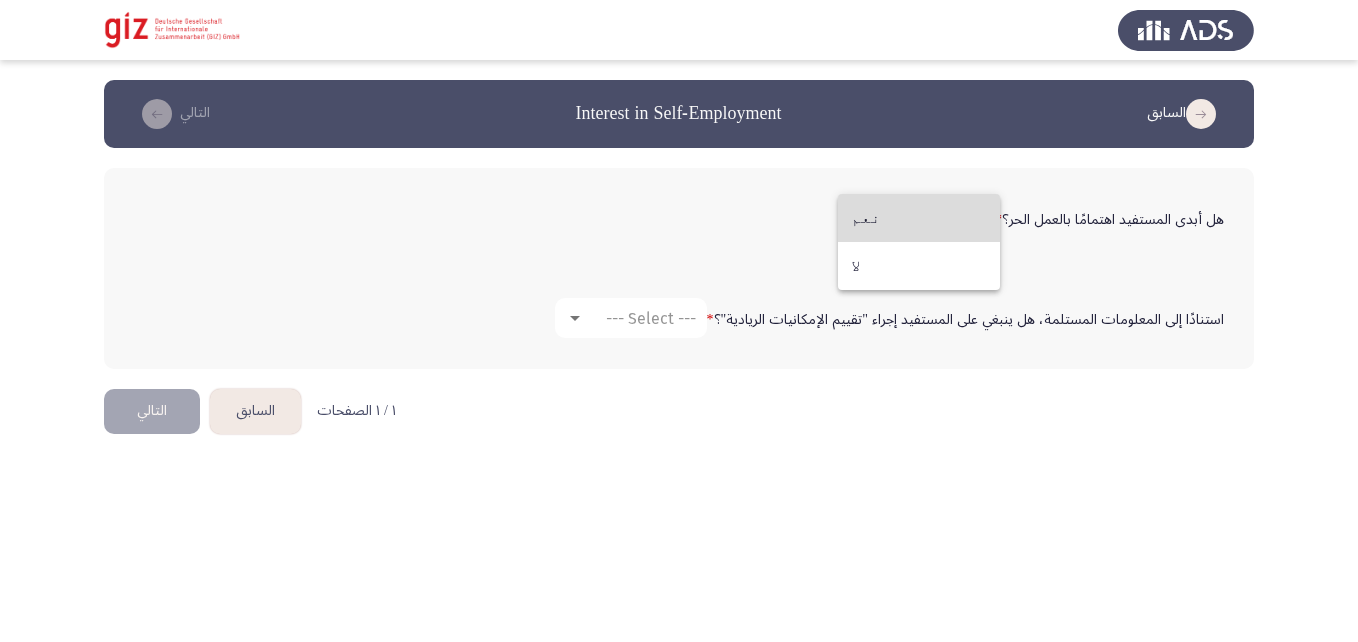 click on "نعم" at bounding box center (919, 218) 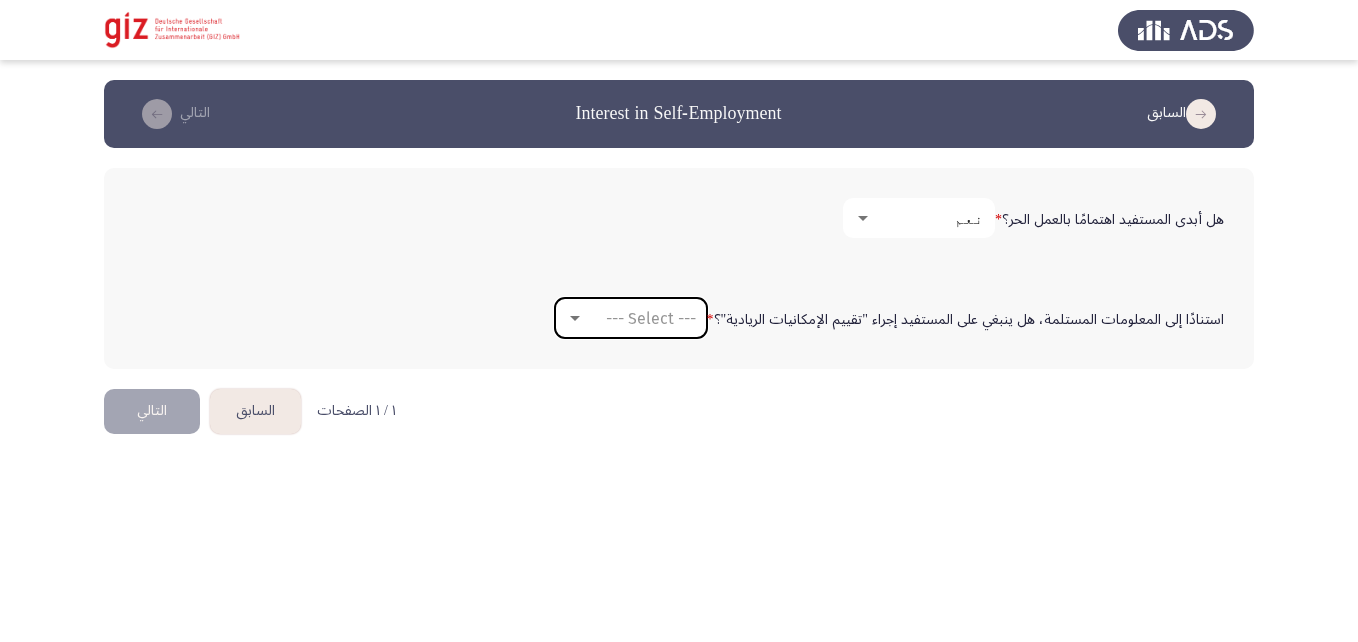 click on "--- Select ---" at bounding box center [651, 318] 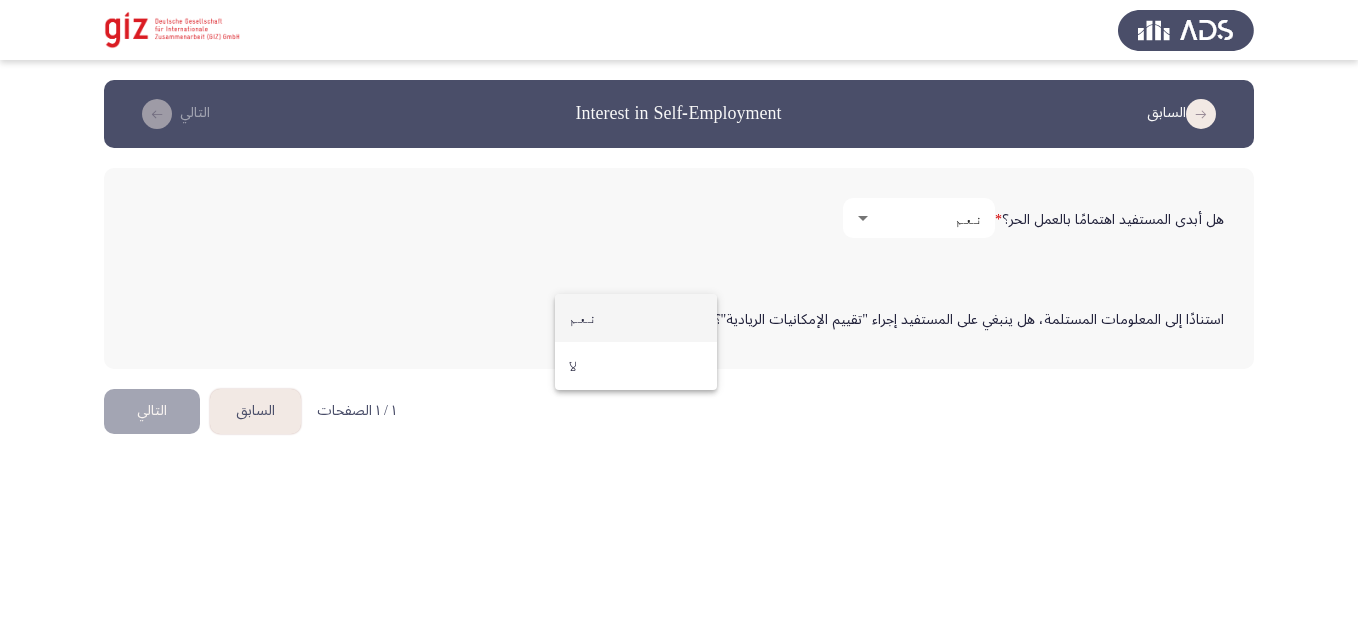 click on "نعم" at bounding box center [636, 318] 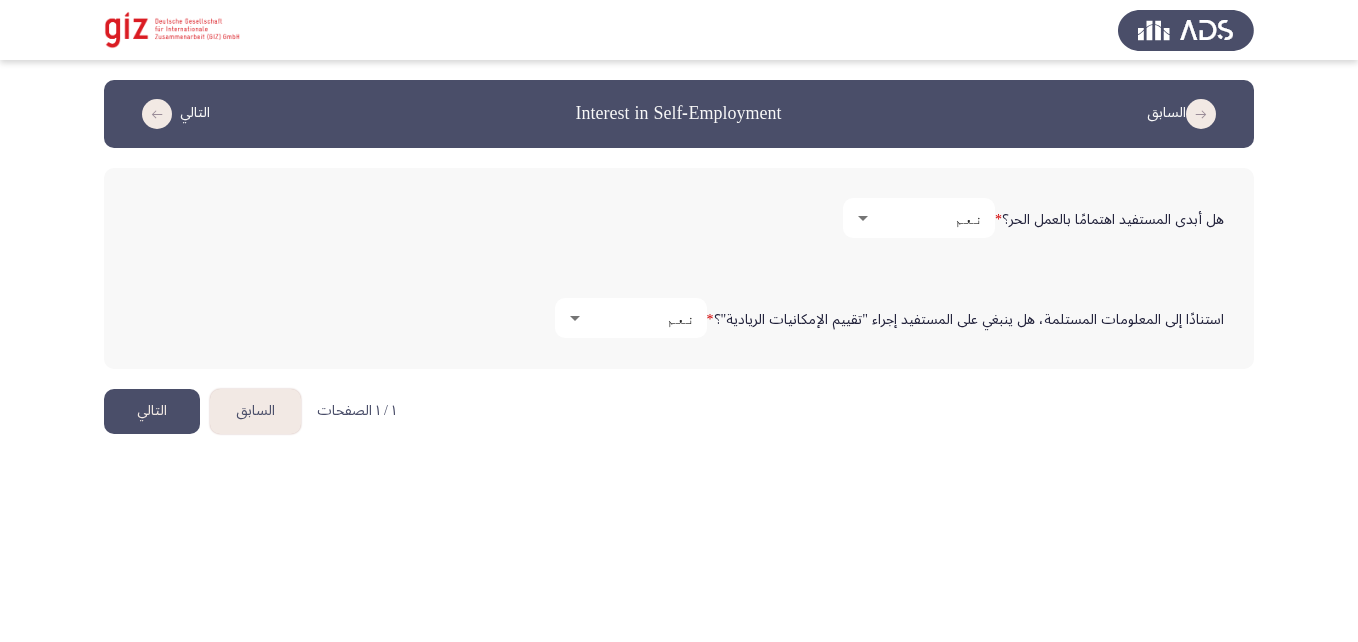 click on "التالي" 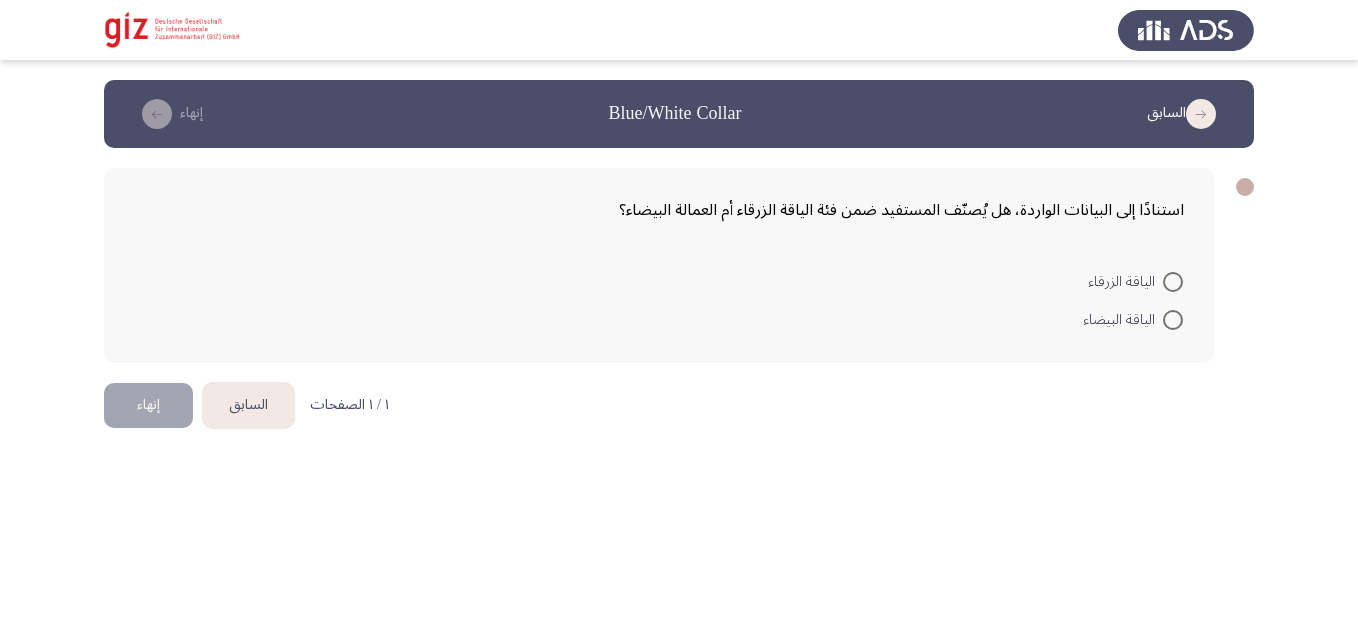 click at bounding box center (1173, 282) 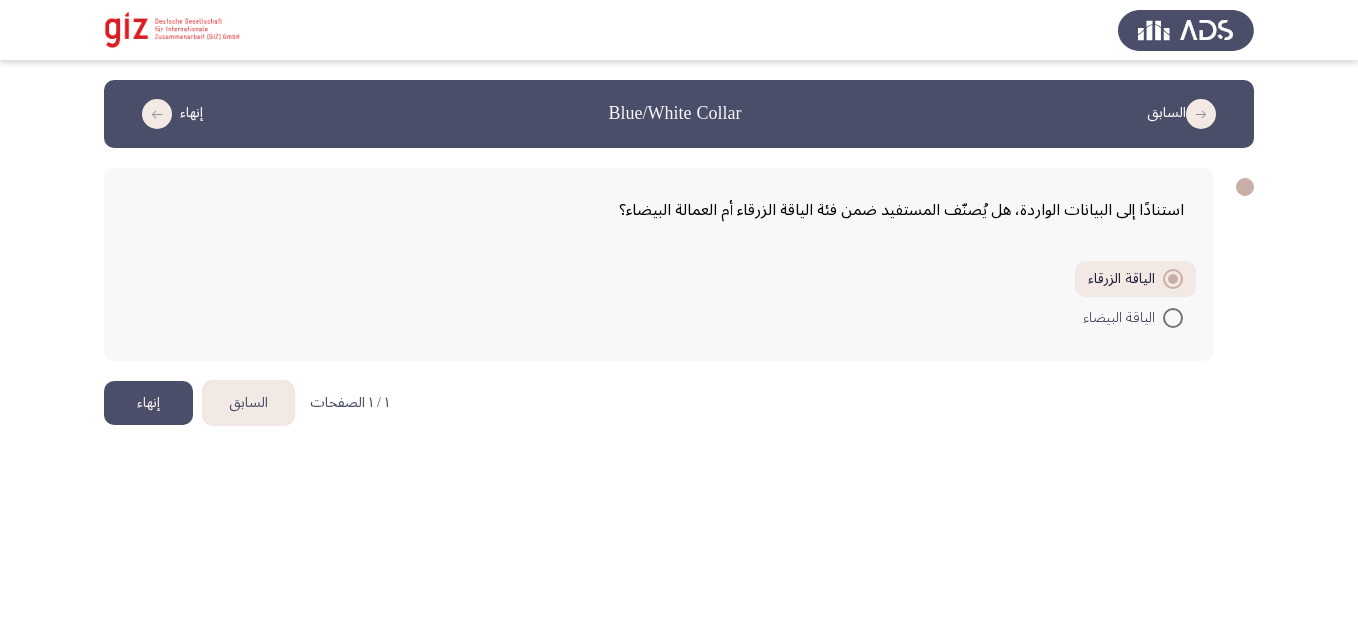 click on "إنهاء" 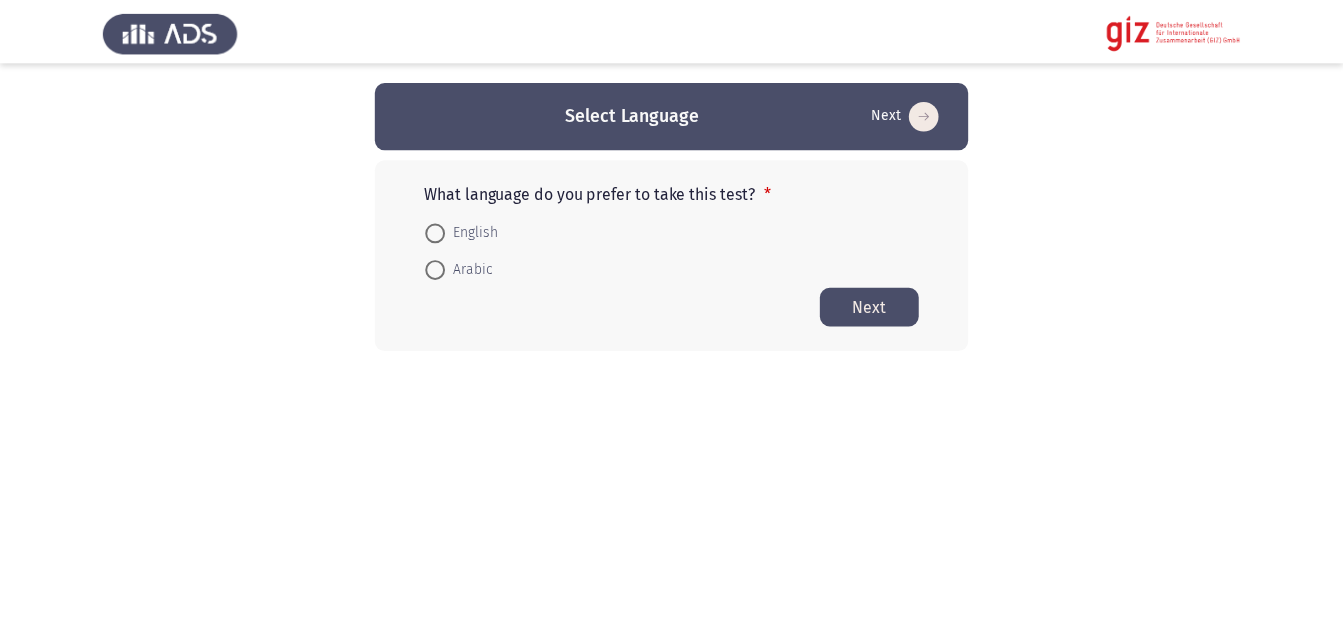 scroll, scrollTop: 0, scrollLeft: 0, axis: both 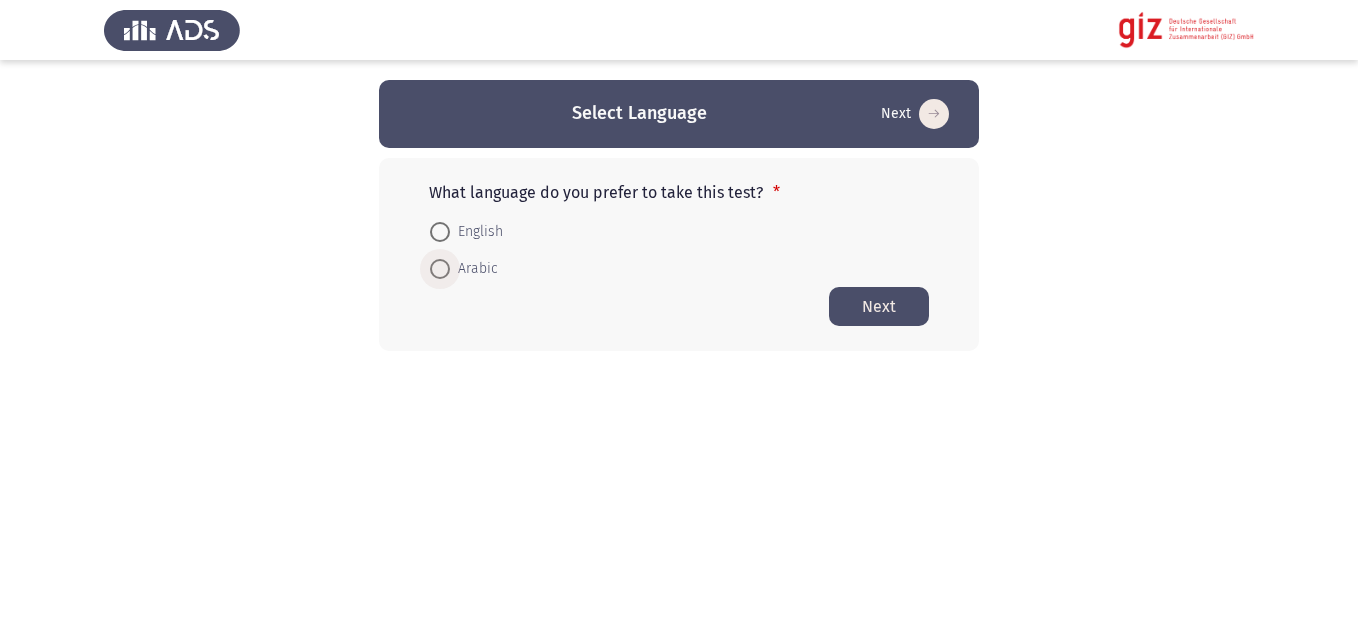 click on "Arabic" at bounding box center (474, 269) 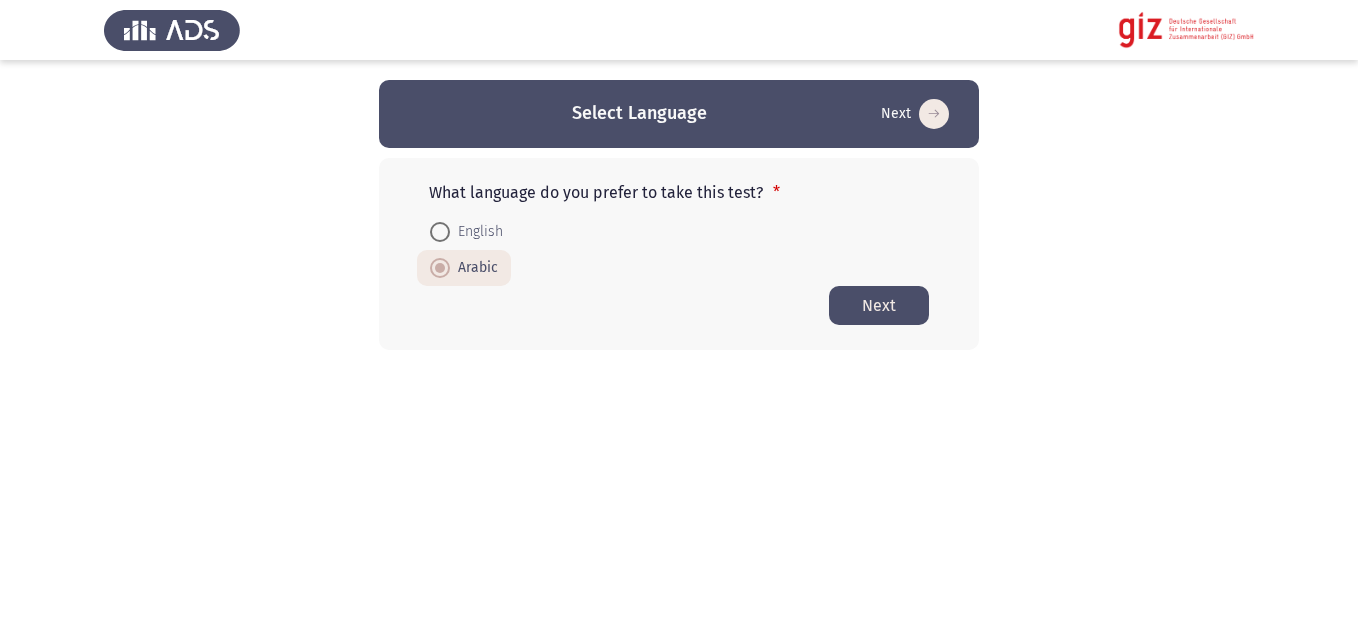 click on "Next" 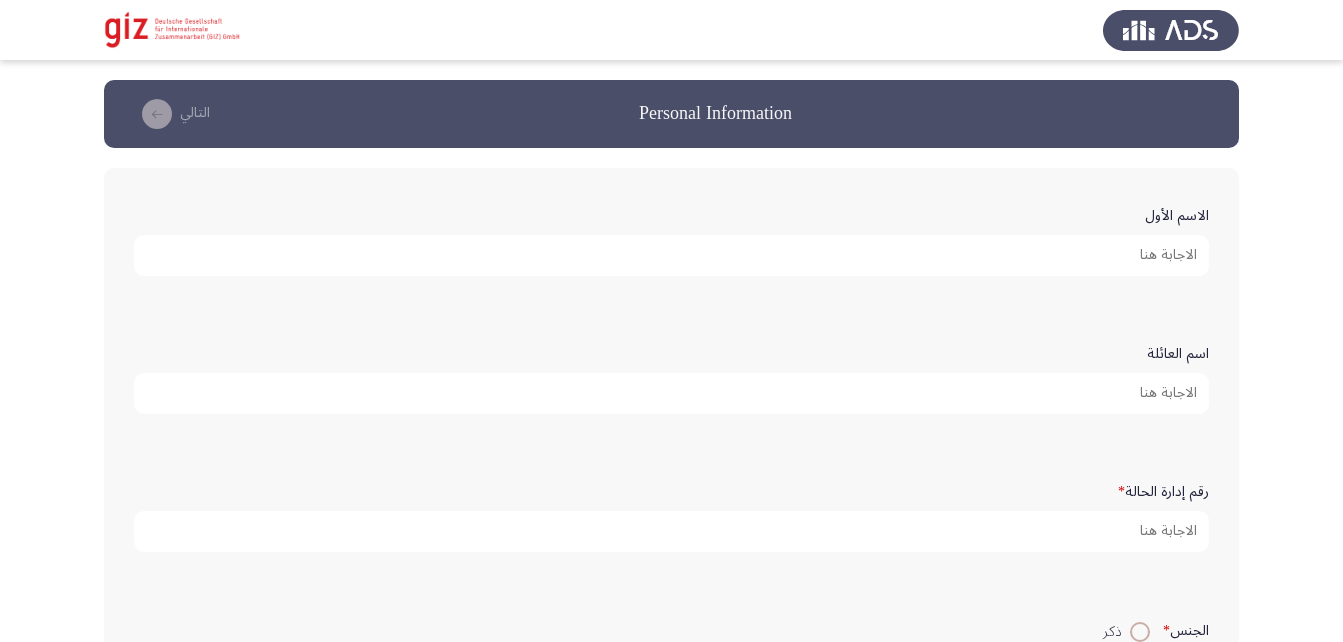 click on "الاسم الأول" at bounding box center [671, 255] 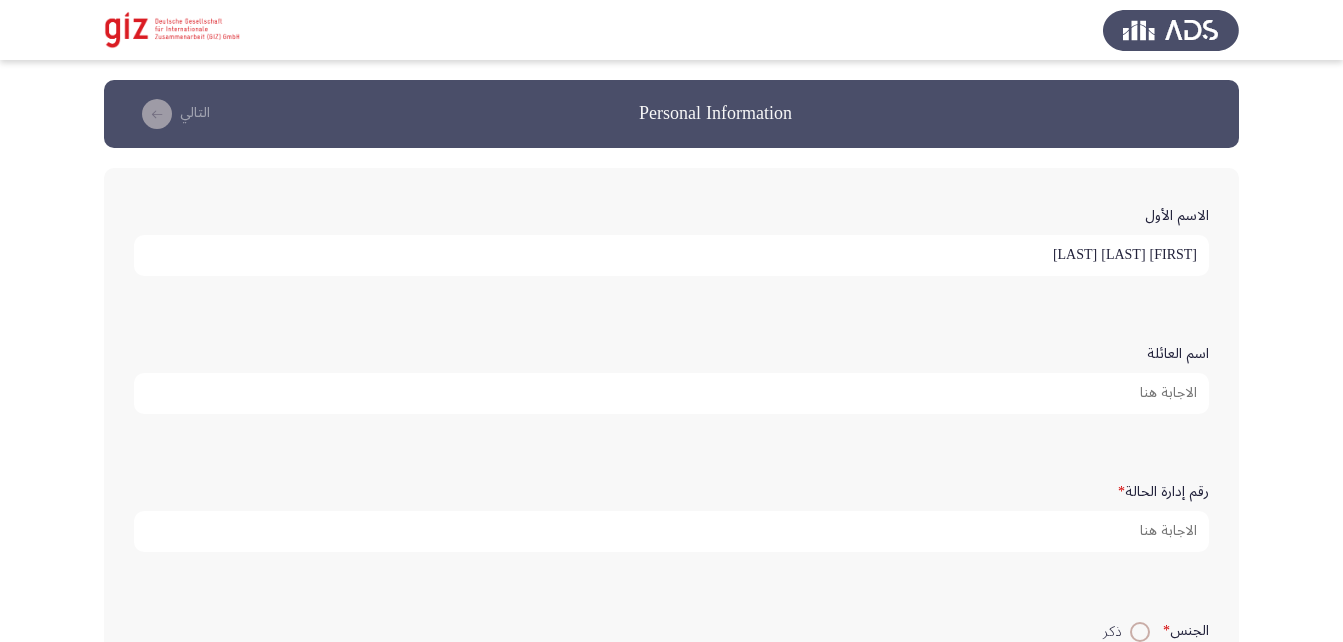 type on "رشا عبد العزيز أحمد" 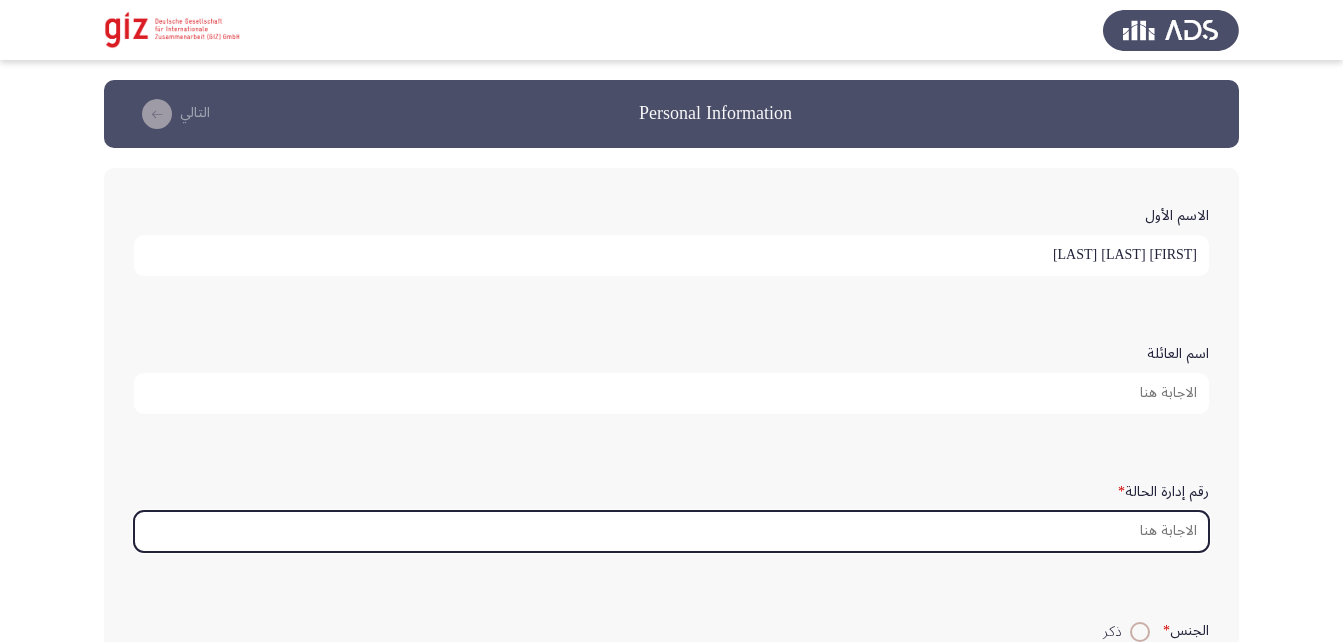 click on "رقم إدارة الحالة   *" at bounding box center (671, 531) 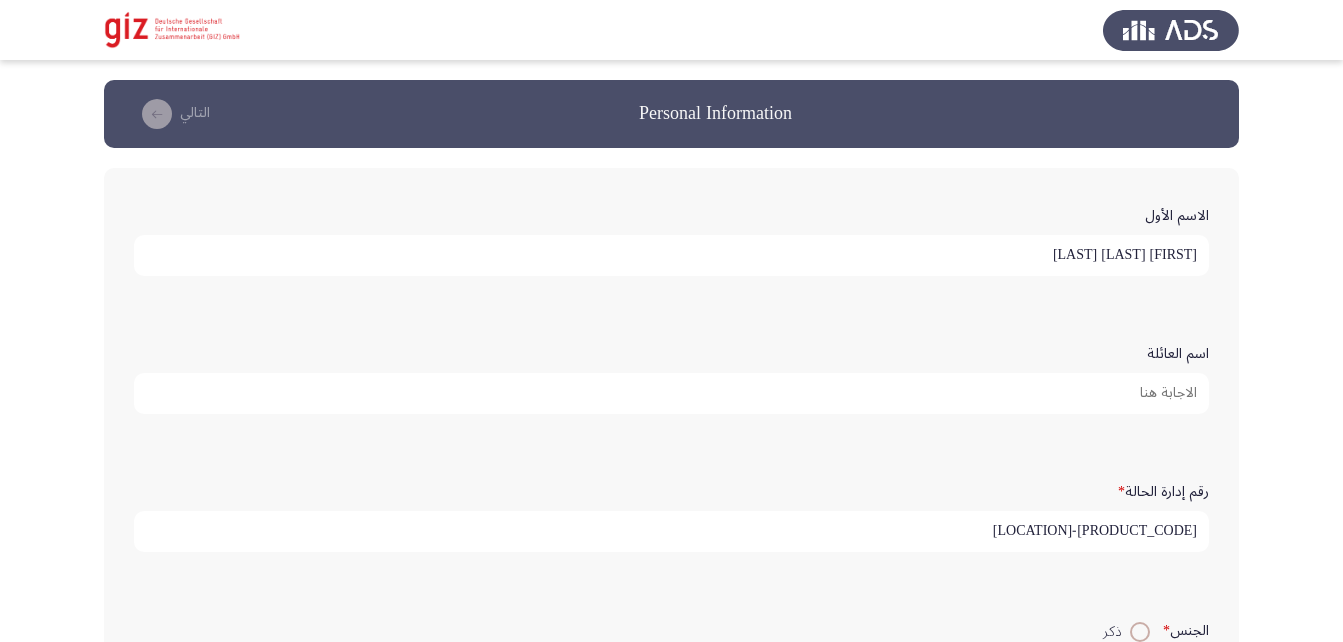 scroll, scrollTop: 5, scrollLeft: 0, axis: vertical 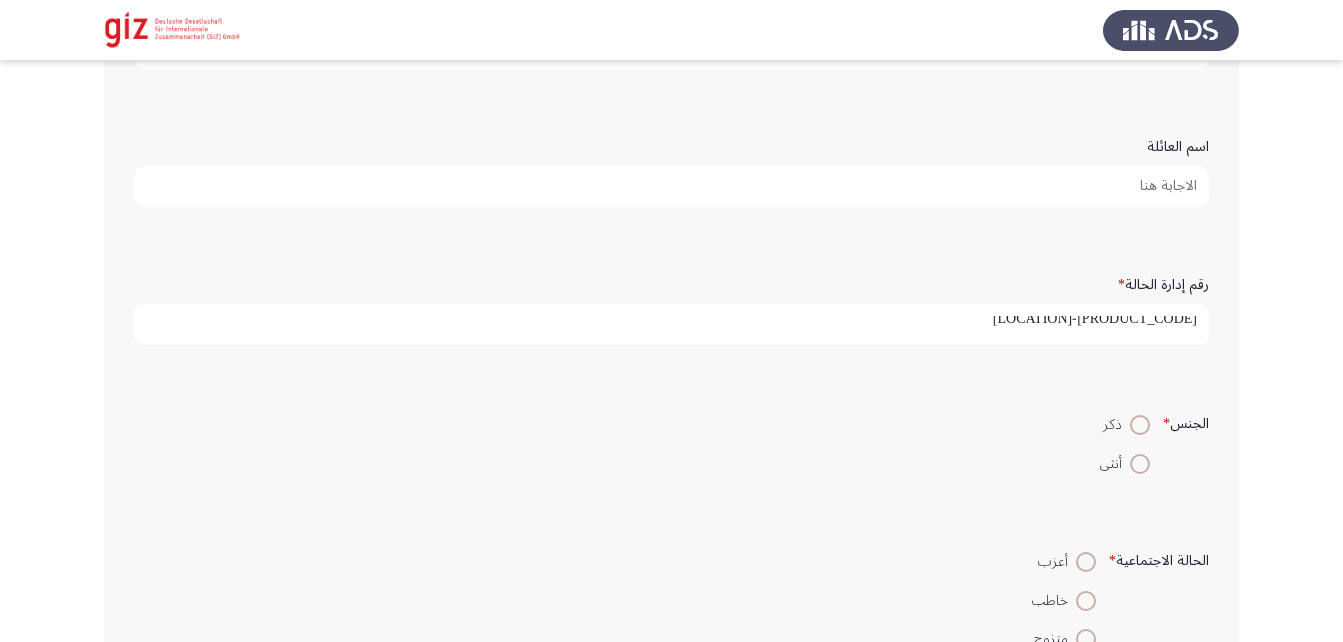 type on "PIMAUG00014-SOHAG" 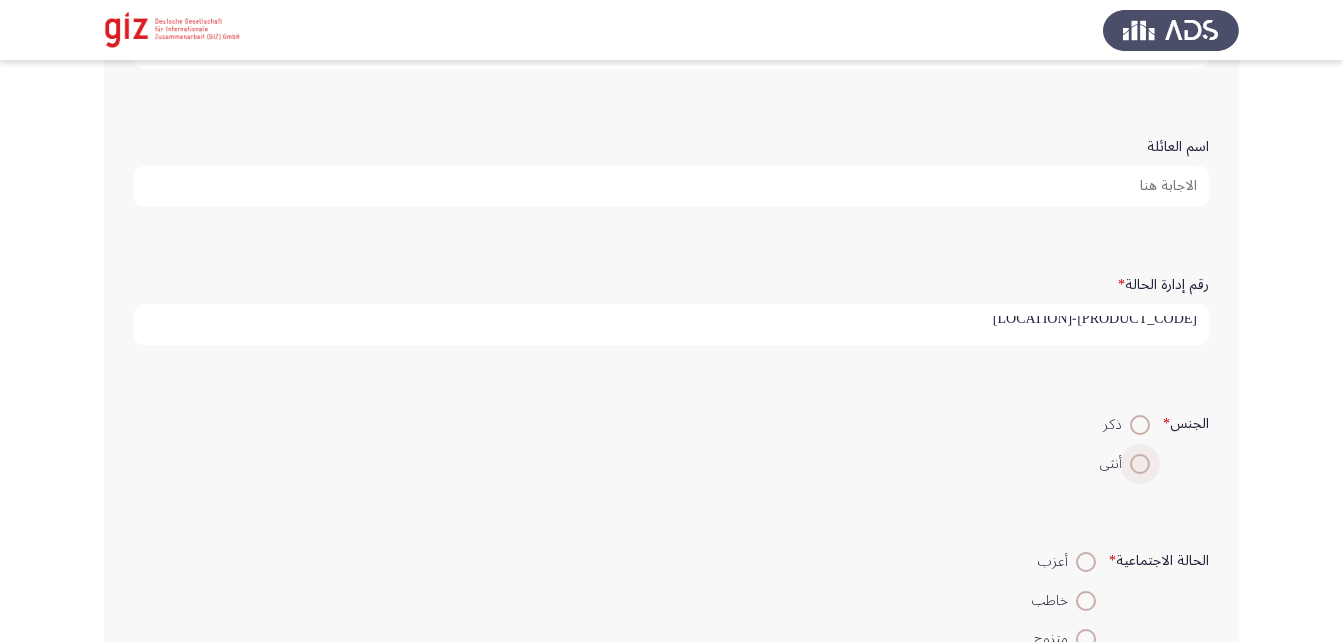 click on "أنثى" at bounding box center (1115, 464) 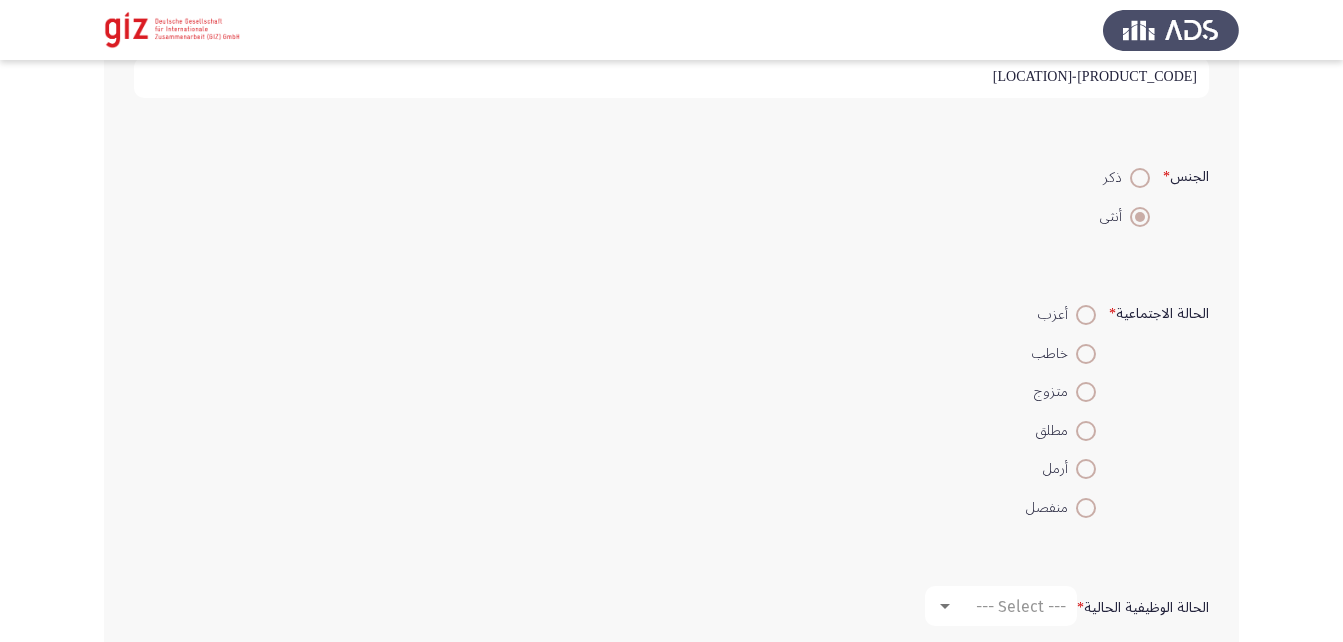 scroll, scrollTop: 455, scrollLeft: 0, axis: vertical 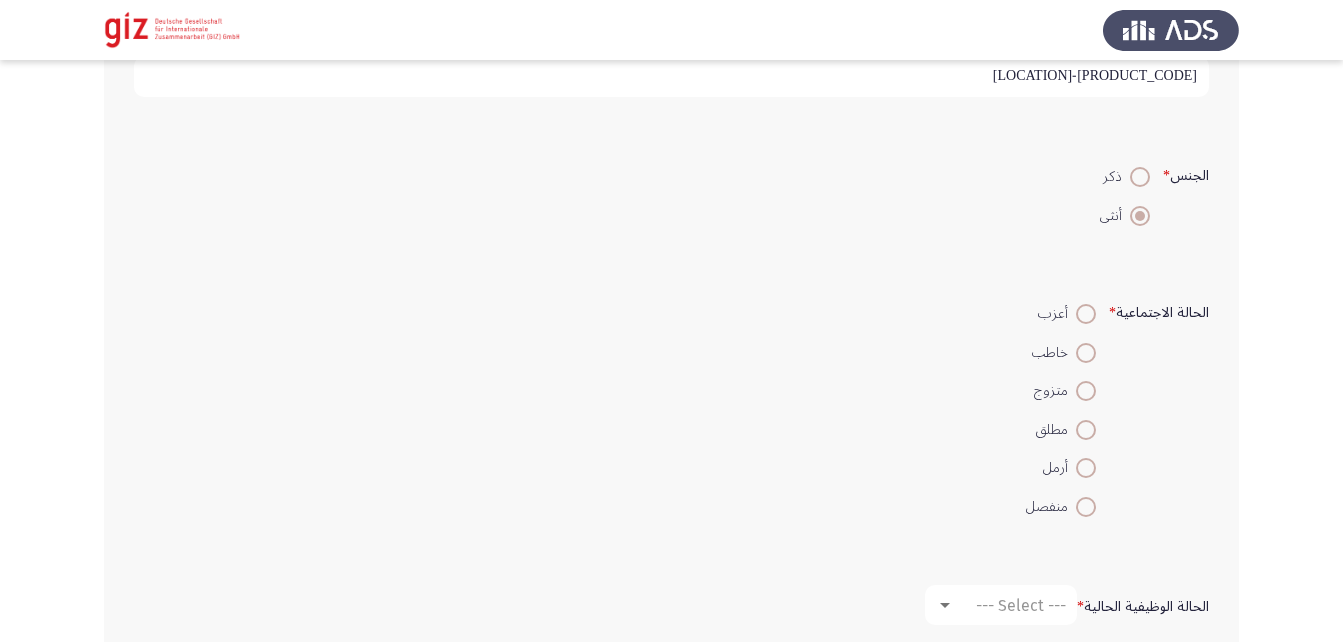 click at bounding box center [1086, 391] 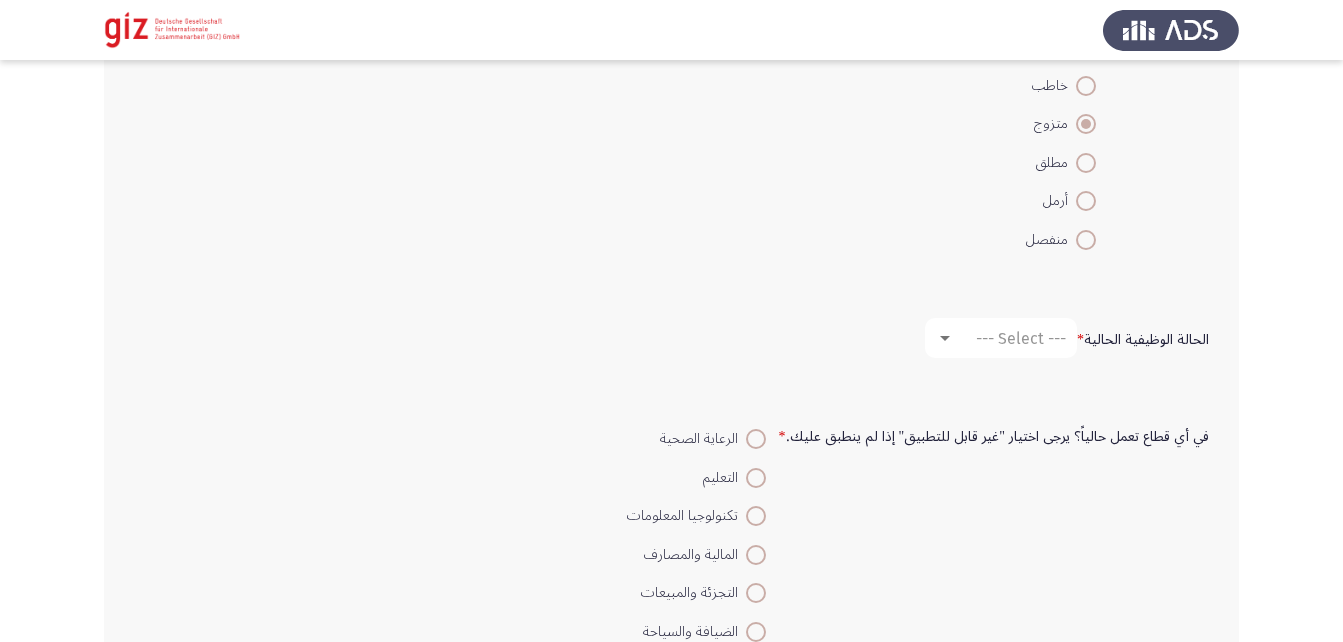 scroll, scrollTop: 723, scrollLeft: 0, axis: vertical 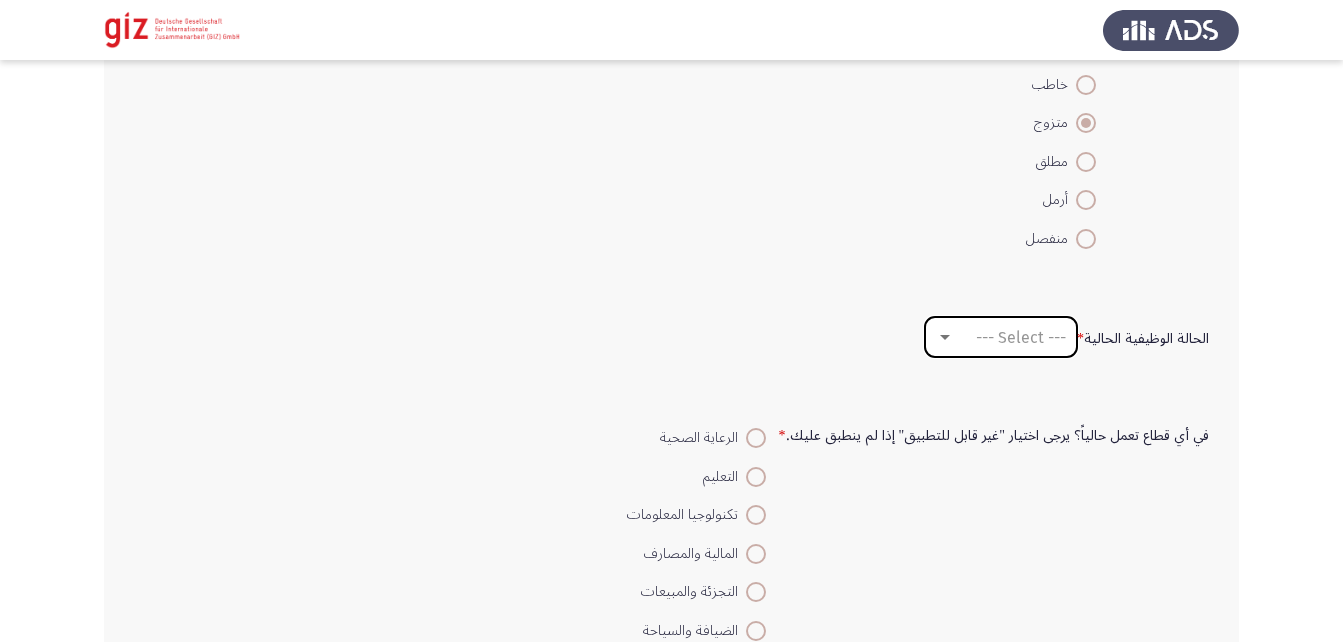 click on "--- Select ---" at bounding box center (1001, 337) 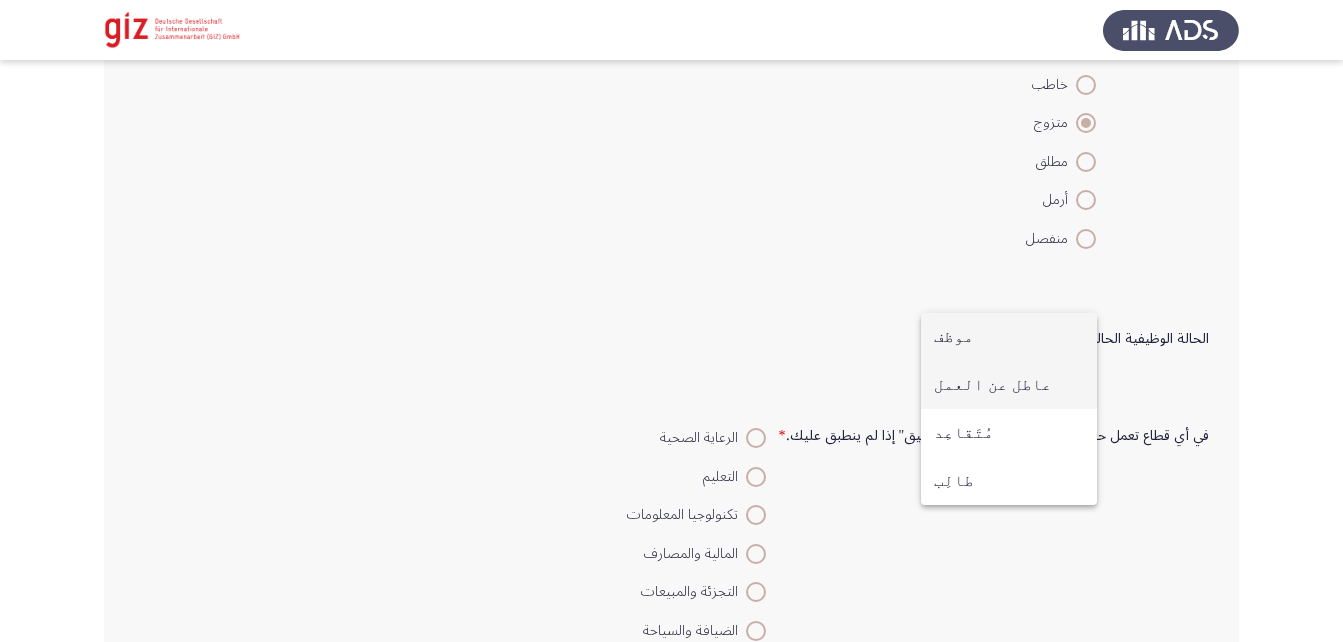 click on "عاطل عن العمل" at bounding box center [1009, 385] 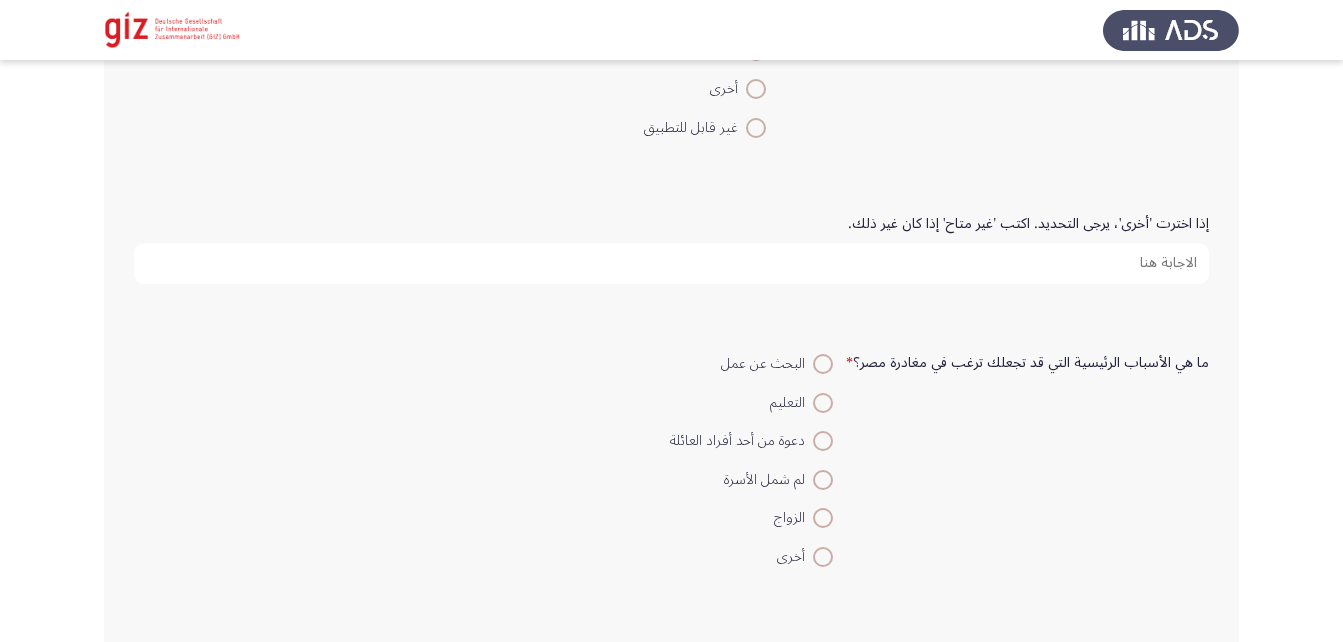 scroll, scrollTop: 1651, scrollLeft: 0, axis: vertical 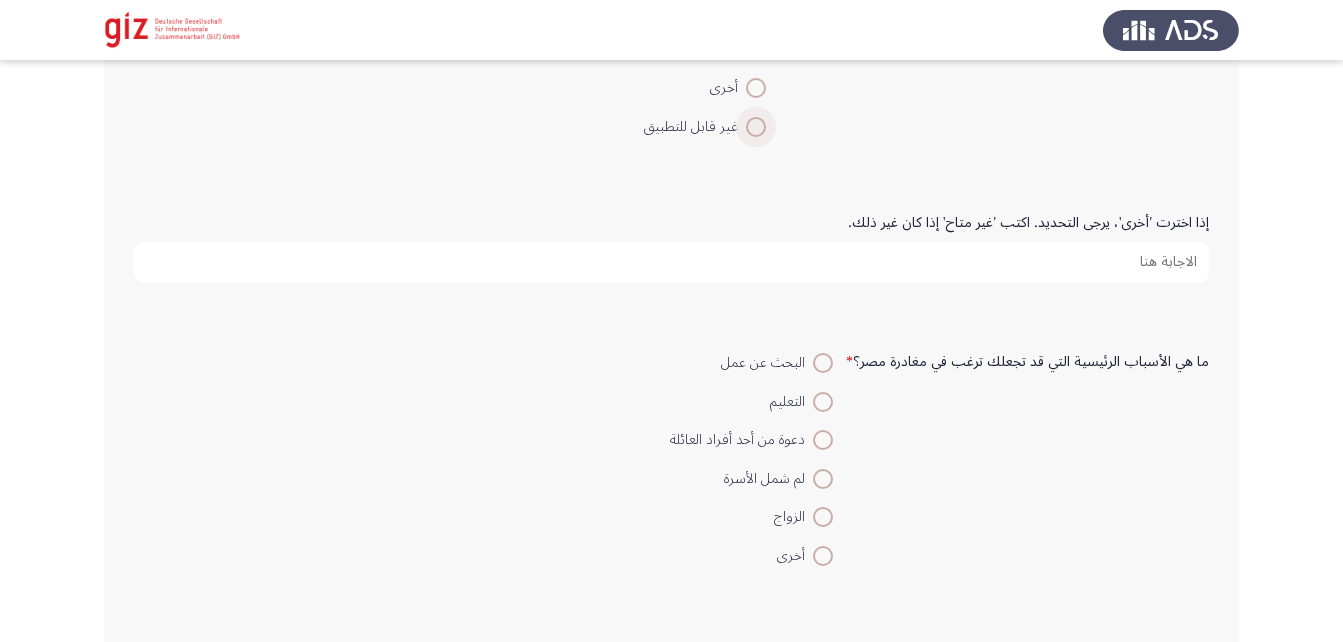 click at bounding box center (756, 127) 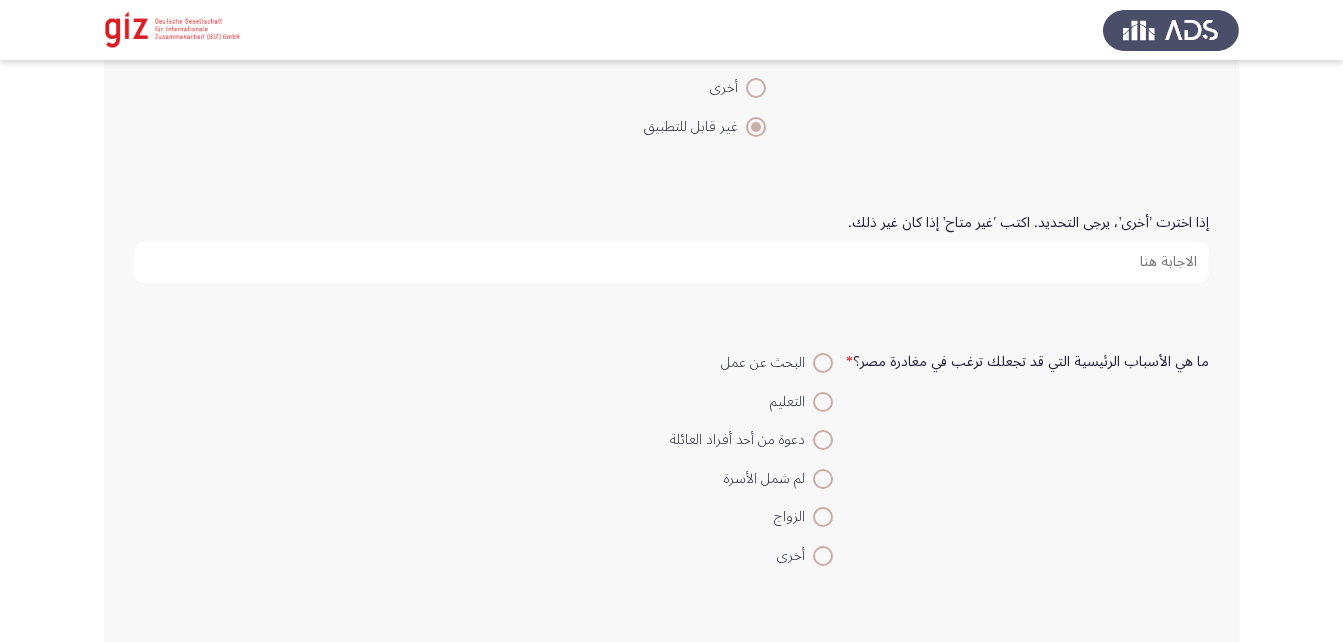 click on "إذا اخترت 'أخرى'، يرجى التحديد. اكتب 'غير متاح' إذا كان غير ذلك." at bounding box center (671, 262) 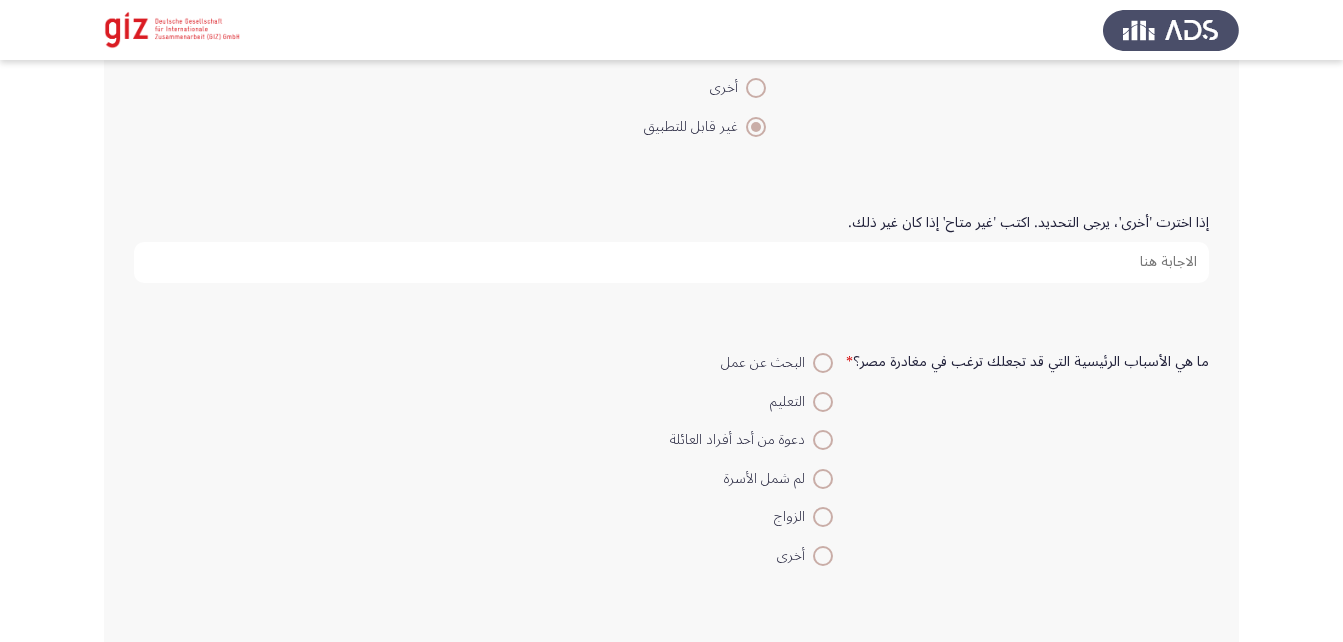 click on "إذا اخترت 'أخرى'، يرجى التحديد. اكتب 'غير متاح' إذا كان غير ذلك." at bounding box center (671, 262) 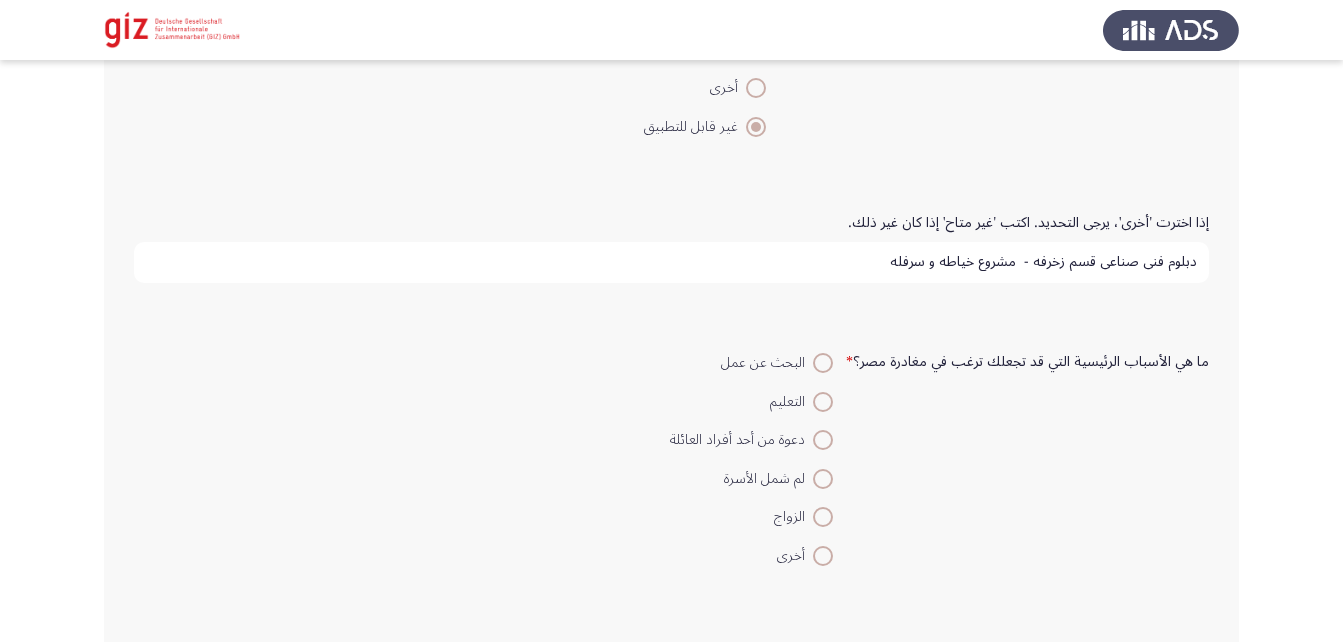scroll, scrollTop: 5, scrollLeft: 0, axis: vertical 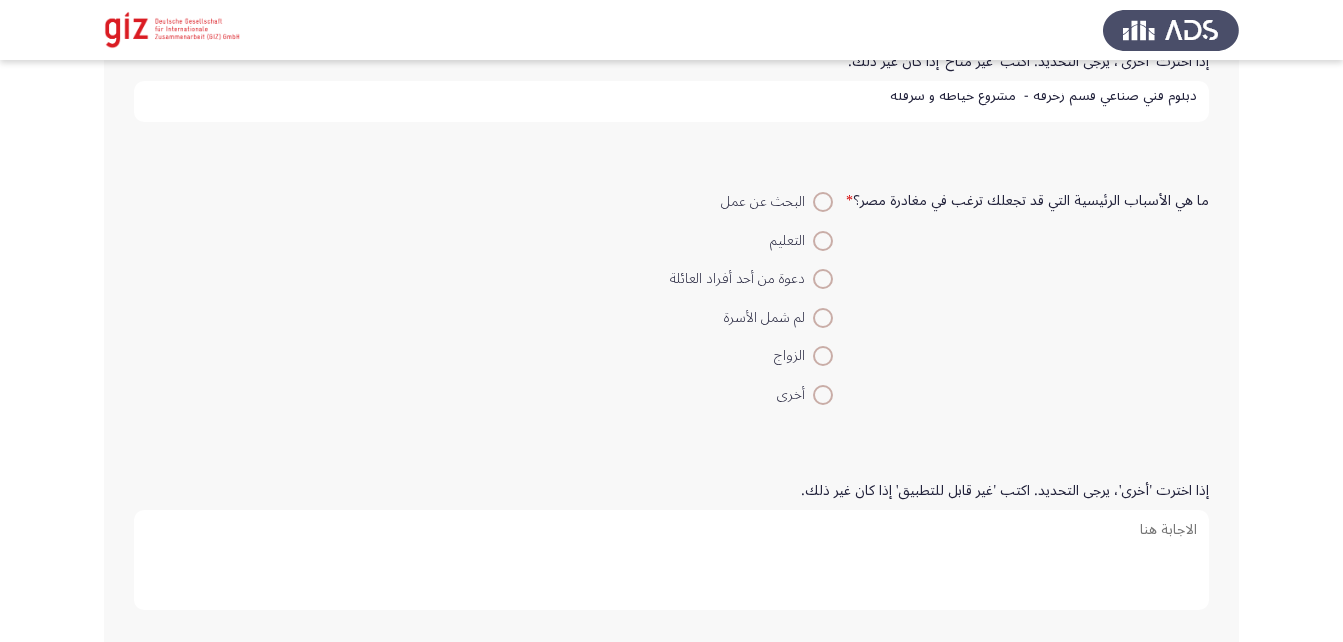 type on "دبلوم فني صناعي قسم زخرفه -  مشروع خياطه و سرفله" 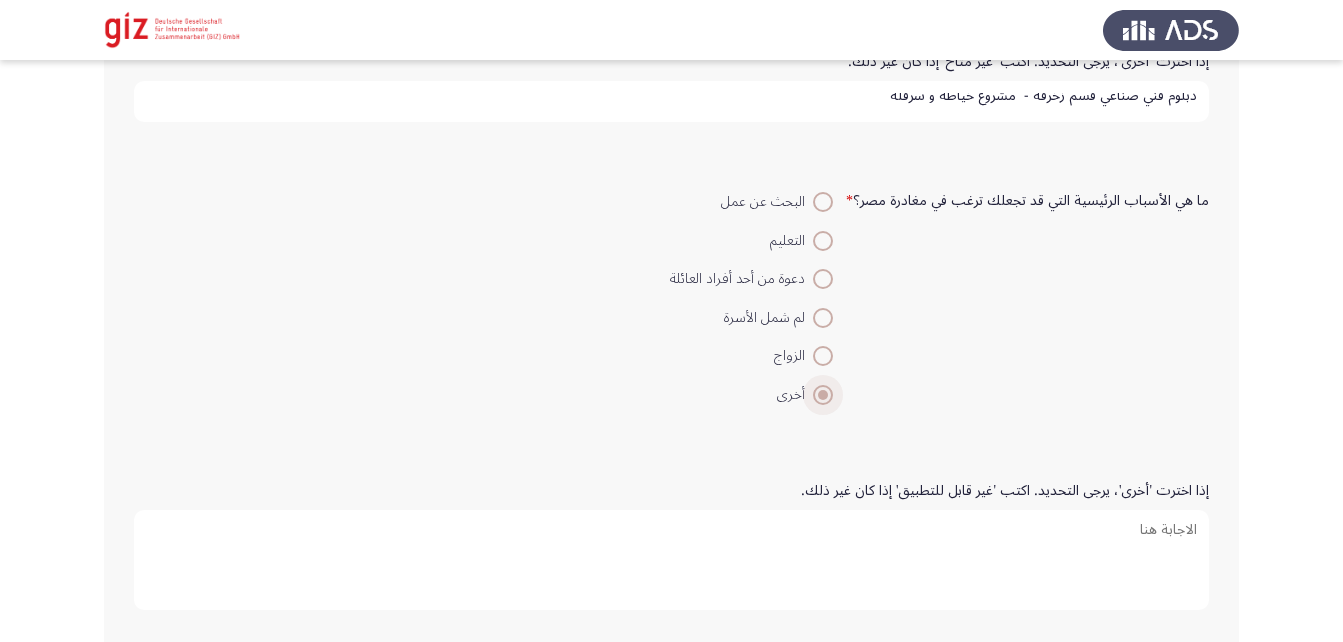 scroll, scrollTop: 0, scrollLeft: 0, axis: both 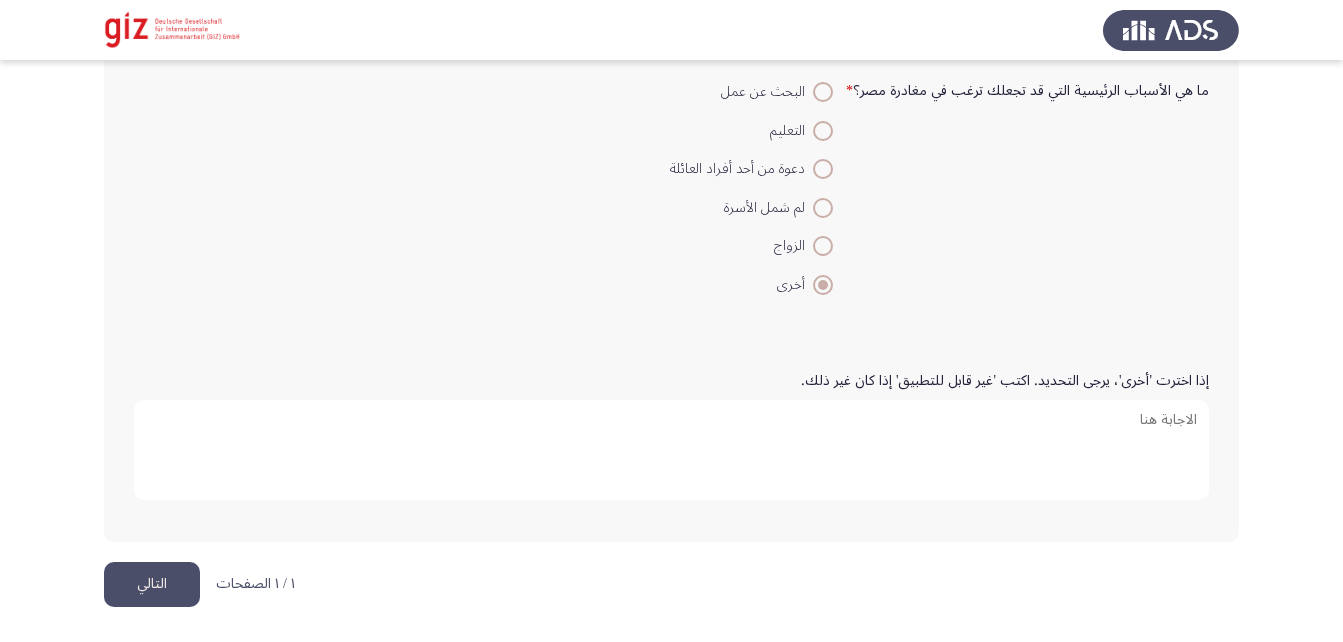 click on "التالي" 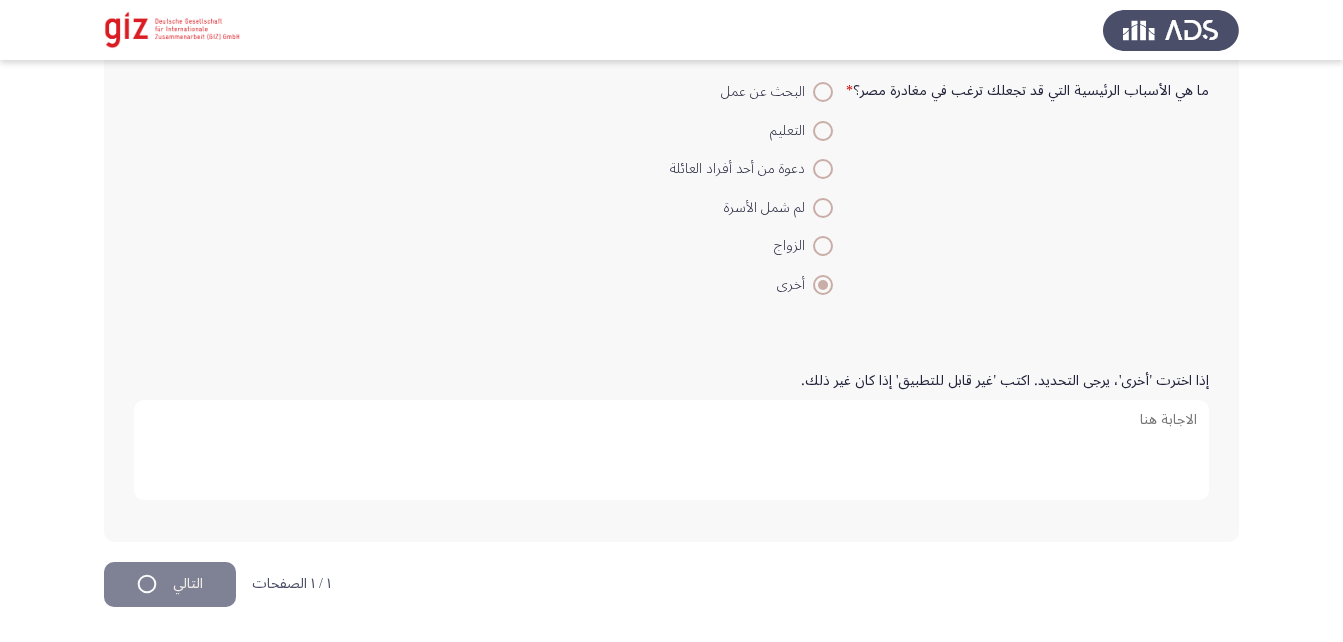 scroll, scrollTop: 0, scrollLeft: 0, axis: both 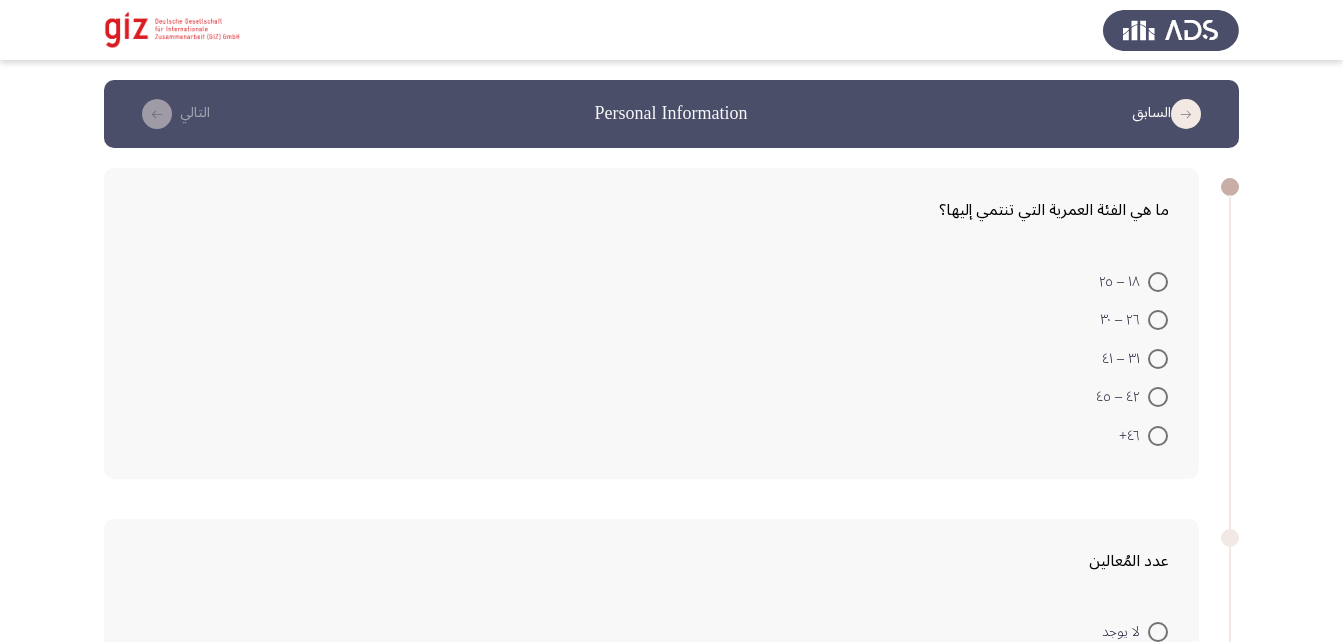 click at bounding box center (1158, 359) 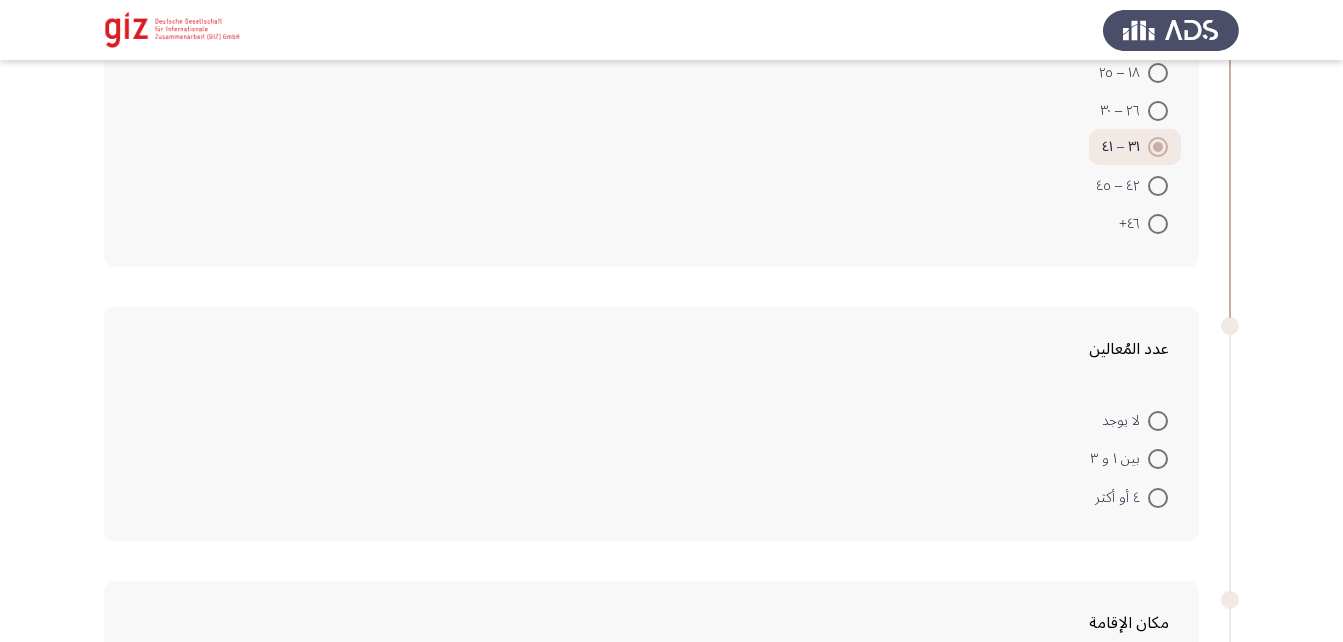 scroll, scrollTop: 251, scrollLeft: 0, axis: vertical 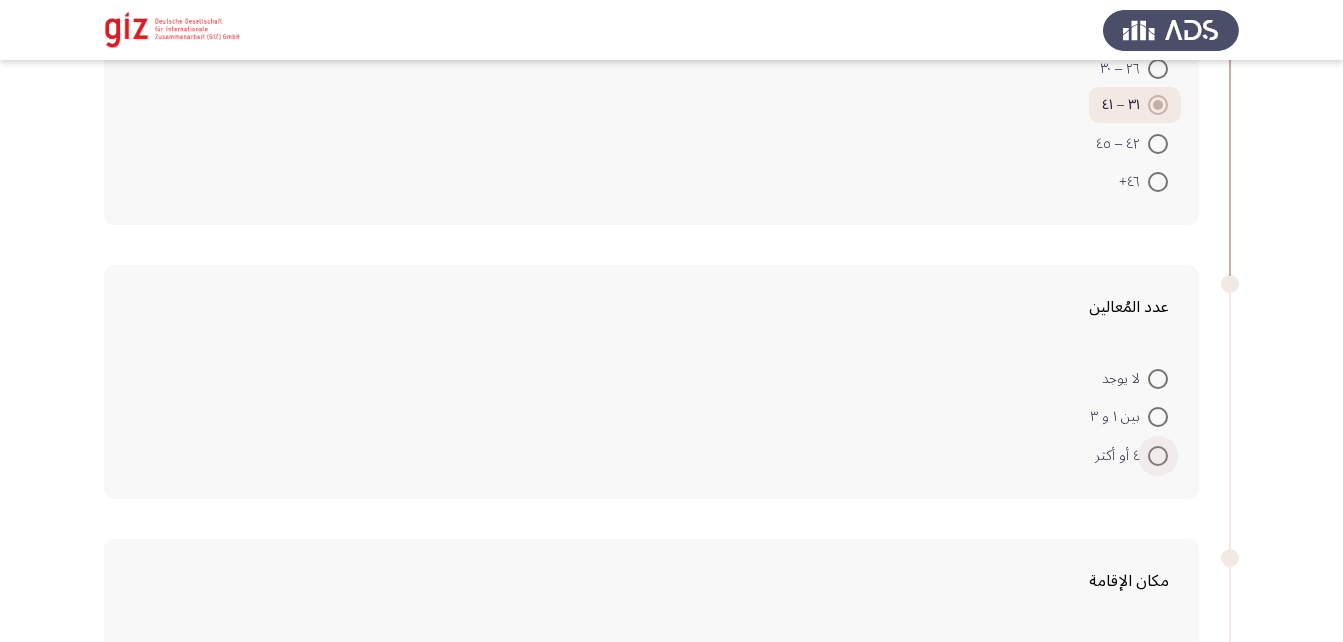 click at bounding box center [1158, 456] 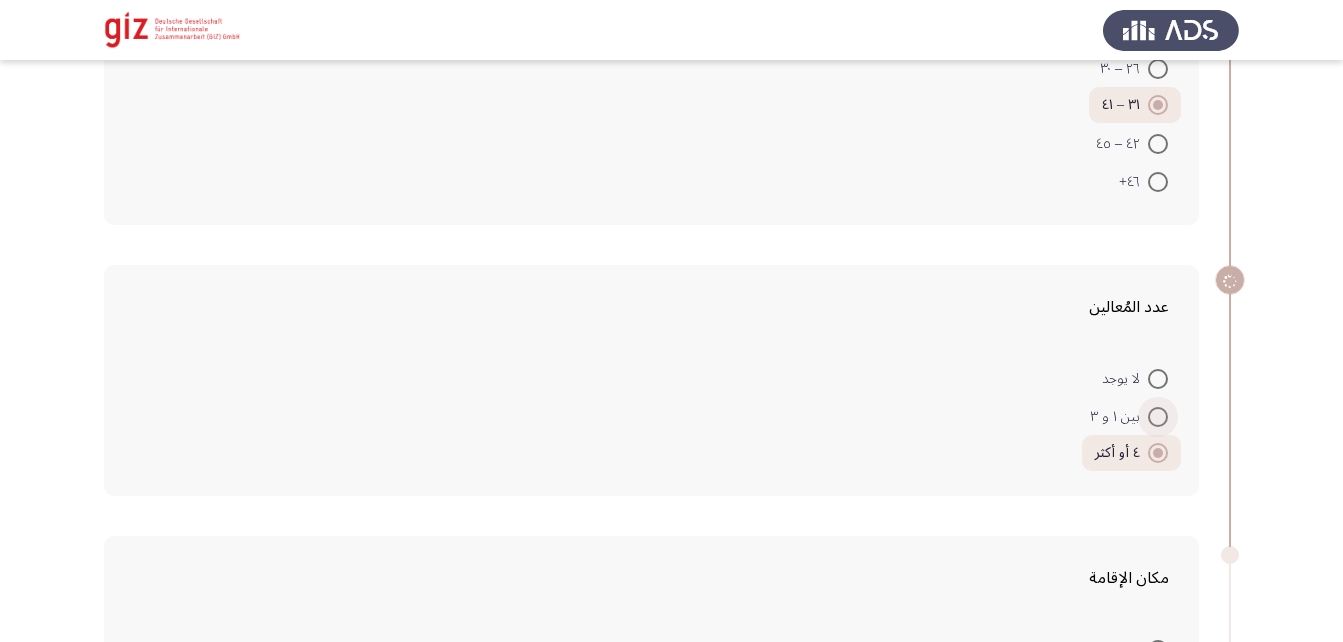 click at bounding box center (1158, 417) 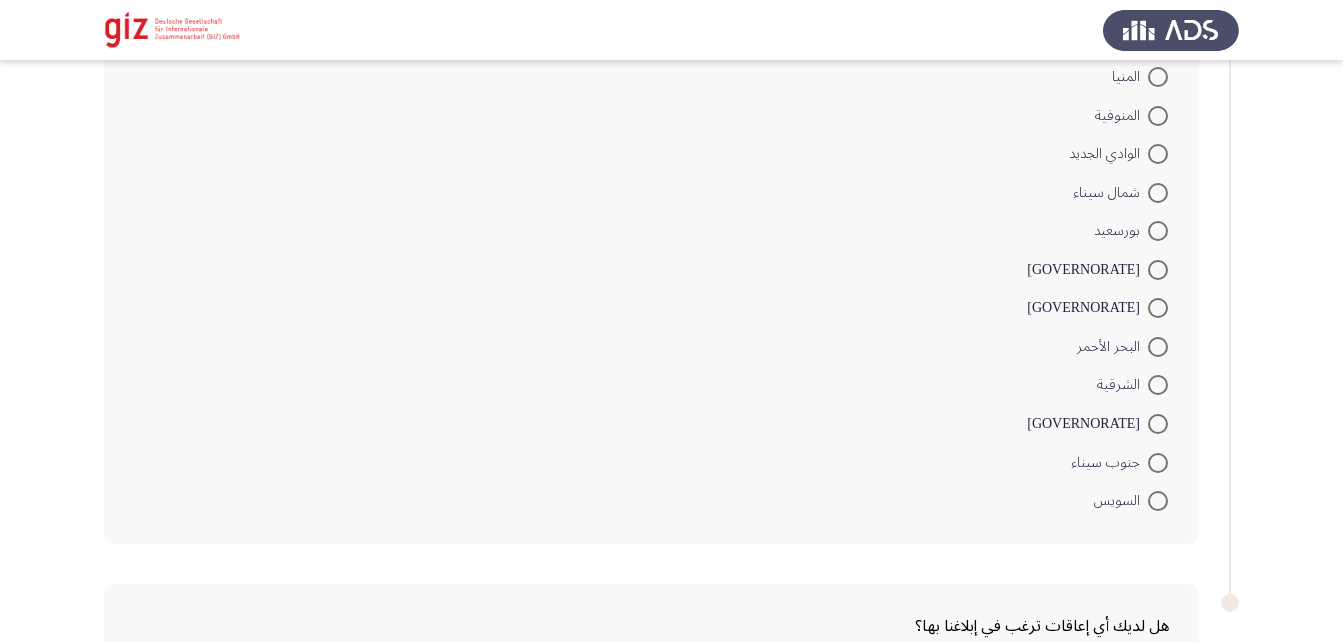 scroll, scrollTop: 1401, scrollLeft: 0, axis: vertical 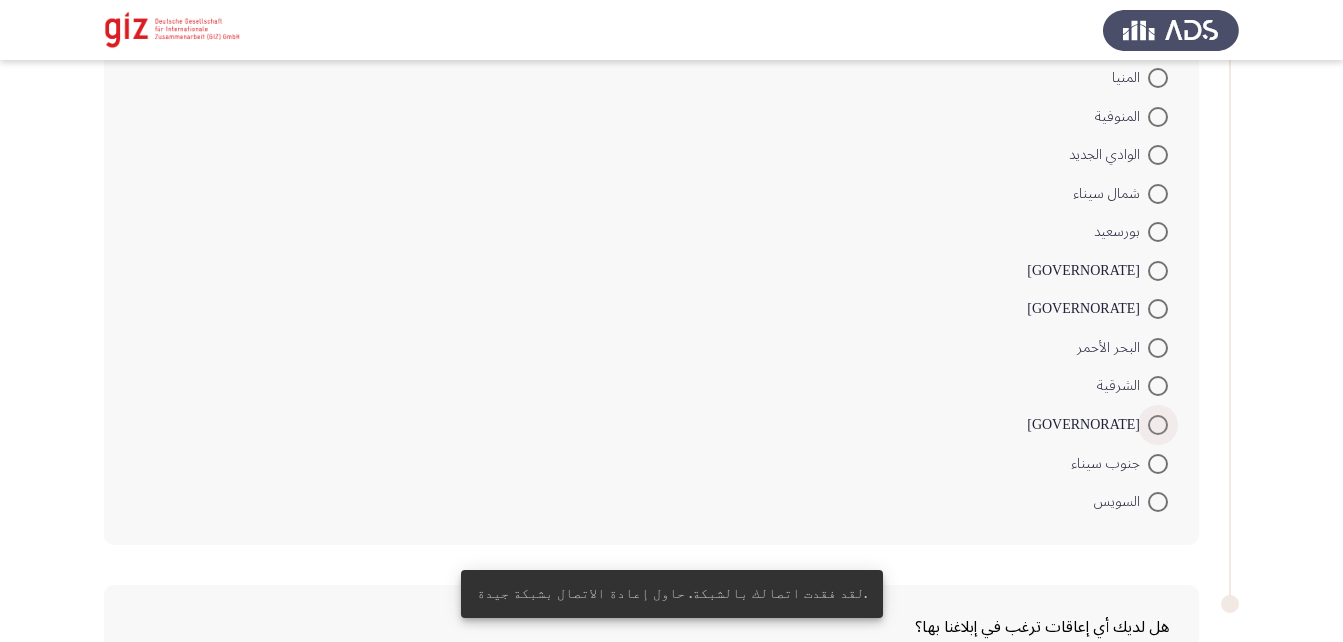 click at bounding box center [1158, 425] 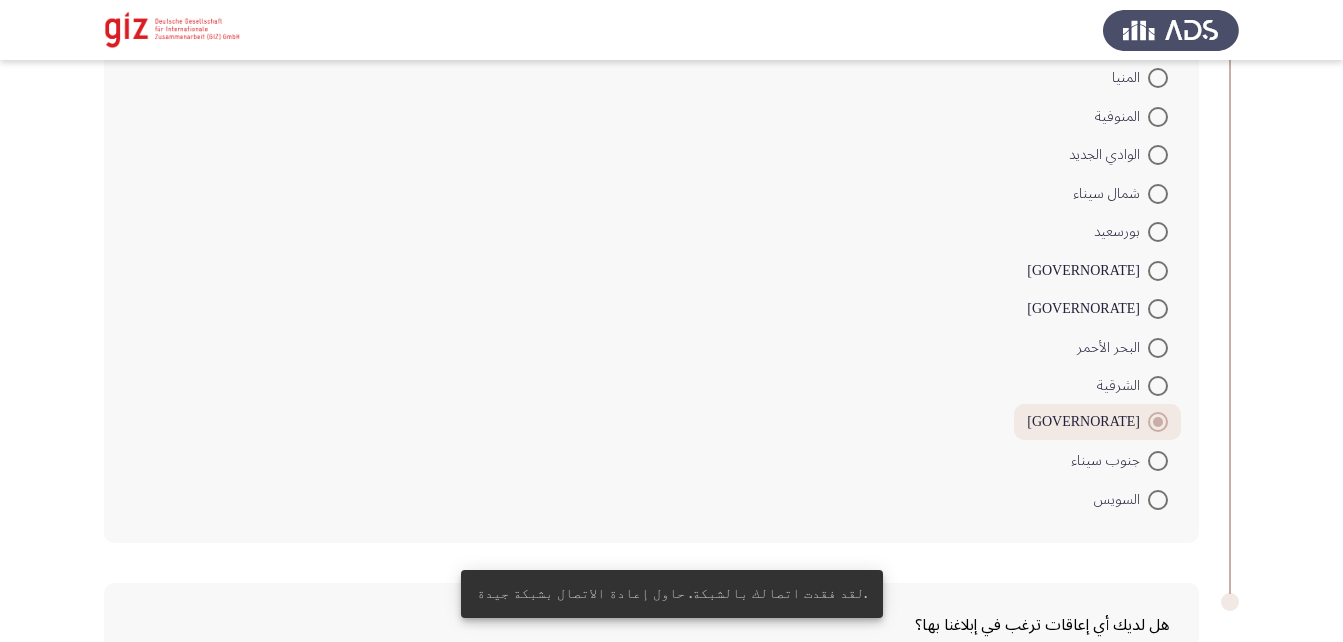 scroll, scrollTop: 1637, scrollLeft: 0, axis: vertical 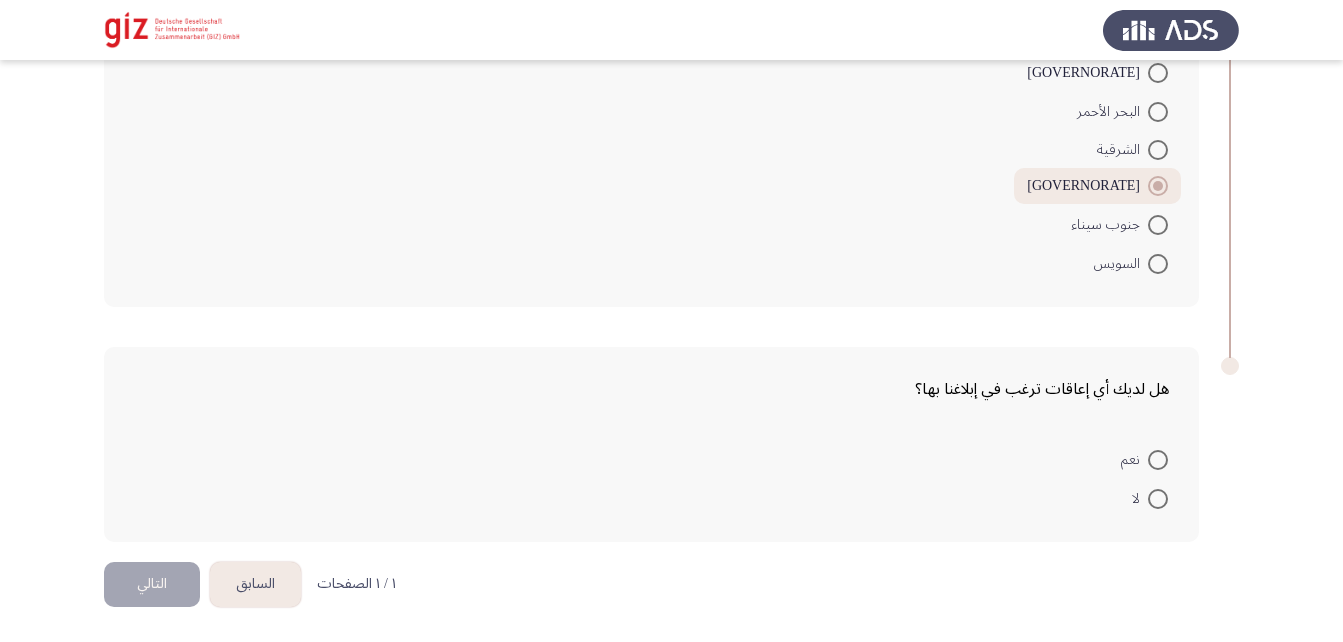 click at bounding box center (1158, 499) 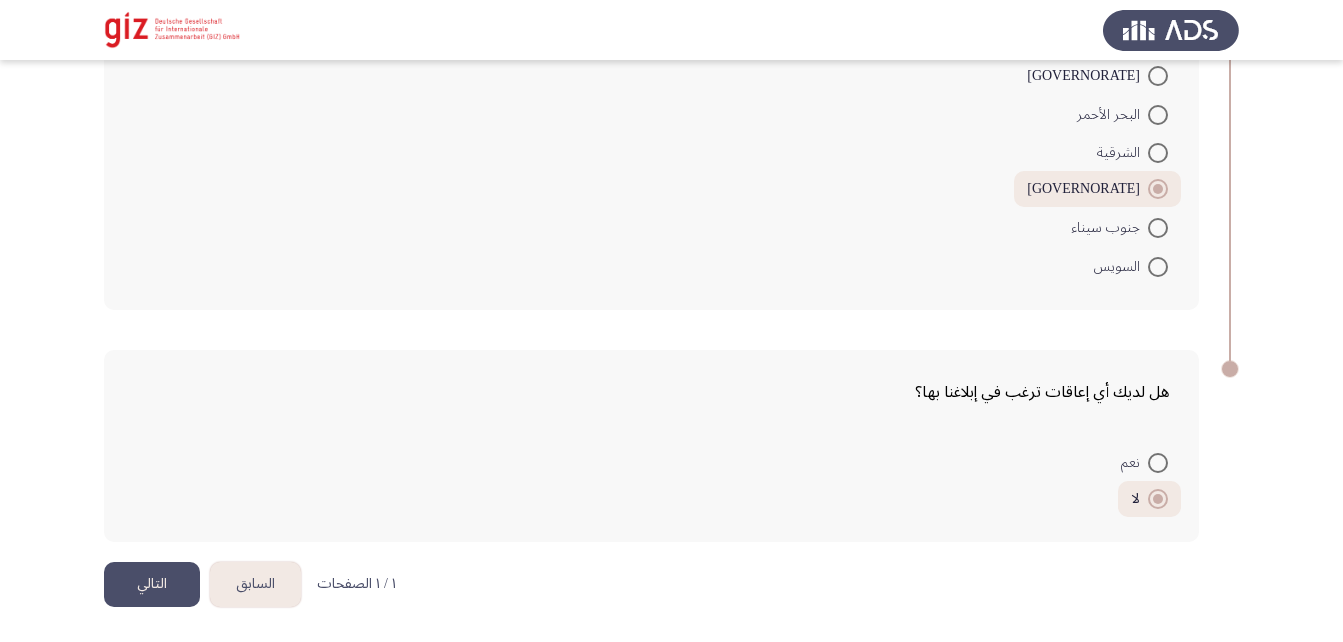click on "التالي" 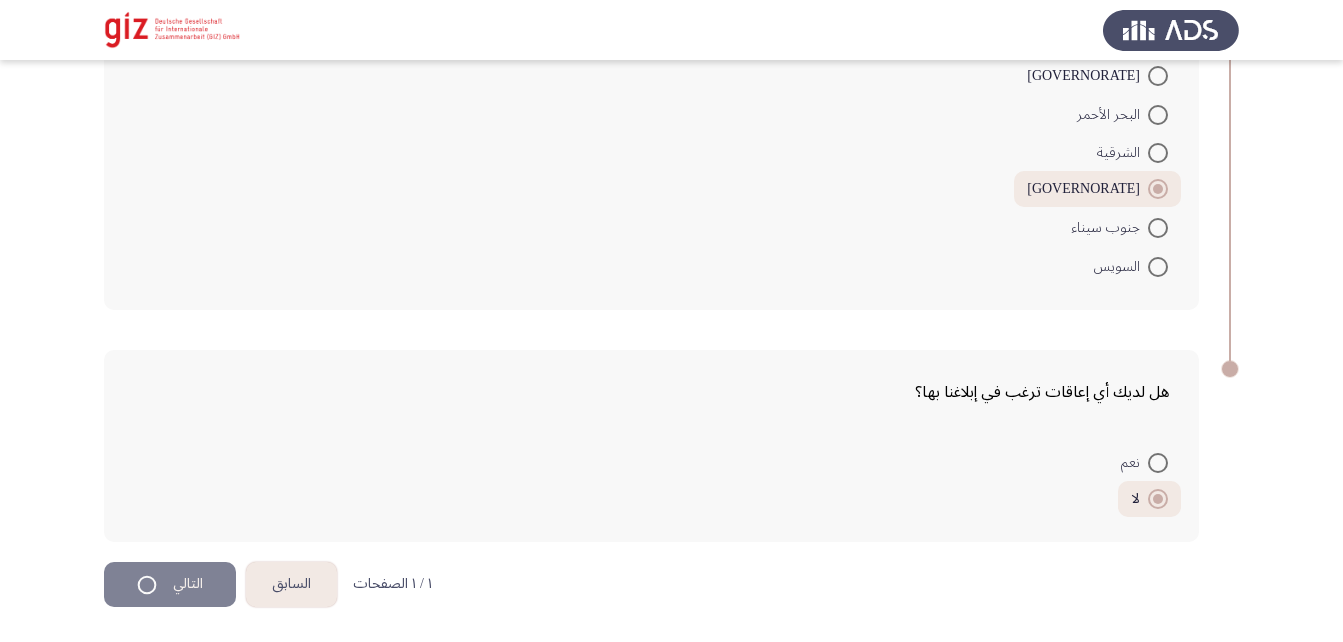 scroll, scrollTop: 0, scrollLeft: 0, axis: both 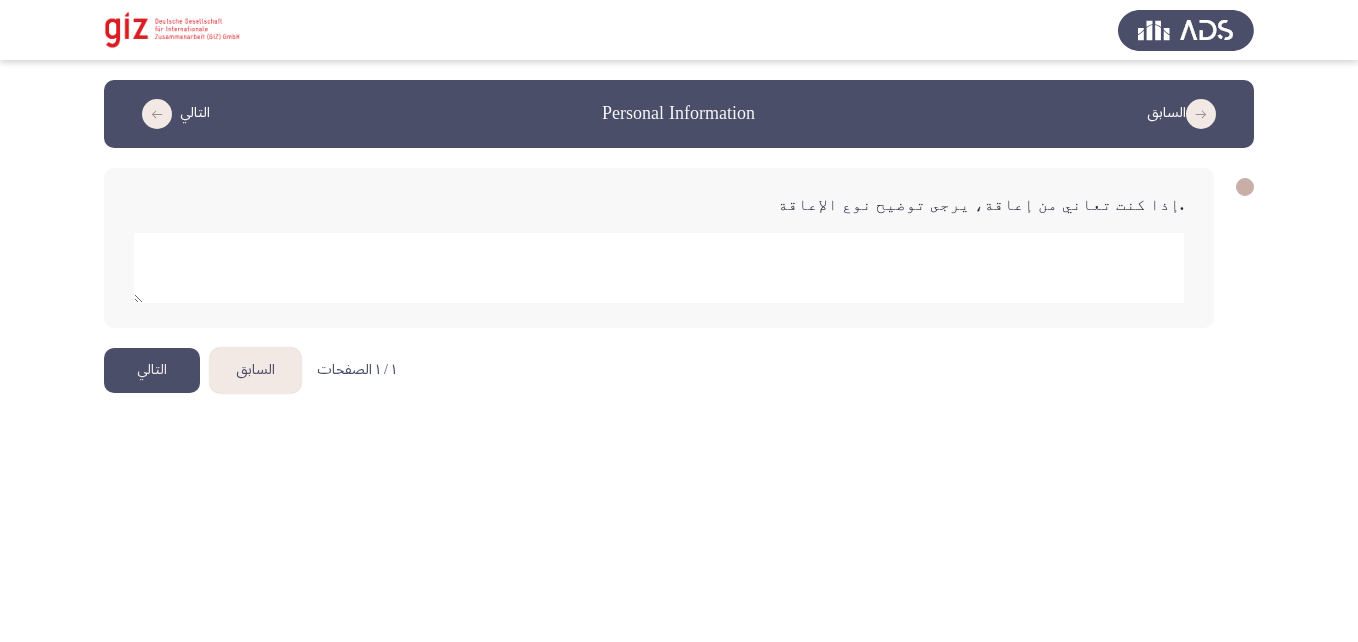 click on "التالي" 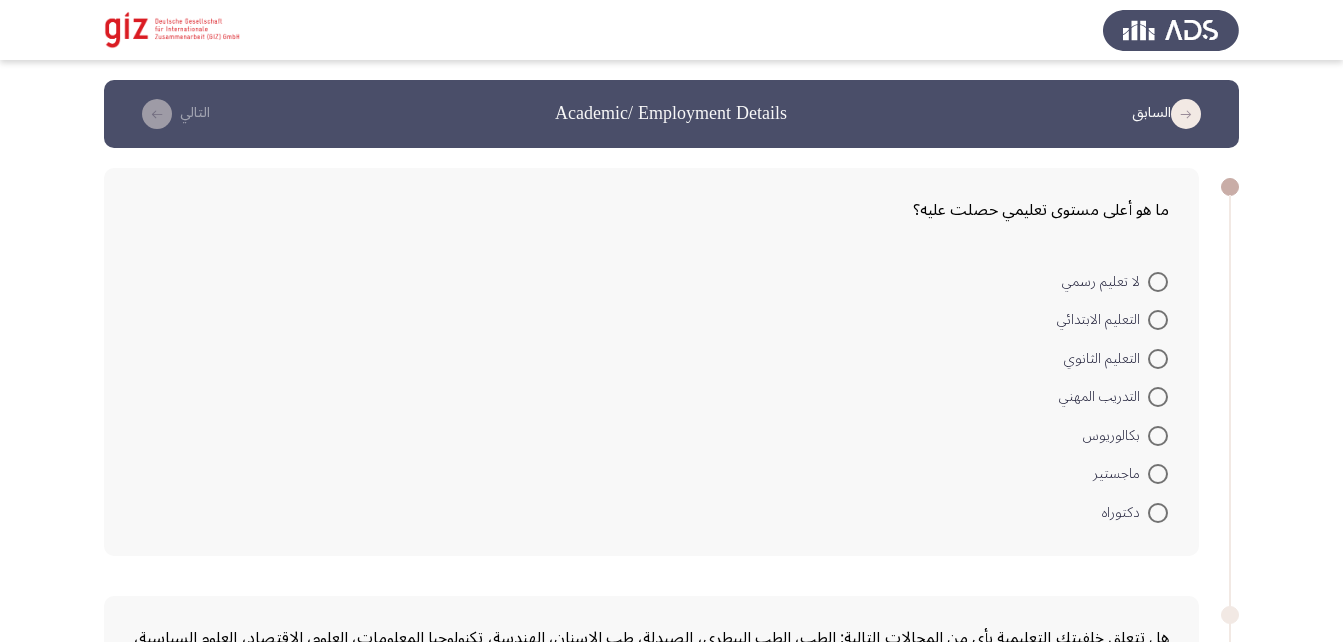 click at bounding box center (1158, 397) 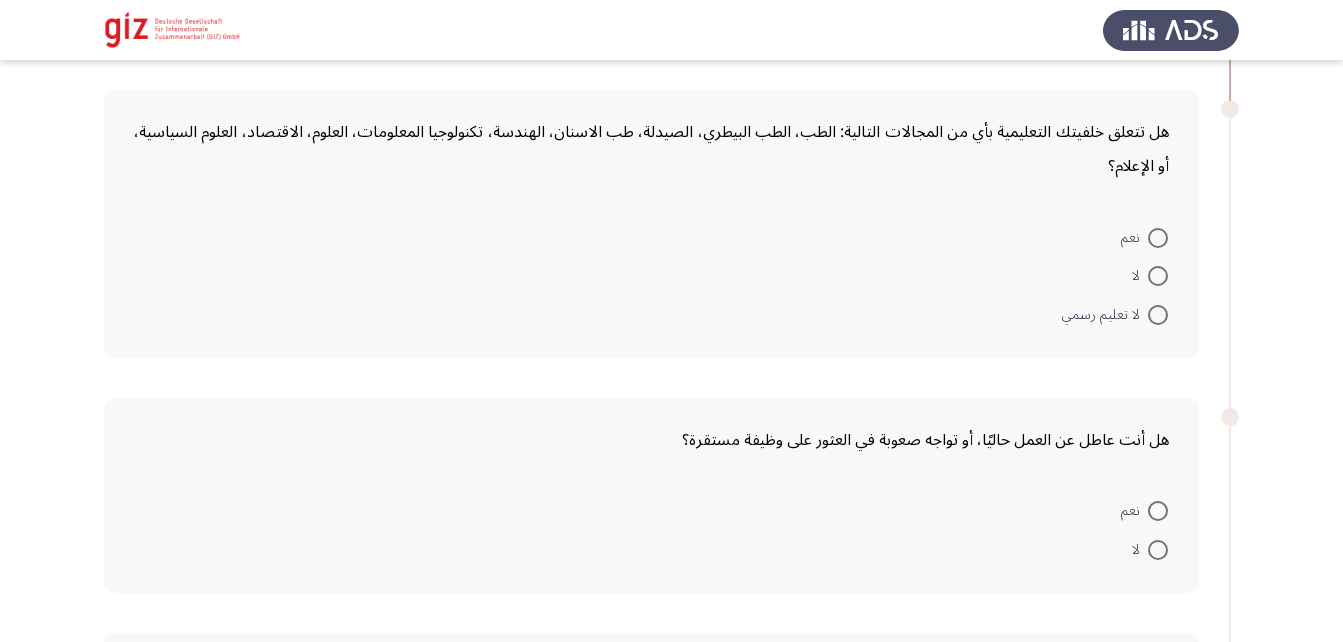 scroll, scrollTop: 504, scrollLeft: 0, axis: vertical 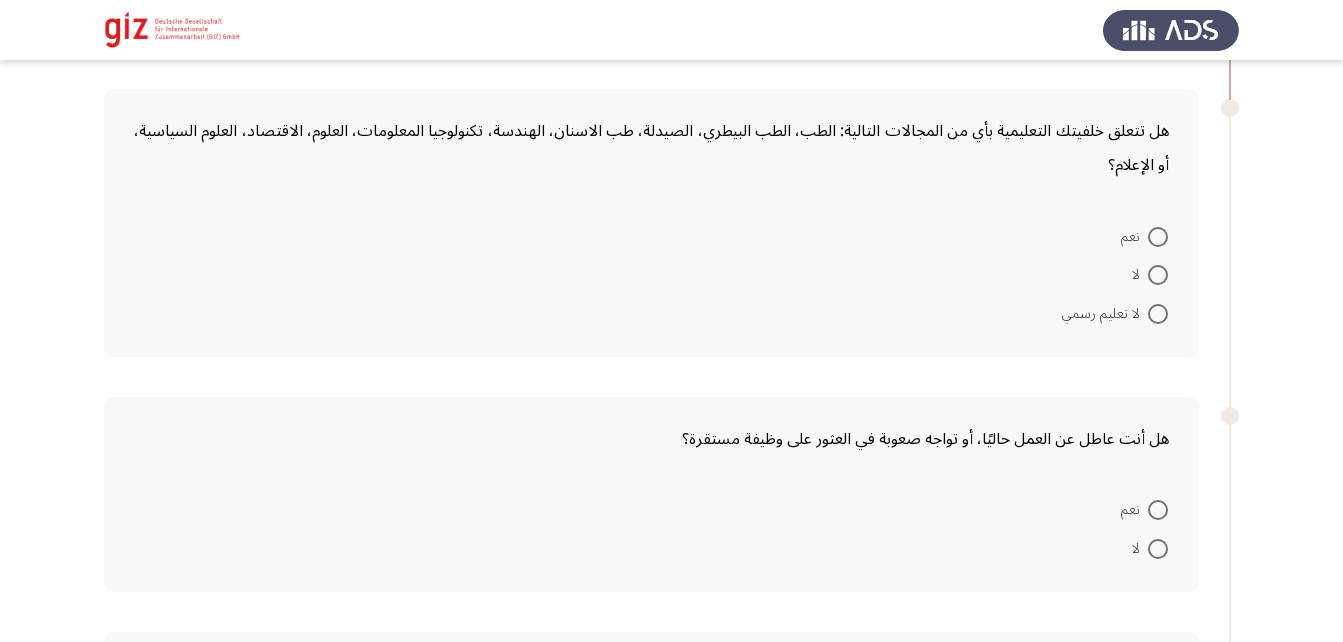 click at bounding box center (1158, 275) 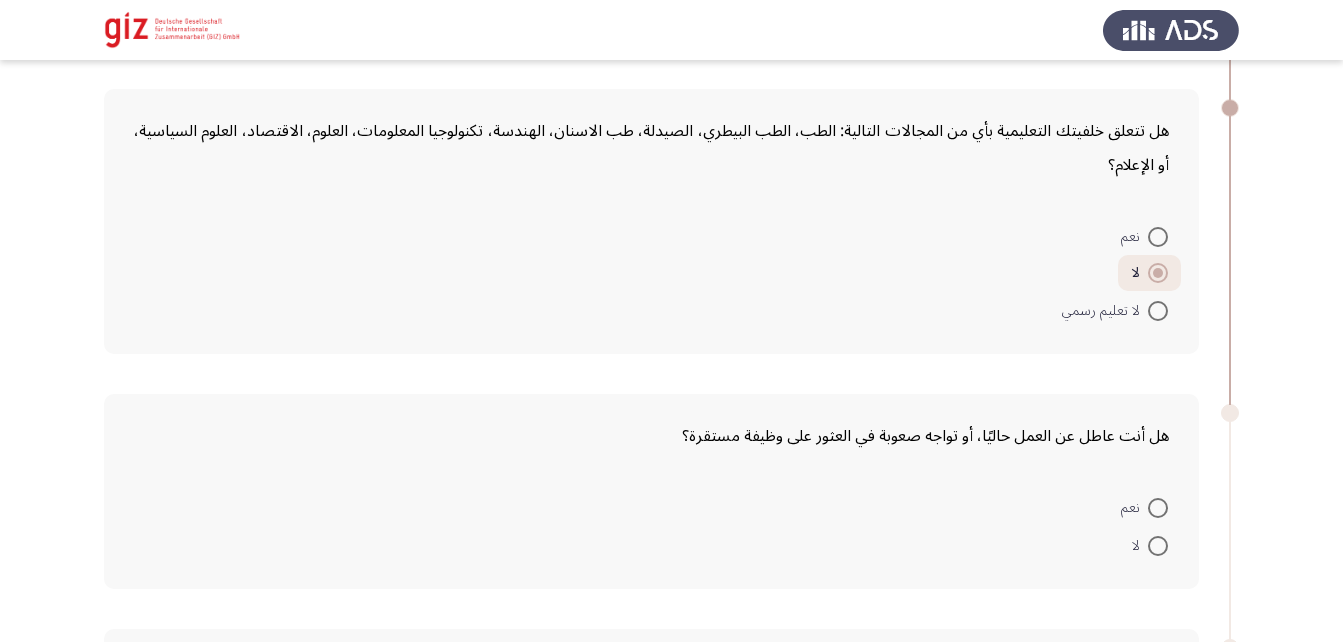 scroll, scrollTop: 857, scrollLeft: 0, axis: vertical 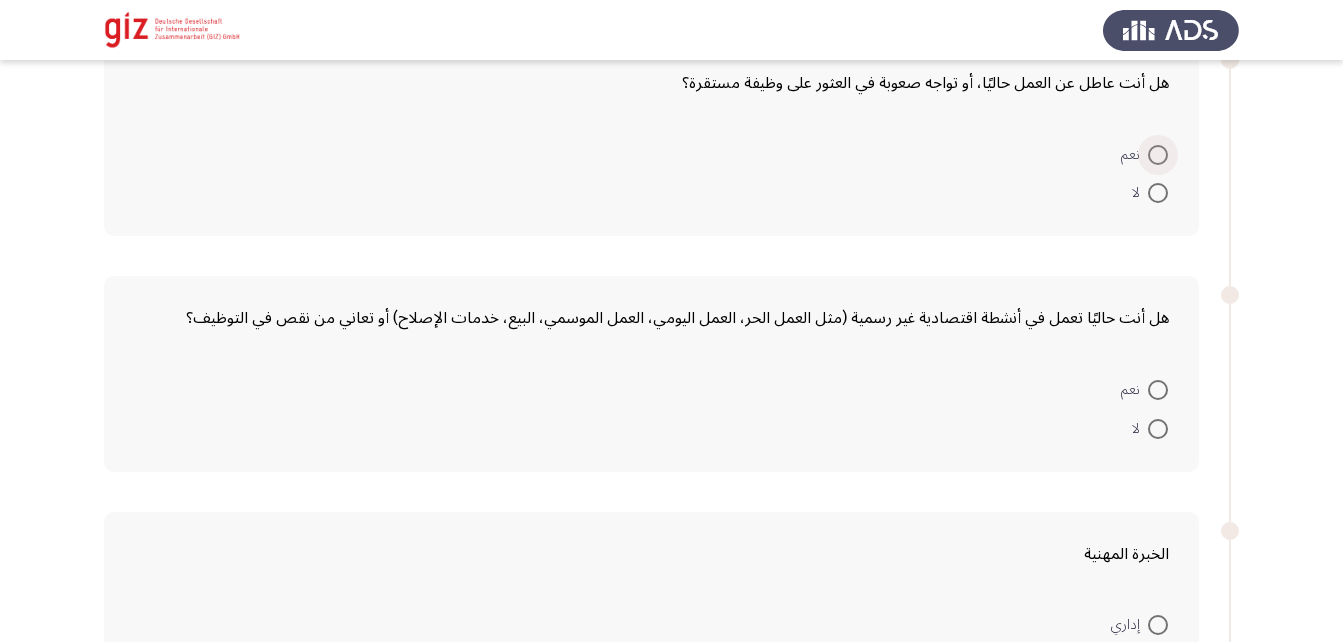 click at bounding box center (1158, 155) 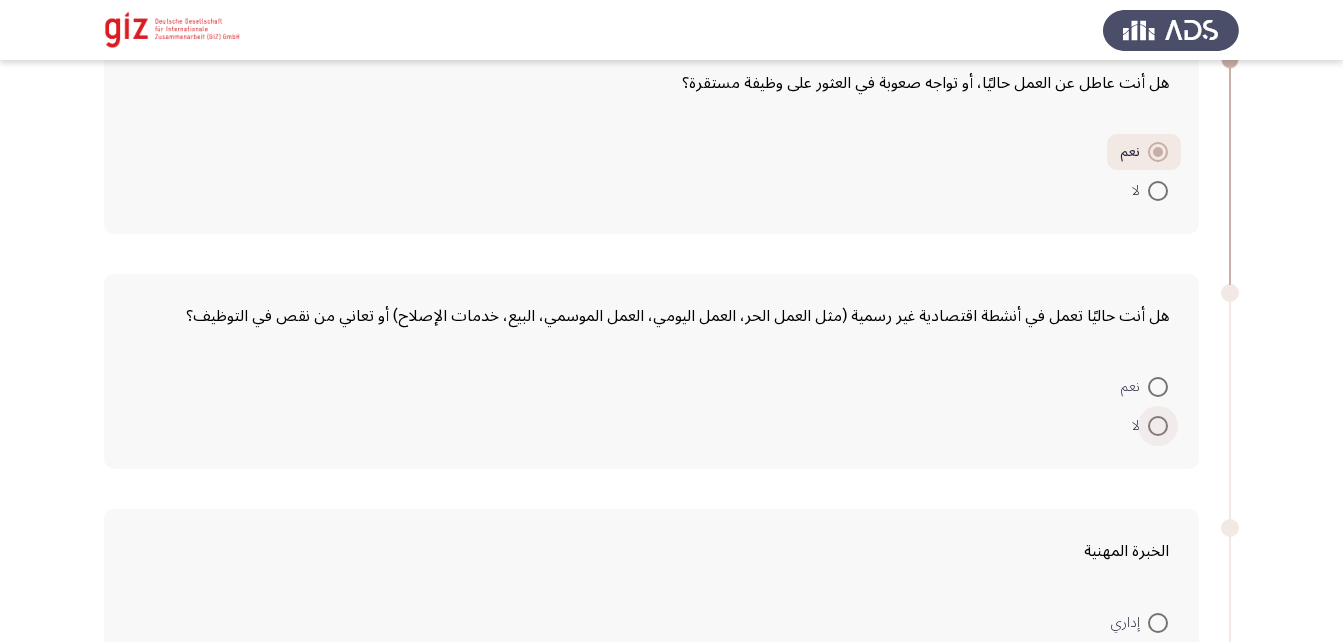 click at bounding box center [1158, 426] 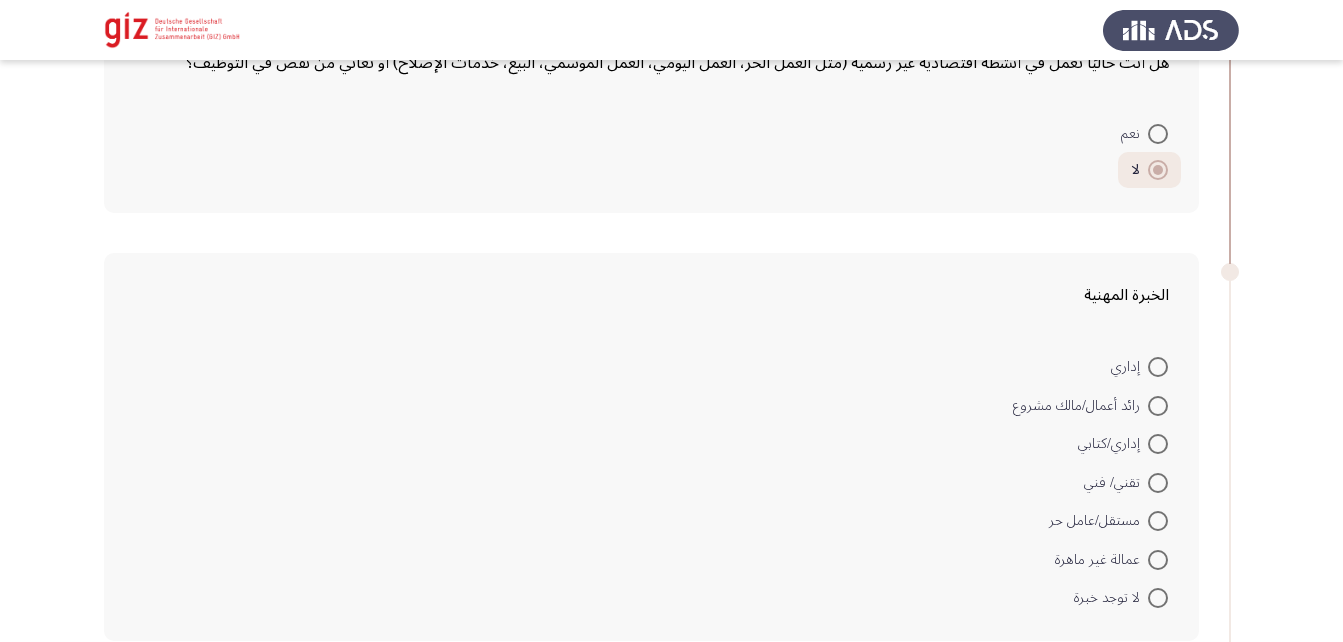 scroll, scrollTop: 1158, scrollLeft: 0, axis: vertical 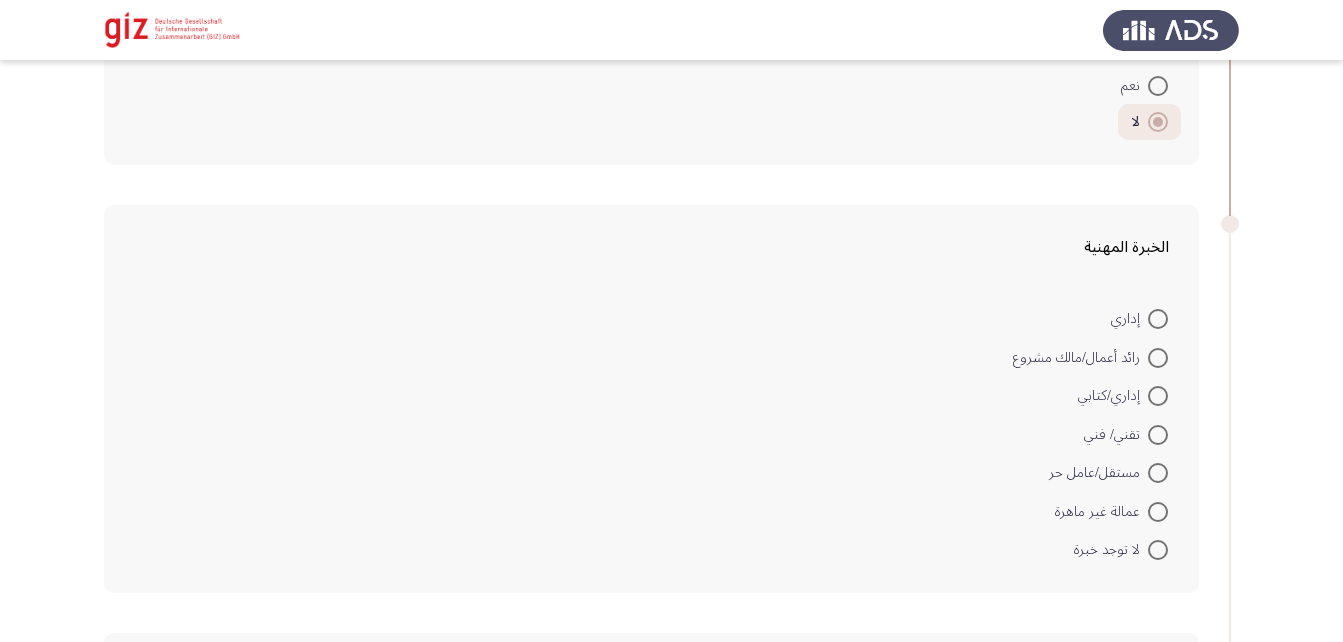 click at bounding box center [1158, 550] 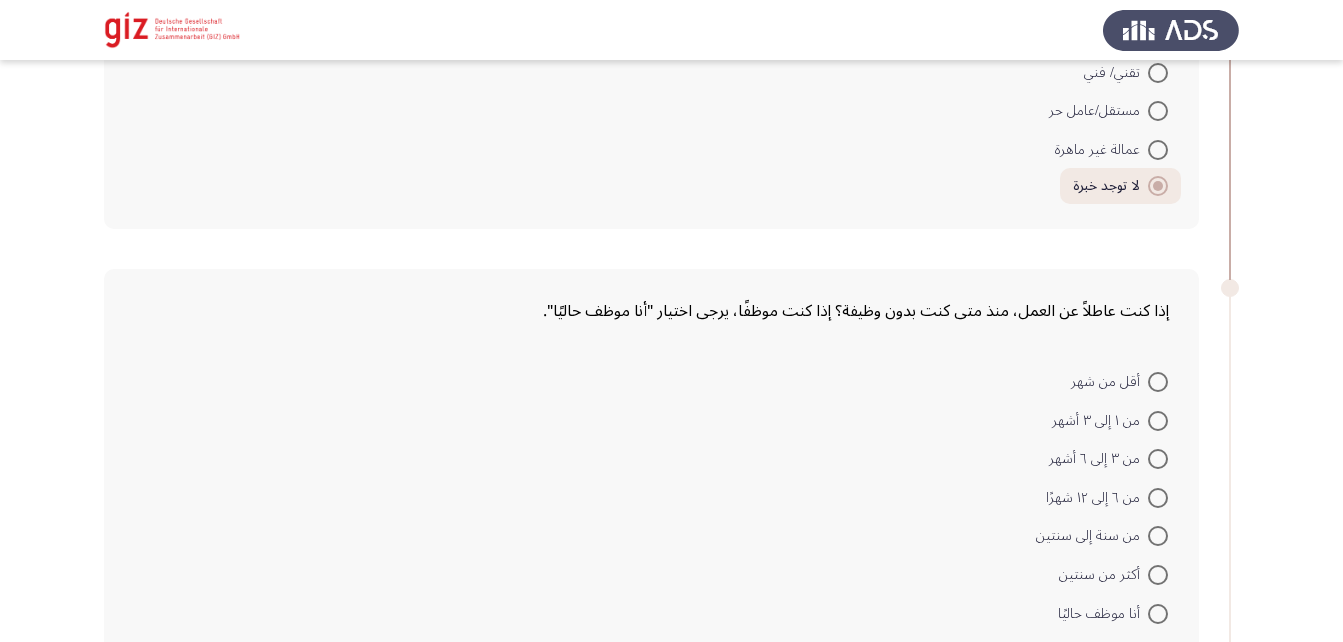 scroll, scrollTop: 1519, scrollLeft: 0, axis: vertical 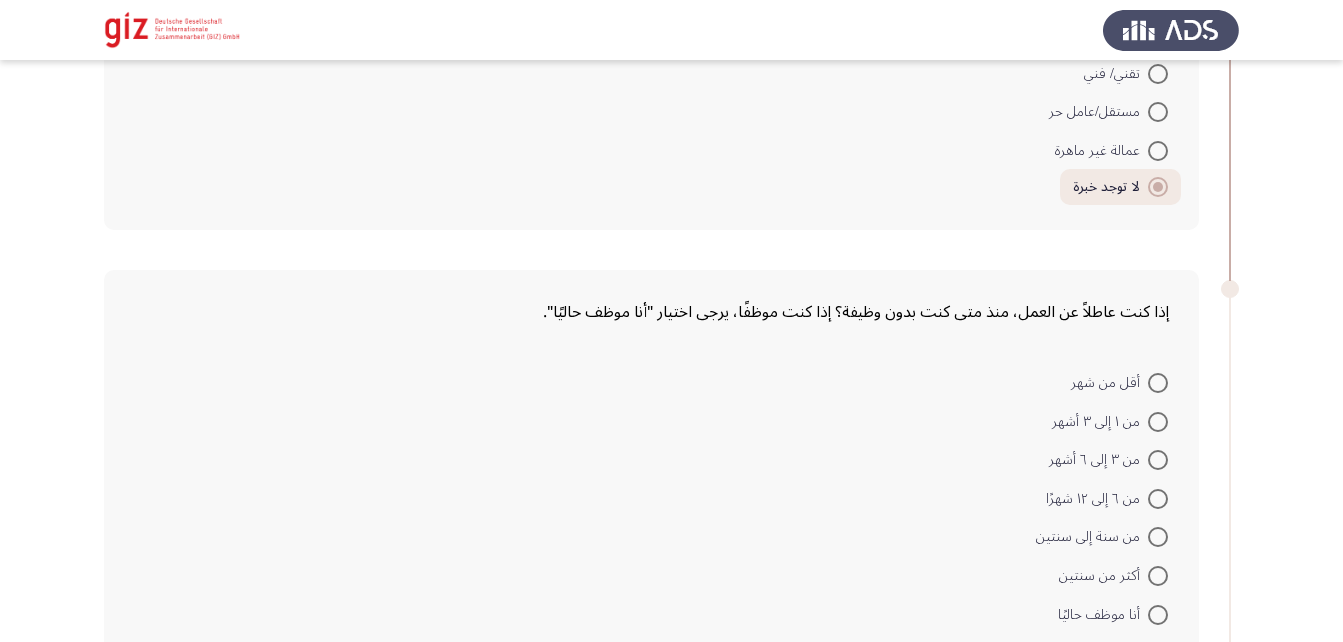 click on "أكثر من سنتين" at bounding box center (1113, 576) 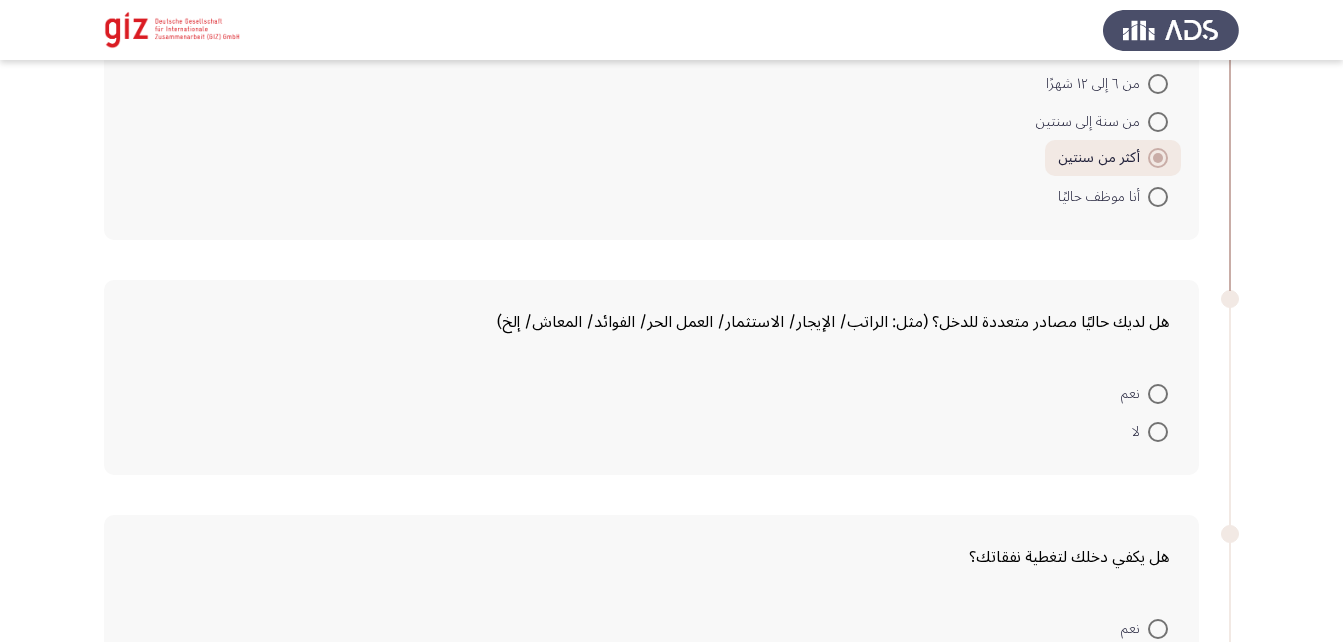 scroll, scrollTop: 1934, scrollLeft: 0, axis: vertical 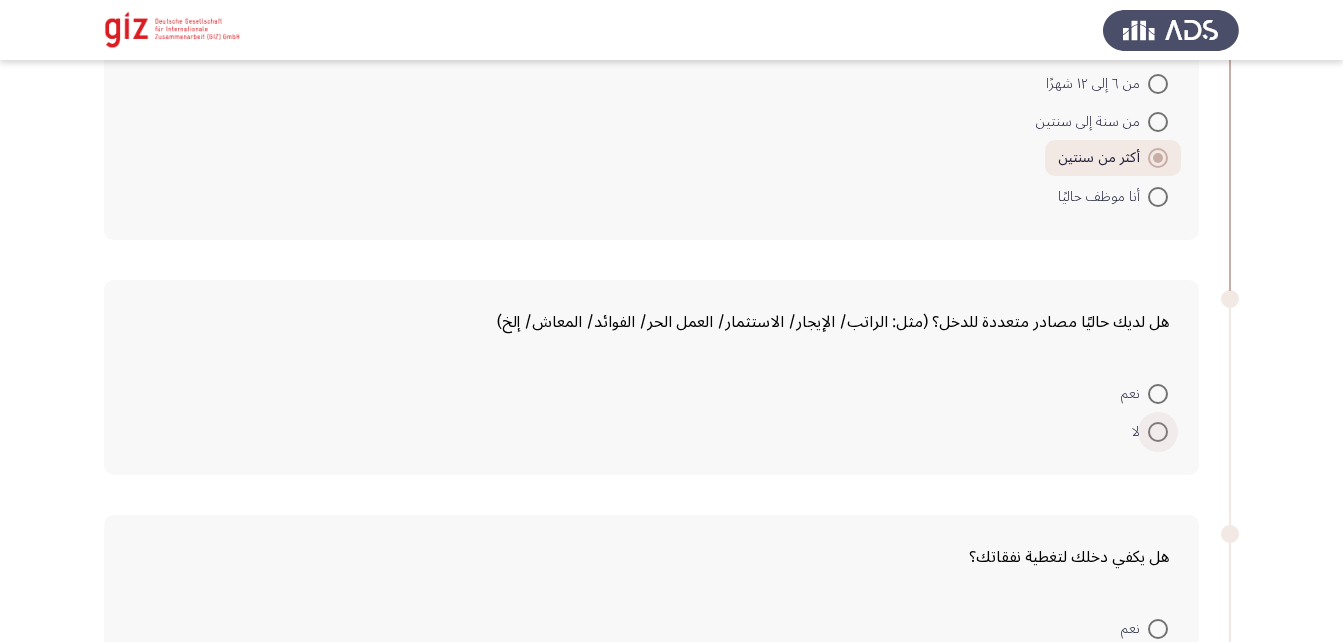click at bounding box center [1158, 432] 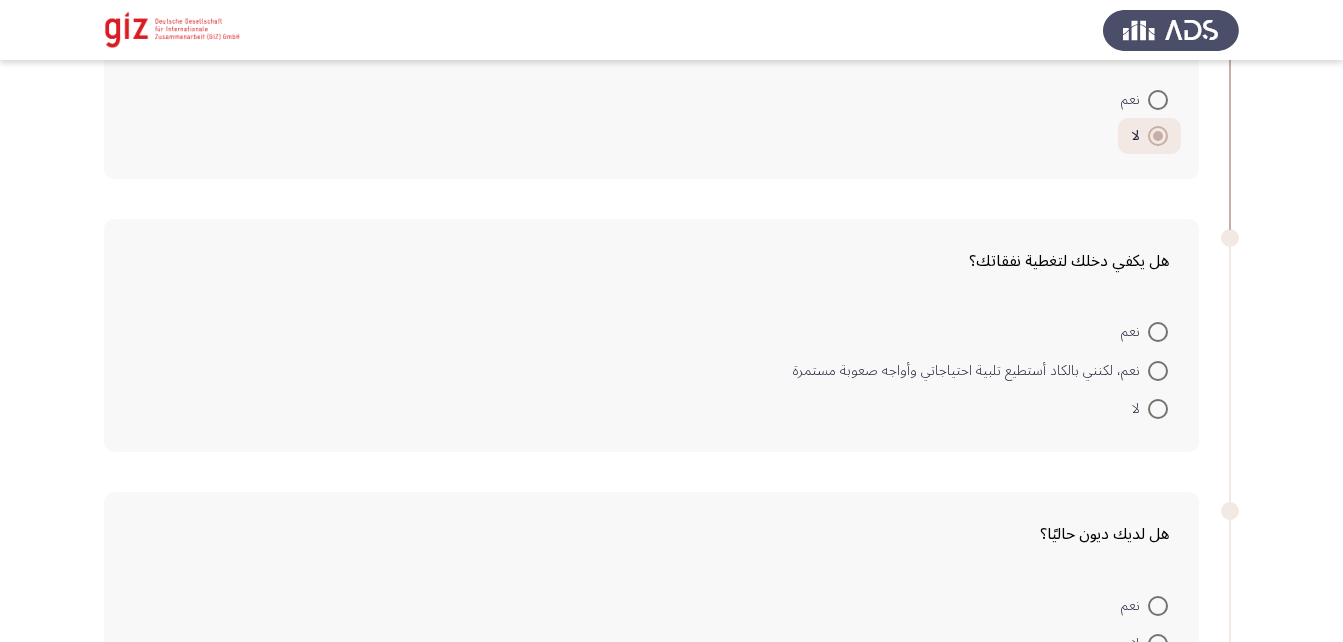 scroll, scrollTop: 2229, scrollLeft: 0, axis: vertical 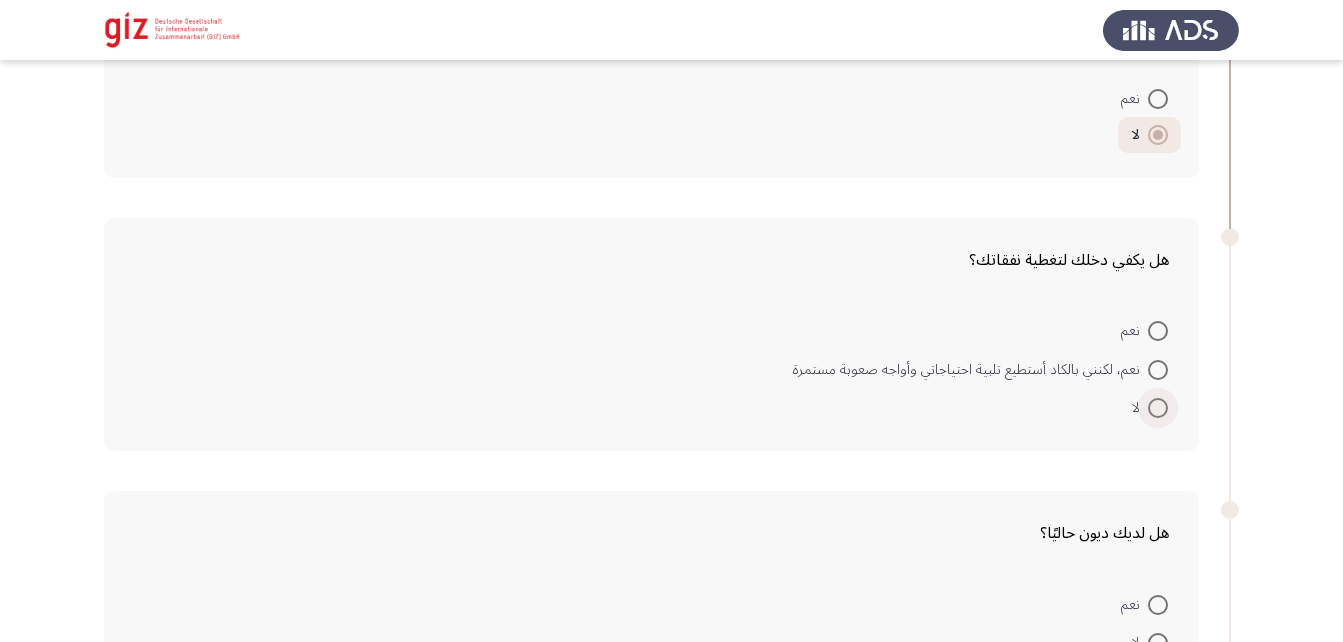 click at bounding box center [1158, 408] 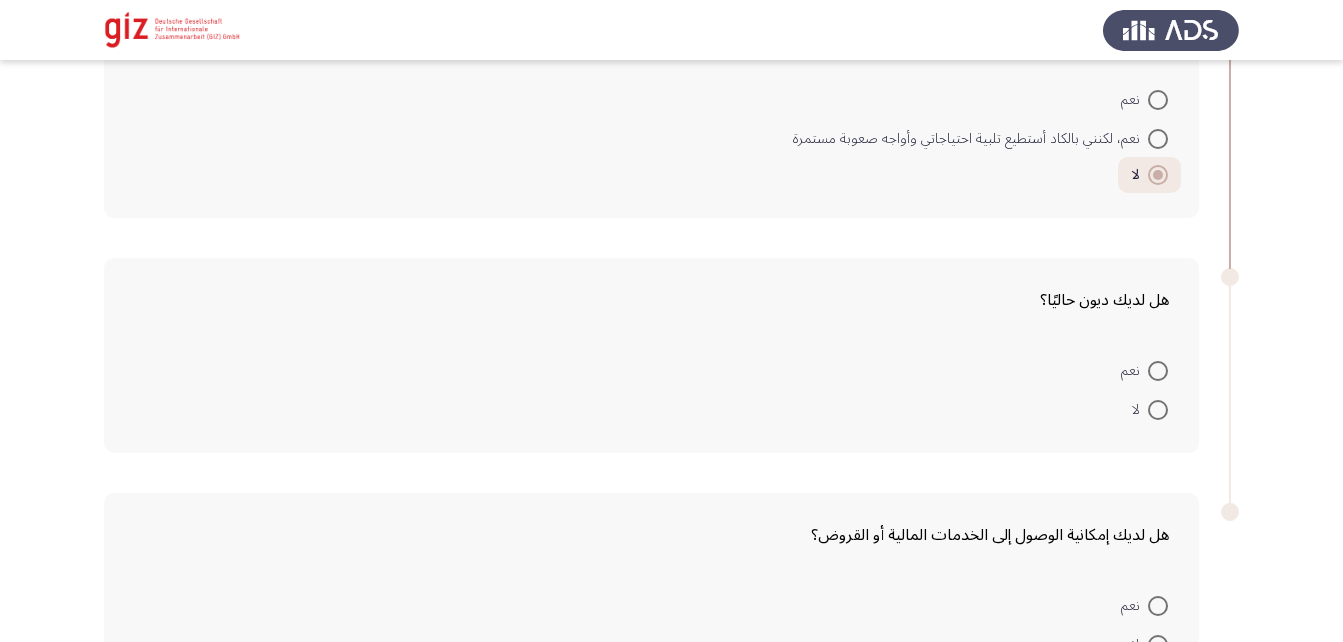 click at bounding box center [1158, 410] 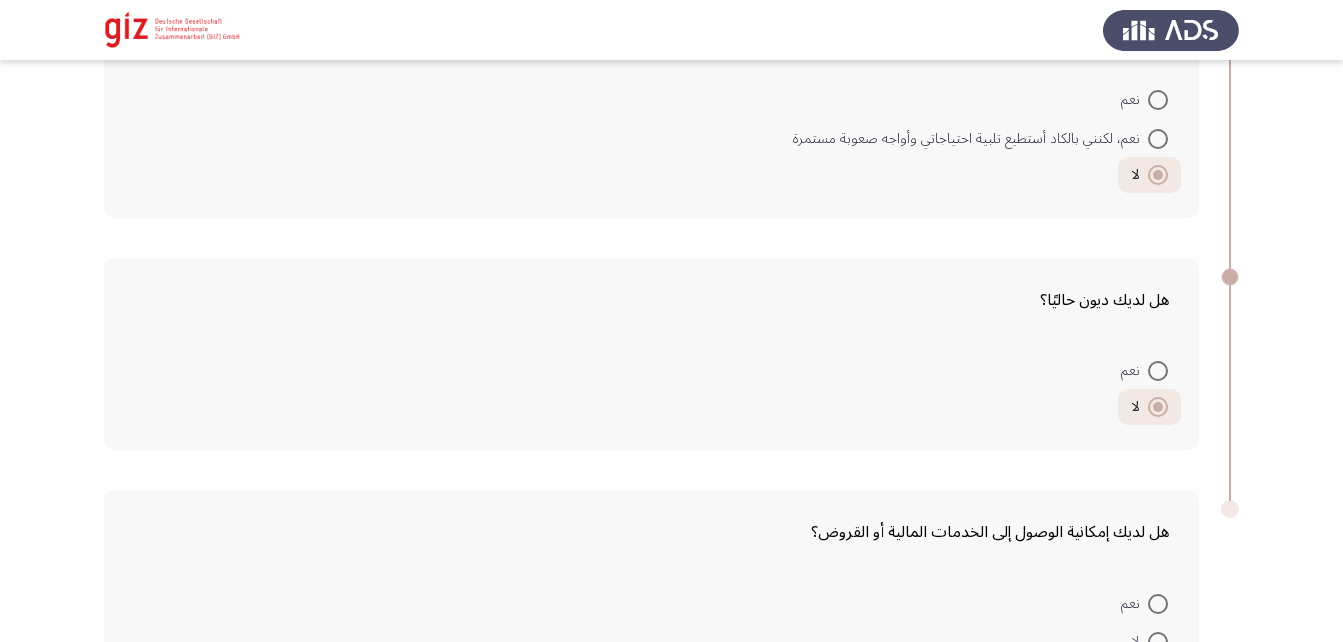 scroll, scrollTop: 2603, scrollLeft: 0, axis: vertical 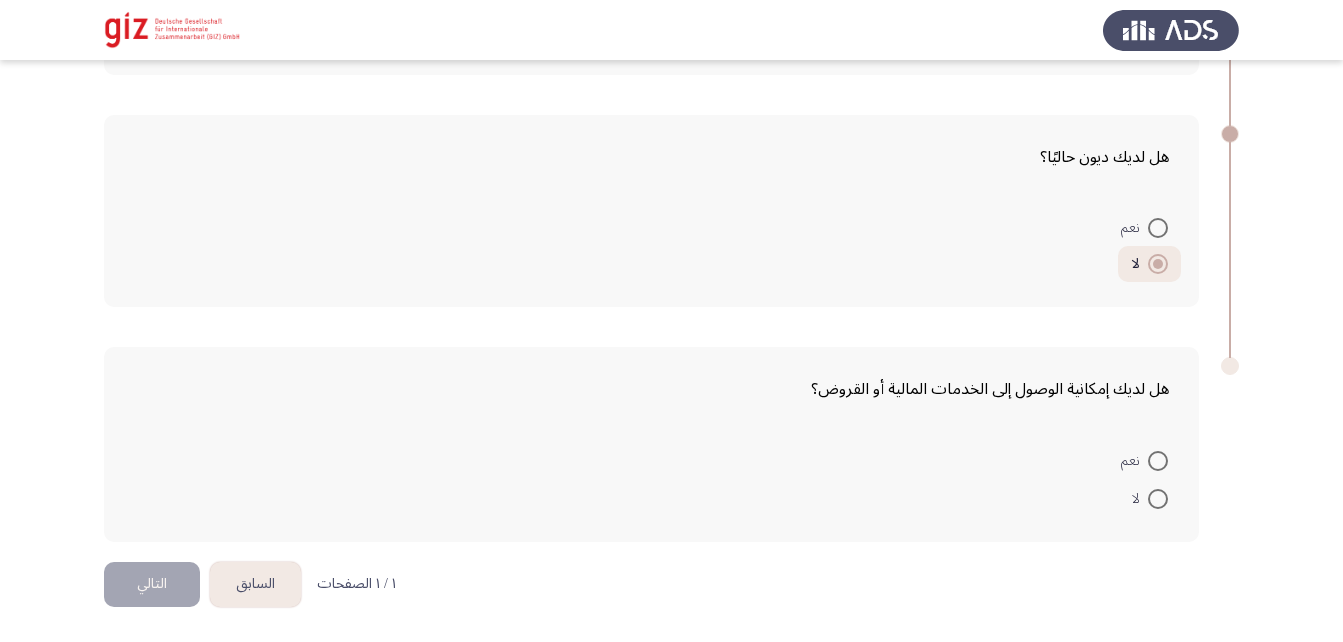 click at bounding box center (1158, 499) 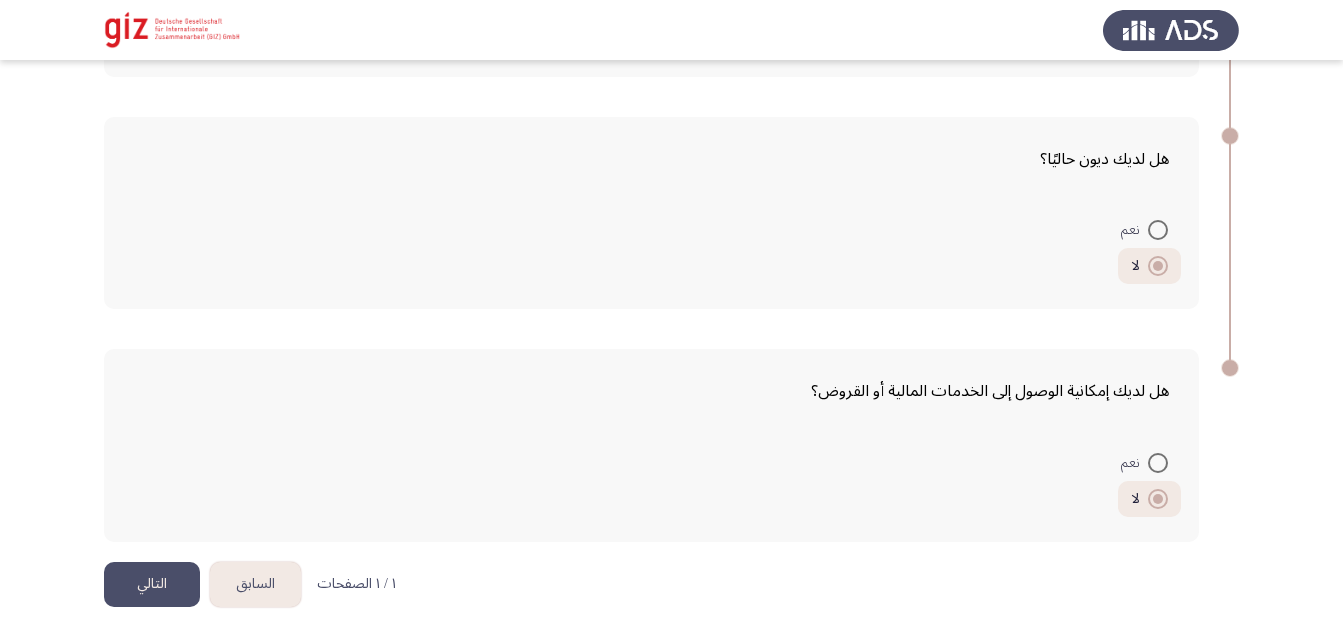 click on "التالي" 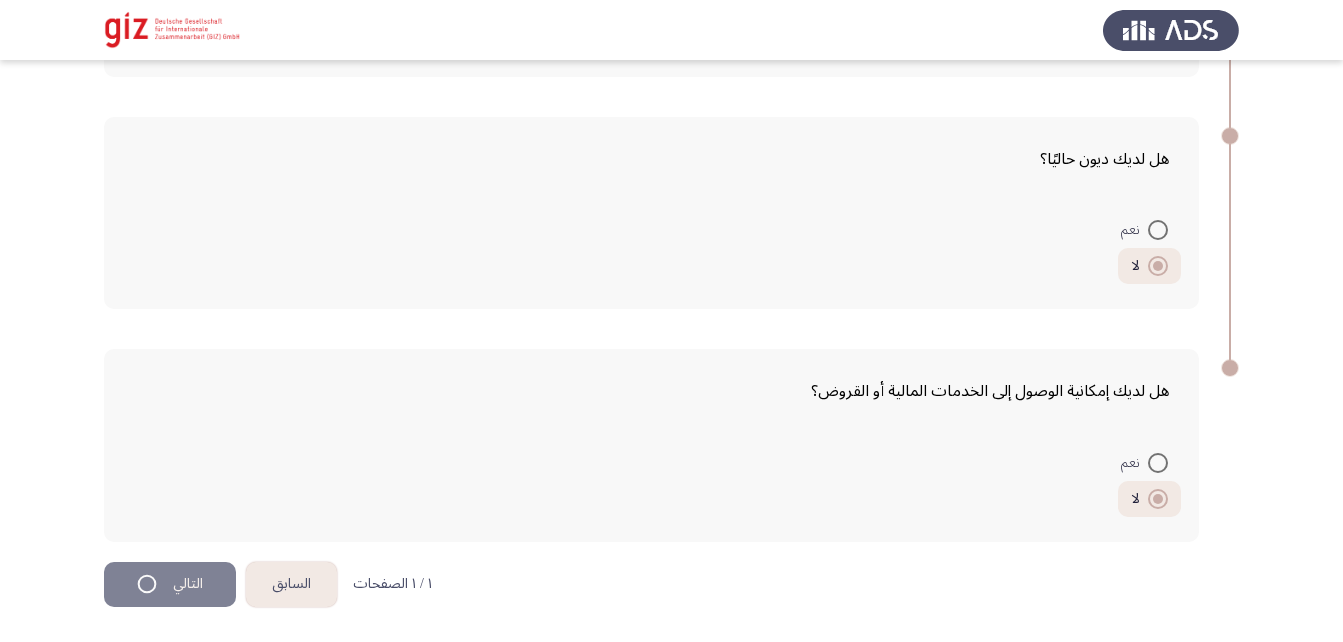 scroll, scrollTop: 0, scrollLeft: 0, axis: both 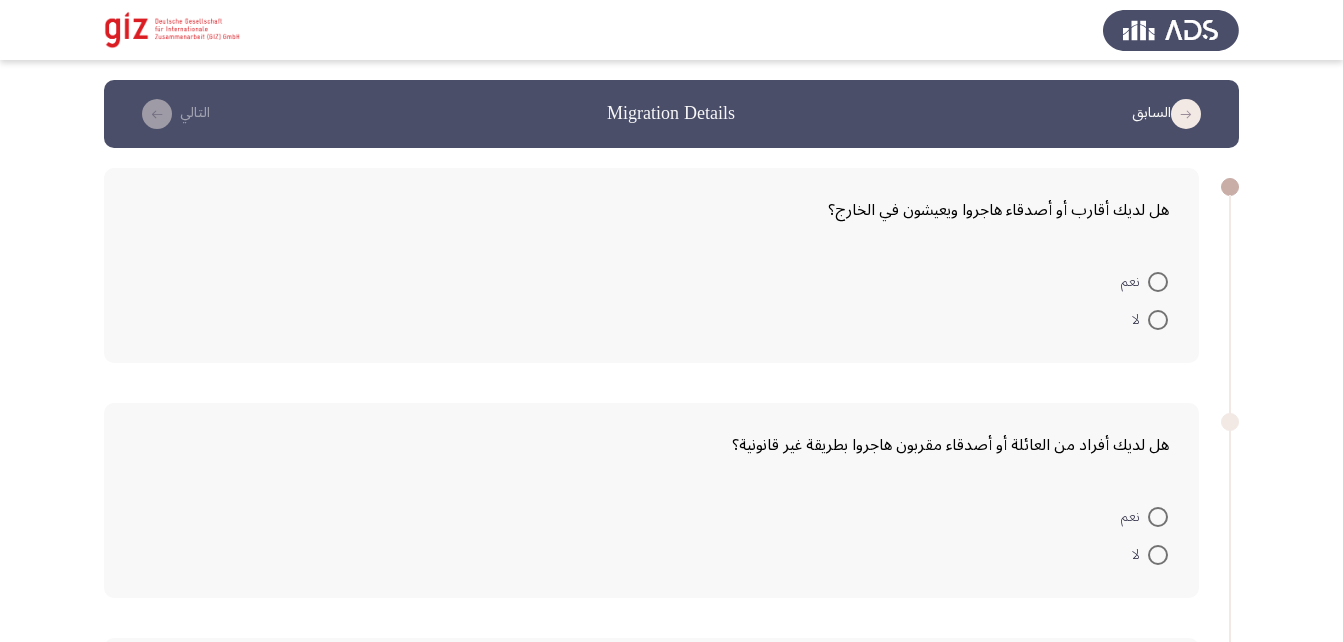click at bounding box center (1158, 282) 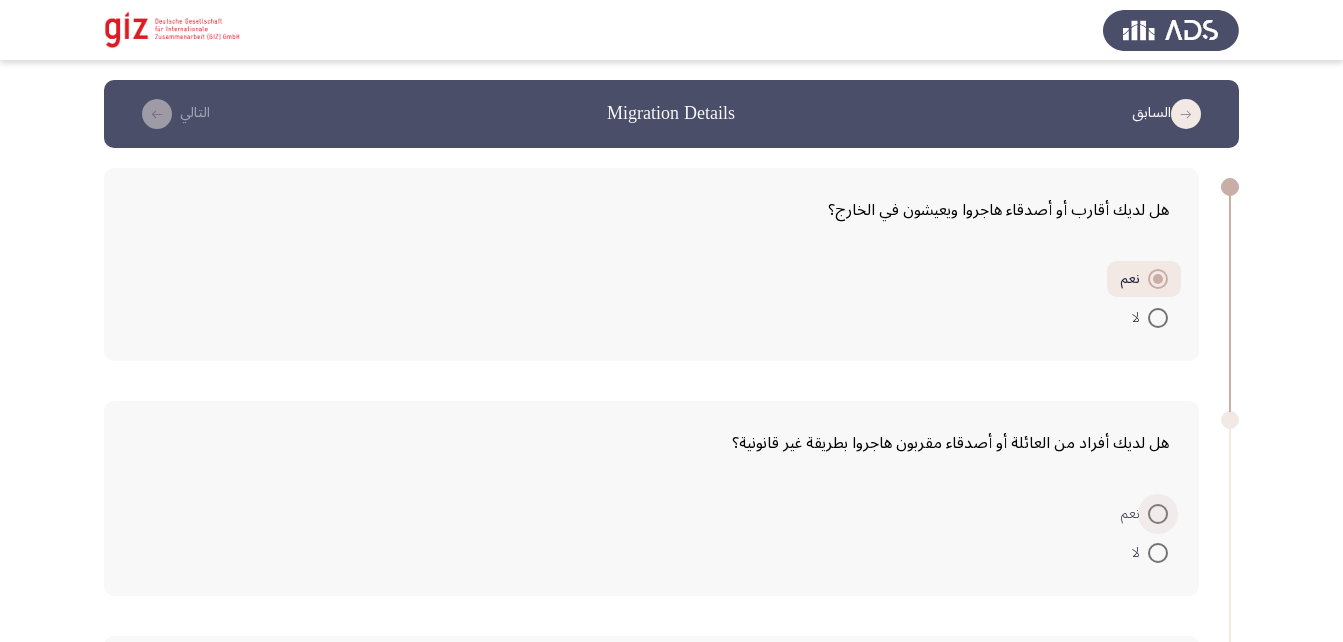 click at bounding box center (1158, 514) 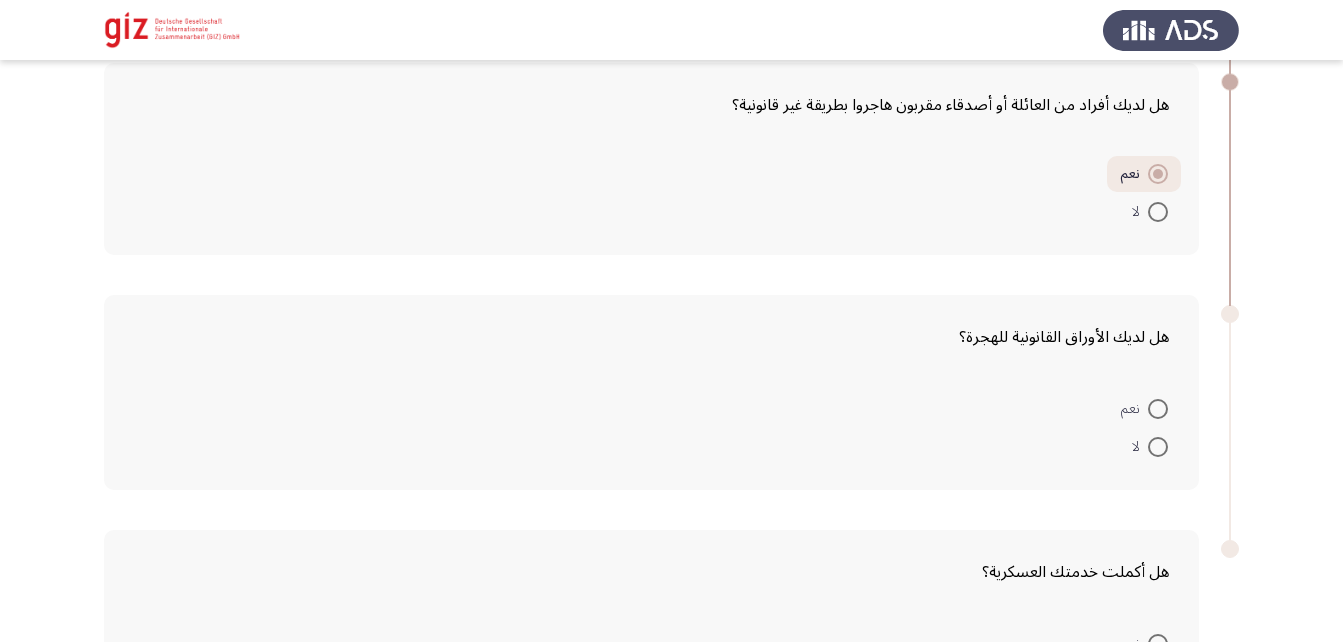 scroll, scrollTop: 389, scrollLeft: 0, axis: vertical 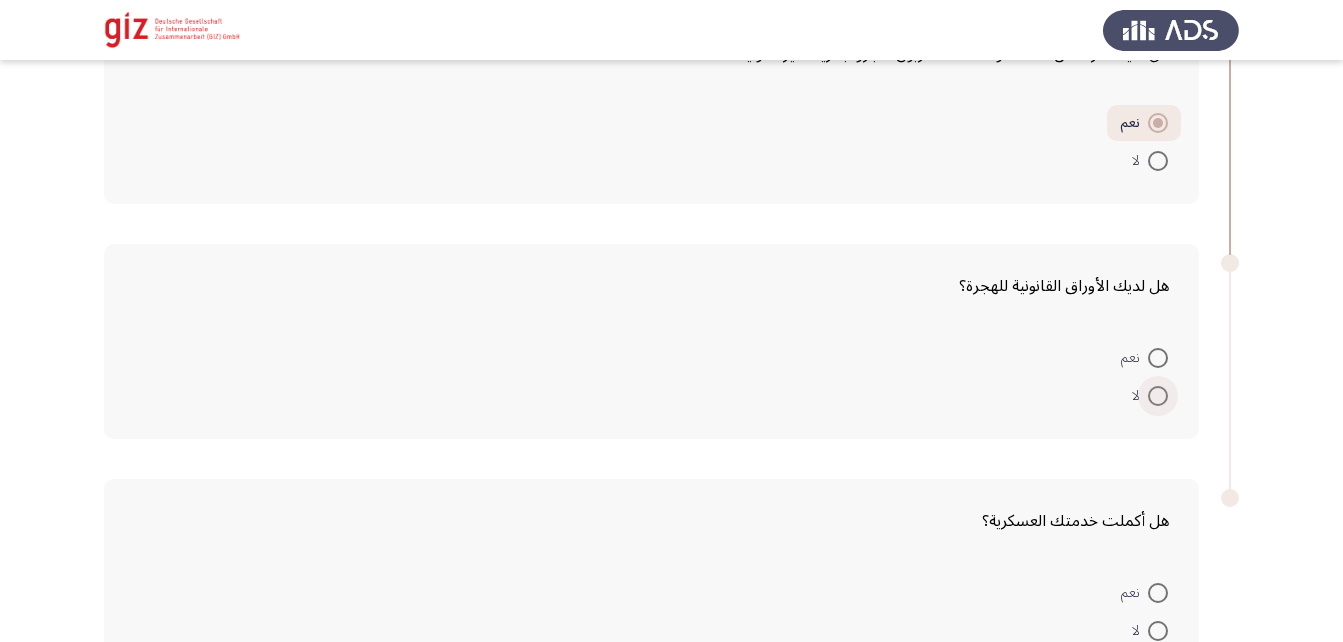 click at bounding box center [1158, 396] 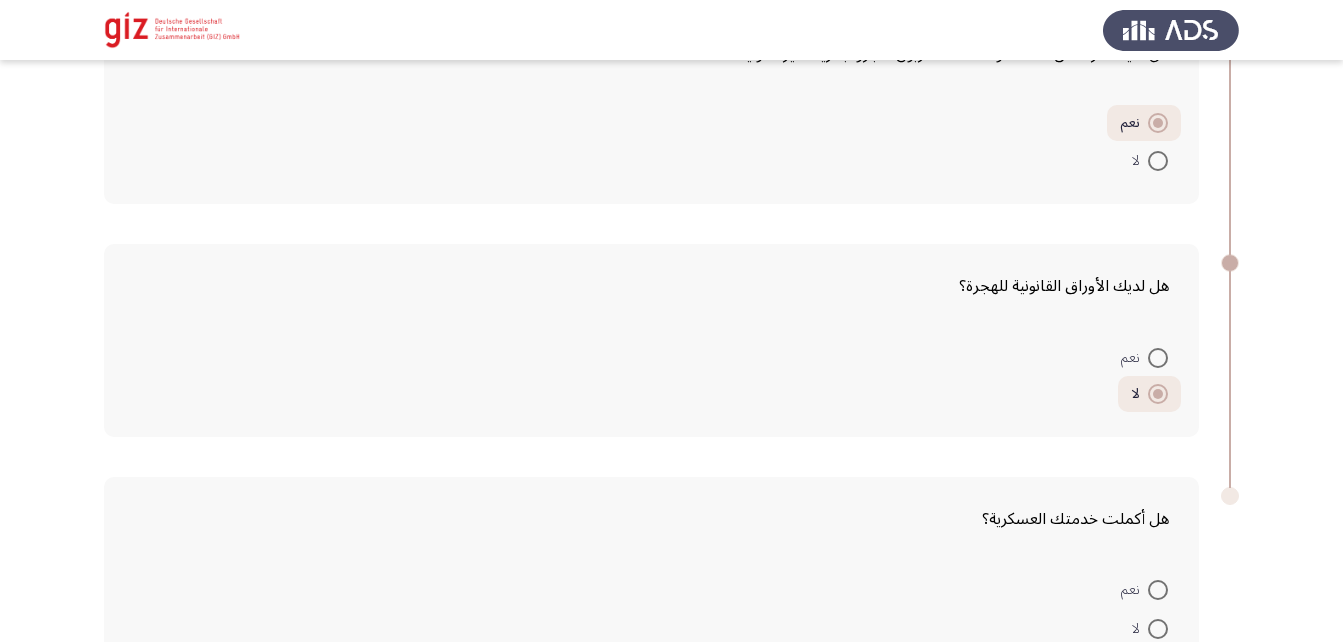 scroll, scrollTop: 548, scrollLeft: 0, axis: vertical 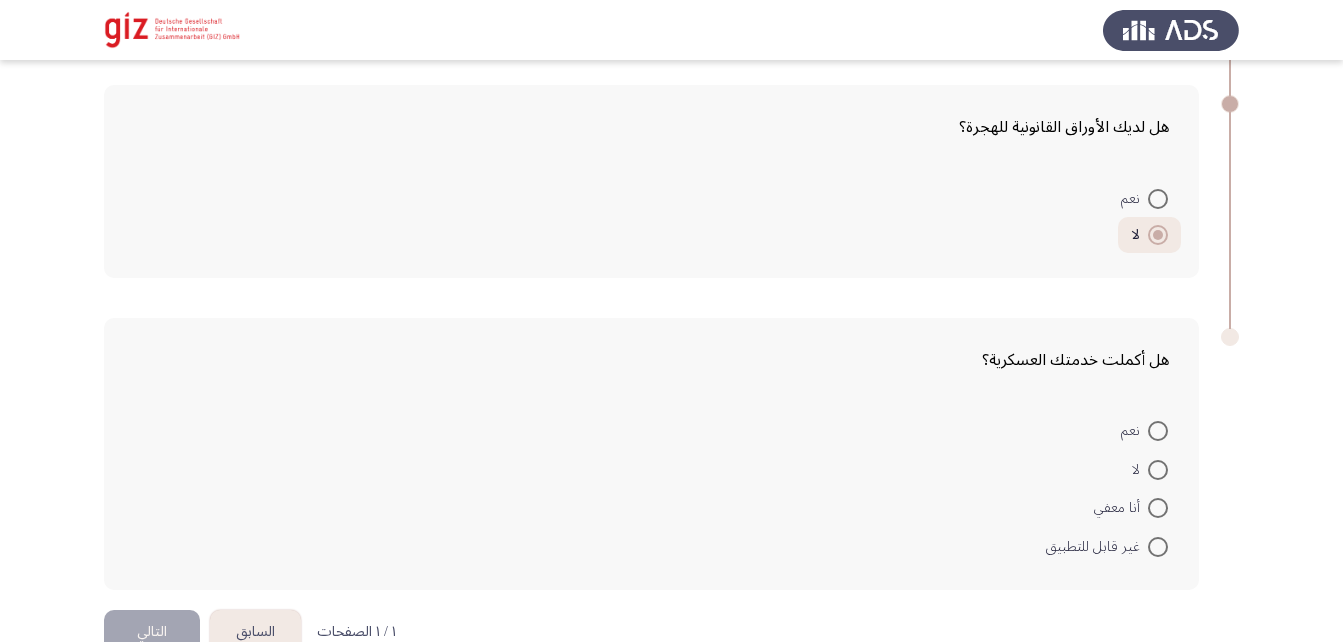 click on "غير قابل للتطبيق" at bounding box center [1107, 545] 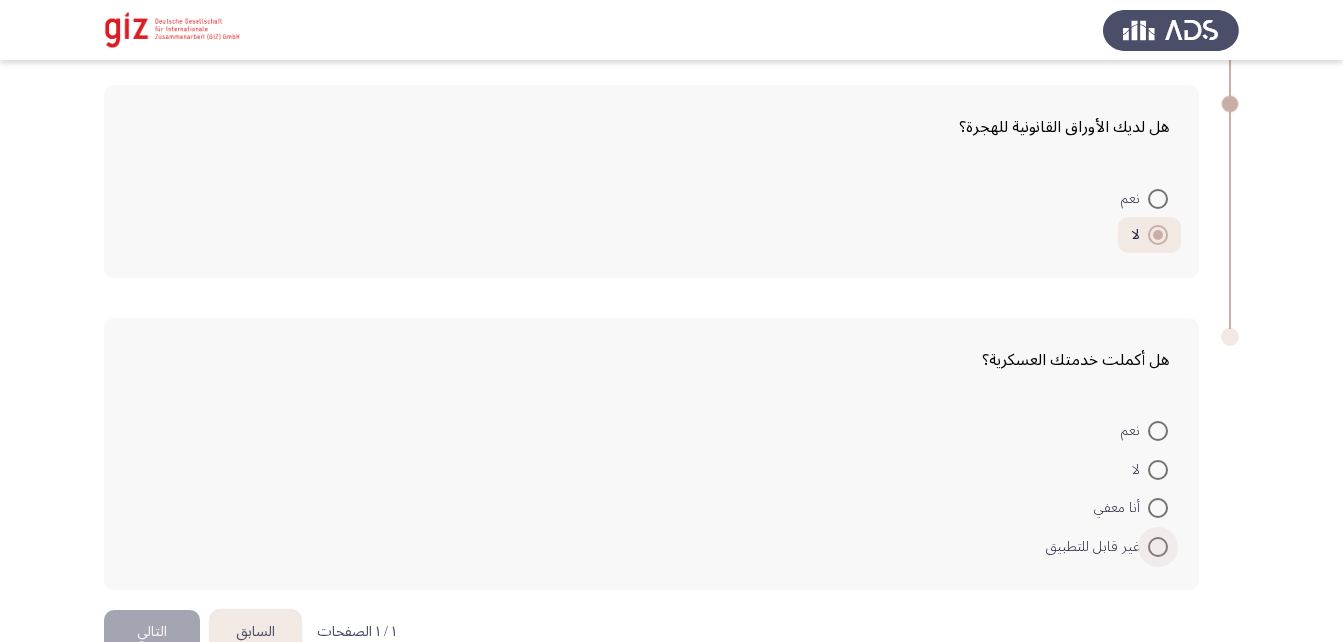 click at bounding box center [1158, 547] 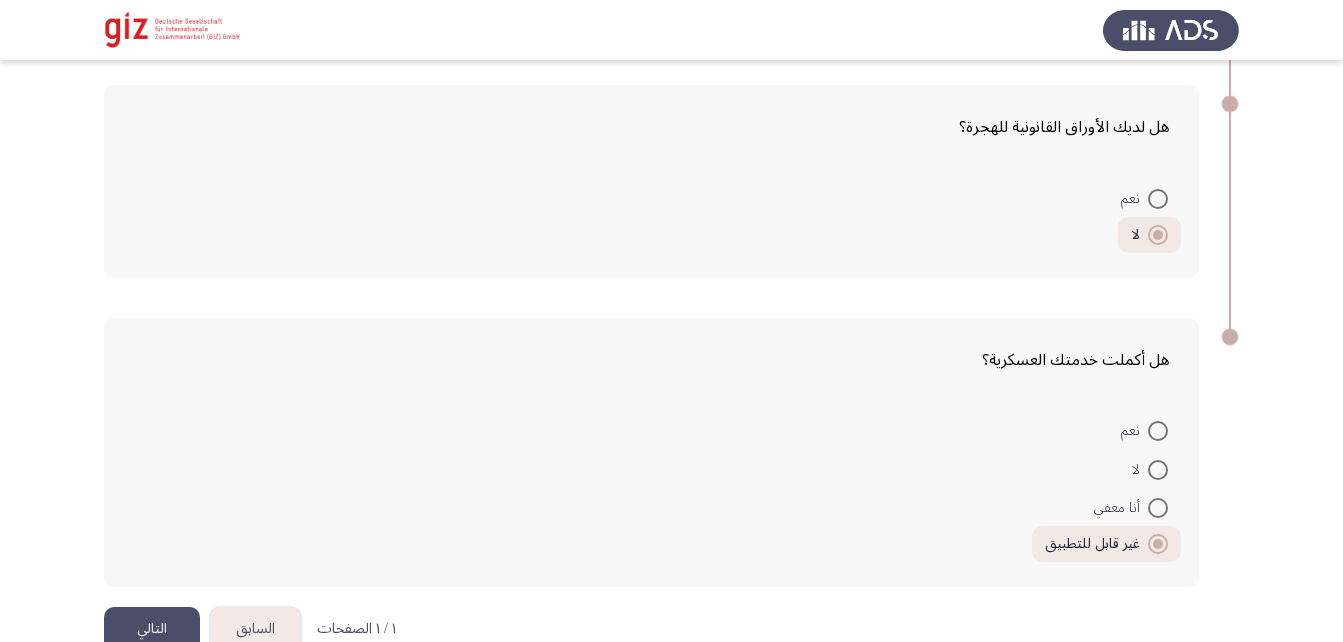 click on "التالي" 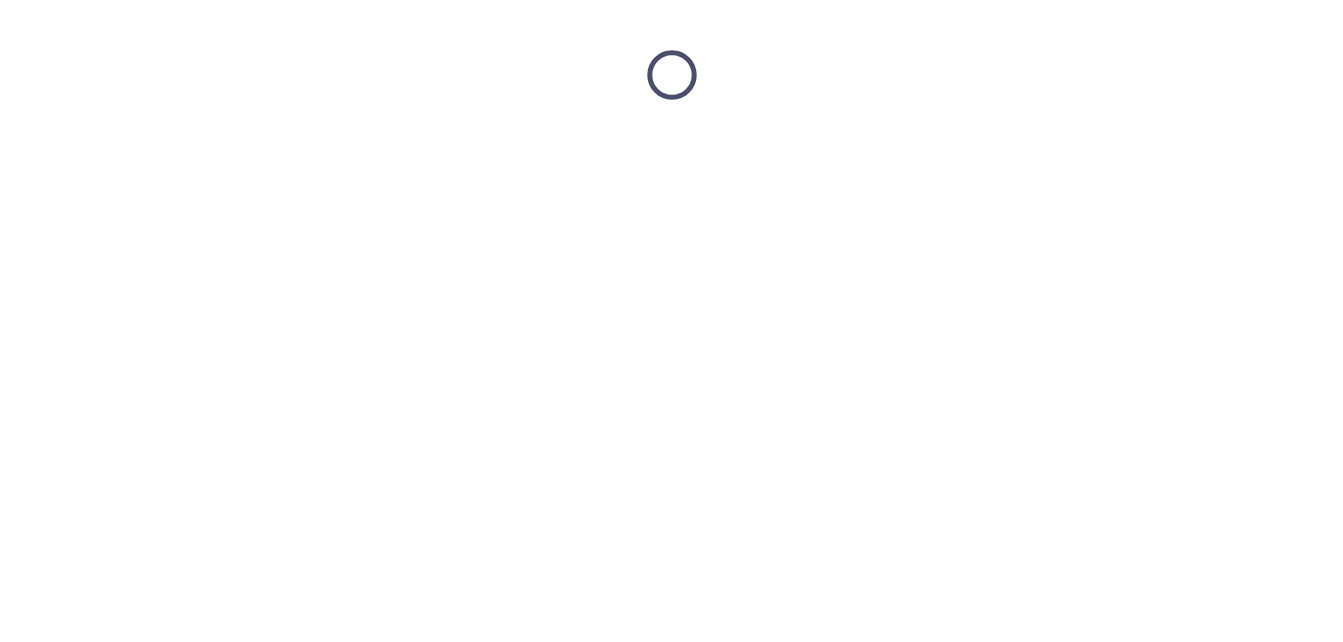 scroll, scrollTop: 0, scrollLeft: 0, axis: both 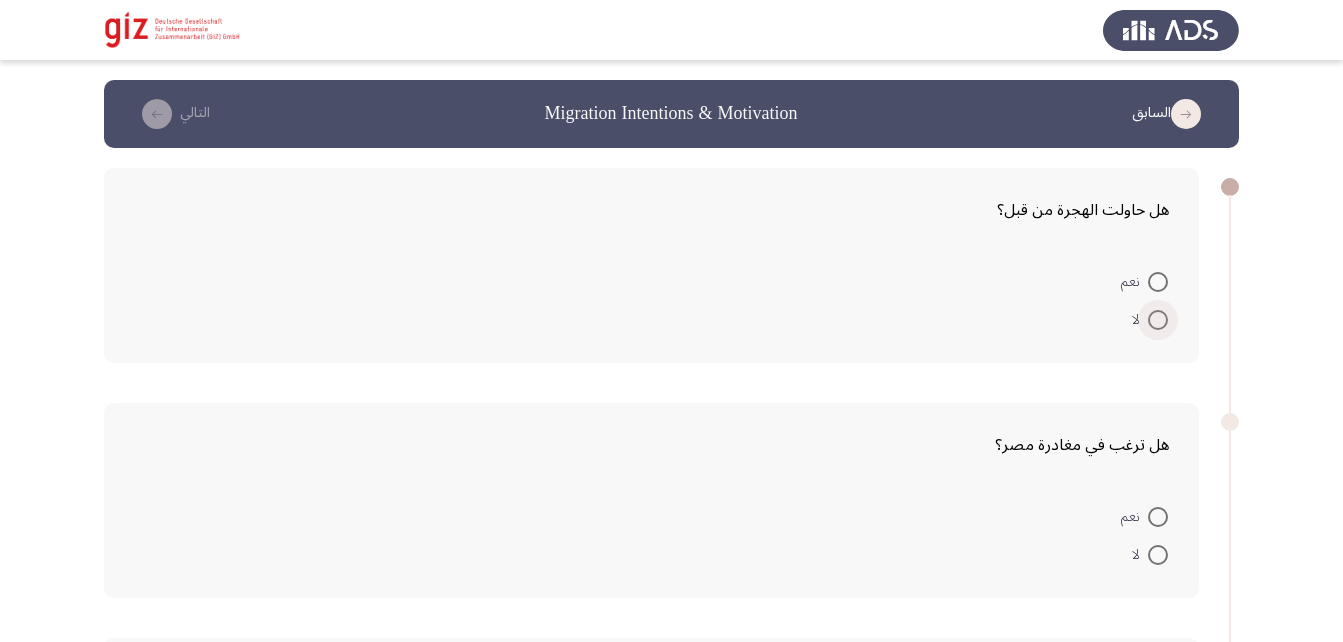 click at bounding box center (1158, 320) 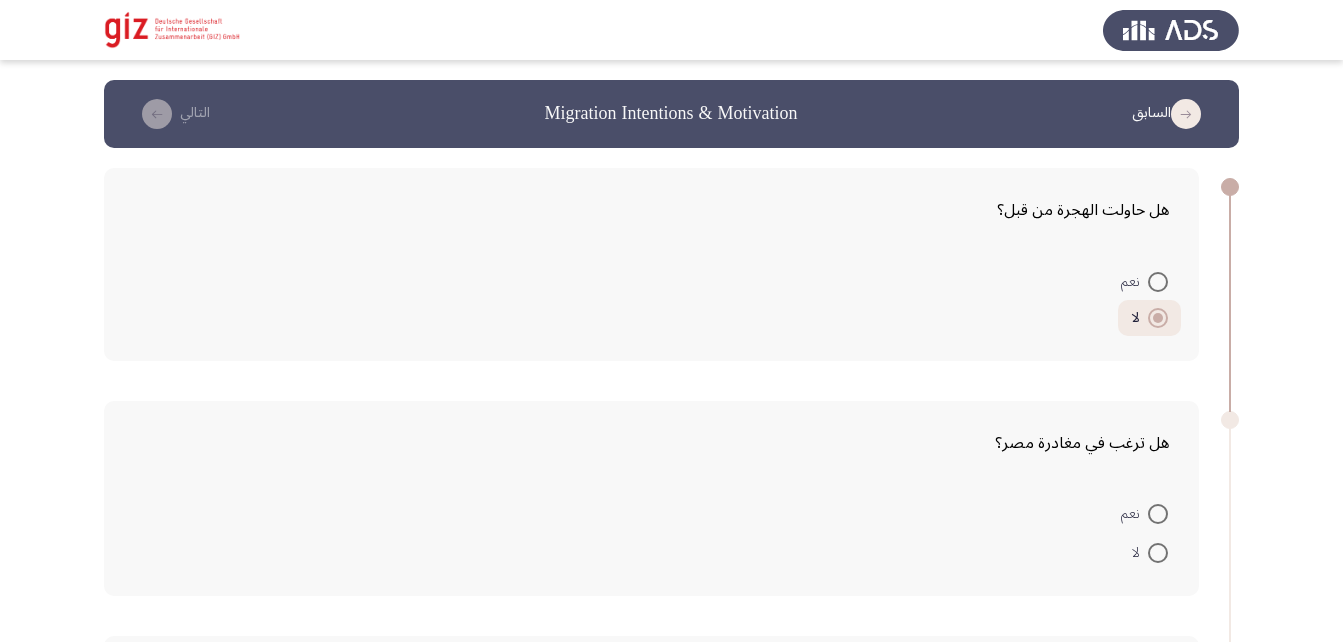 click at bounding box center (1158, 553) 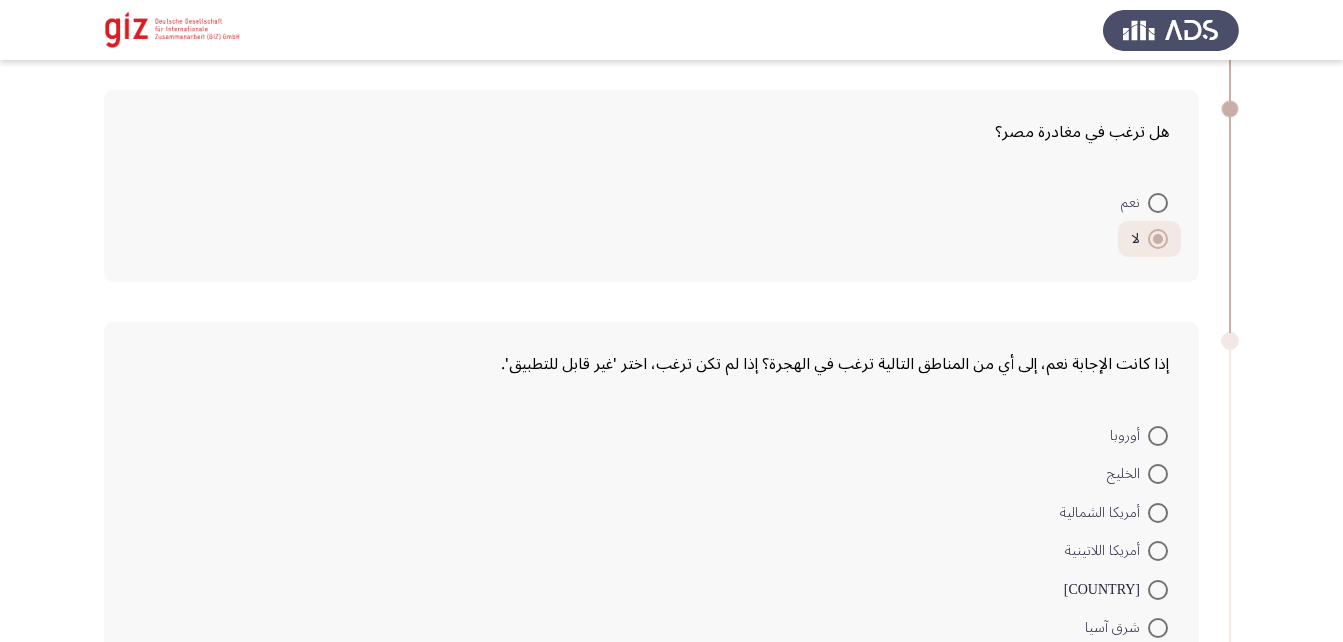 scroll, scrollTop: 334, scrollLeft: 0, axis: vertical 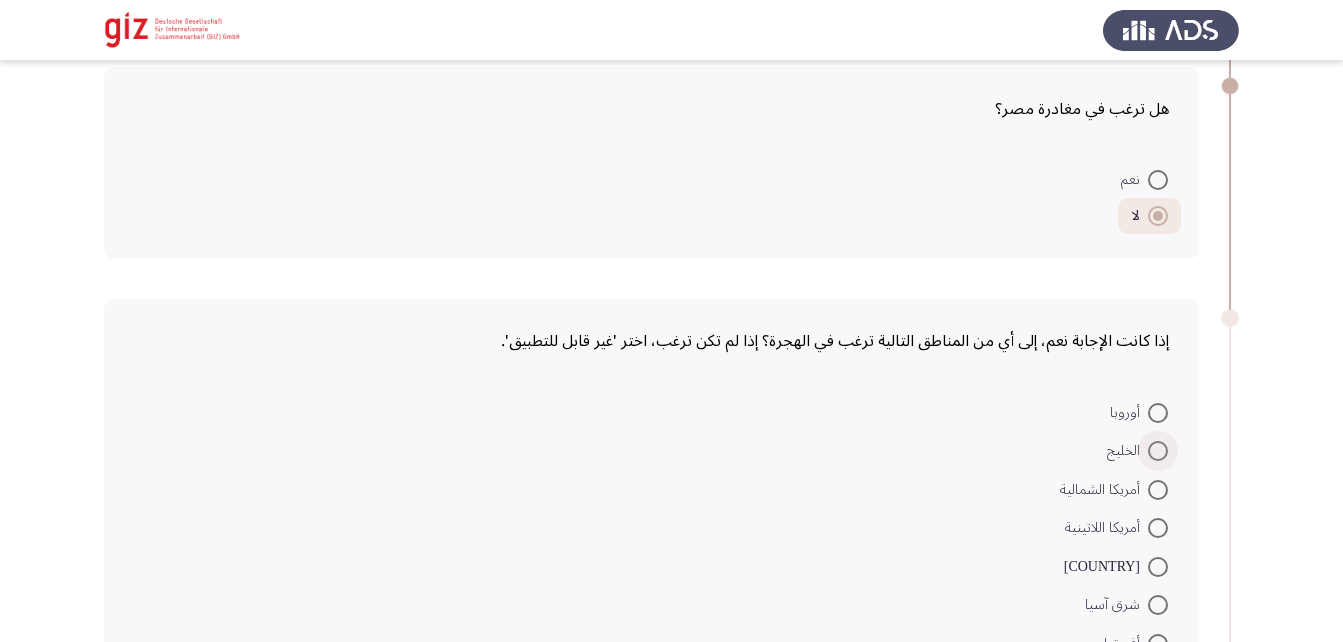 click at bounding box center (1158, 451) 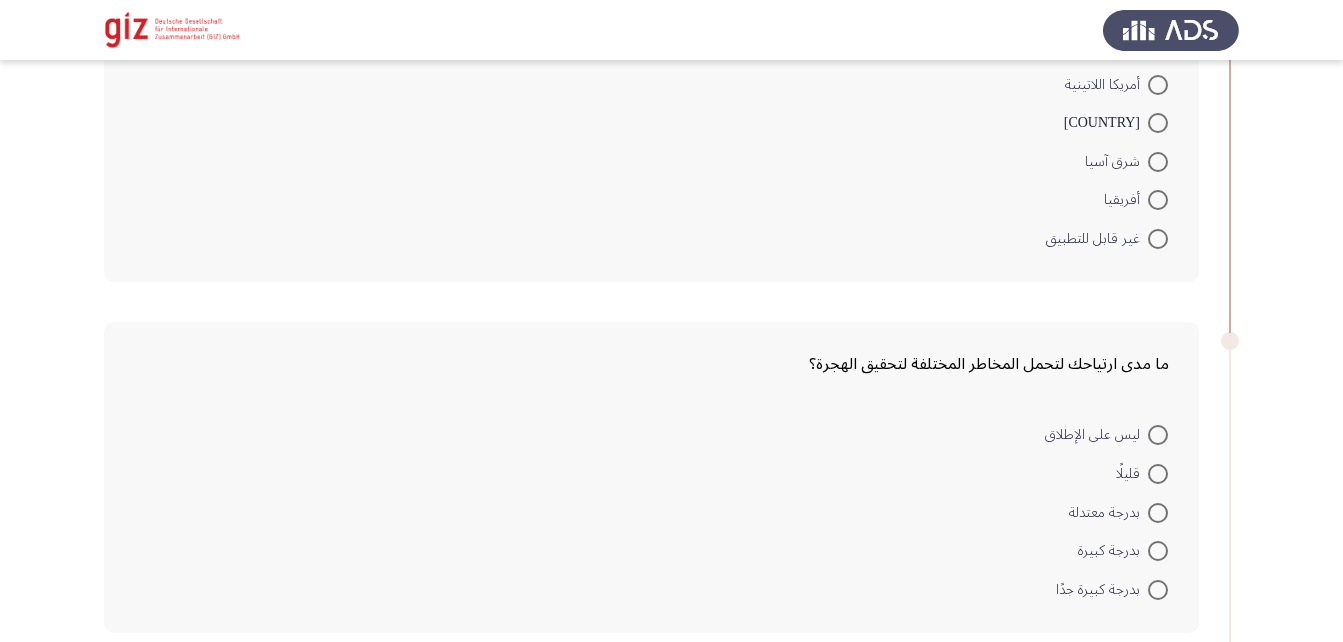 scroll, scrollTop: 859, scrollLeft: 0, axis: vertical 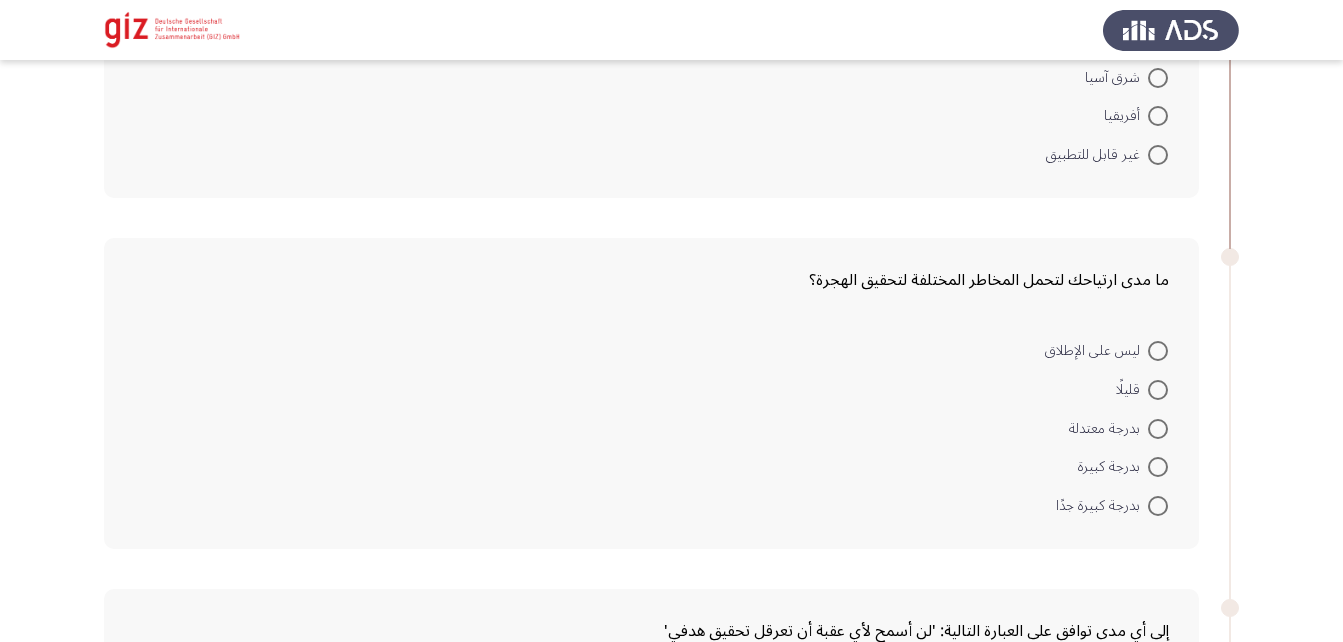 click at bounding box center (1158, 155) 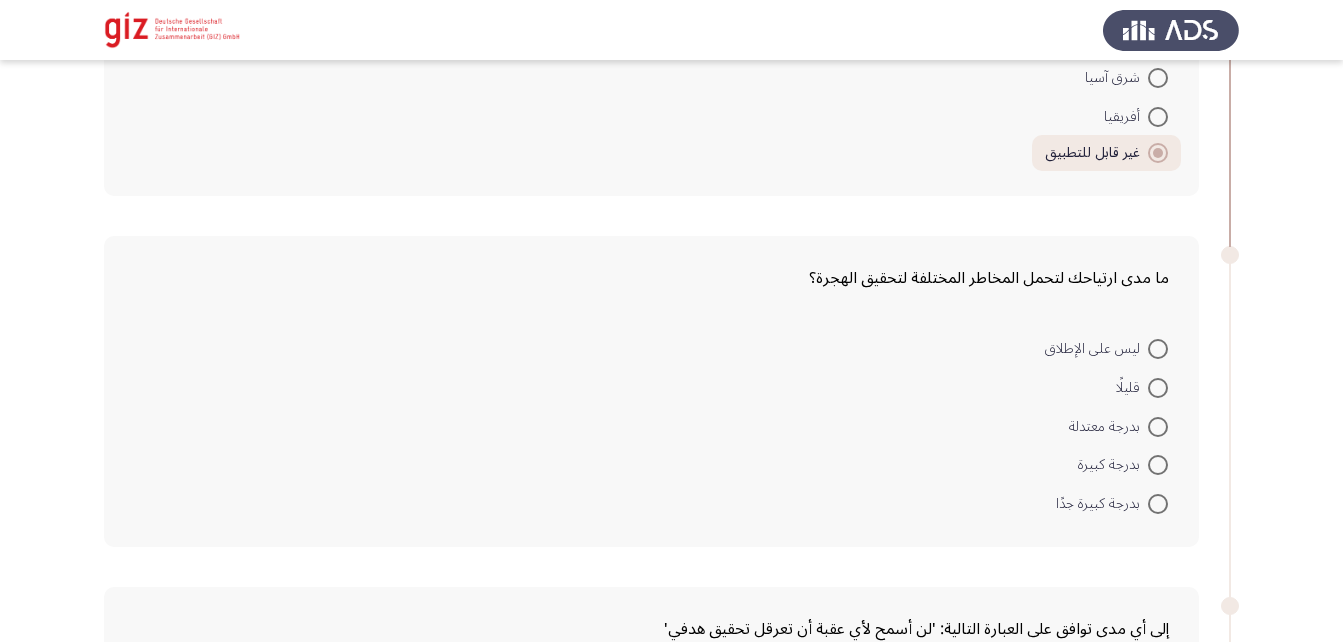 click at bounding box center (1158, 427) 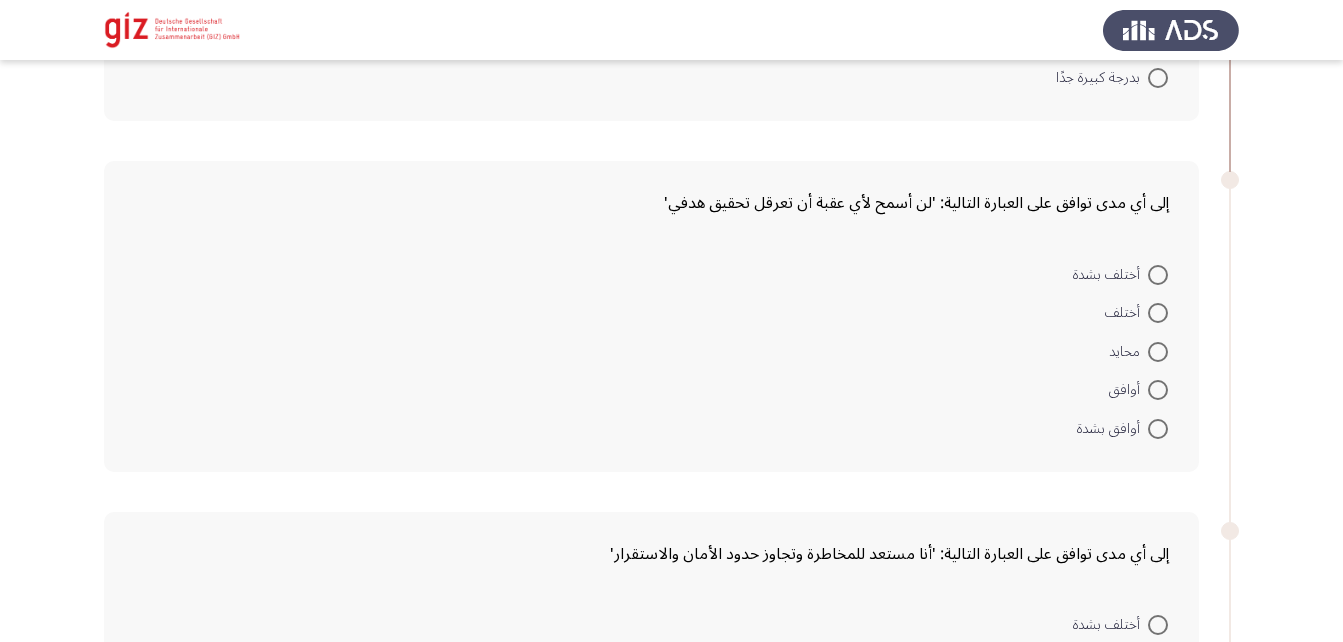scroll, scrollTop: 1286, scrollLeft: 0, axis: vertical 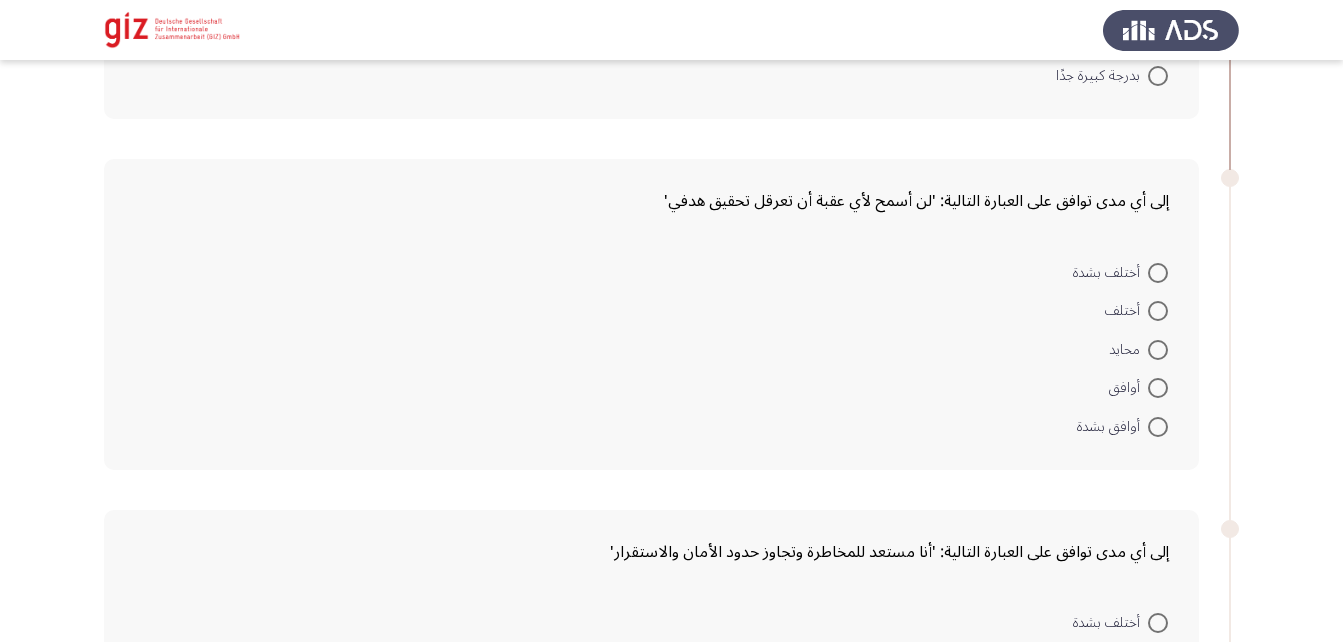 click on "محايد" at bounding box center (1138, 350) 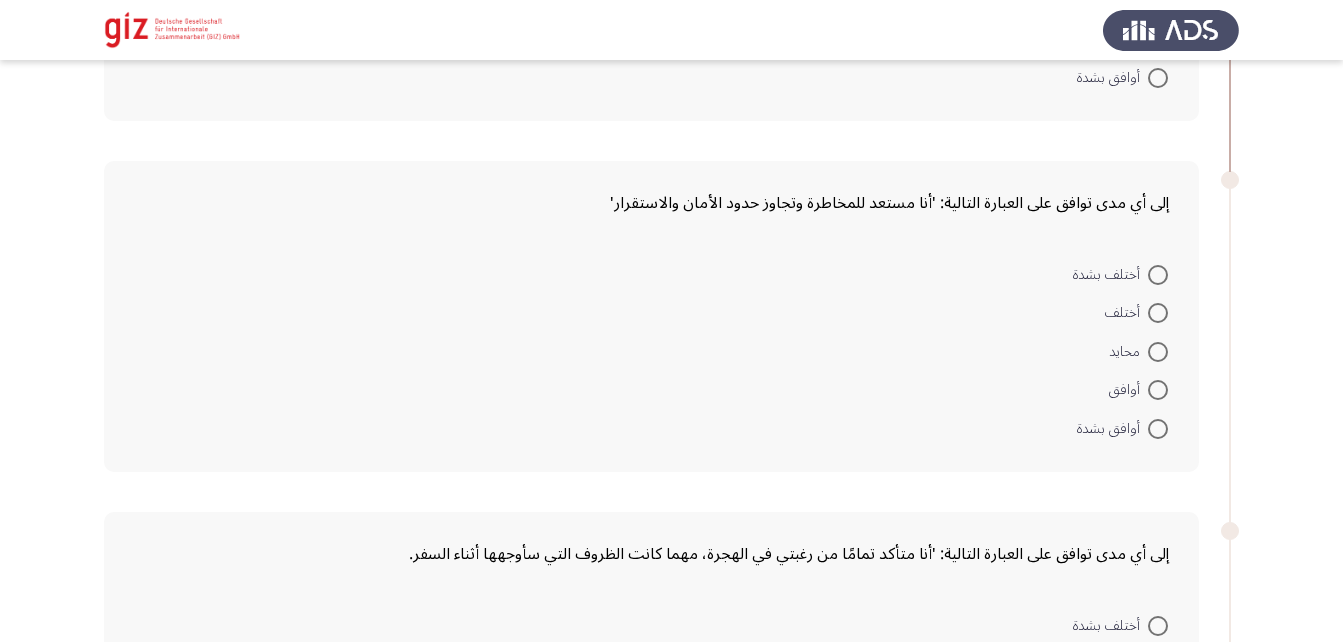 scroll, scrollTop: 1633, scrollLeft: 0, axis: vertical 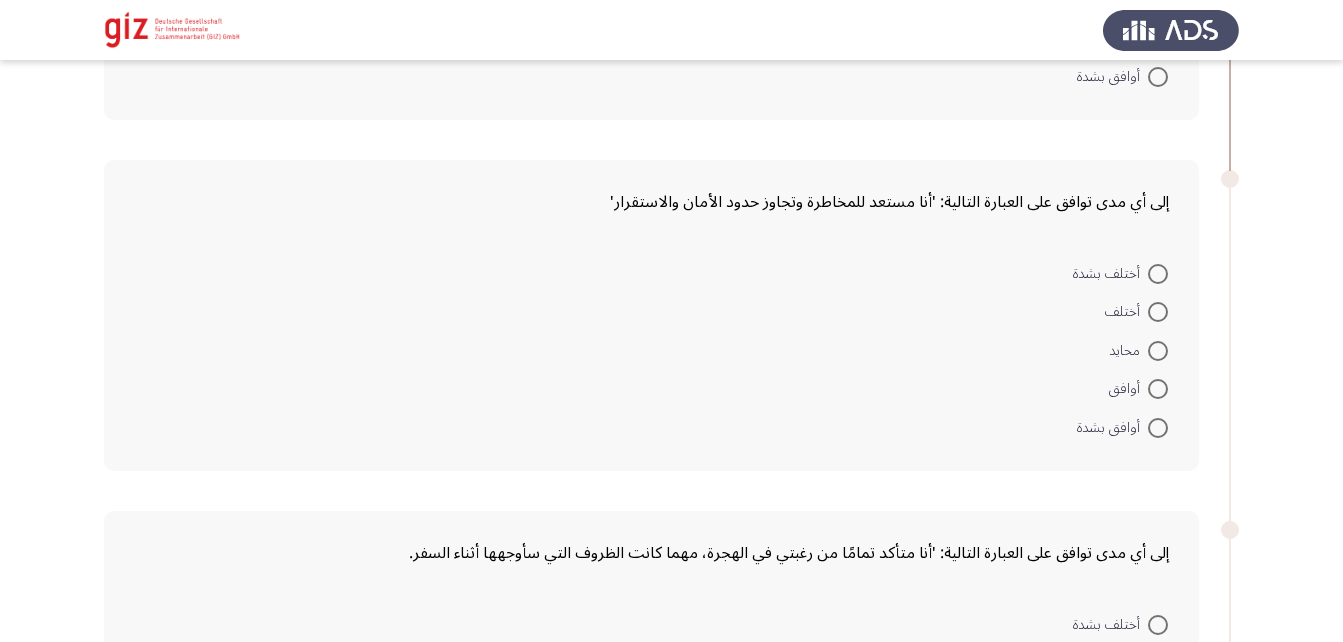 click at bounding box center (1158, 351) 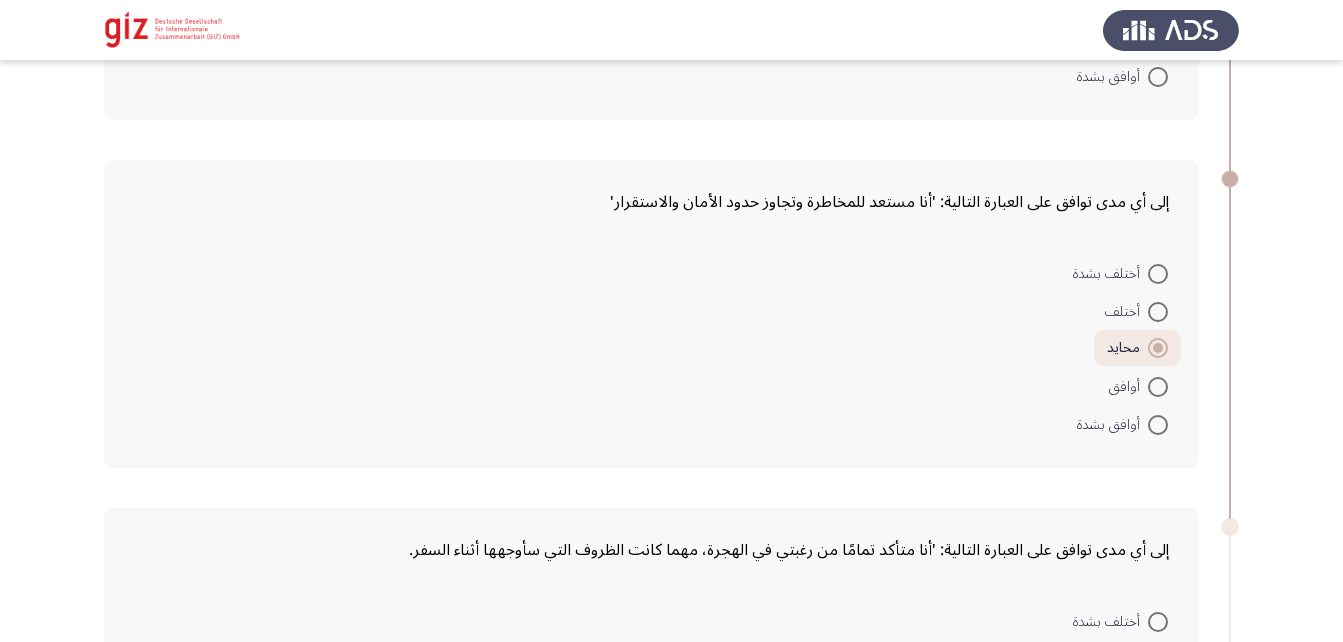 scroll, scrollTop: 1980, scrollLeft: 0, axis: vertical 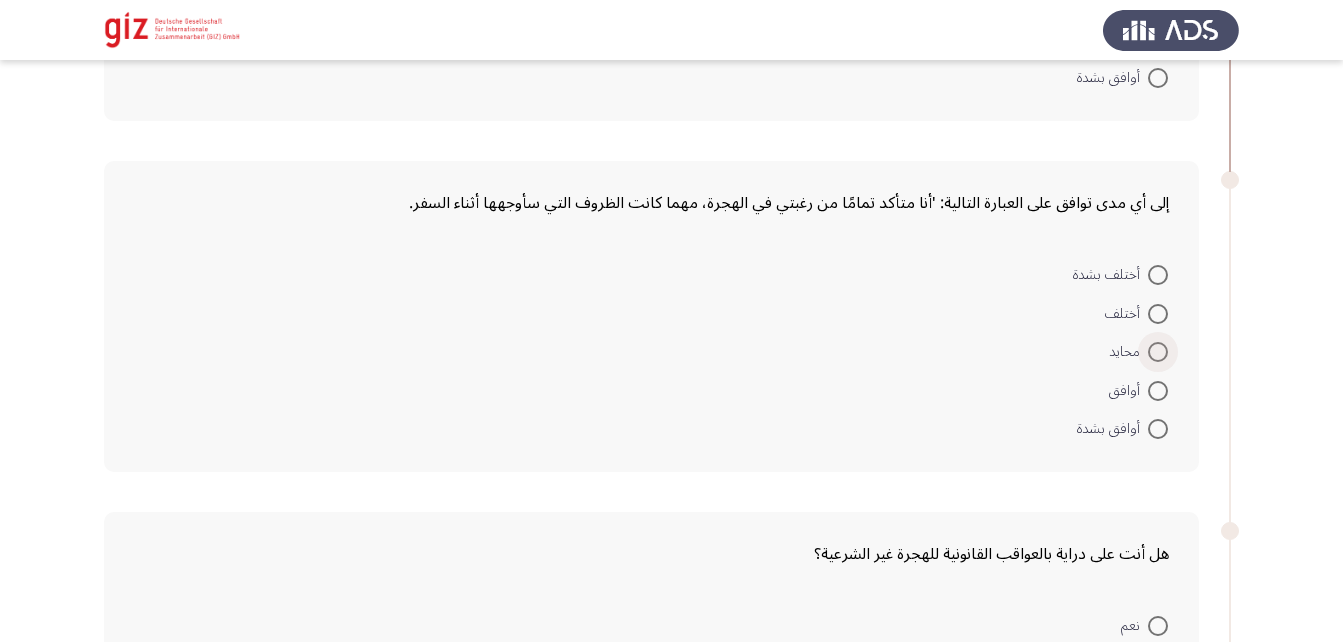 click at bounding box center [1158, 352] 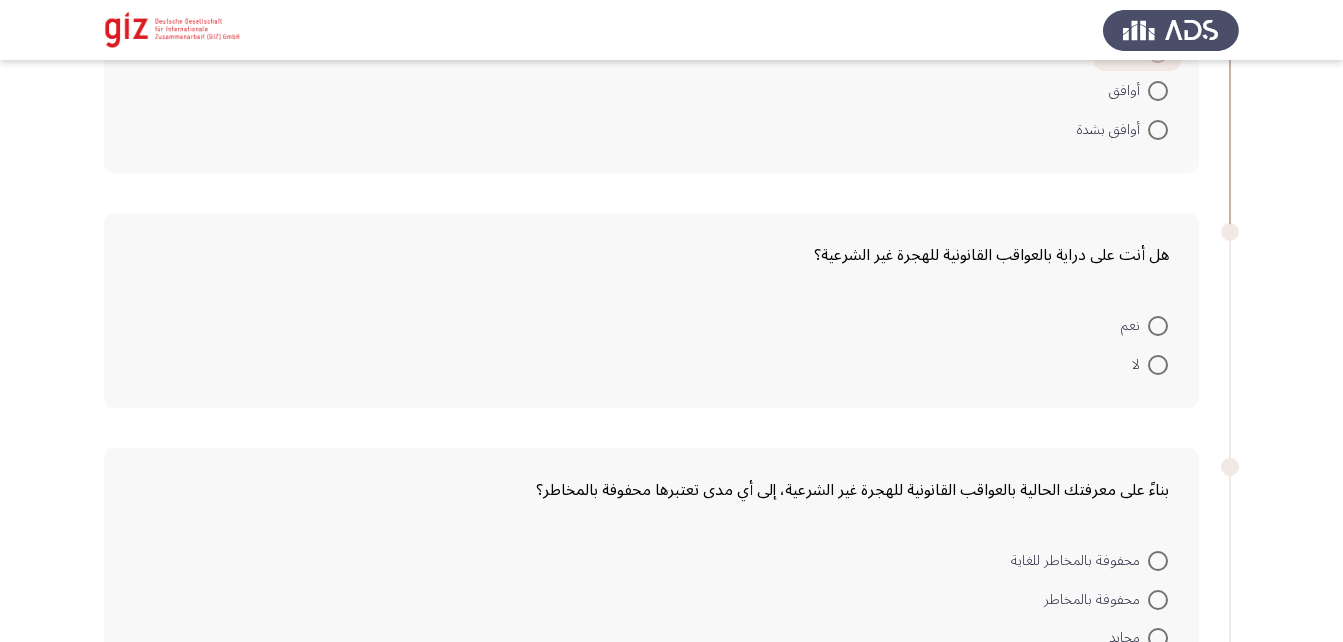 scroll, scrollTop: 2309, scrollLeft: 0, axis: vertical 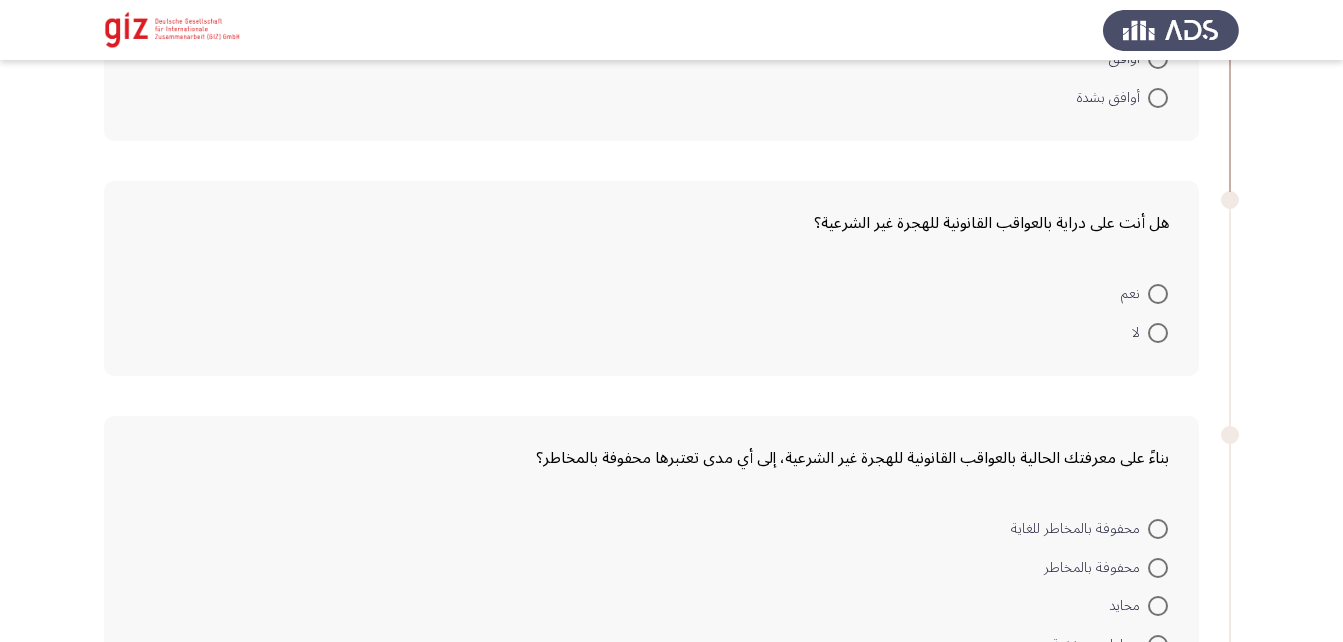 click at bounding box center (1158, 333) 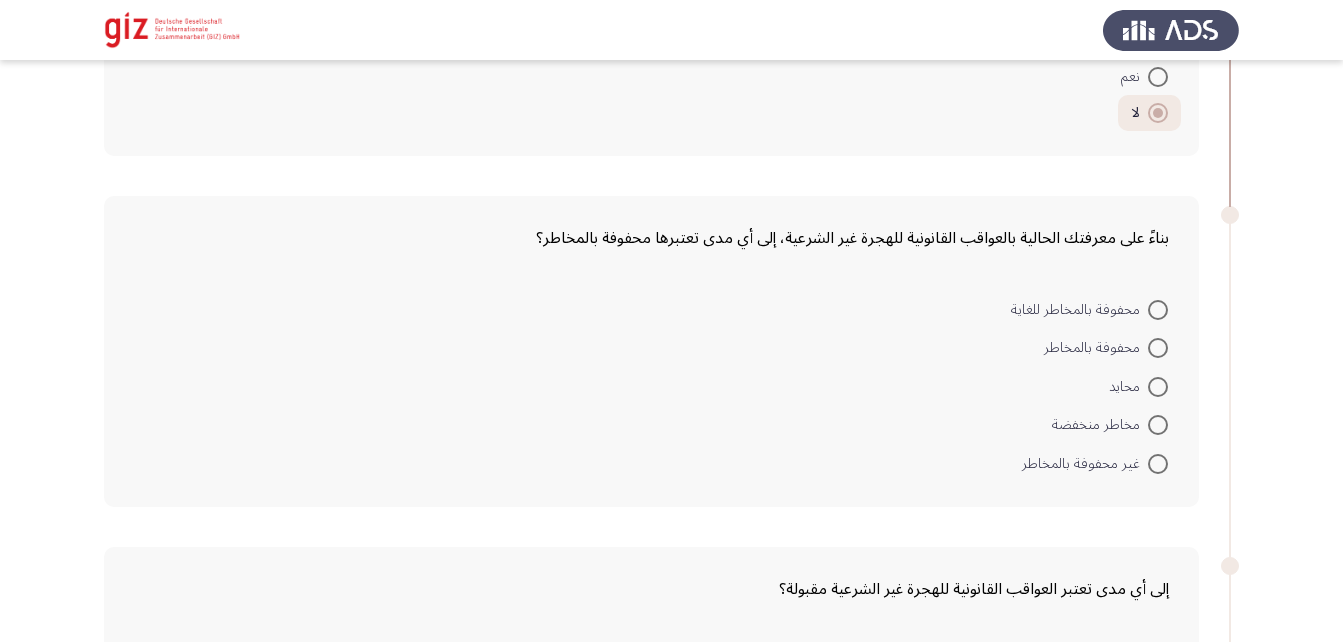 scroll, scrollTop: 2539, scrollLeft: 0, axis: vertical 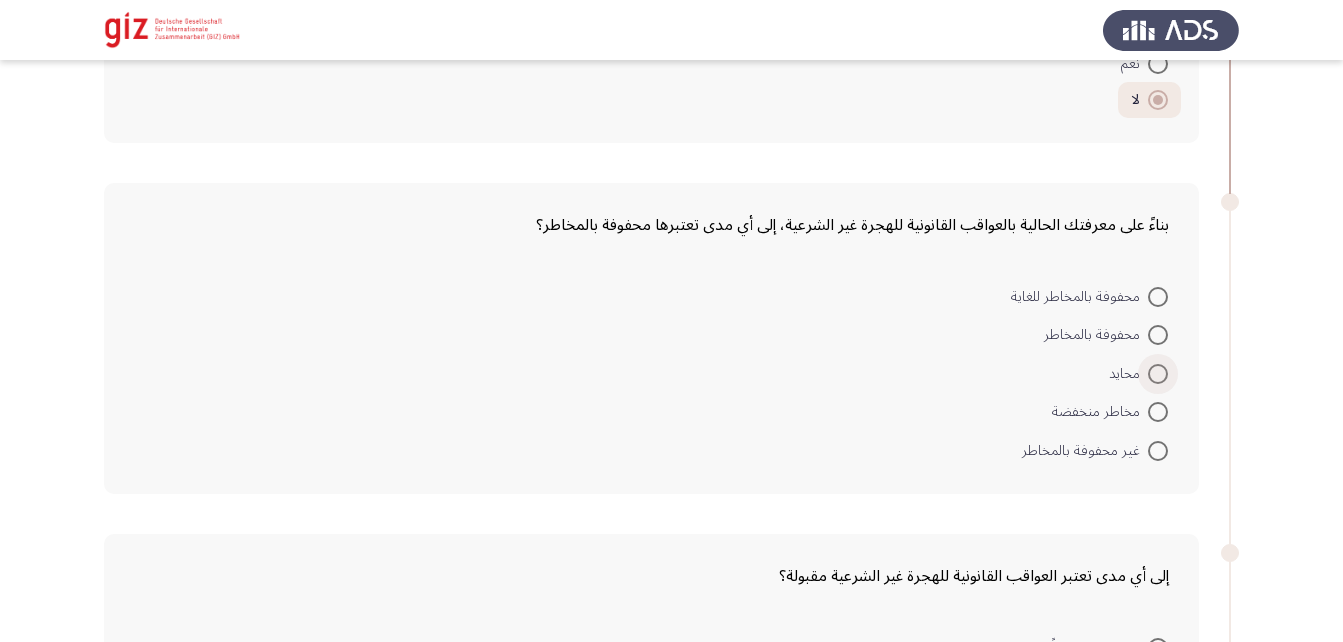 click at bounding box center [1158, 374] 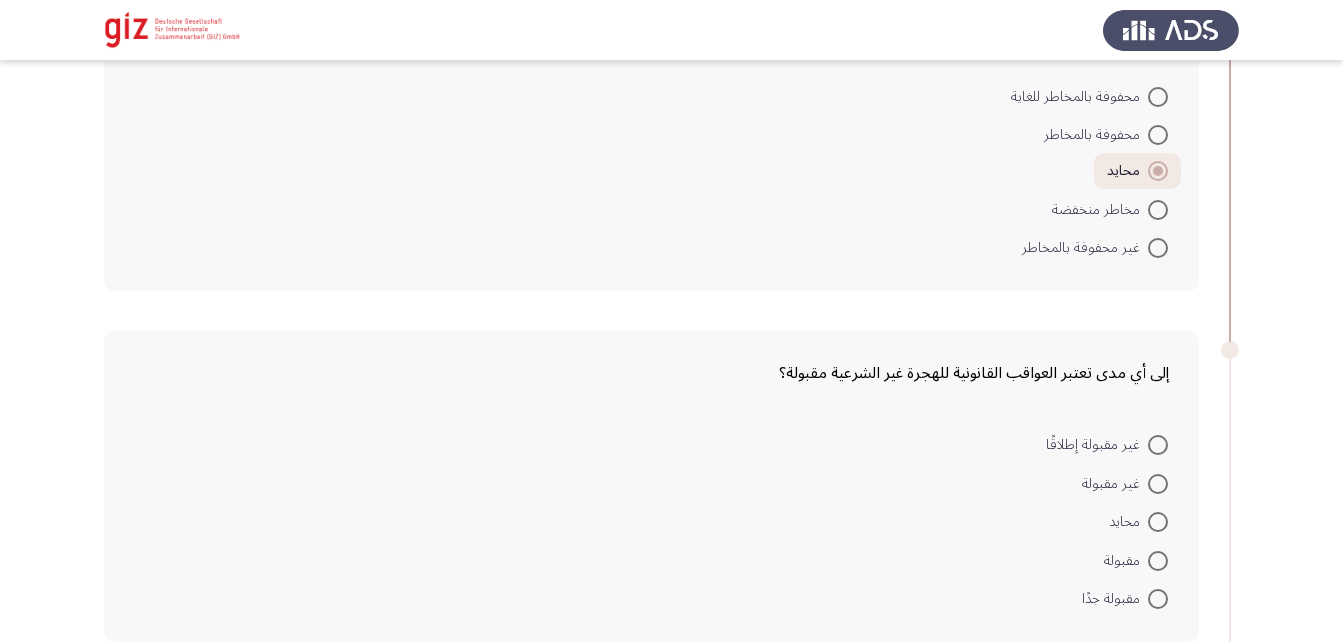 scroll, scrollTop: 2741, scrollLeft: 0, axis: vertical 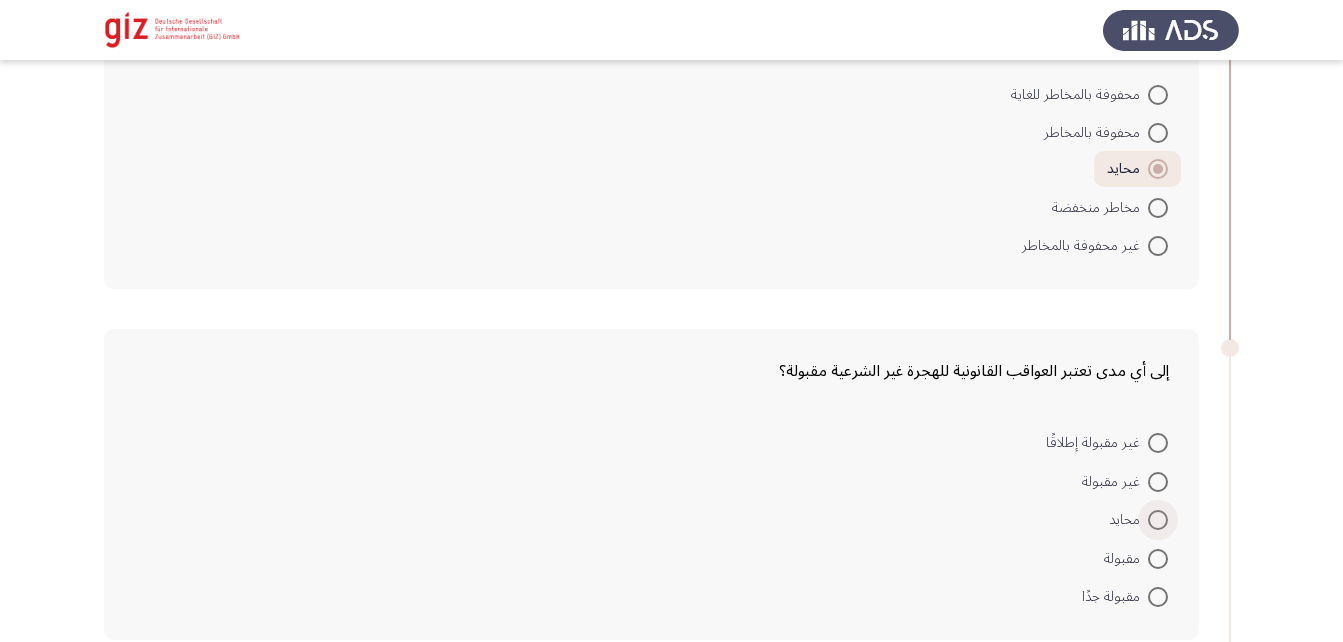 click at bounding box center (1158, 520) 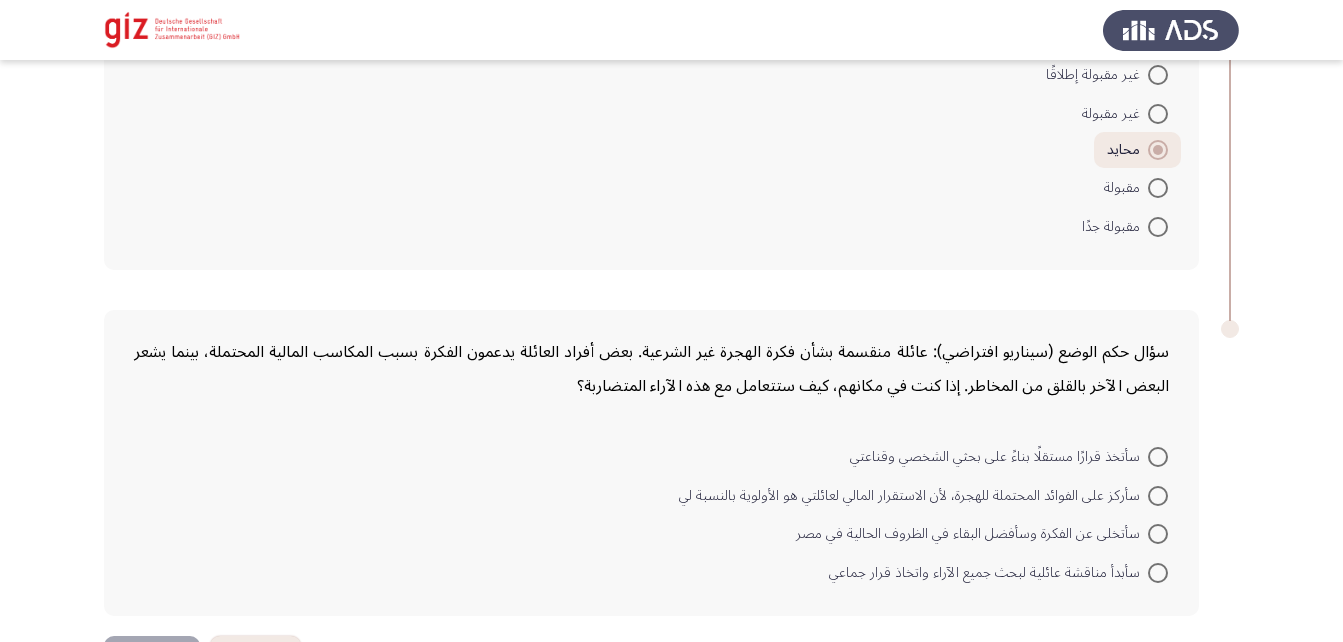 scroll, scrollTop: 3111, scrollLeft: 0, axis: vertical 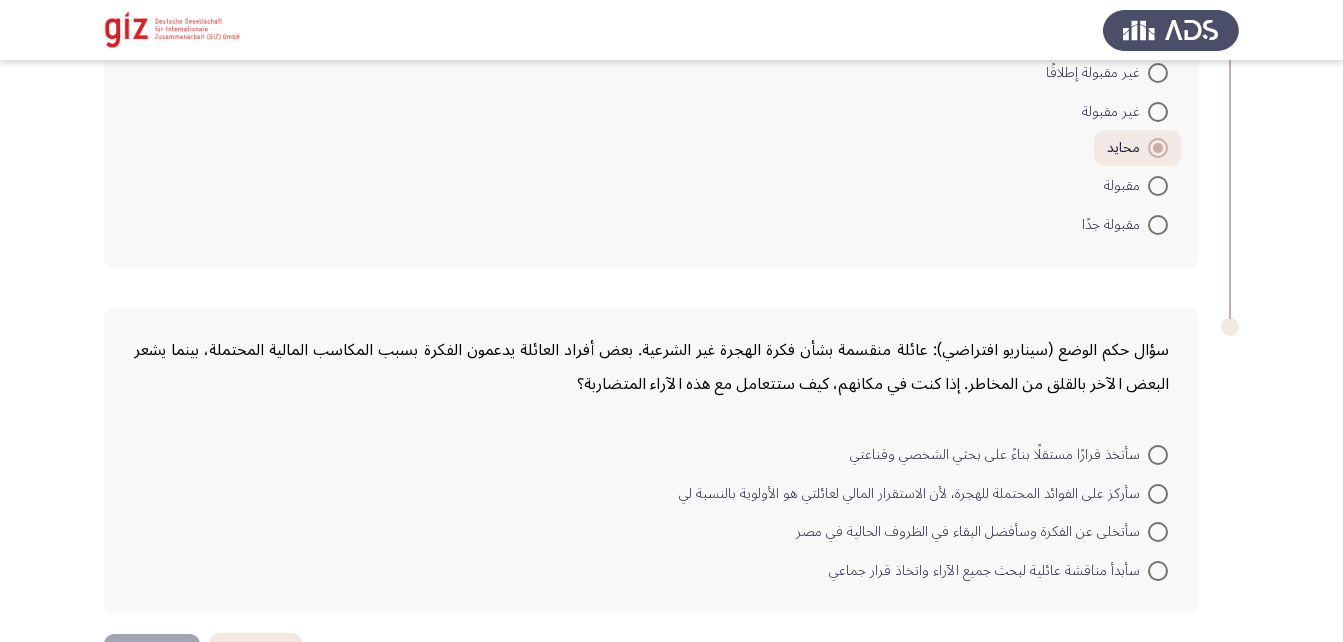 click at bounding box center [1158, 455] 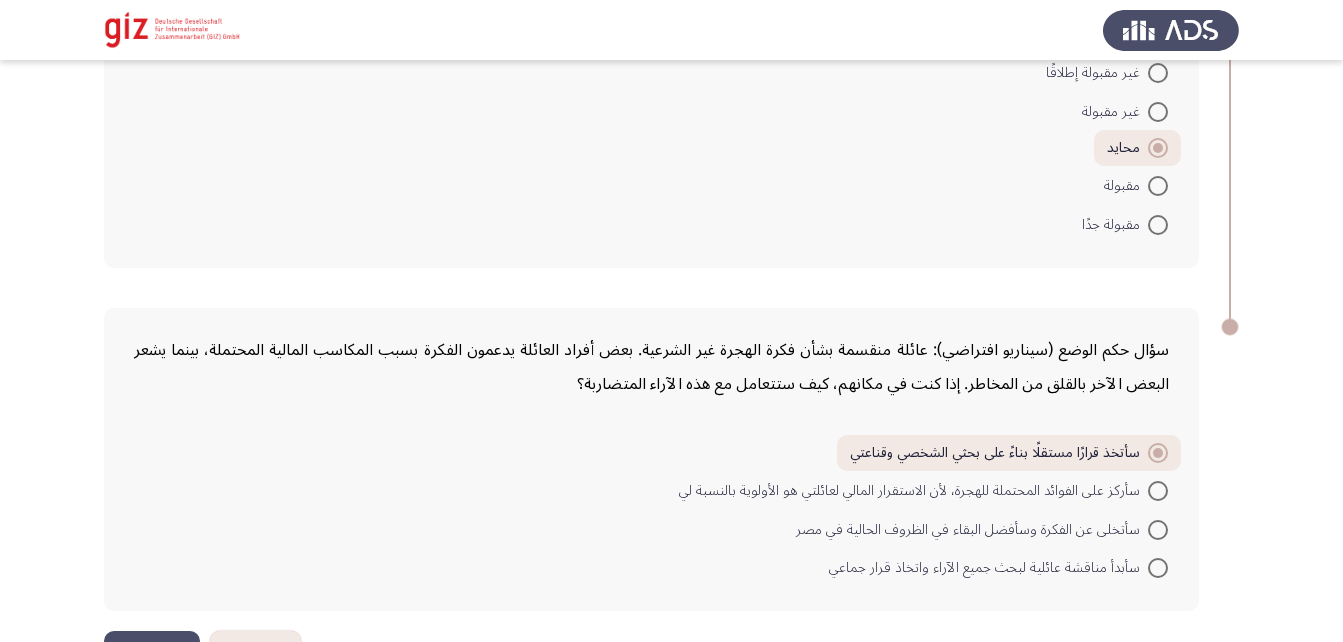 scroll, scrollTop: 3180, scrollLeft: 0, axis: vertical 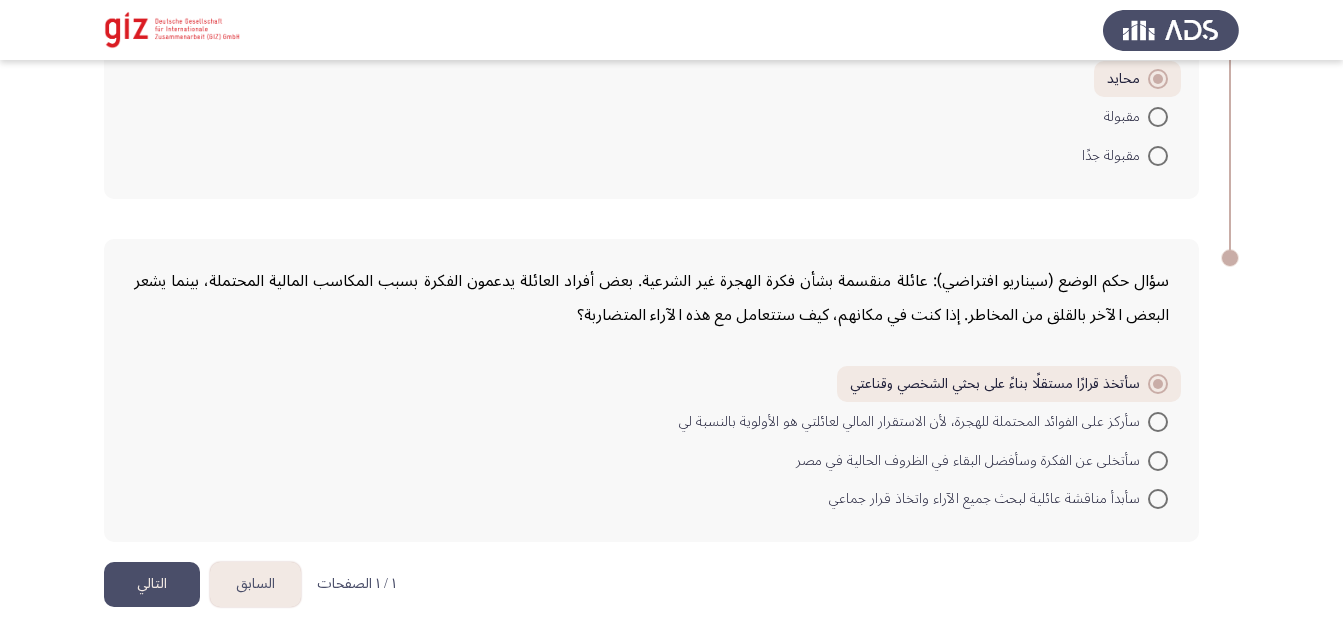 click on "التالي" 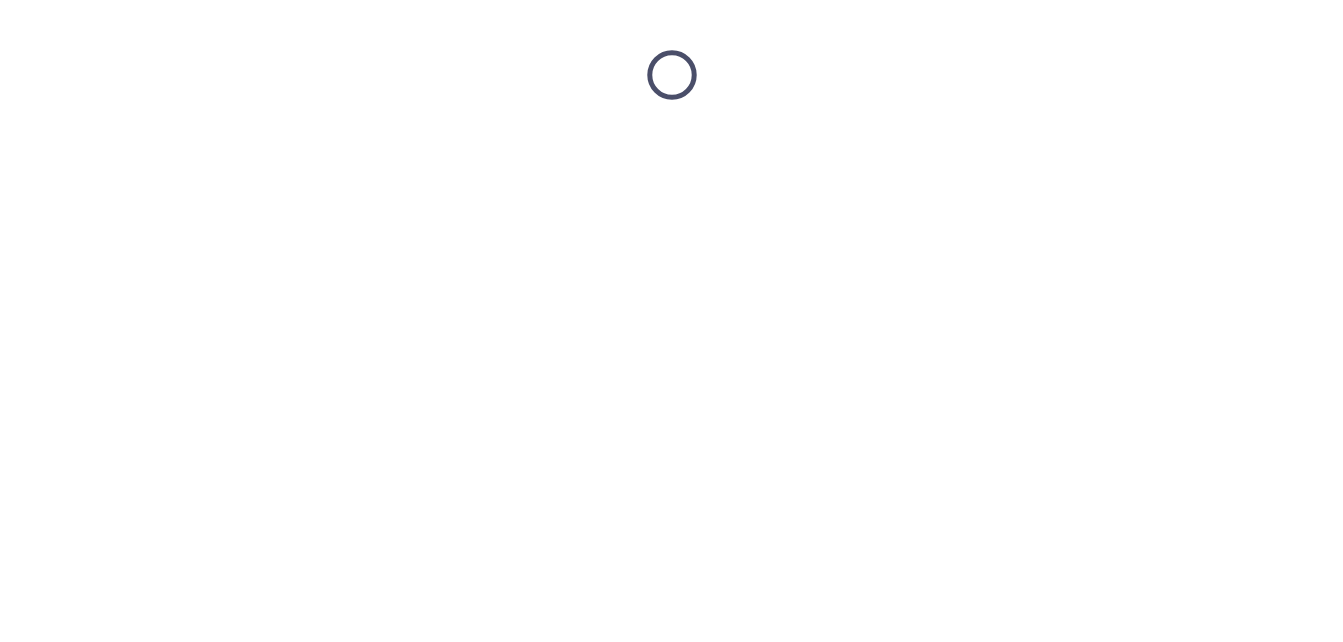 scroll, scrollTop: 0, scrollLeft: 0, axis: both 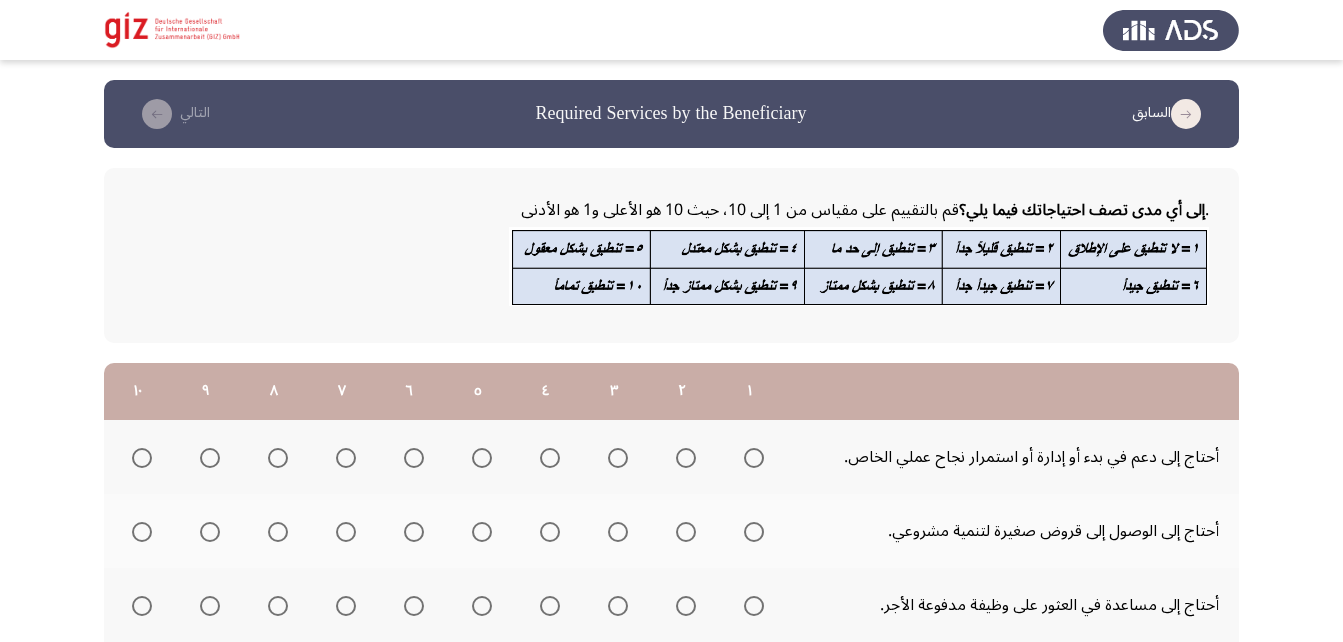 click at bounding box center [142, 458] 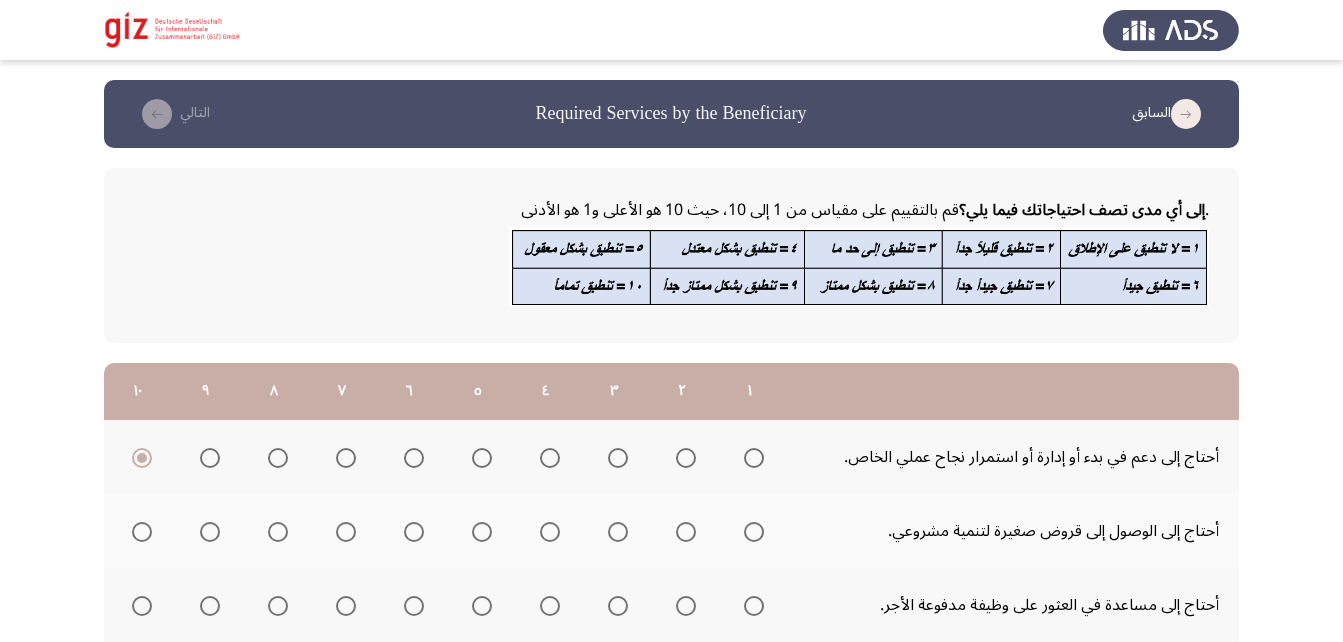 click at bounding box center (142, 532) 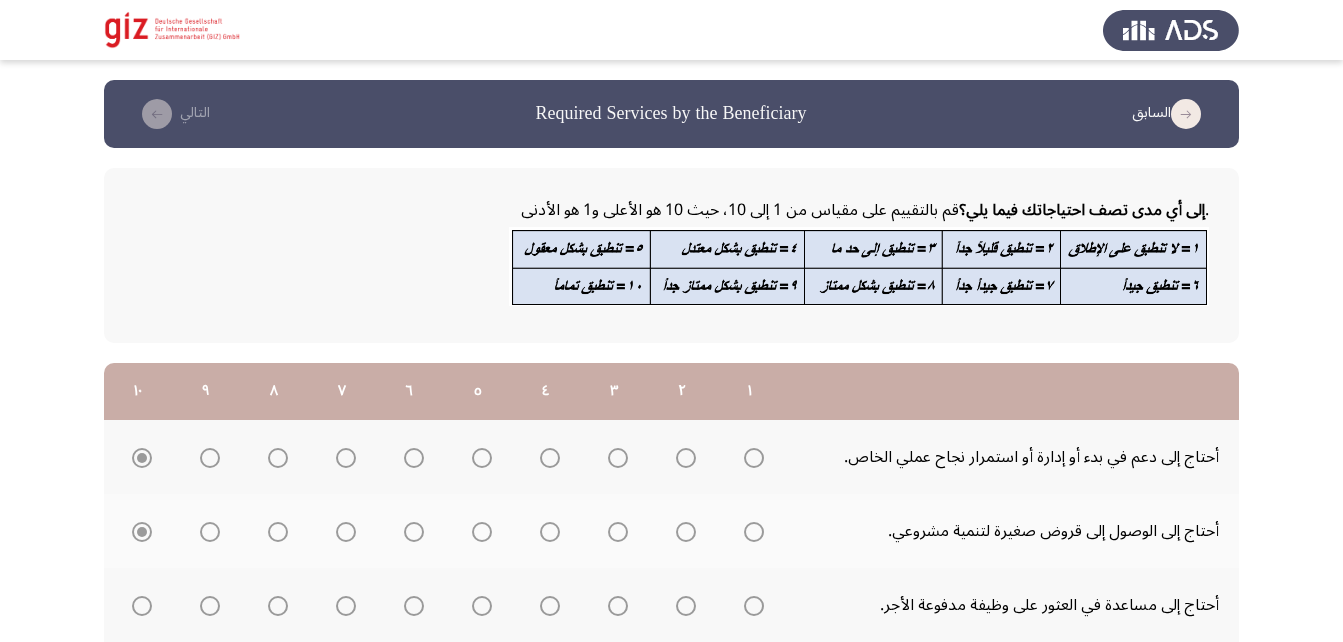 scroll, scrollTop: 197, scrollLeft: 0, axis: vertical 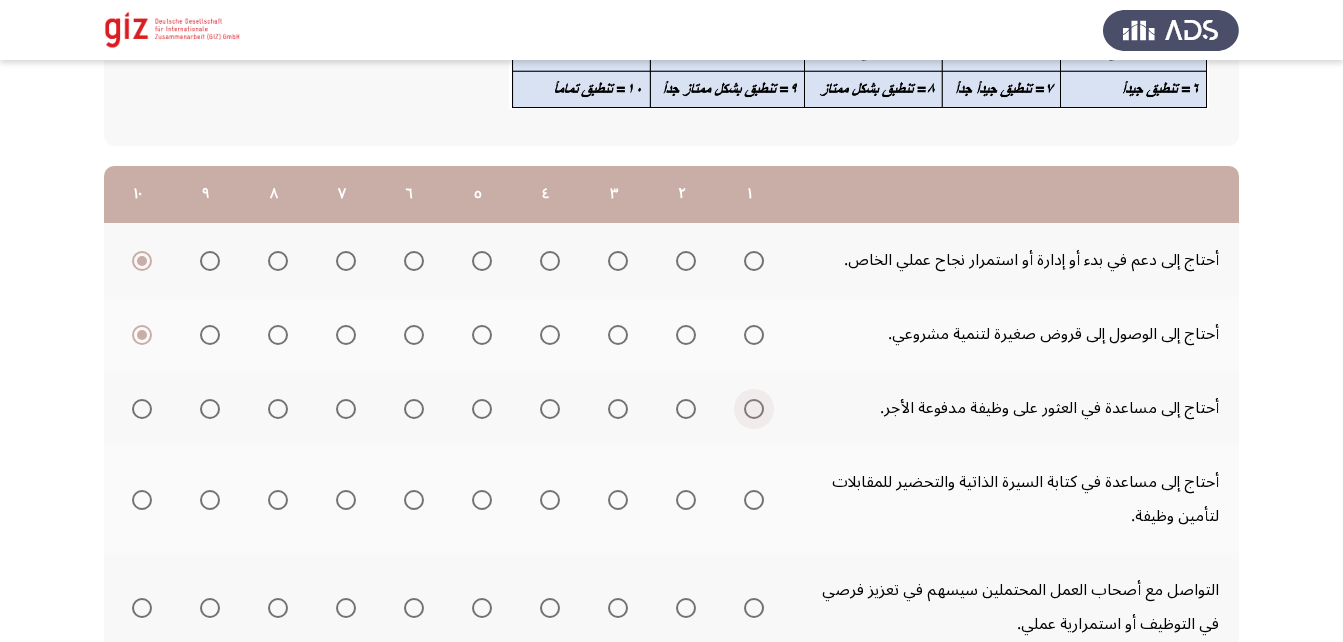 click at bounding box center (754, 409) 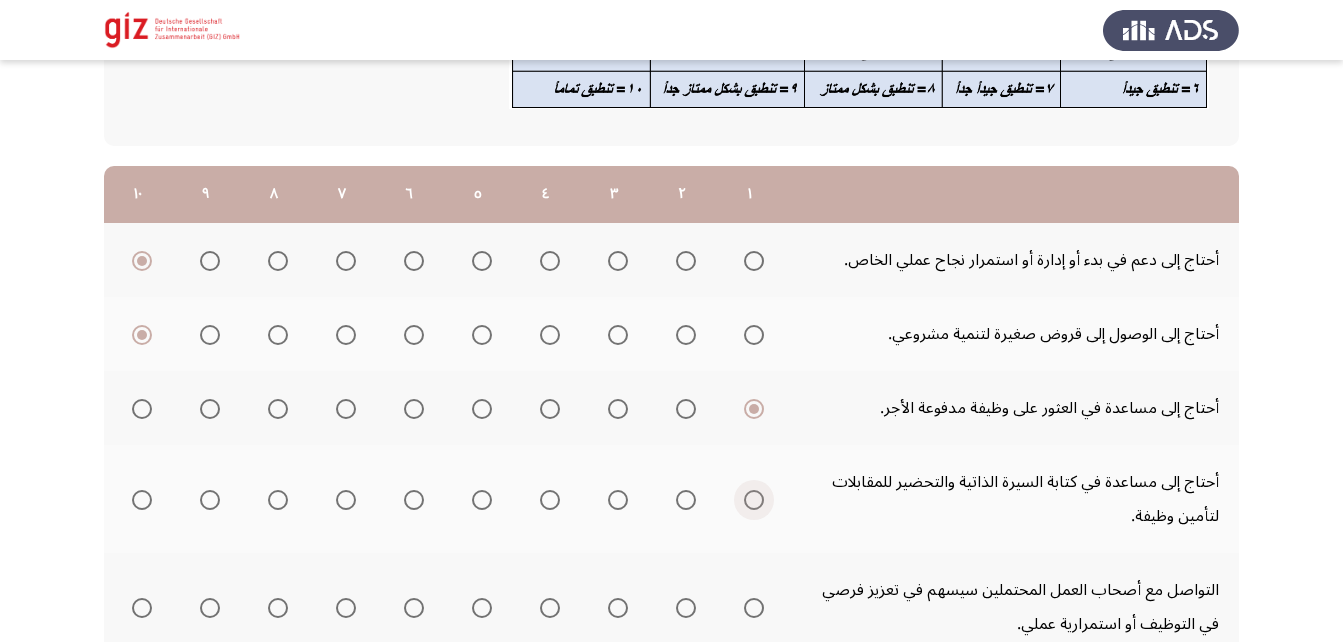 click at bounding box center [754, 500] 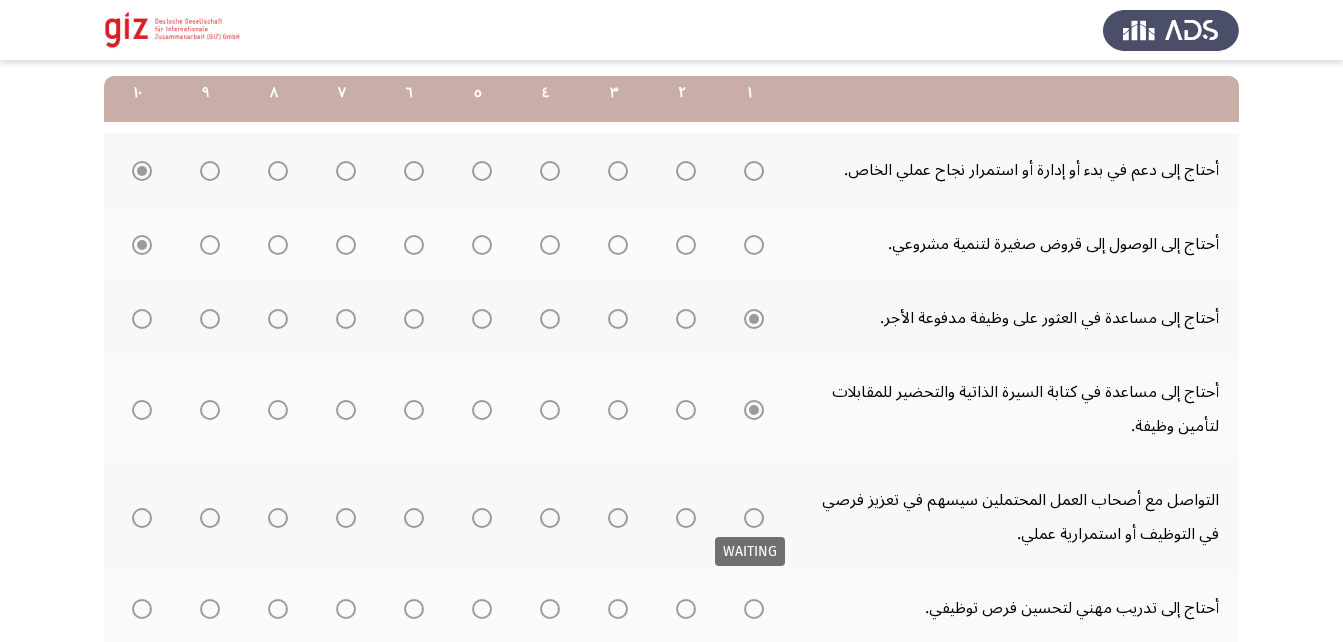 scroll, scrollTop: 293, scrollLeft: 0, axis: vertical 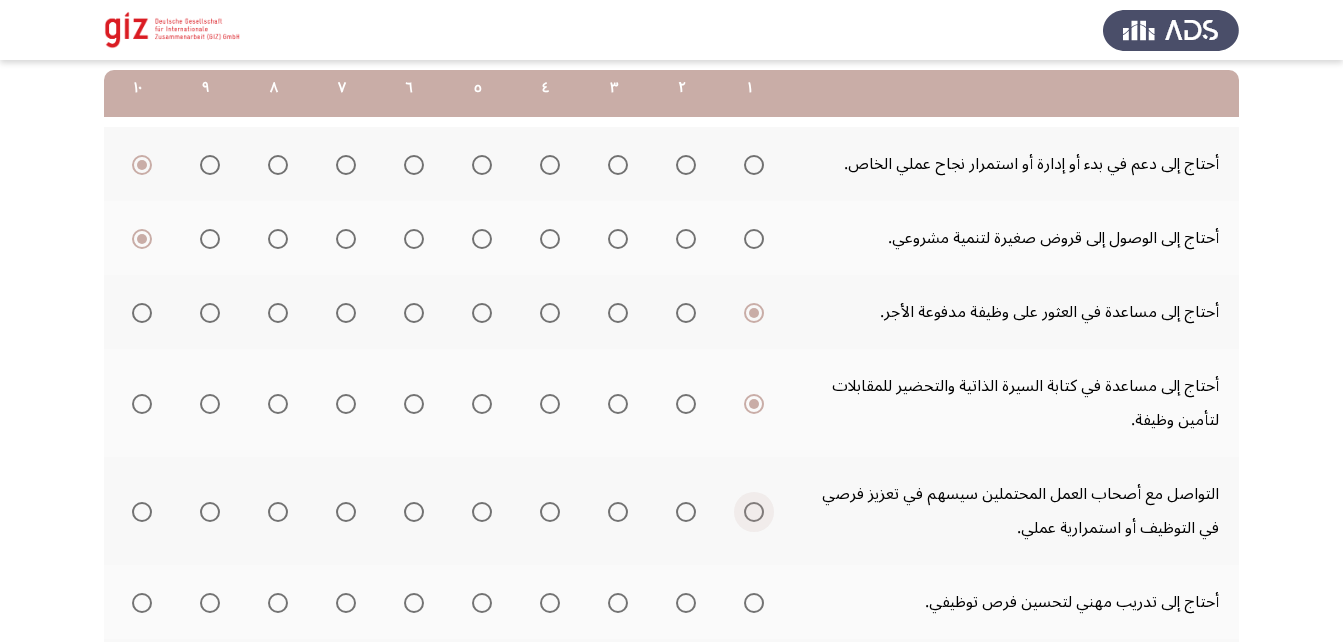 click at bounding box center [754, 512] 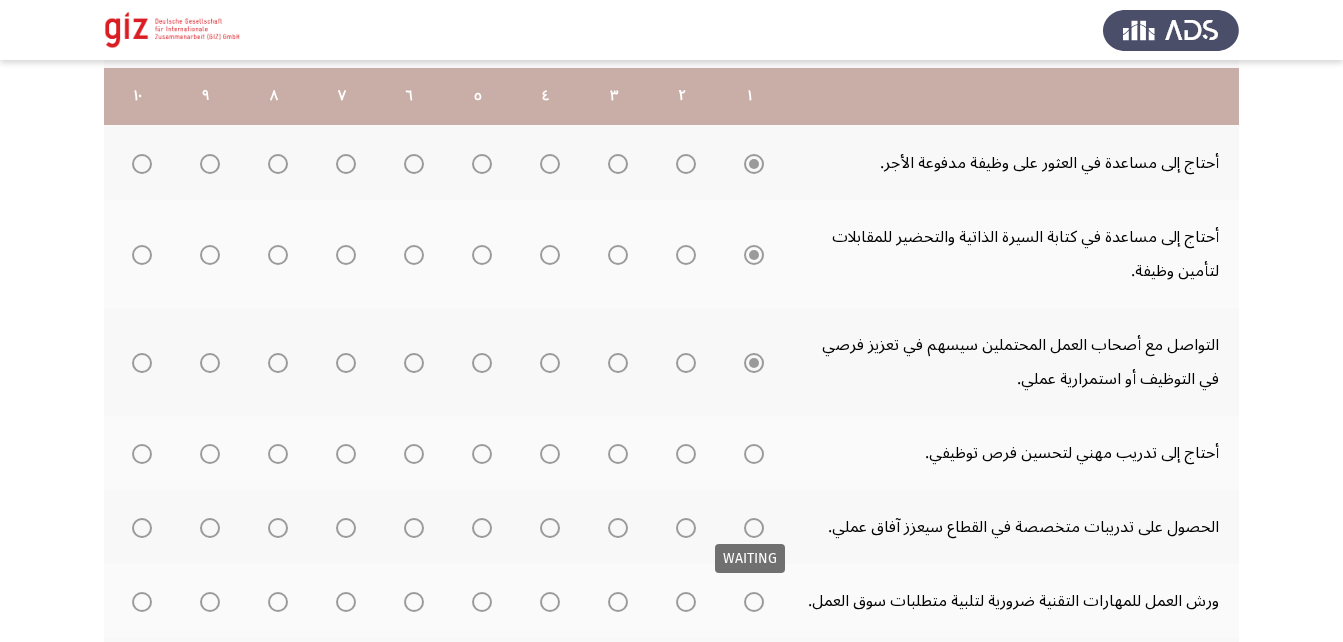 scroll, scrollTop: 451, scrollLeft: 0, axis: vertical 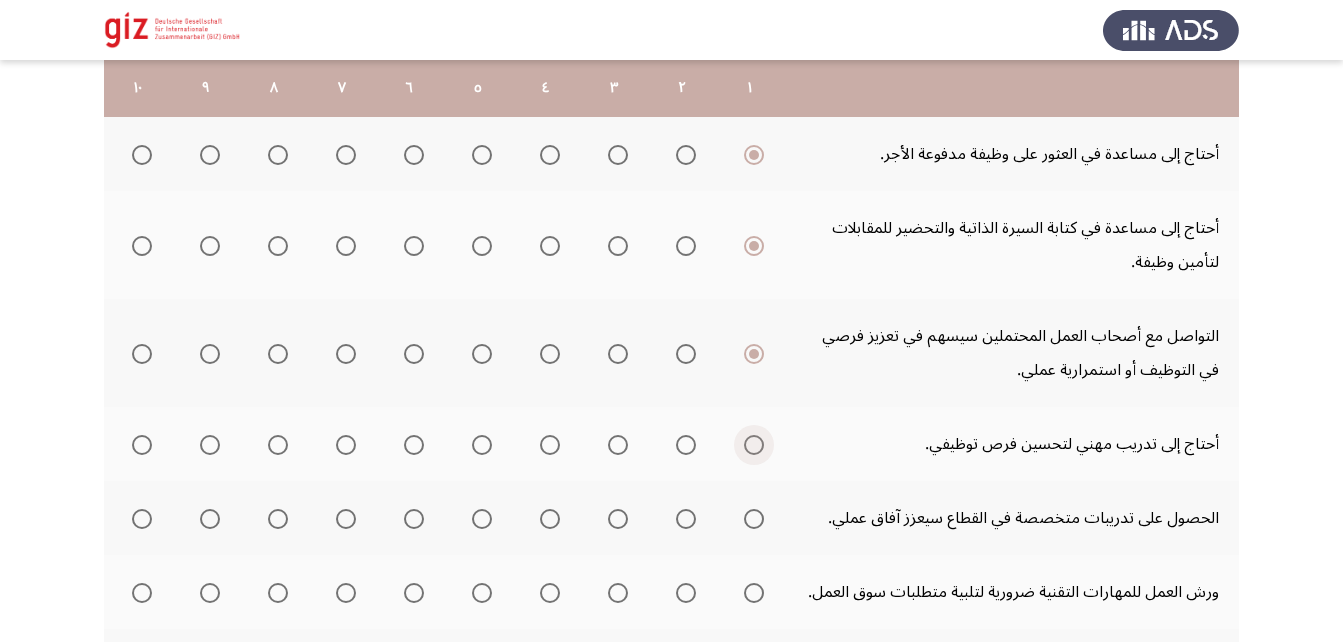 click at bounding box center (754, 445) 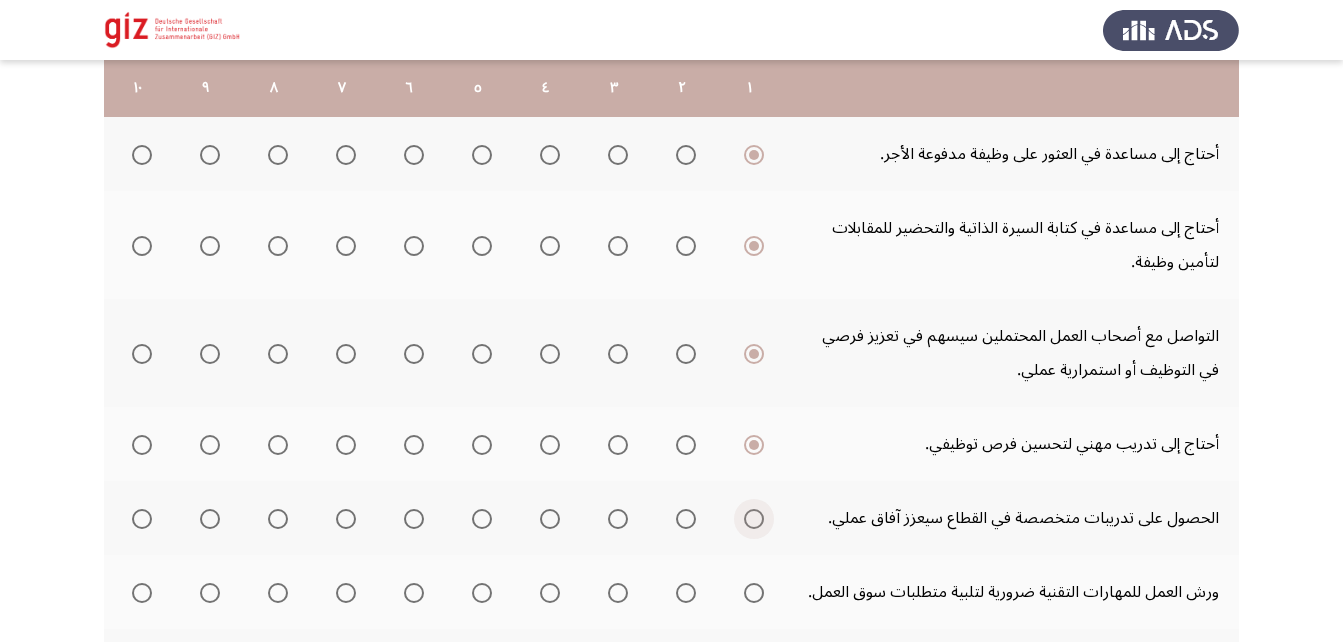 click at bounding box center (754, 519) 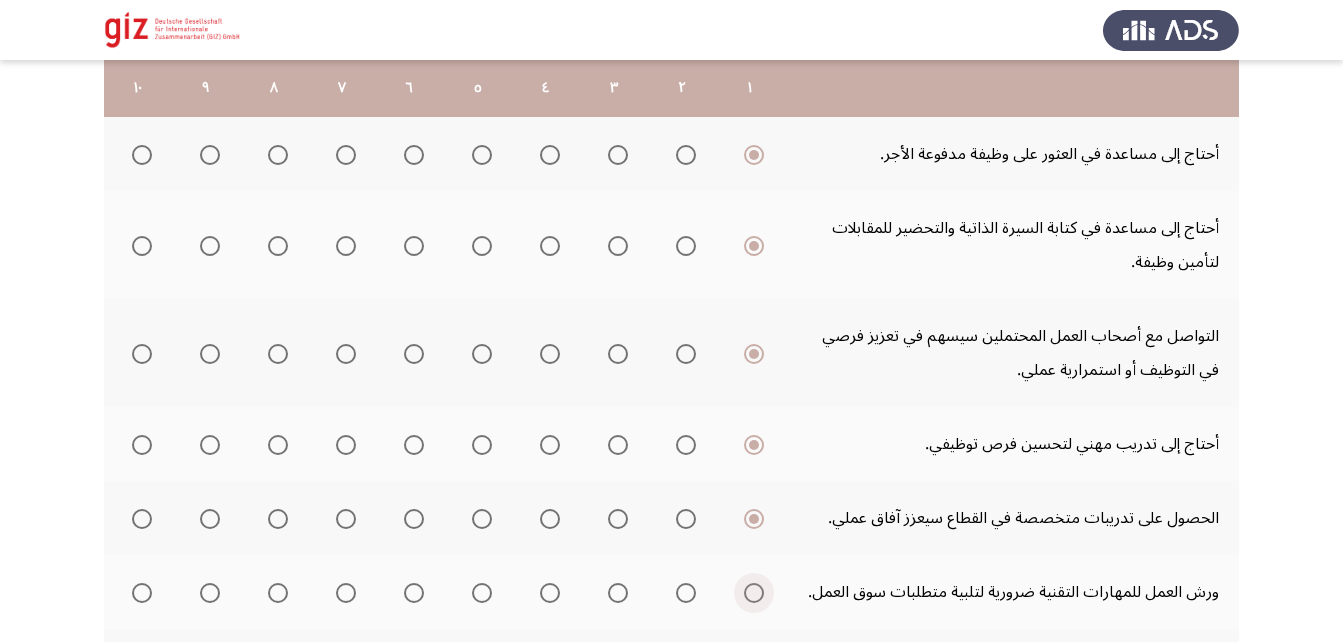 click at bounding box center (754, 593) 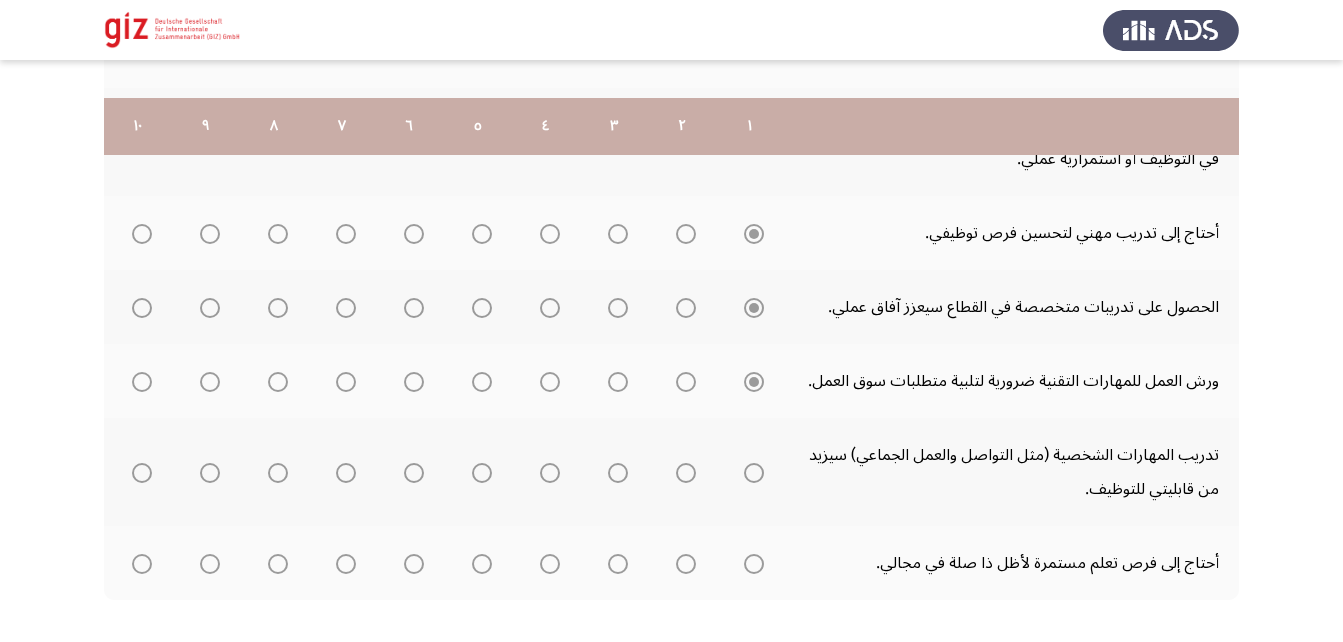 scroll, scrollTop: 702, scrollLeft: 0, axis: vertical 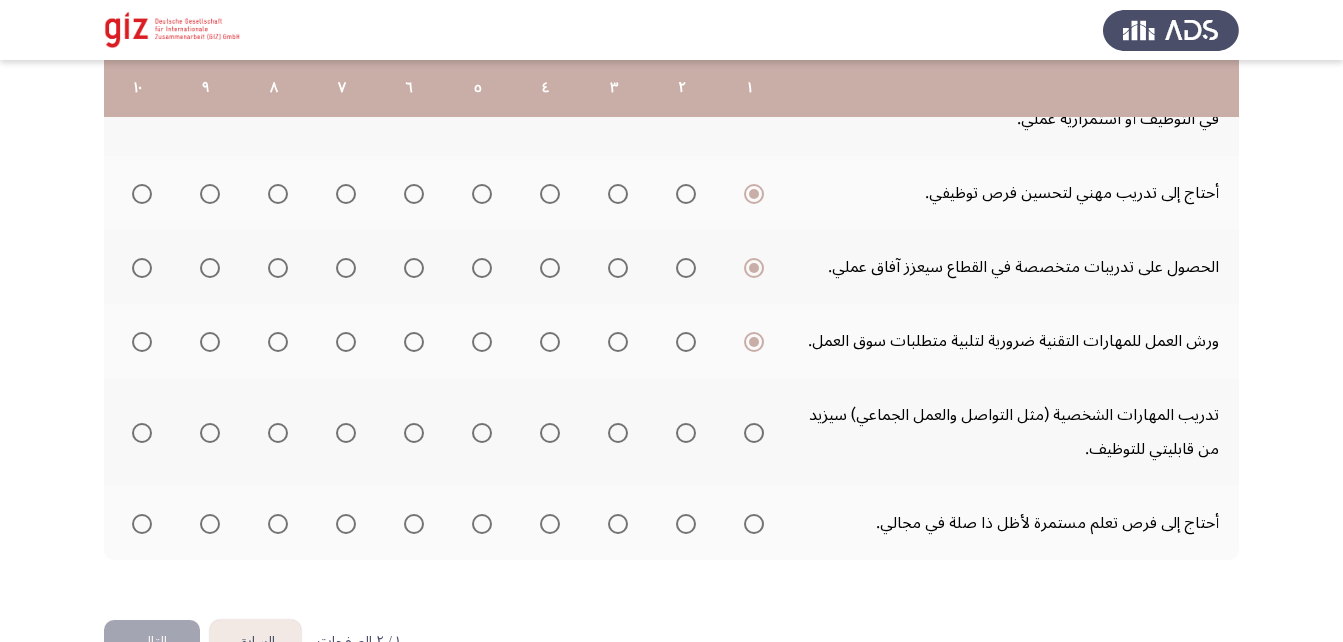 click 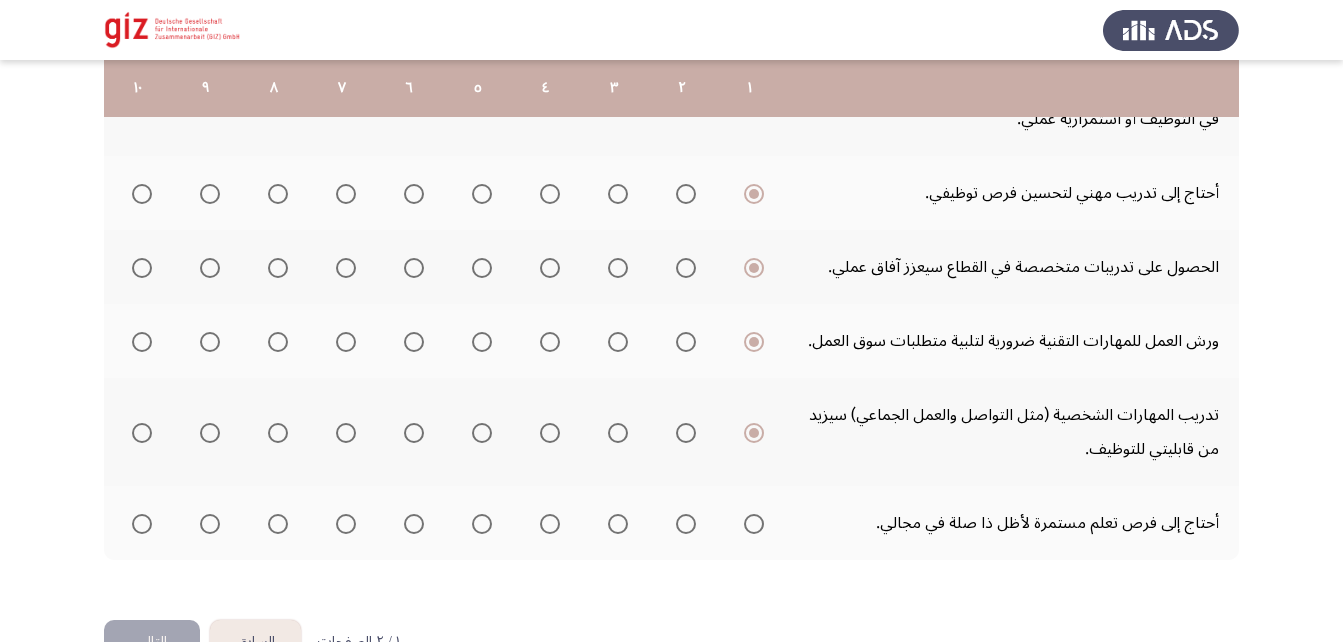 click at bounding box center [754, 524] 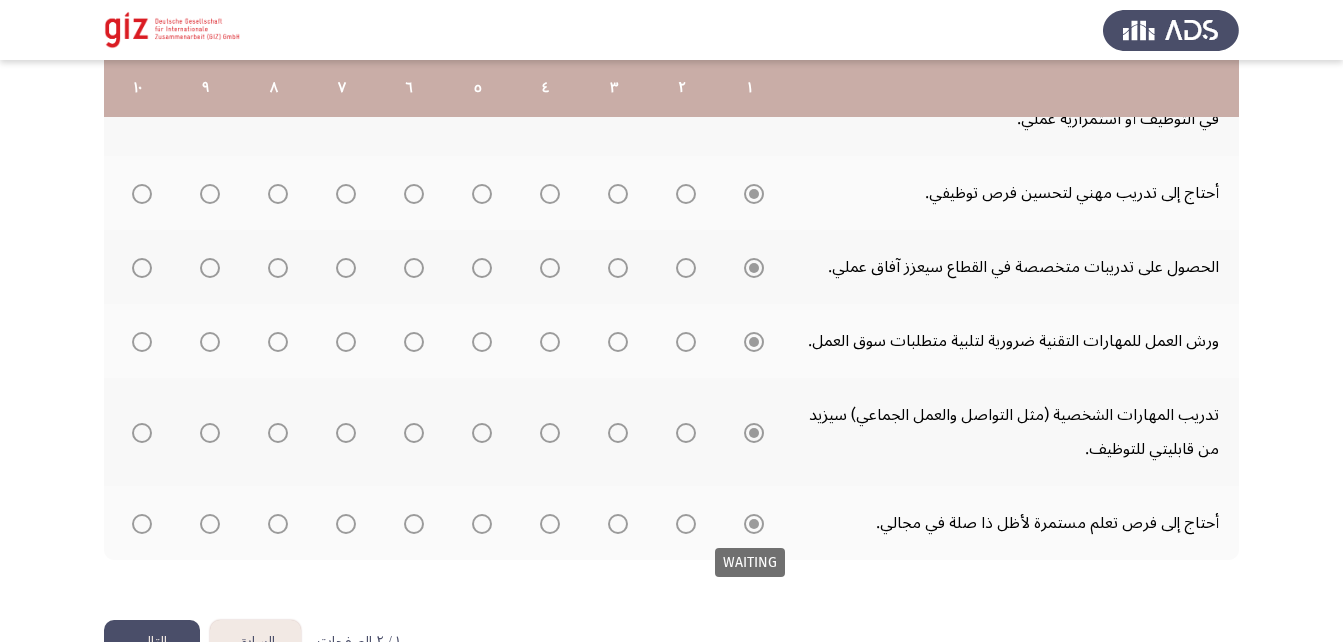 scroll, scrollTop: 760, scrollLeft: 0, axis: vertical 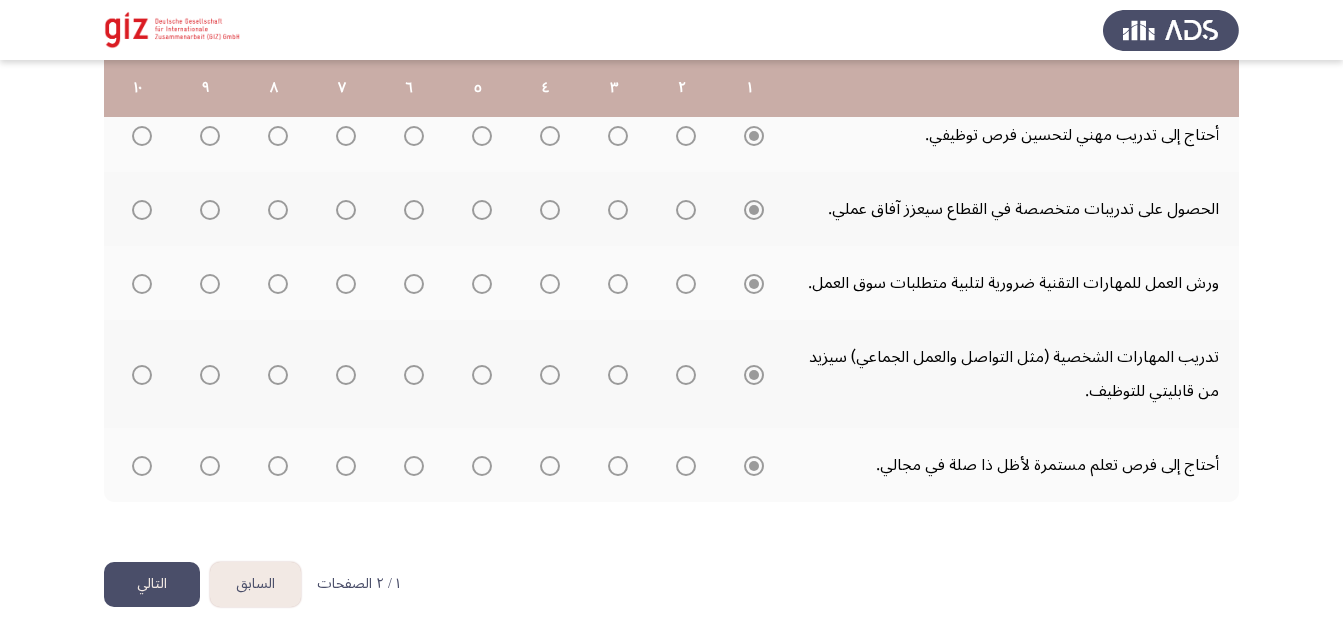 click on "التالي" 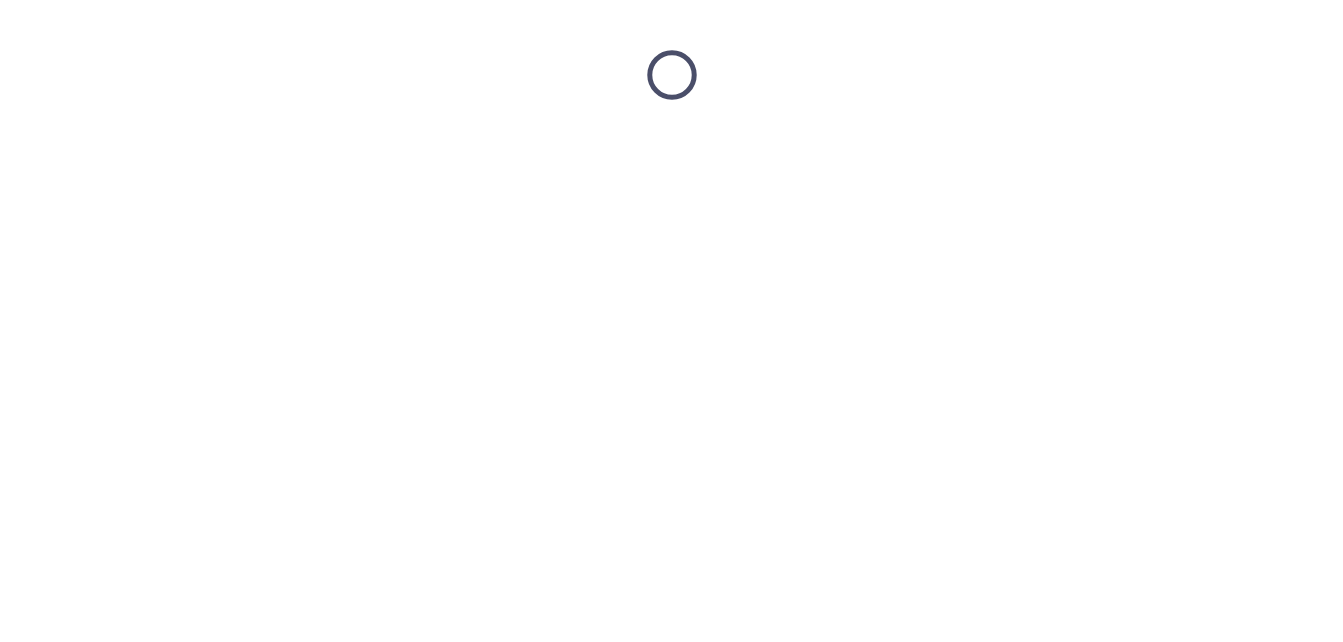 scroll, scrollTop: 0, scrollLeft: 0, axis: both 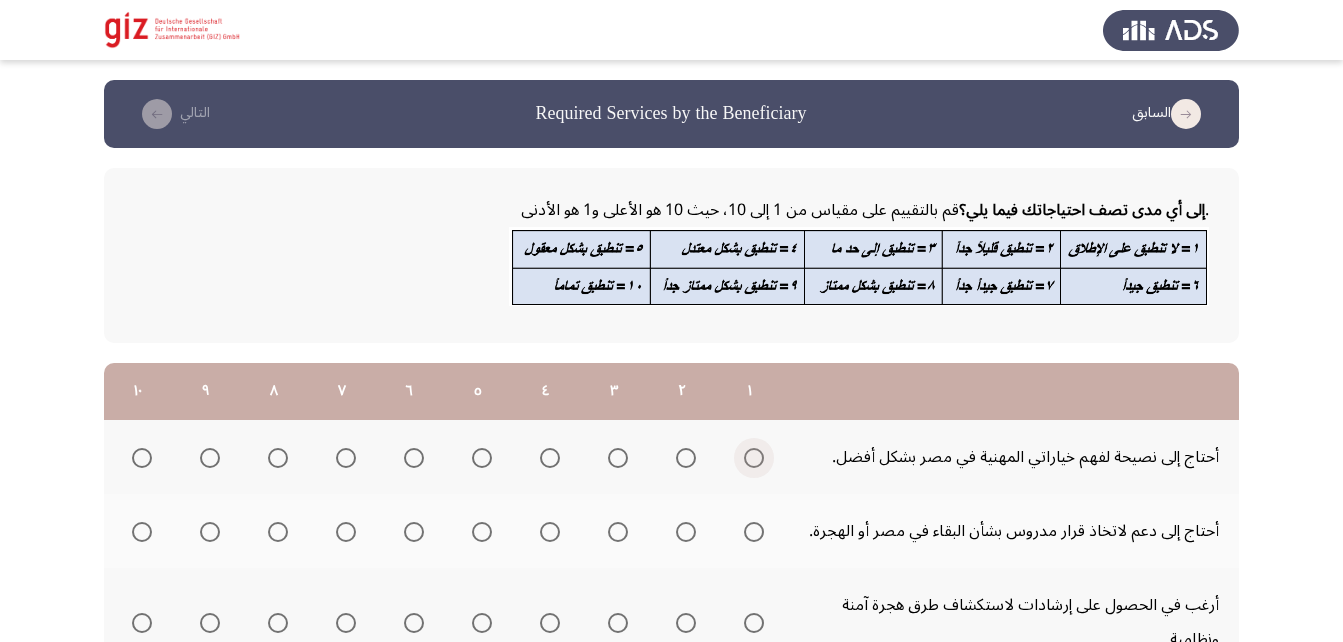click at bounding box center [754, 458] 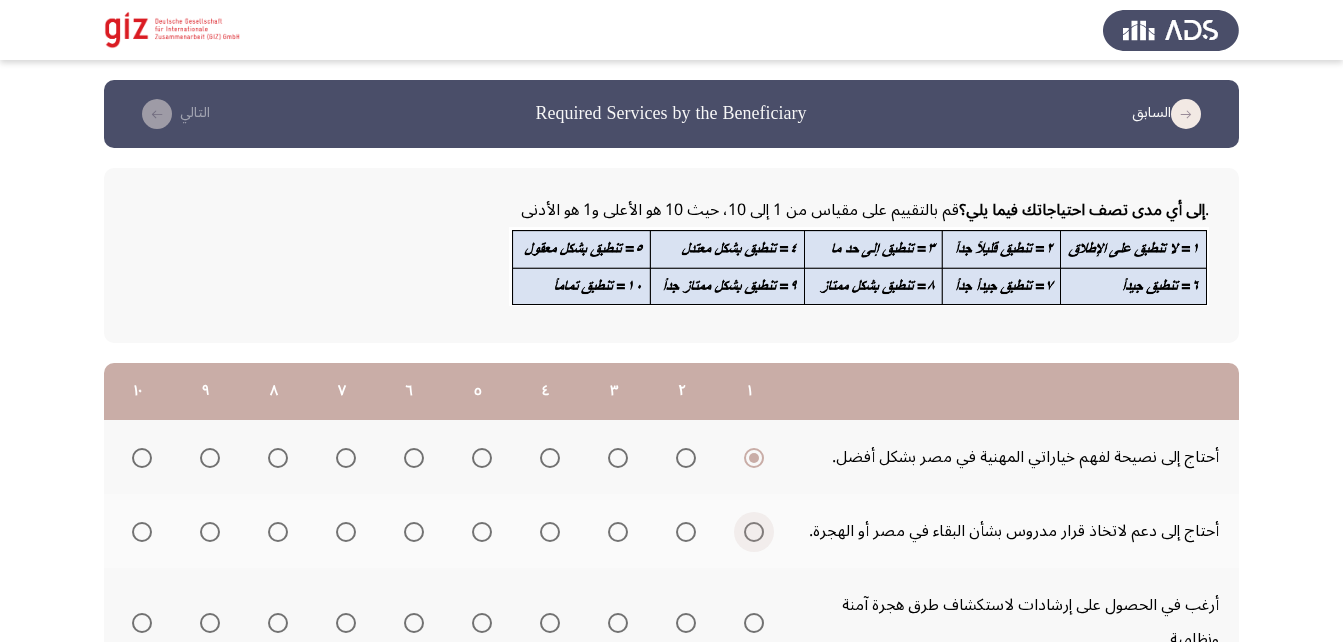 click at bounding box center (754, 532) 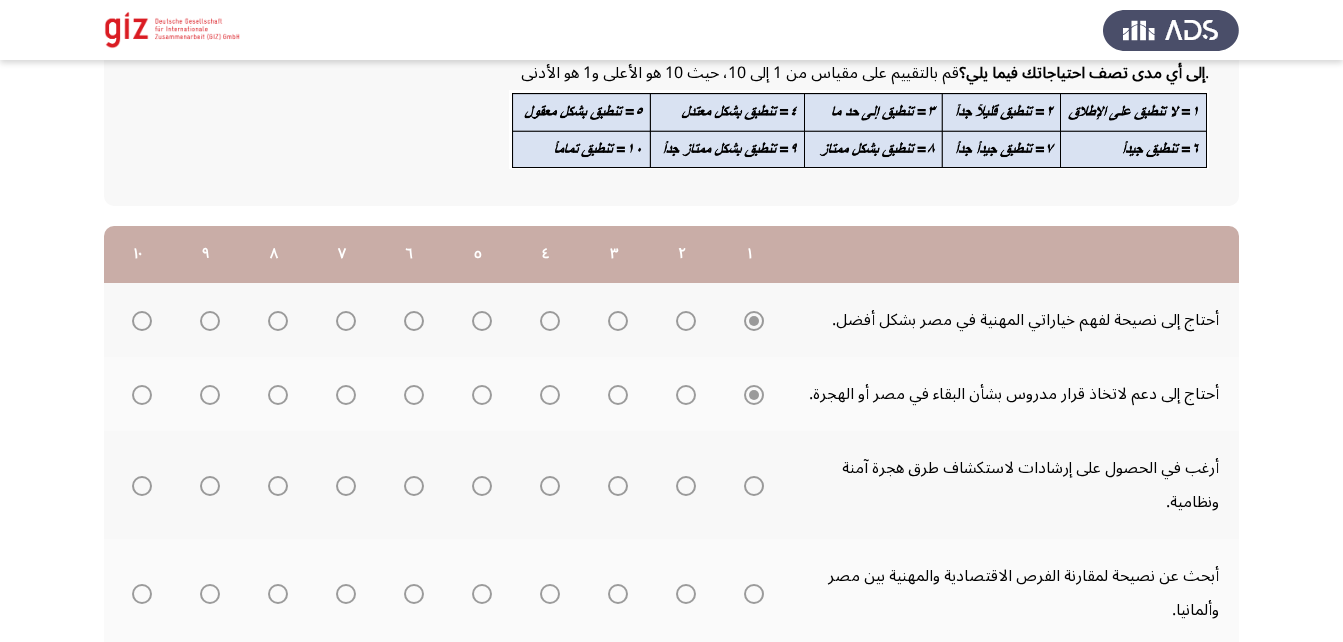 scroll, scrollTop: 169, scrollLeft: 0, axis: vertical 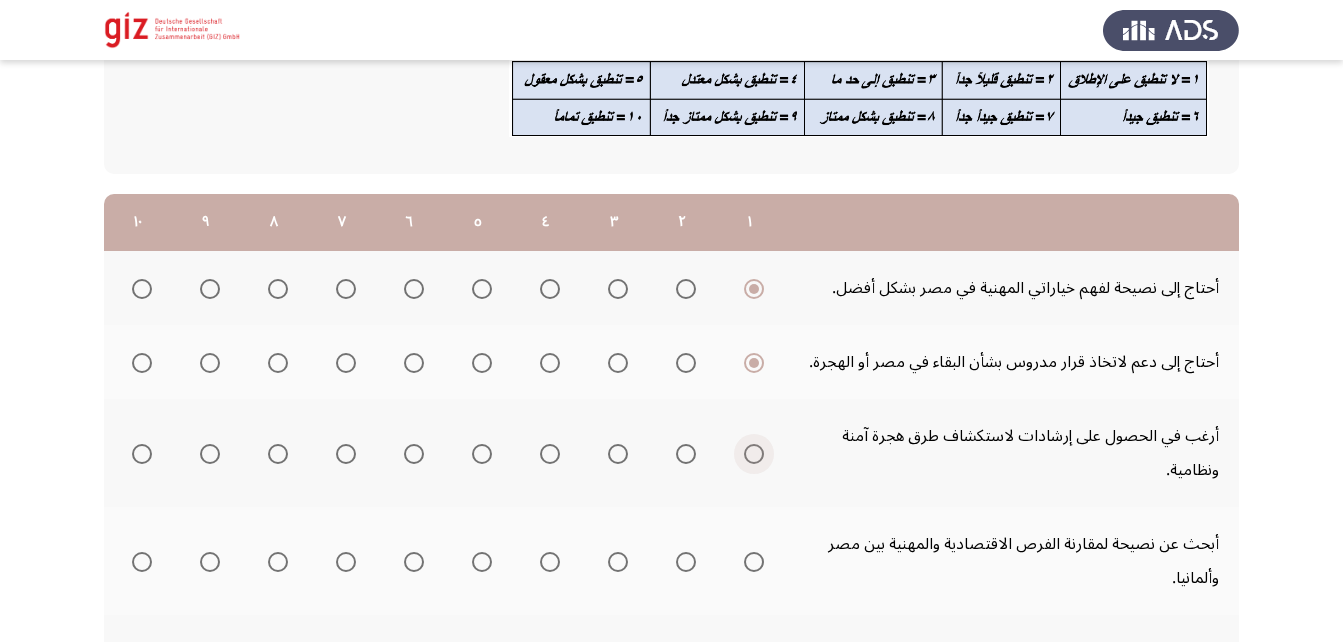 click at bounding box center (754, 454) 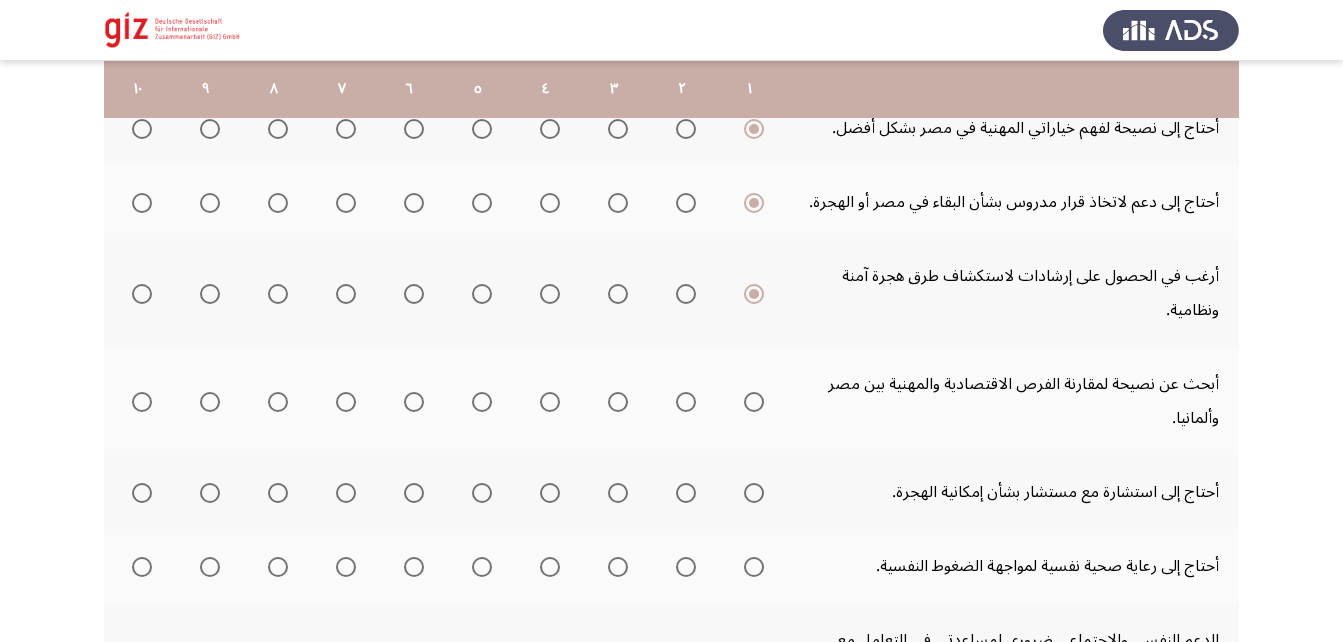 scroll, scrollTop: 330, scrollLeft: 0, axis: vertical 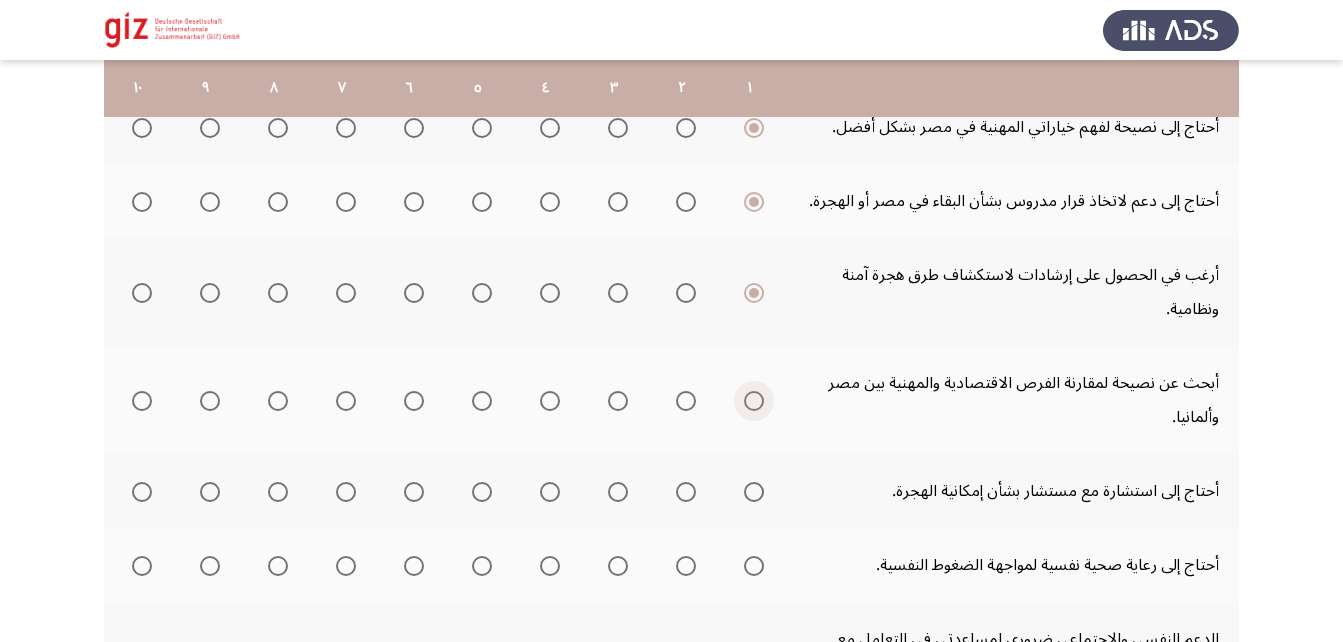 click at bounding box center (754, 401) 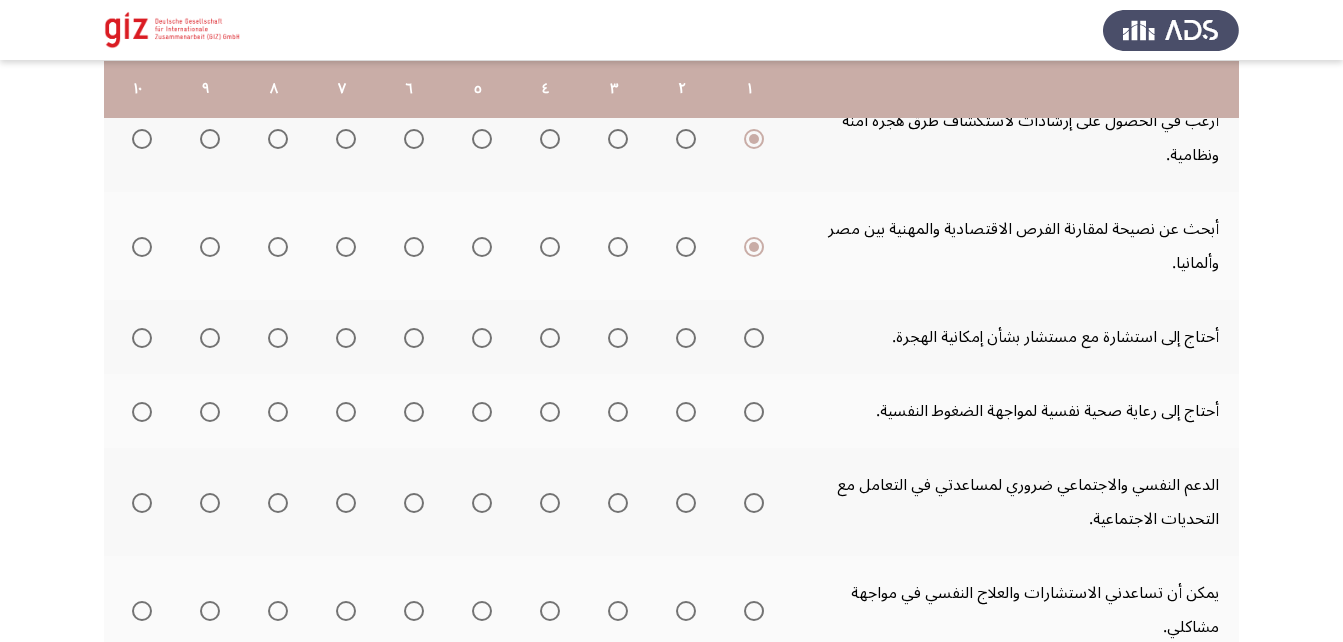 scroll, scrollTop: 485, scrollLeft: 0, axis: vertical 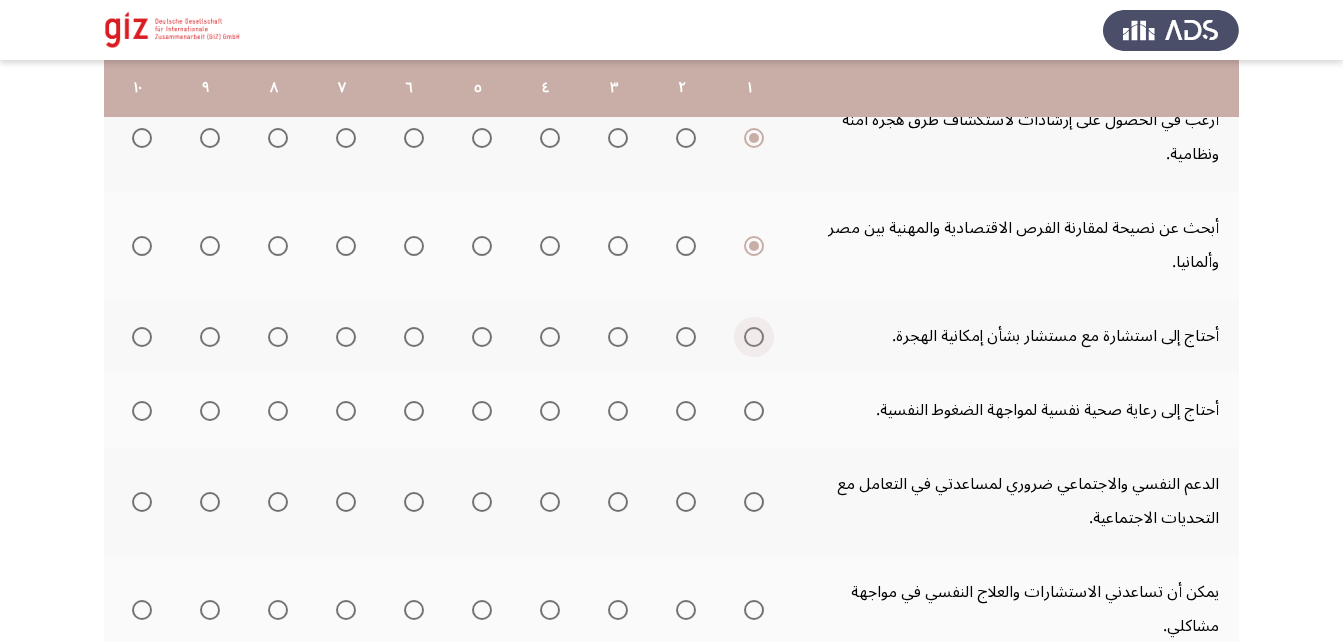 click at bounding box center (754, 337) 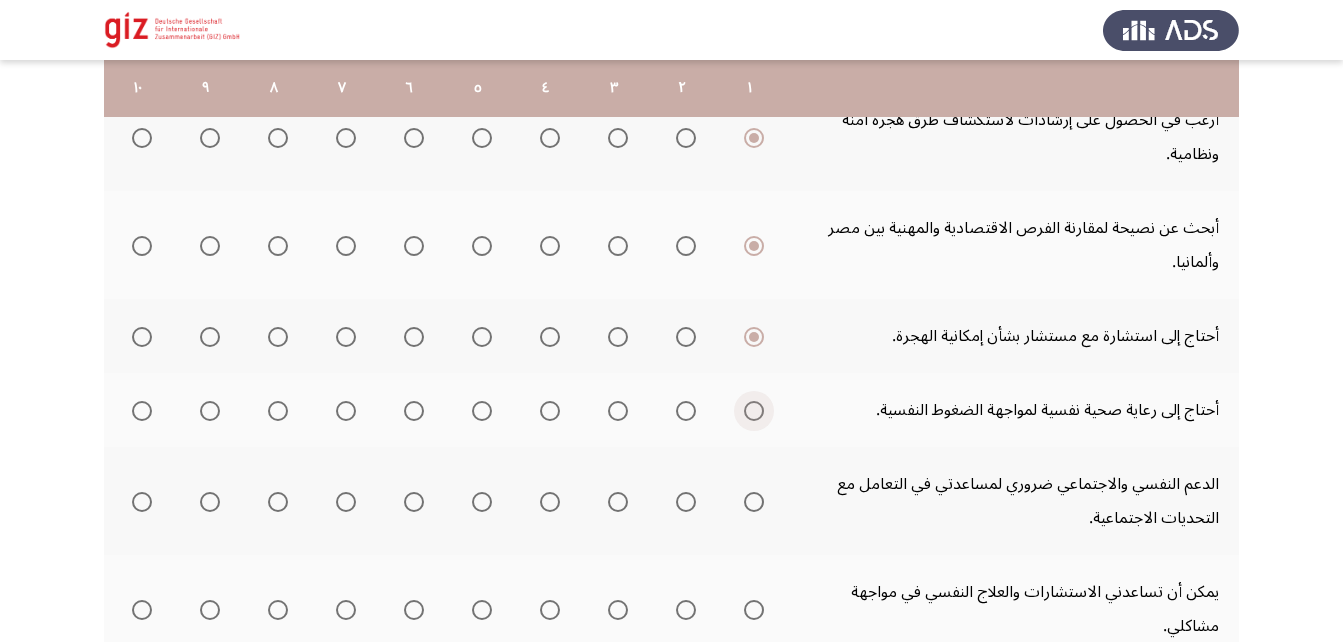 click at bounding box center (754, 411) 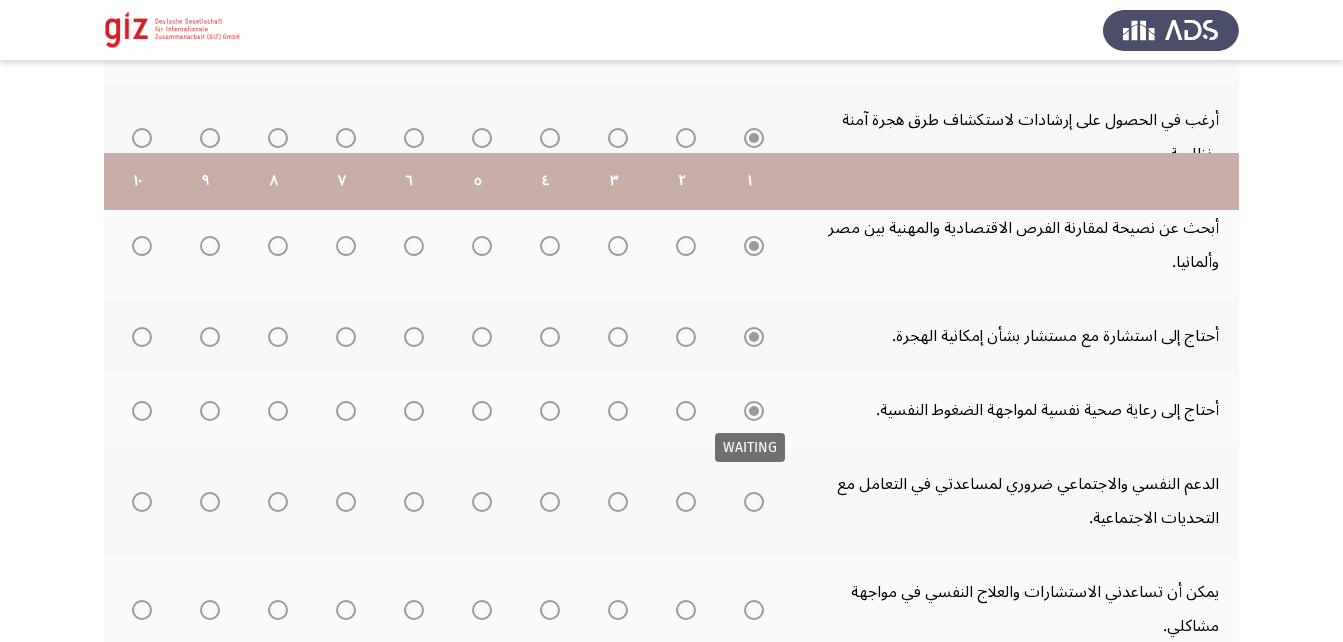 scroll, scrollTop: 593, scrollLeft: 0, axis: vertical 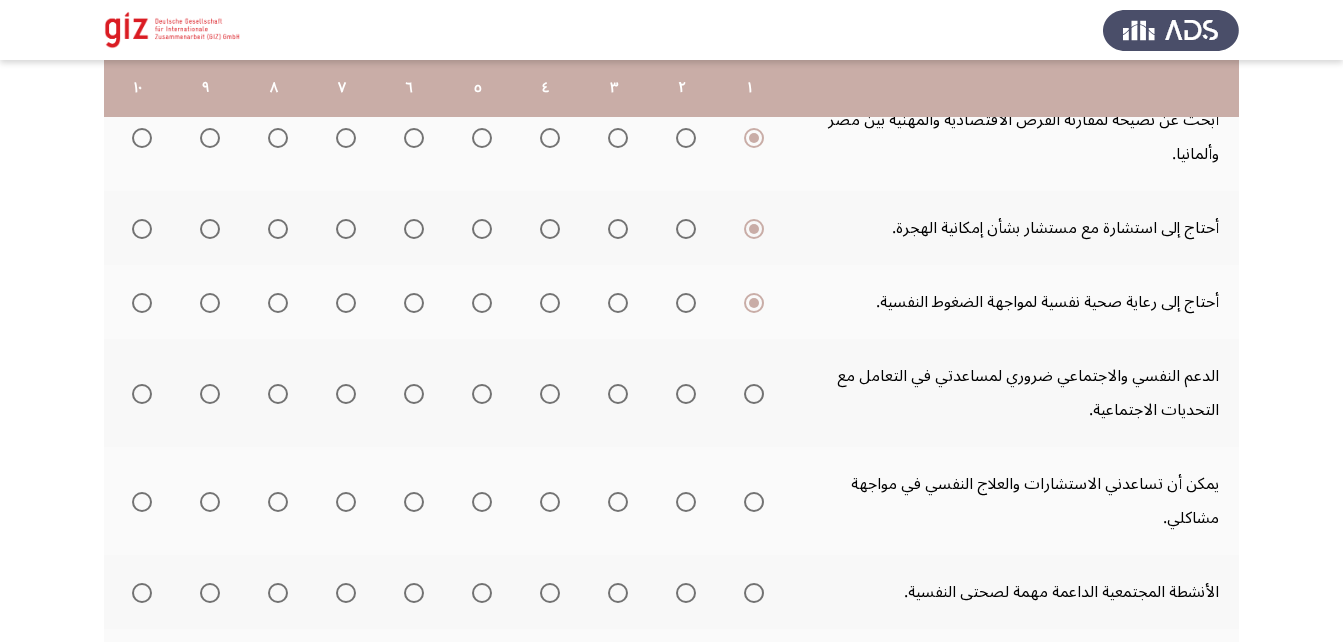 click at bounding box center (754, 394) 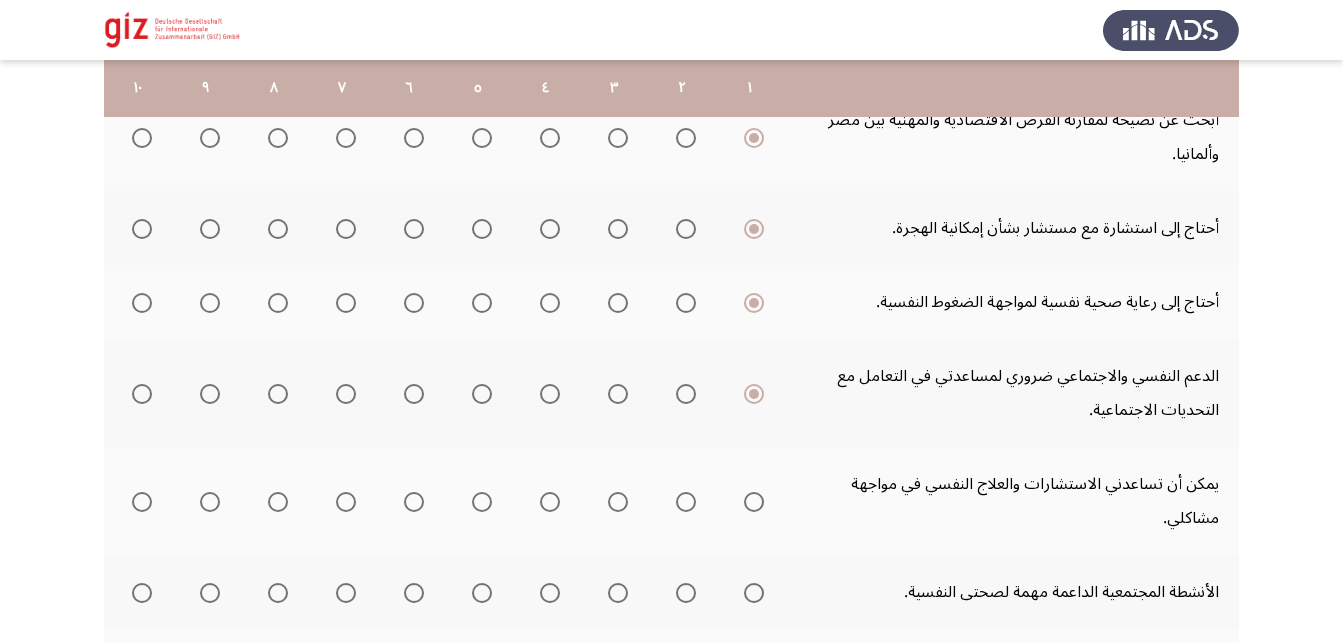 click at bounding box center [754, 502] 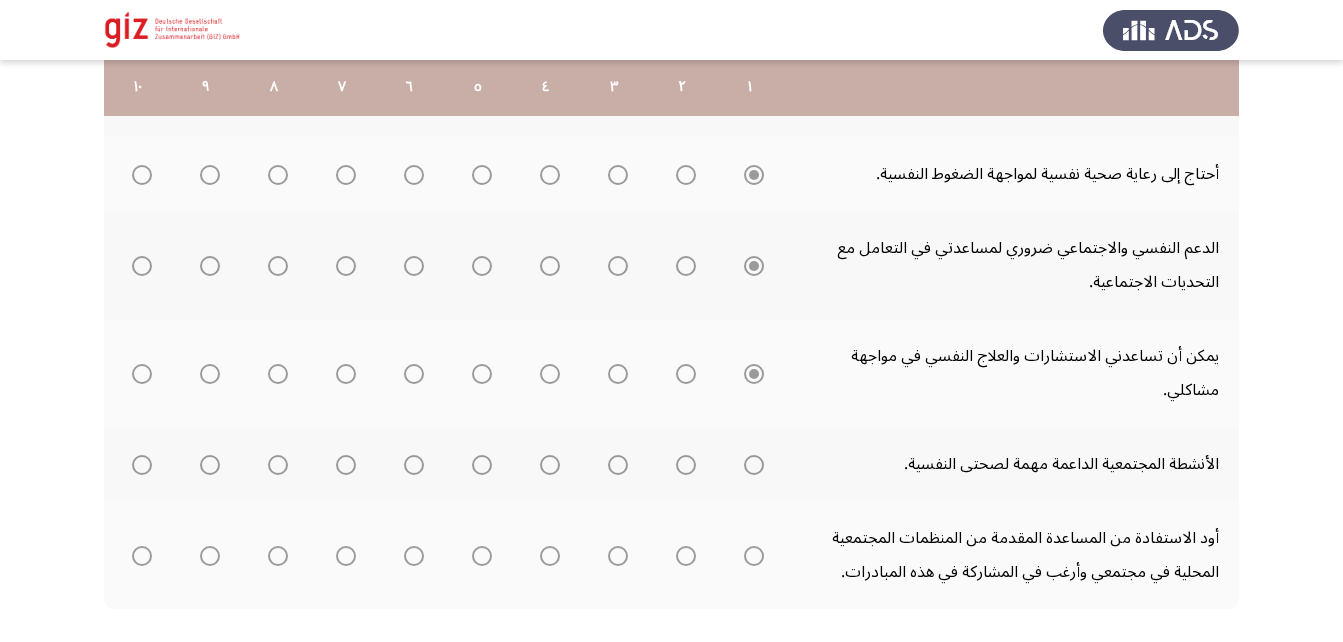 scroll, scrollTop: 720, scrollLeft: 0, axis: vertical 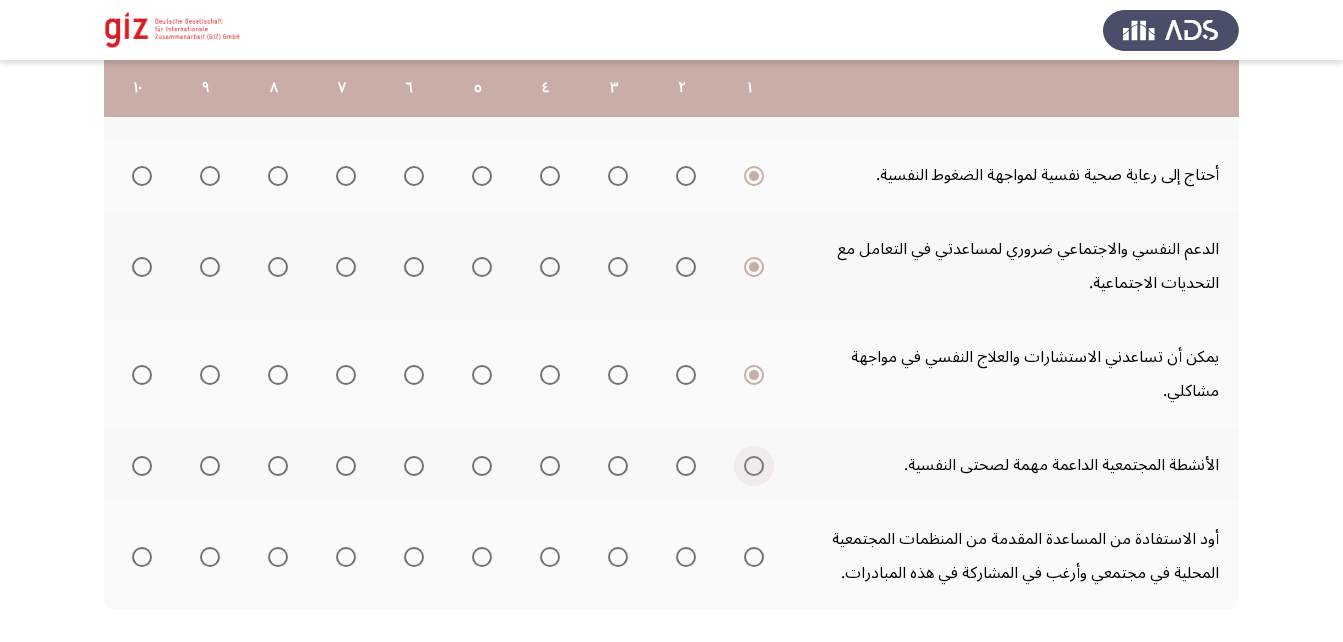 click at bounding box center [754, 466] 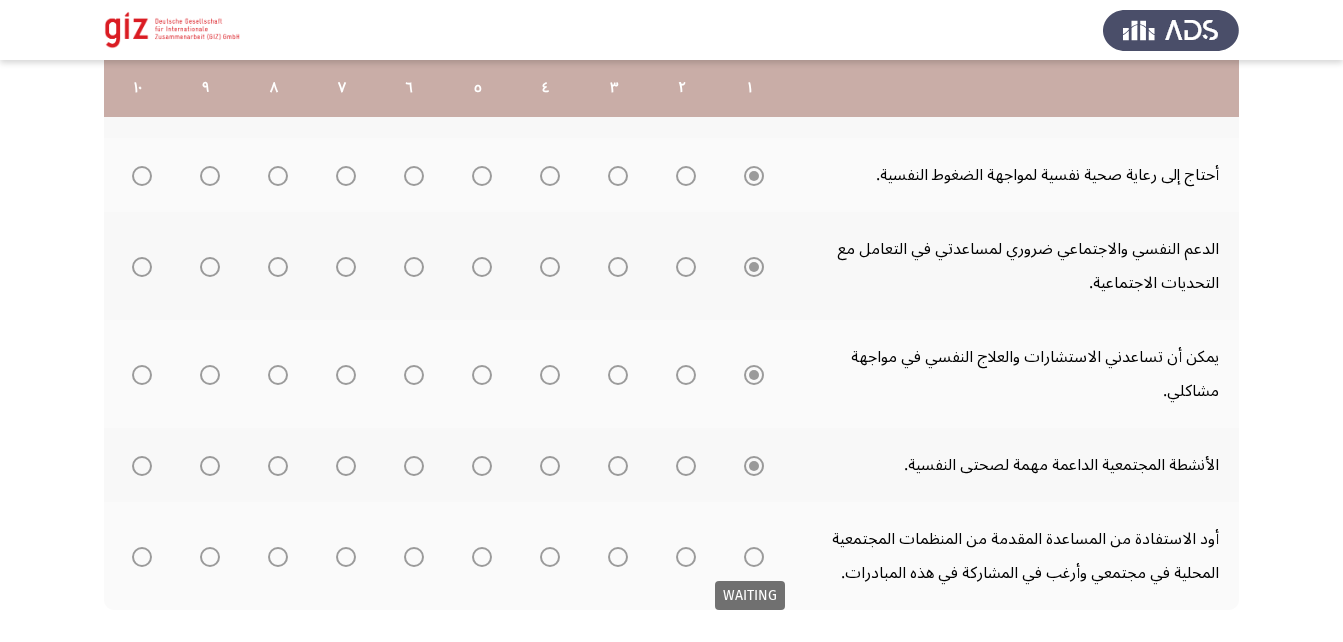 click at bounding box center [754, 557] 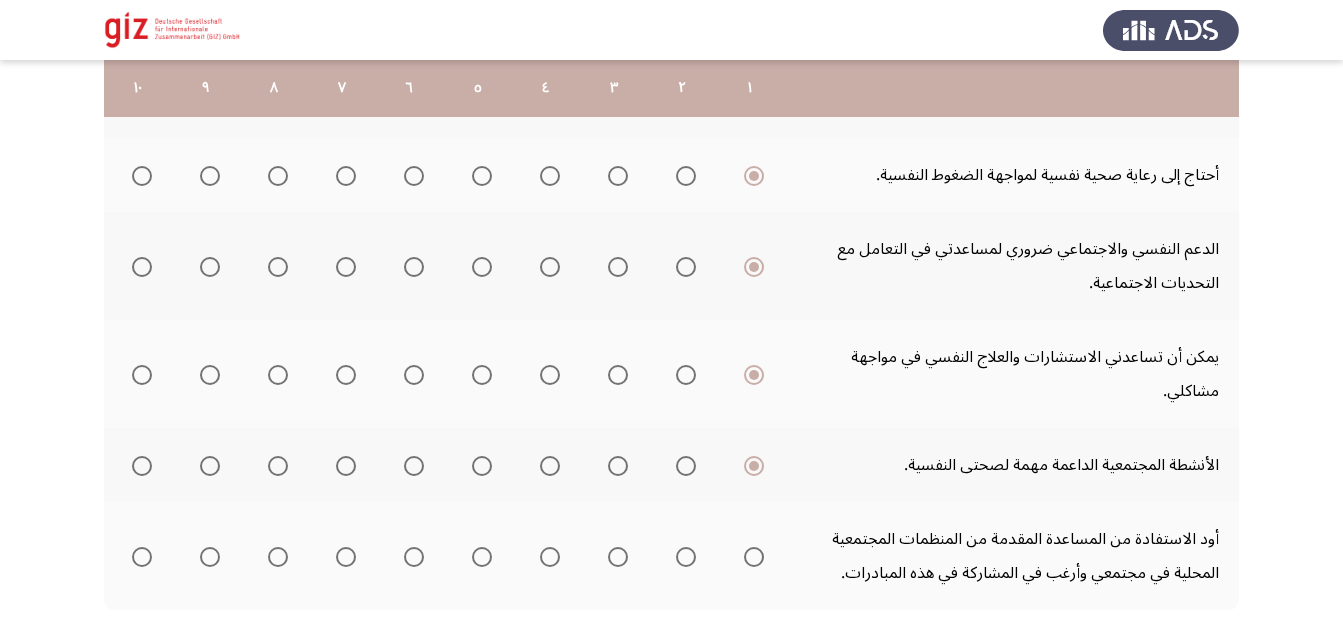 scroll, scrollTop: 828, scrollLeft: 0, axis: vertical 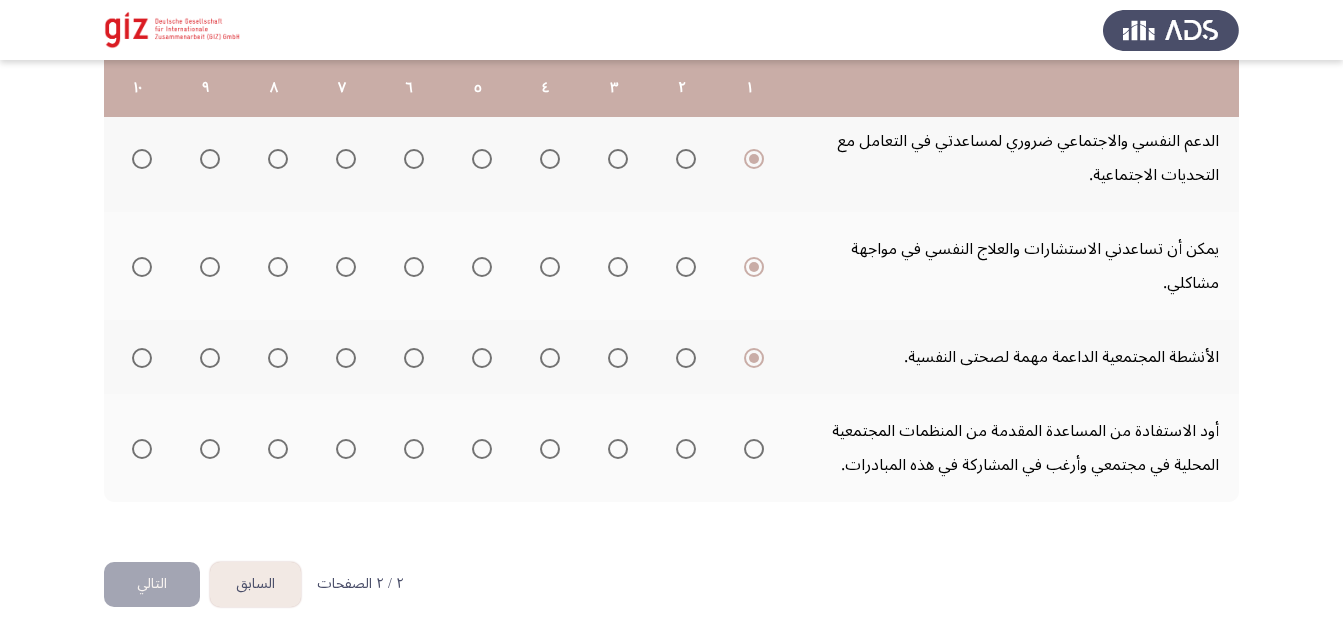 click at bounding box center (754, 449) 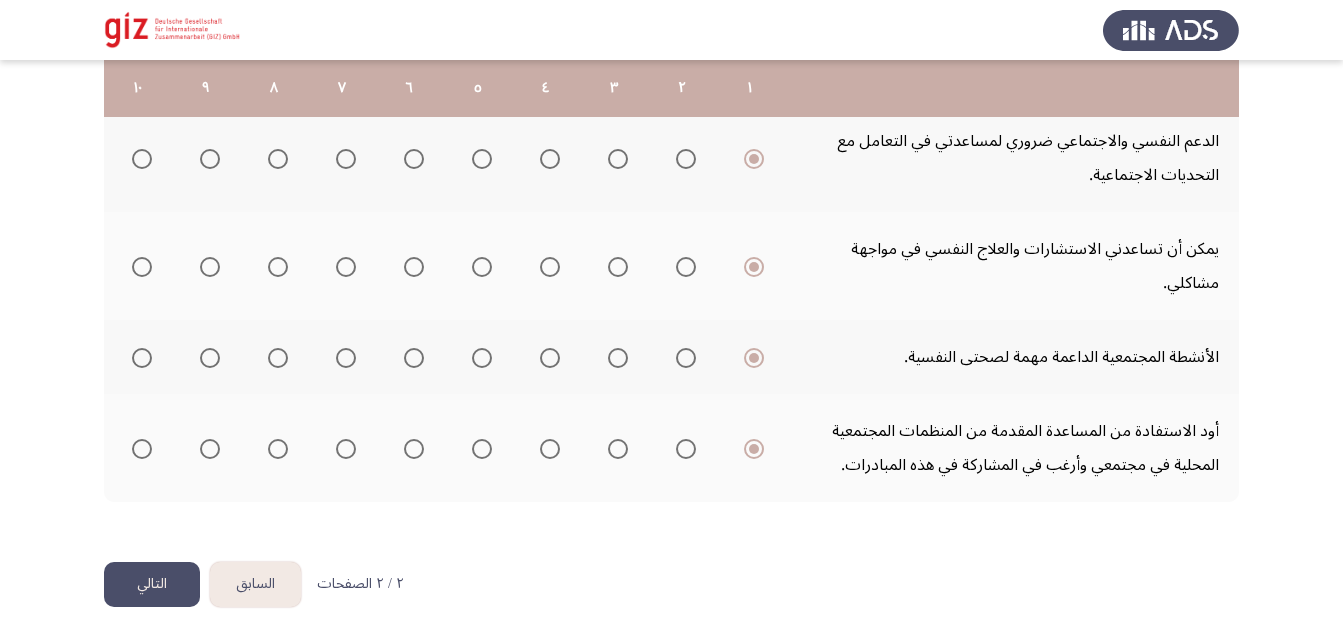 click on "التالي" 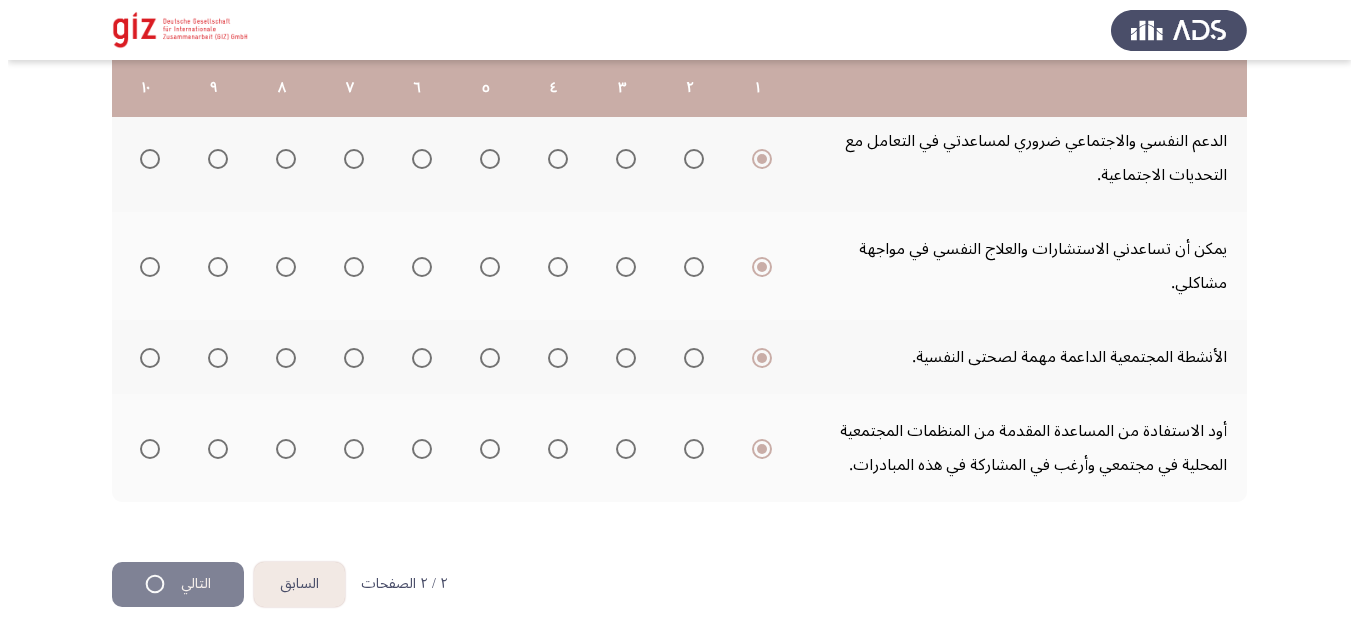 scroll, scrollTop: 0, scrollLeft: 0, axis: both 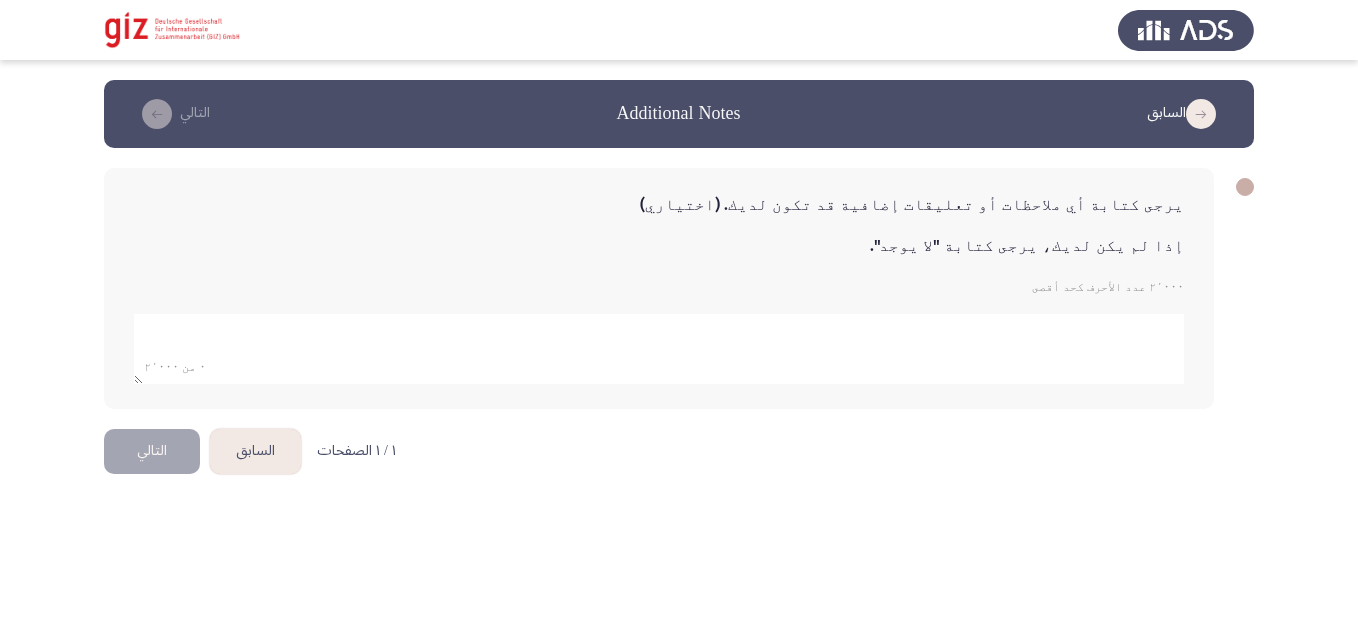 click 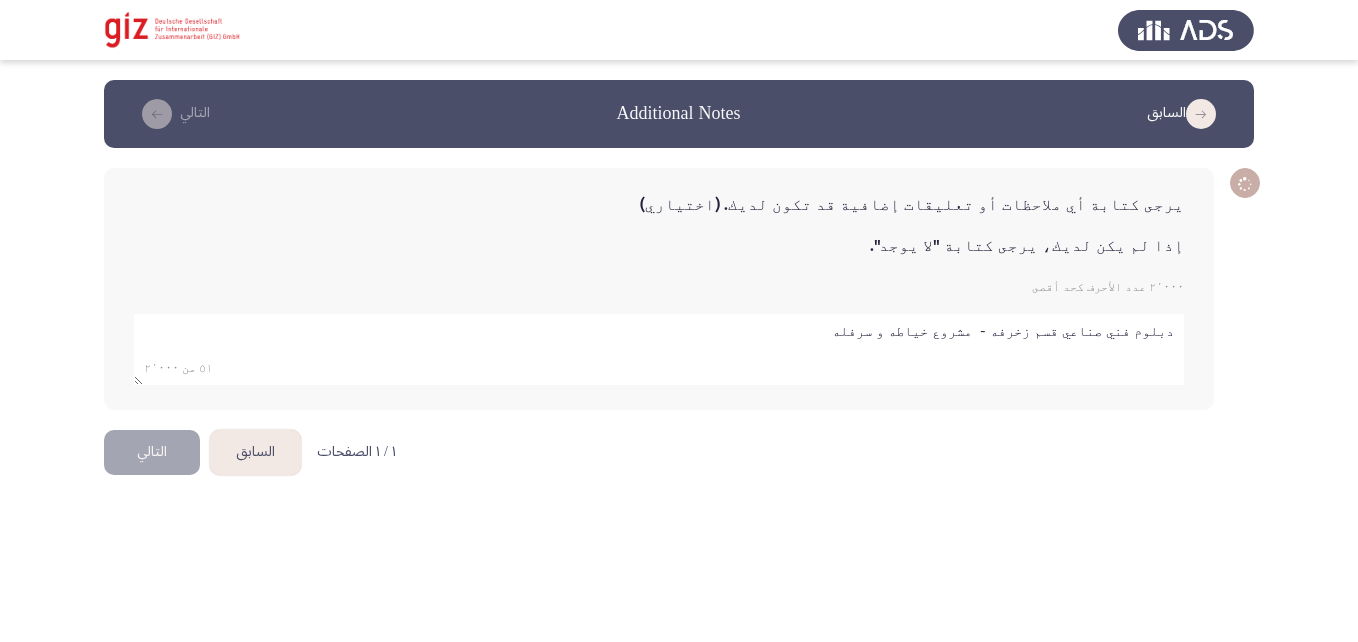 paste on "تدريب في هذا المجال لكي تستطيع العمل به هي فقط اتعلمت لكن لم تستطع ان تشتري مكنه" 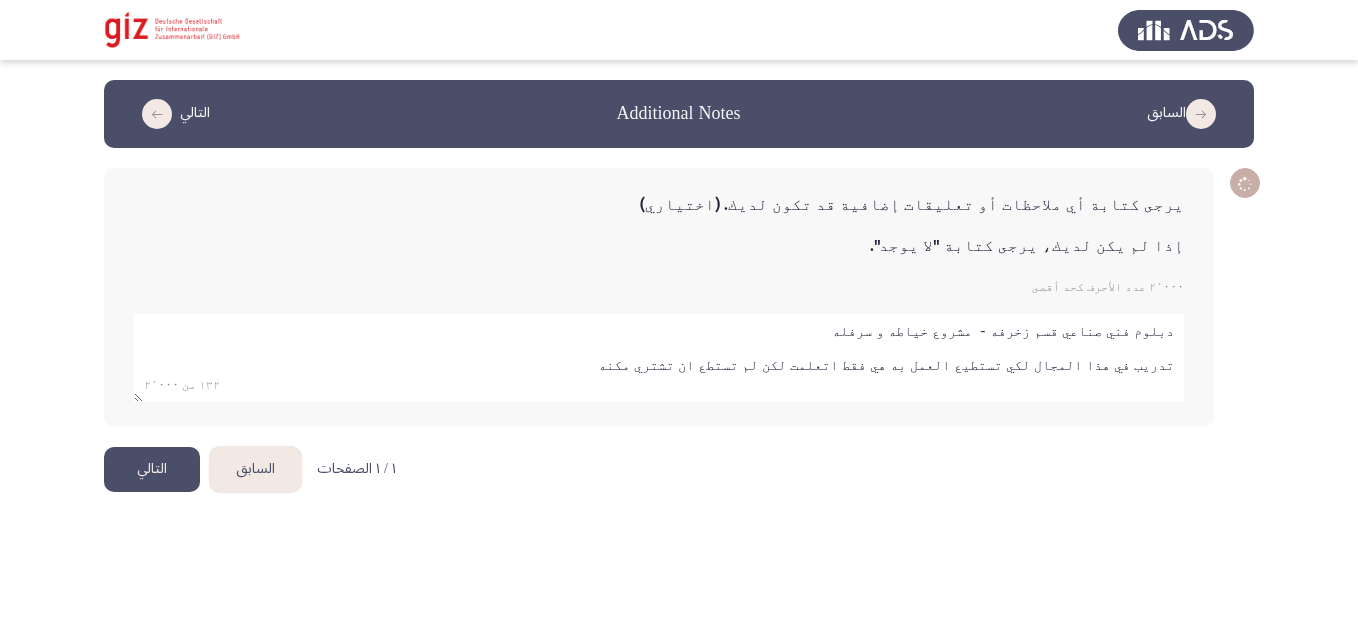 type on "دبلوم فني صناعي قسم زخرفه -  مشروع خياطه و سرفله
تدريب في هذا المجال لكي تستطيع العمل به هي فقط اتعلمت لكن لم تستطع ان تشتري مكنه" 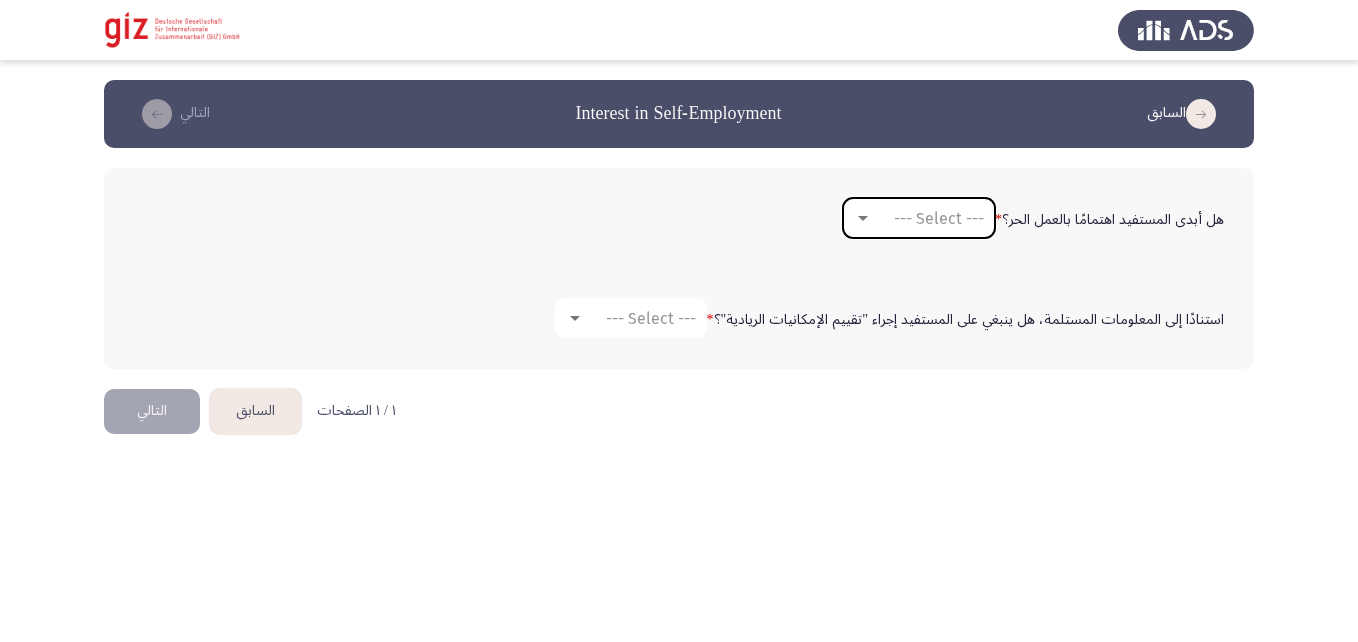 click on "--- Select ---" at bounding box center (919, 218) 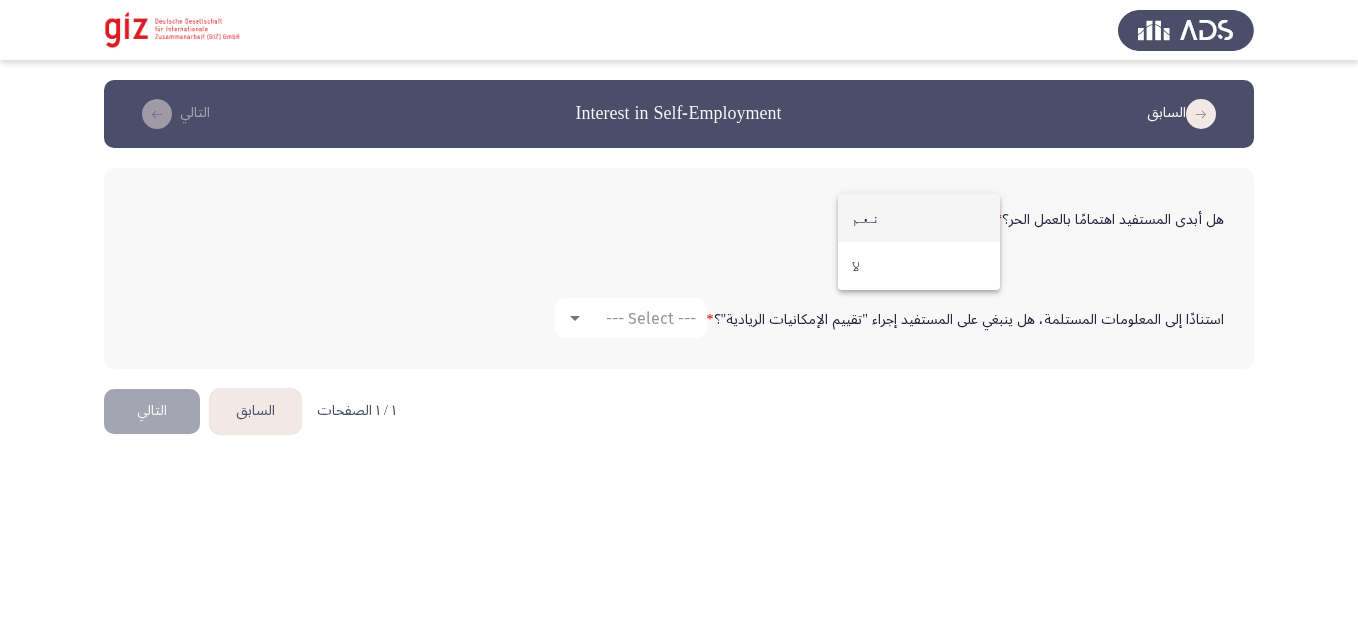 click on "نعم" at bounding box center [919, 218] 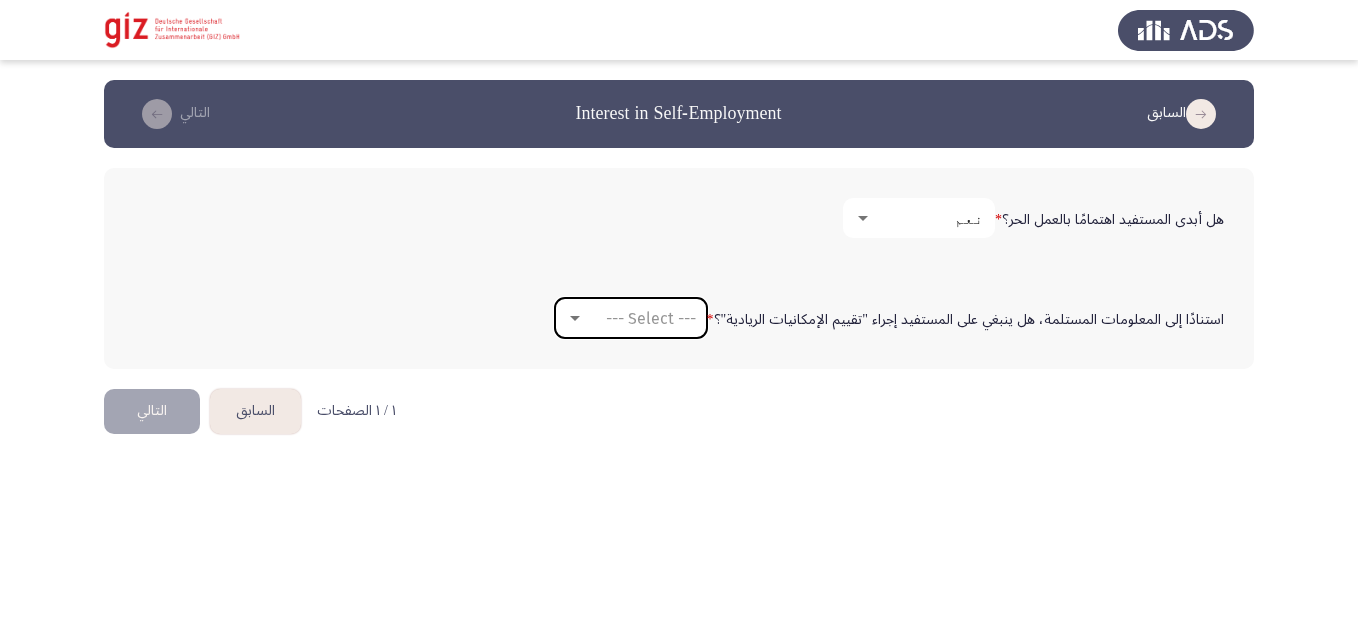 click on "--- Select ---" at bounding box center (640, 318) 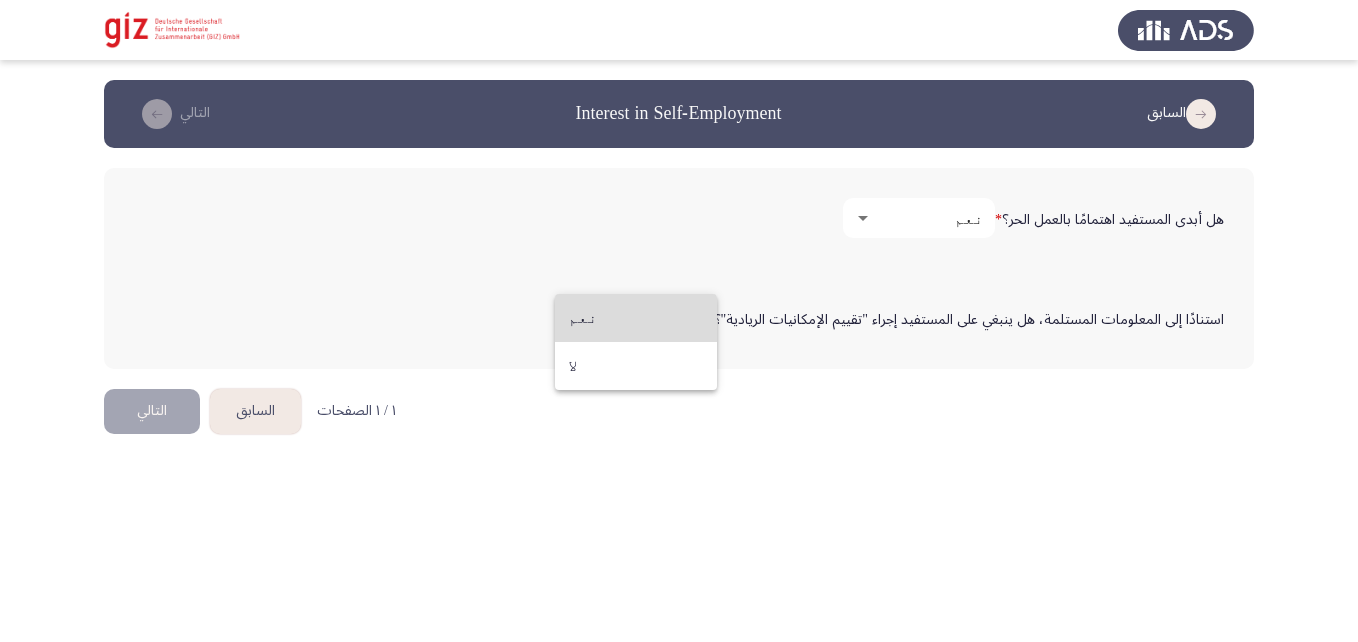 click on "نعم" at bounding box center [636, 318] 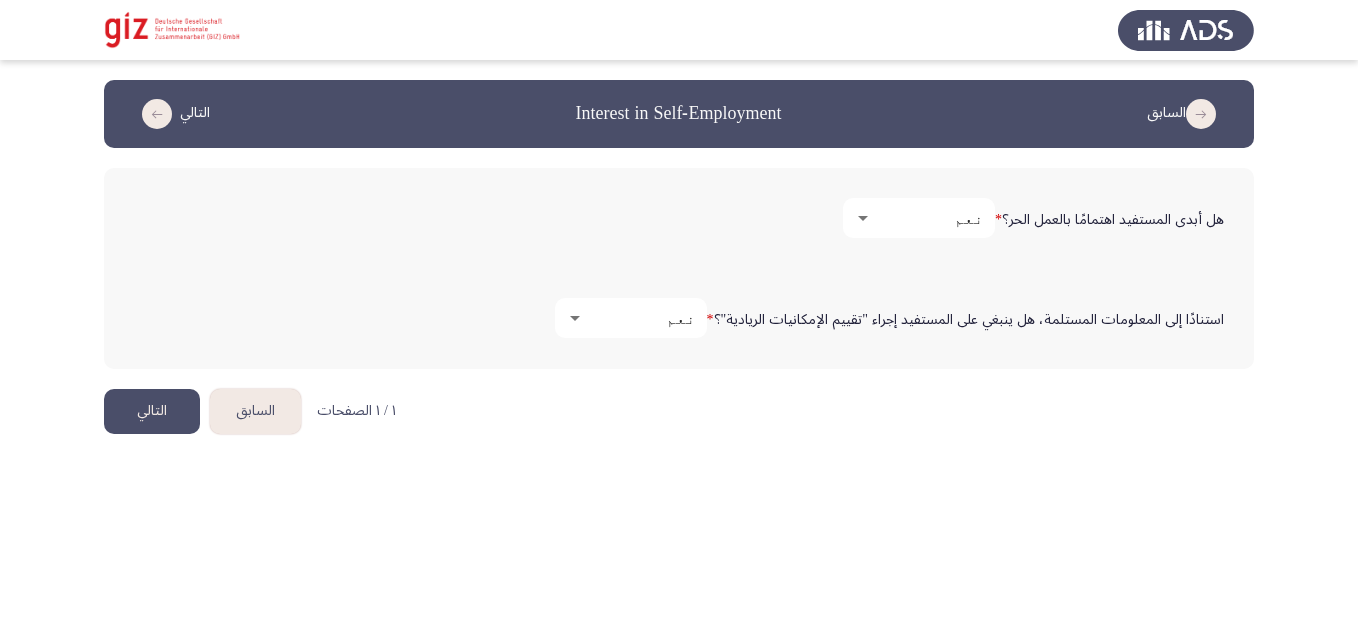 click on "التالي" 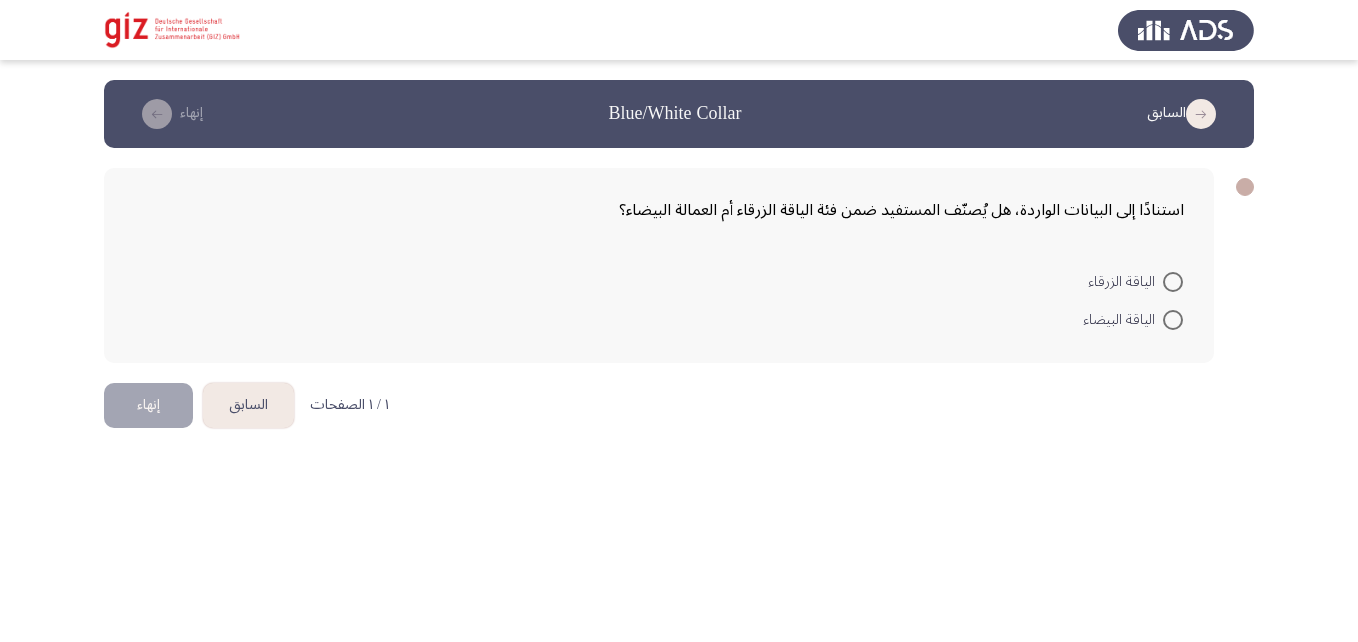 click at bounding box center [1173, 282] 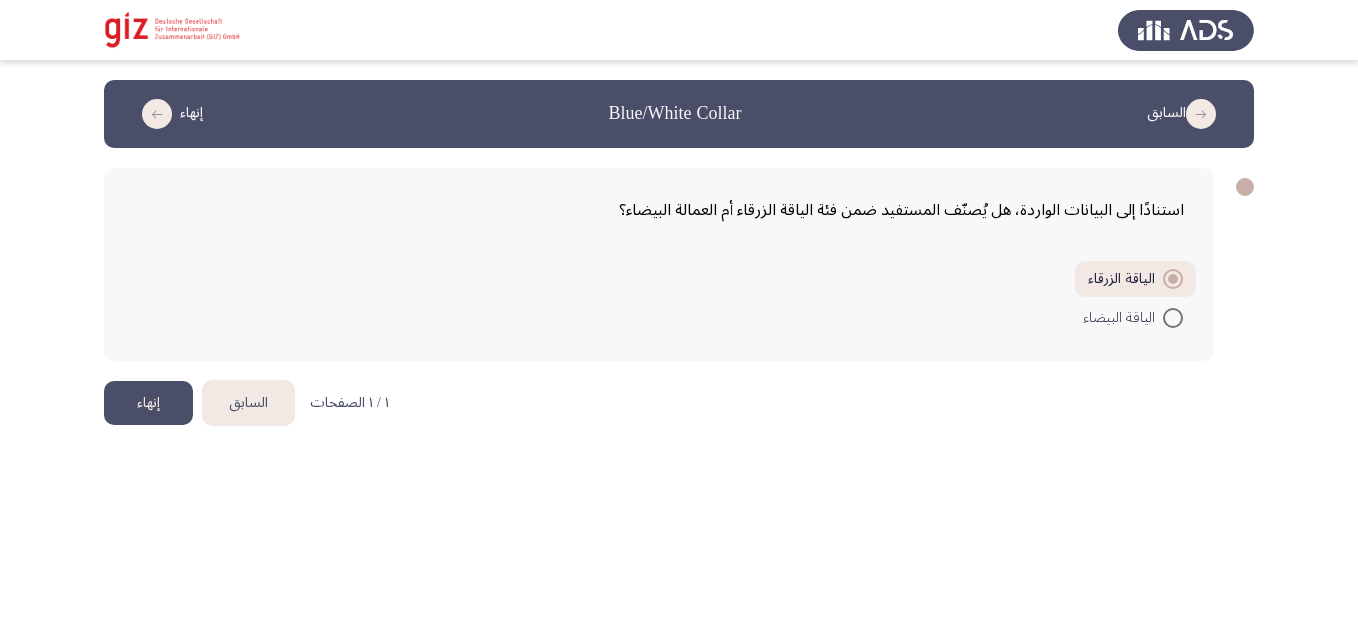 click on "إنهاء" 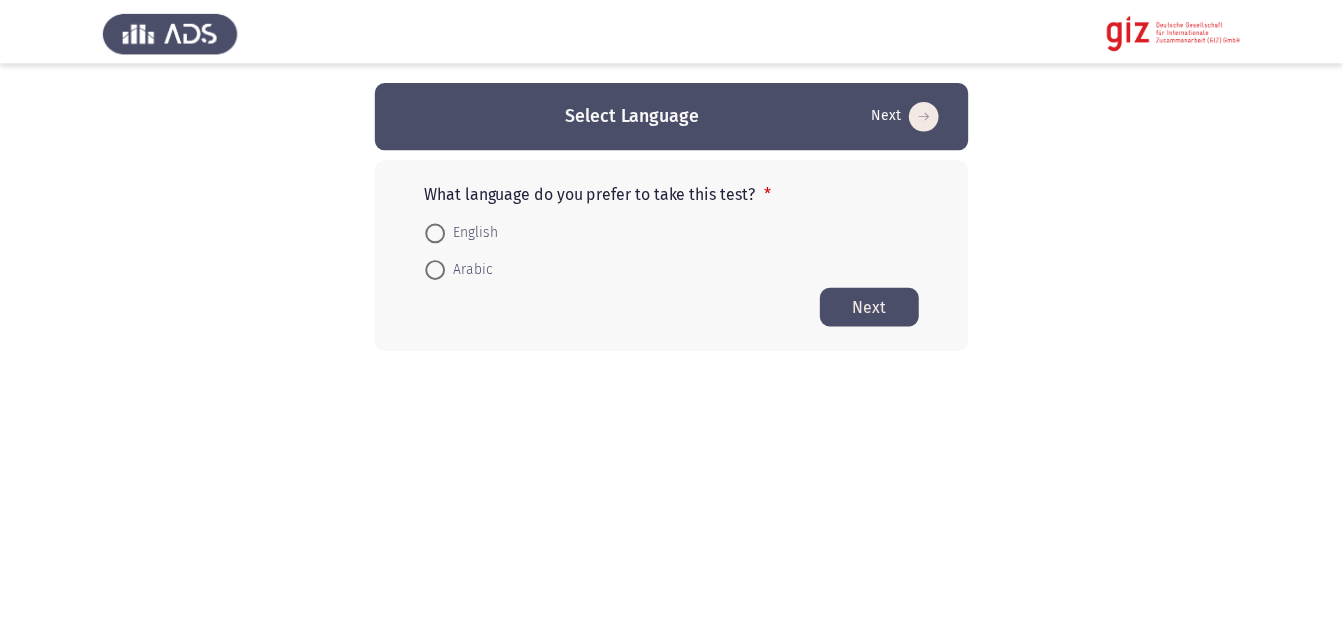 scroll, scrollTop: 0, scrollLeft: 0, axis: both 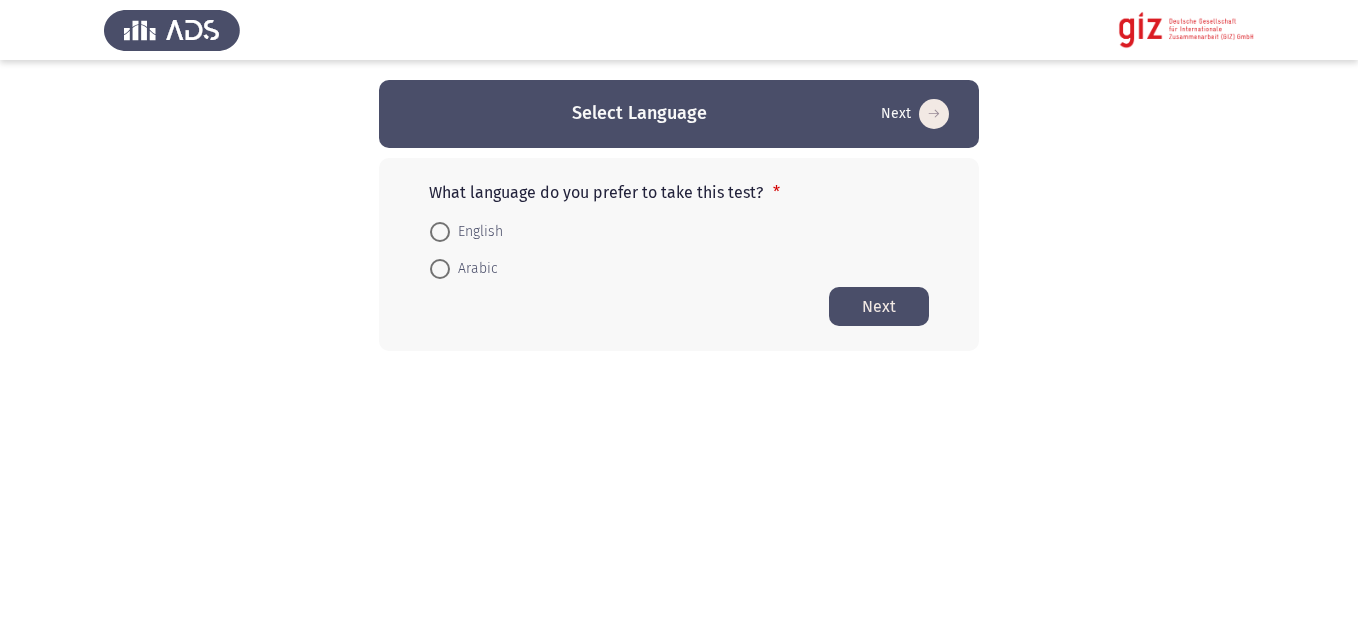 click on "Arabic" at bounding box center (474, 269) 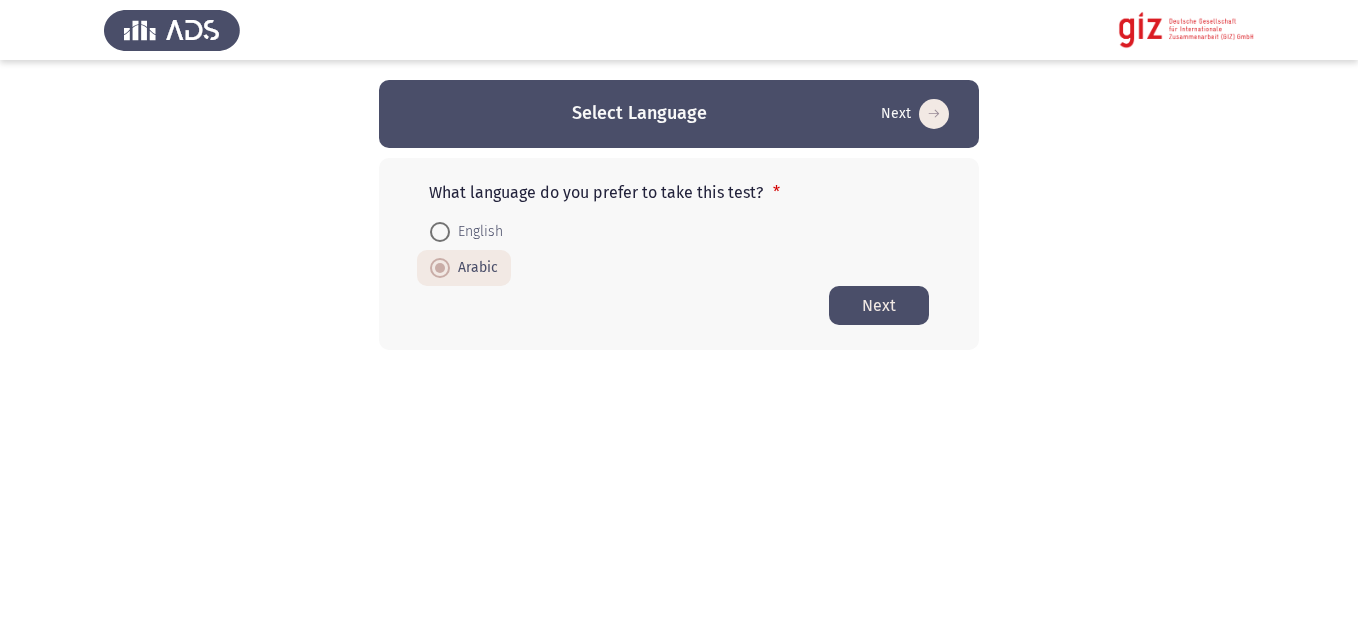 click on "Next" 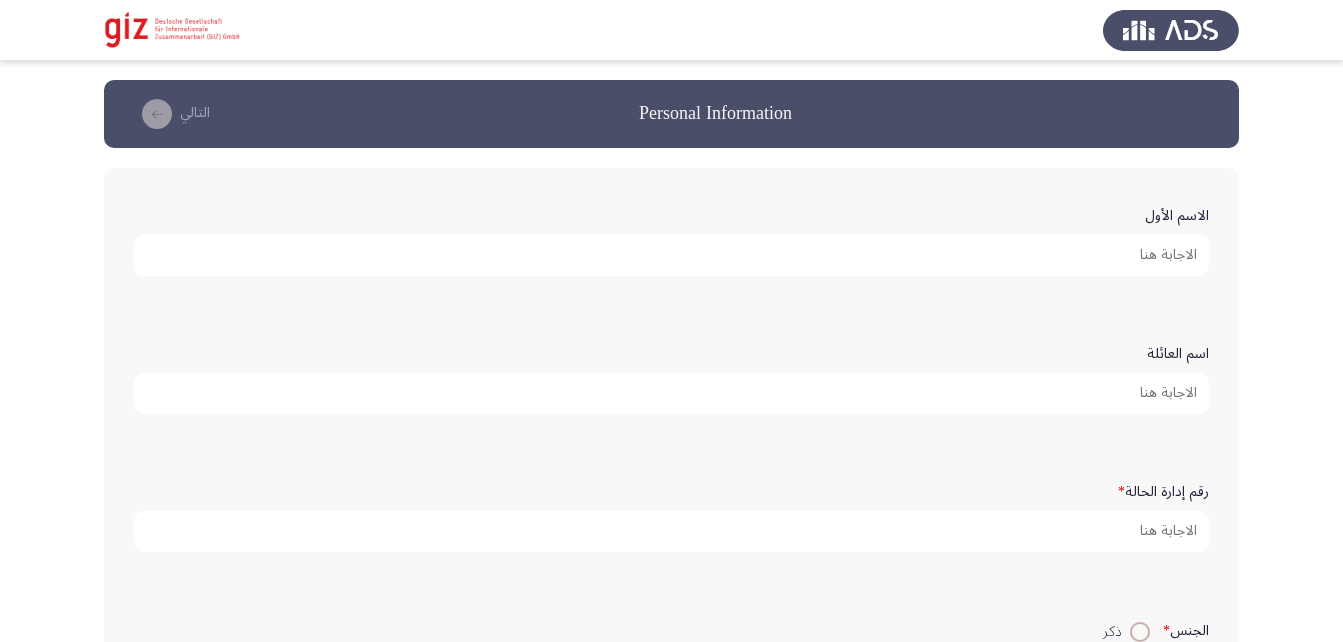 click on "الاسم الأول" at bounding box center [671, 255] 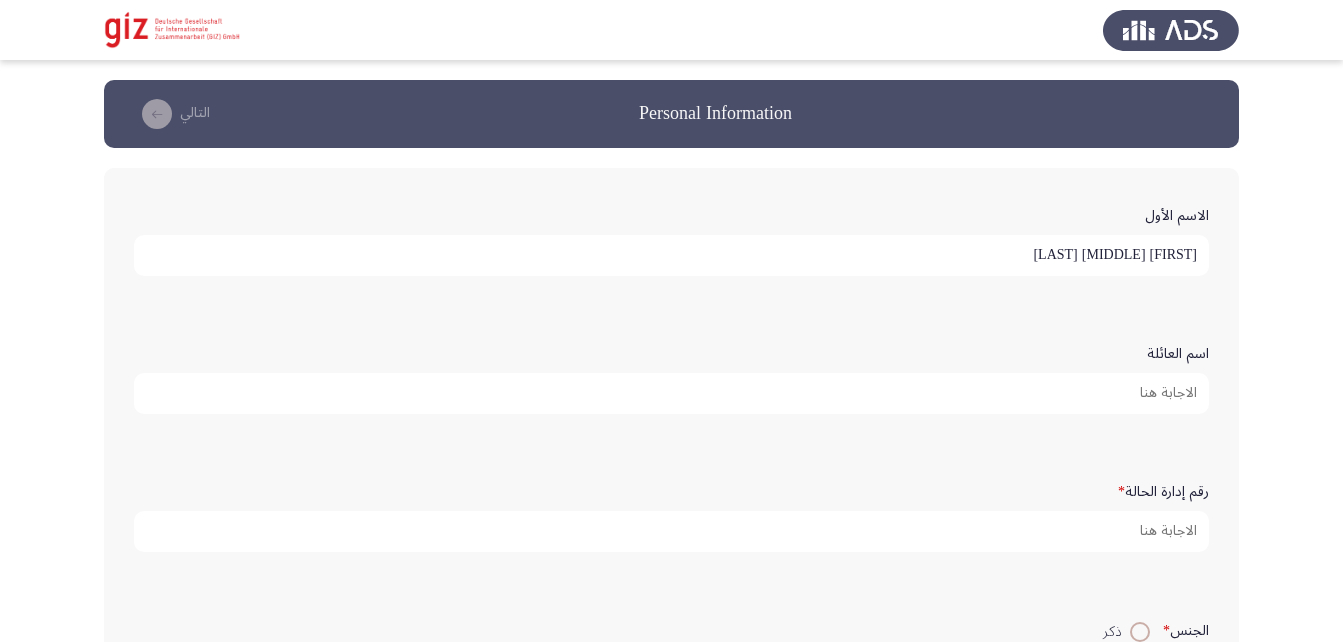 type on "أحمد عبد الرؤوف عبد الفتاح" 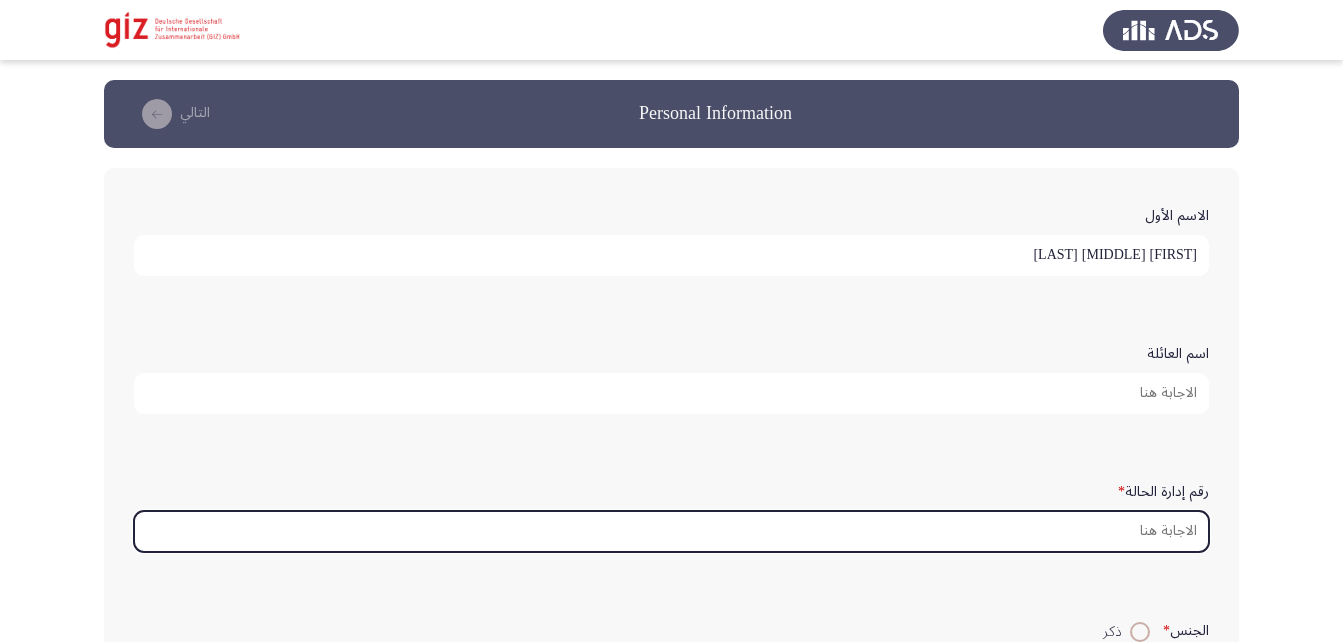 click on "رقم إدارة الحالة   *" at bounding box center [671, 531] 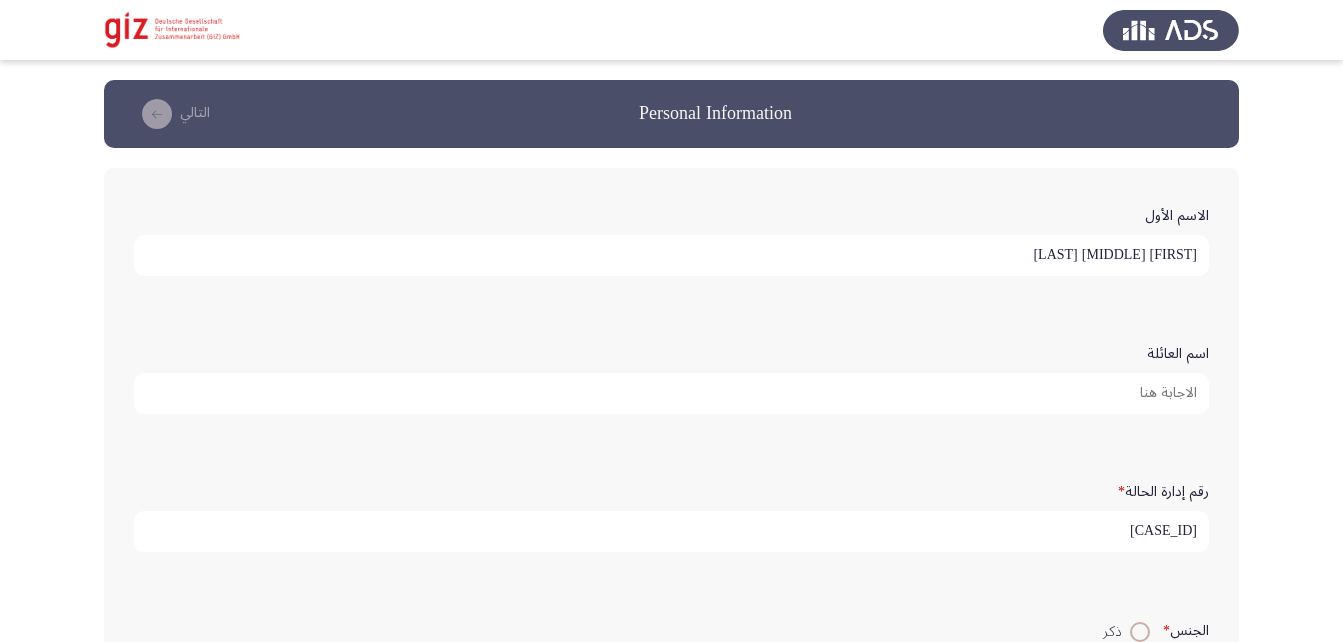 scroll, scrollTop: 5, scrollLeft: 0, axis: vertical 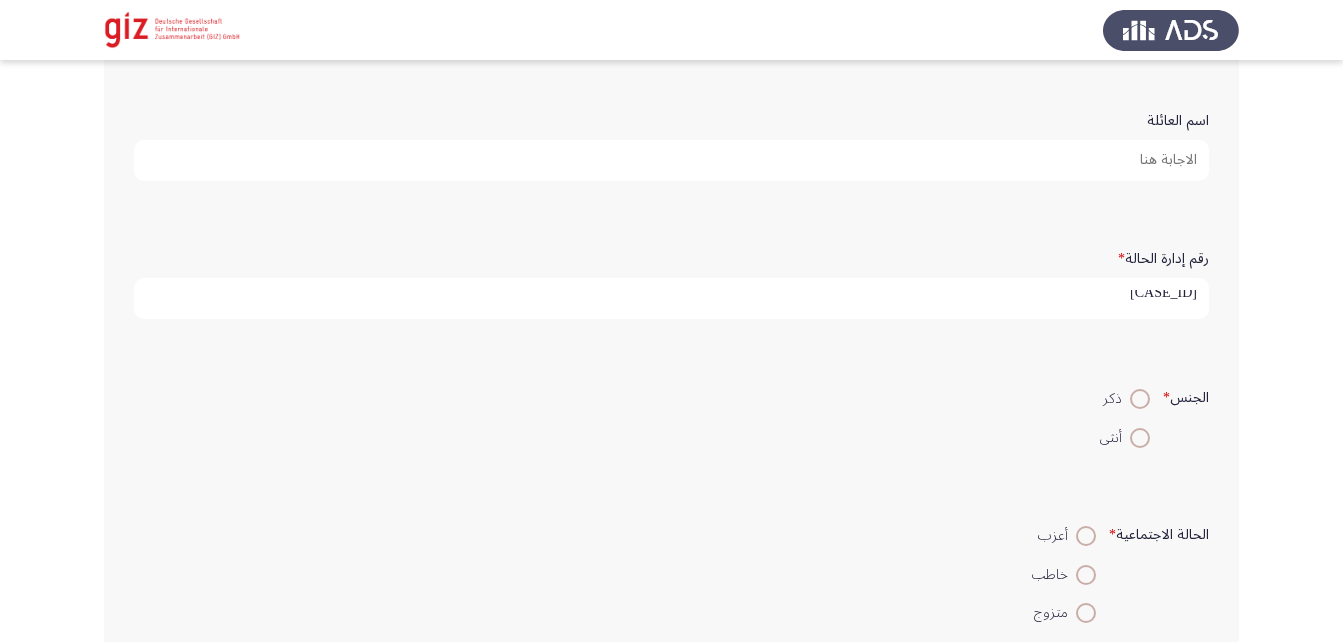 type on "PIMAUG00015-SOHAG" 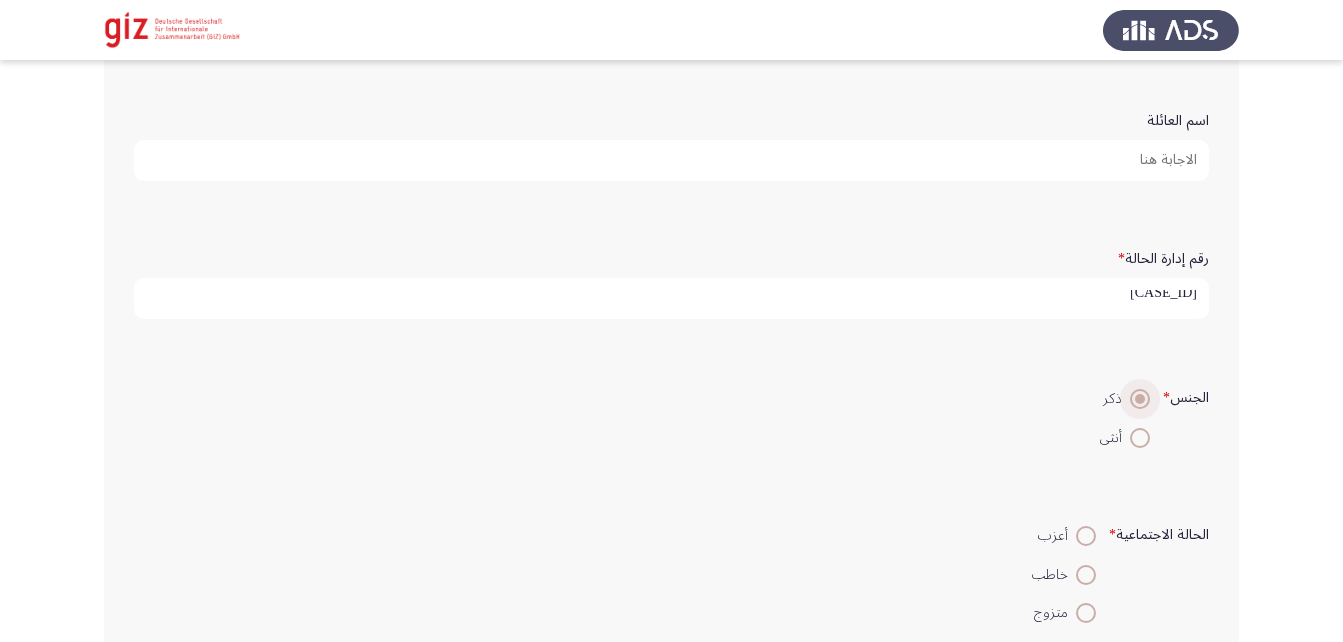 scroll, scrollTop: 0, scrollLeft: 0, axis: both 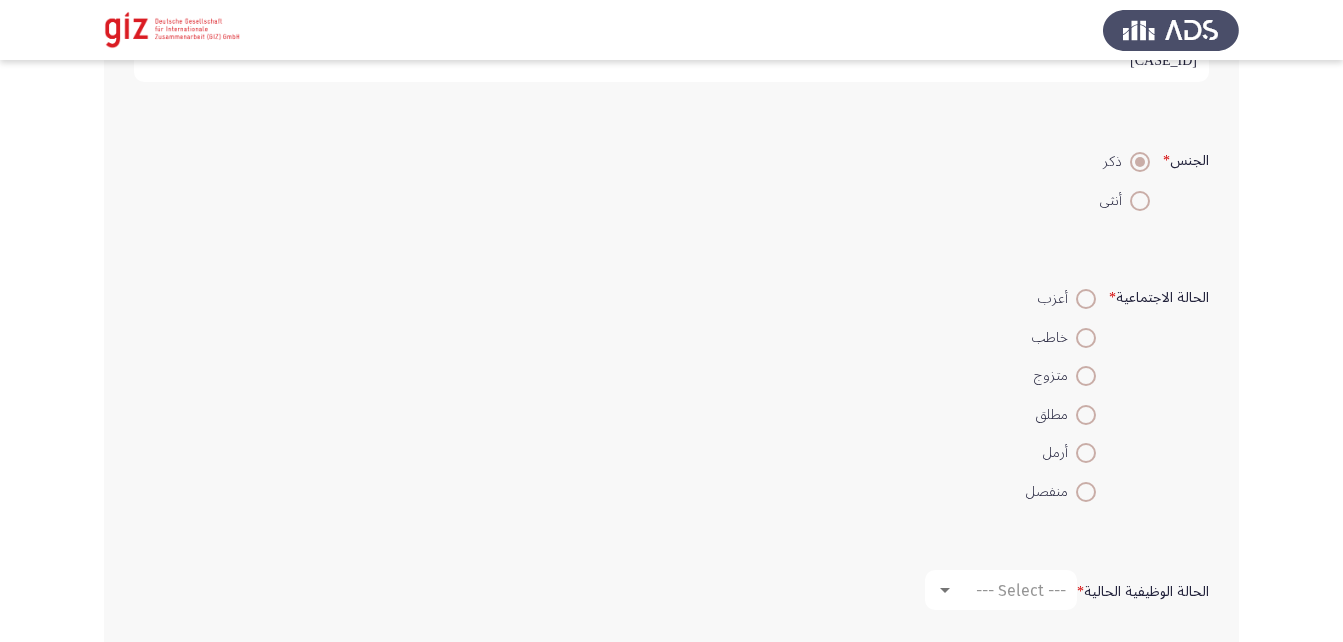 click at bounding box center [1086, 376] 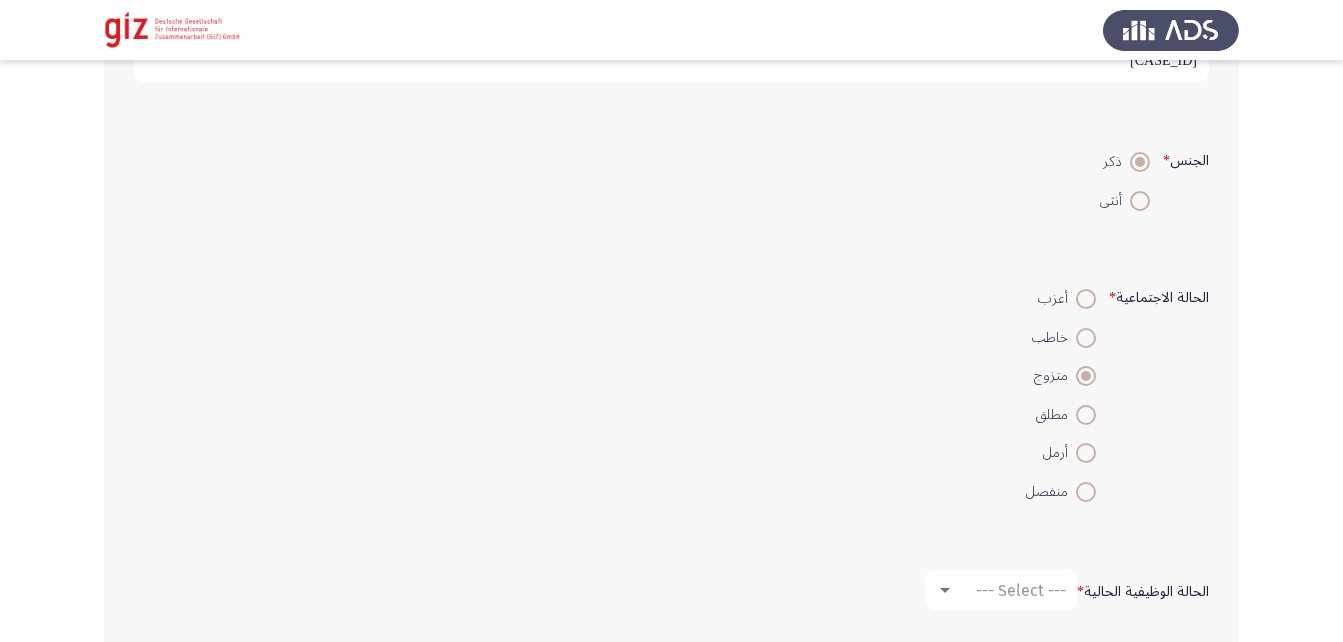 scroll, scrollTop: 668, scrollLeft: 0, axis: vertical 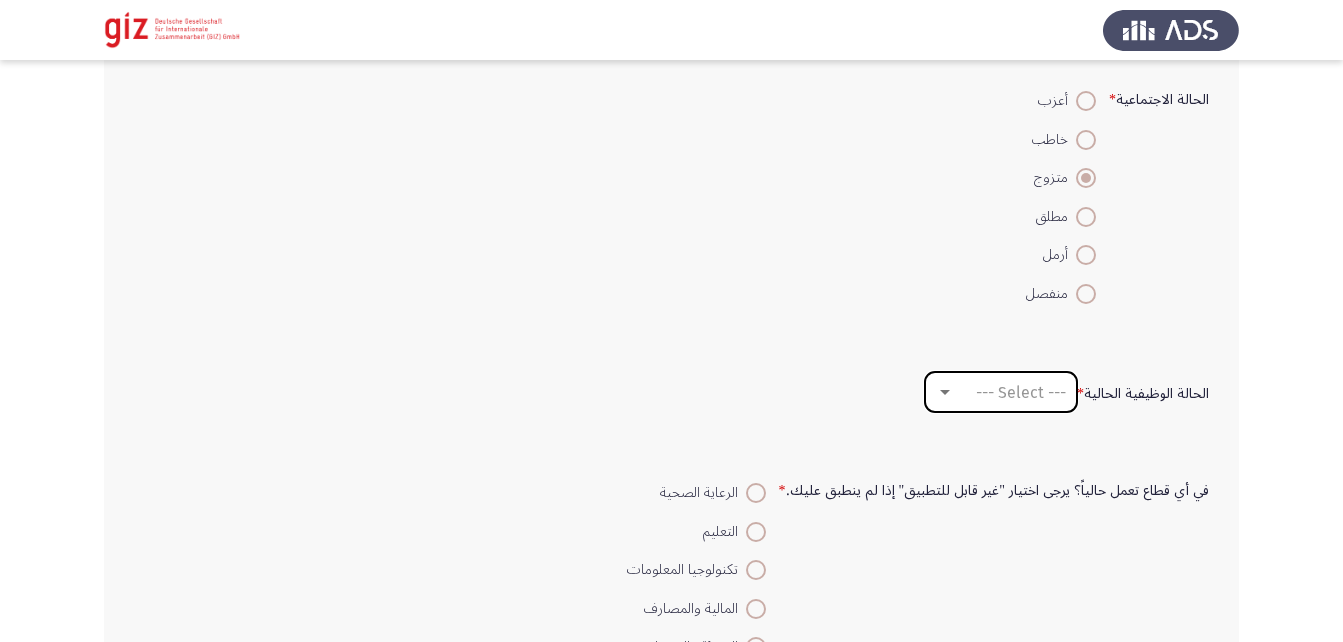 click on "--- Select ---" at bounding box center (1010, 392) 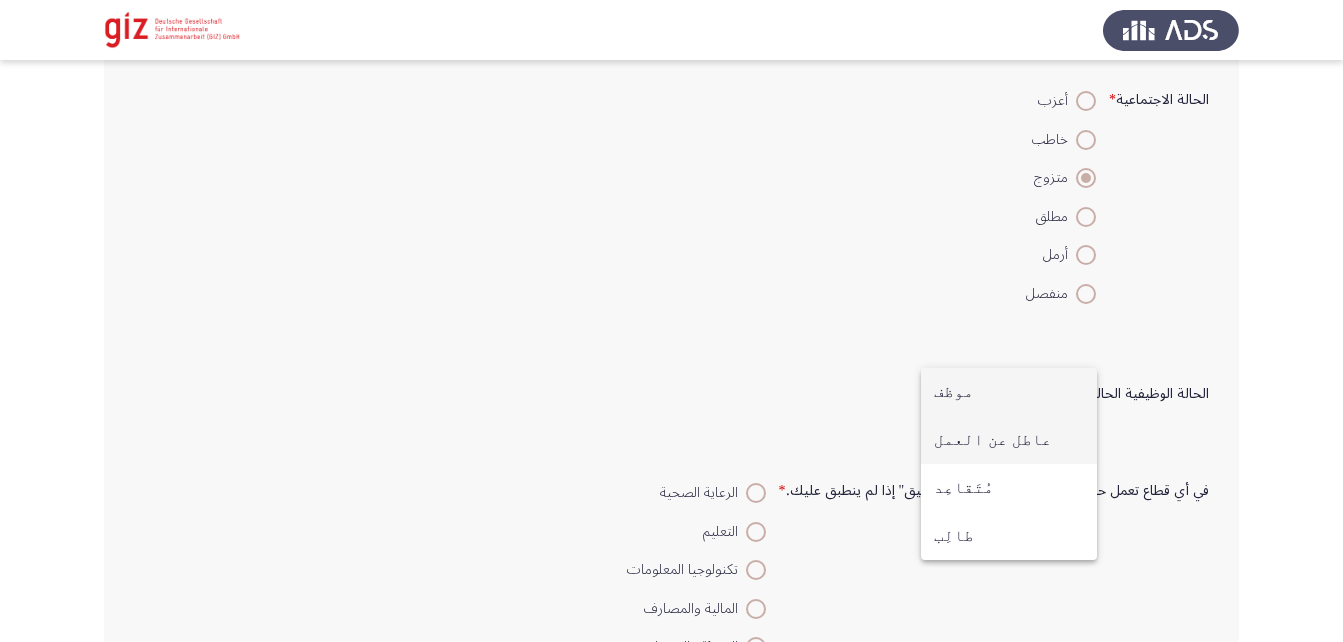 click on "عاطل عن العمل" at bounding box center [1009, 440] 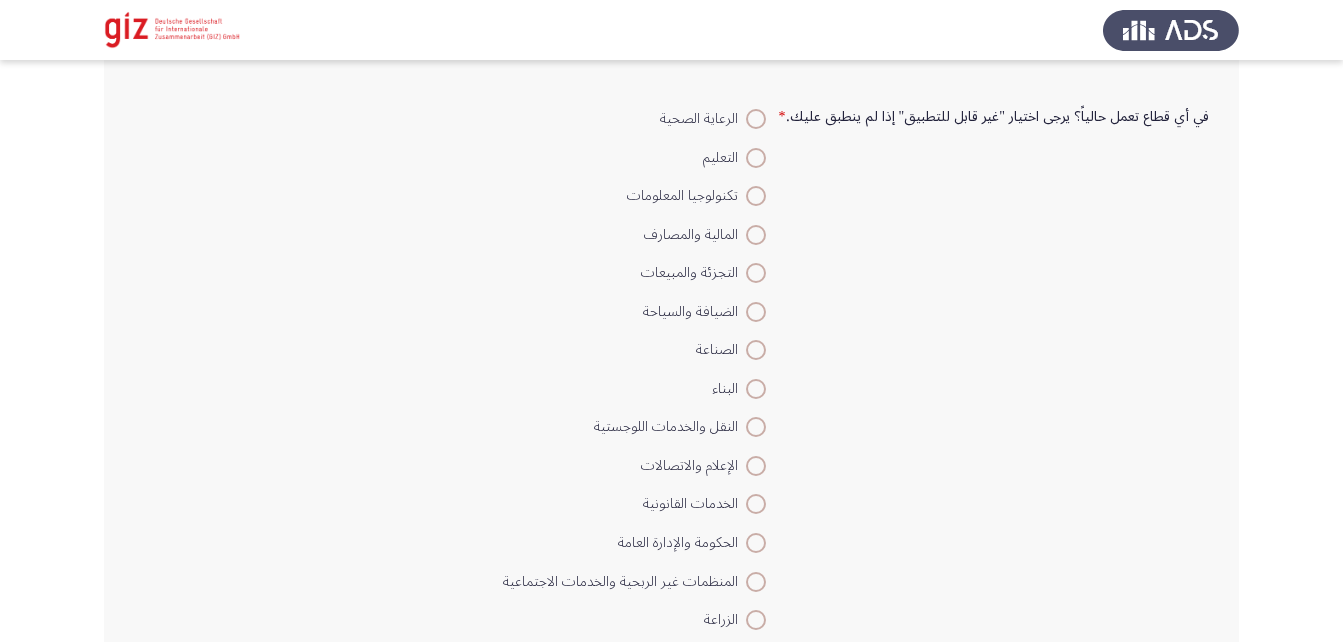 scroll, scrollTop: 1307, scrollLeft: 0, axis: vertical 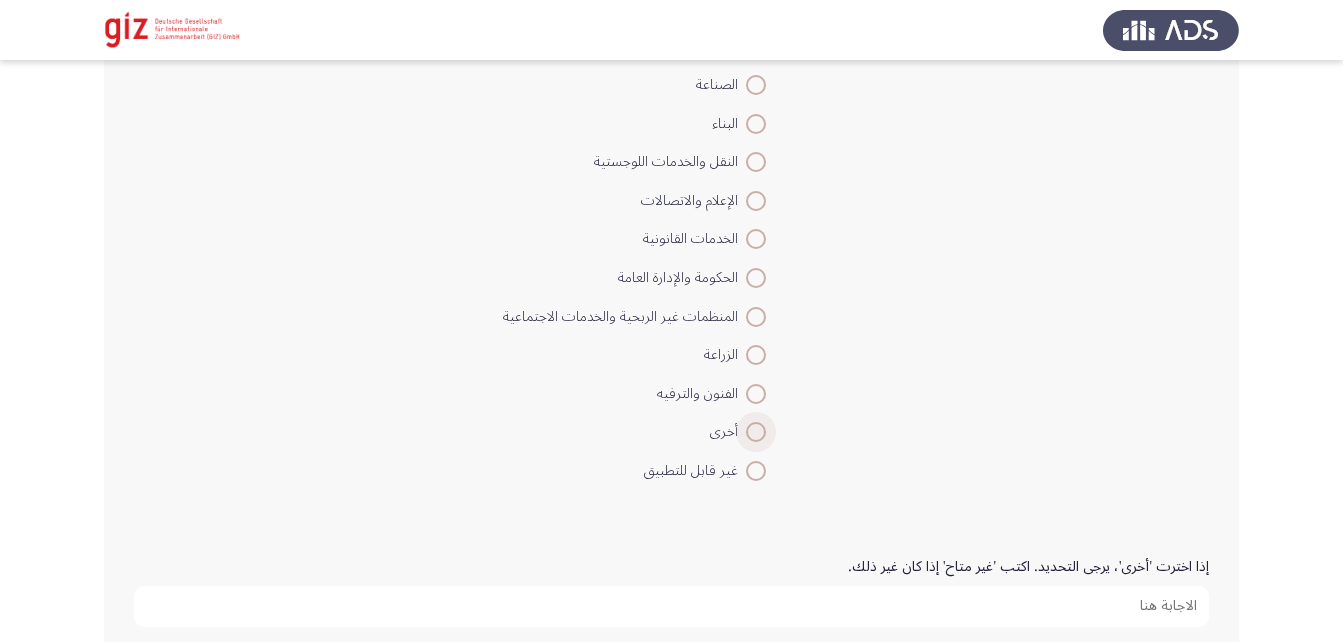 click at bounding box center [756, 432] 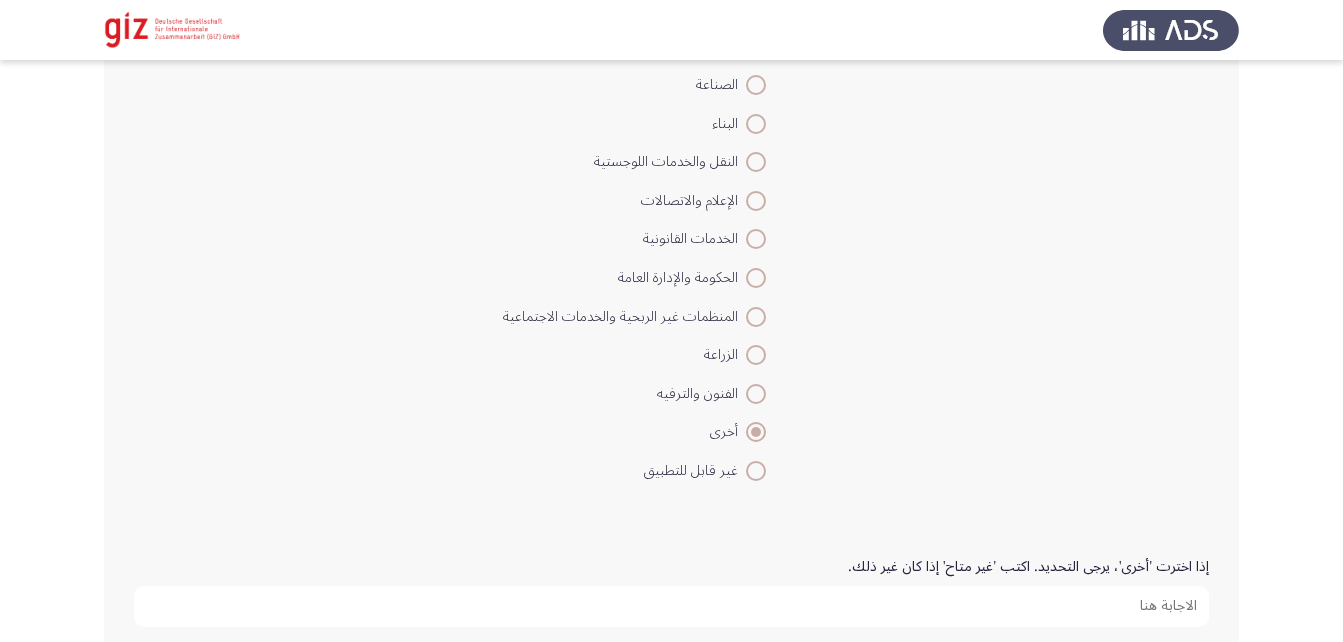 scroll, scrollTop: 1477, scrollLeft: 0, axis: vertical 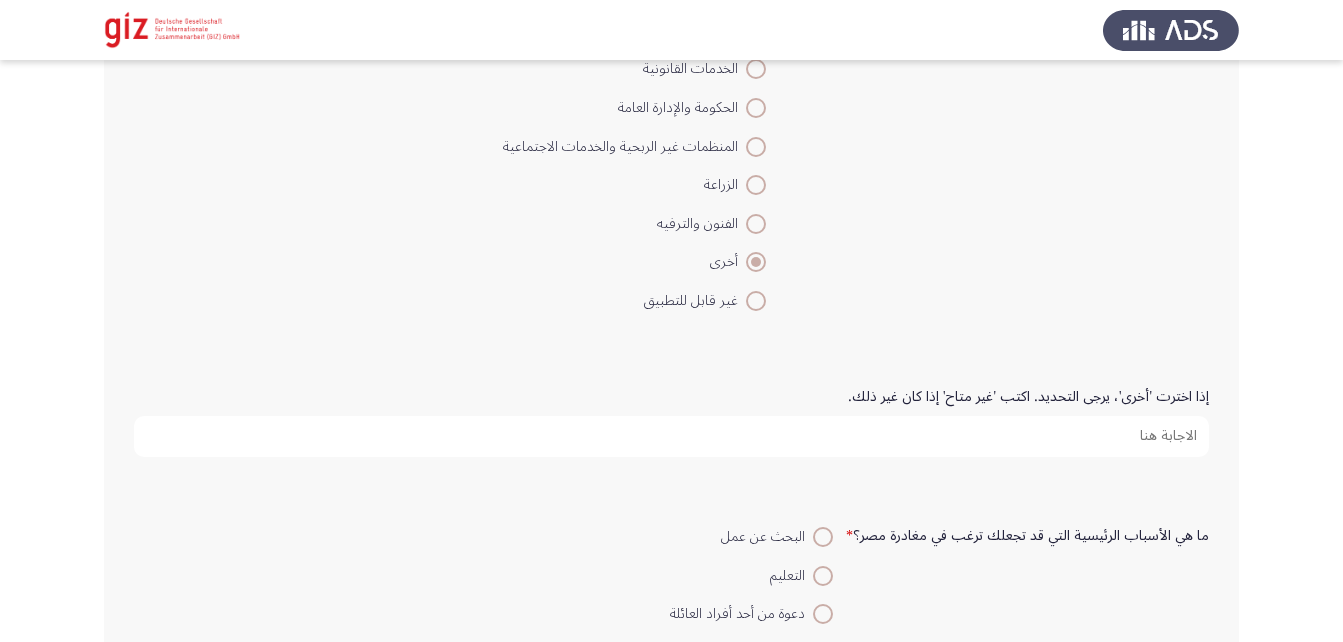 click on "إذا اخترت 'أخرى'، يرجى التحديد. اكتب 'غير متاح' إذا كان غير ذلك." at bounding box center [671, 436] 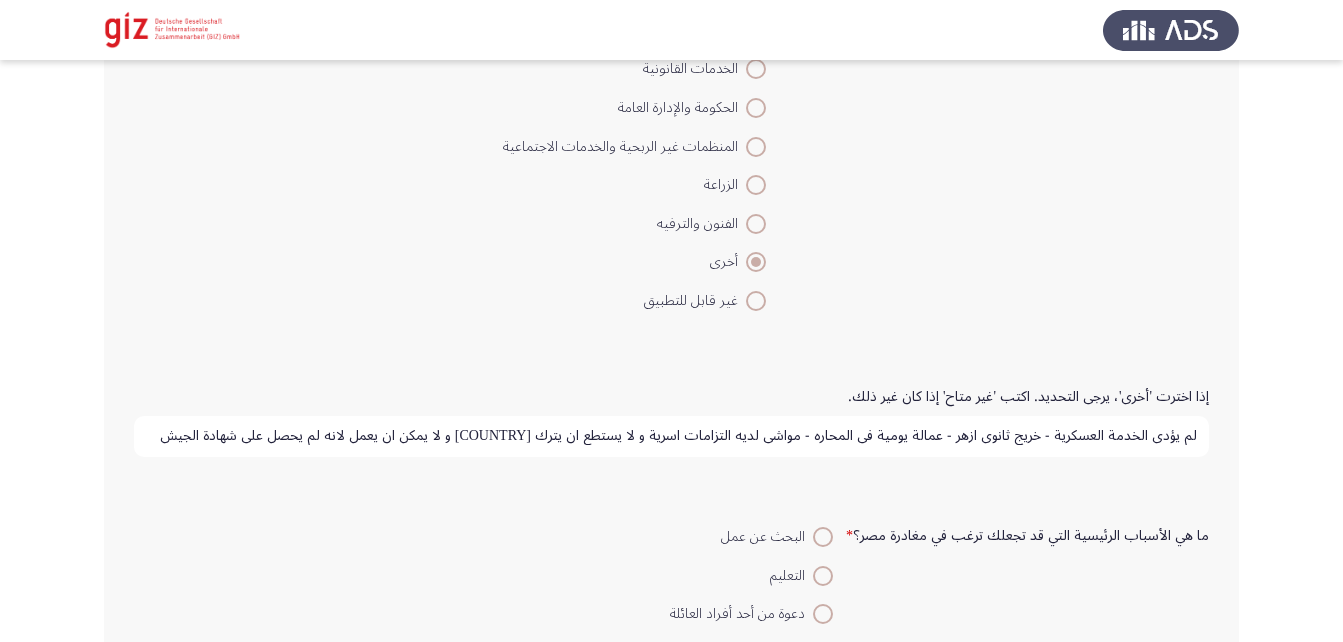 click on "لم يؤدي الخدمة العسكرية - خريج ثانوي ازهر - عمالة يومية في المحاره - مواشي لديه التزامات اسرية و لا يستطع ان يترك البلد و لا يمكن ان يعمل لانه لم يحصل علي شهادة الجيش" at bounding box center (671, 436) 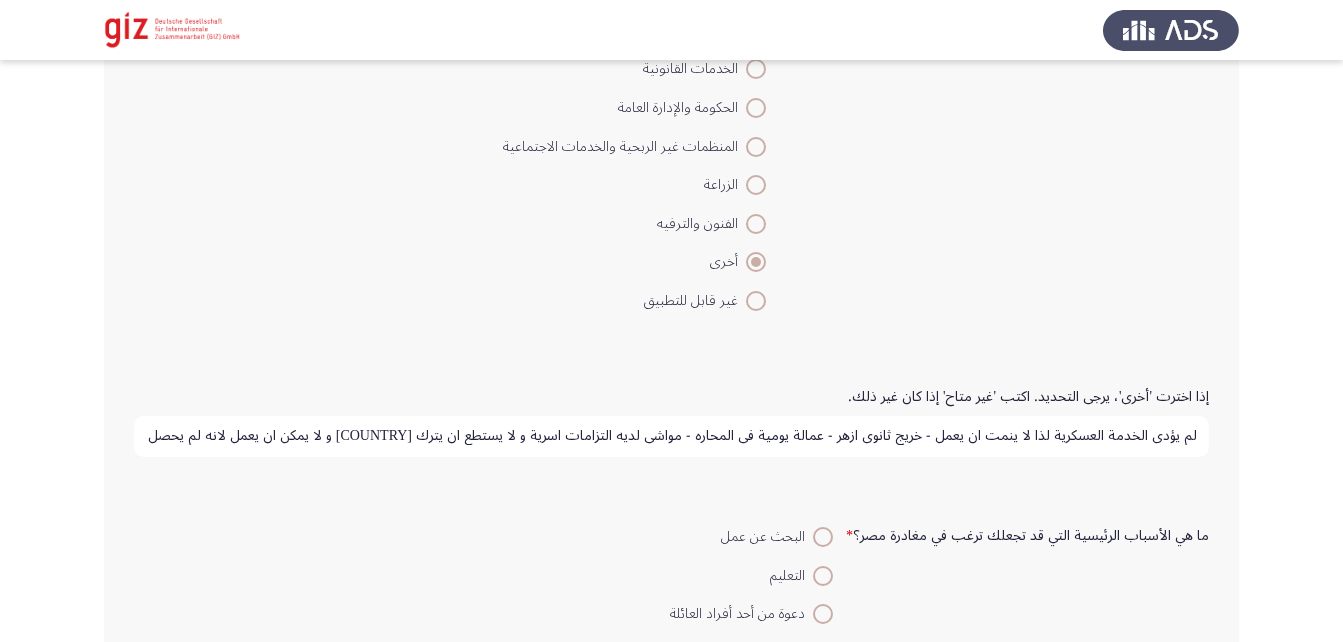 click on "لم يؤدي الخدمة العسكرية لذا لا ينمت ان يعمل - خريج ثانوي ازهر - عمالة يومية في المحاره - مواشي لديه التزامات اسرية و لا يستطع ان يترك البلد و لا يمكن ان يعمل لانه لم يحصل علي شهادة الجيش" at bounding box center (671, 436) 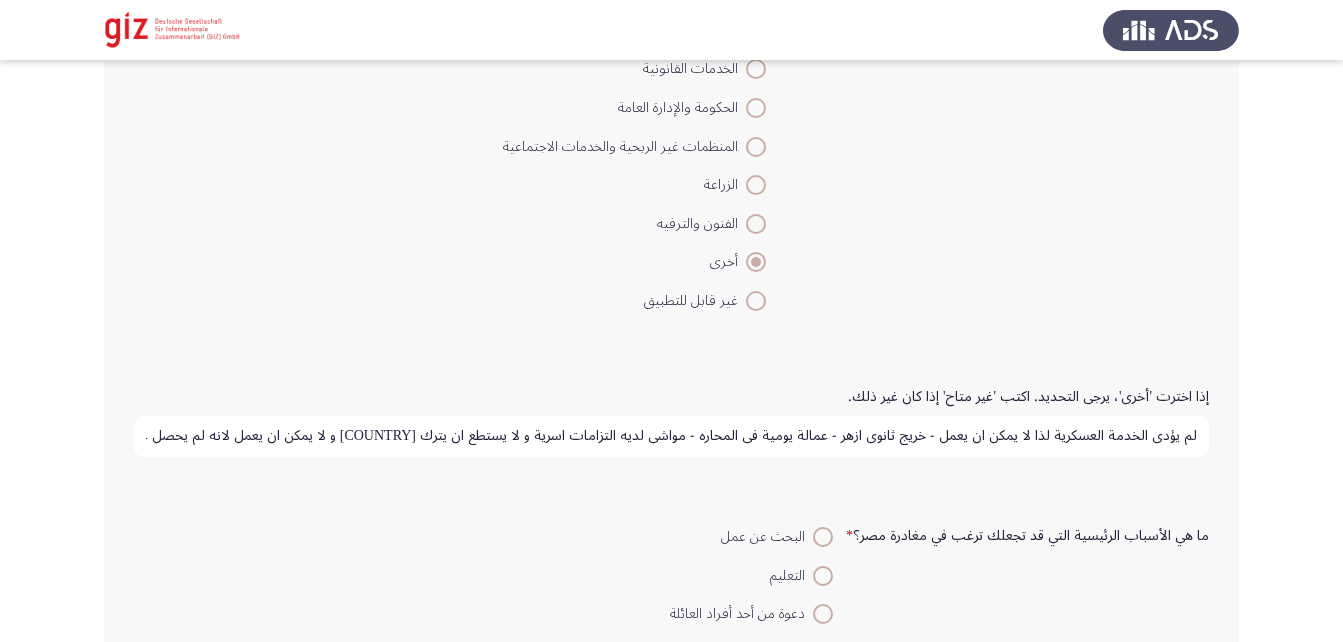 click on "لم يؤدي الخدمة العسكرية لذا لا يمكن ان يعمل - خريج ثانوي ازهر - عمالة يومية في المحاره - مواشي لديه التزامات اسرية و لا يستطع ان يترك البلد و لا يمكن ان يعمل لانه لم يحصل علي شهادة الجيش" at bounding box center [671, 436] 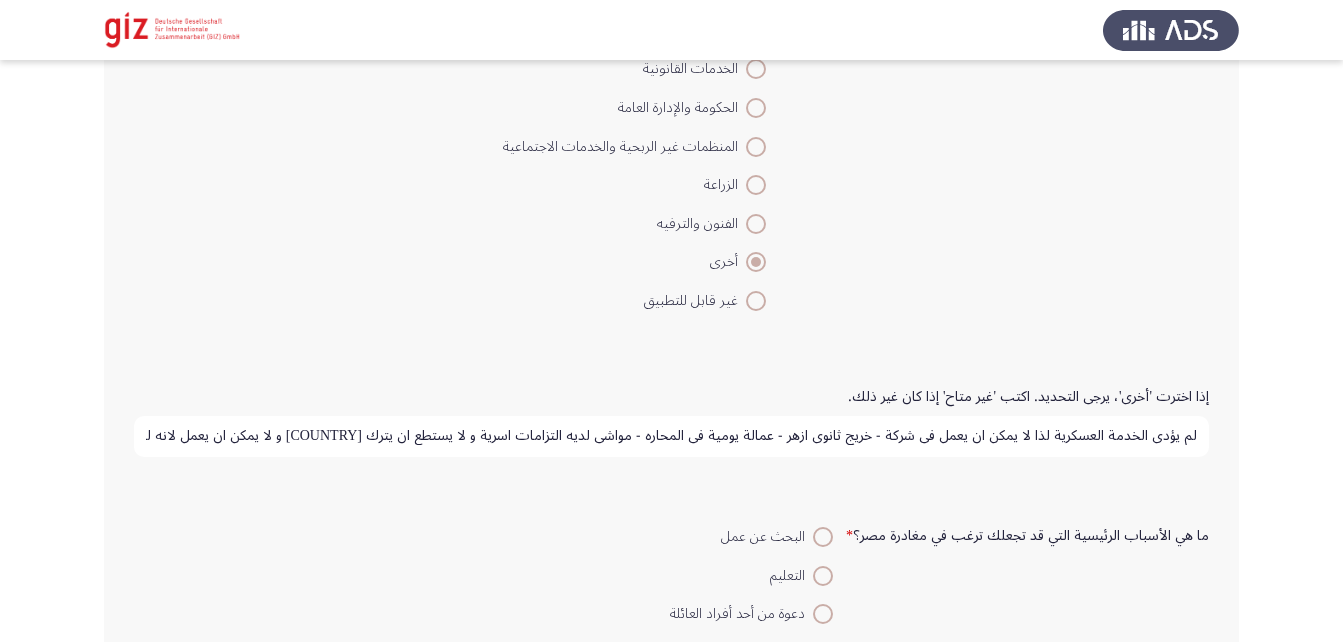 click on "لم يؤدي الخدمة العسكرية لذا لا يمكن ان يعمل في شركة - خريج ثانوي ازهر - عمالة يومية في المحاره - مواشي لديه التزامات اسرية و لا يستطع ان يترك البلد و لا يمكن ان يعمل لانه لم يحصل علي شهادة الجيش" at bounding box center [671, 436] 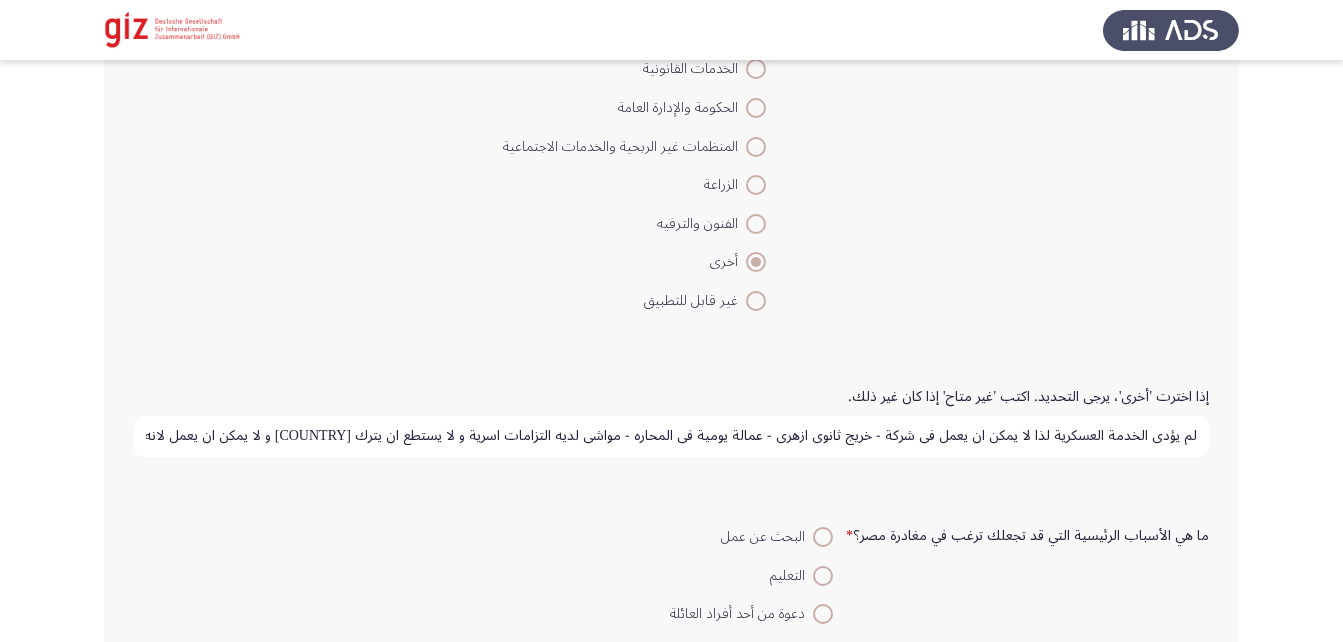 click on "لم يؤدي الخدمة العسكرية لذا لا يمكن ان يعمل في شركة - خريج ثانوي ازهري - عمالة يومية في المحاره - مواشي لديه التزامات اسرية و لا يستطع ان يترك البلد و لا يمكن ان يعمل لانه لم يحصل علي شهادة الجيش" at bounding box center [671, 436] 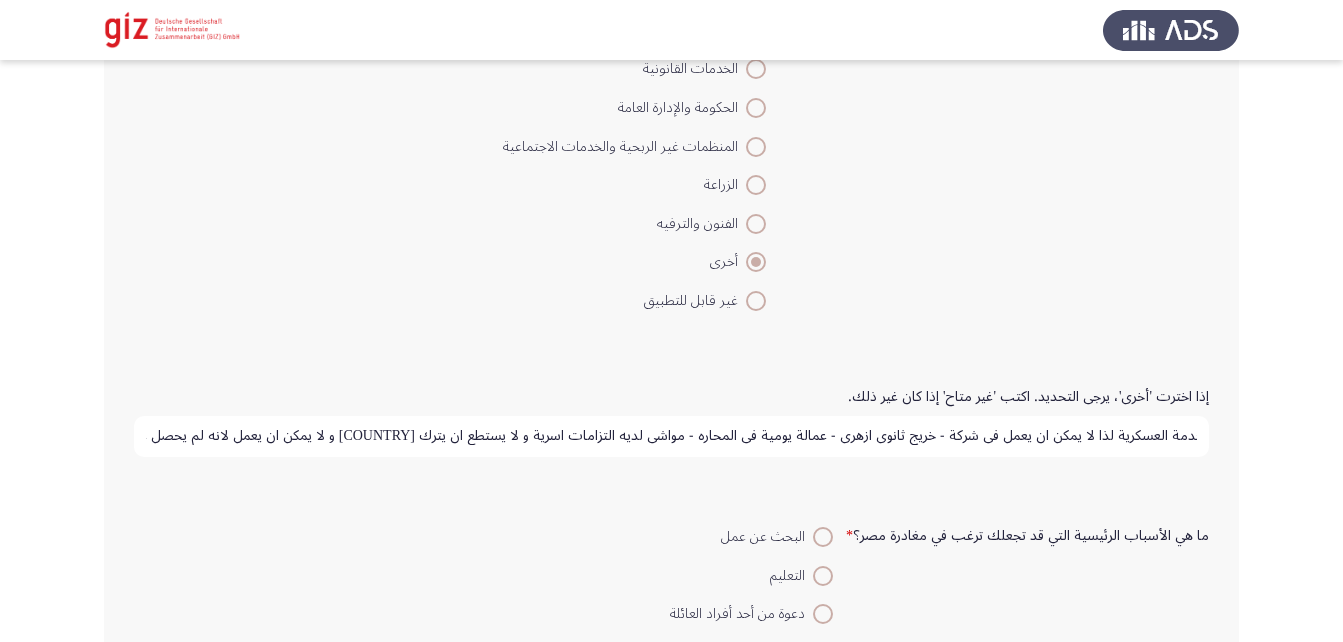 scroll, scrollTop: 0, scrollLeft: -86, axis: horizontal 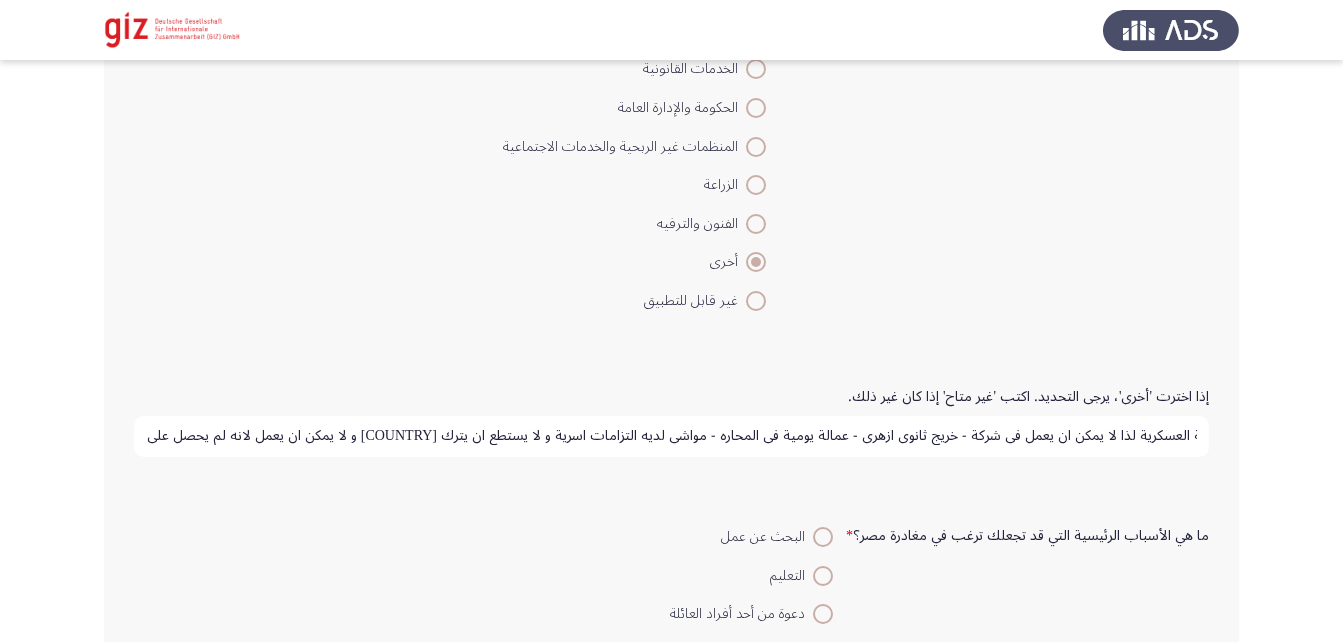 drag, startPoint x: 567, startPoint y: 432, endPoint x: 101, endPoint y: 390, distance: 467.8889 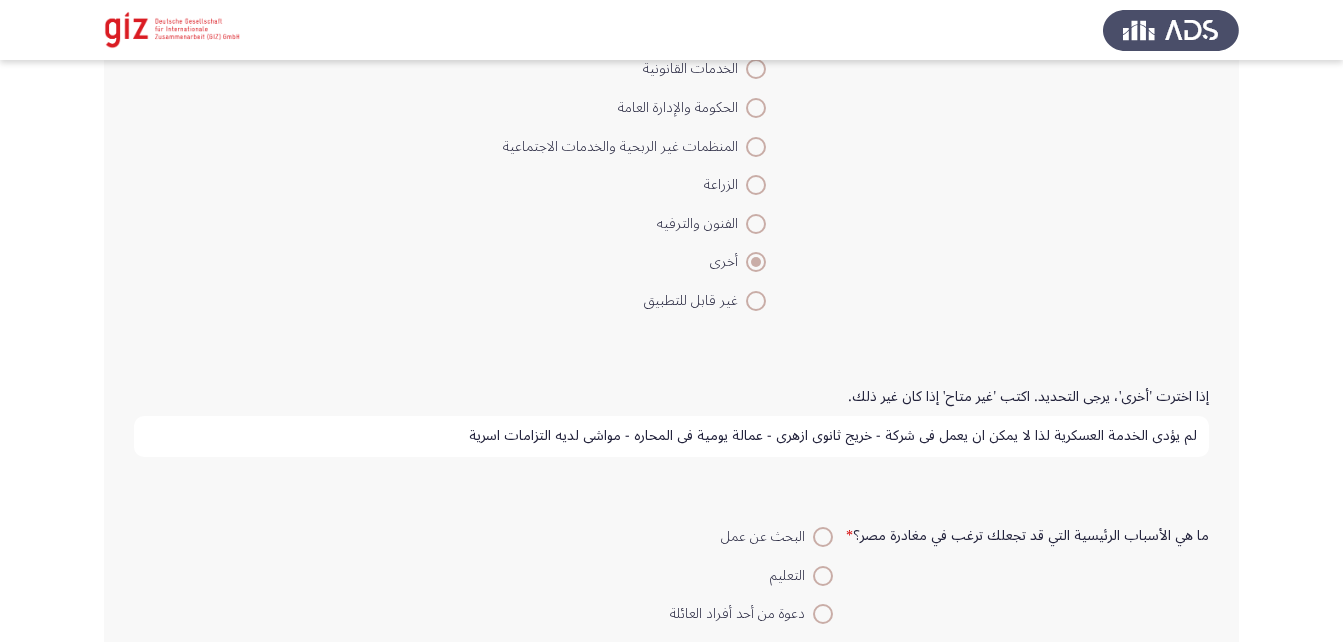 scroll, scrollTop: 0, scrollLeft: 0, axis: both 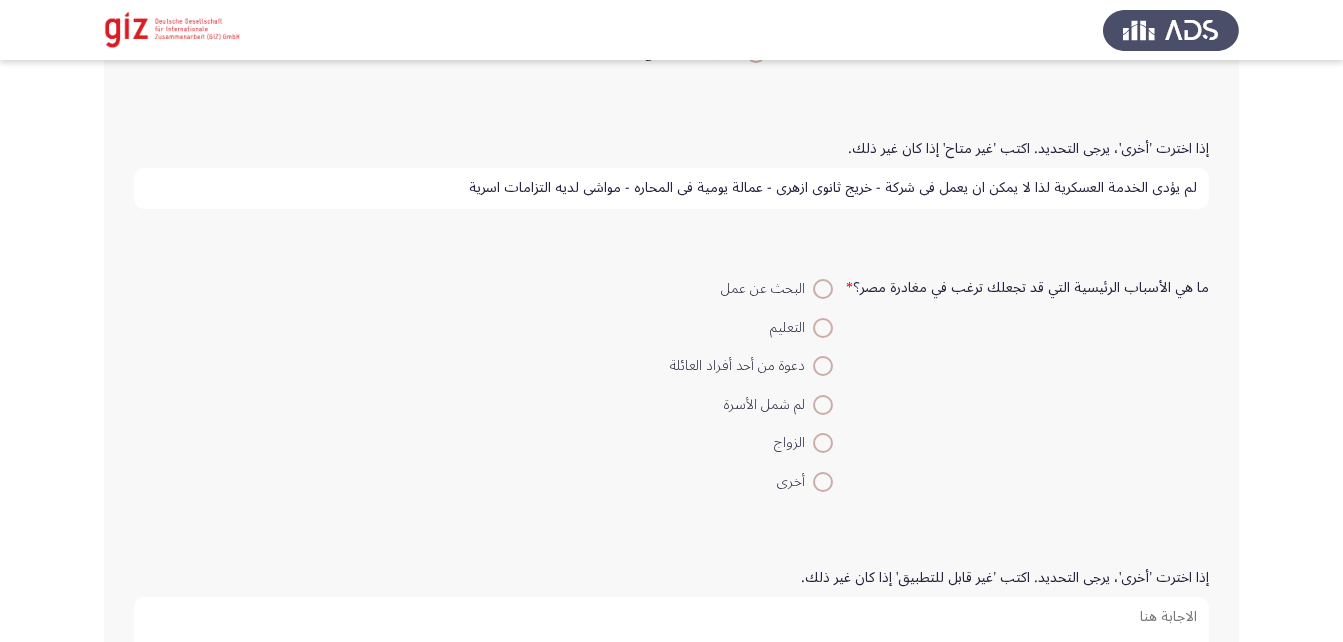 type on "لم يؤدي الخدمة العسكرية لذا لا يمكن ان يعمل في شركة - خريج ثانوي ازهري - عمالة يومية في المحاره - مواشي لديه التزامات اسرية" 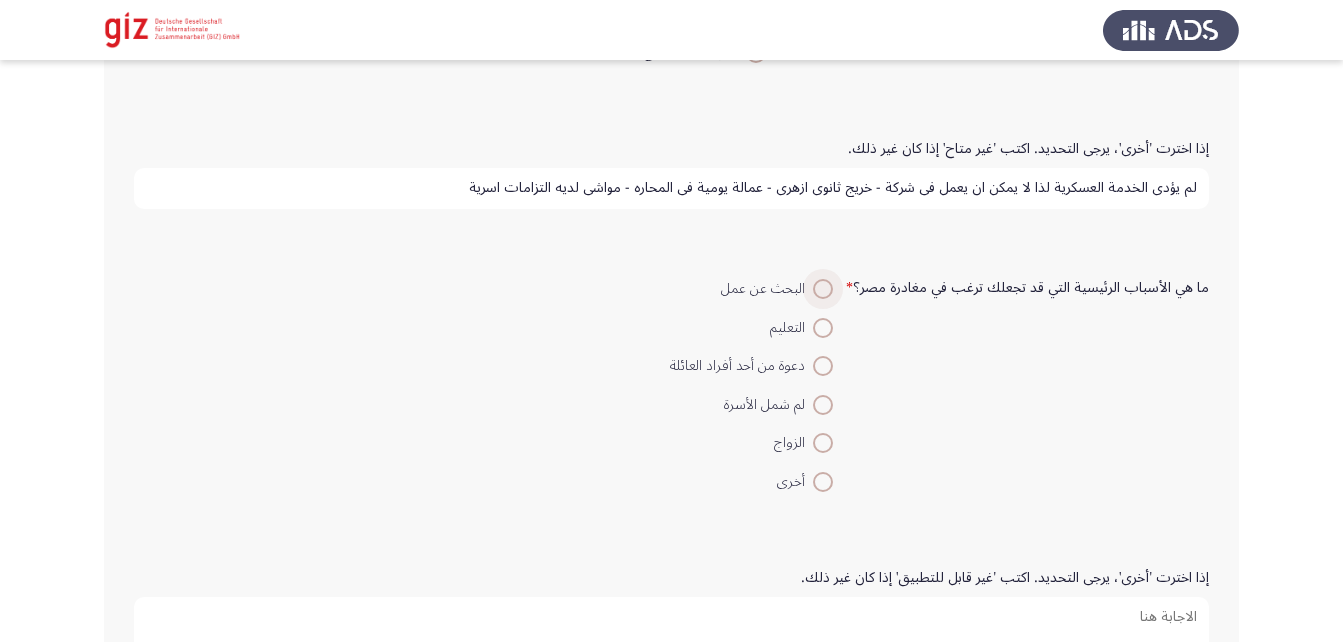 click at bounding box center [823, 289] 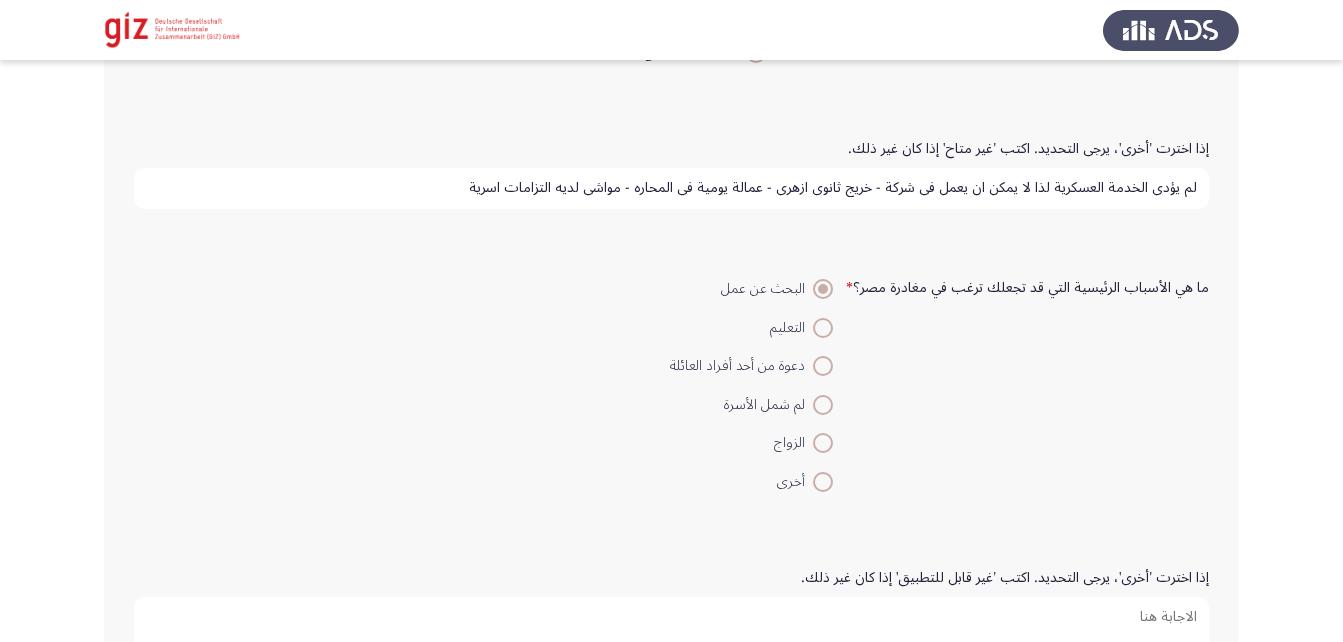 scroll, scrollTop: 1922, scrollLeft: 0, axis: vertical 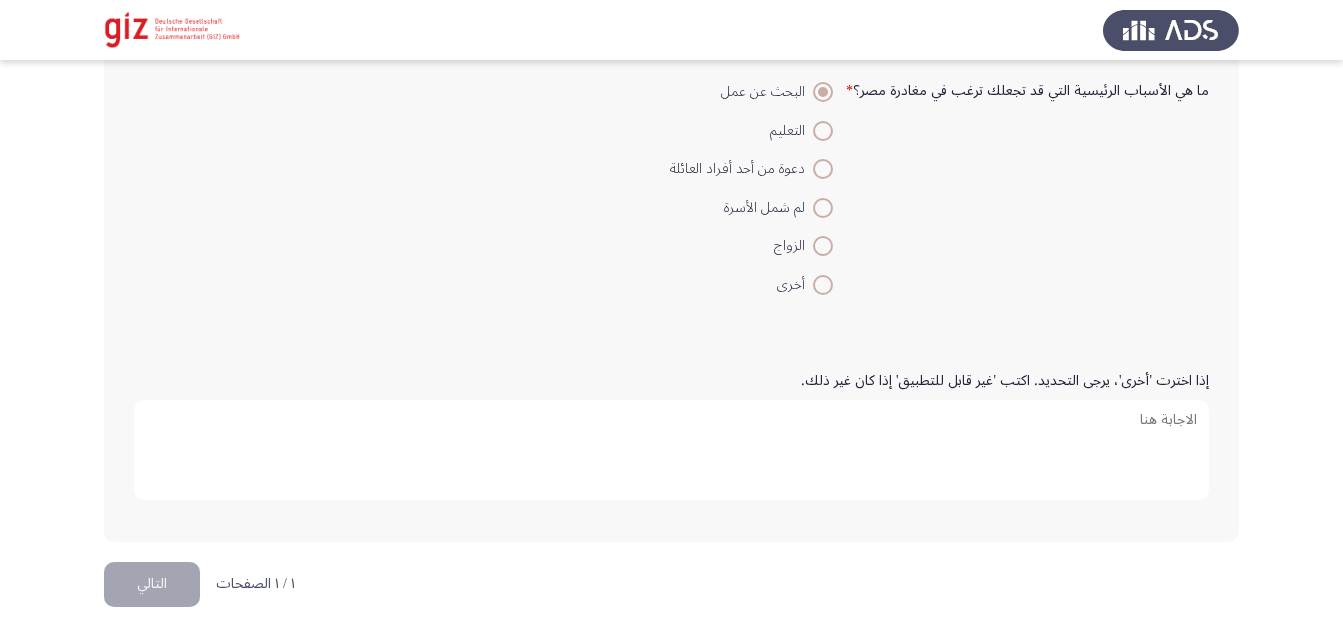 click on "إذا اخترت 'أخرى'، يرجى التحديد. اكتب 'غير قابل للتطبيق' إذا كان غير ذلك." at bounding box center (671, 450) 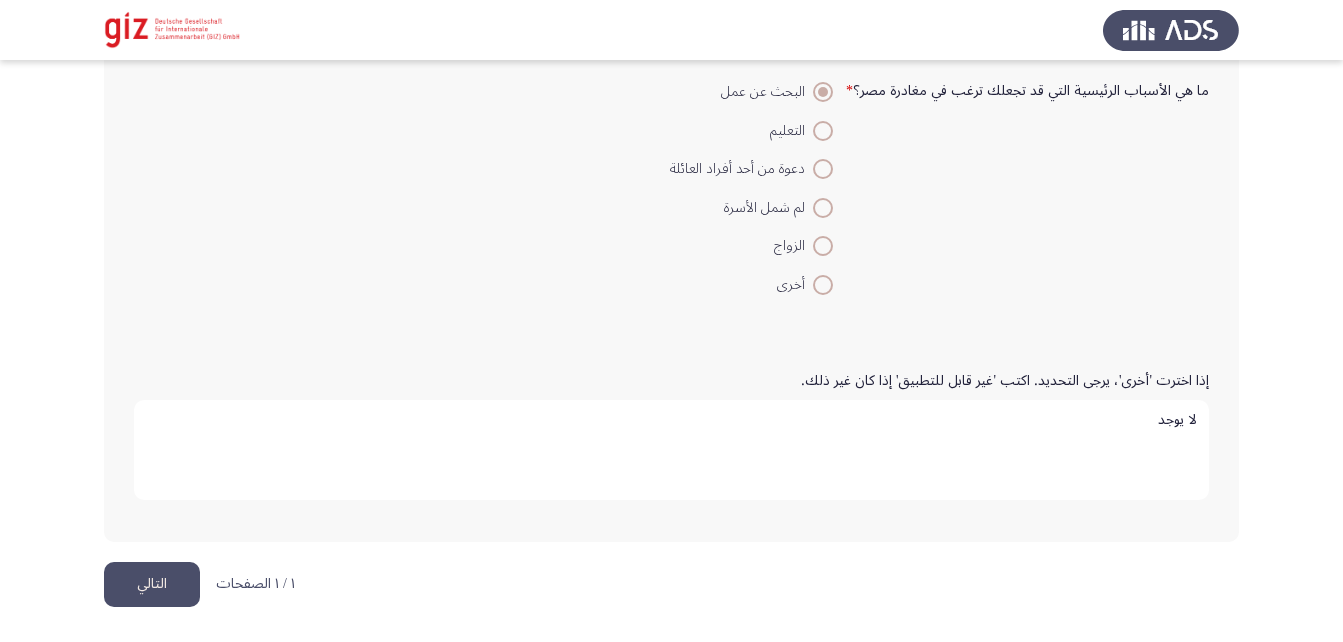 type on "لا يوجد" 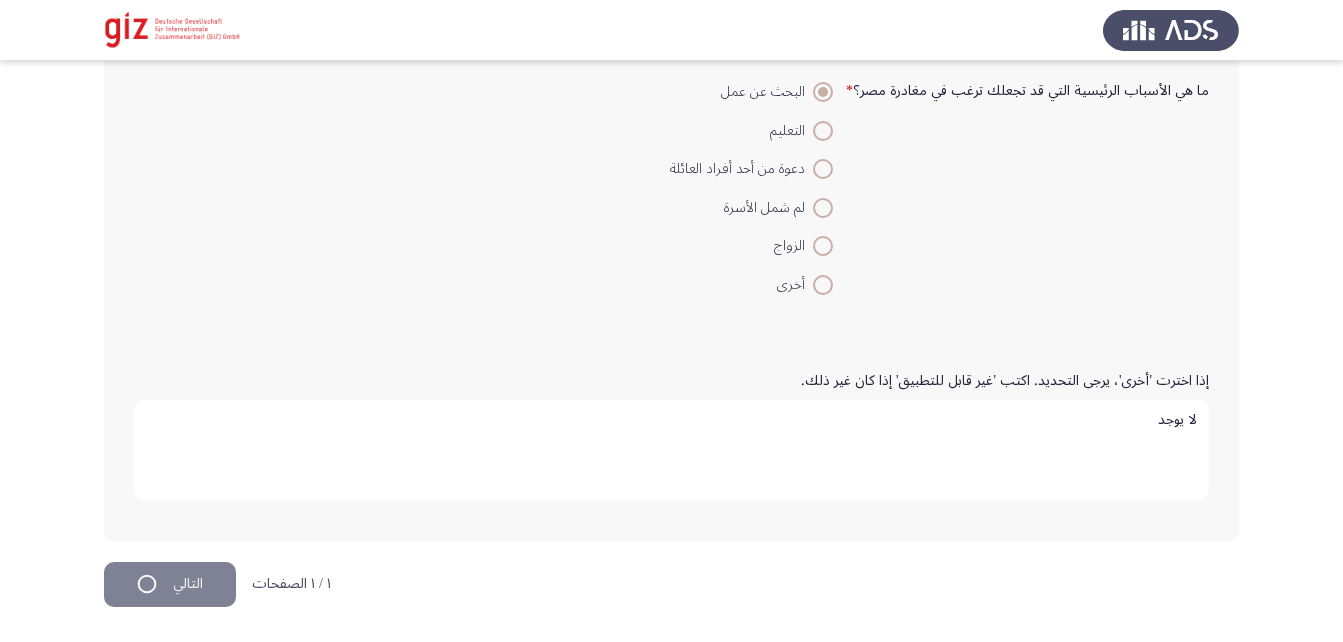 scroll, scrollTop: 0, scrollLeft: 0, axis: both 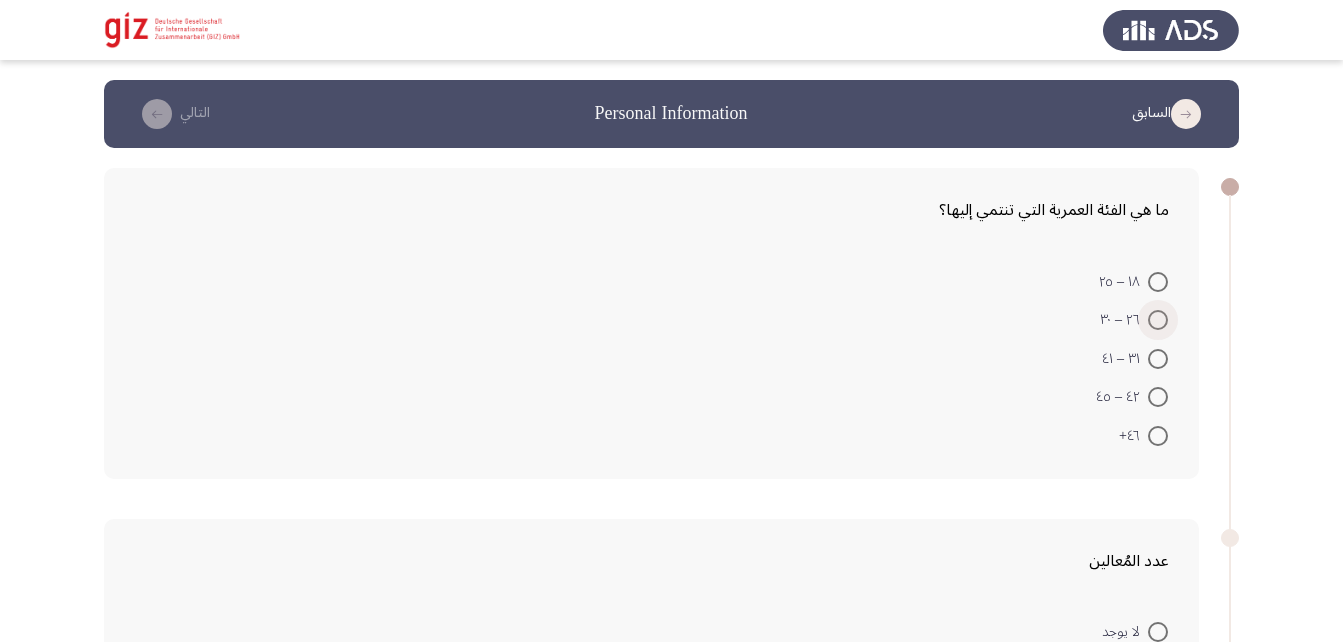 click at bounding box center [1158, 320] 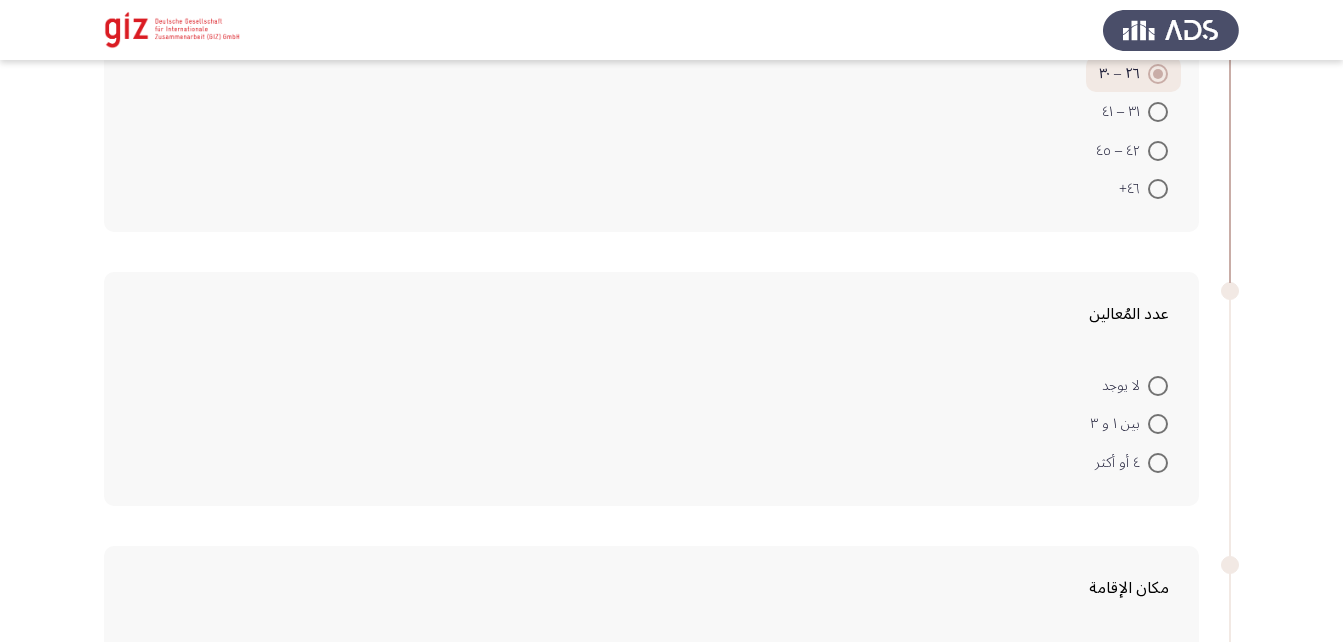 scroll, scrollTop: 245, scrollLeft: 0, axis: vertical 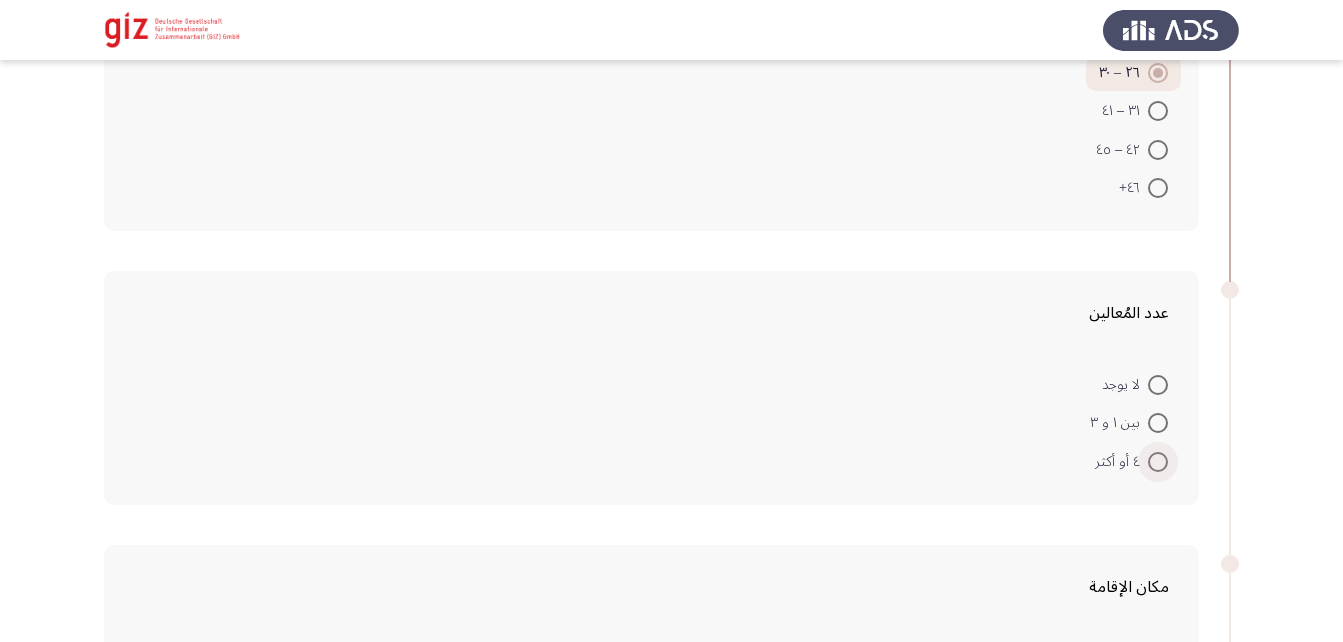 click on "٤ أو أكثر" at bounding box center [1131, 462] 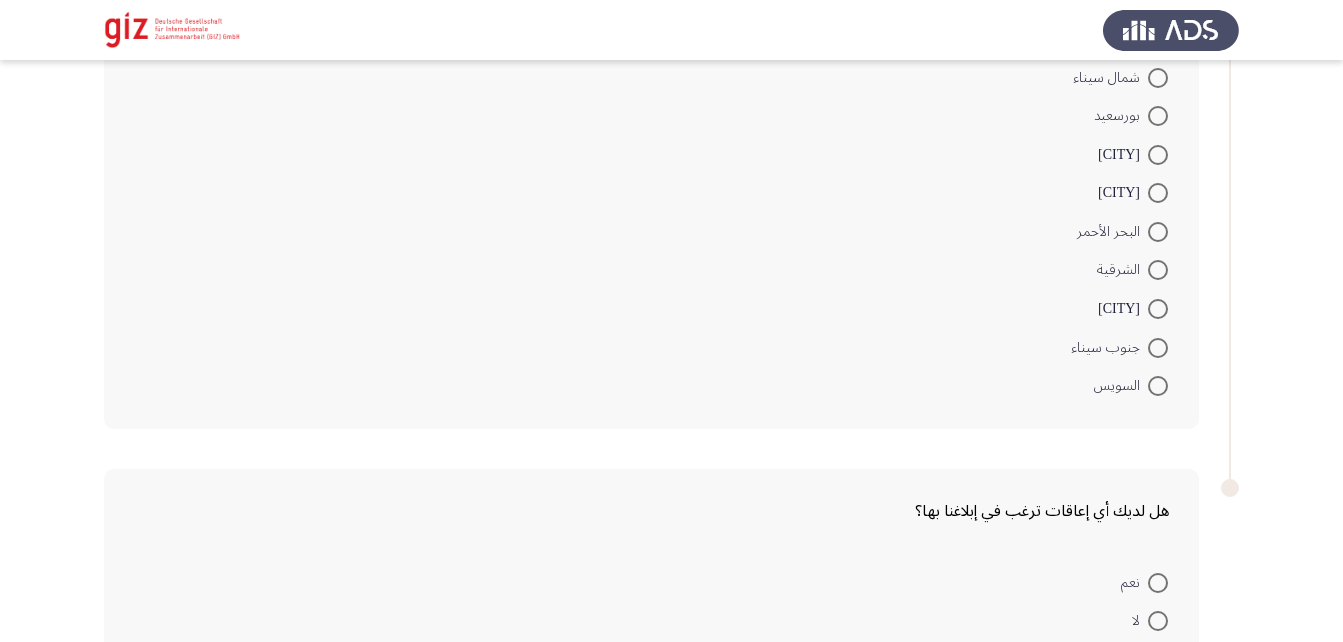 scroll, scrollTop: 1518, scrollLeft: 0, axis: vertical 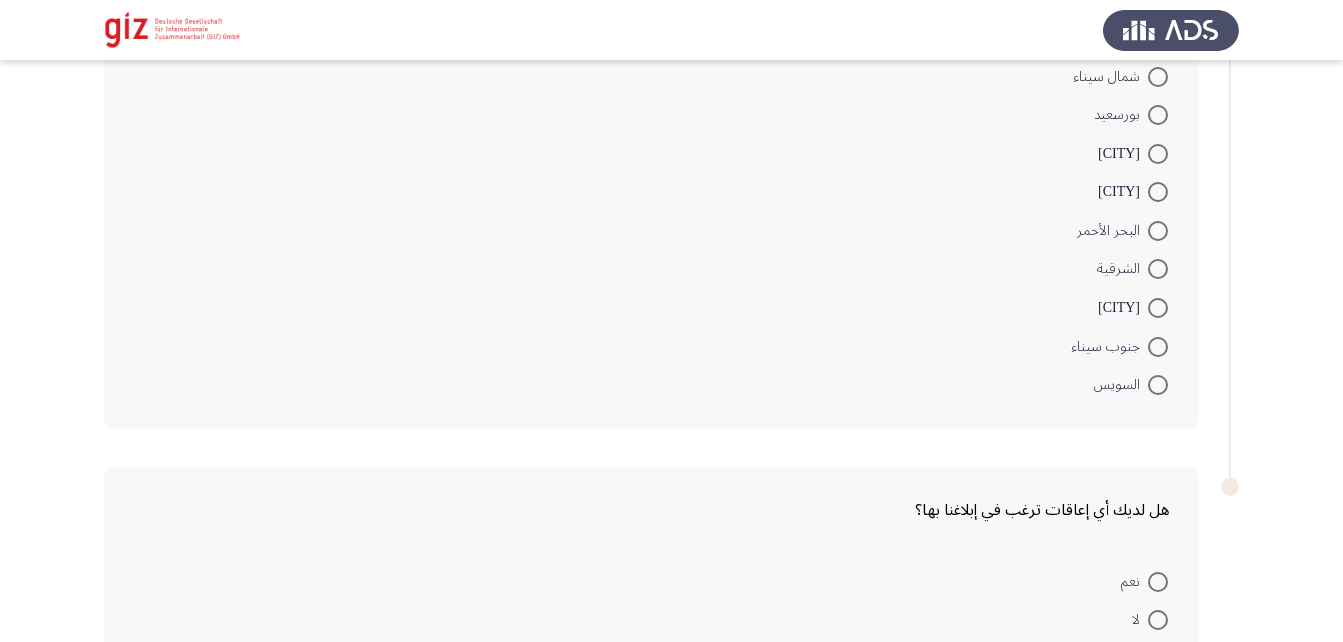 click at bounding box center [1158, 308] 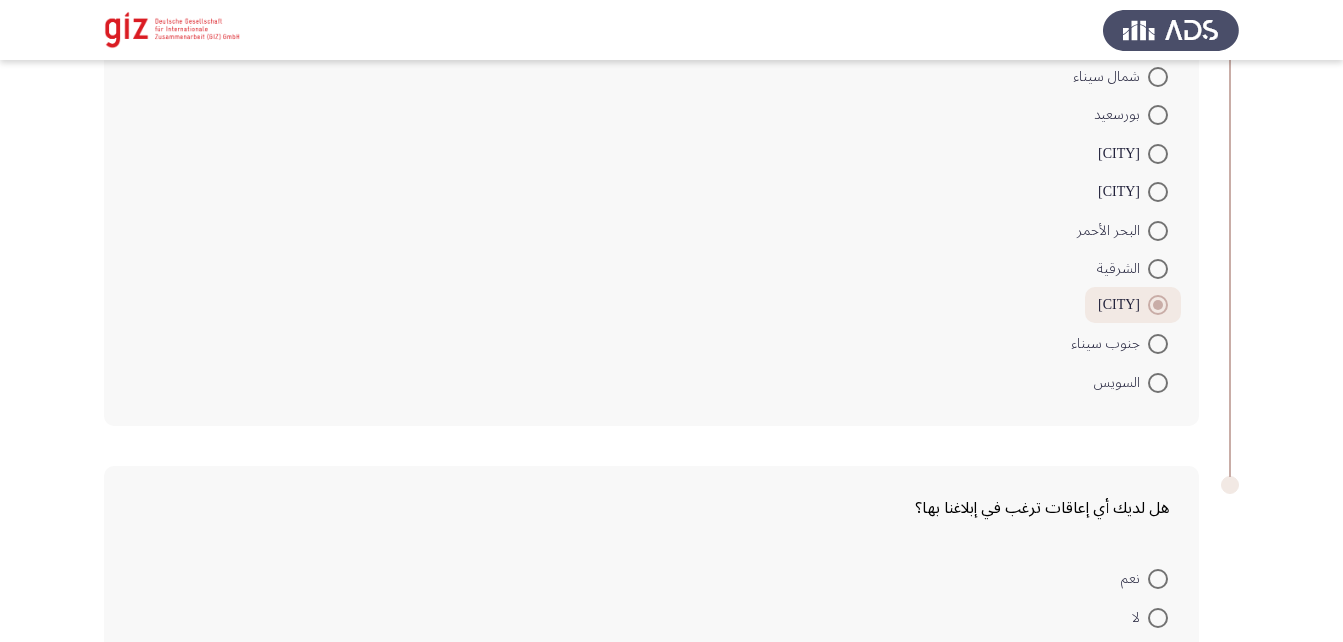 scroll, scrollTop: 1620, scrollLeft: 0, axis: vertical 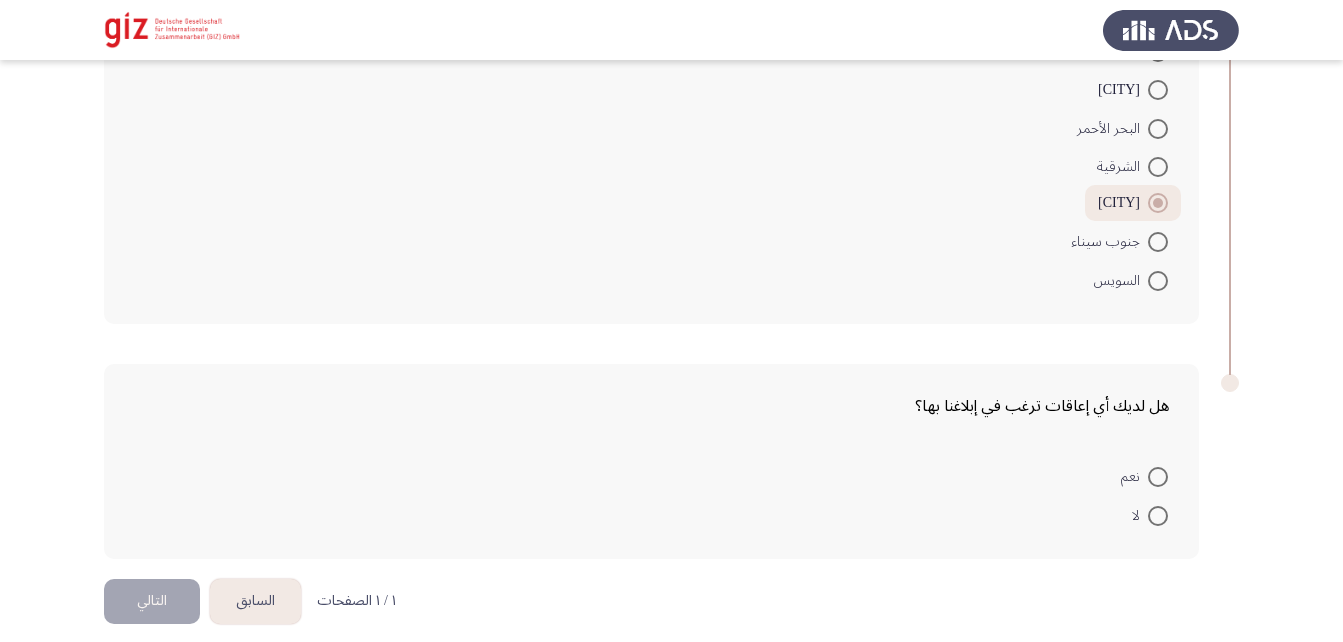click at bounding box center [1158, 516] 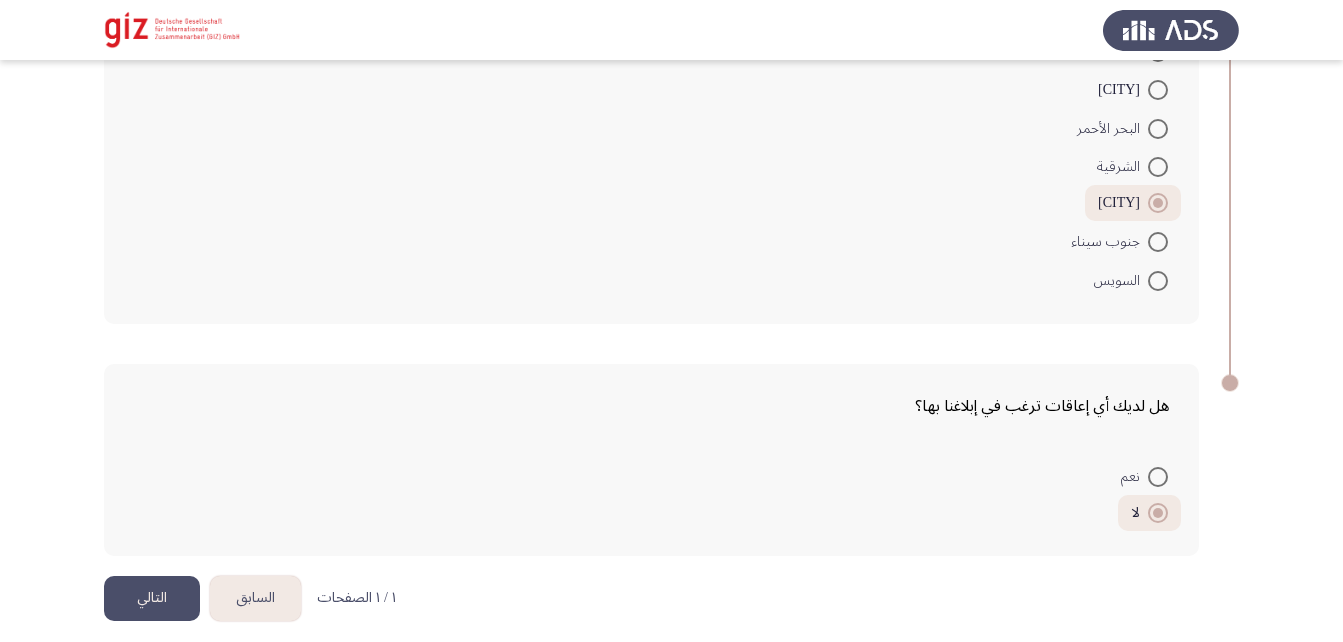 click on "التالي" 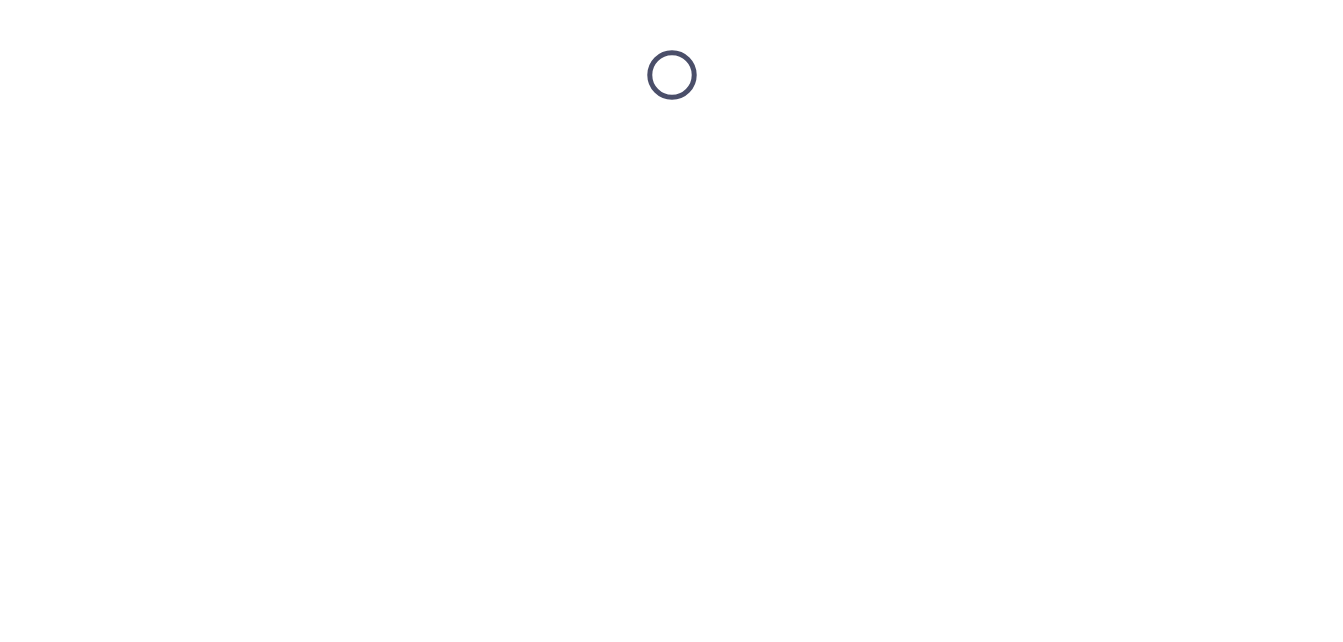 scroll, scrollTop: 0, scrollLeft: 0, axis: both 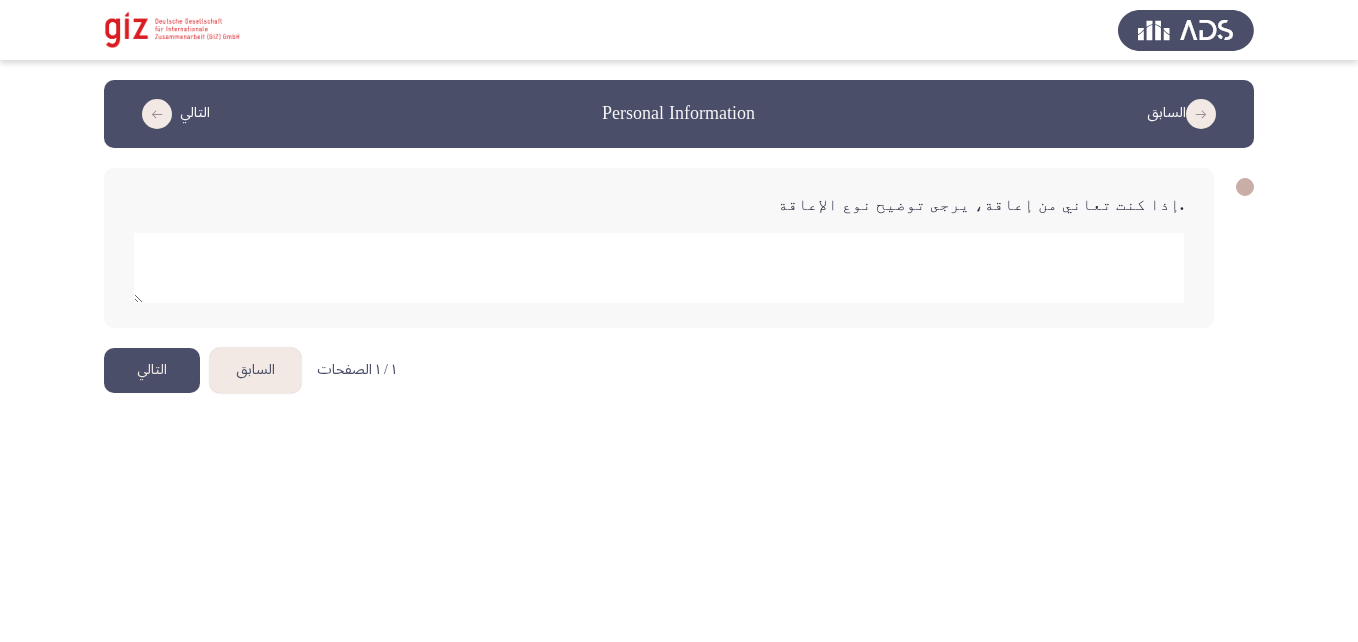 click 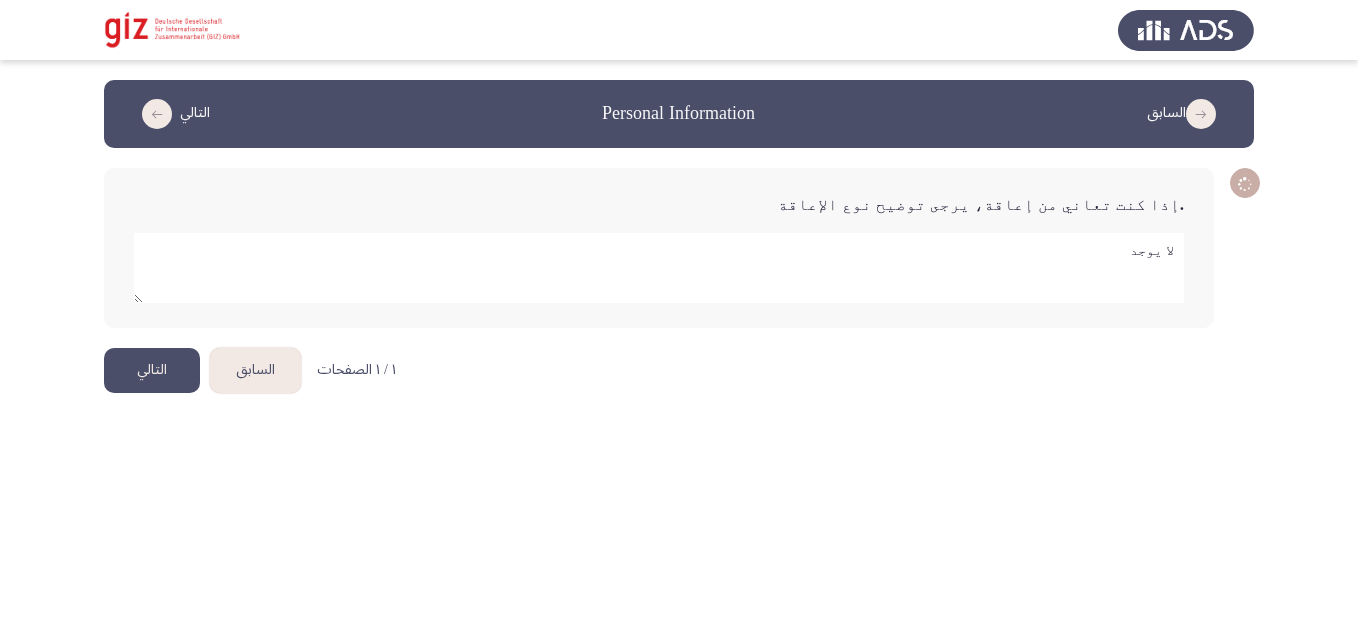 type on "لا يوجد" 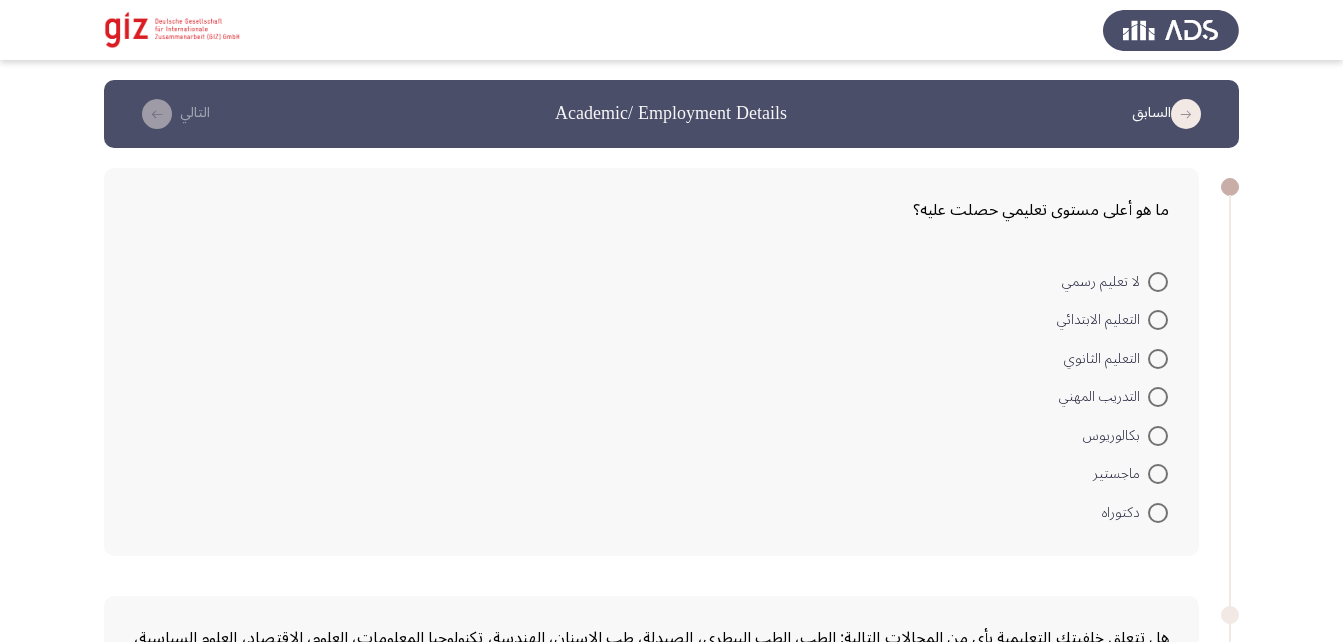 click at bounding box center [1158, 397] 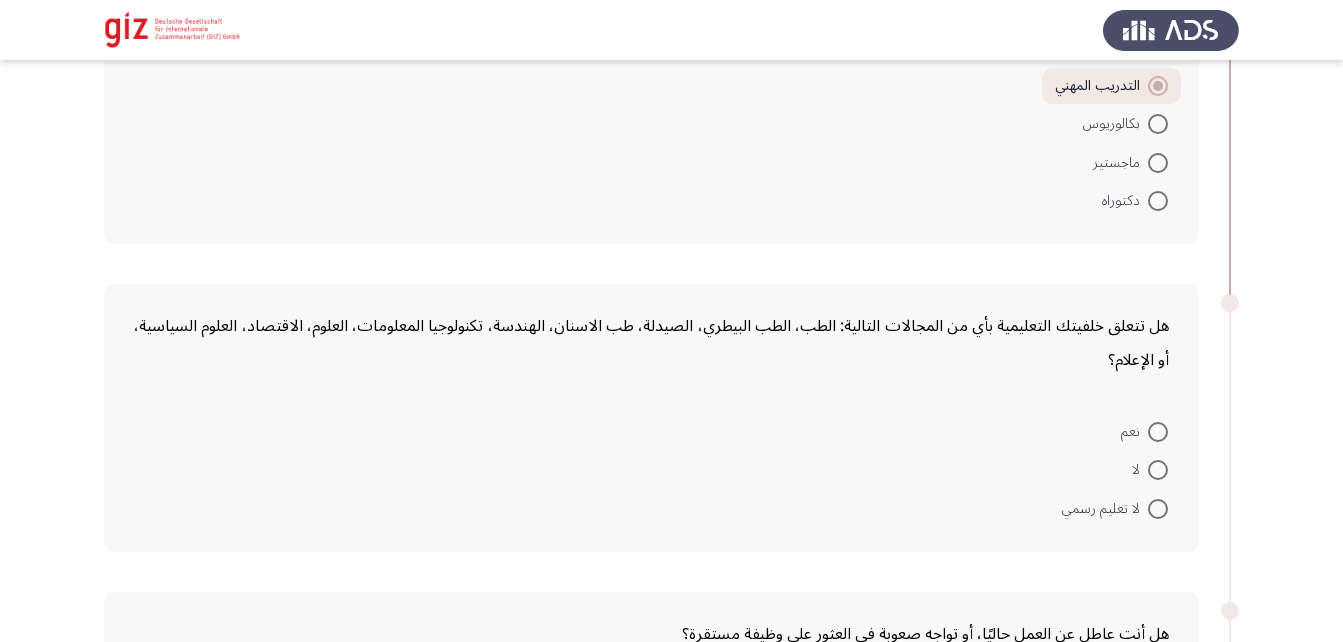 scroll, scrollTop: 426, scrollLeft: 0, axis: vertical 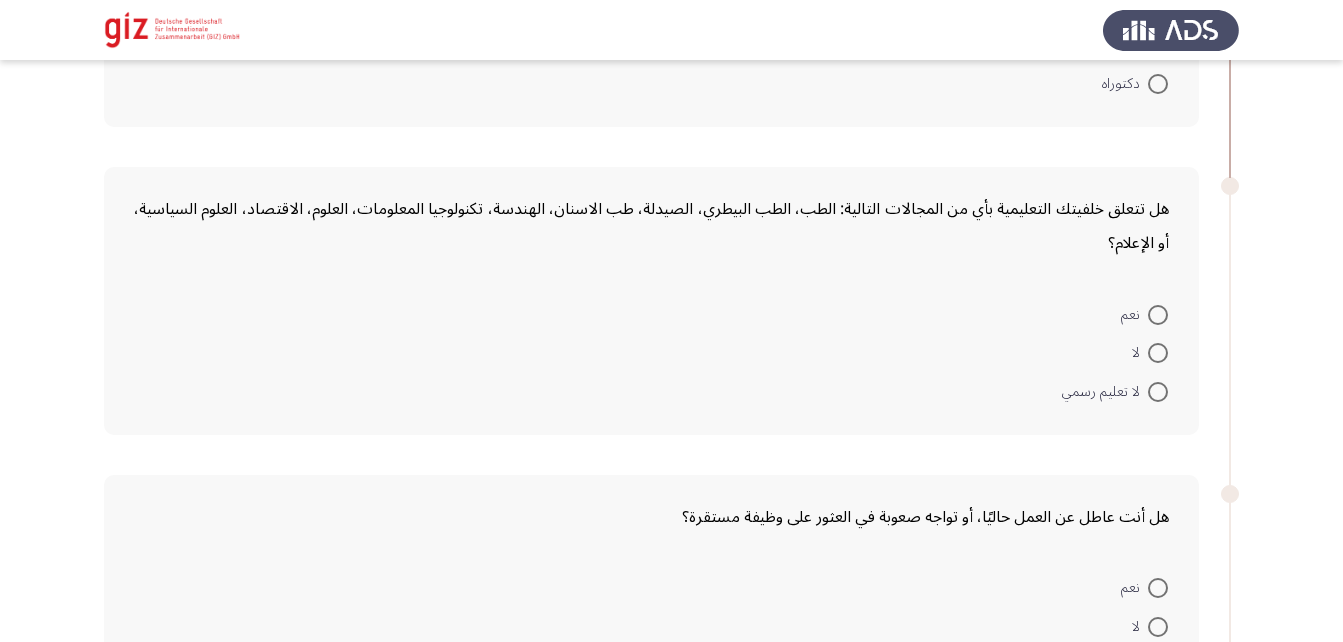 click at bounding box center (1158, 353) 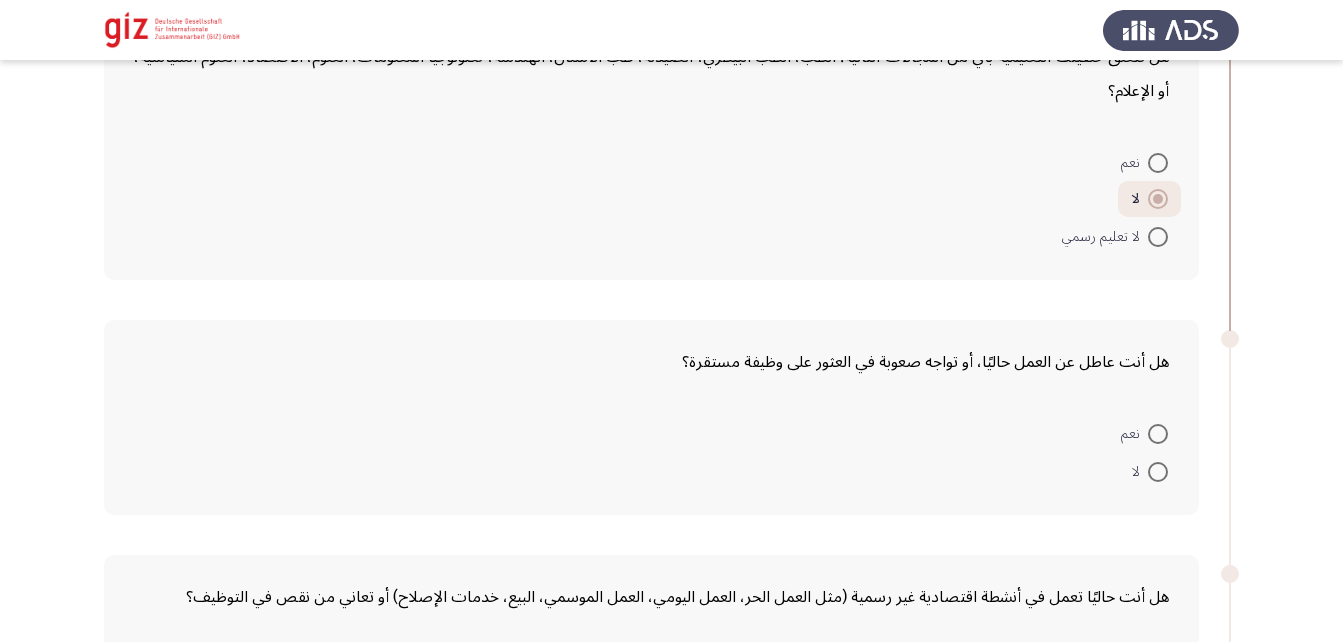 scroll, scrollTop: 579, scrollLeft: 0, axis: vertical 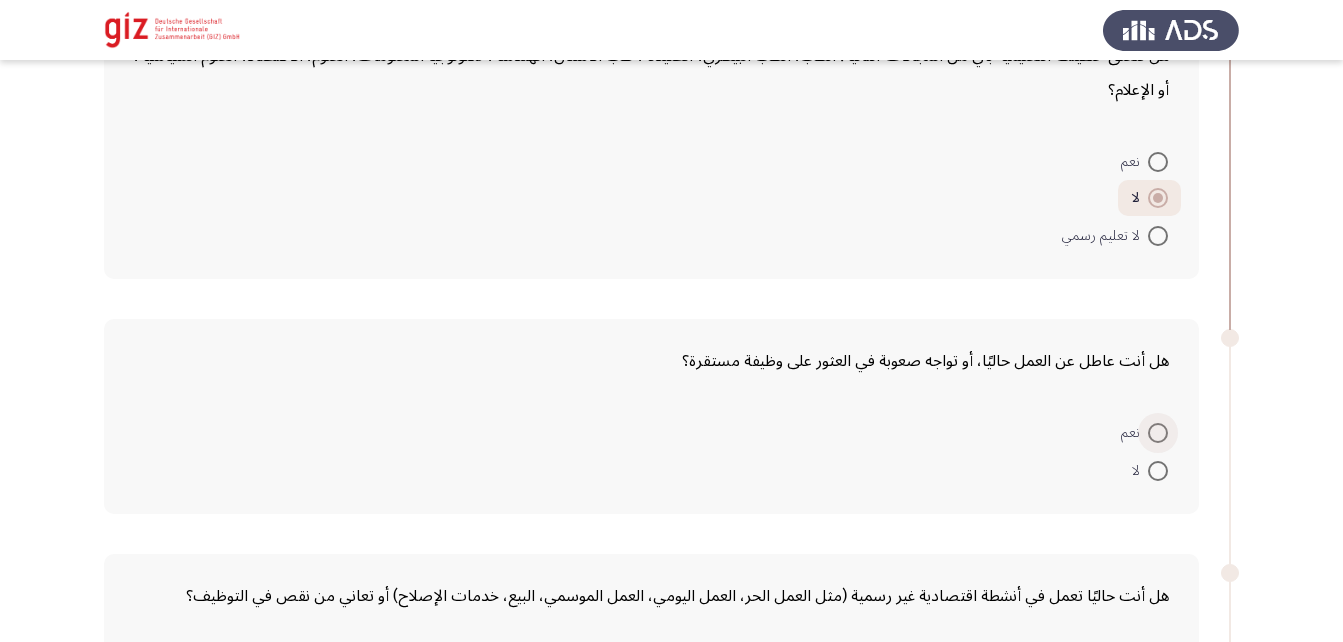 click at bounding box center [1158, 433] 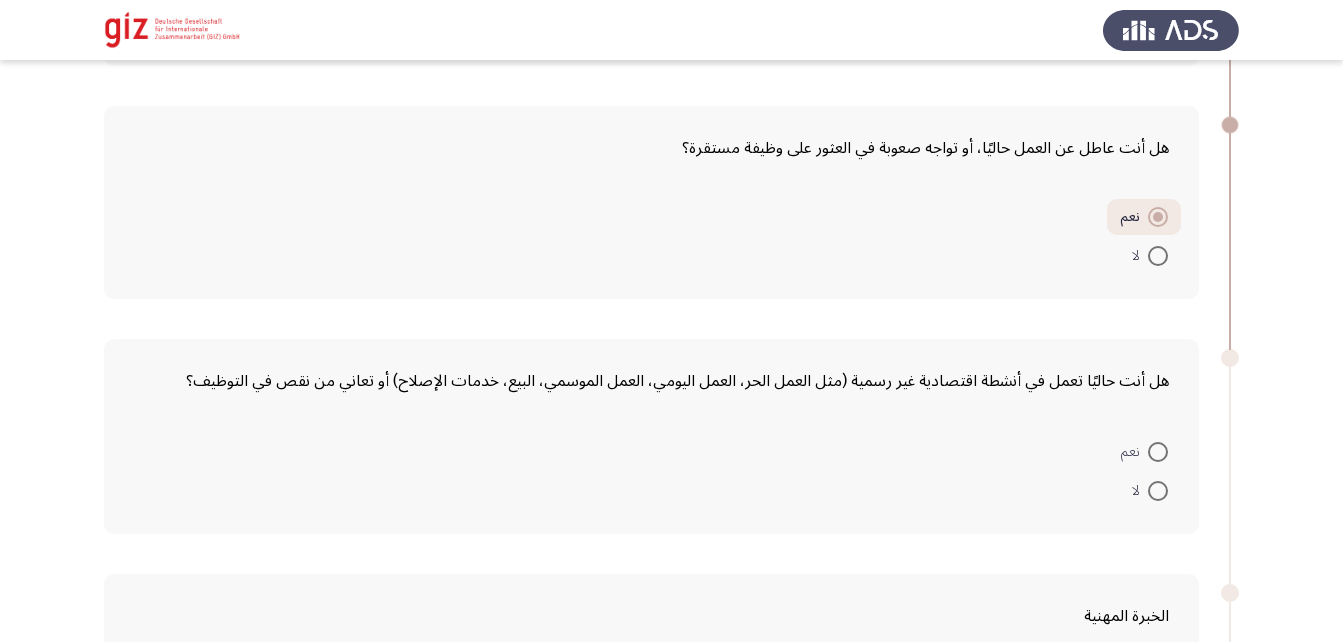 scroll, scrollTop: 794, scrollLeft: 0, axis: vertical 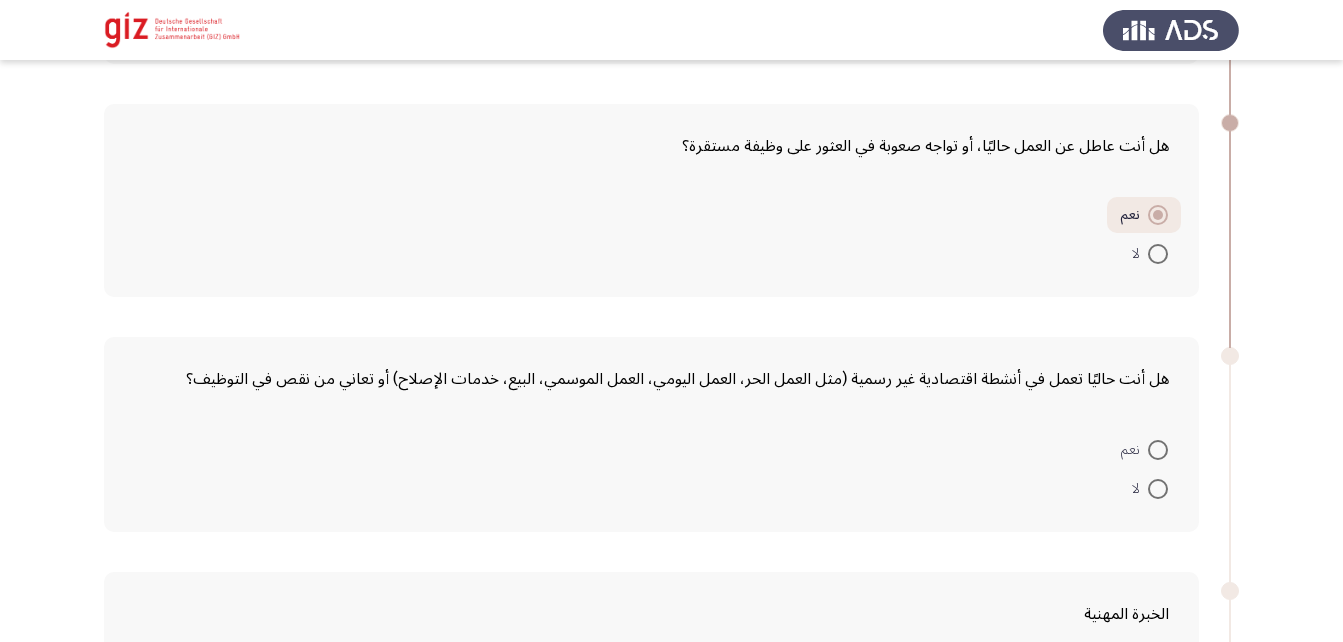 click at bounding box center [1158, 450] 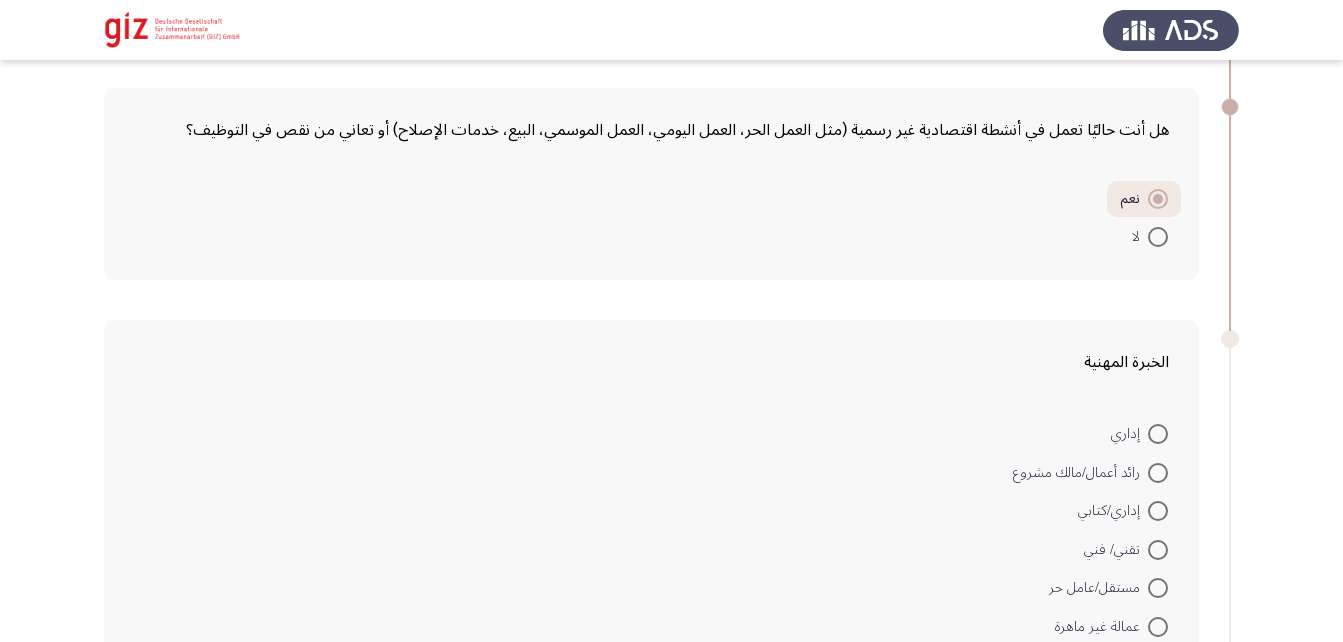scroll, scrollTop: 1346, scrollLeft: 0, axis: vertical 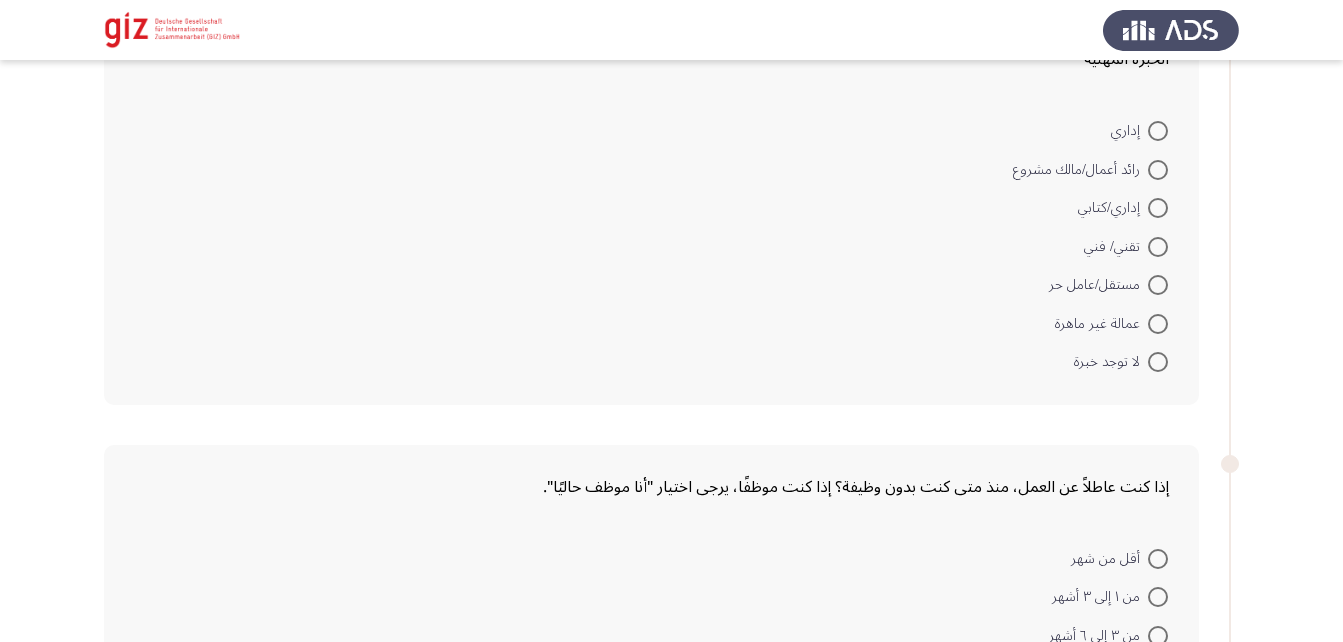 click at bounding box center (1158, 324) 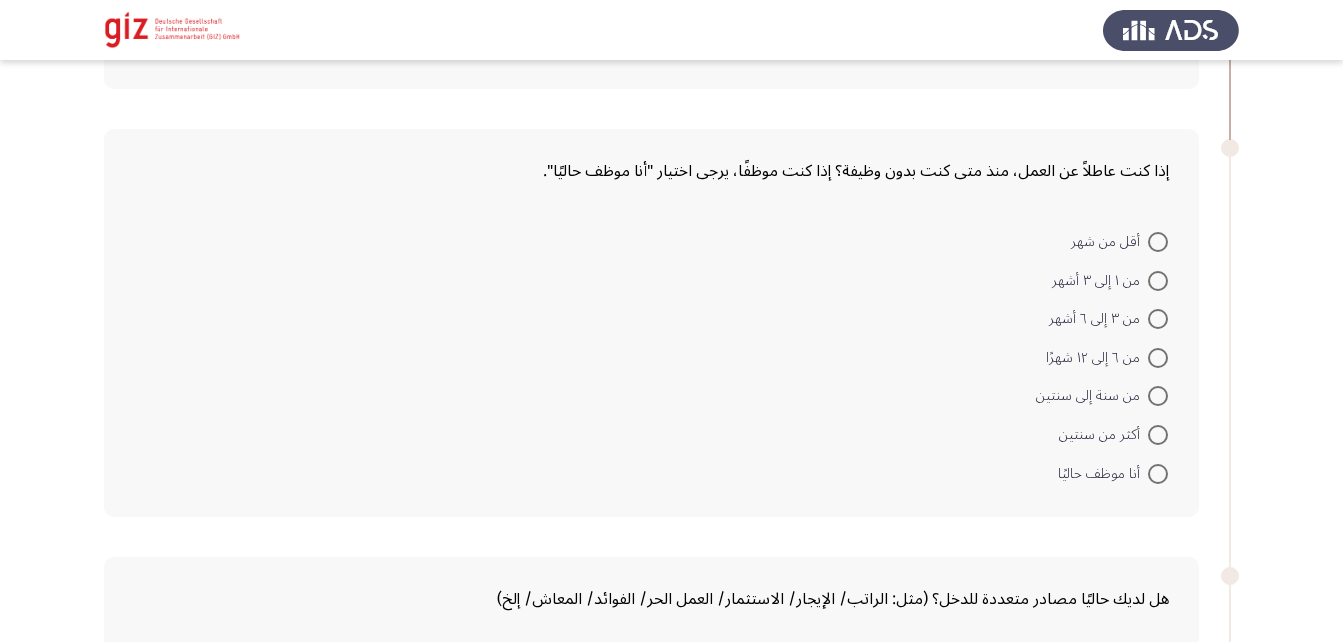 scroll, scrollTop: 1682, scrollLeft: 0, axis: vertical 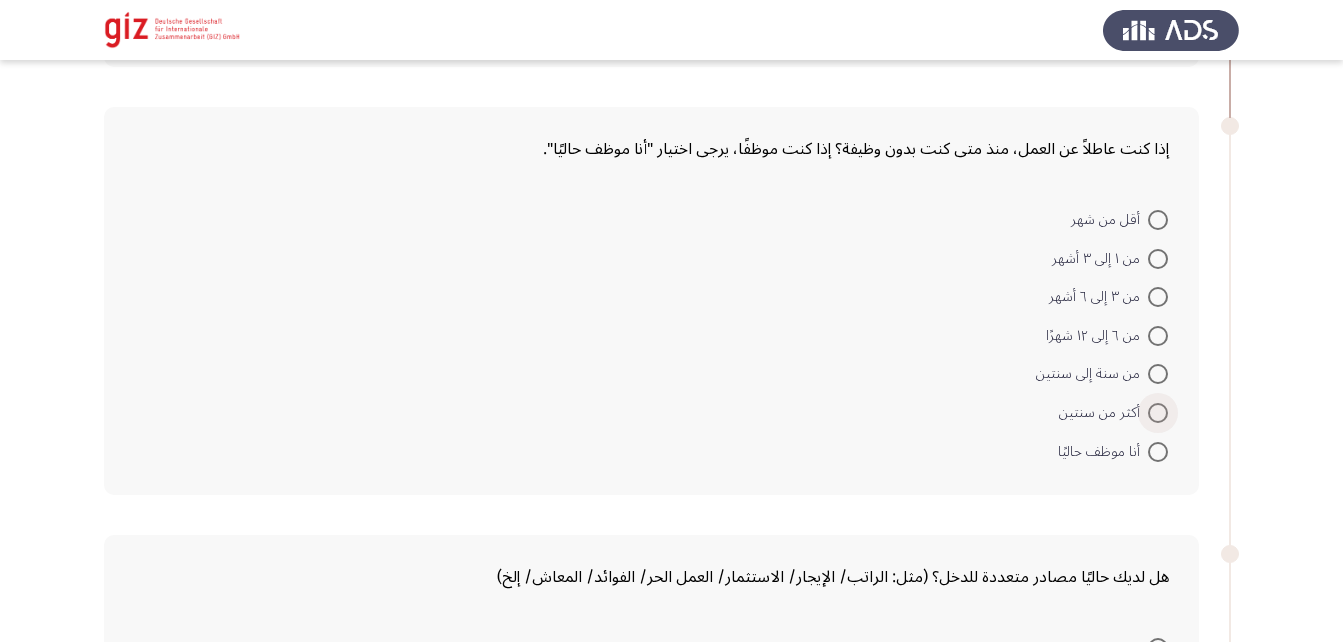 click at bounding box center (1158, 413) 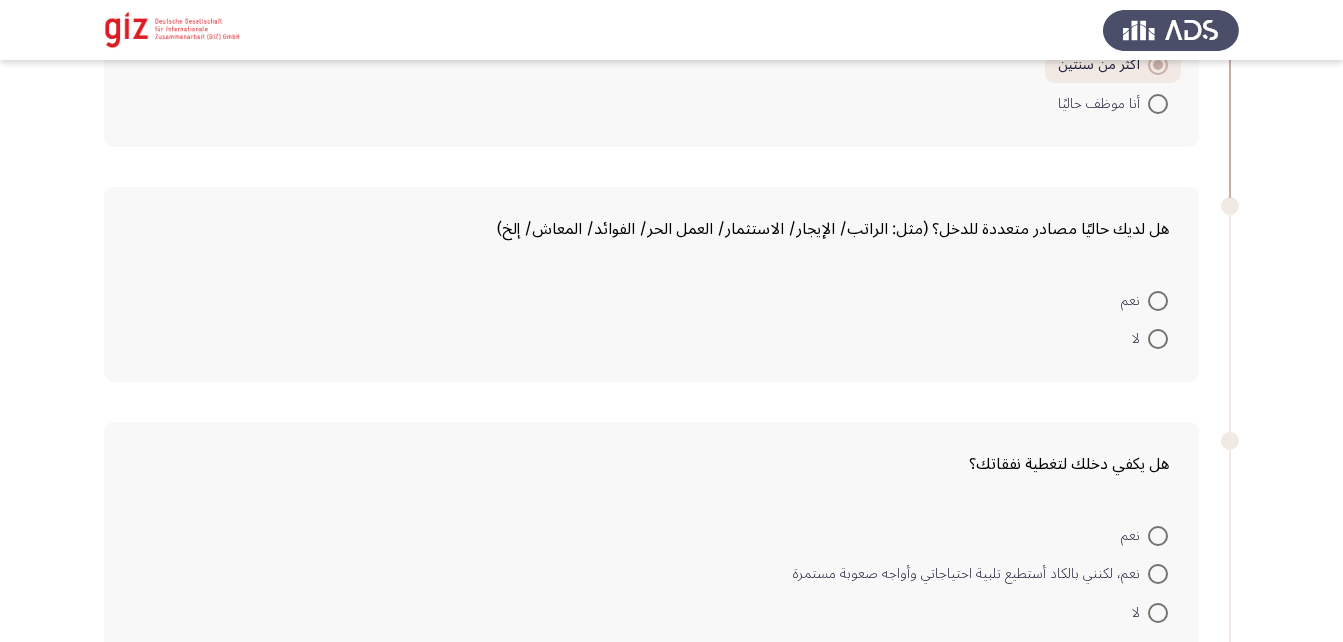 scroll, scrollTop: 2064, scrollLeft: 0, axis: vertical 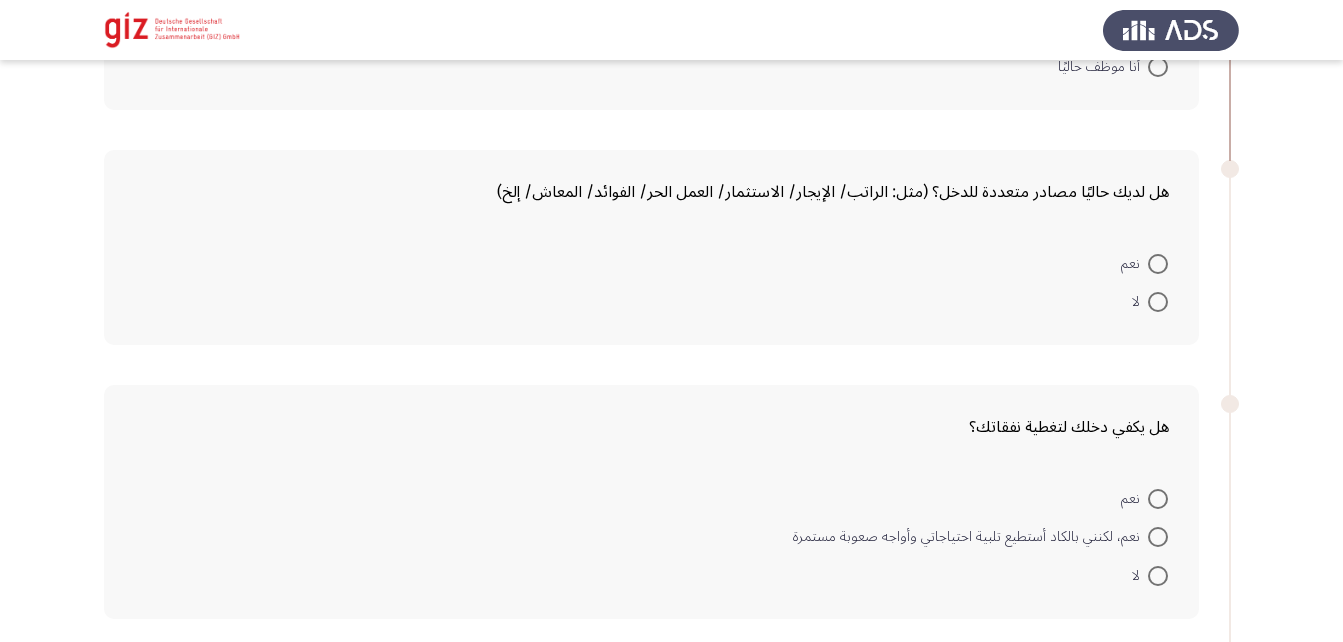 click at bounding box center [1158, 302] 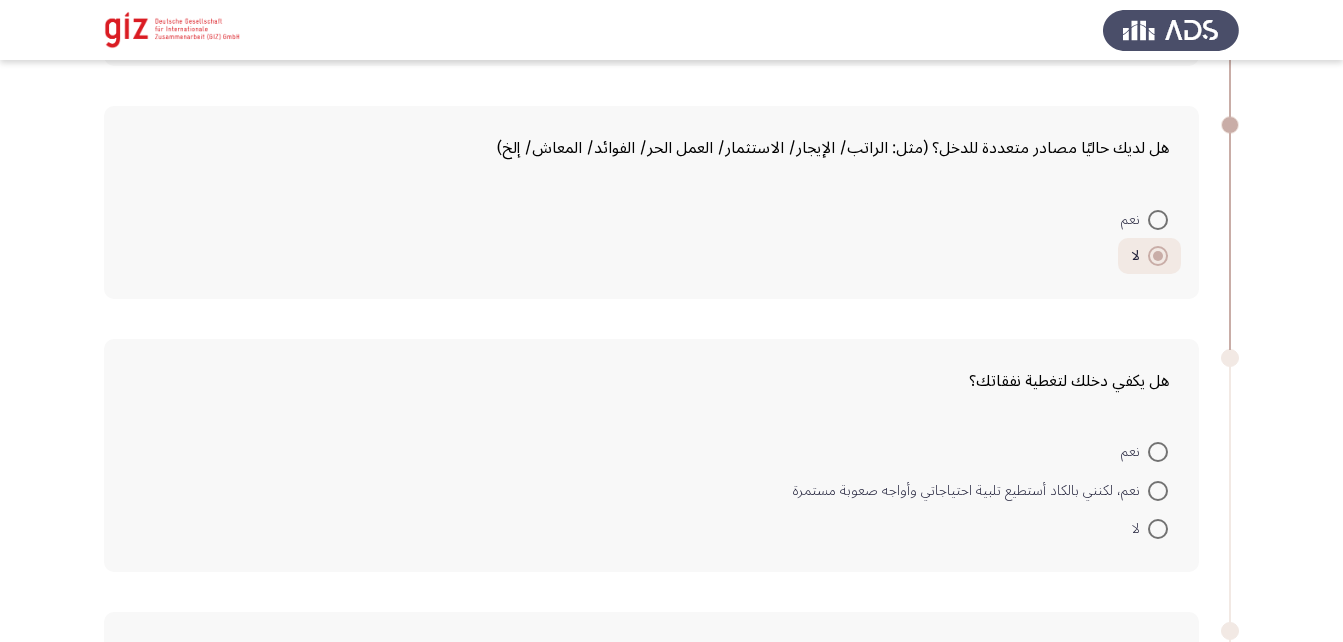 scroll, scrollTop: 2109, scrollLeft: 0, axis: vertical 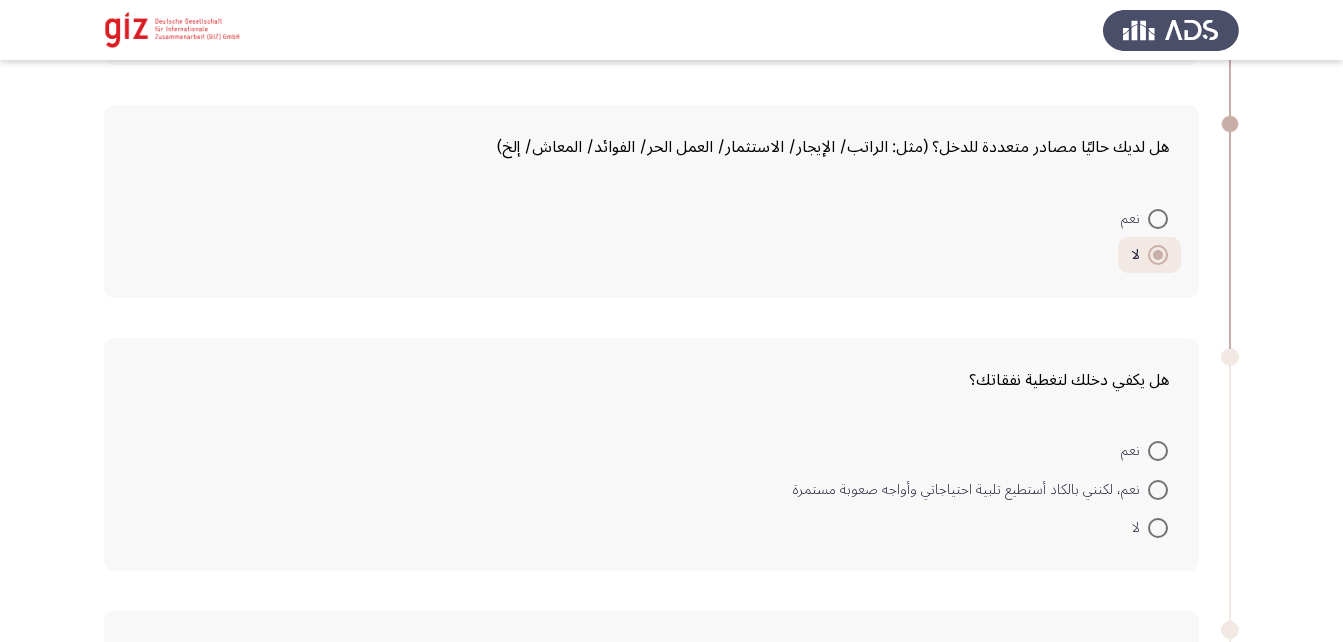 click at bounding box center (1158, 528) 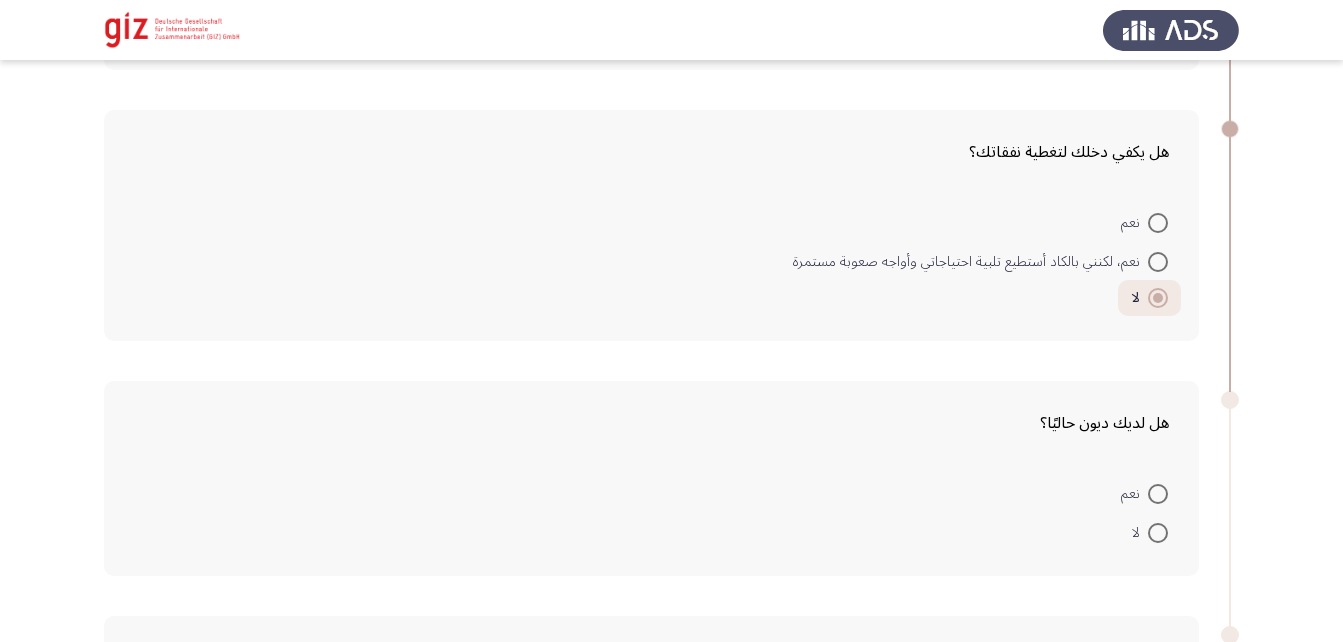 scroll, scrollTop: 2407, scrollLeft: 0, axis: vertical 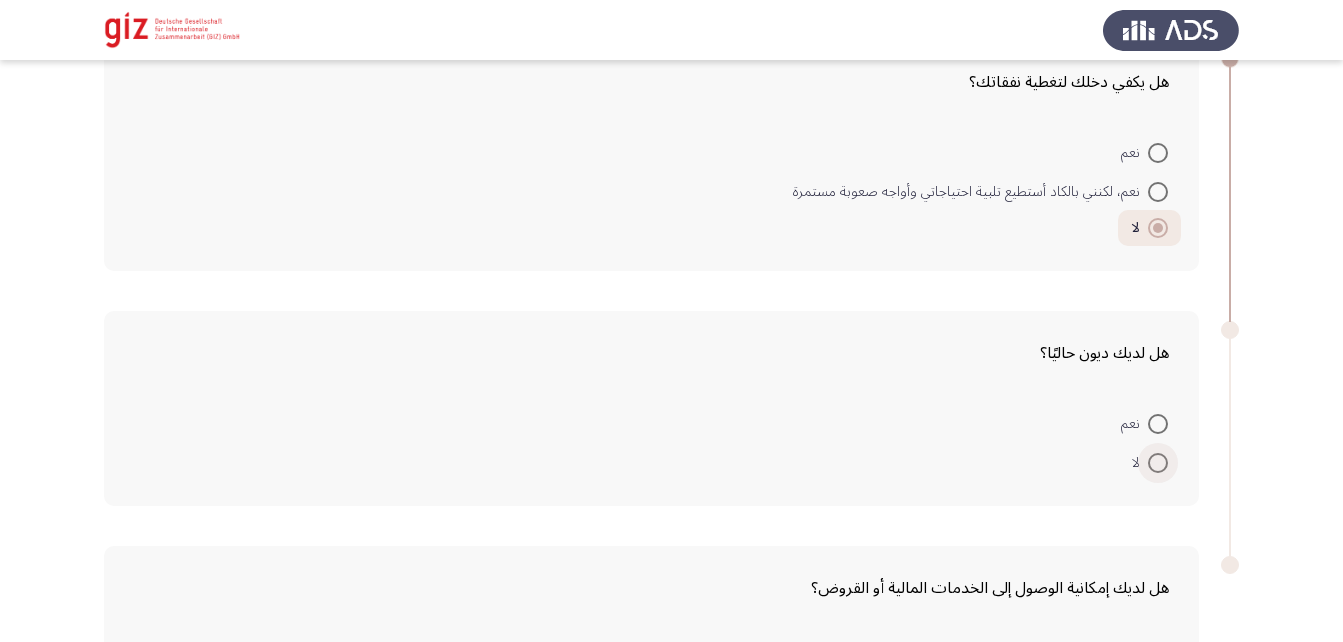 click at bounding box center [1158, 463] 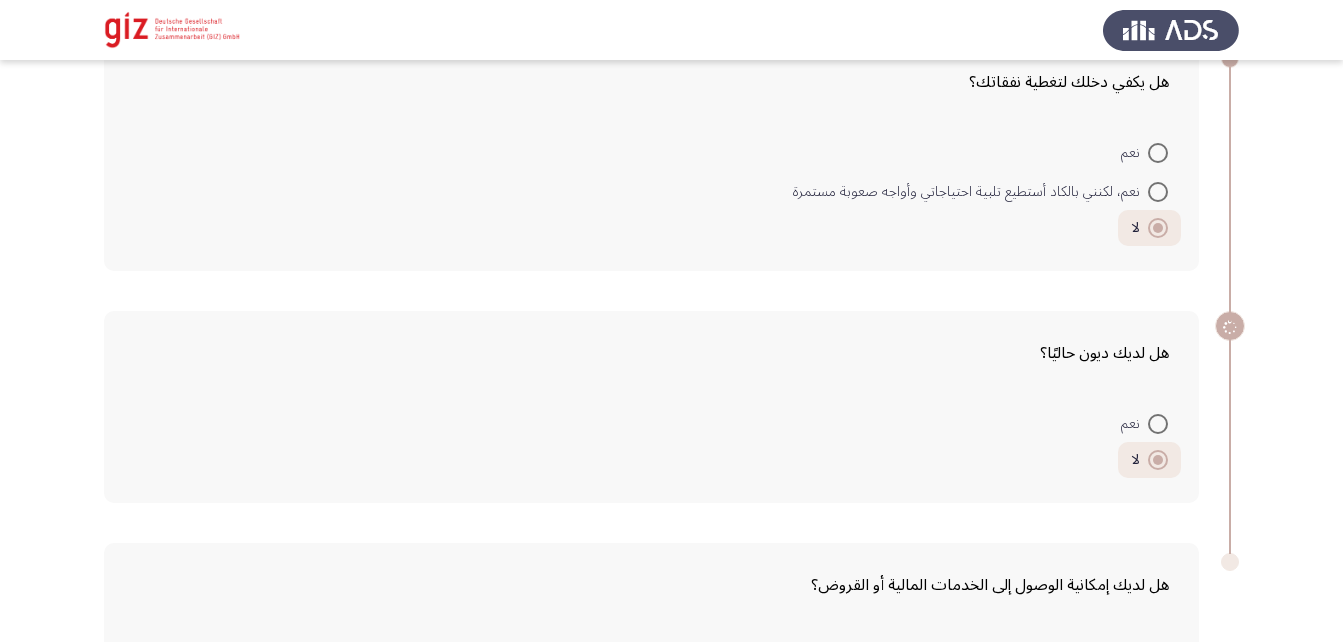 scroll, scrollTop: 2603, scrollLeft: 0, axis: vertical 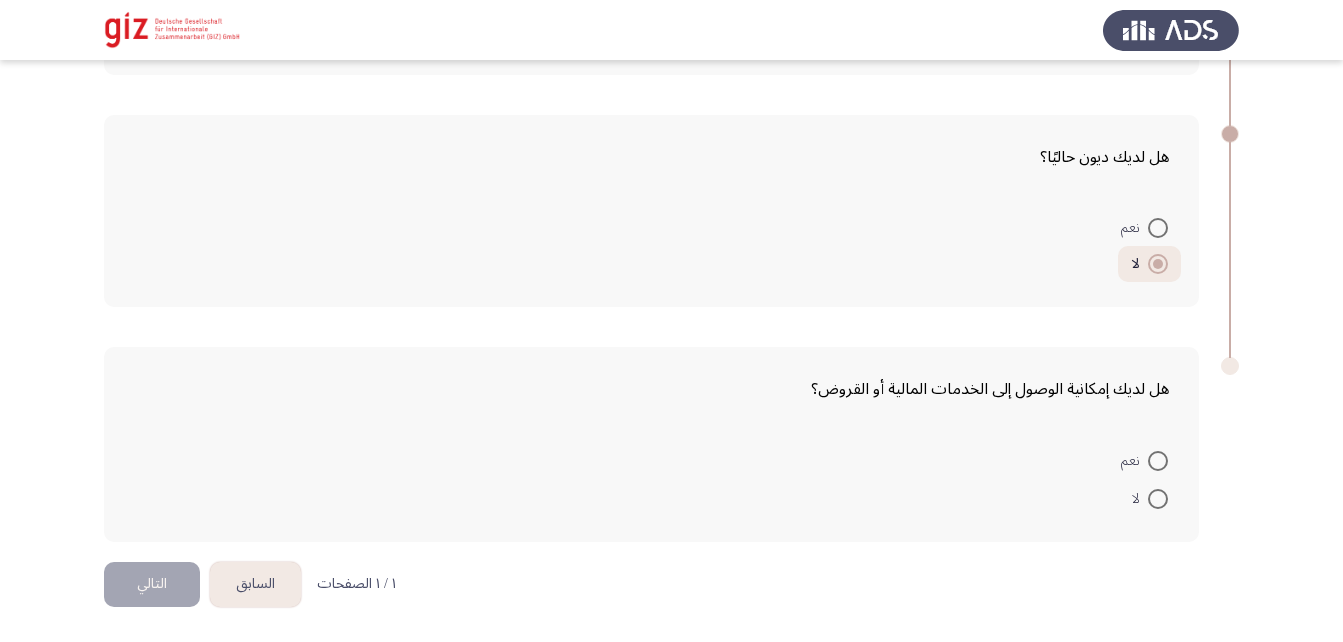 click at bounding box center (1158, 499) 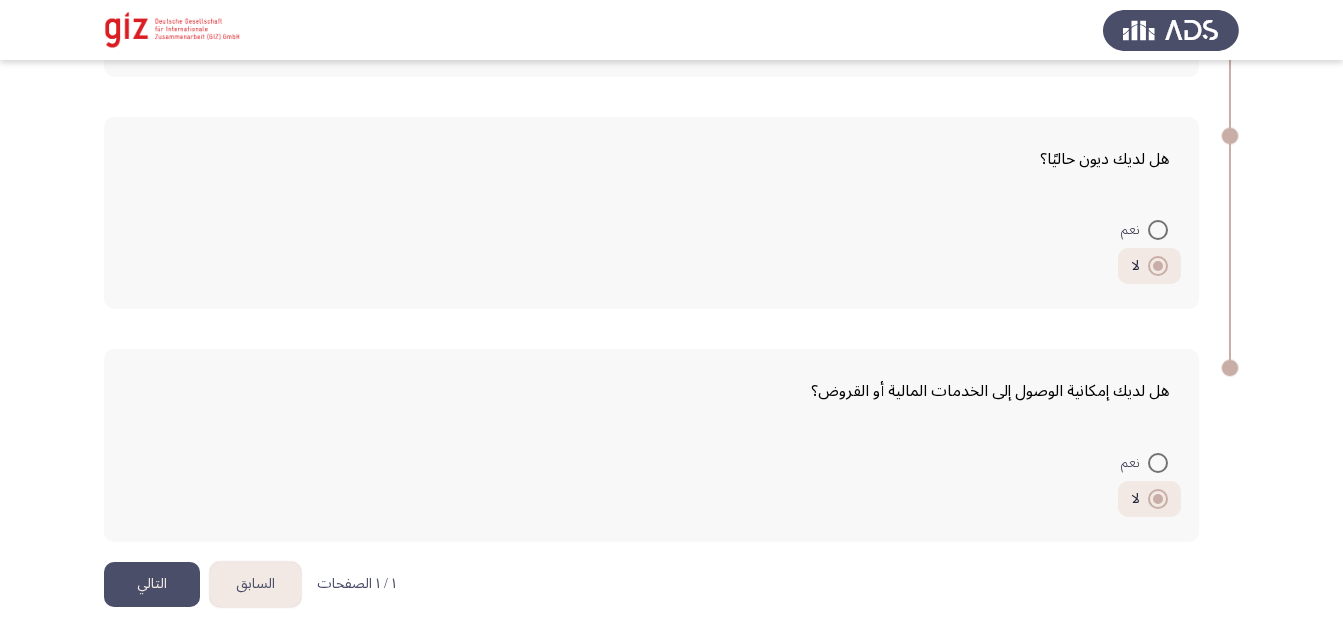 click on "التالي" 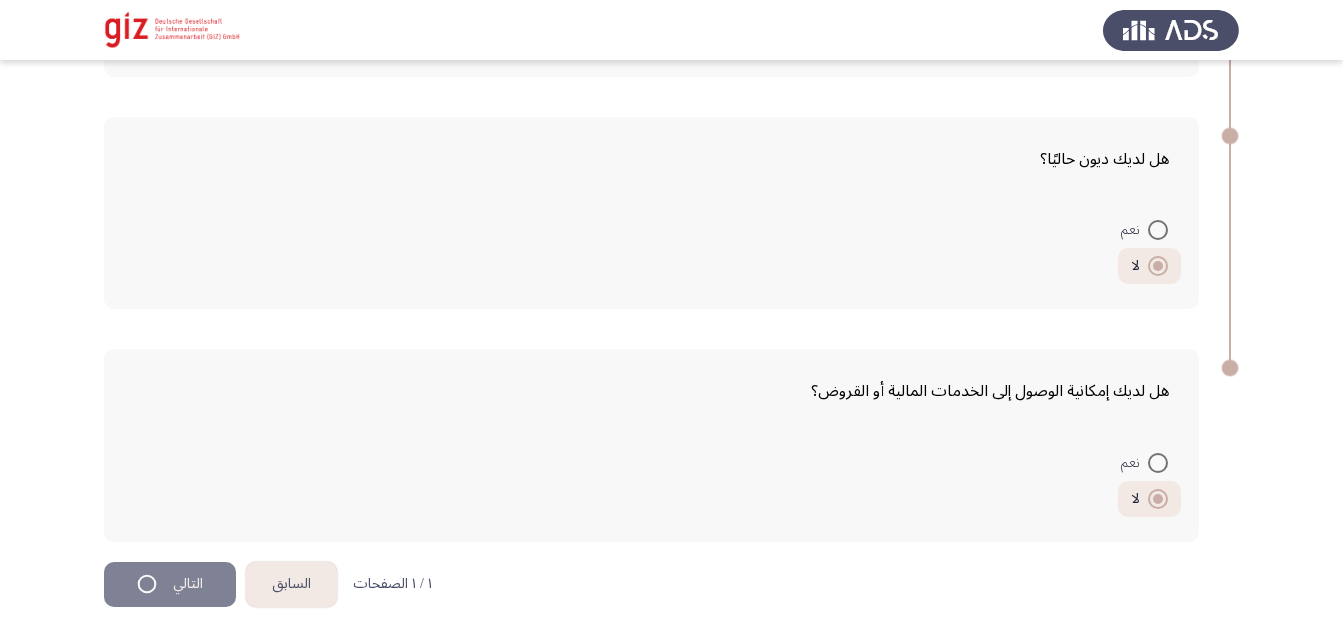 scroll, scrollTop: 0, scrollLeft: 0, axis: both 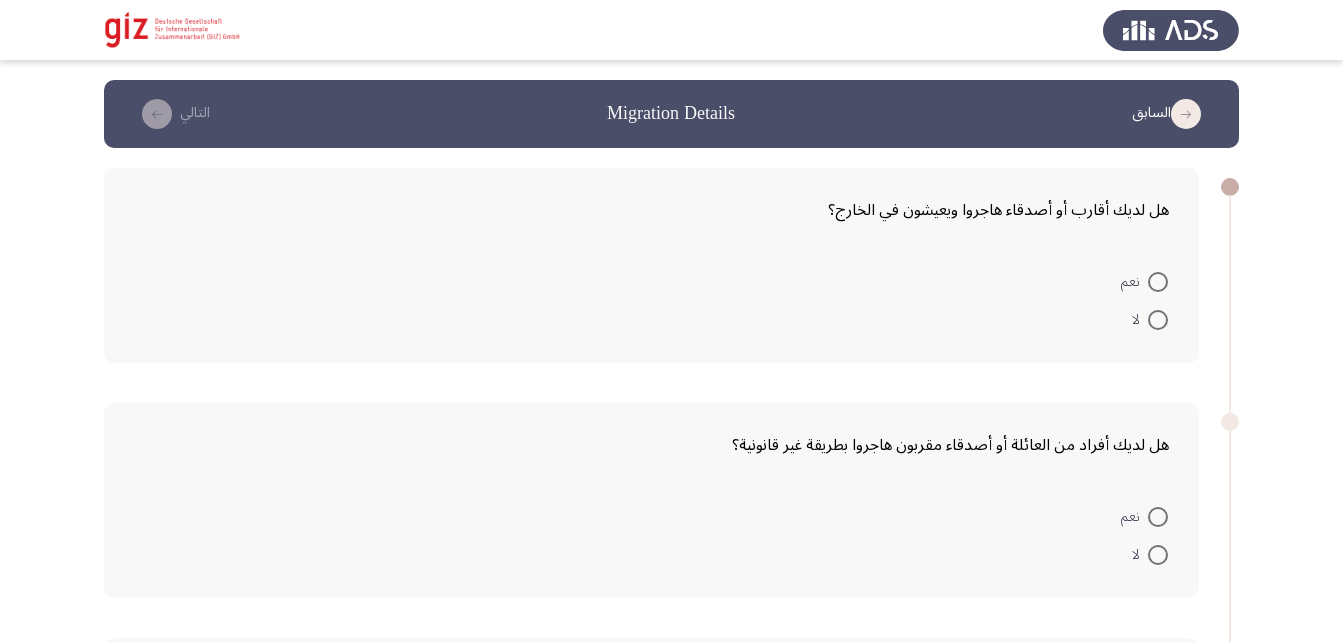 click at bounding box center (1158, 282) 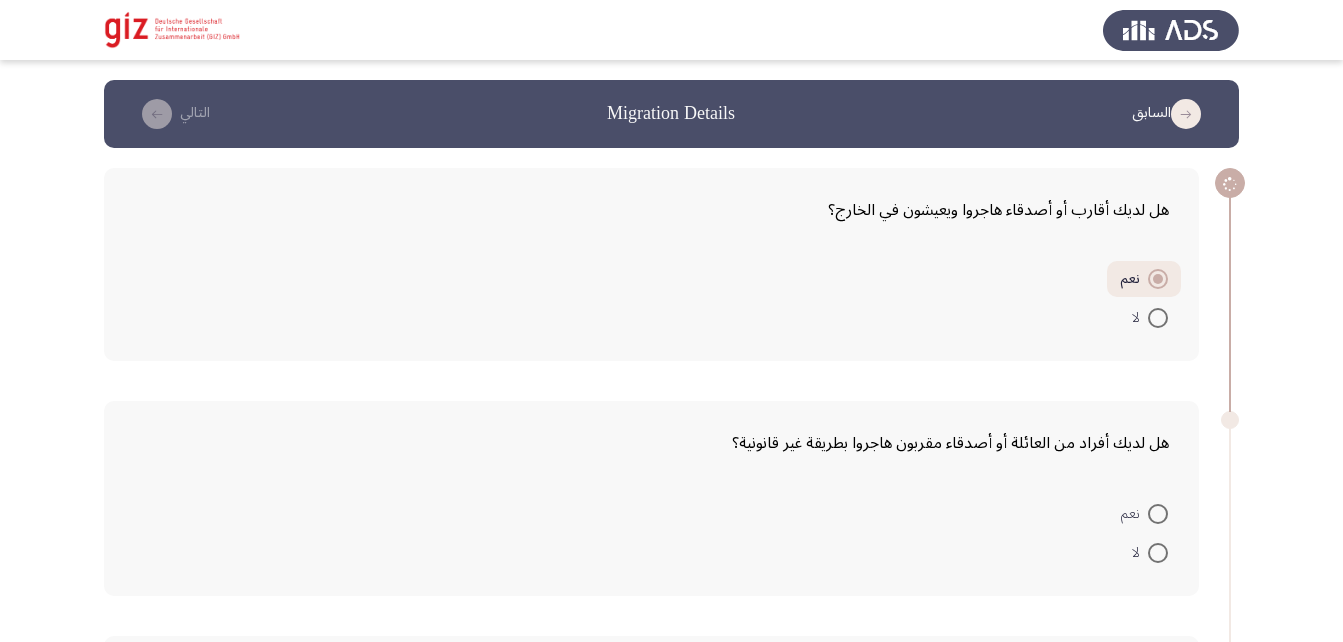 click at bounding box center (1158, 514) 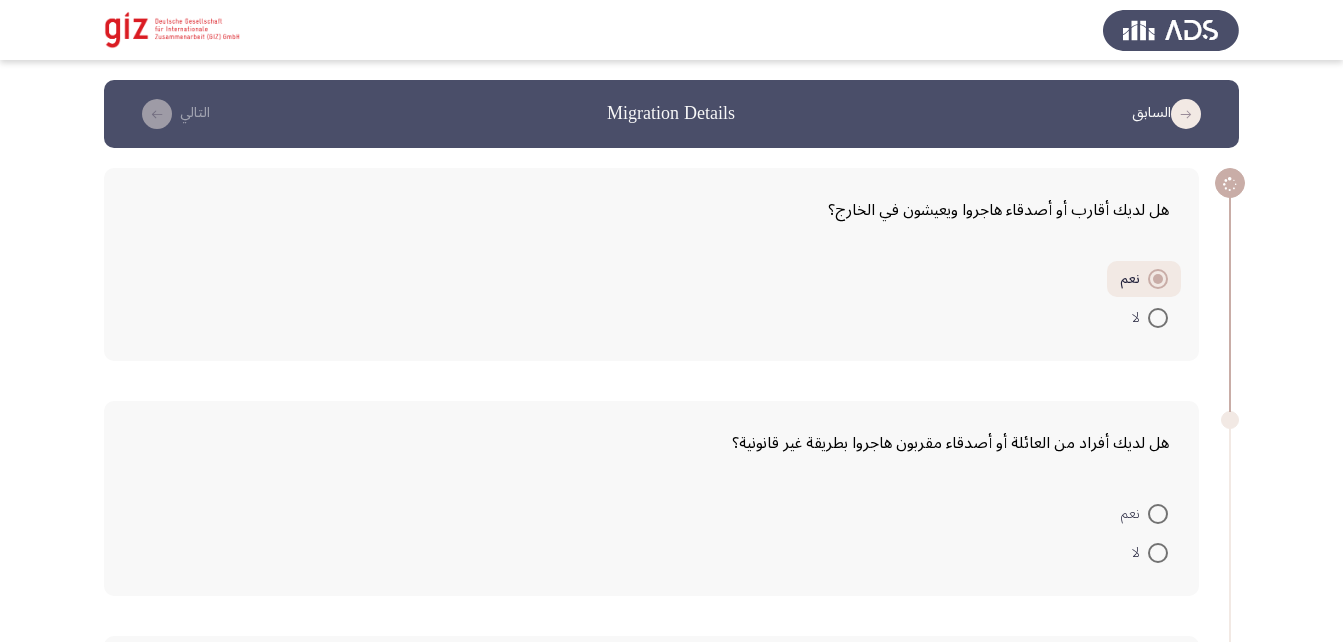 click on "نعم" at bounding box center (1158, 514) 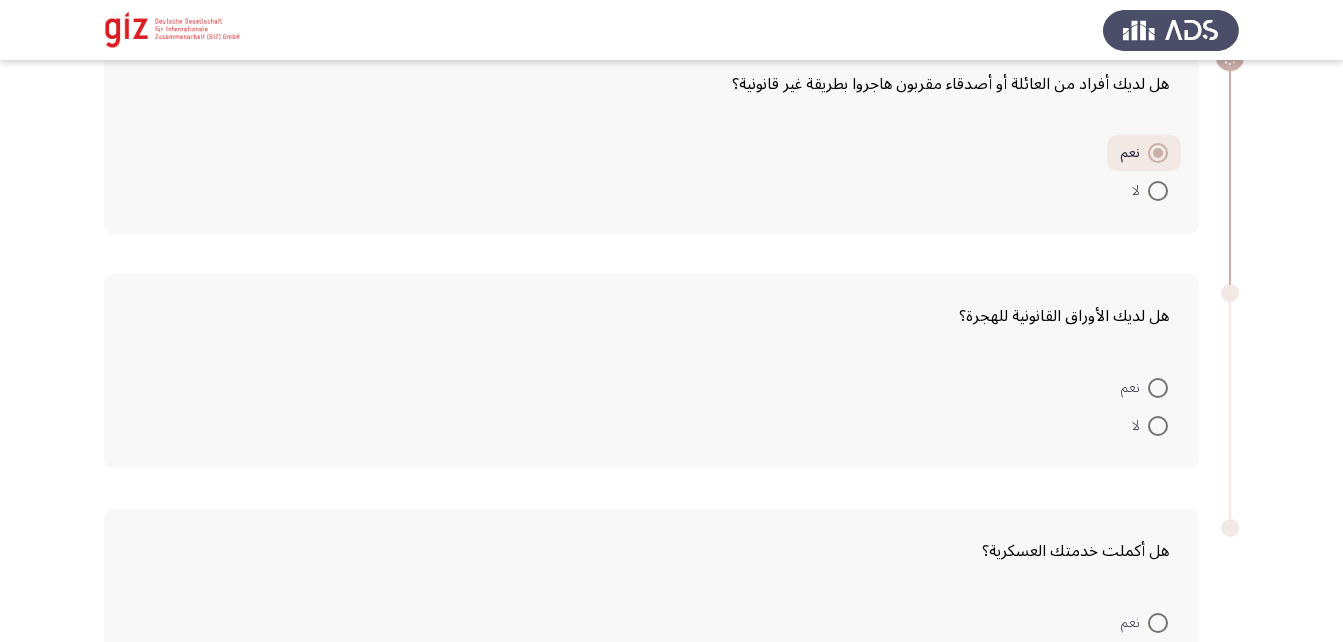 scroll, scrollTop: 360, scrollLeft: 0, axis: vertical 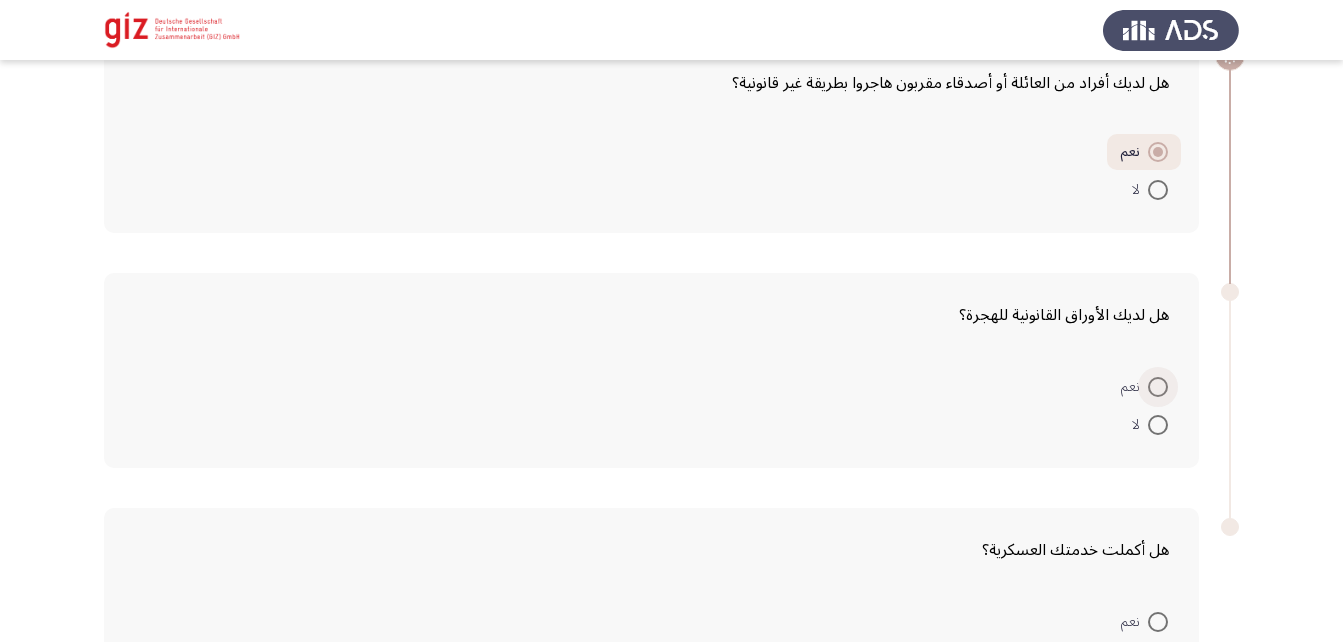 click at bounding box center [1158, 387] 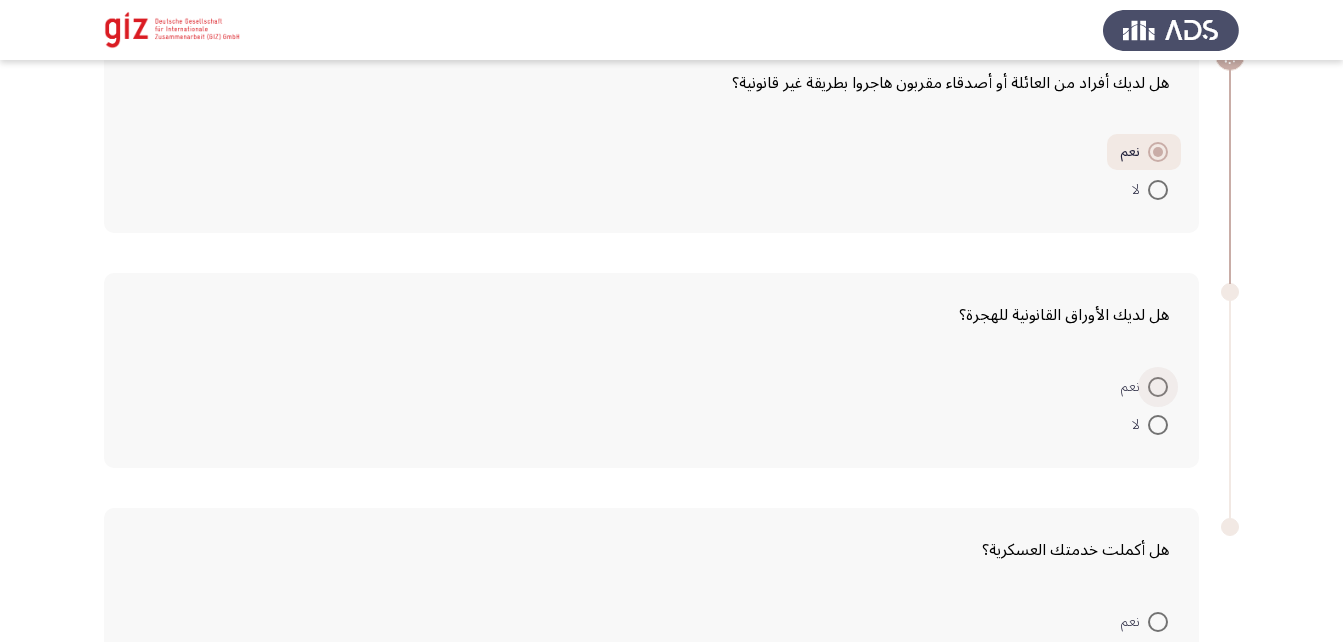 click on "نعم" at bounding box center [1158, 387] 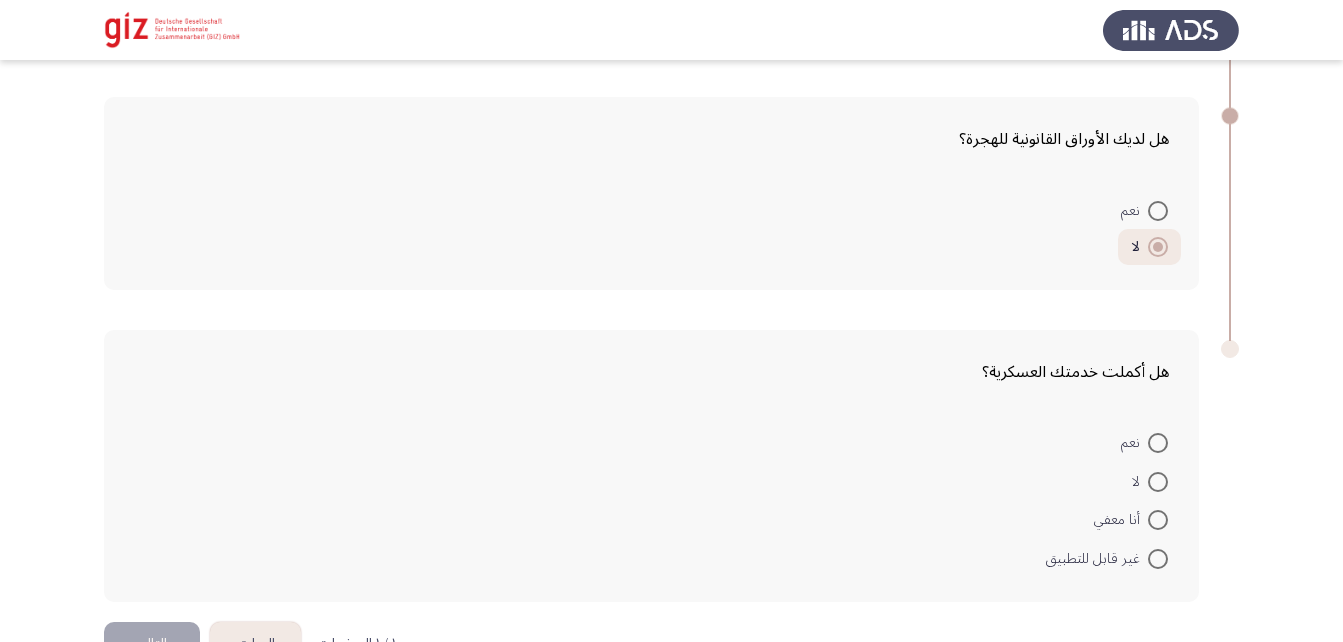 scroll, scrollTop: 539, scrollLeft: 0, axis: vertical 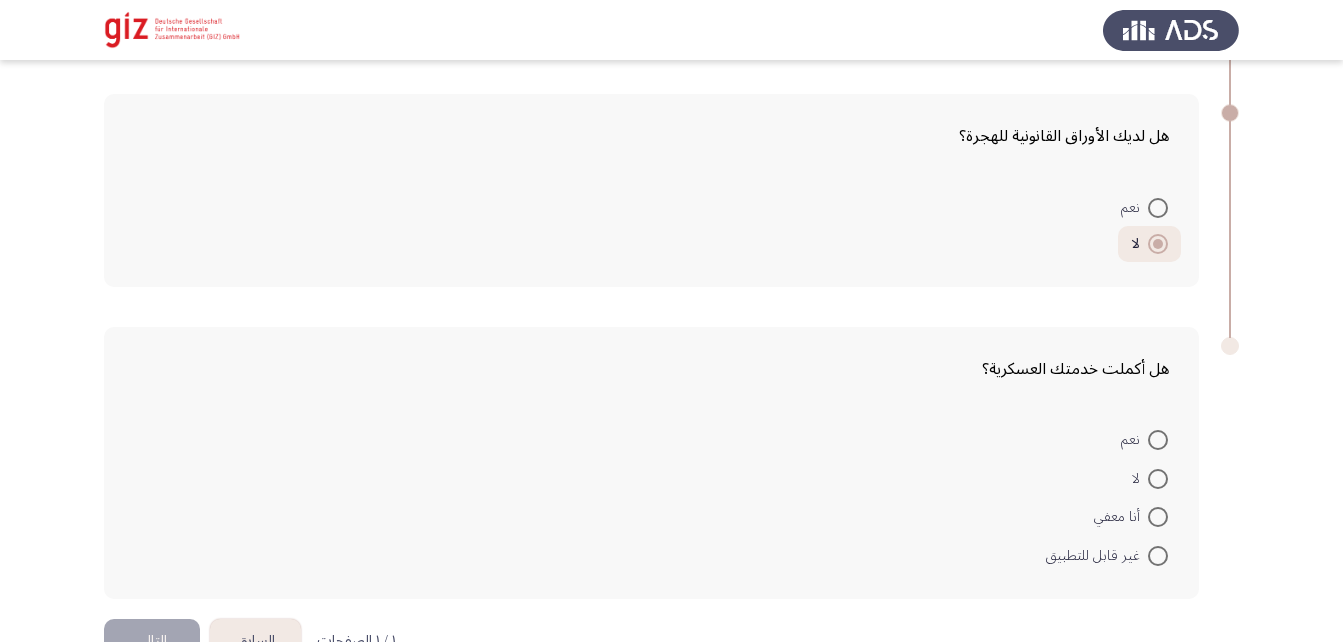 click at bounding box center (1158, 479) 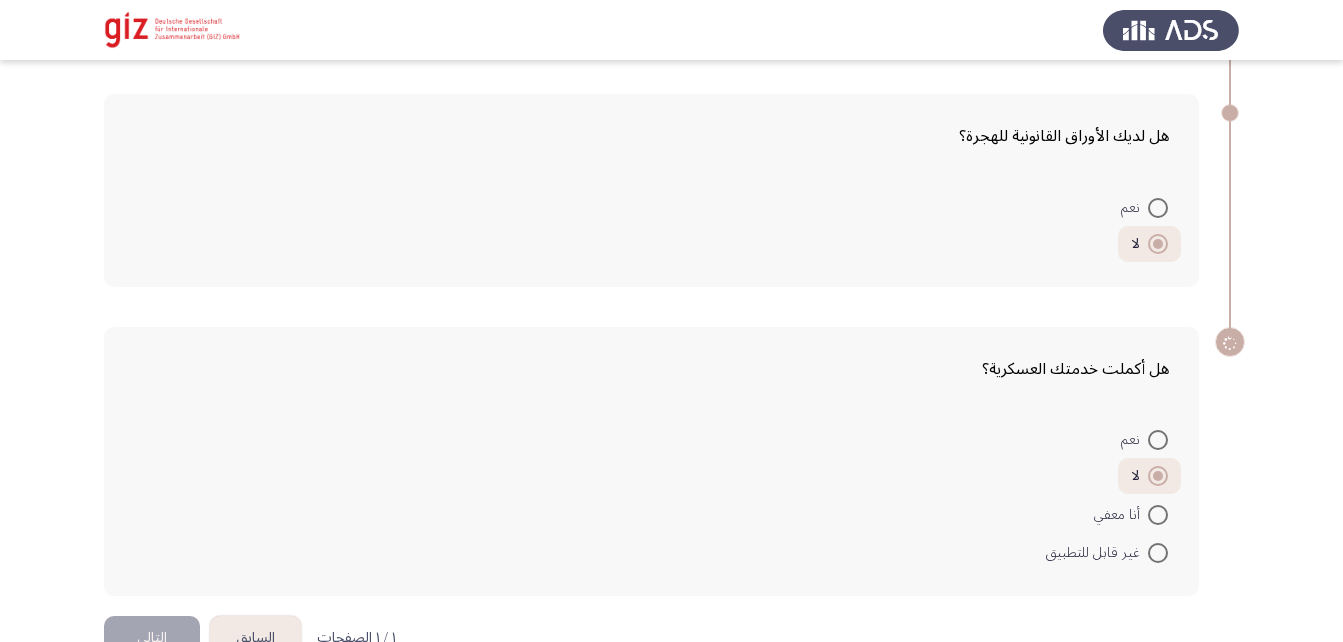 scroll, scrollTop: 593, scrollLeft: 0, axis: vertical 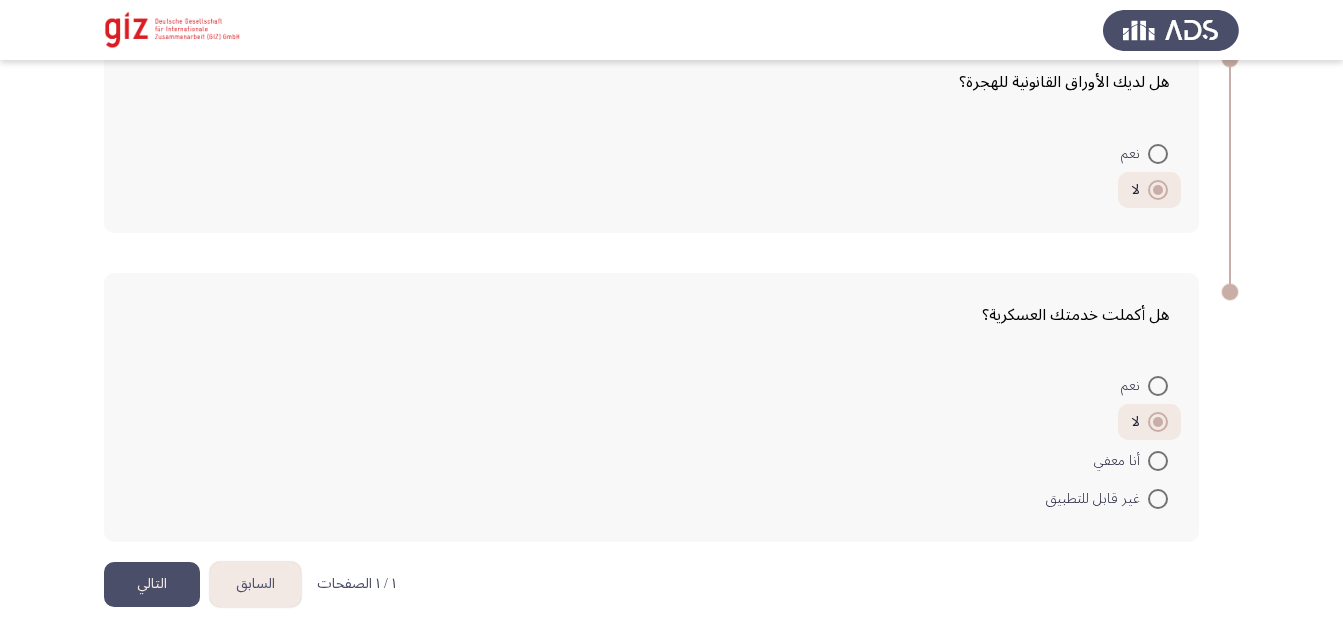 click on "التالي" 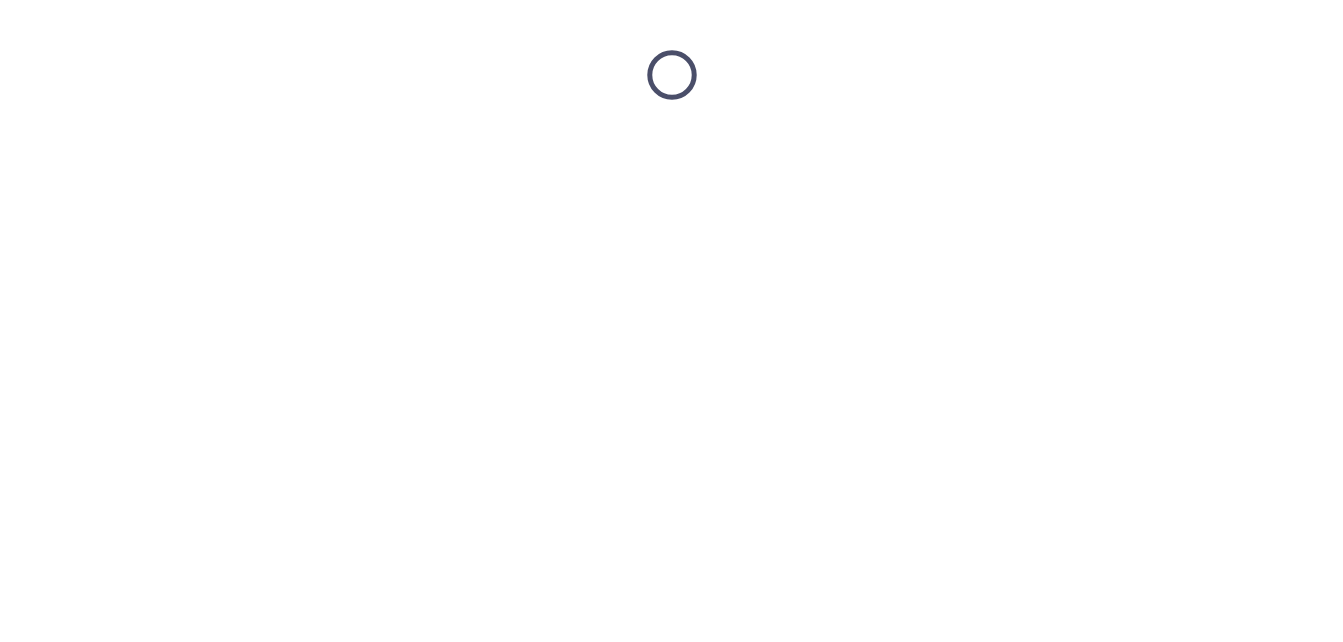 scroll, scrollTop: 0, scrollLeft: 0, axis: both 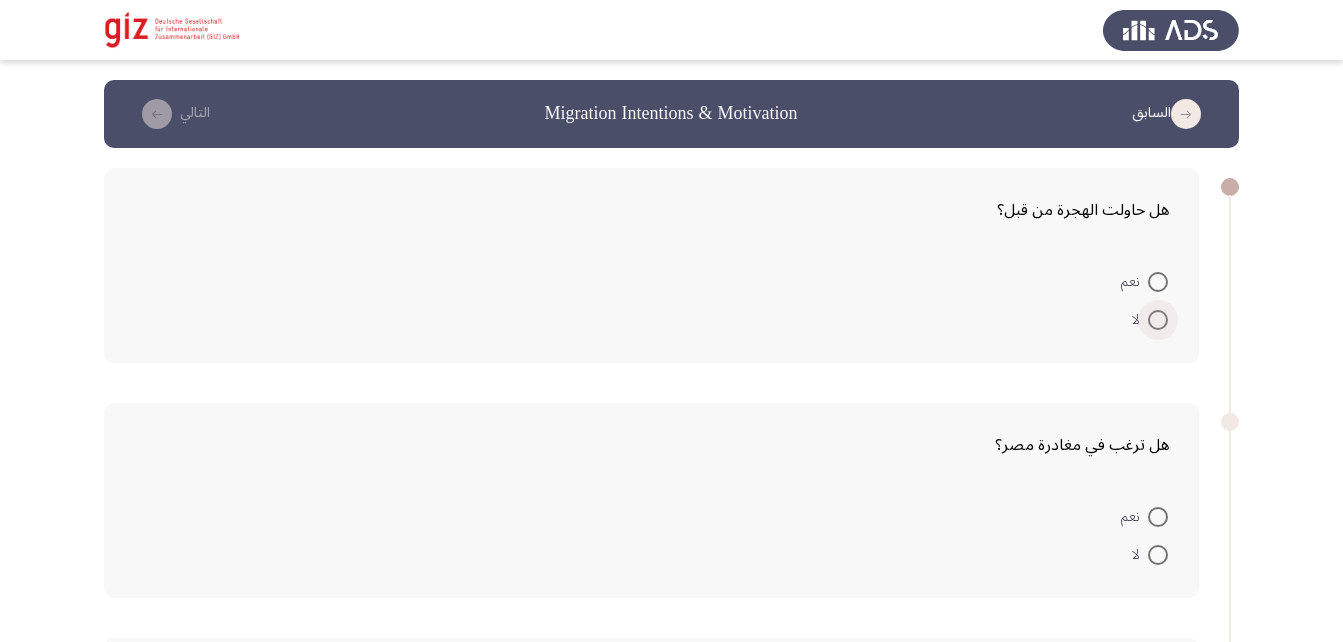 click at bounding box center (1158, 320) 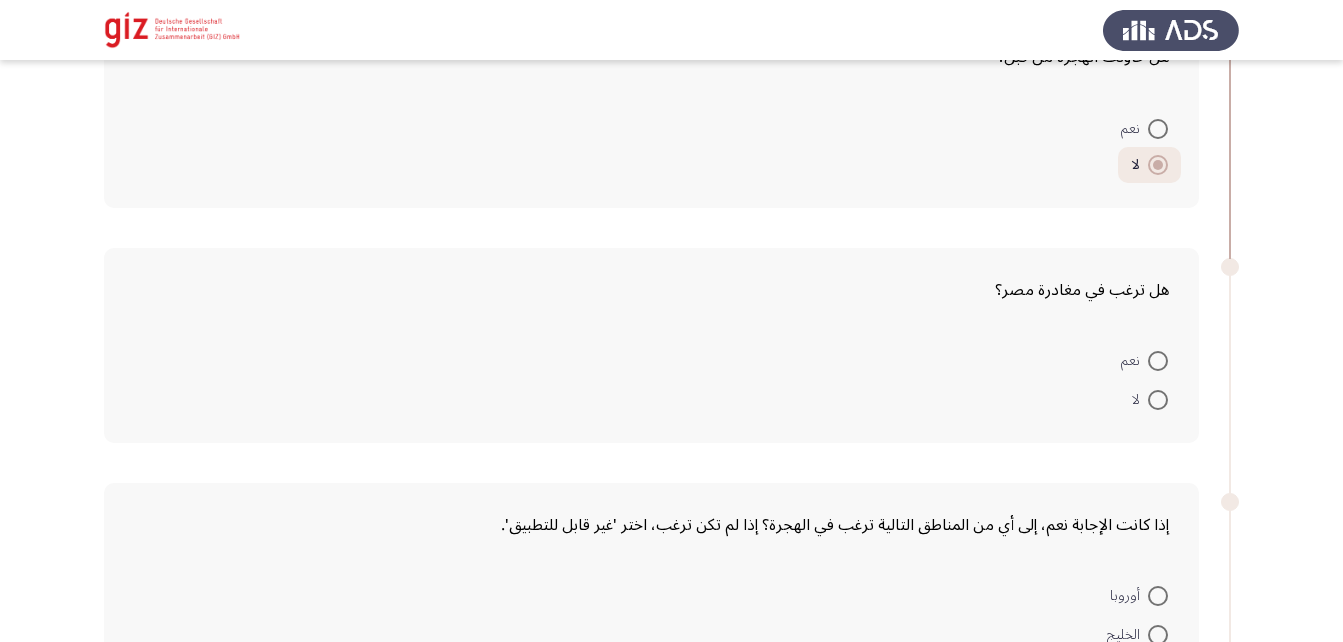 scroll, scrollTop: 156, scrollLeft: 0, axis: vertical 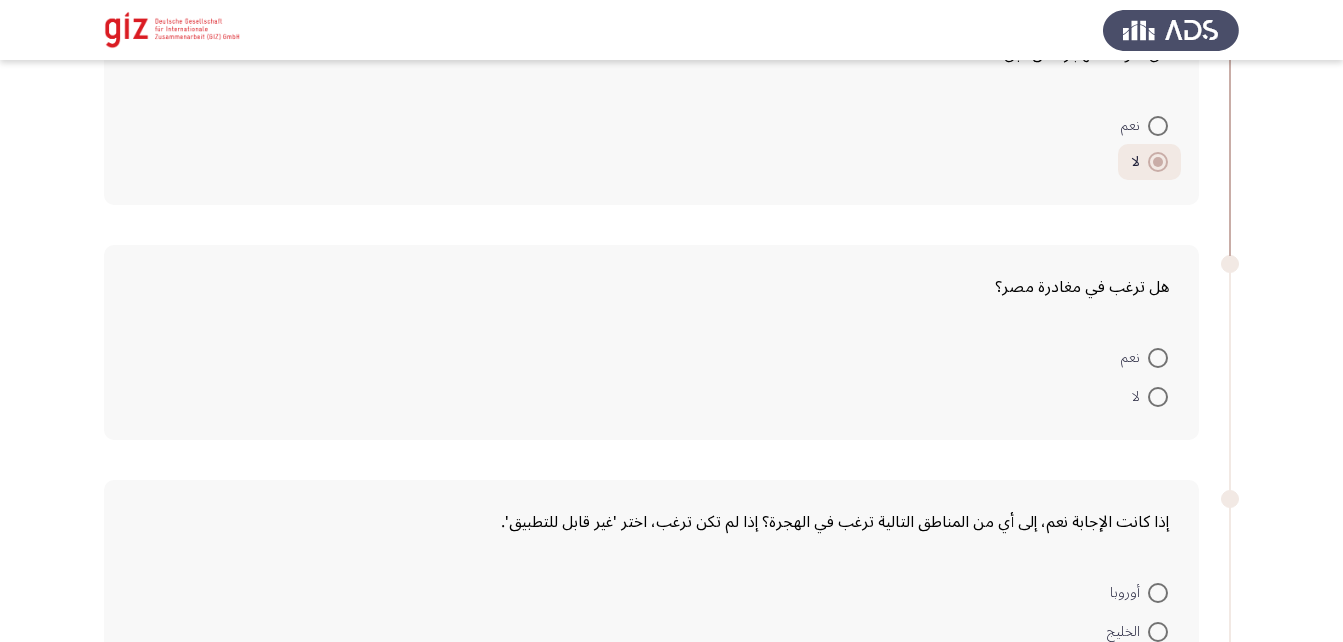 click at bounding box center (1158, 358) 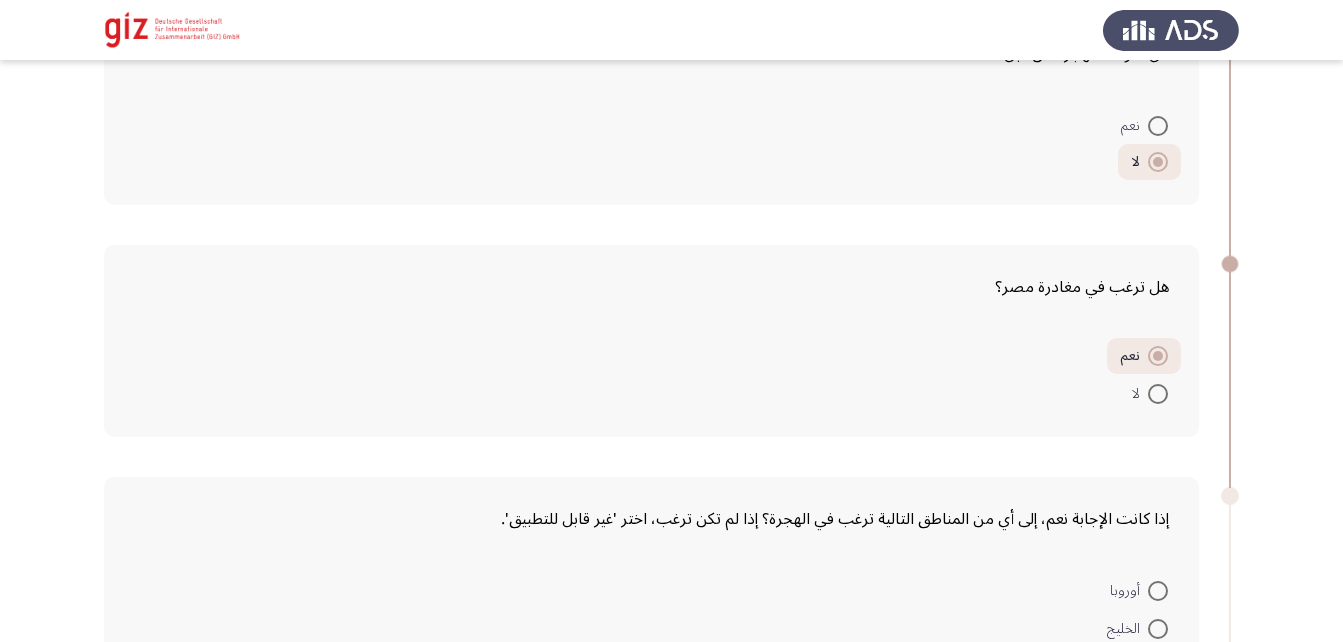 scroll, scrollTop: 389, scrollLeft: 0, axis: vertical 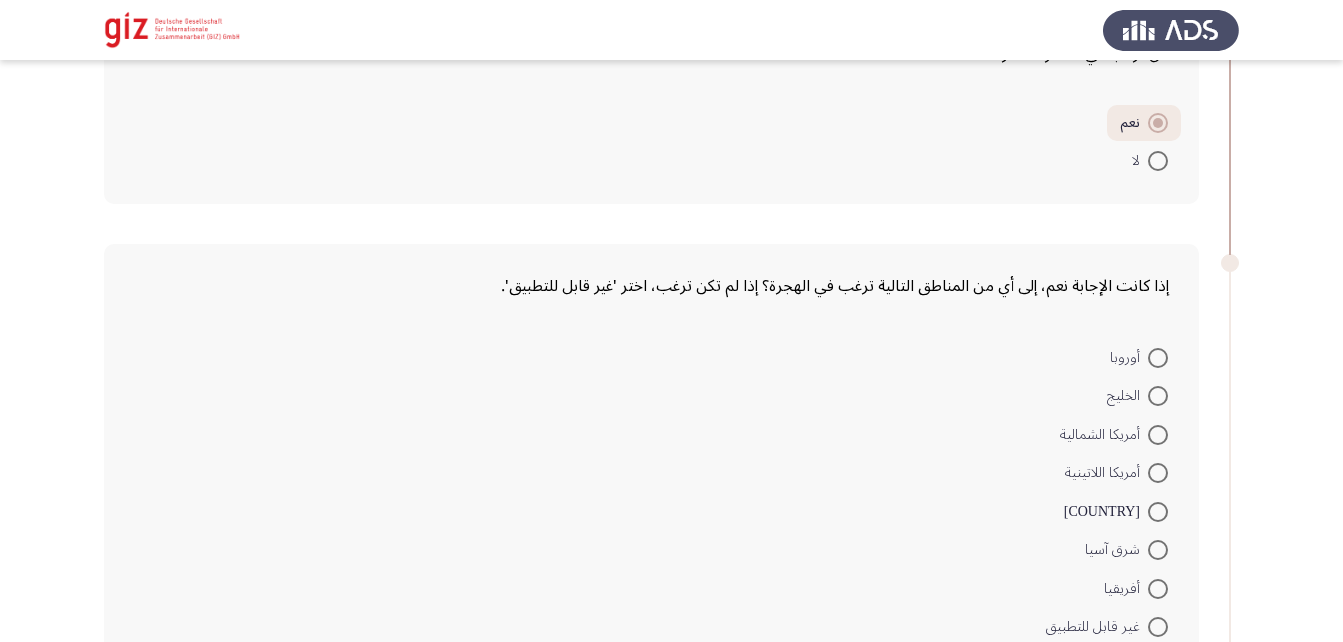 click at bounding box center (1158, 396) 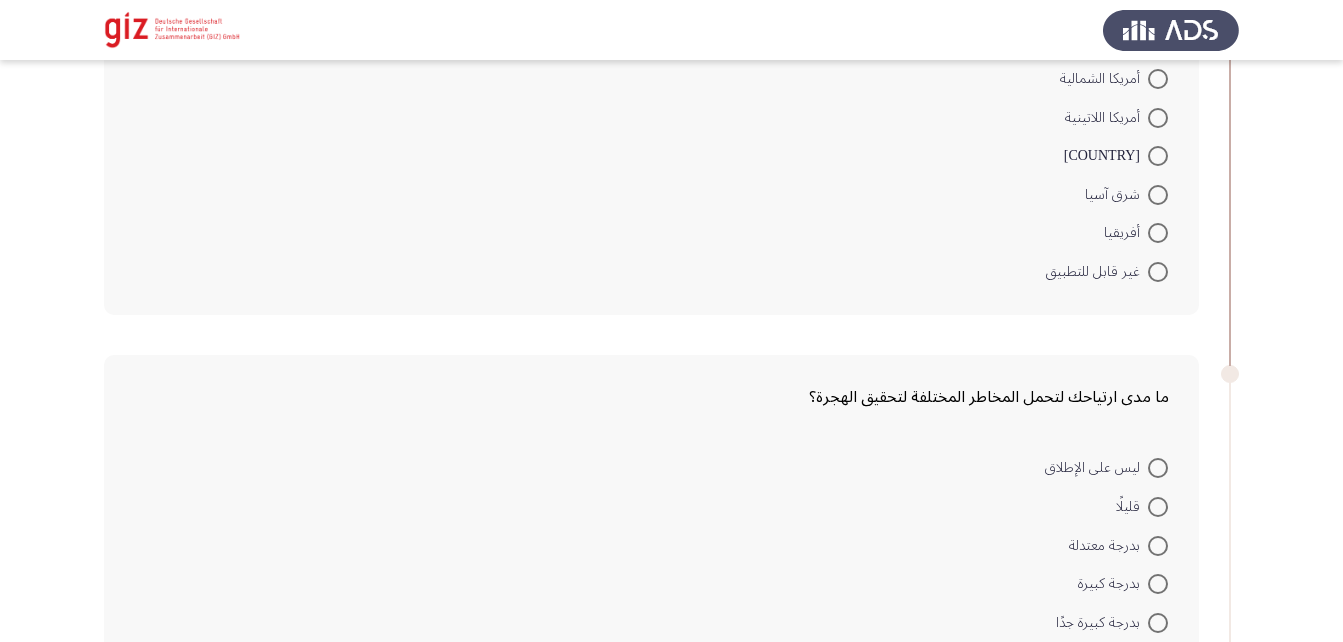 scroll, scrollTop: 894, scrollLeft: 0, axis: vertical 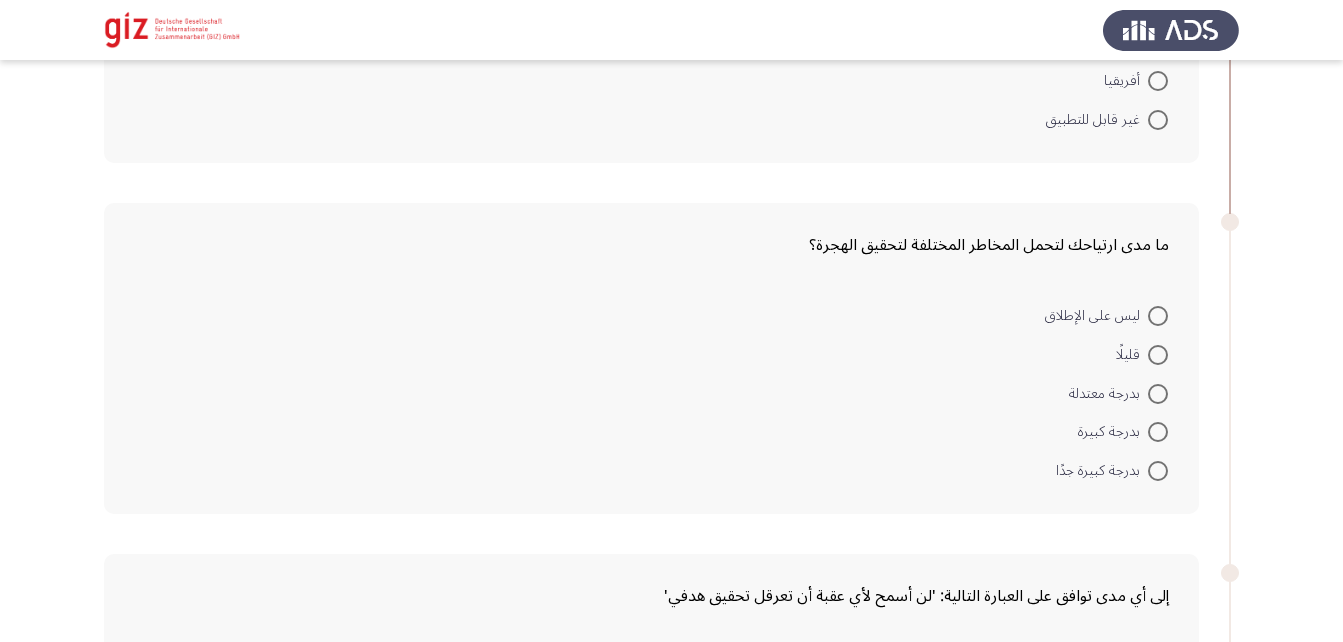 click at bounding box center [1158, 394] 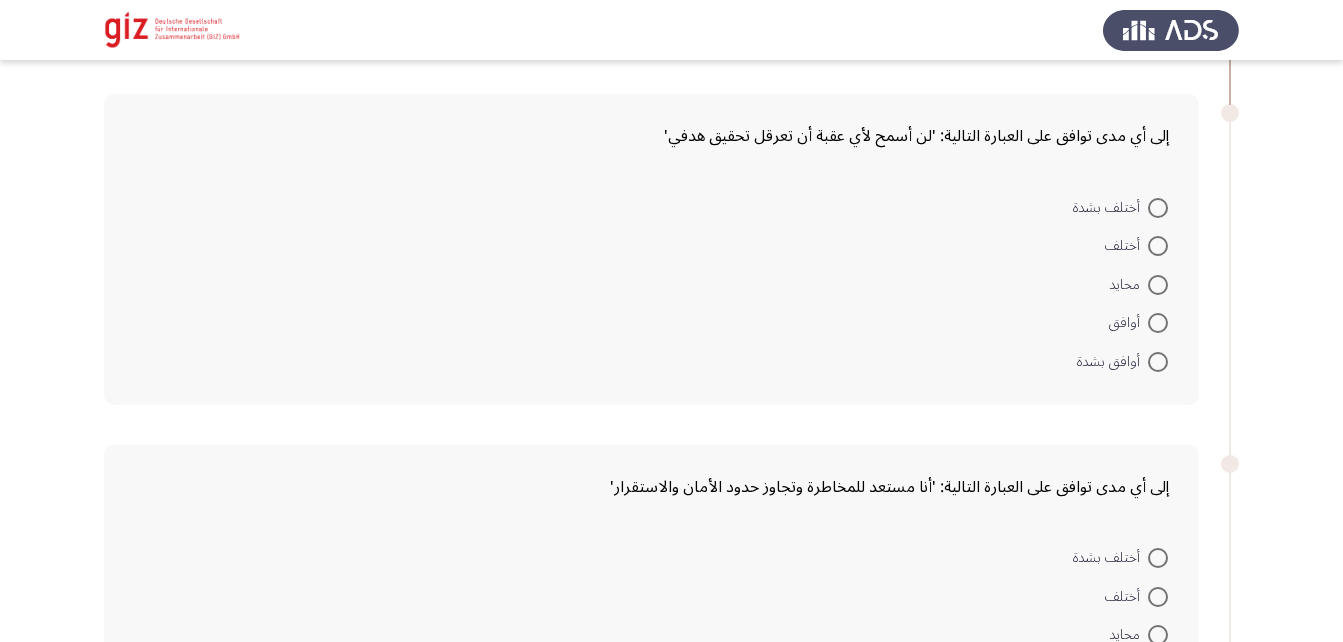 scroll, scrollTop: 1352, scrollLeft: 0, axis: vertical 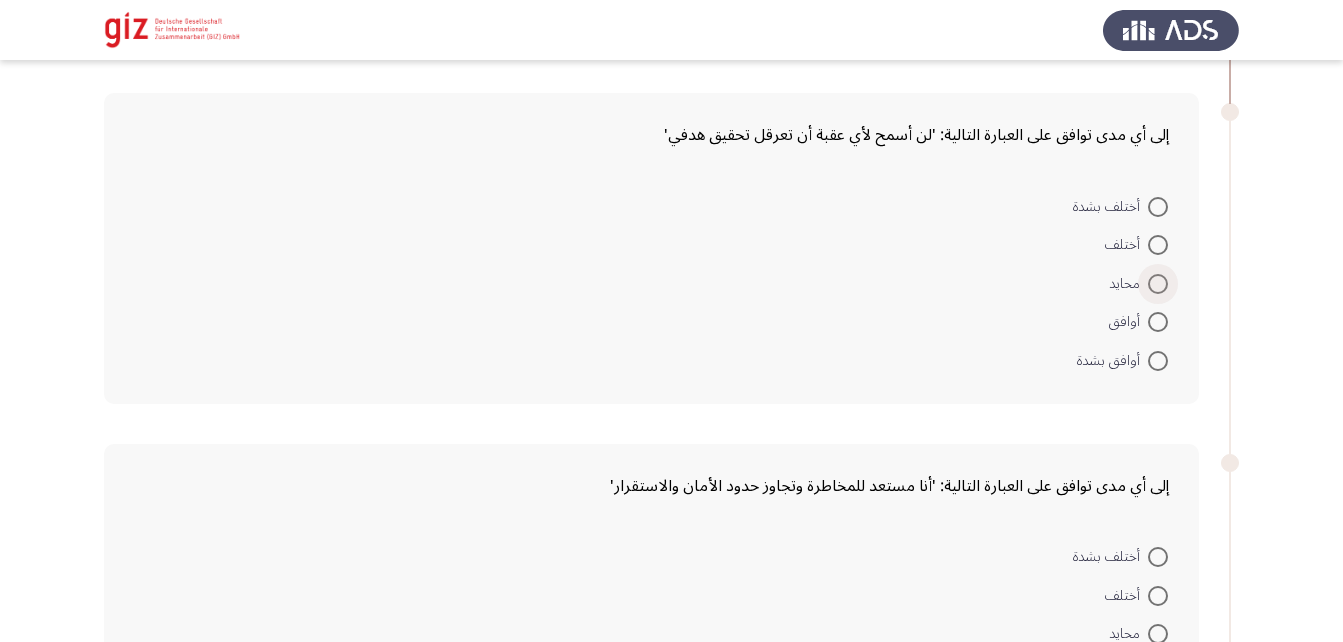 click at bounding box center (1158, 284) 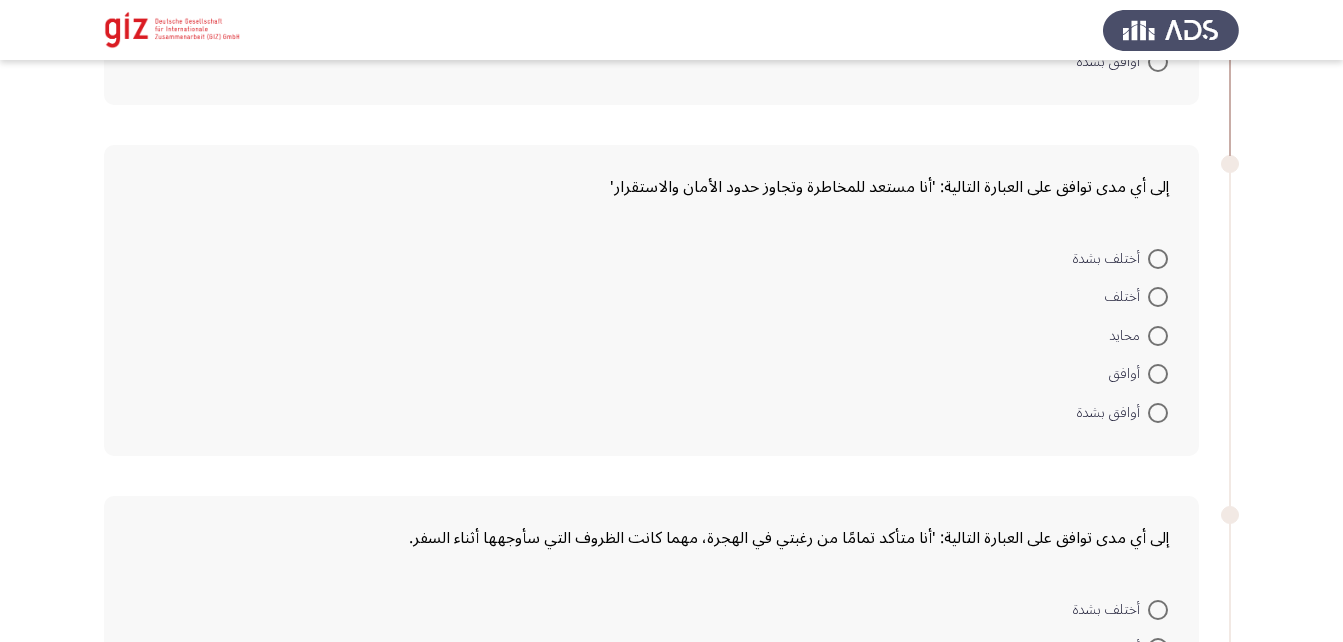 scroll, scrollTop: 1649, scrollLeft: 0, axis: vertical 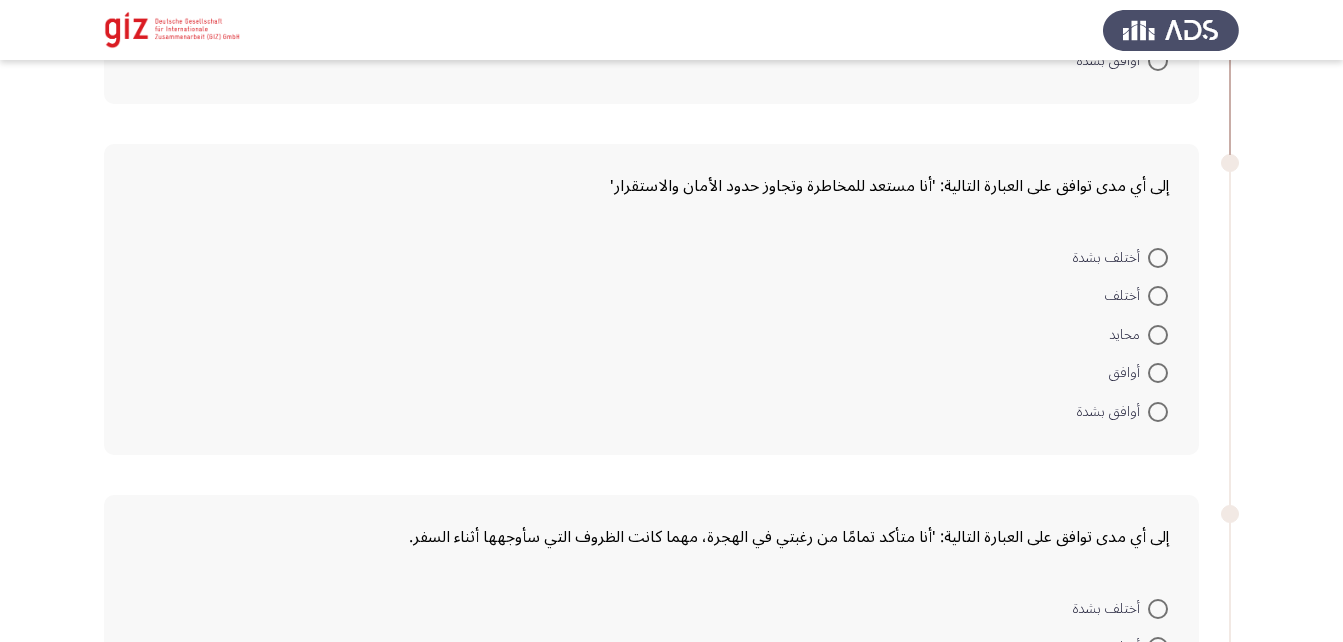 click at bounding box center (1158, 335) 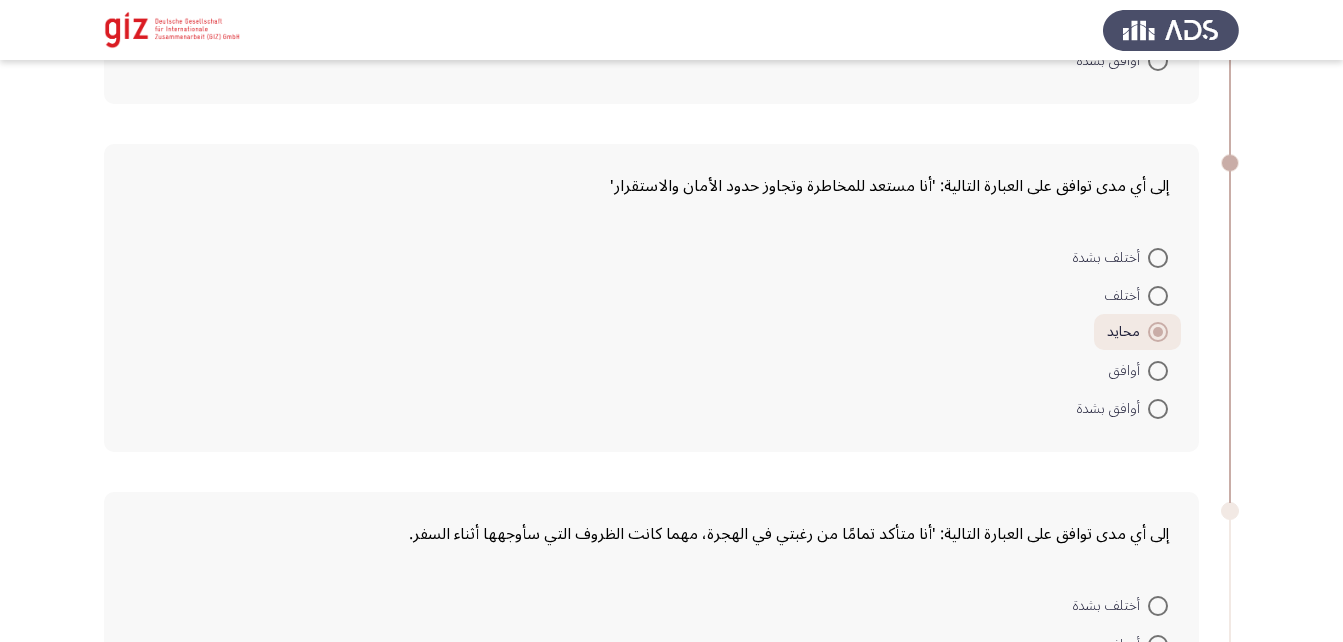 scroll, scrollTop: 1892, scrollLeft: 0, axis: vertical 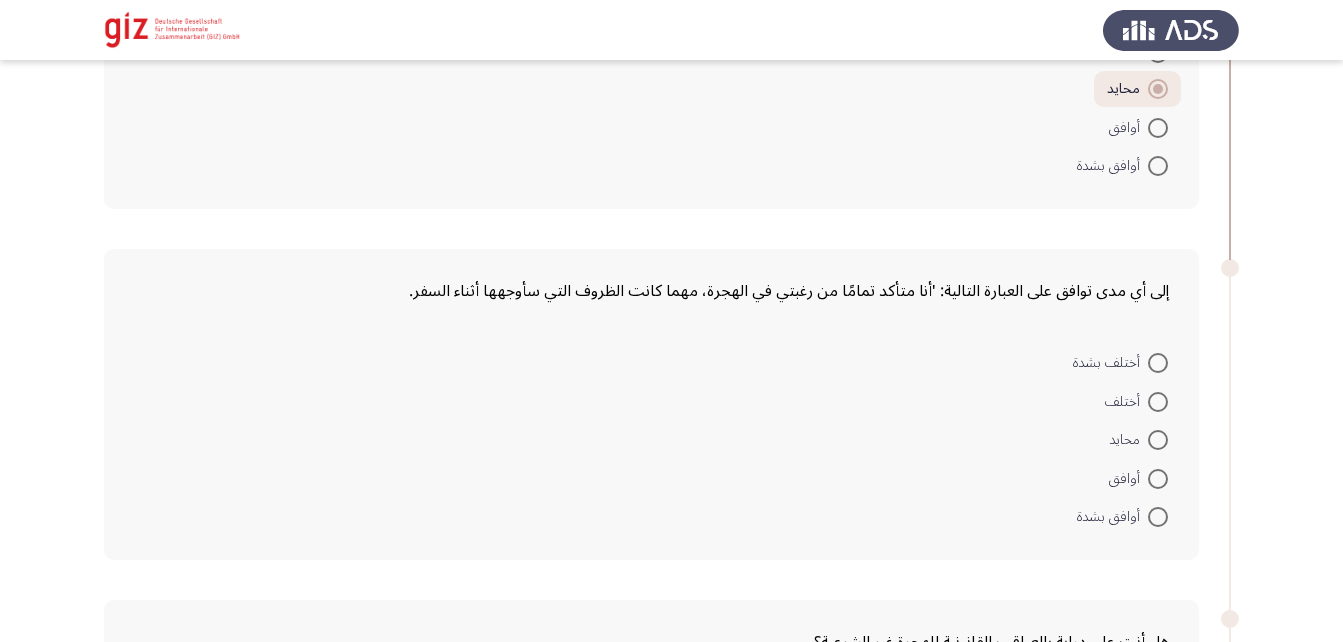 click on "محايد" at bounding box center (1138, 440) 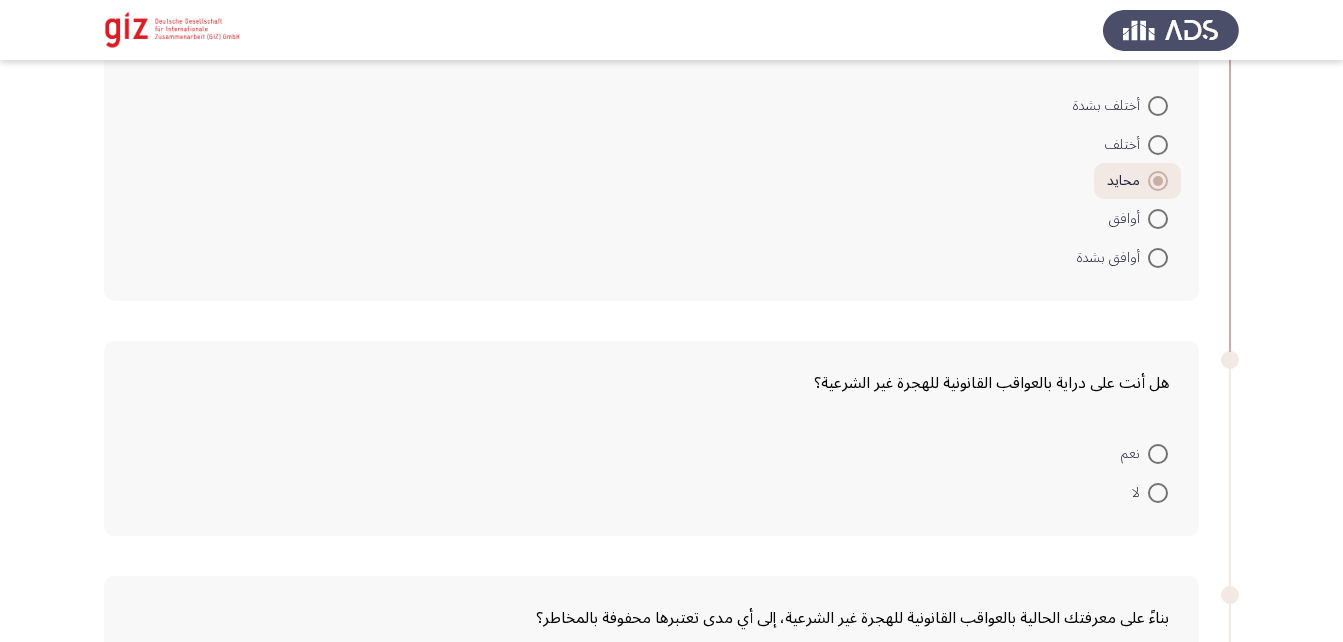 scroll, scrollTop: 2150, scrollLeft: 0, axis: vertical 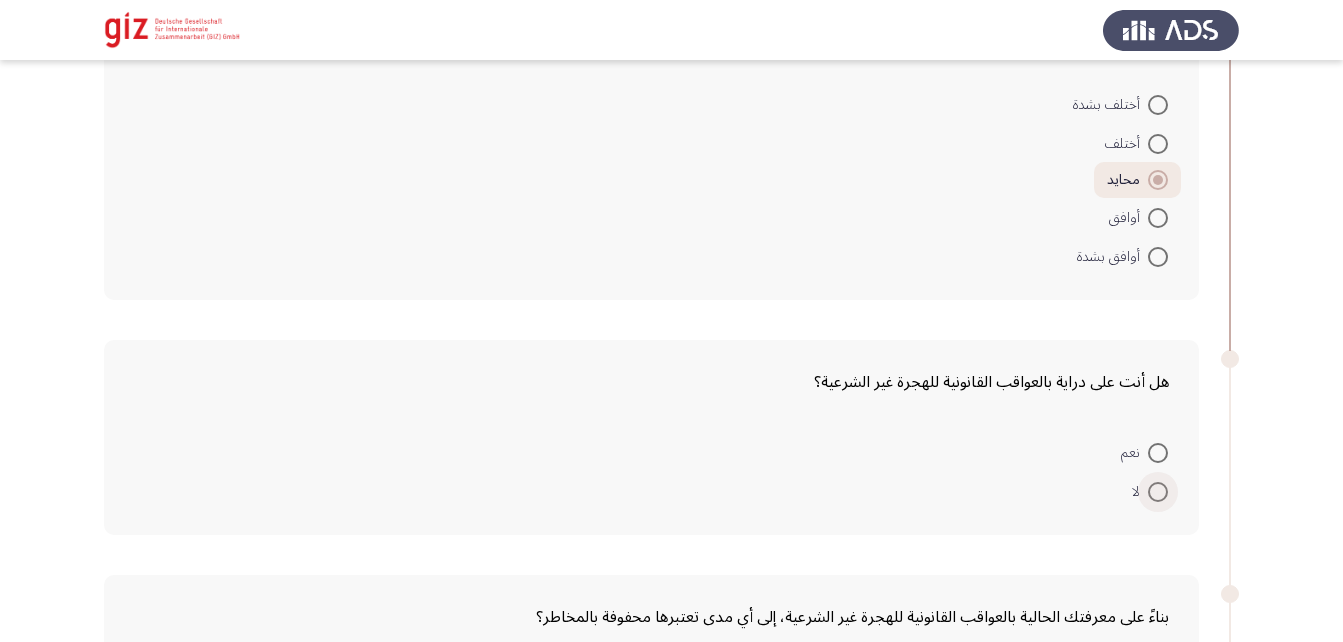 click on "لا" at bounding box center (1140, 492) 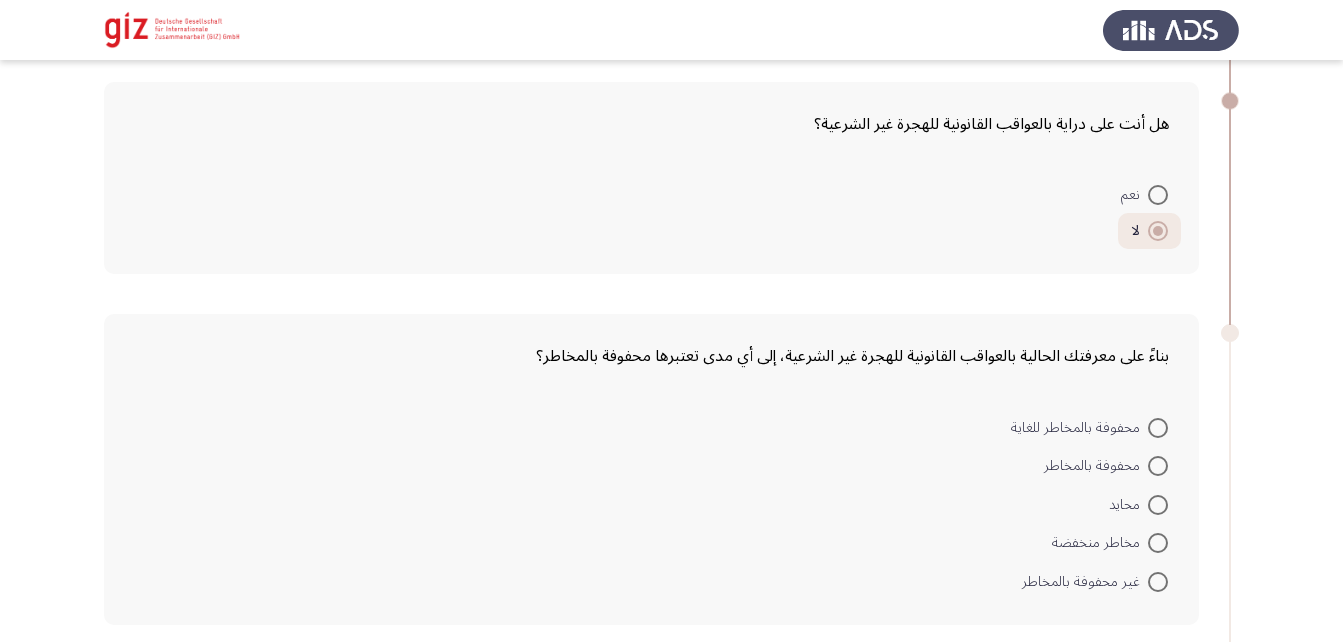 scroll, scrollTop: 2442, scrollLeft: 0, axis: vertical 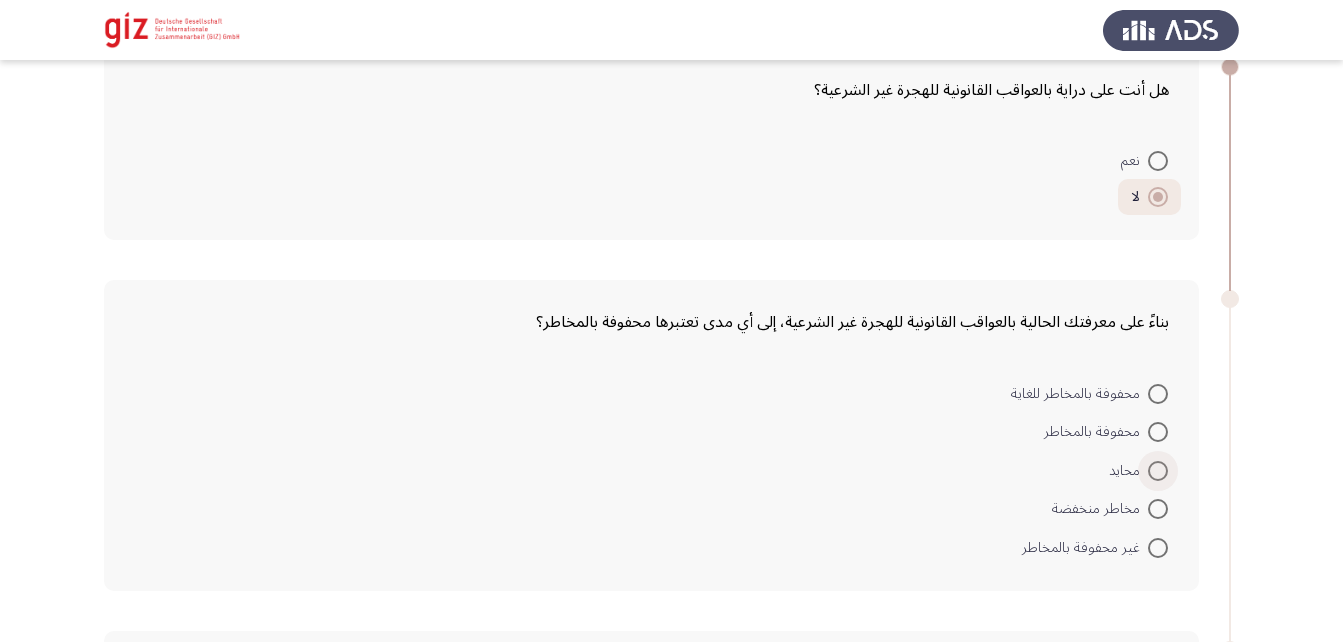 click at bounding box center (1158, 471) 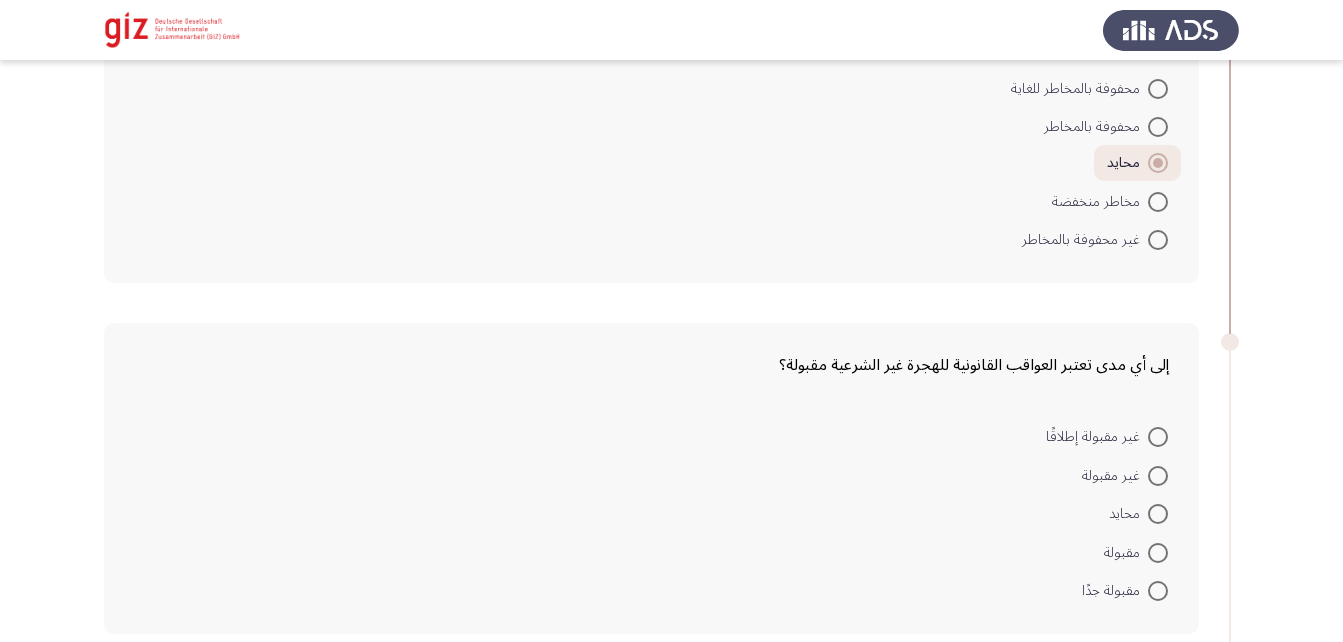scroll, scrollTop: 2752, scrollLeft: 0, axis: vertical 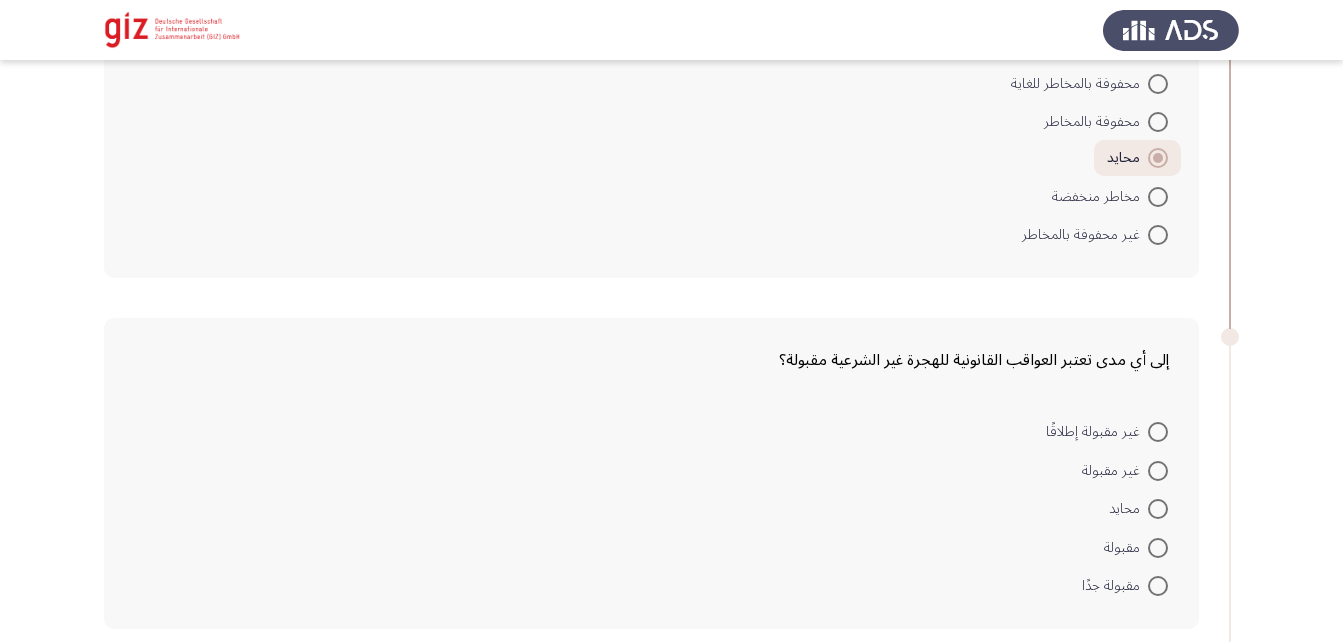 click at bounding box center (1158, 509) 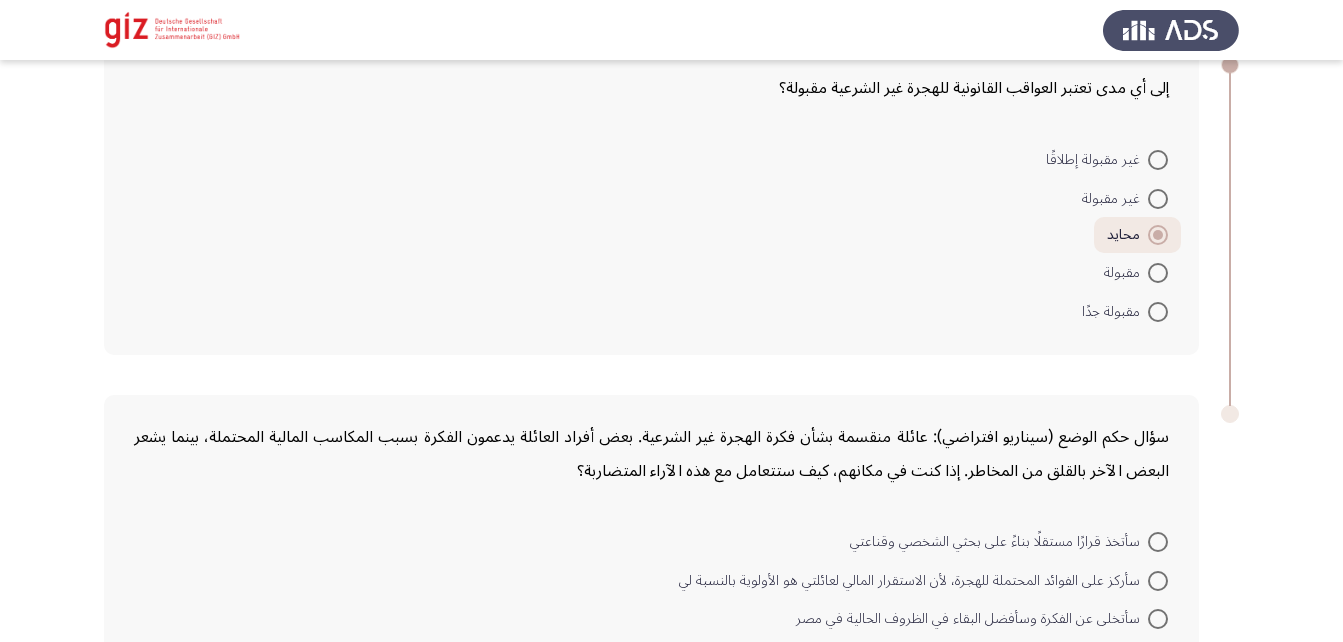 scroll, scrollTop: 3117, scrollLeft: 0, axis: vertical 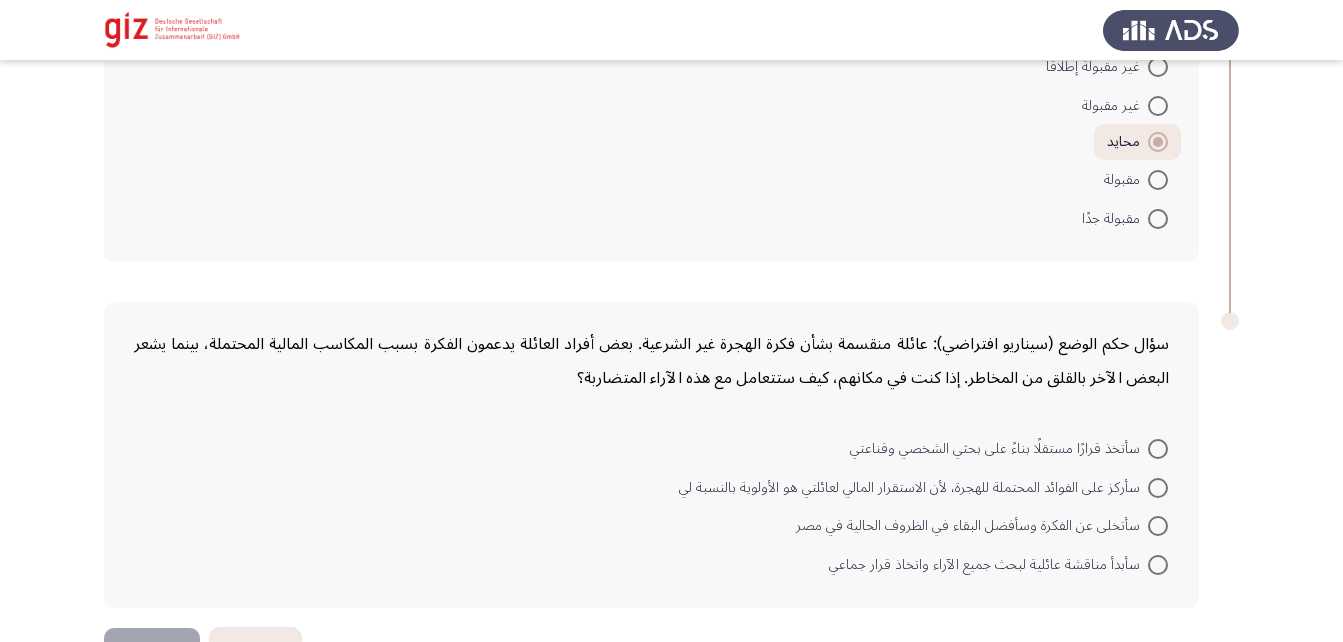 click at bounding box center (1158, 449) 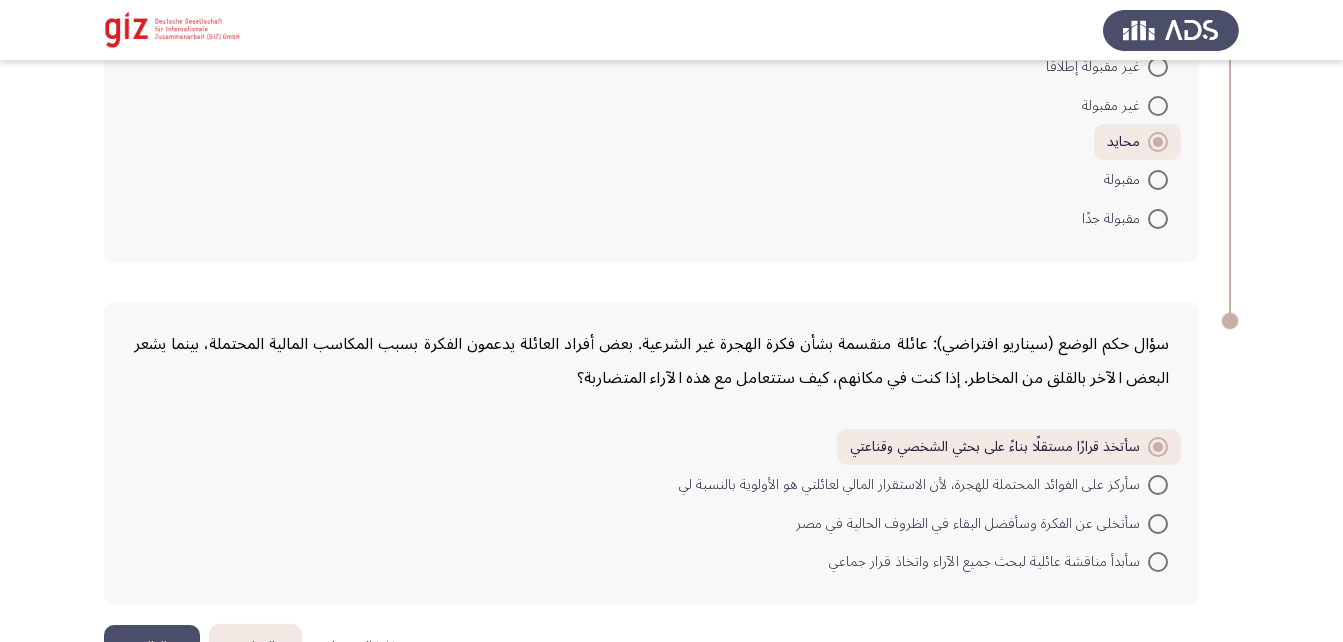 scroll, scrollTop: 3180, scrollLeft: 0, axis: vertical 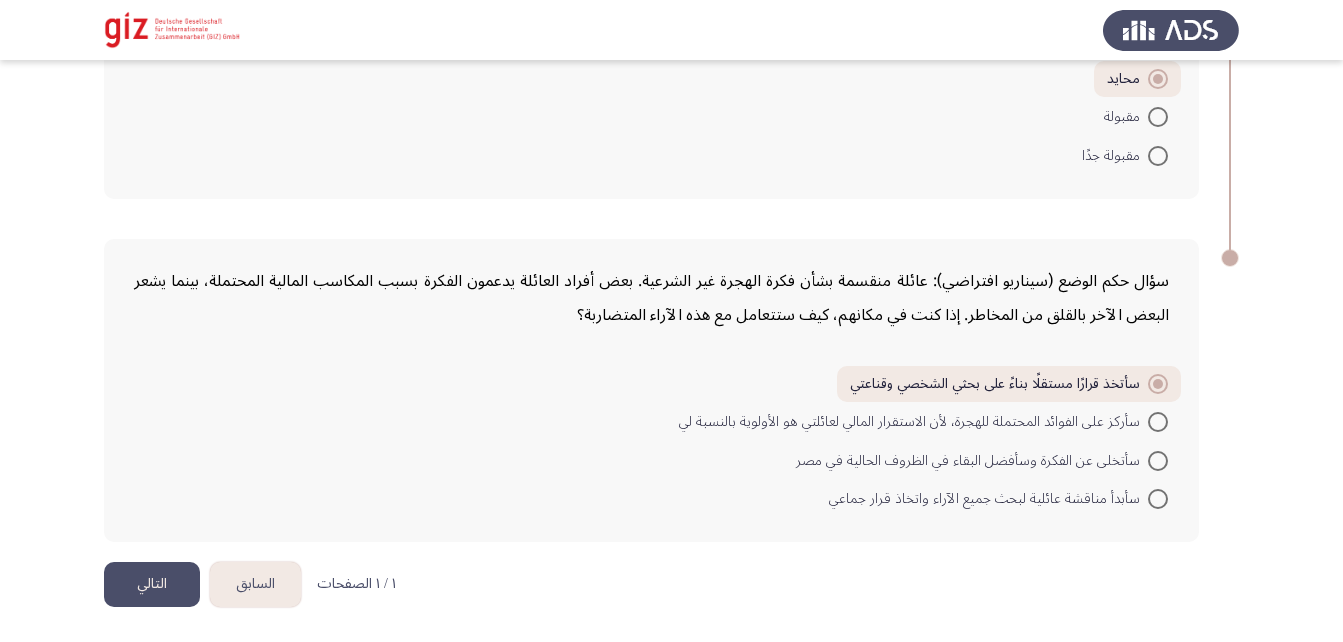 click on "التالي" 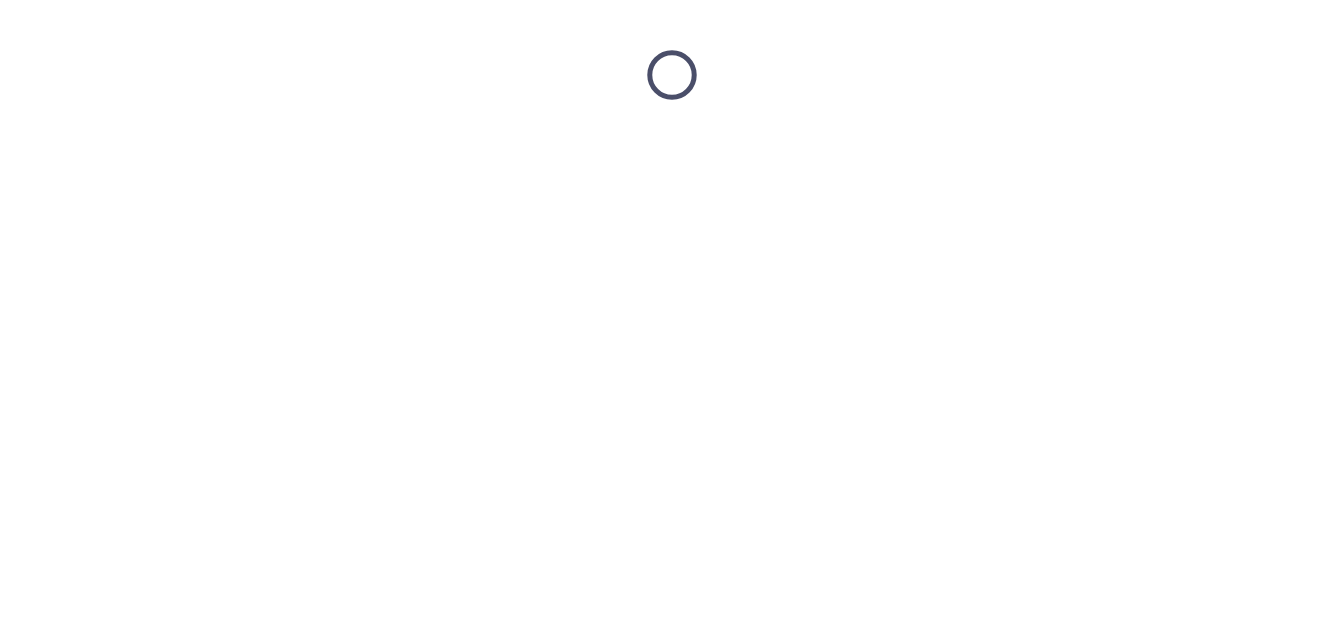 scroll, scrollTop: 0, scrollLeft: 0, axis: both 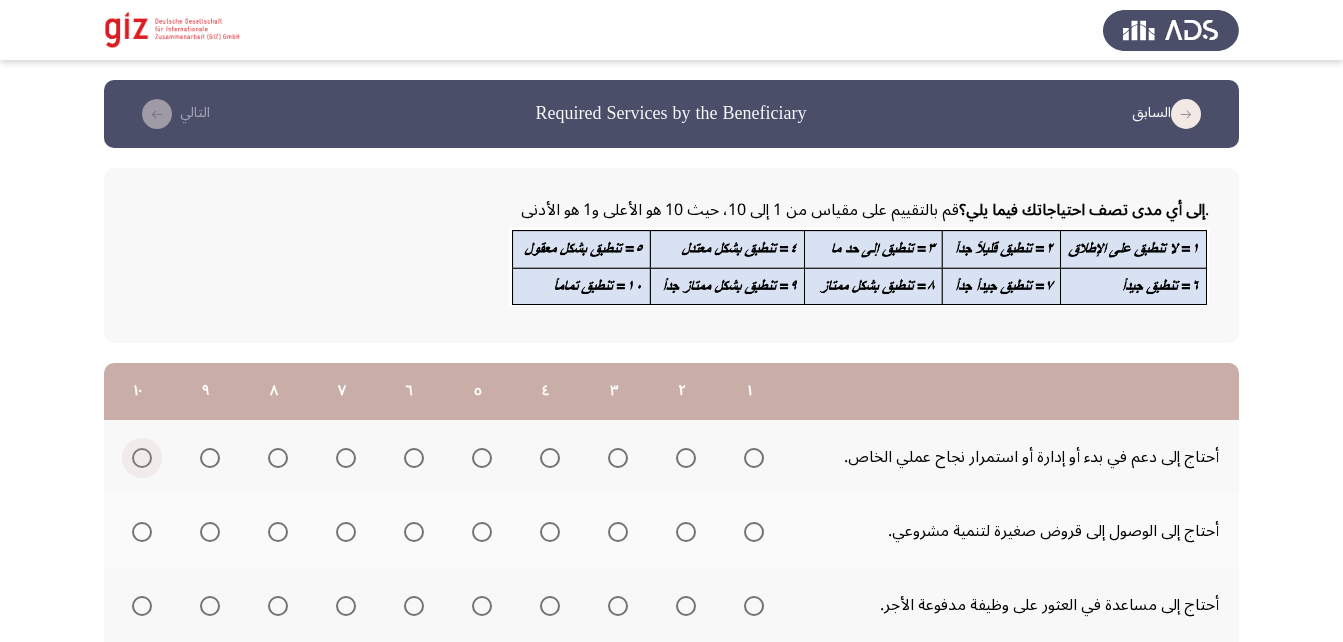 click at bounding box center [142, 458] 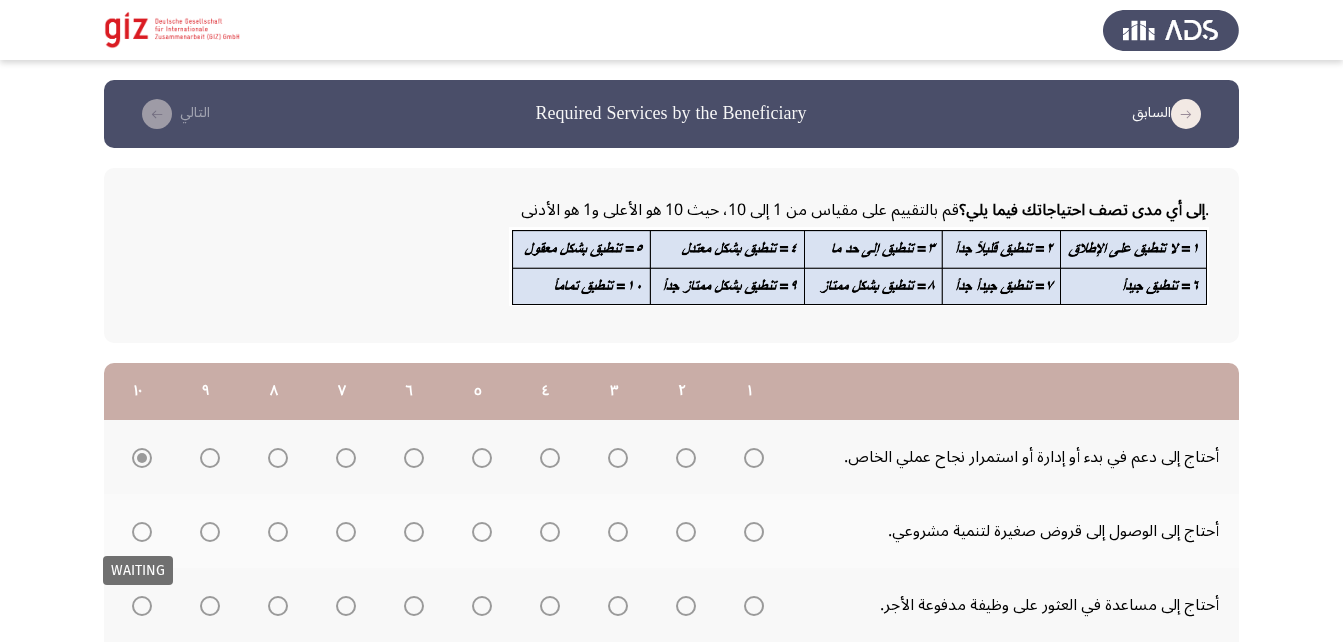 click at bounding box center [142, 532] 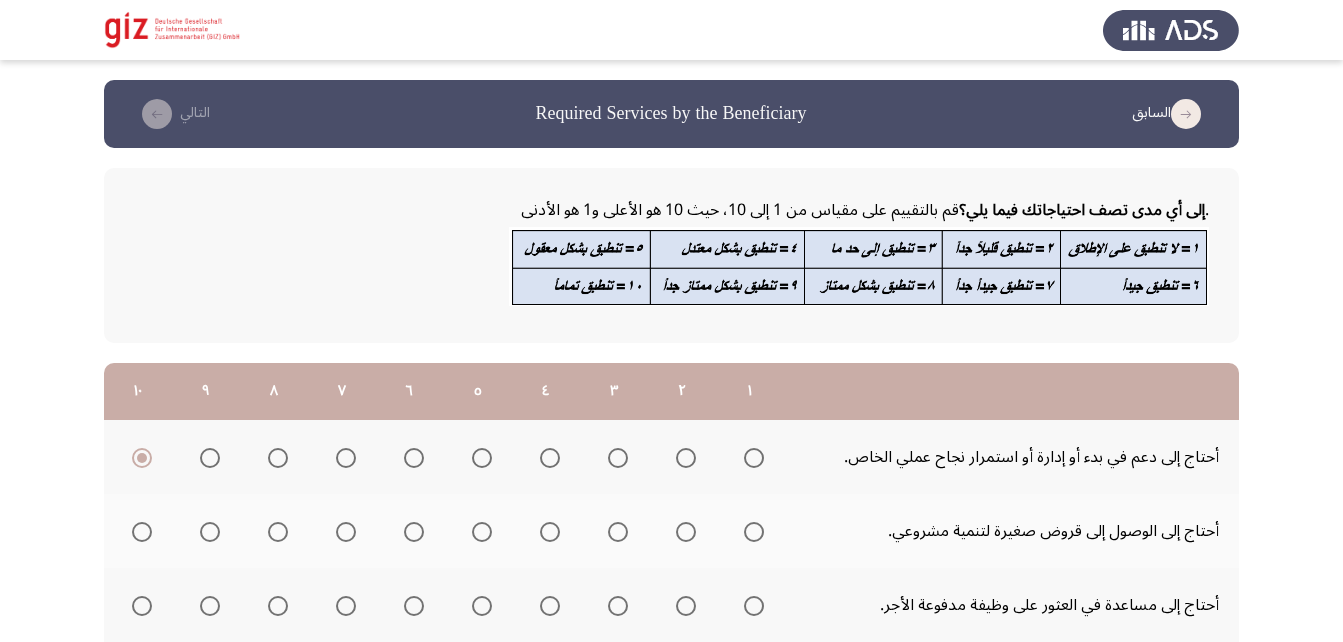 click at bounding box center (142, 532) 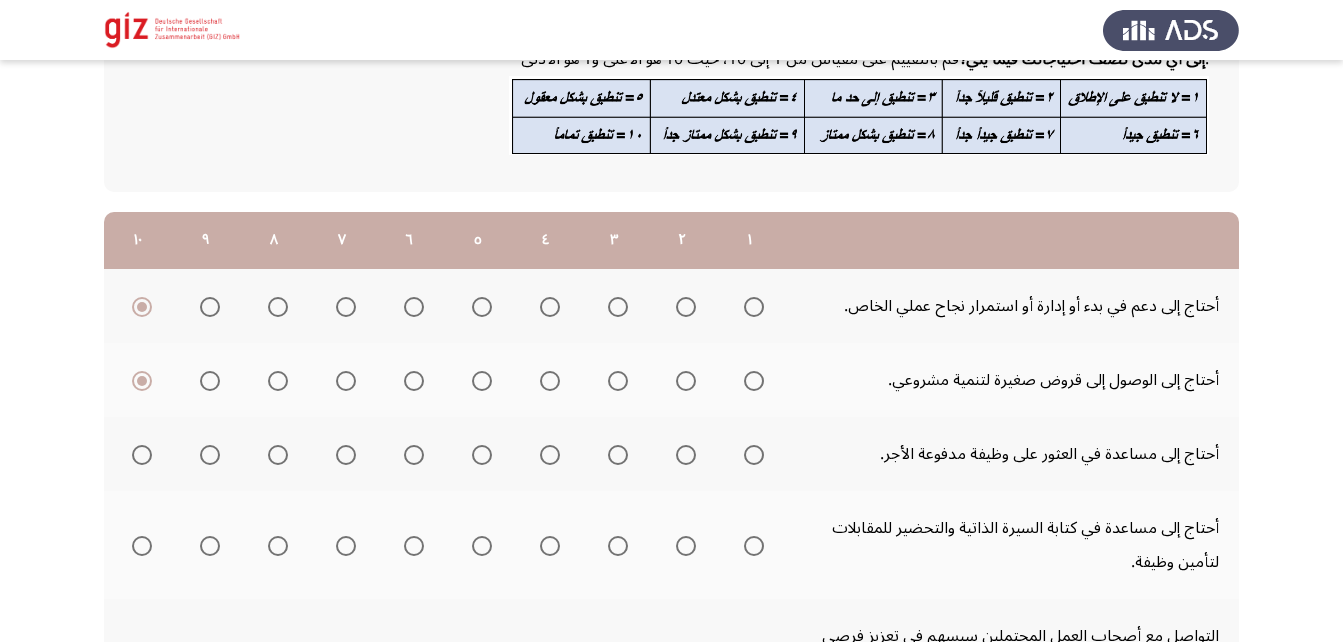 scroll, scrollTop: 155, scrollLeft: 0, axis: vertical 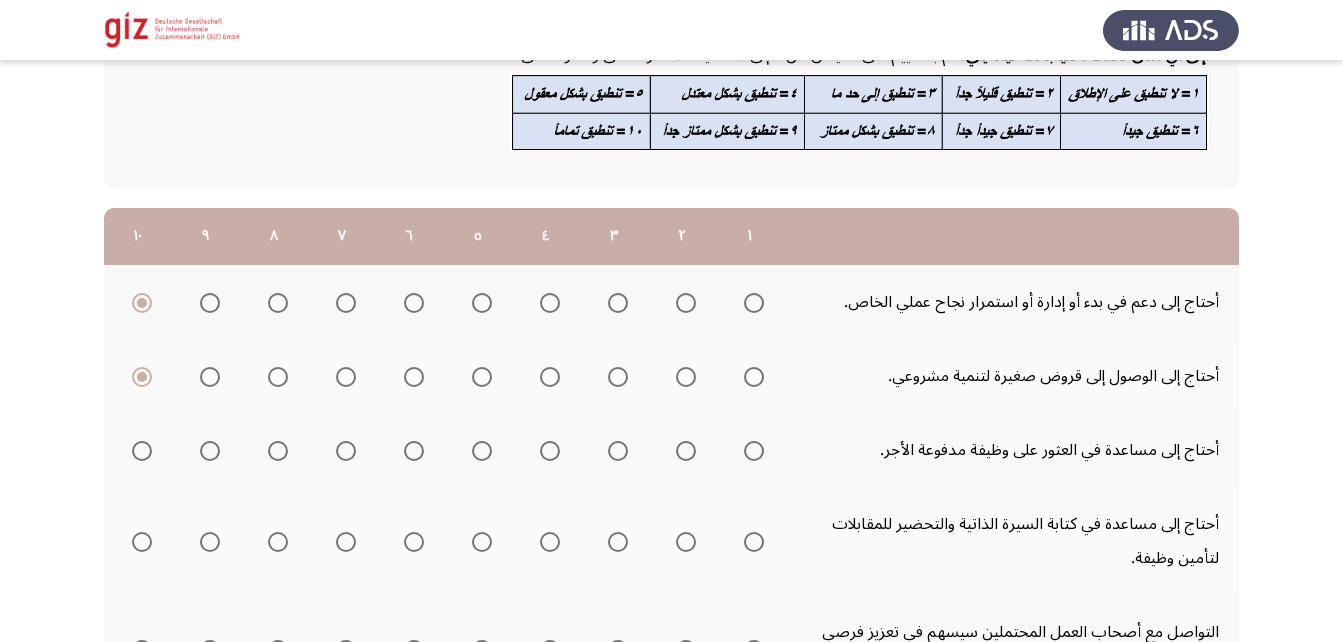 click at bounding box center [754, 451] 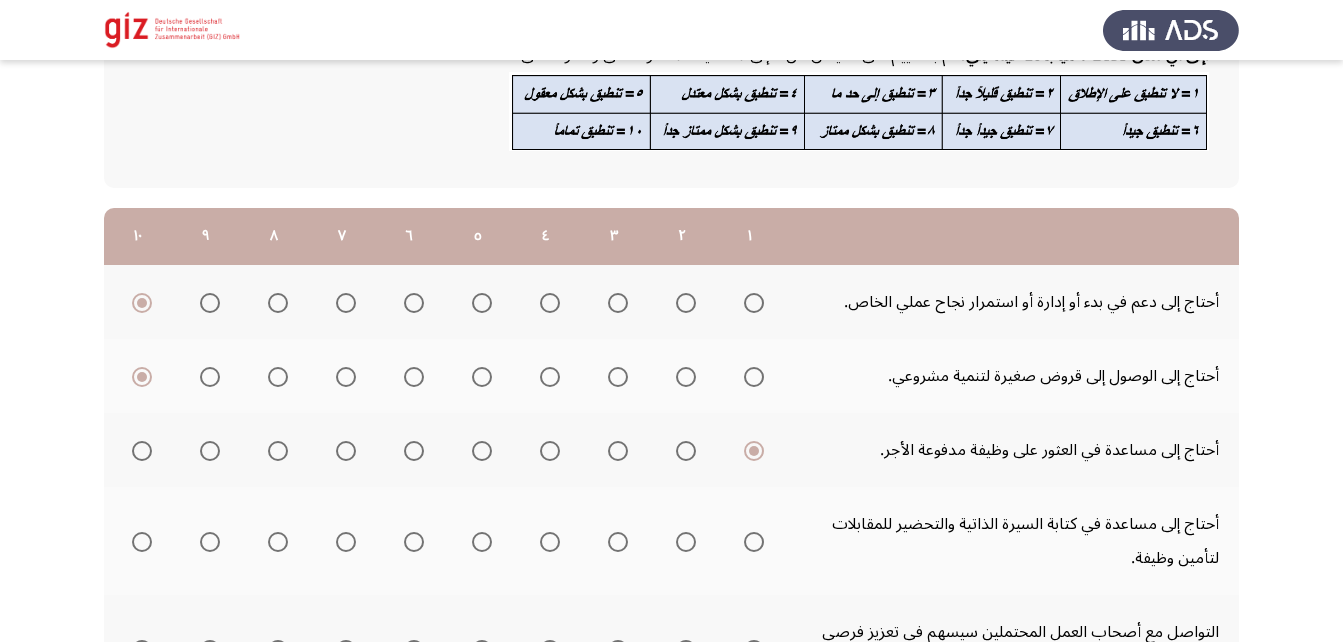 click at bounding box center [754, 542] 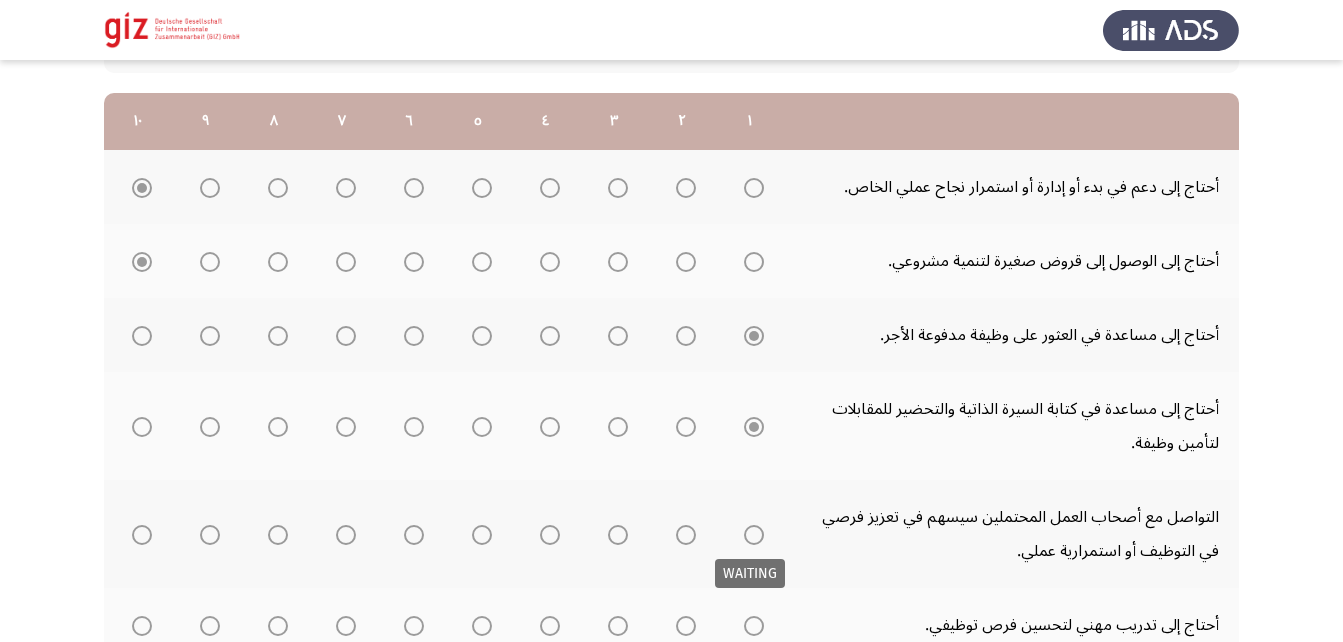 scroll, scrollTop: 271, scrollLeft: 0, axis: vertical 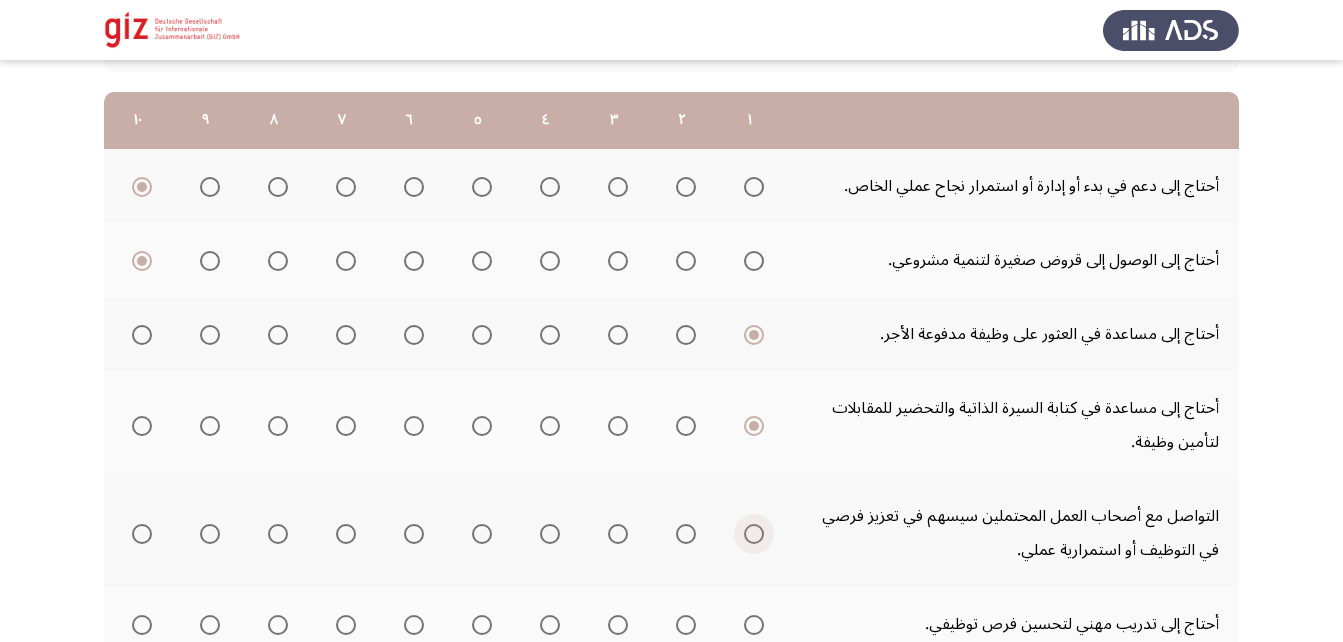 click at bounding box center (754, 534) 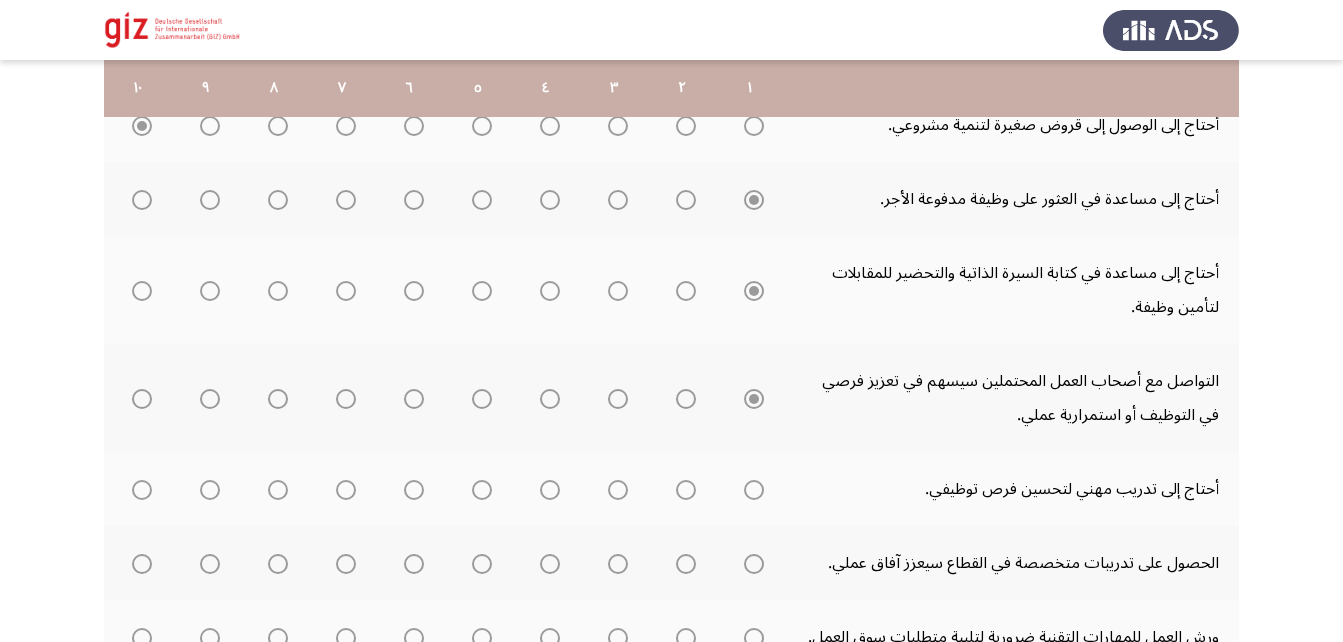 scroll, scrollTop: 407, scrollLeft: 0, axis: vertical 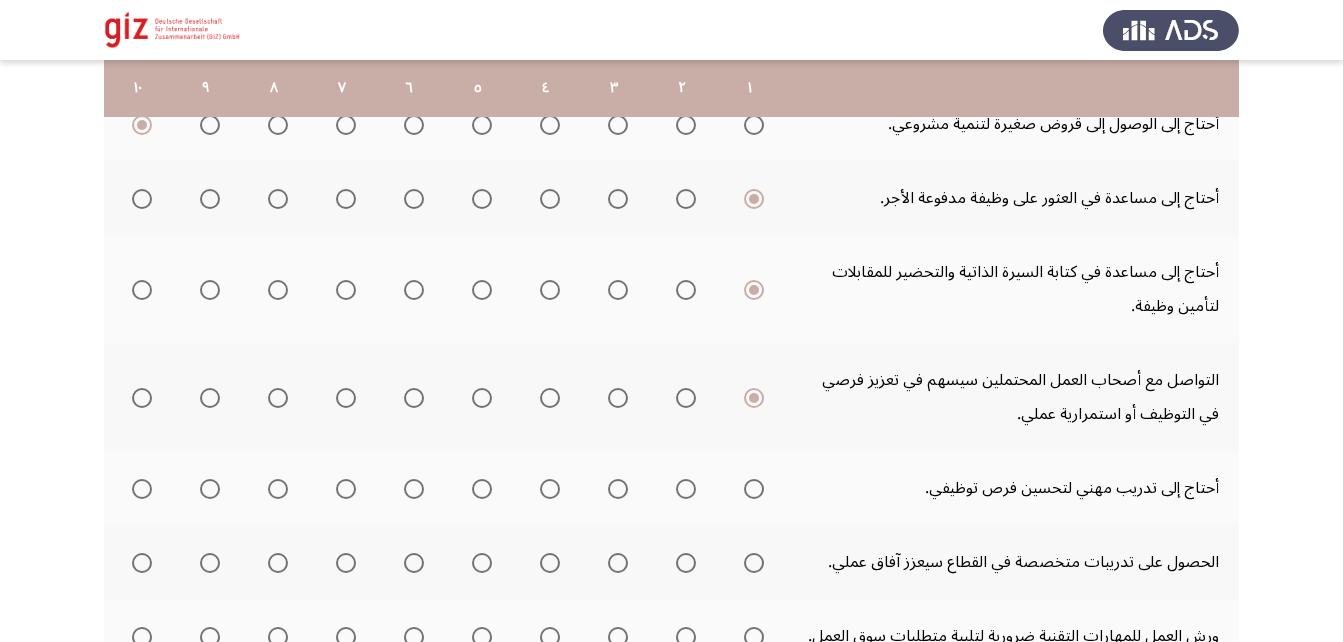click at bounding box center (754, 489) 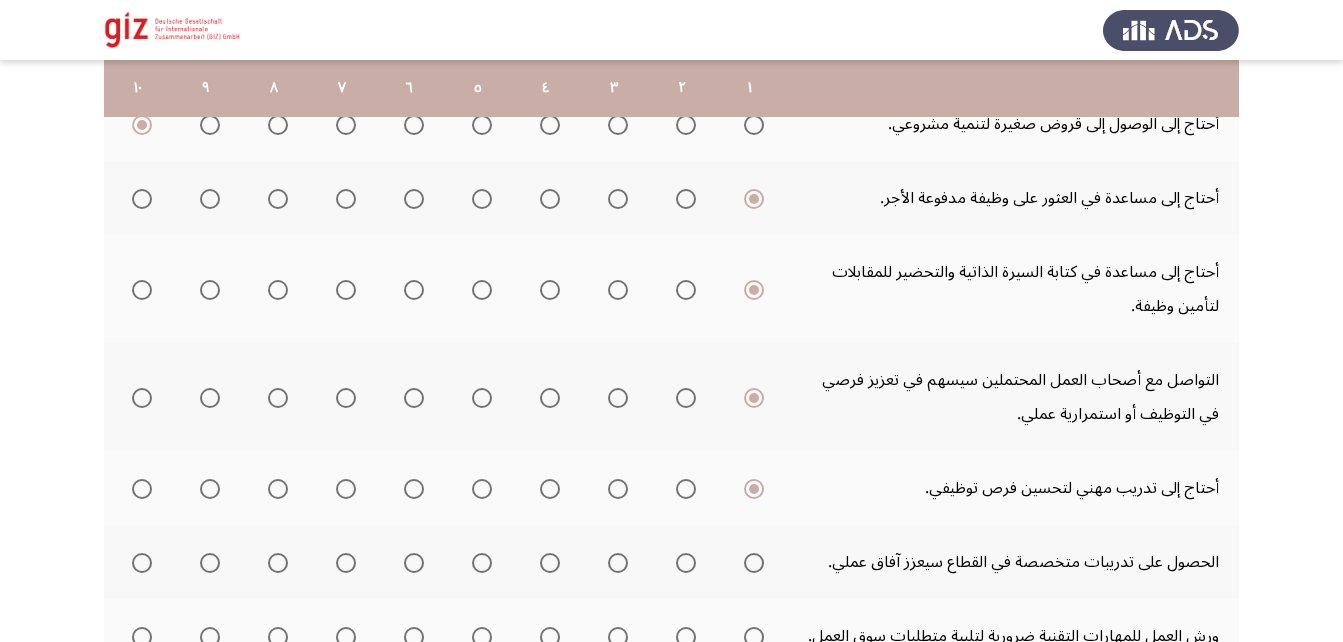 click at bounding box center [754, 563] 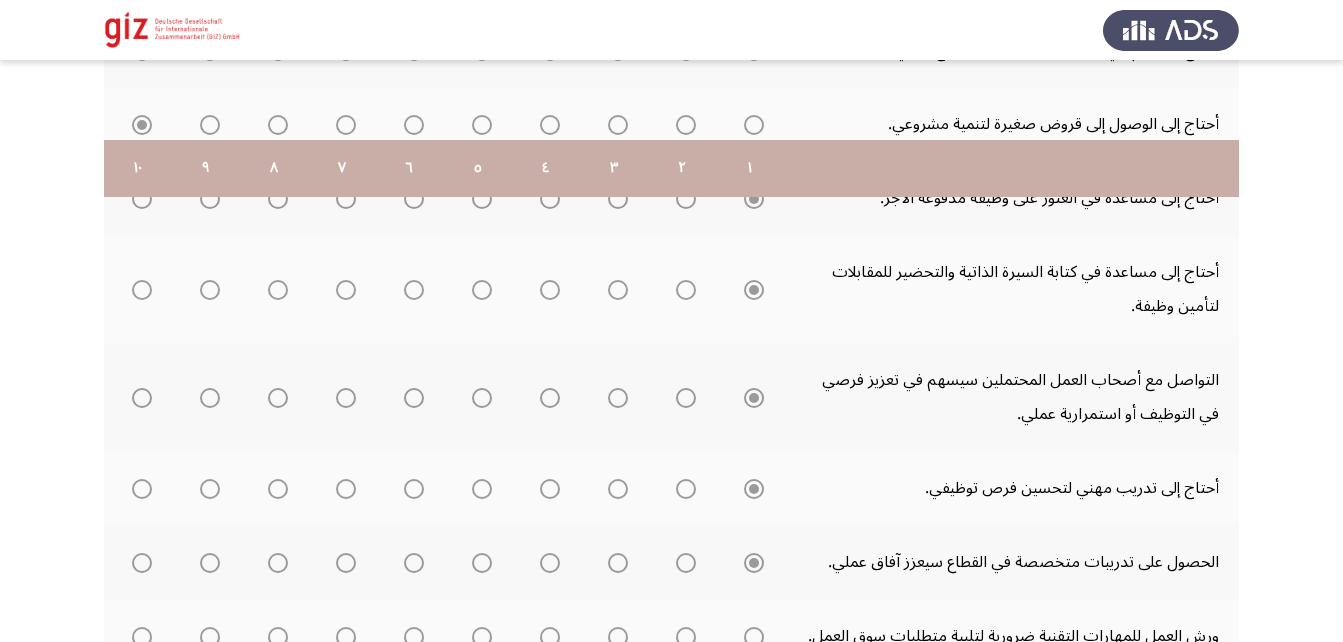 scroll, scrollTop: 543, scrollLeft: 0, axis: vertical 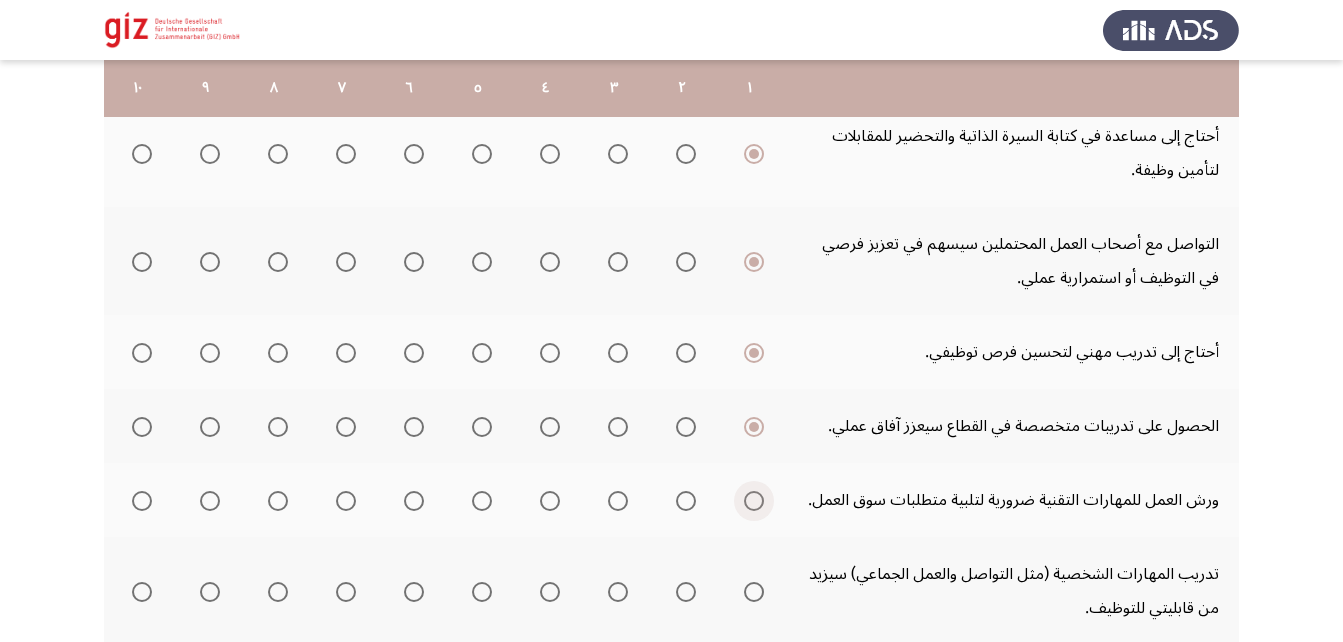 click at bounding box center (754, 501) 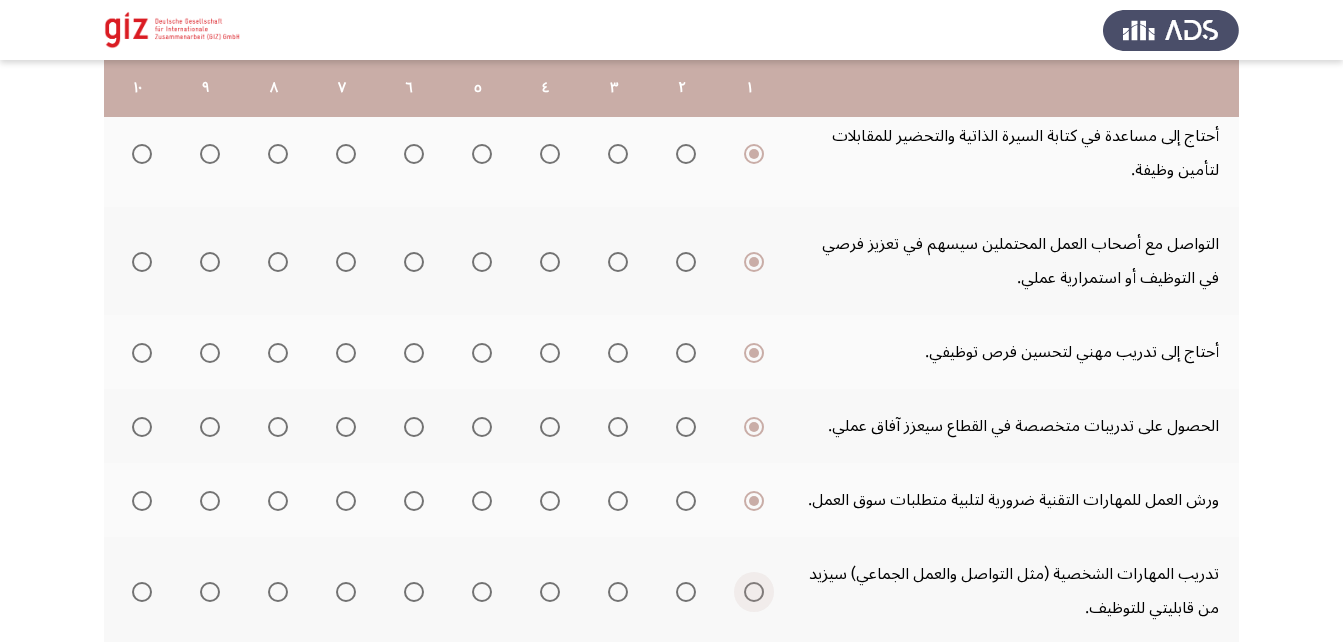 click at bounding box center (754, 592) 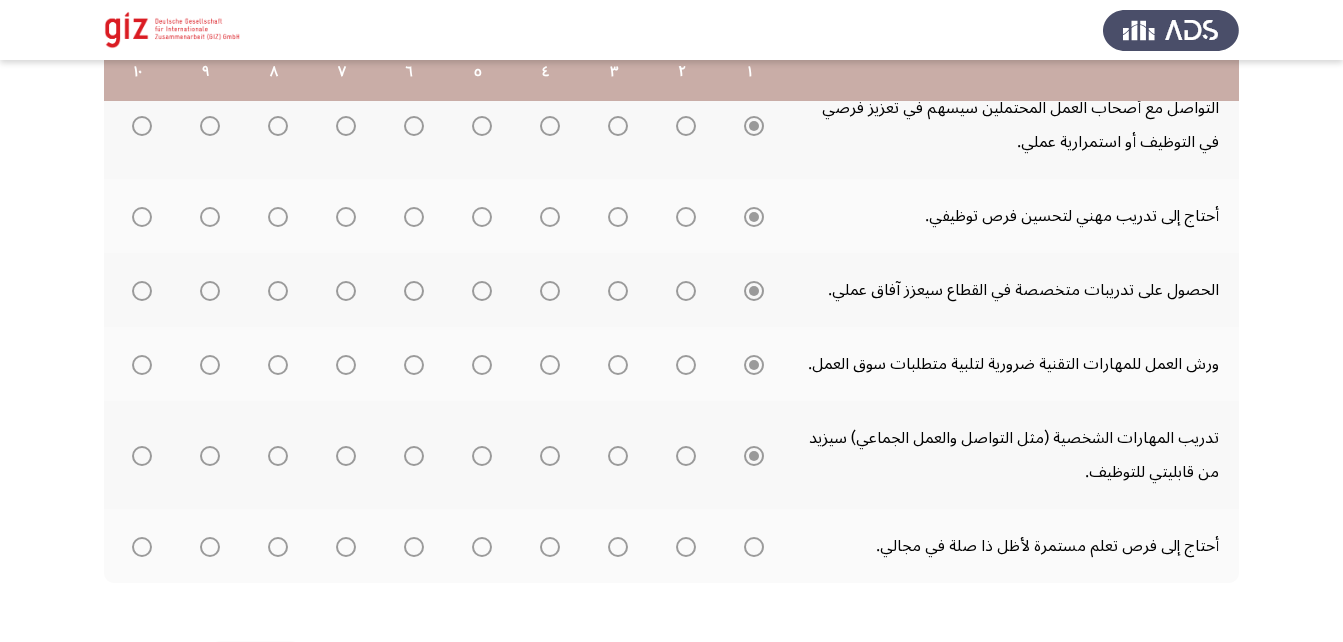 scroll, scrollTop: 681, scrollLeft: 0, axis: vertical 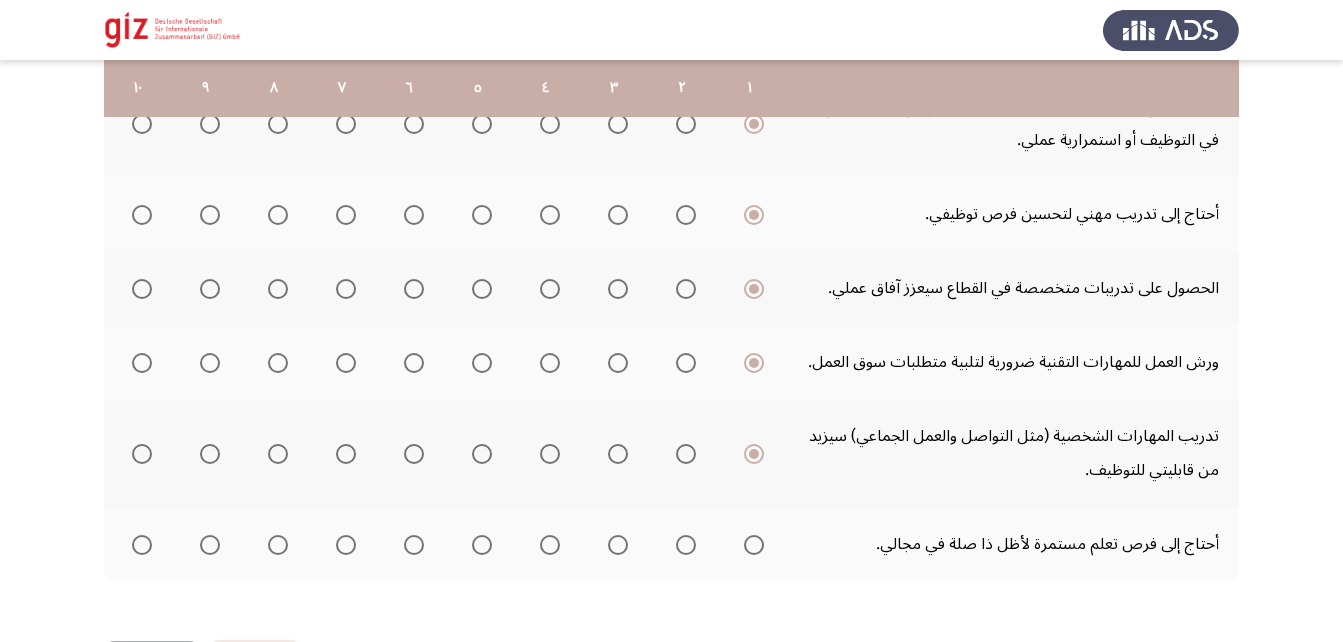 click at bounding box center [754, 545] 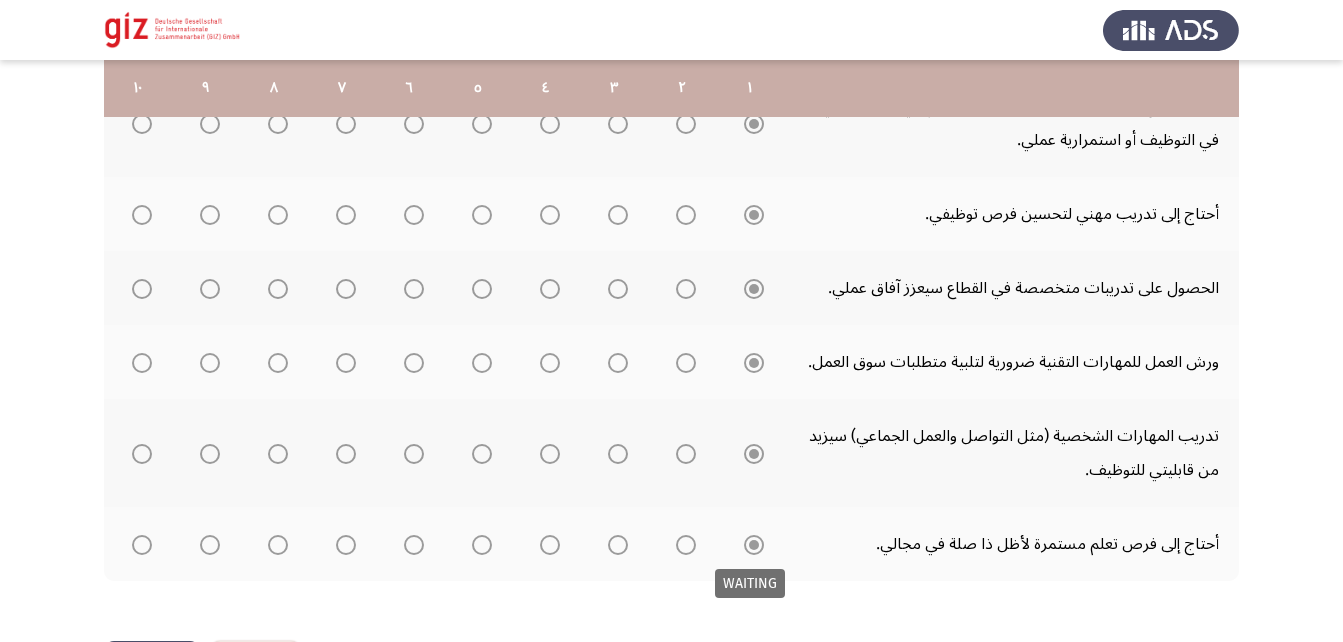 scroll, scrollTop: 760, scrollLeft: 0, axis: vertical 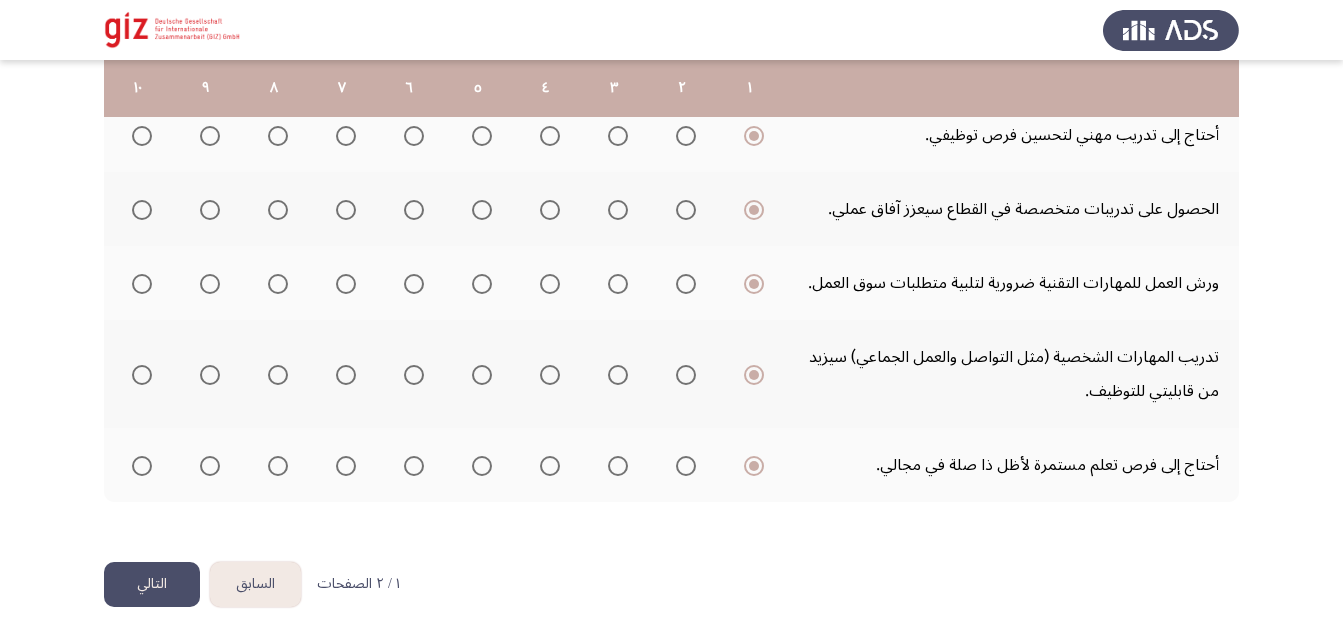 click on "التالي" 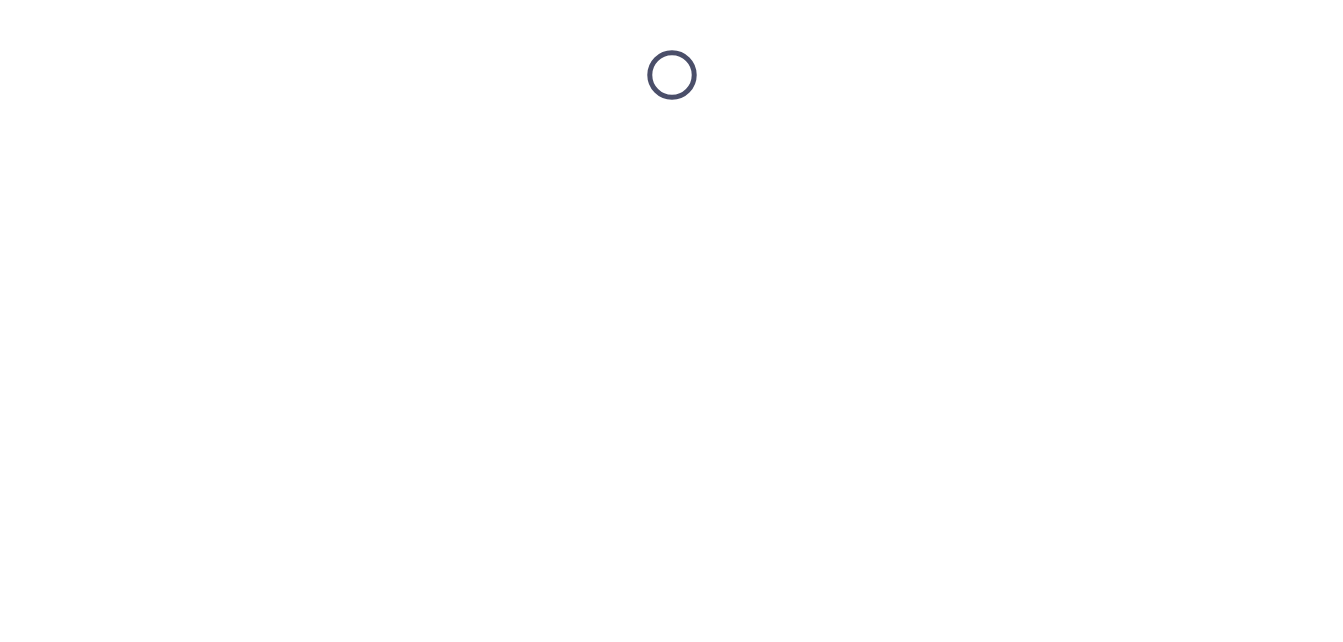 scroll, scrollTop: 0, scrollLeft: 0, axis: both 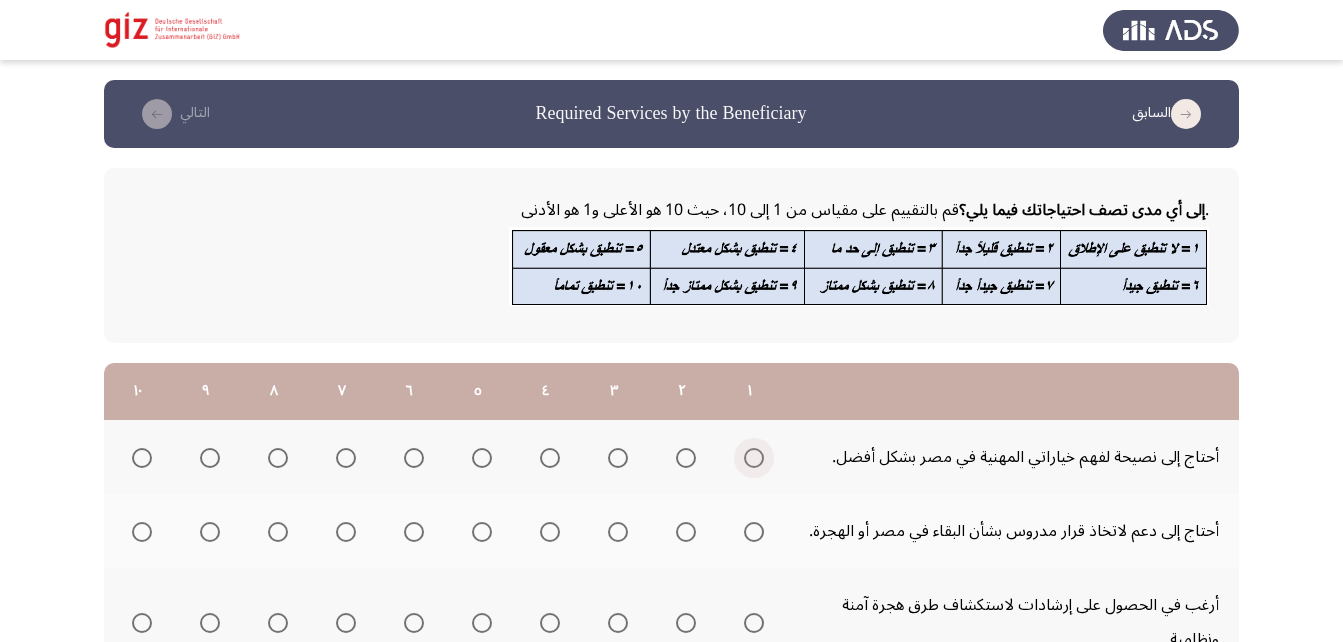 click at bounding box center [754, 458] 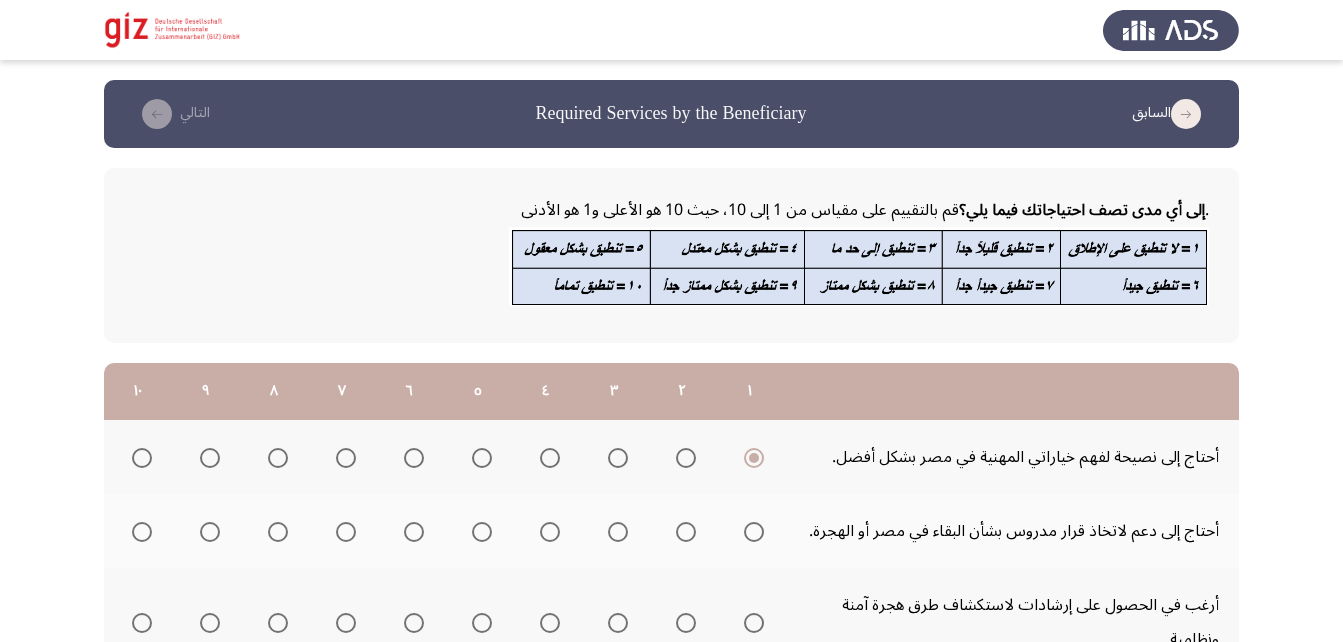 click at bounding box center (754, 532) 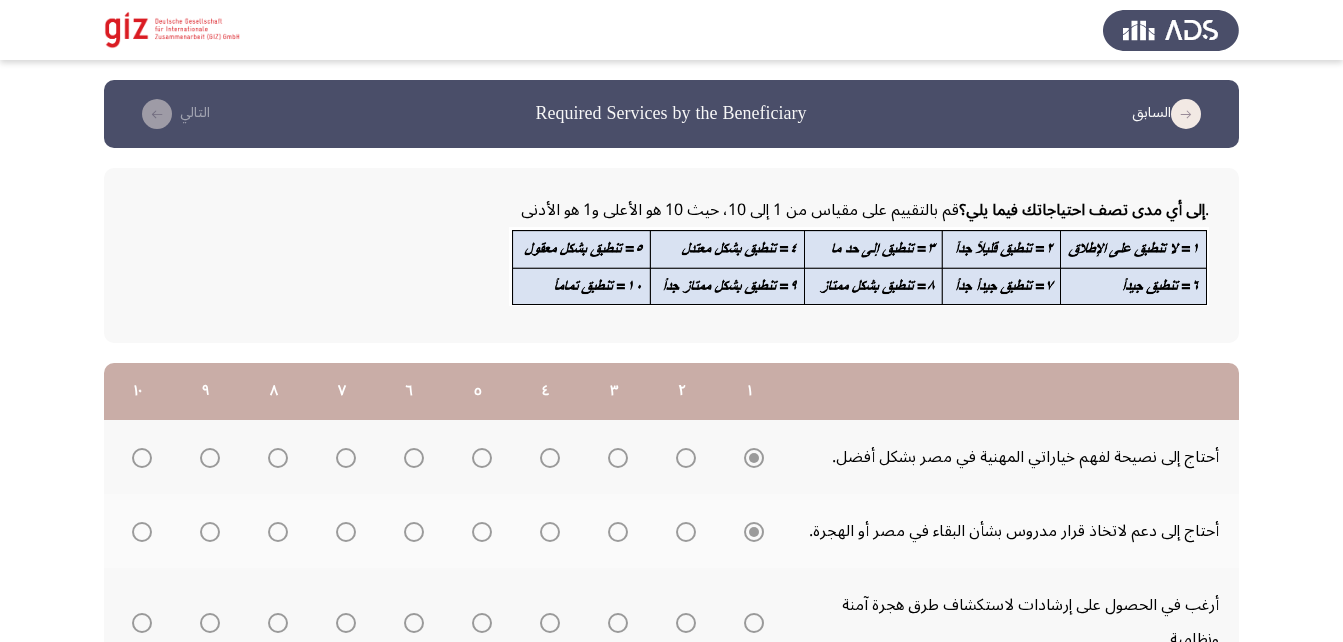 scroll, scrollTop: 169, scrollLeft: 0, axis: vertical 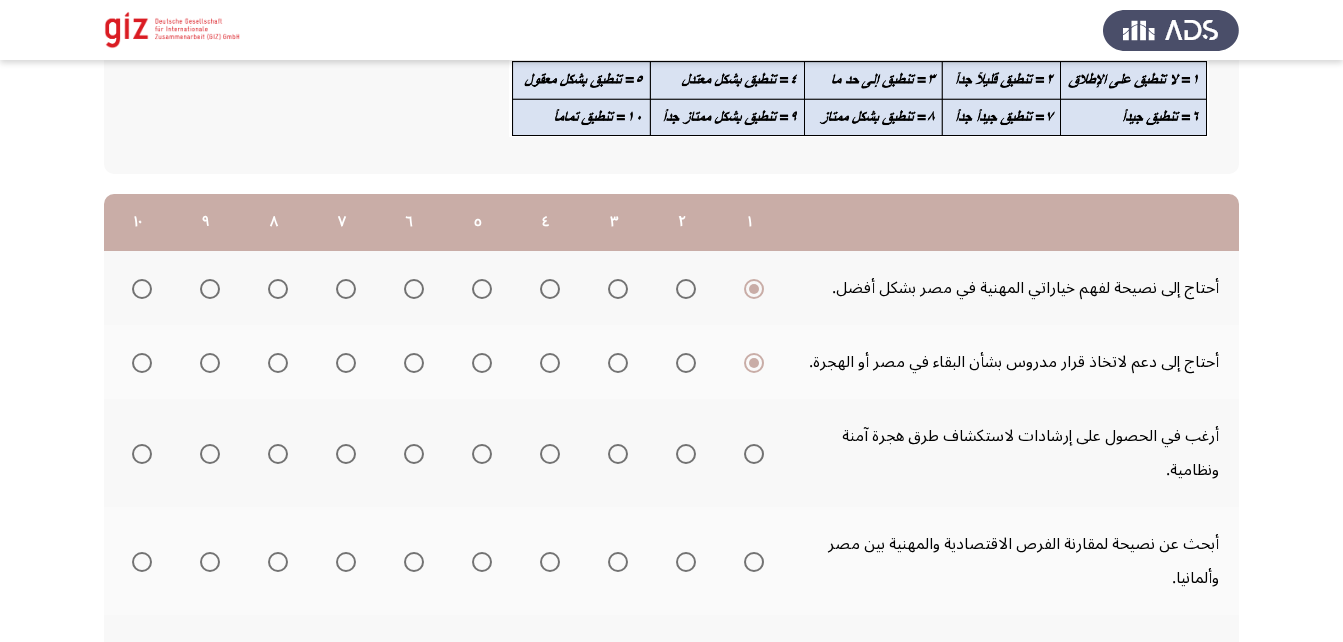 click at bounding box center [754, 454] 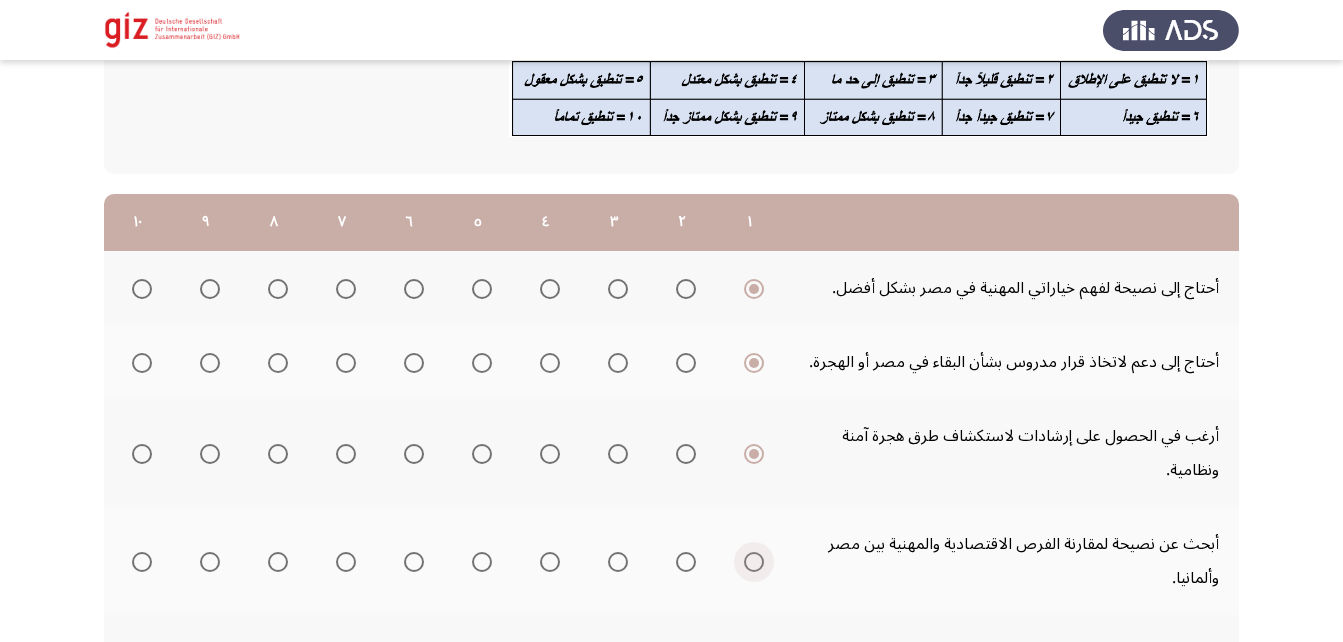 click at bounding box center (754, 562) 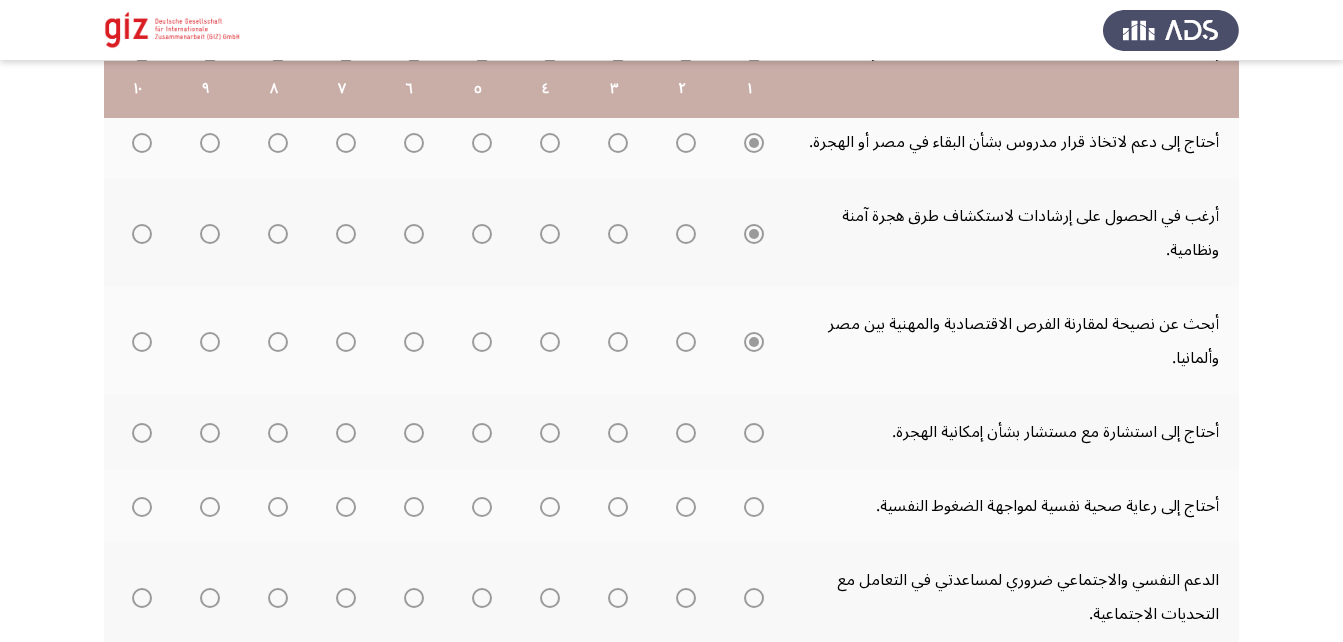 scroll, scrollTop: 390, scrollLeft: 0, axis: vertical 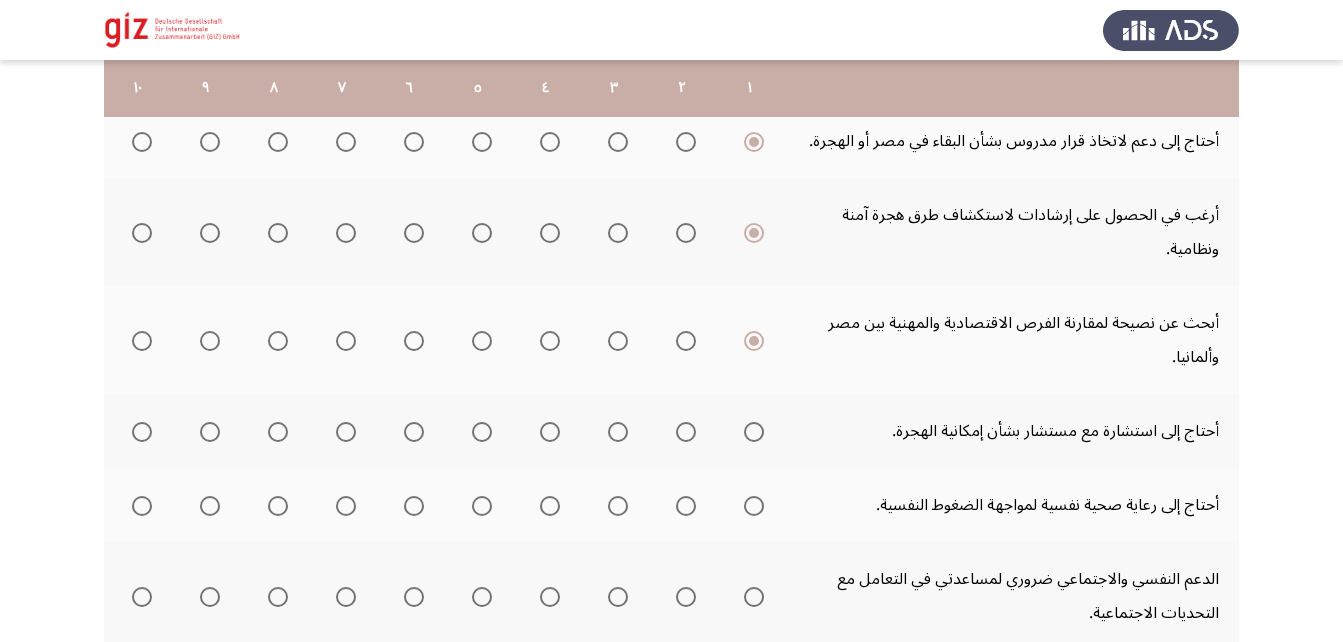 click at bounding box center (754, 432) 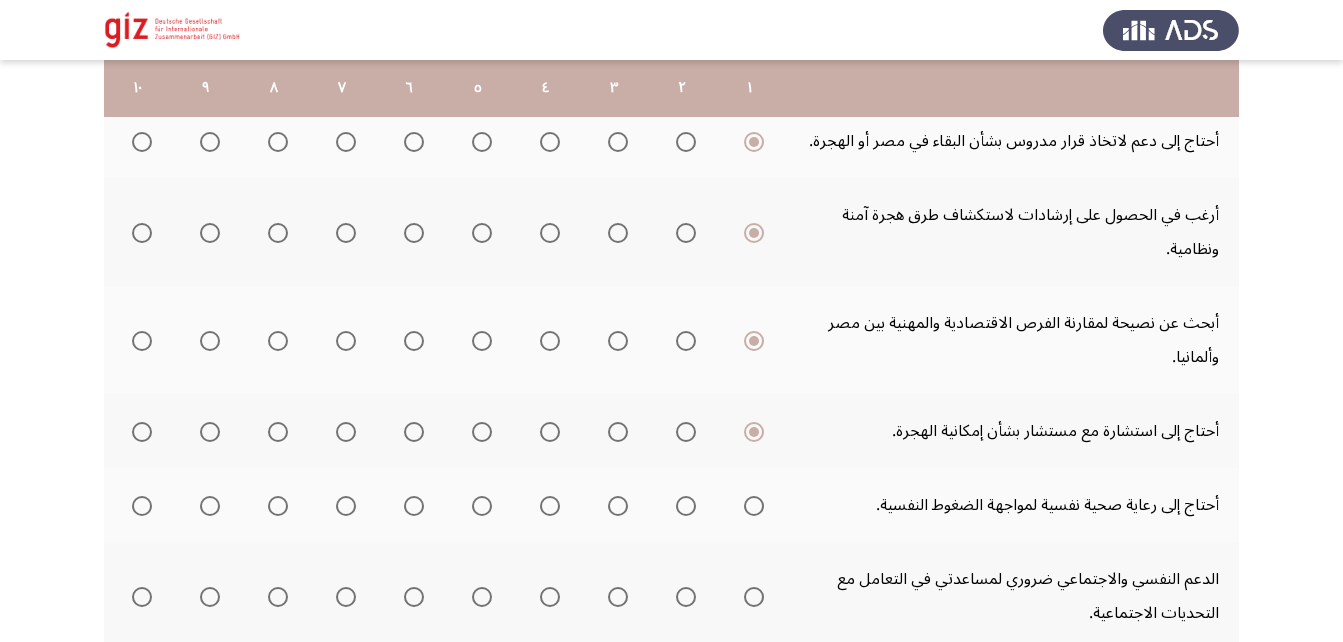 click at bounding box center (754, 506) 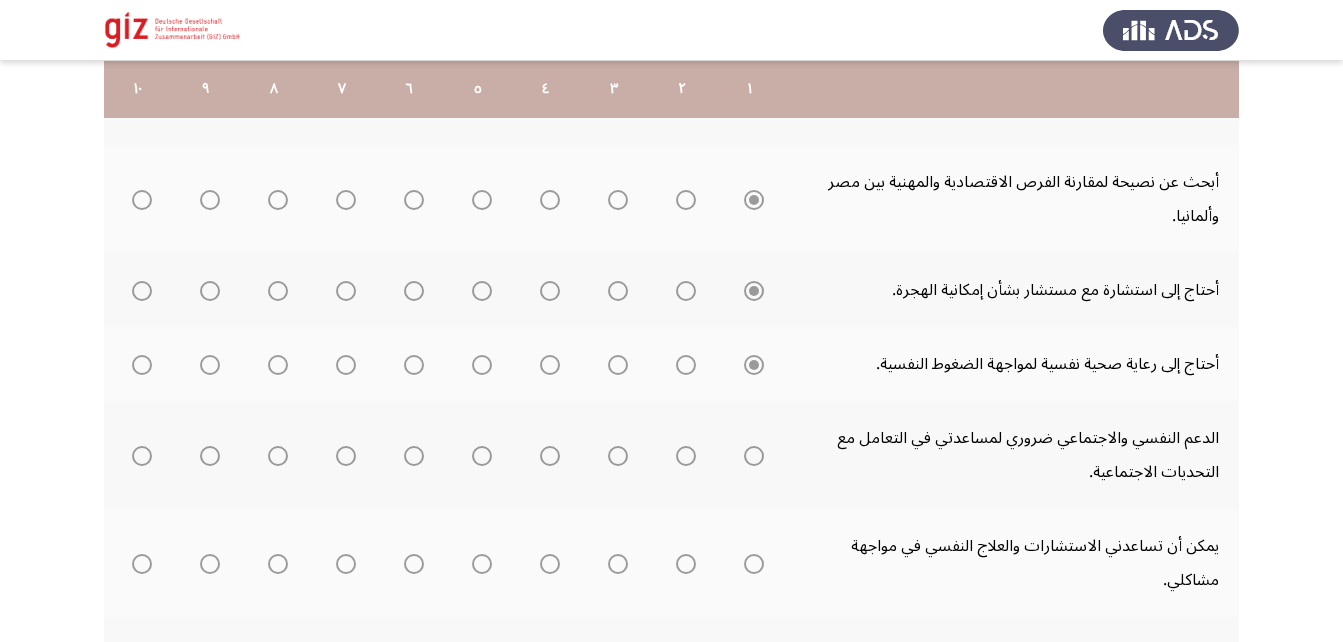 scroll, scrollTop: 532, scrollLeft: 0, axis: vertical 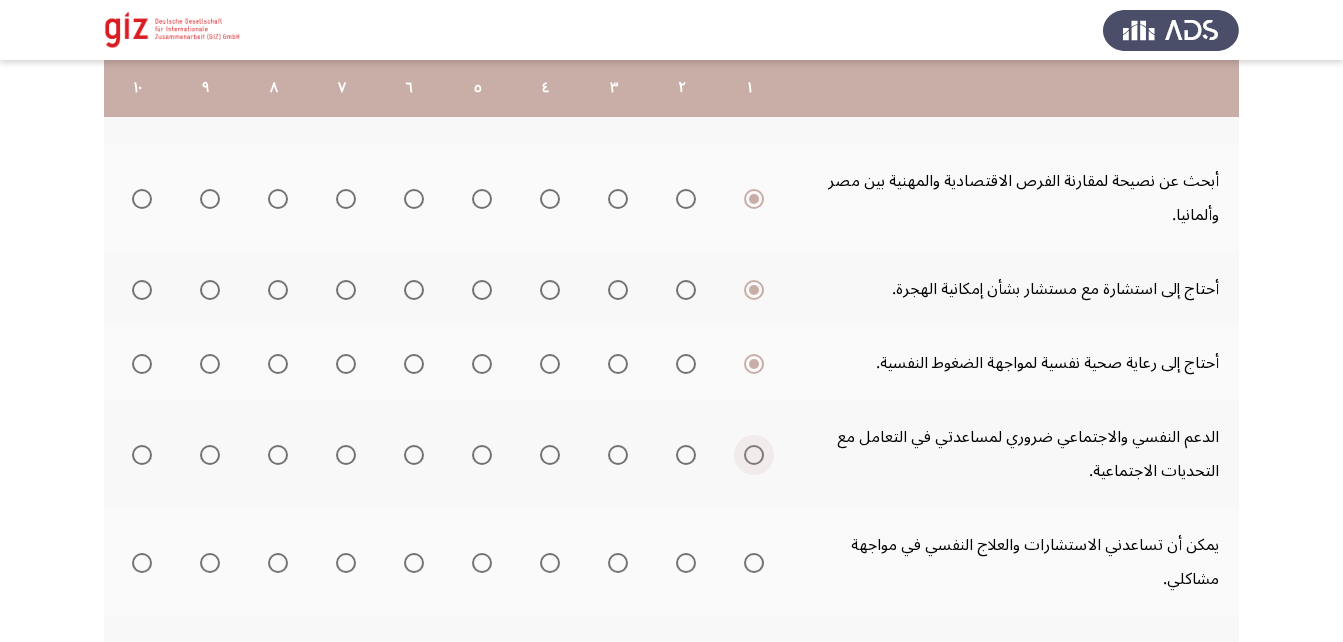 click at bounding box center (754, 455) 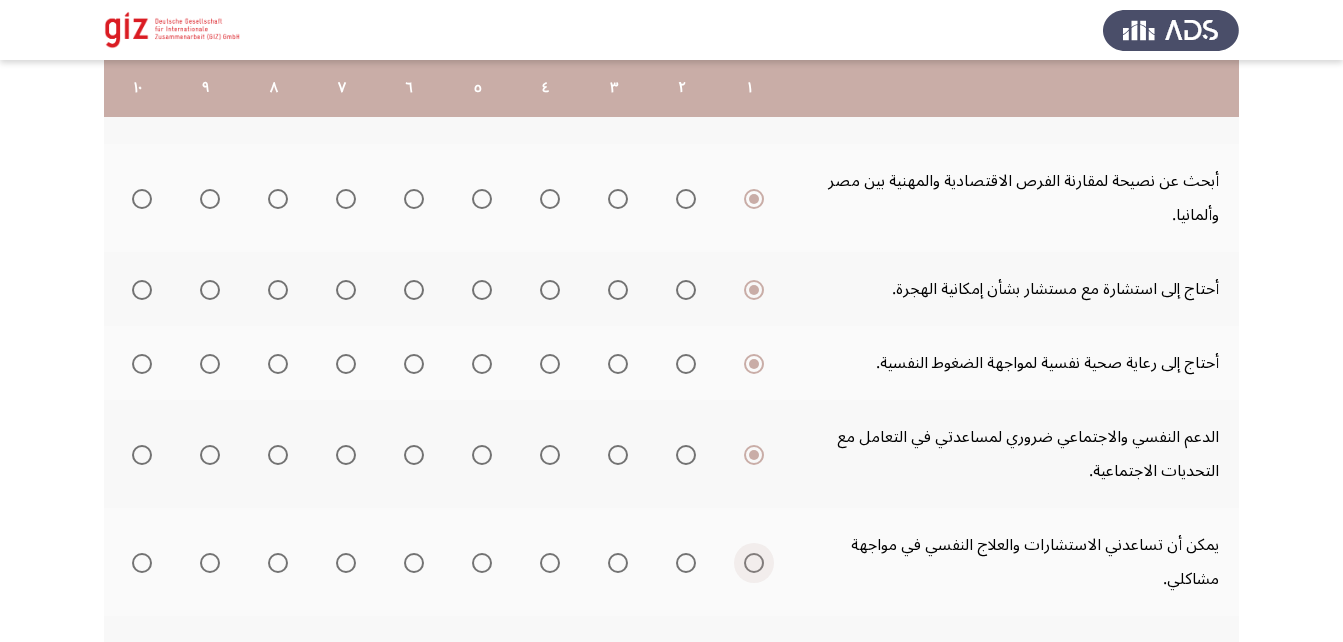 click at bounding box center [754, 563] 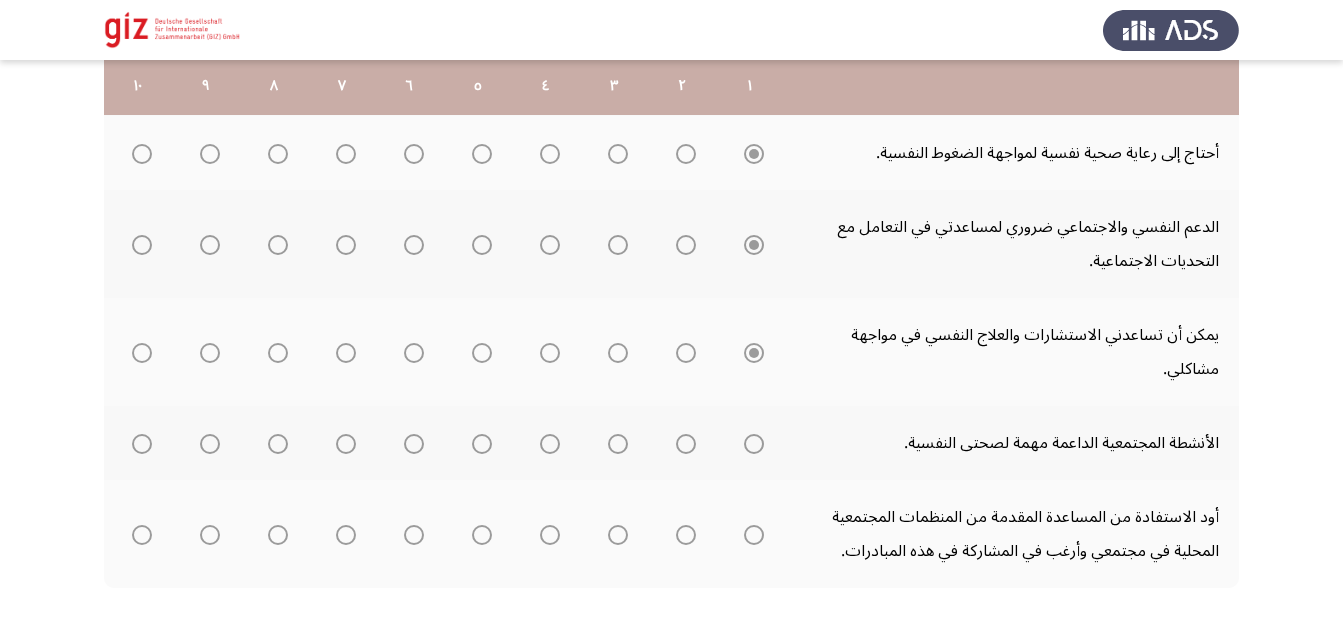 scroll, scrollTop: 743, scrollLeft: 0, axis: vertical 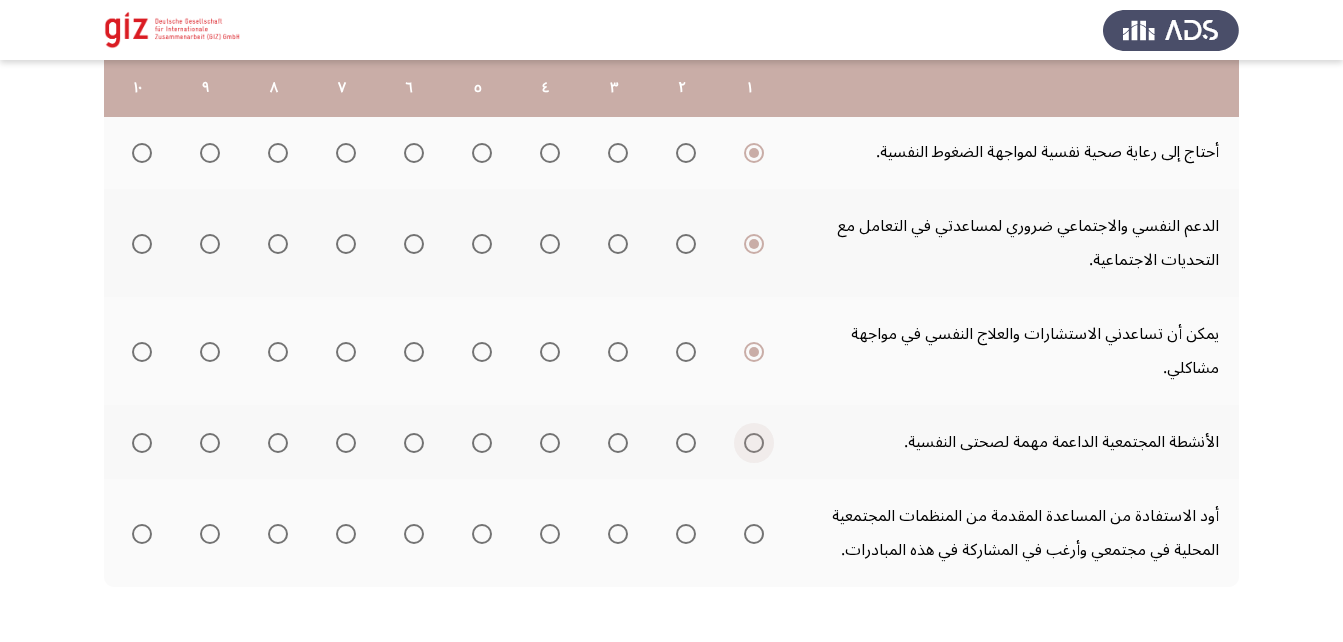 click at bounding box center (754, 443) 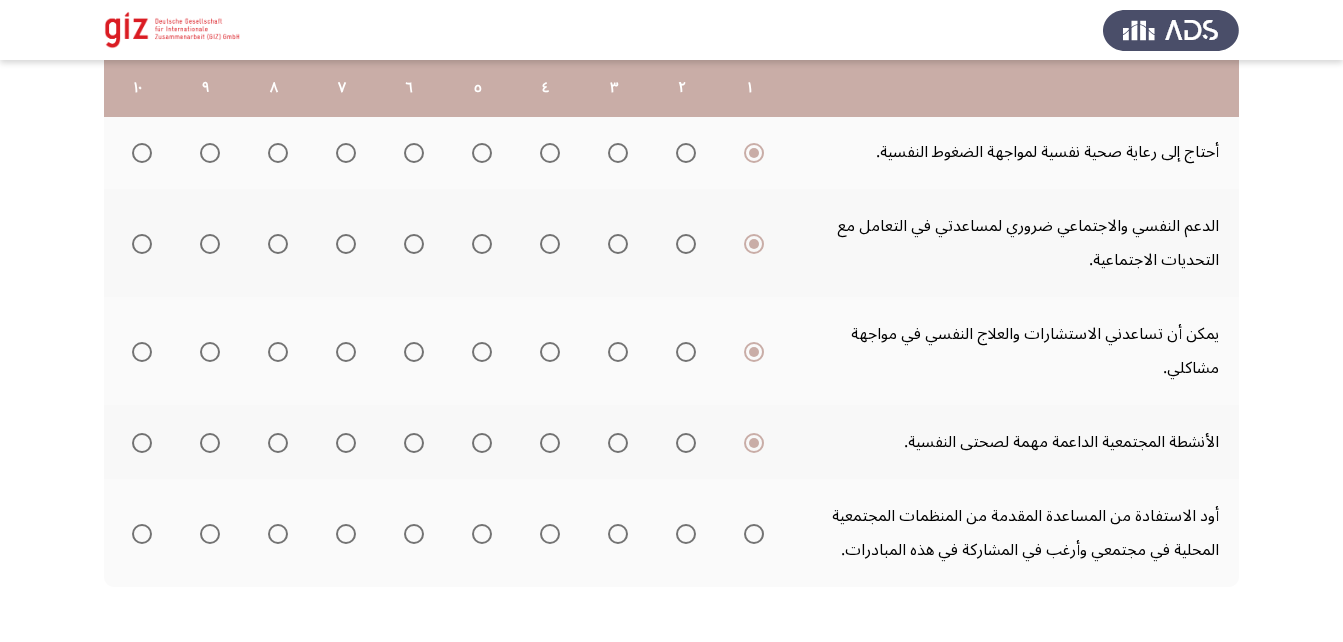 click at bounding box center [754, 534] 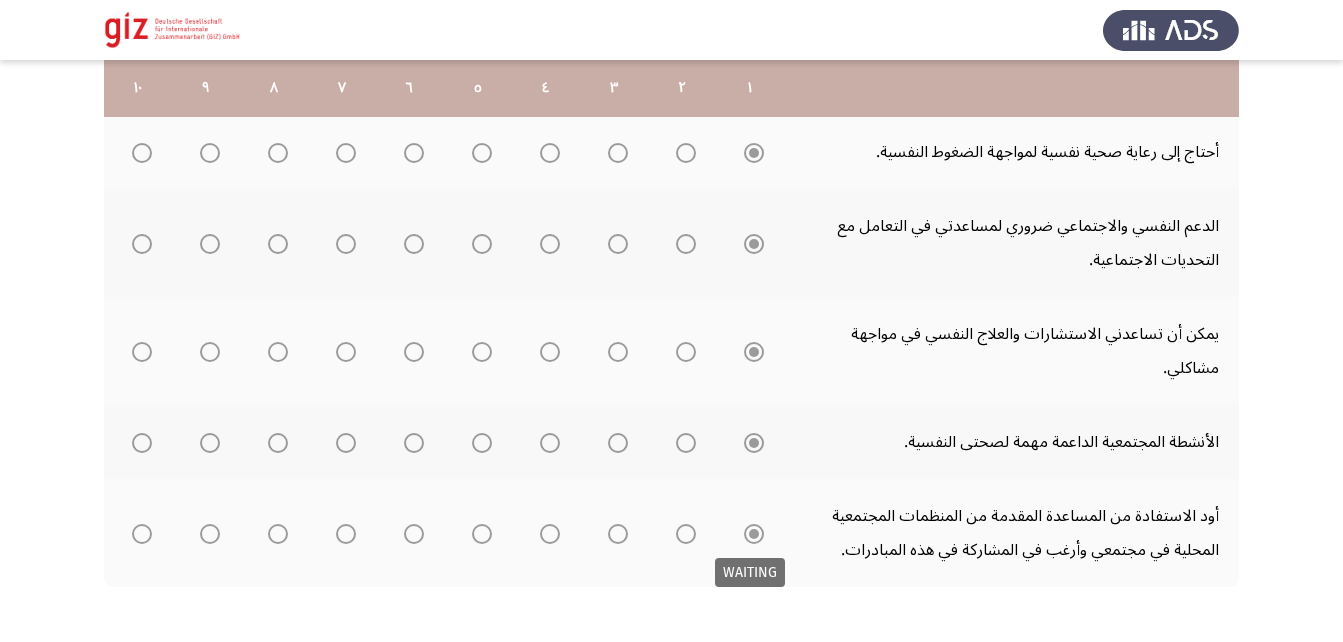 scroll, scrollTop: 828, scrollLeft: 0, axis: vertical 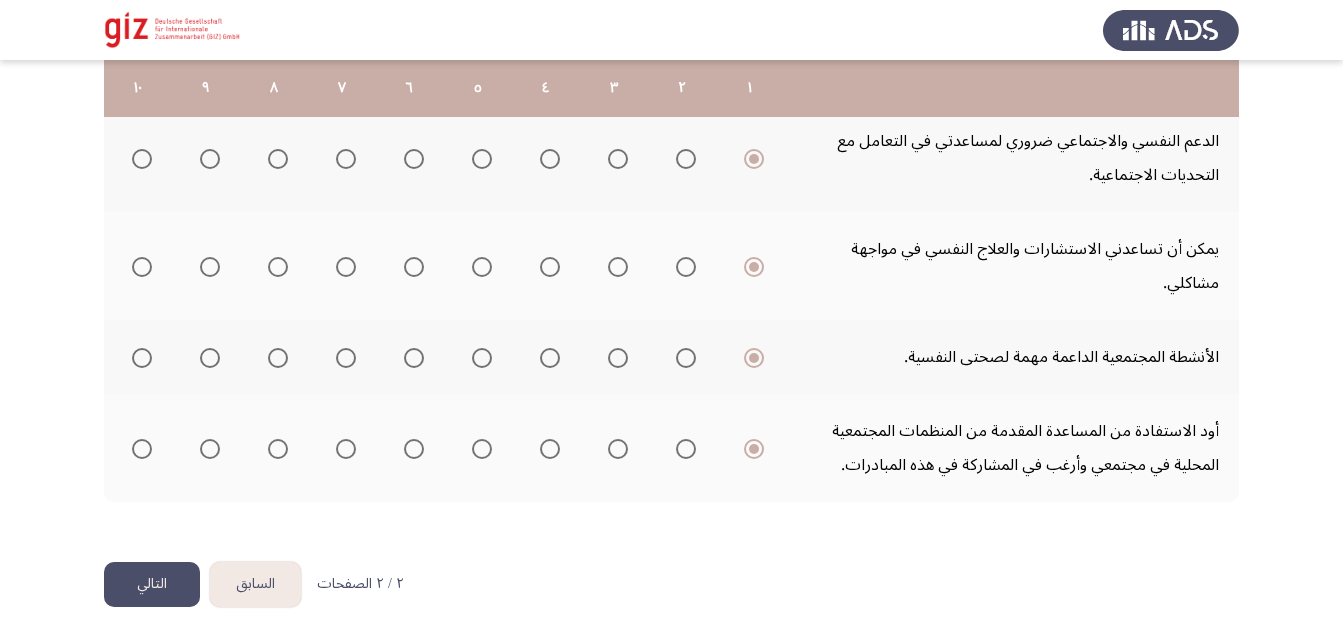 click on "التالي" 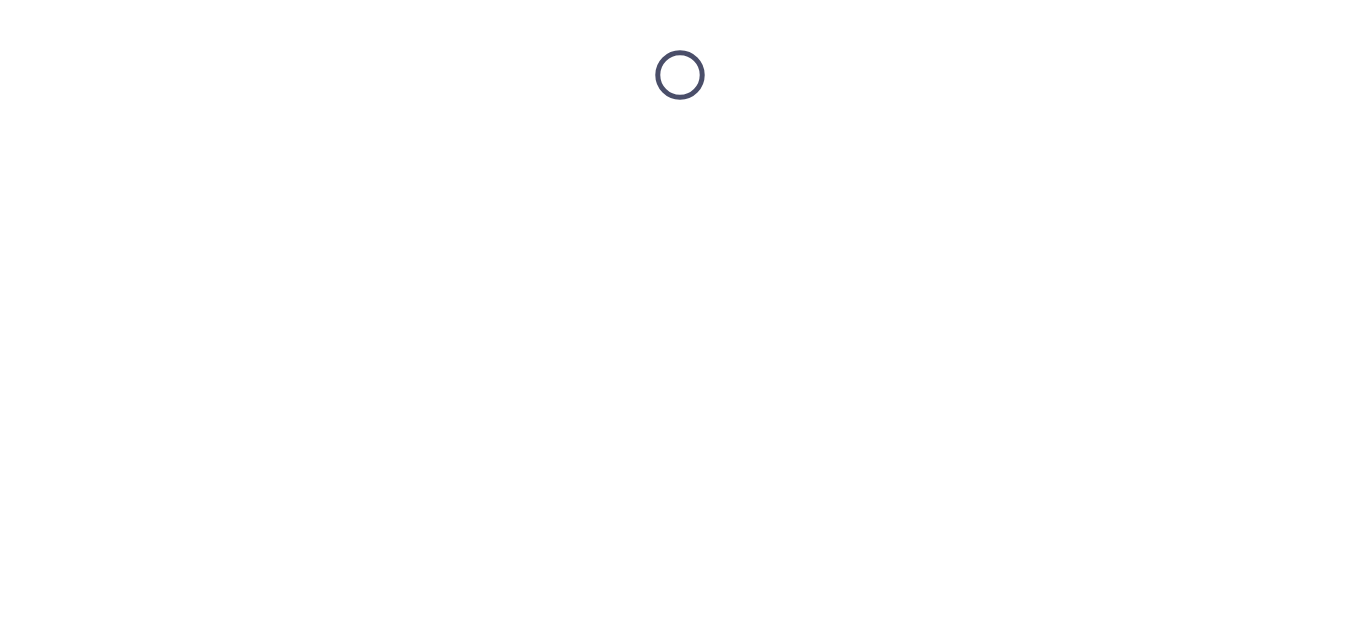 scroll, scrollTop: 0, scrollLeft: 0, axis: both 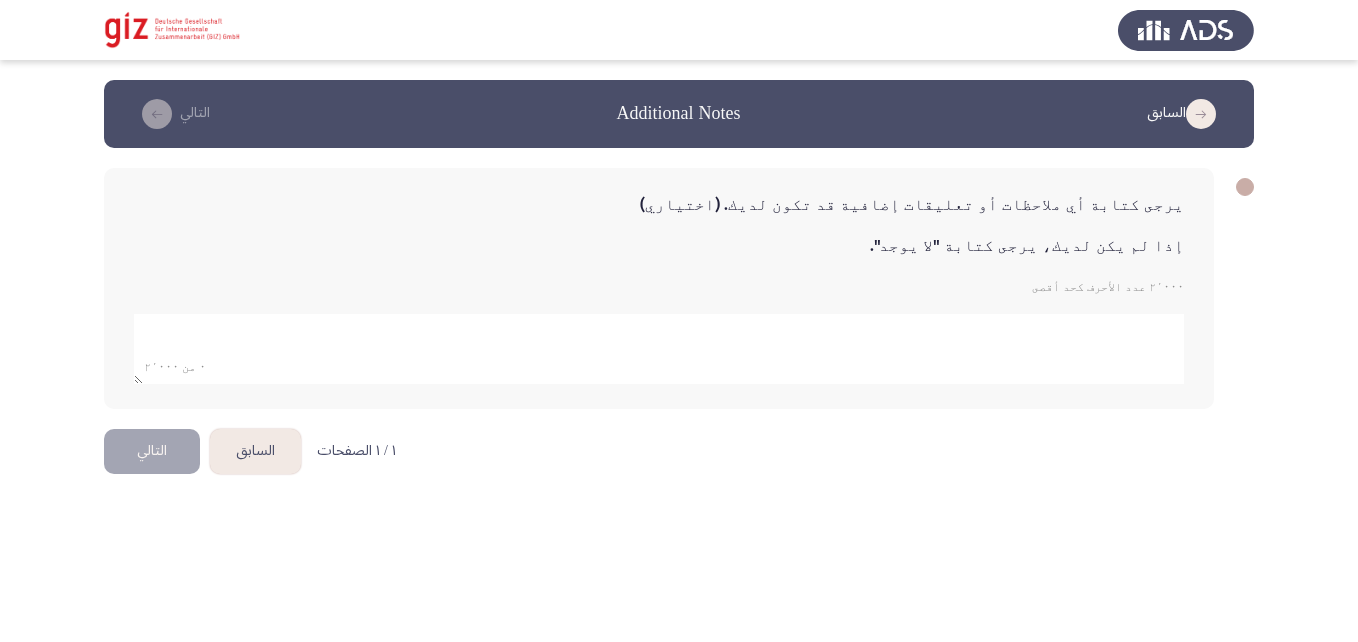 click 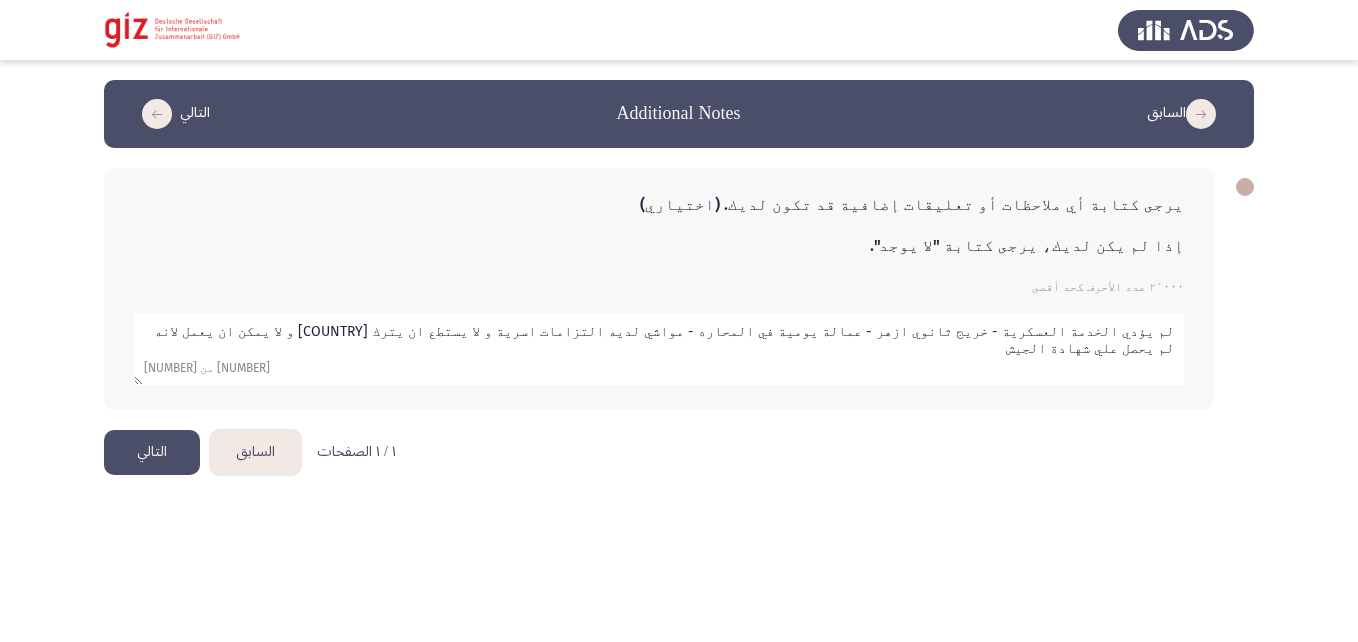 type on "لم يؤدي الخدمة العسكرية - خريج ثانوي ازهر - عمالة يومية في المحاره - مواشي لديه التزامات اسرية و لا يستطع ان يترك البلد و لا يمكن ان يعمل لانه لم يحصل علي شهادة الجيش" 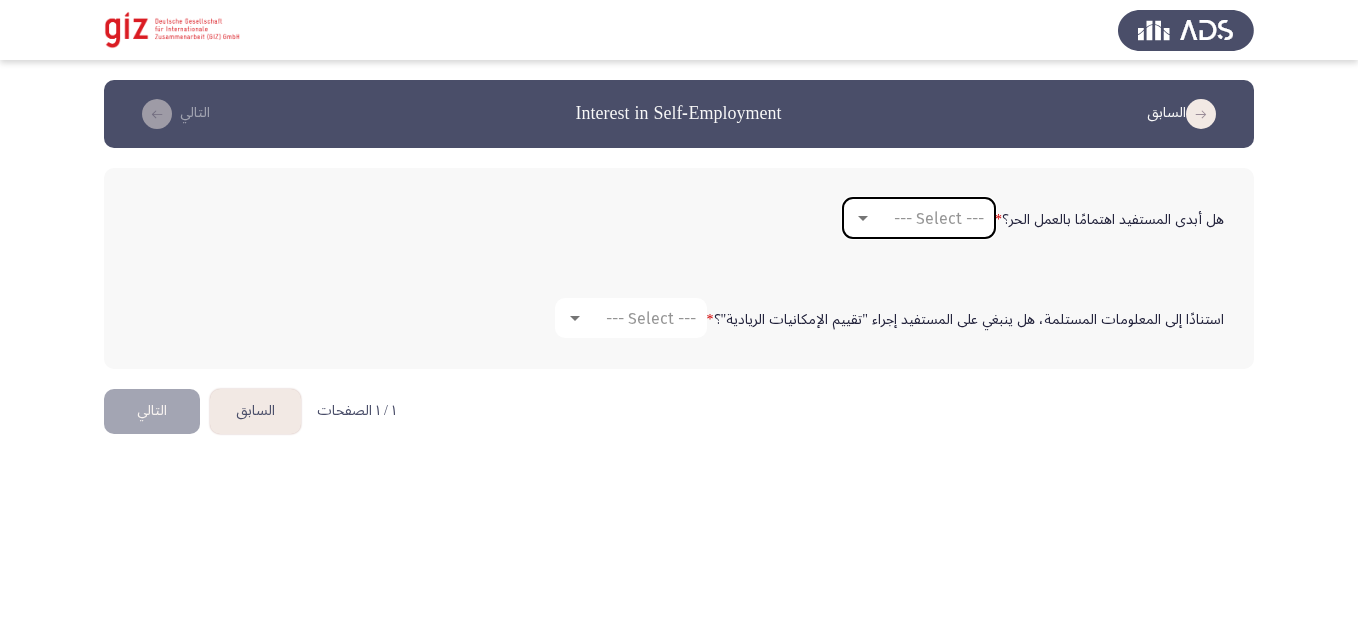 click on "--- Select ---" at bounding box center (939, 218) 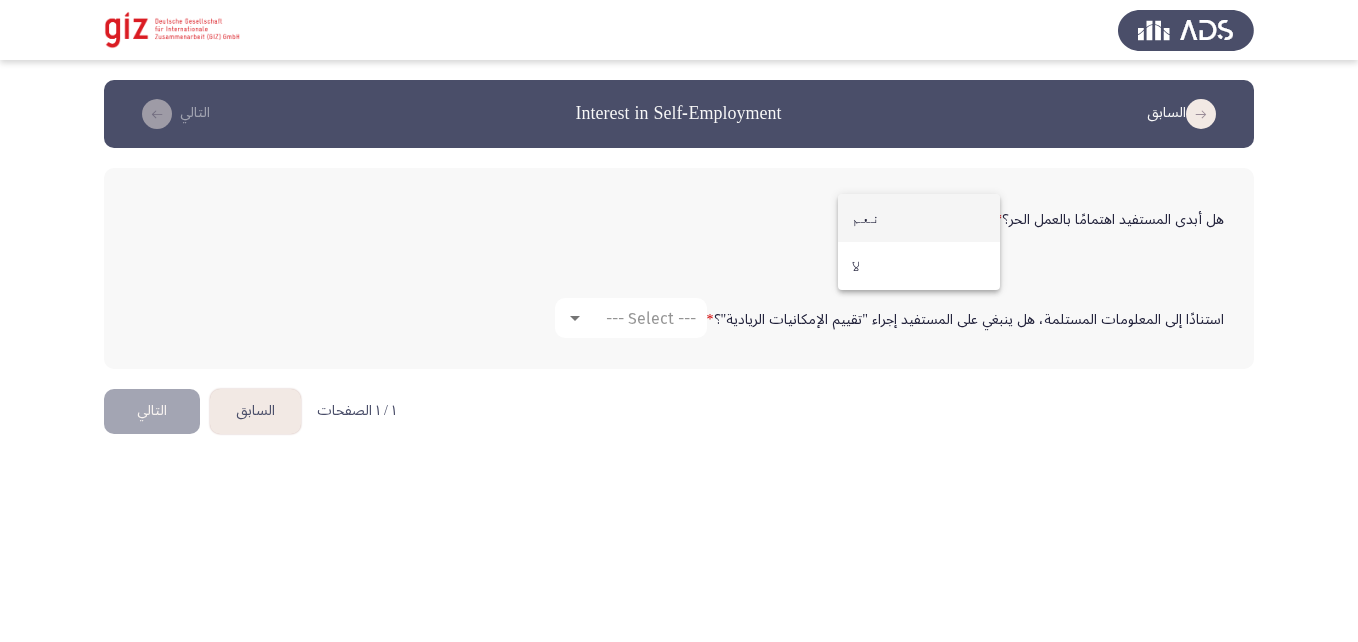 click on "نعم" at bounding box center (919, 218) 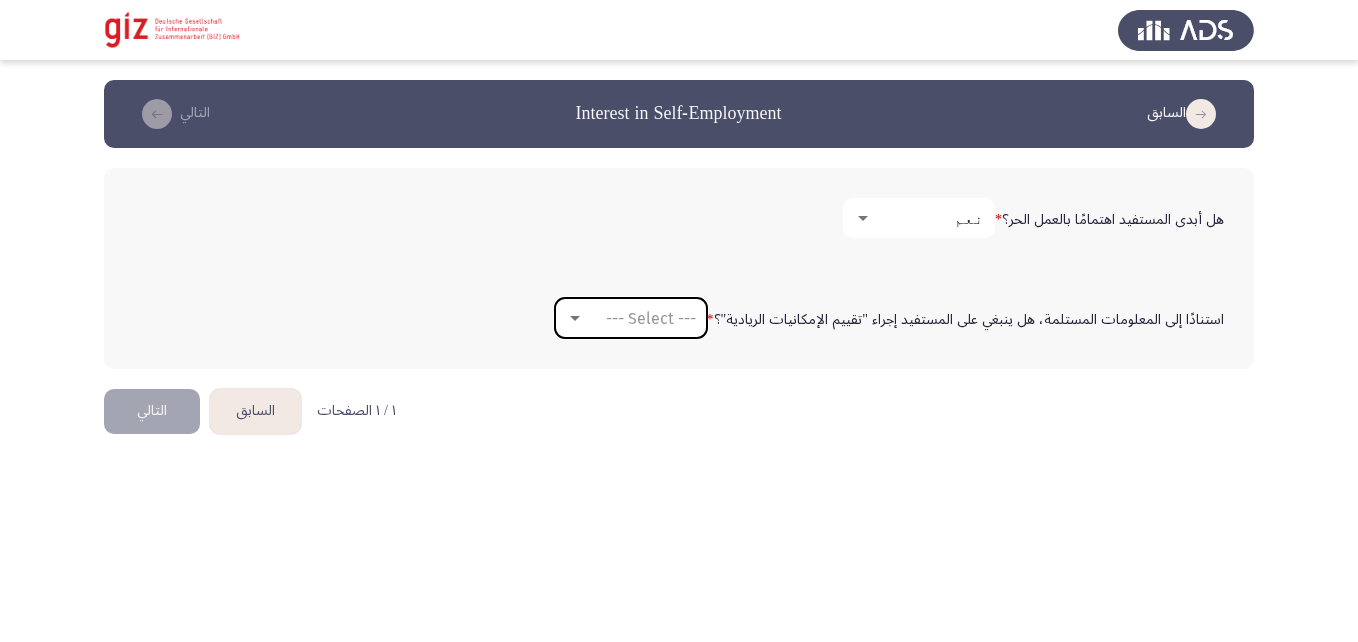 click on "--- Select ---" at bounding box center (651, 318) 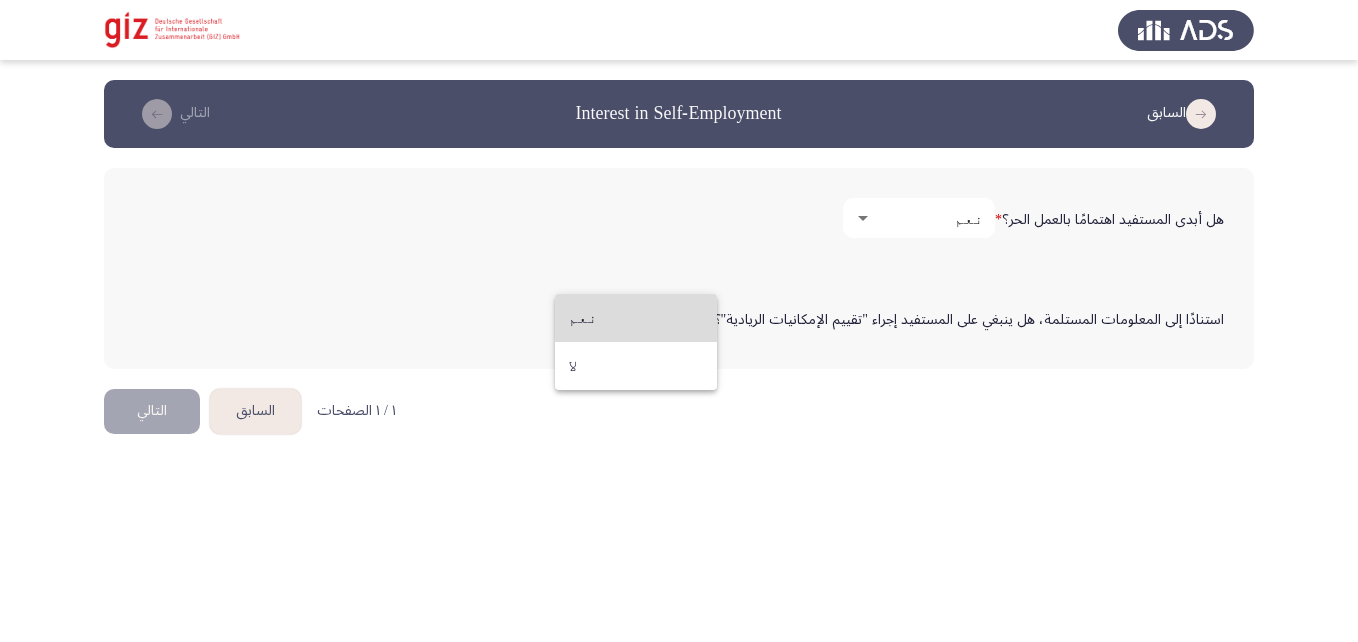 click on "نعم" at bounding box center [636, 318] 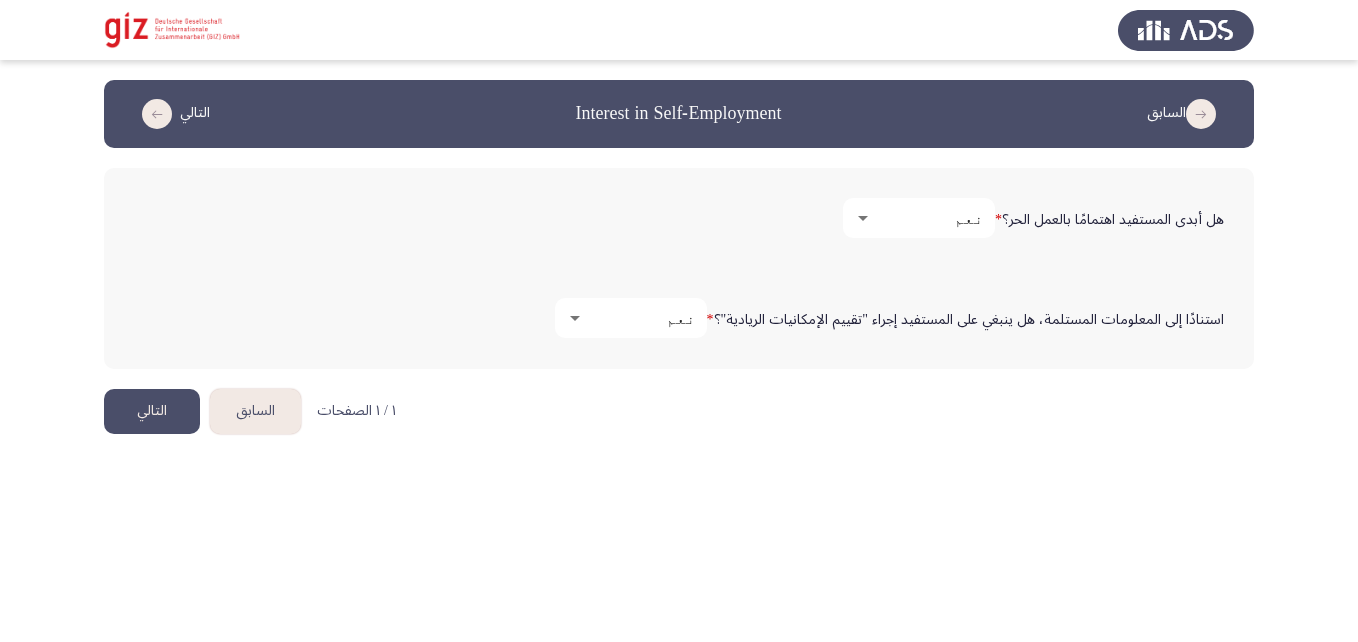 click on "التالي" 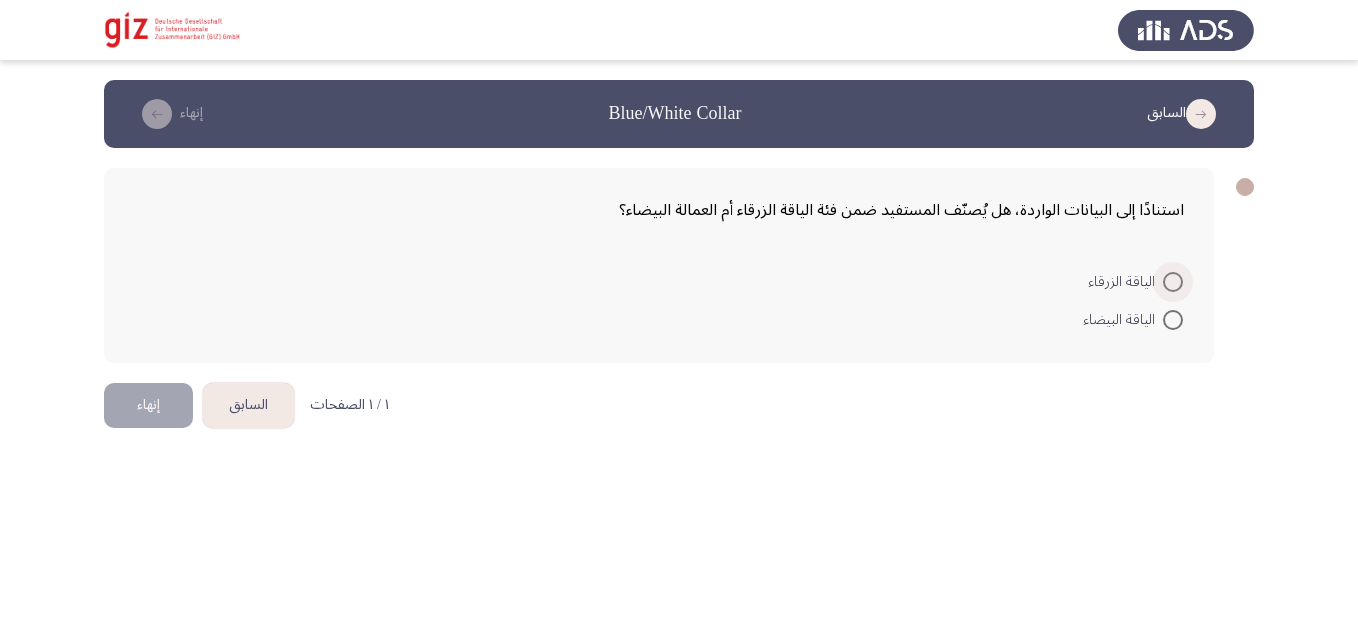 click at bounding box center (1173, 282) 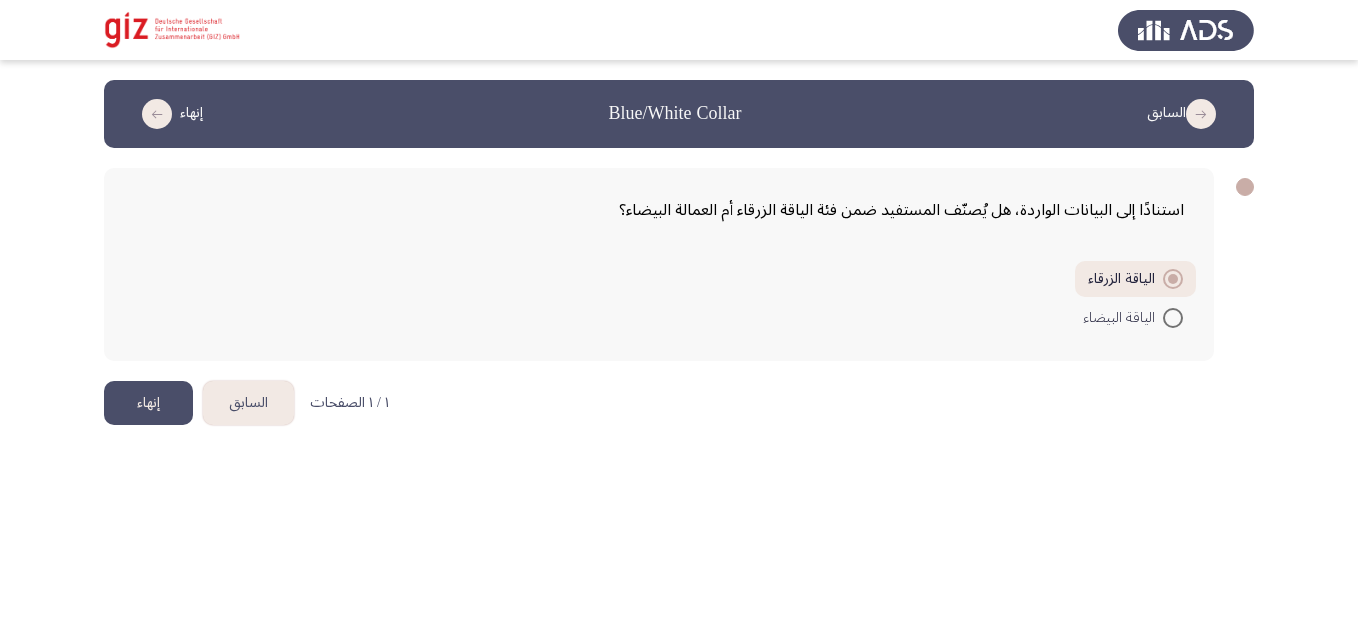 click on "إنهاء" 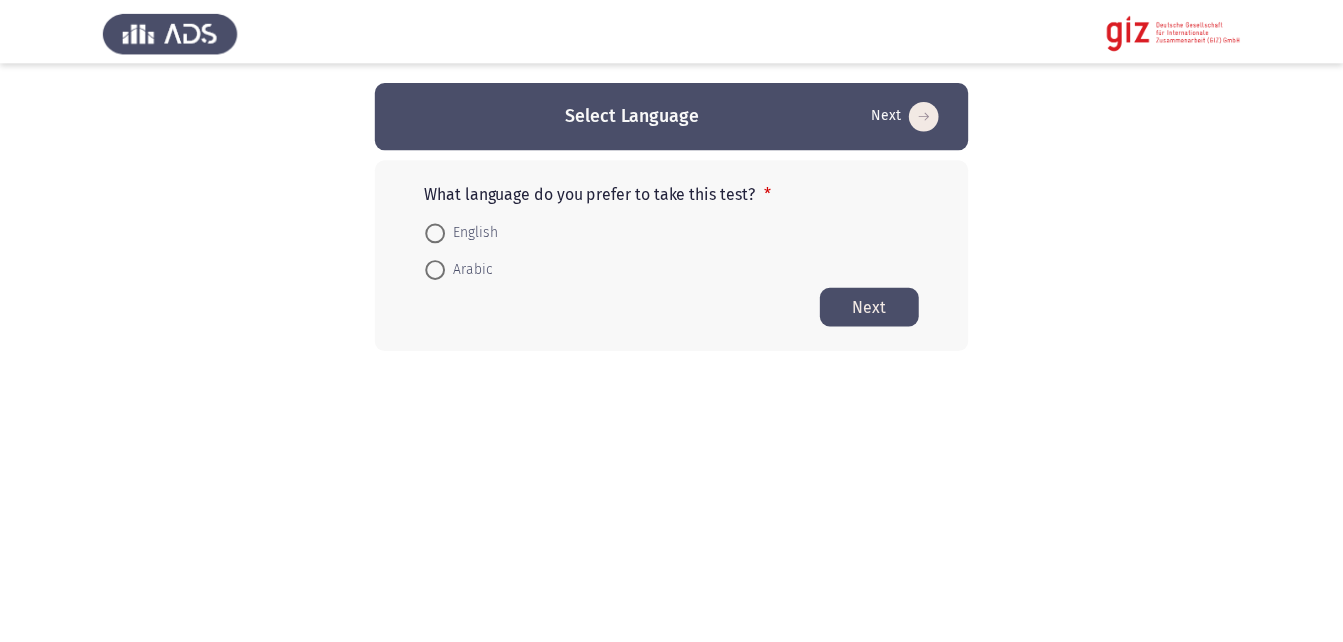 scroll, scrollTop: 0, scrollLeft: 0, axis: both 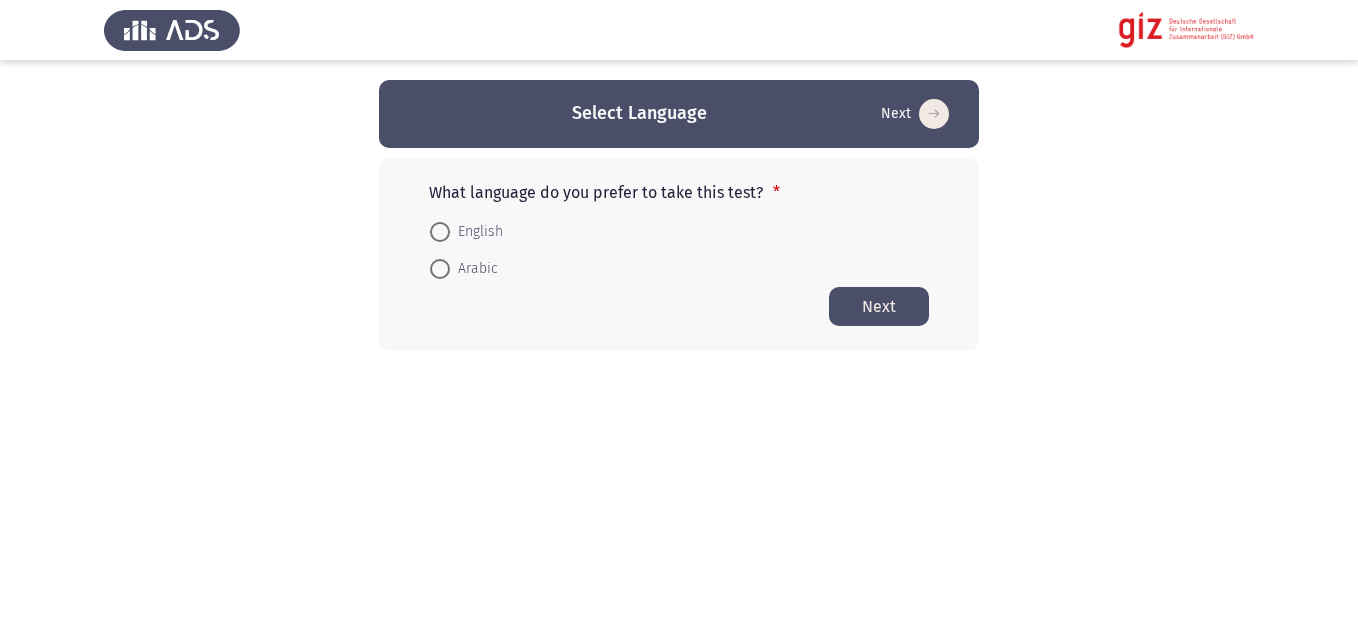 click on "Arabic" at bounding box center [474, 269] 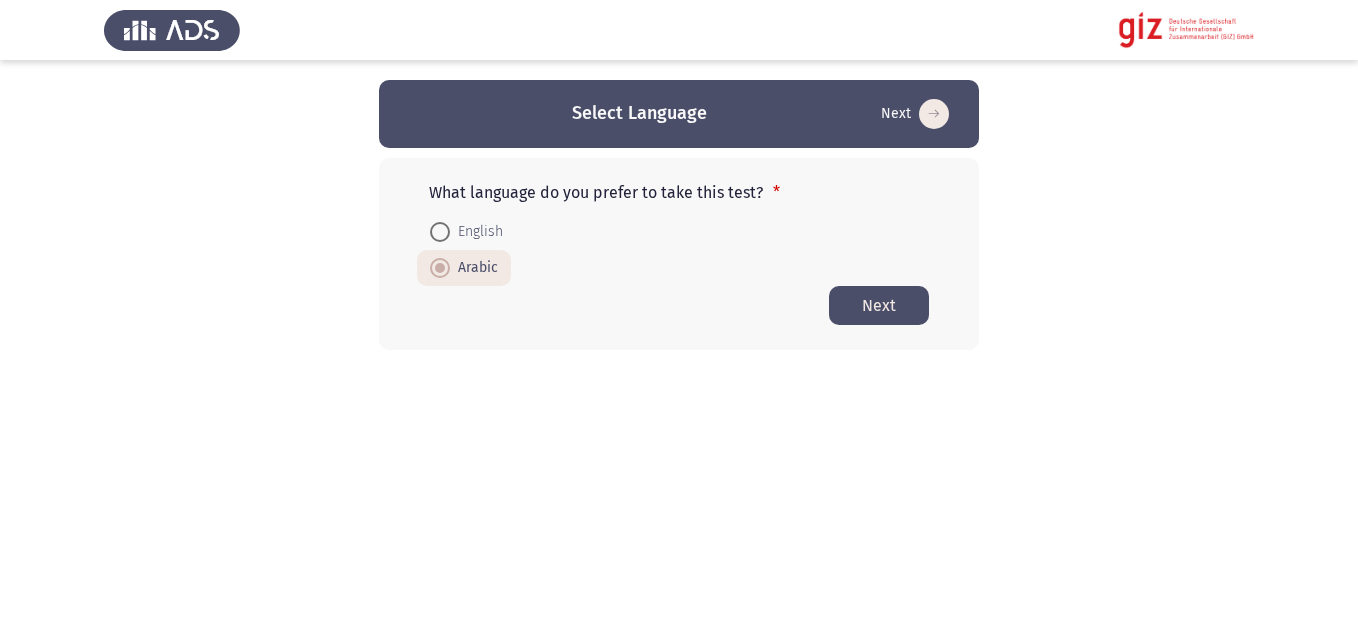 click on "Next" 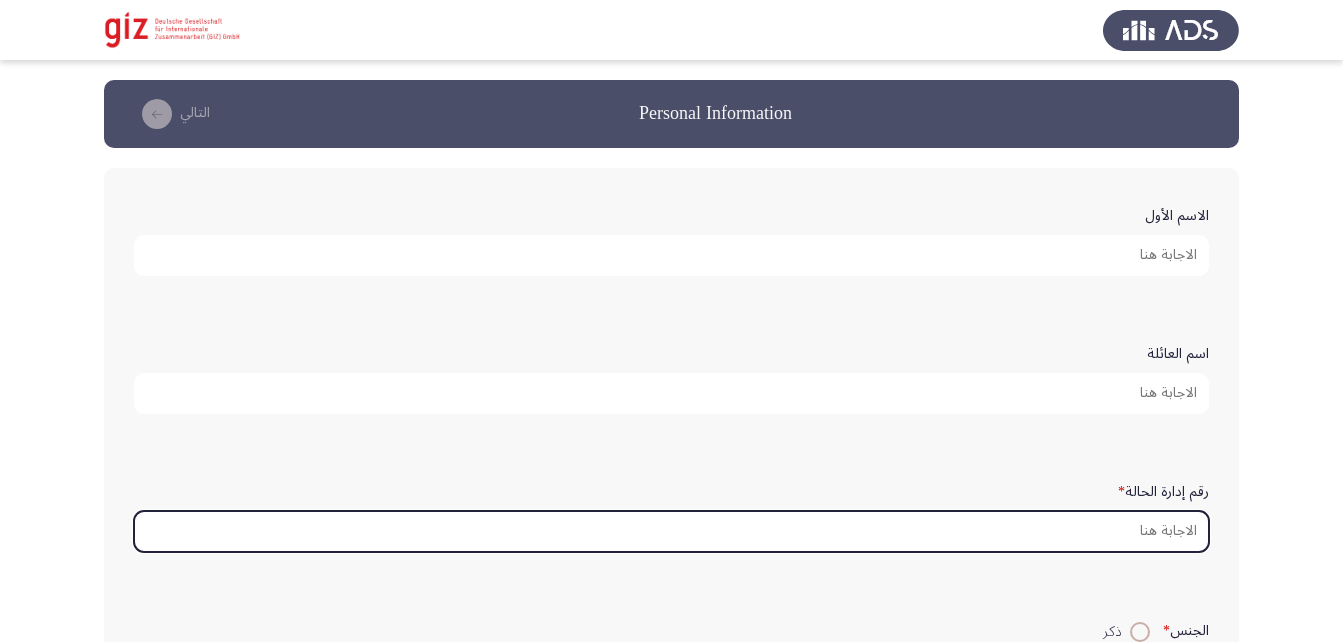 click on "رقم إدارة الحالة   *" at bounding box center (671, 531) 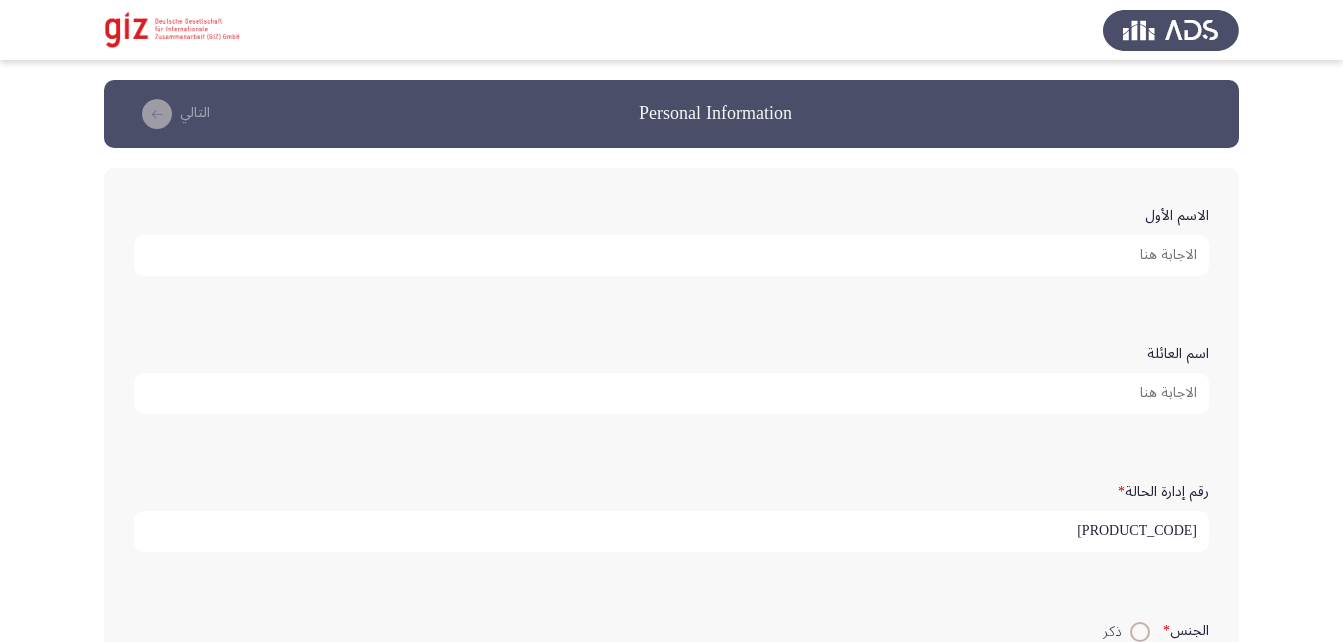 type on "[PRODUCT_CODE]" 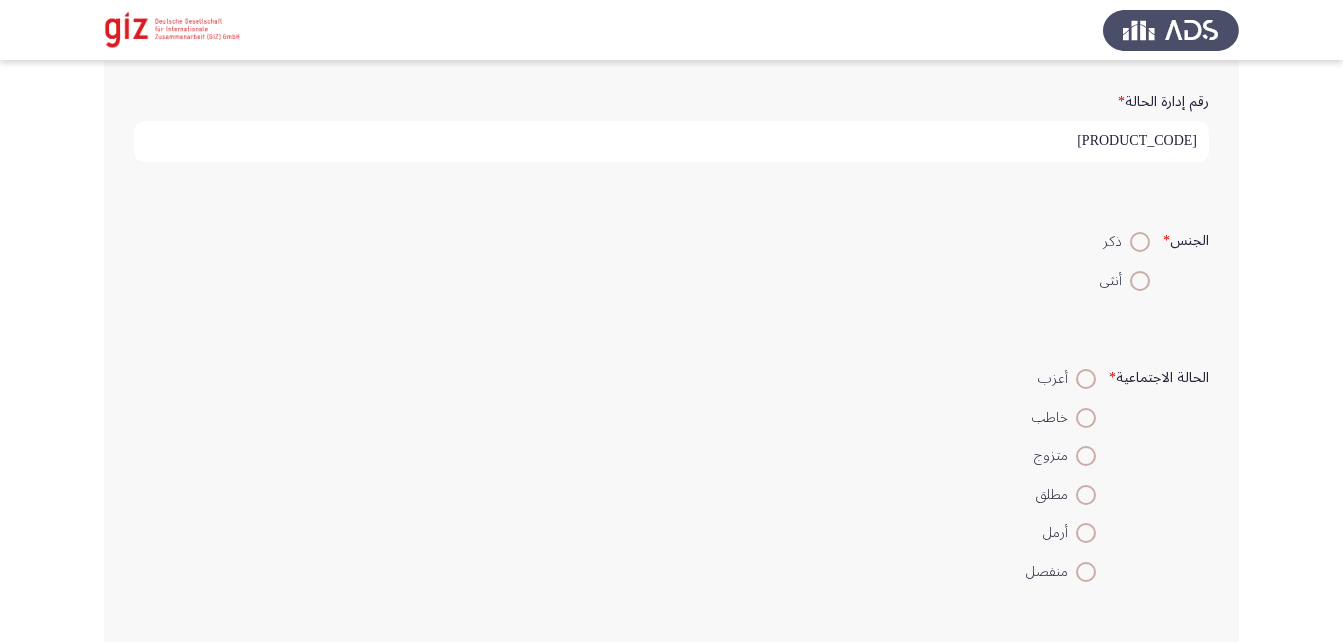 scroll, scrollTop: 428, scrollLeft: 0, axis: vertical 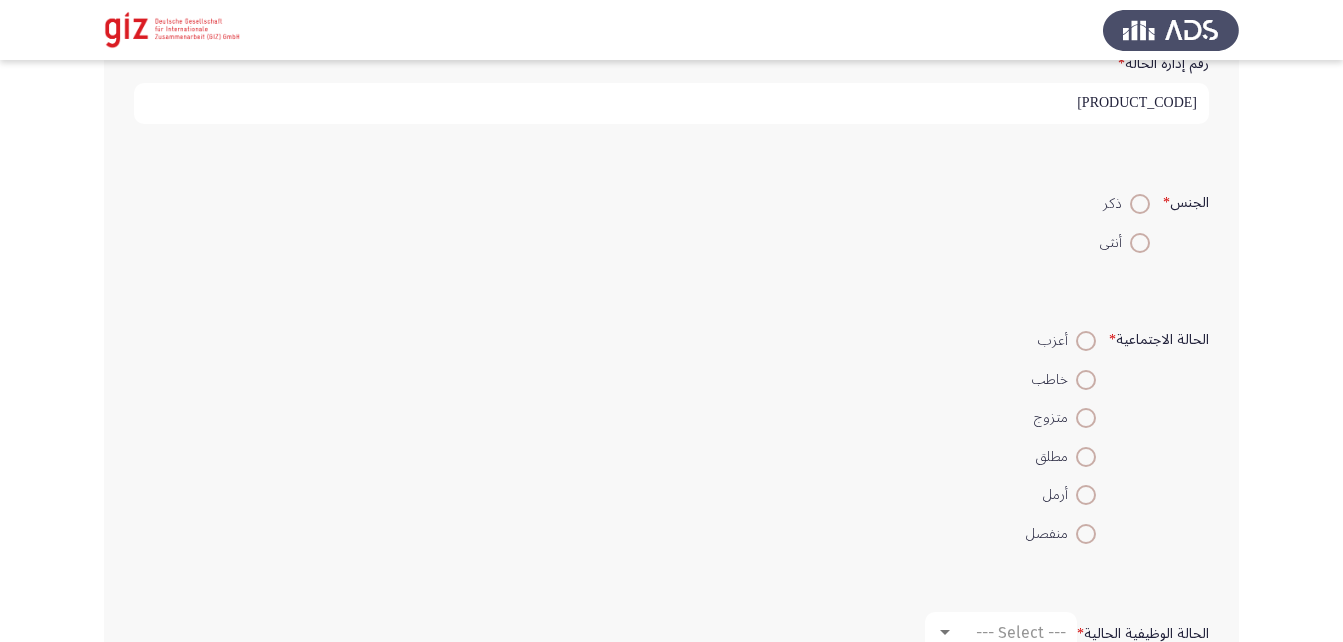 type on "[FIRST] [LAST] [LAST]" 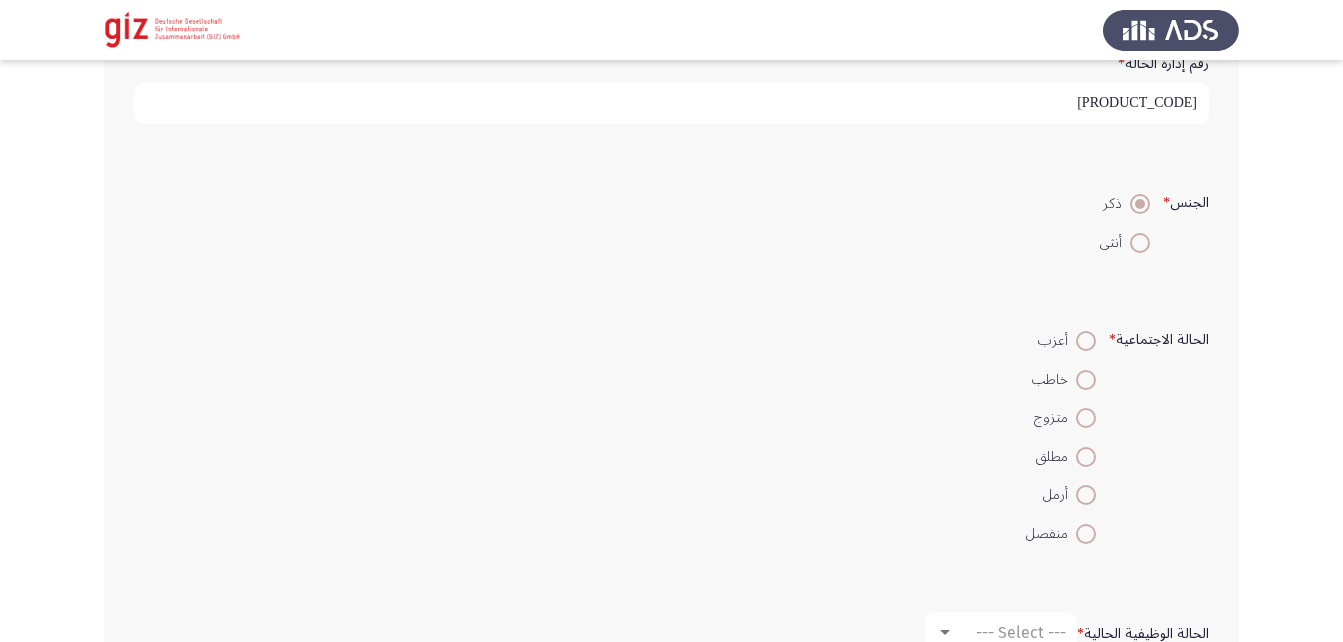 click at bounding box center (1086, 418) 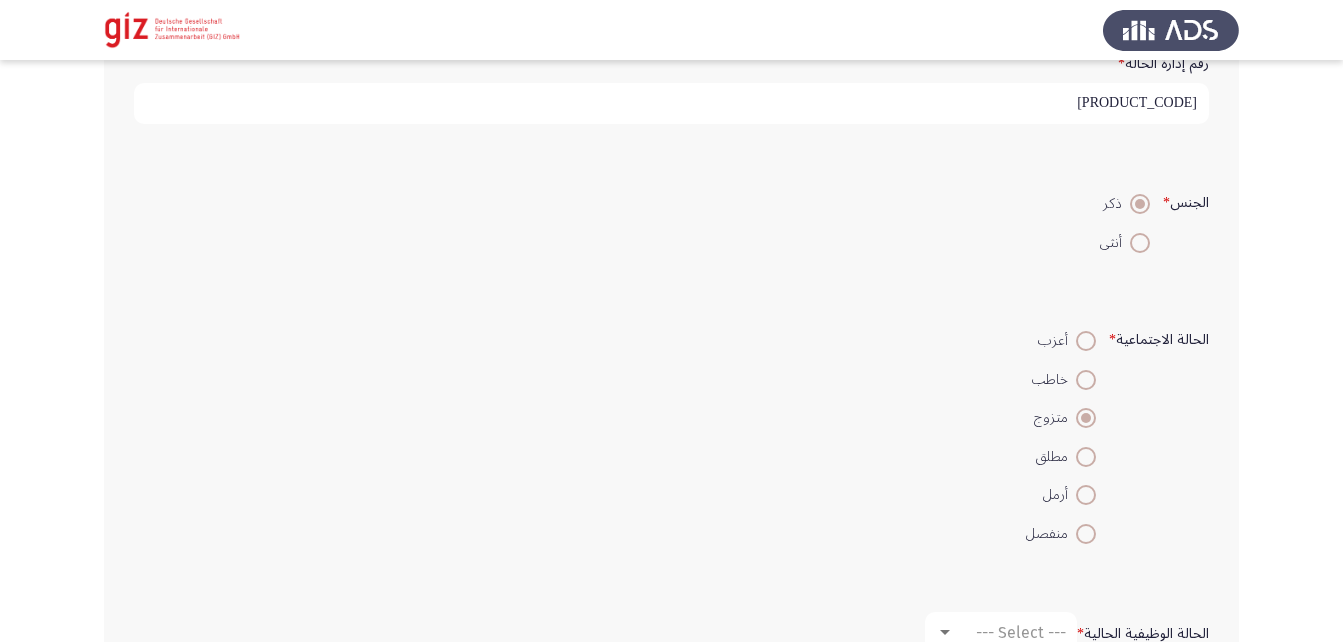 click at bounding box center (1086, 341) 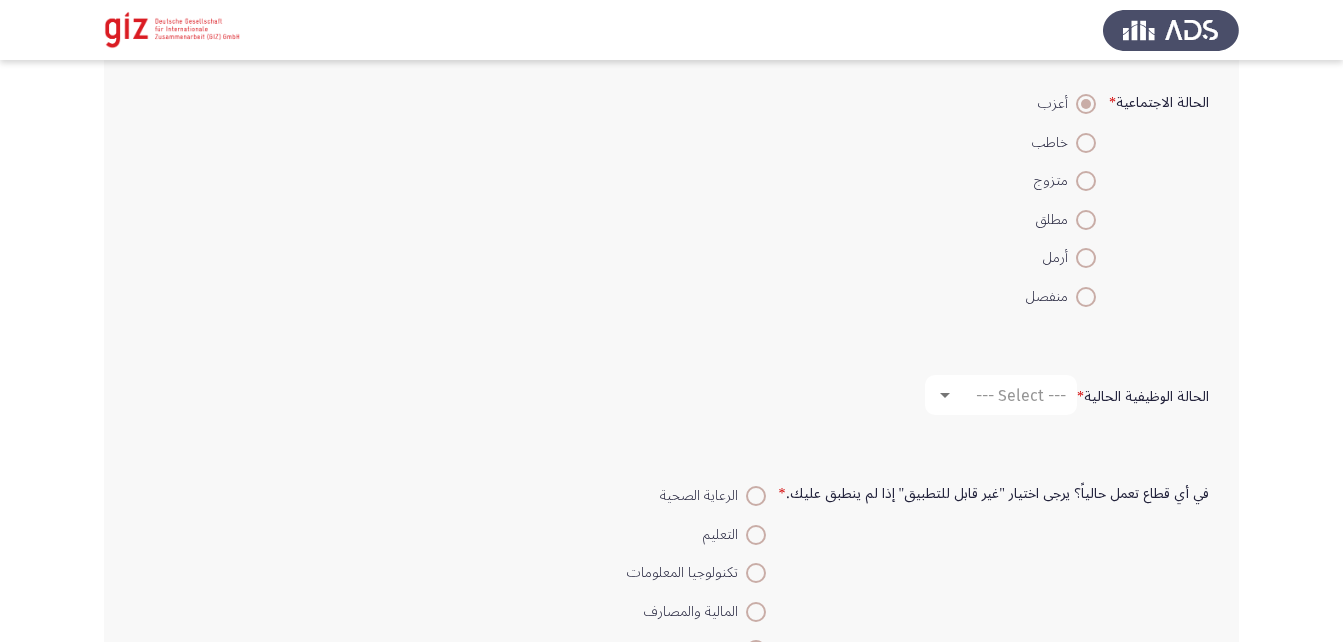 scroll, scrollTop: 666, scrollLeft: 0, axis: vertical 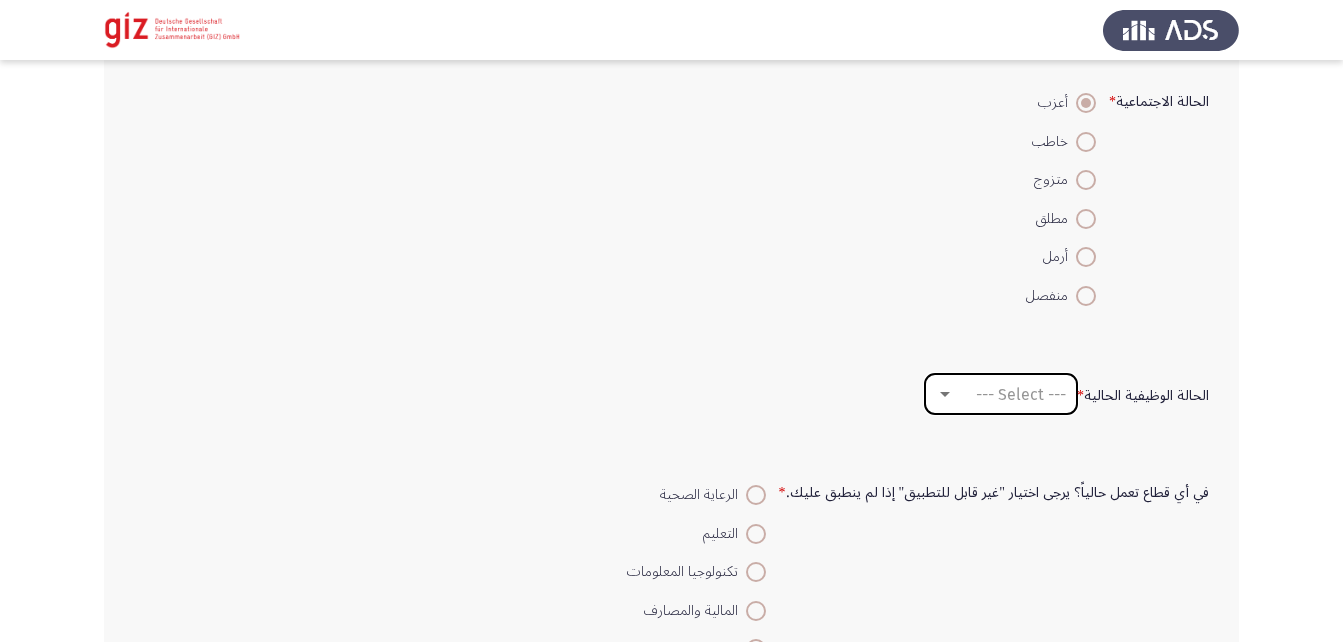 click on "--- Select ---" at bounding box center [1021, 394] 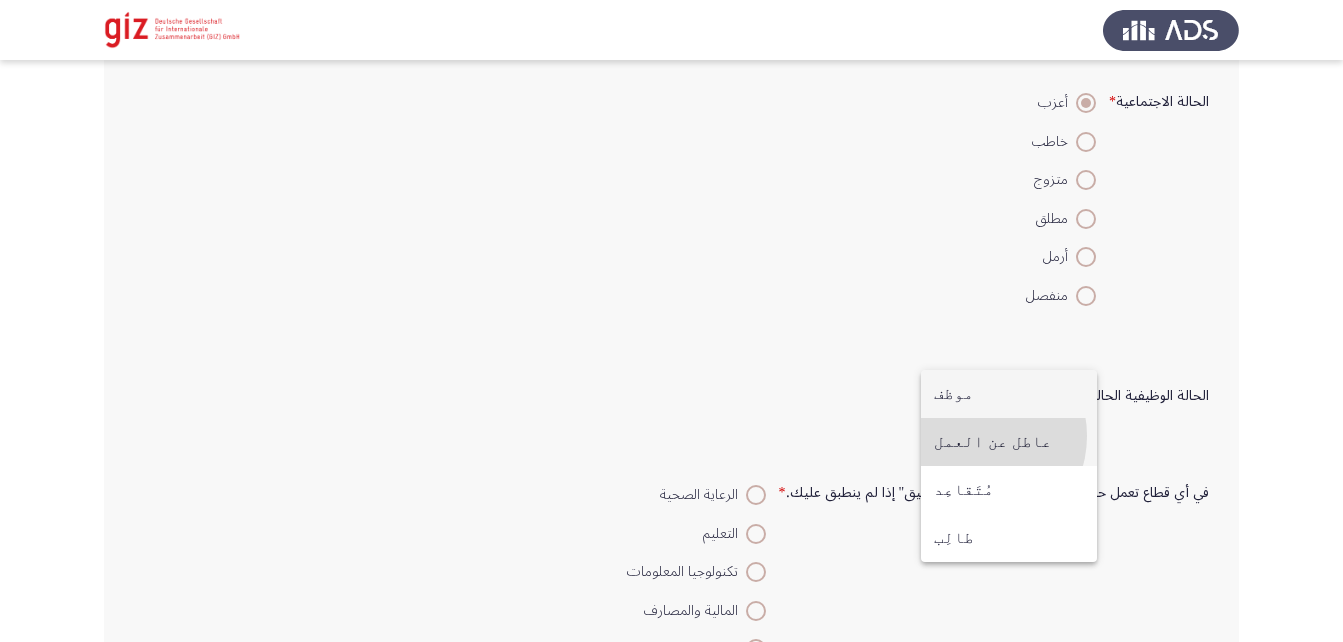 click on "عاطل عن العمل" at bounding box center (1009, 442) 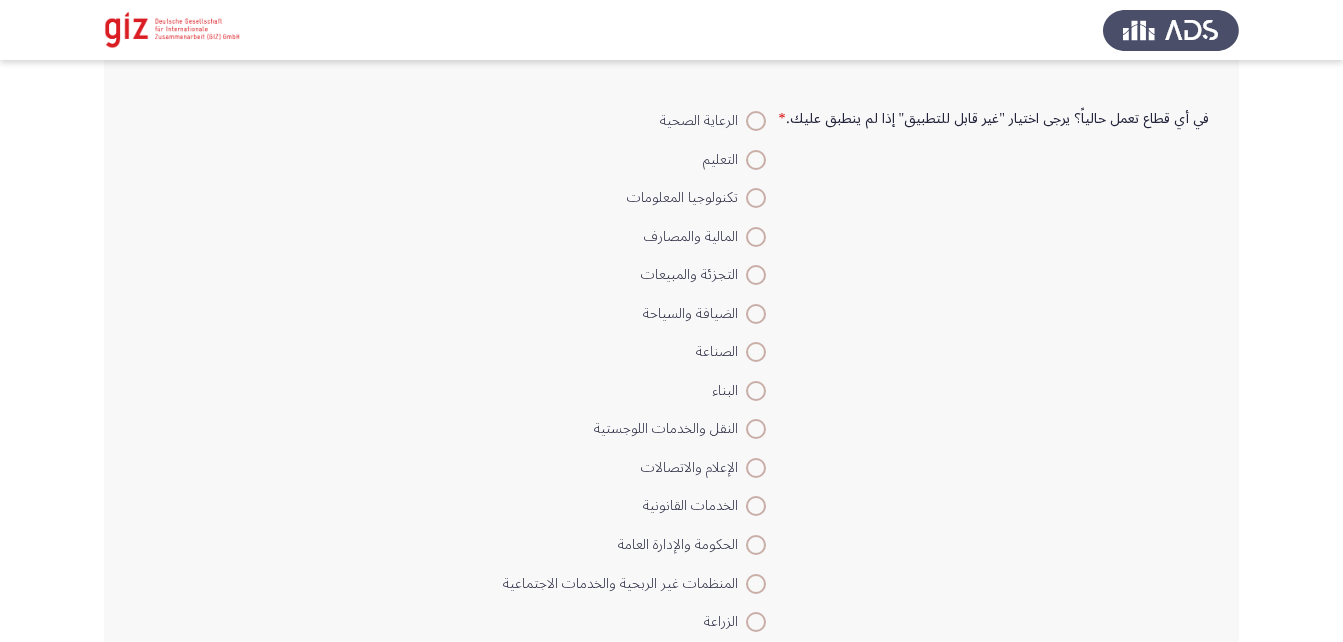 scroll, scrollTop: 1386, scrollLeft: 0, axis: vertical 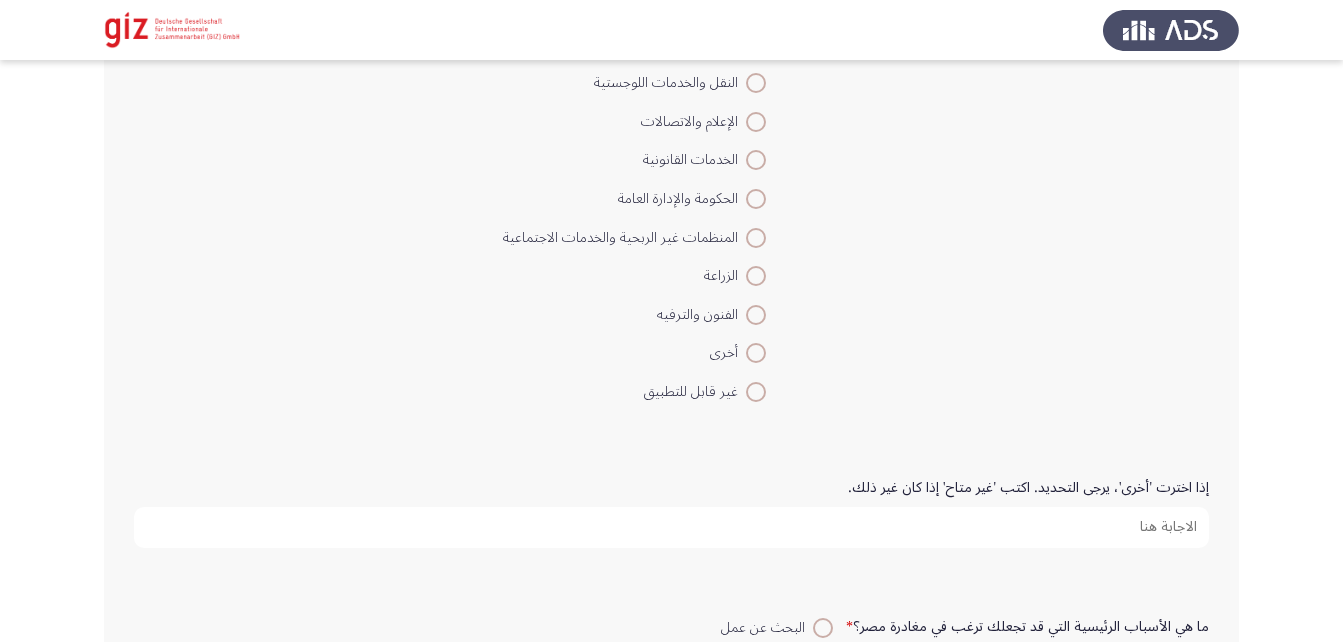click at bounding box center (756, 353) 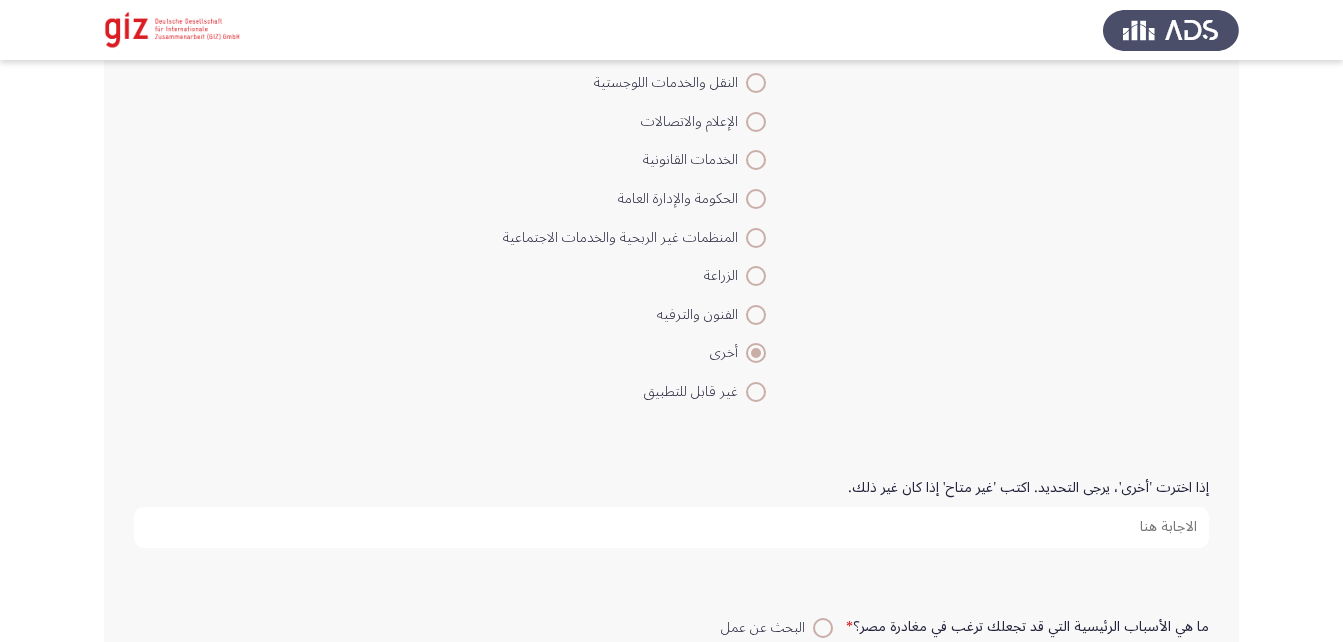 click on "إذا اخترت 'أخرى'، يرجى التحديد. اكتب 'غير متاح' إذا كان غير ذلك." at bounding box center (671, 527) 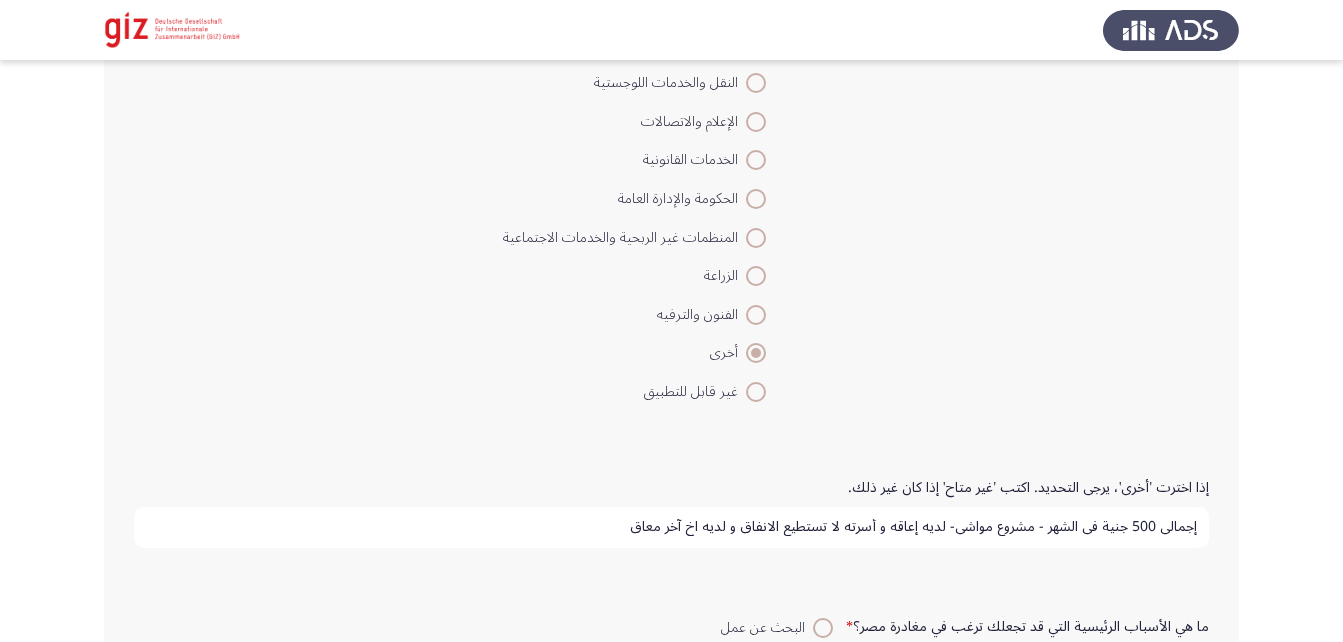 click on "إجمالي 500 جنية في الشهر - مشروع مواشي- لديه إعاقه و أسرته لا تستطيع الانفاق و لديه اخ آخر معاق" at bounding box center [671, 527] 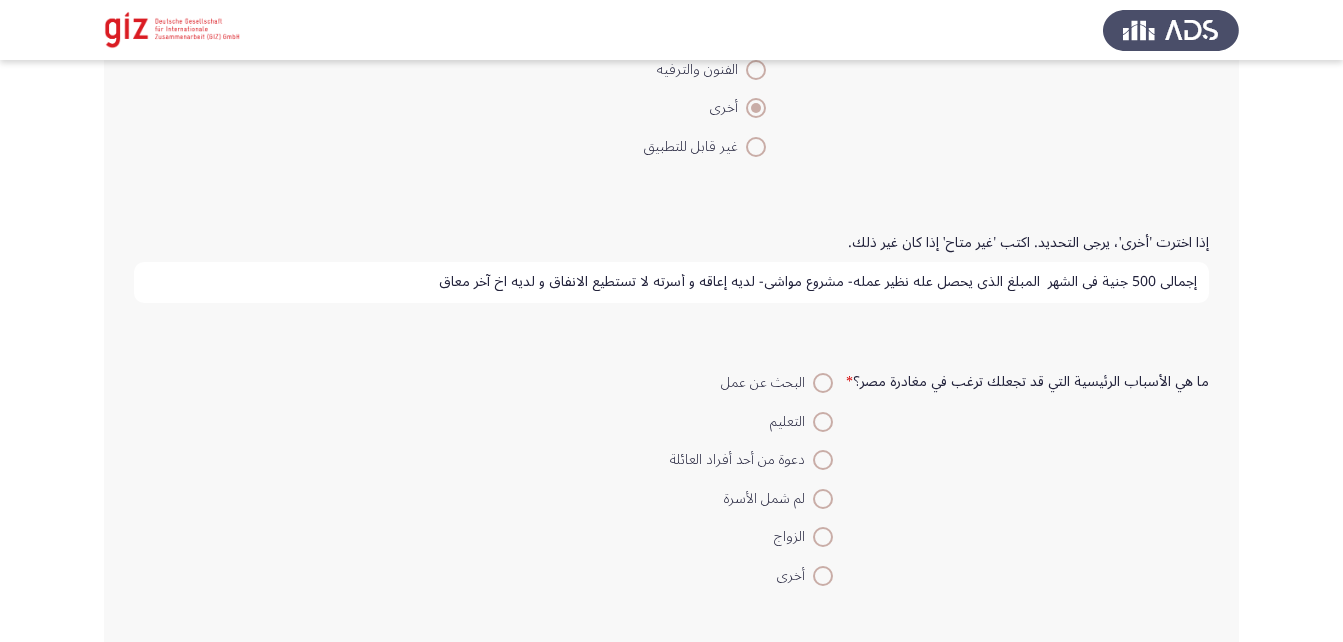scroll, scrollTop: 1632, scrollLeft: 0, axis: vertical 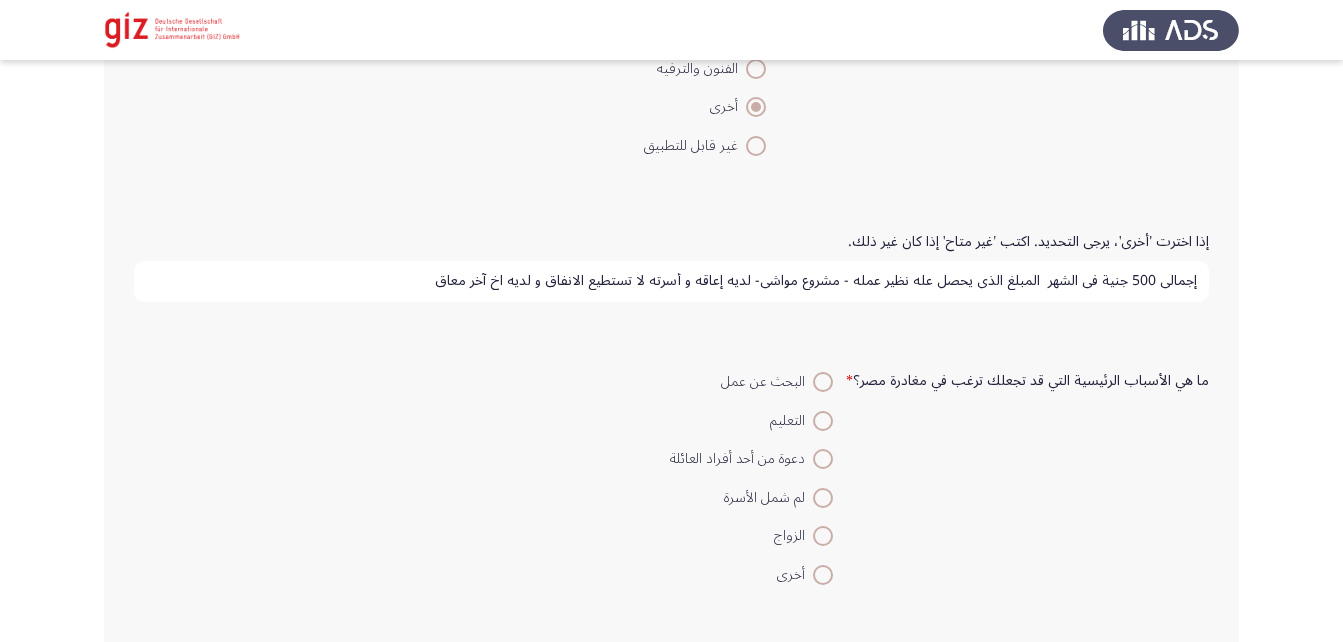 click on "إجمالي 500 جنية في الشهر  المبلغ الذي يحصل عله نظير عمله - مشروع مواشي- لديه إعاقه و أسرته لا تستطيع الانفاق و لديه اخ آخر معاق" at bounding box center [671, 281] 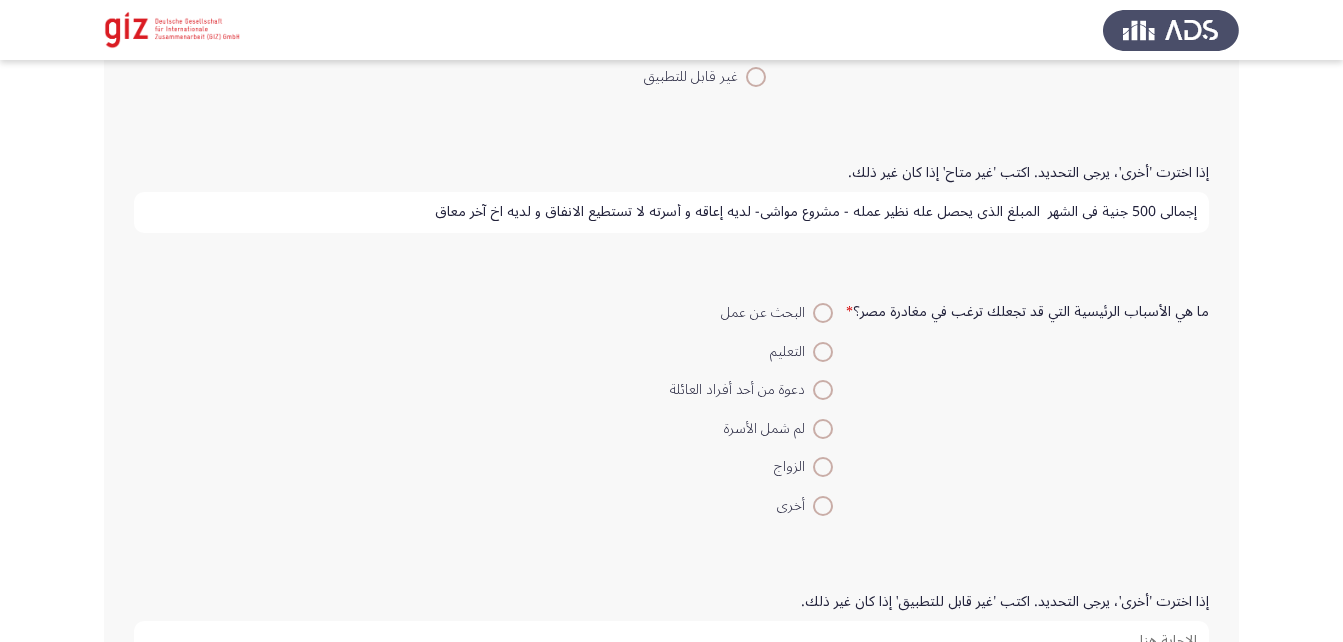type on "إجمالي 500 جنية في الشهر  المبلغ الذي يحصل عله نظير عمله - مشروع مواشي- لديه إعاقه و أسرته لا تستطيع الانفاق و لديه اخ آخر معاق" 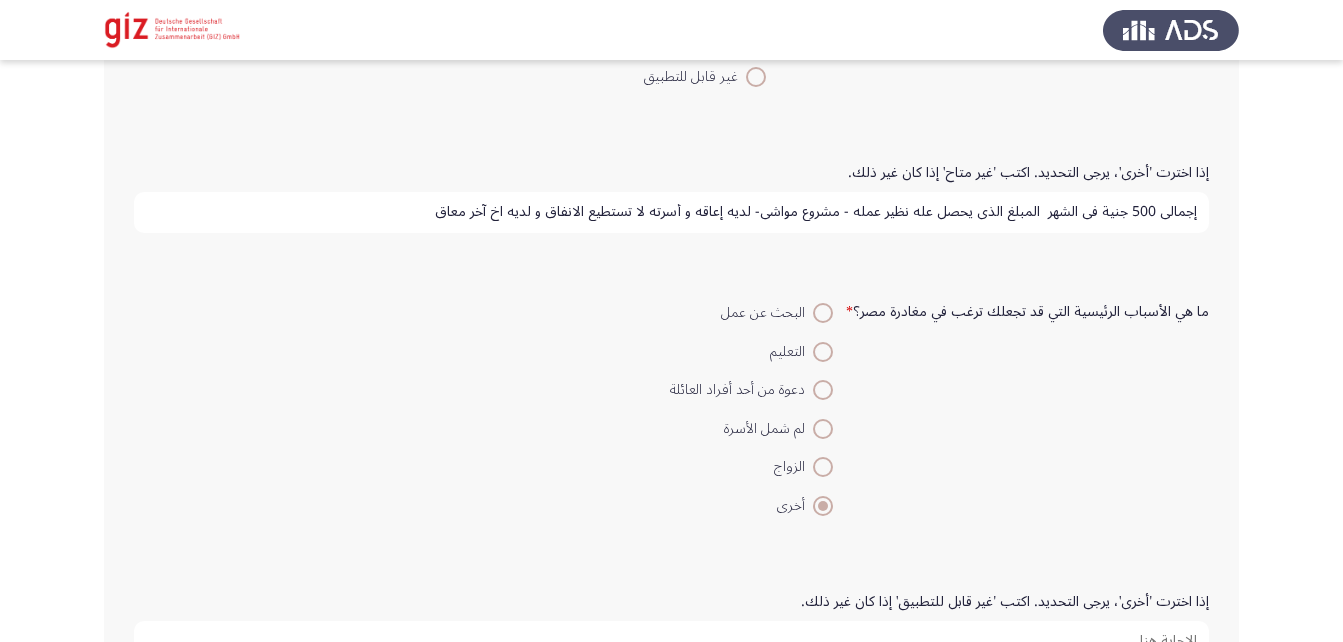 scroll, scrollTop: 1856, scrollLeft: 0, axis: vertical 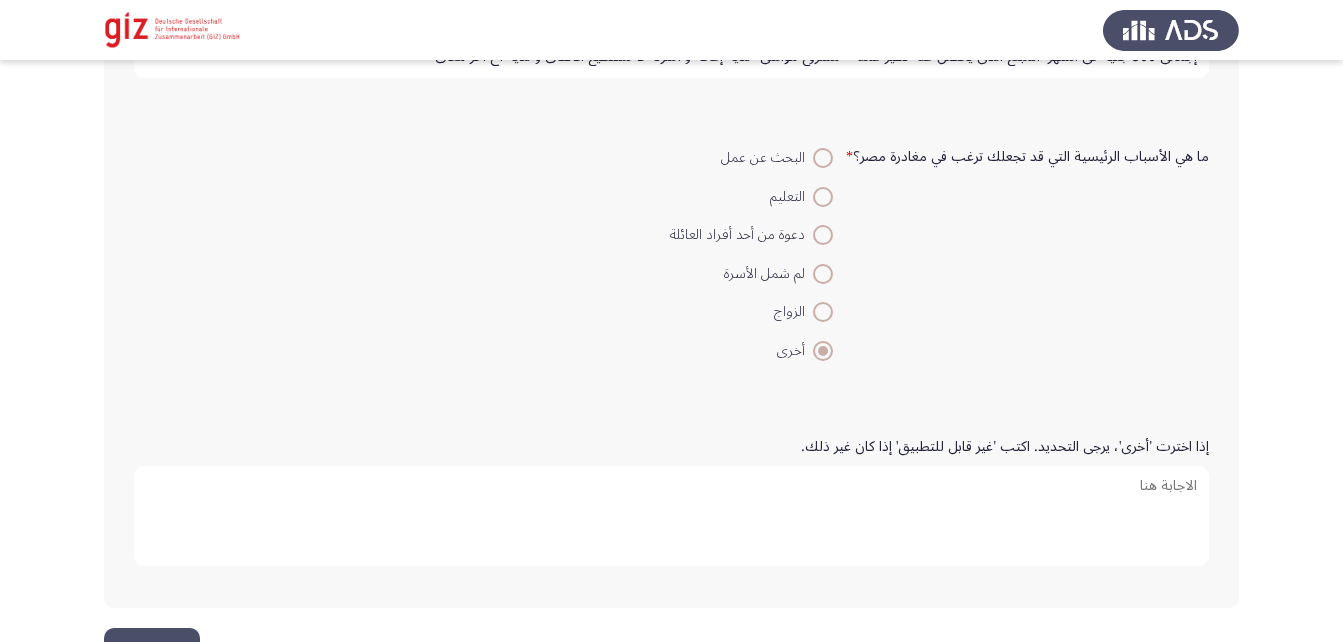click on "إذا اخترت 'أخرى'، يرجى التحديد. اكتب 'غير قابل للتطبيق' إذا كان غير ذلك." at bounding box center (671, 516) 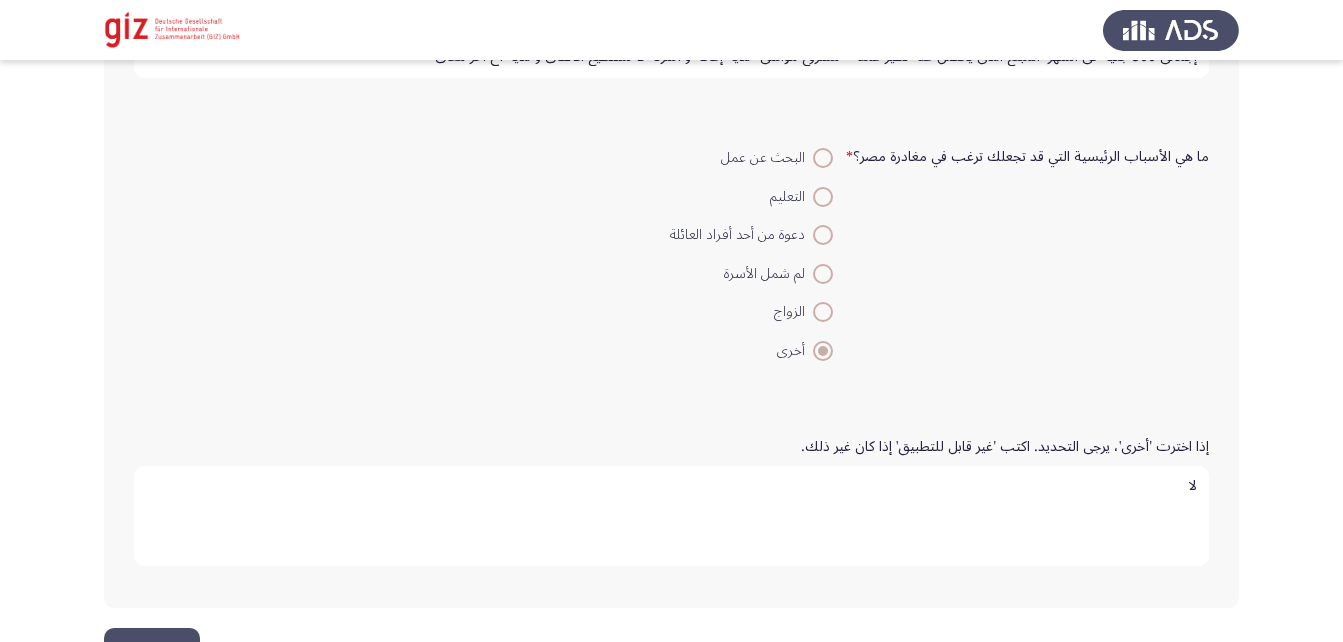 type on "ل" 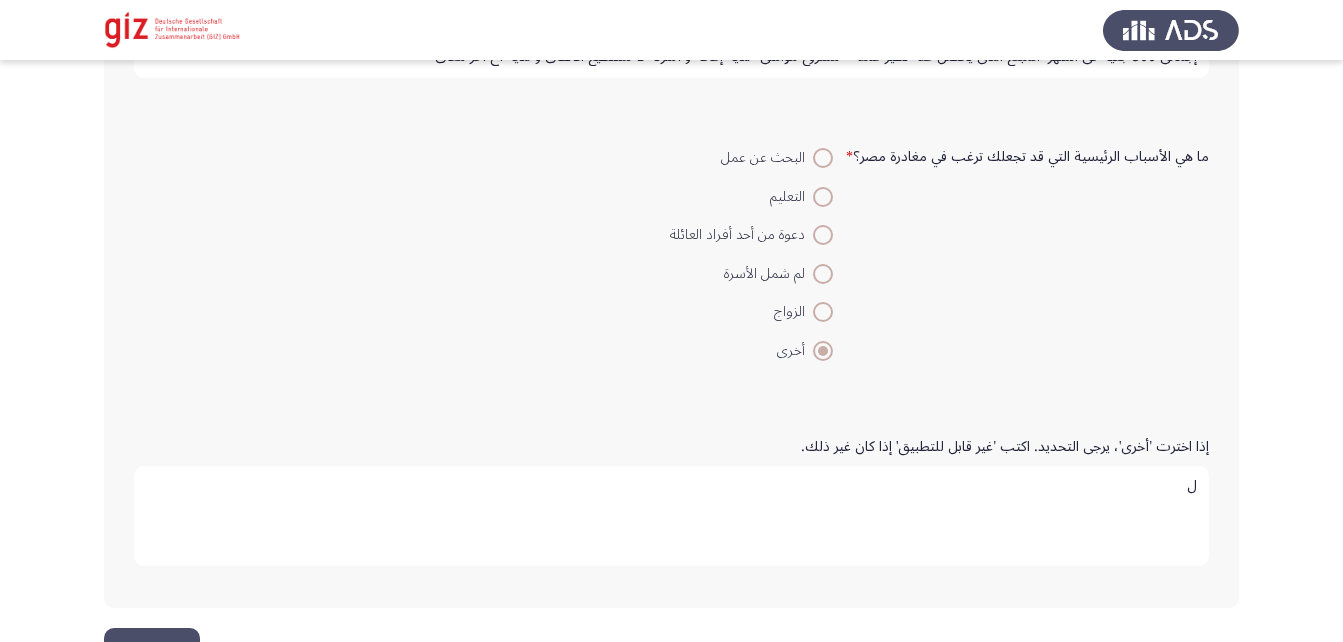 type 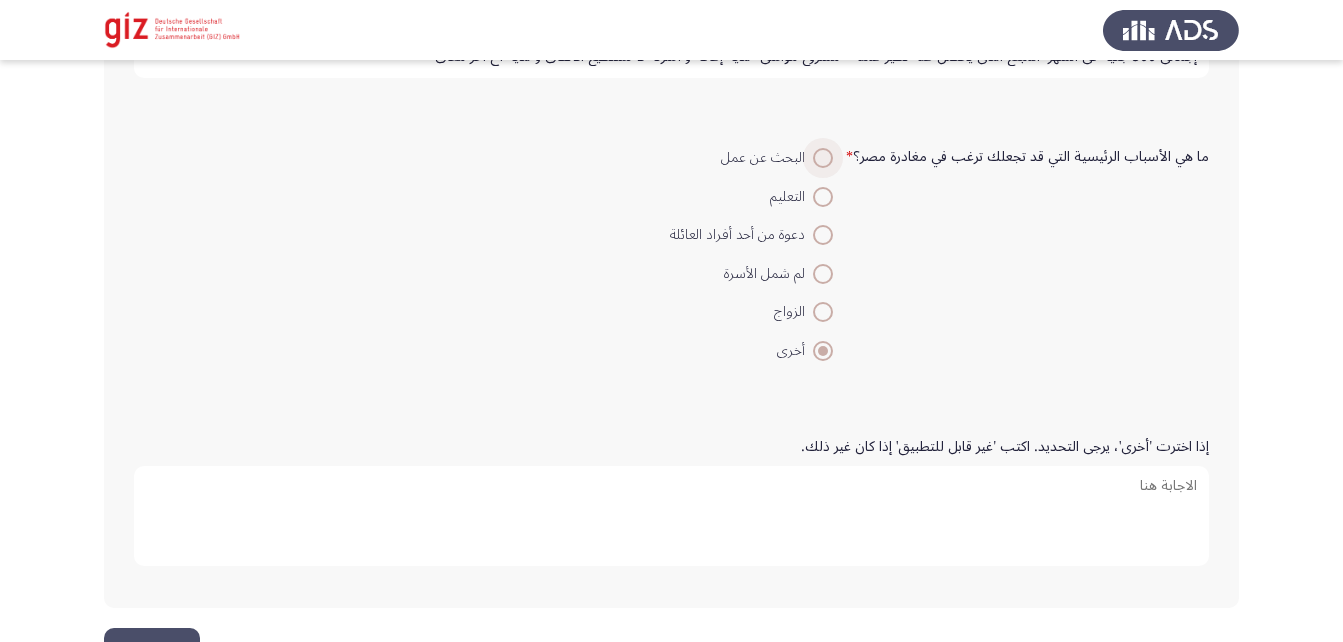 click at bounding box center [823, 158] 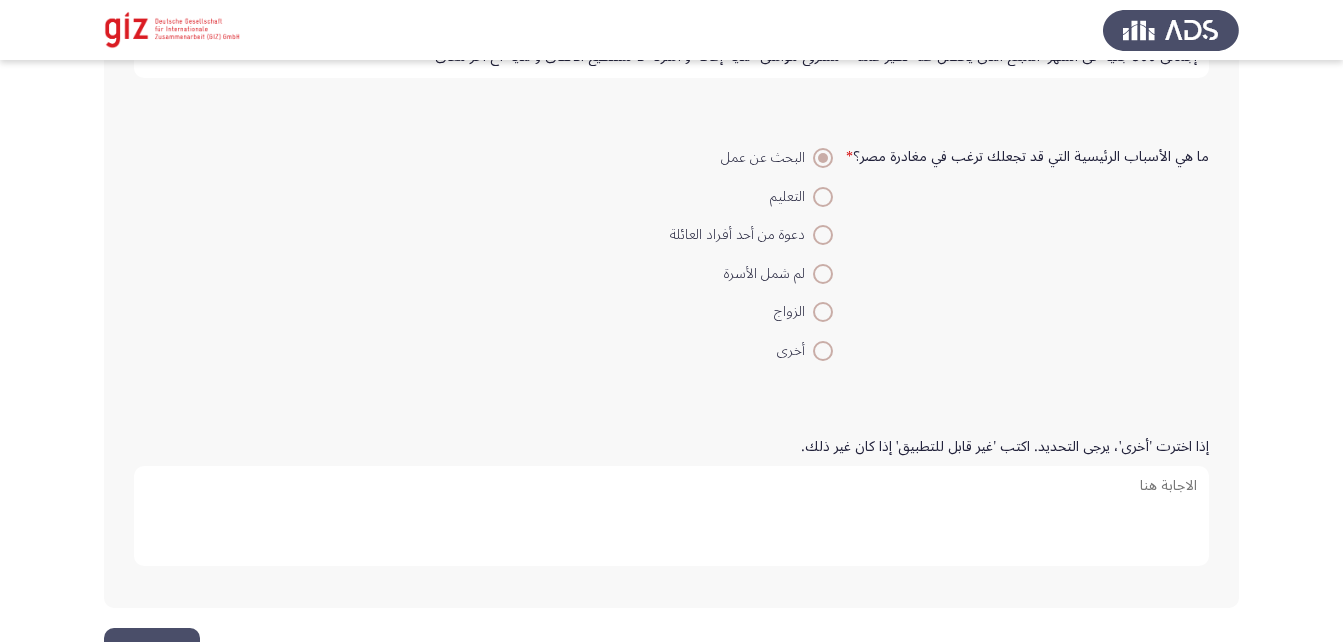 click on "إذا اخترت 'أخرى'، يرجى التحديد. اكتب 'غير قابل للتطبيق' إذا كان غير ذلك." at bounding box center [671, 516] 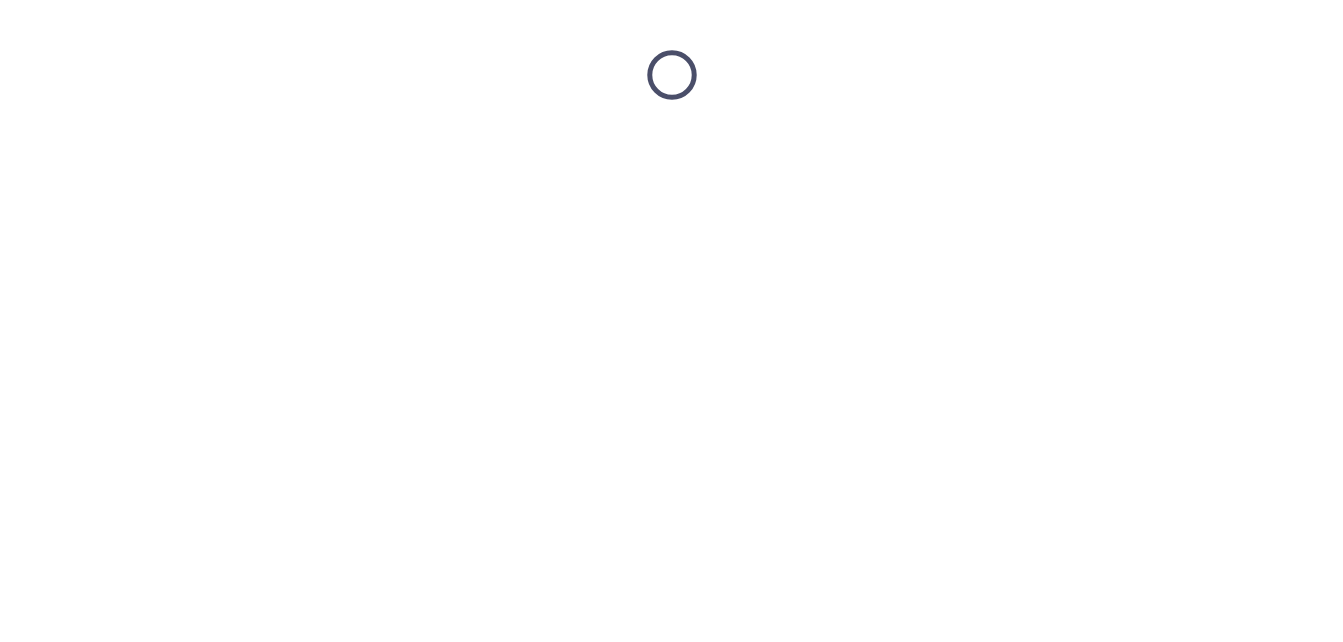 scroll, scrollTop: 0, scrollLeft: 0, axis: both 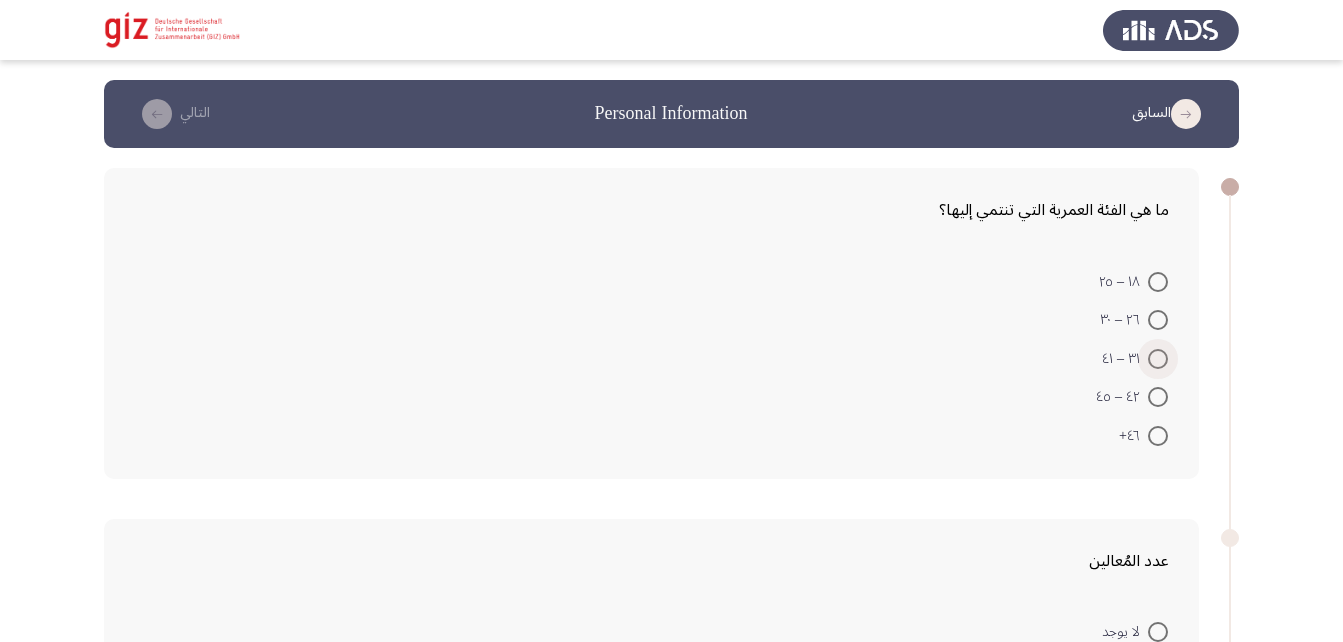 click at bounding box center (1158, 359) 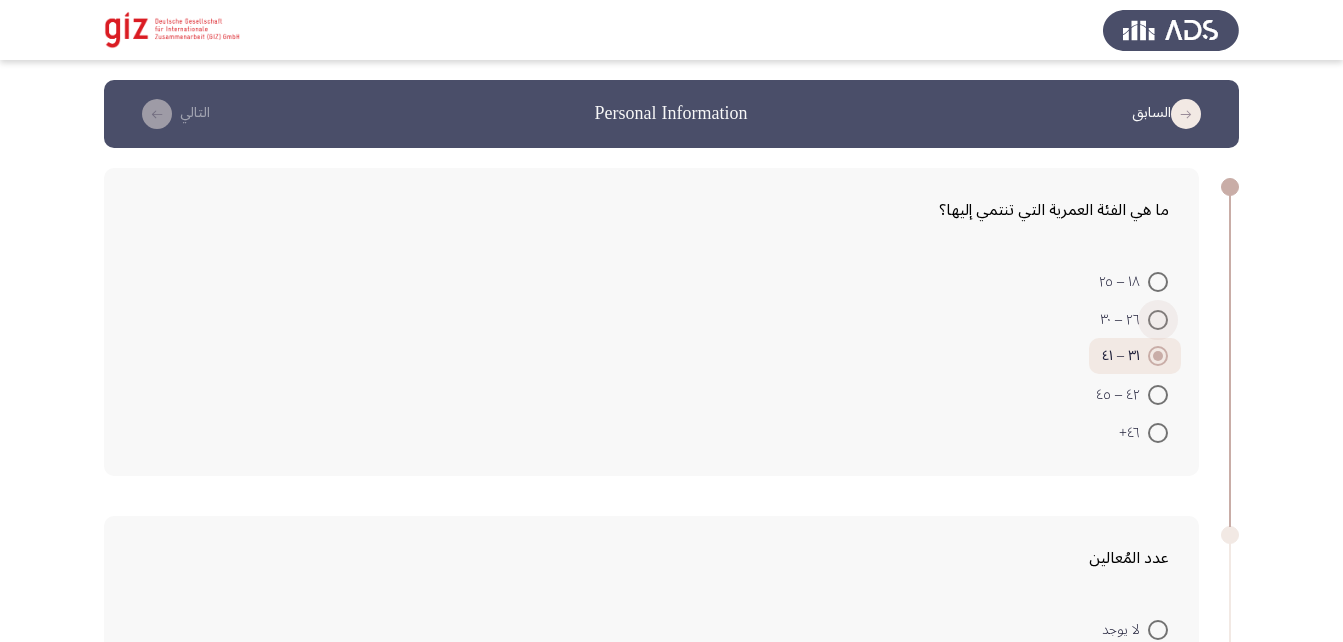 click at bounding box center (1158, 320) 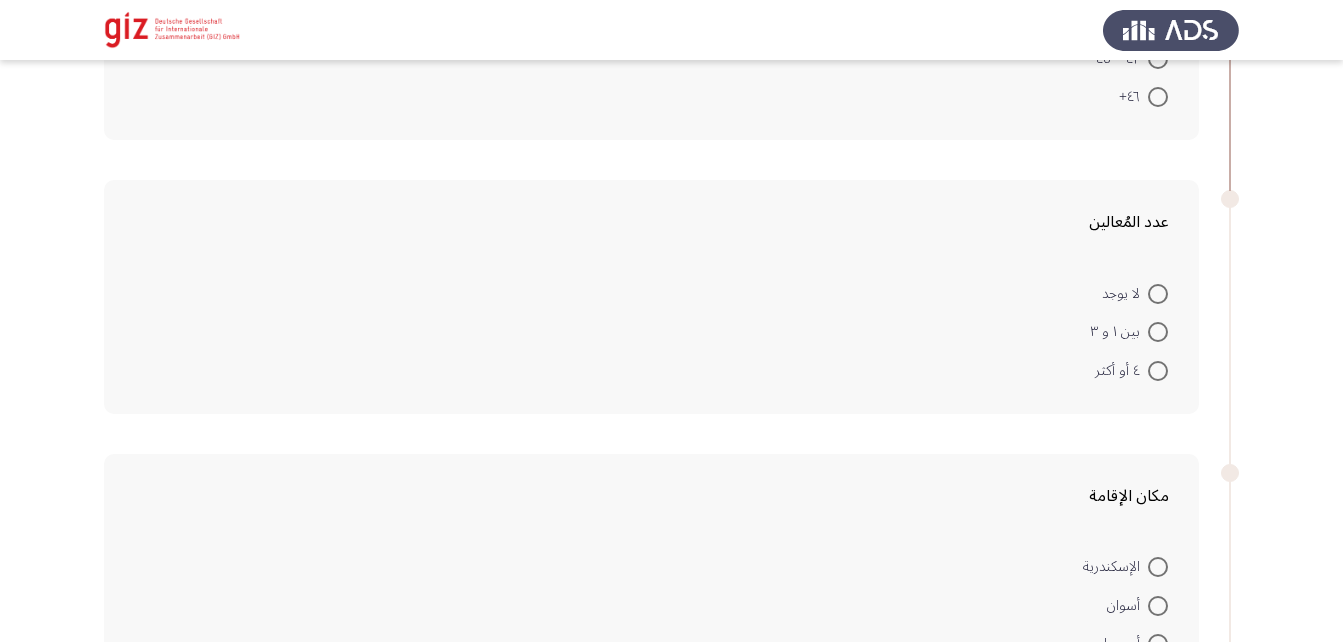scroll, scrollTop: 337, scrollLeft: 0, axis: vertical 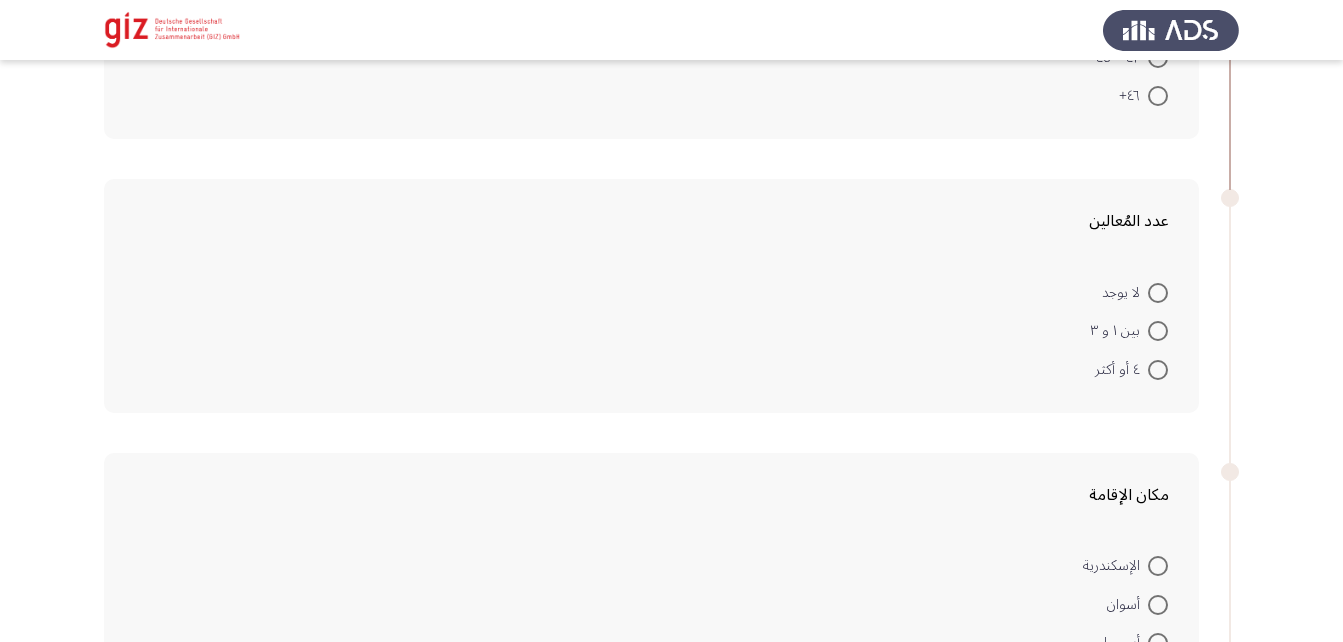 click at bounding box center [1158, 331] 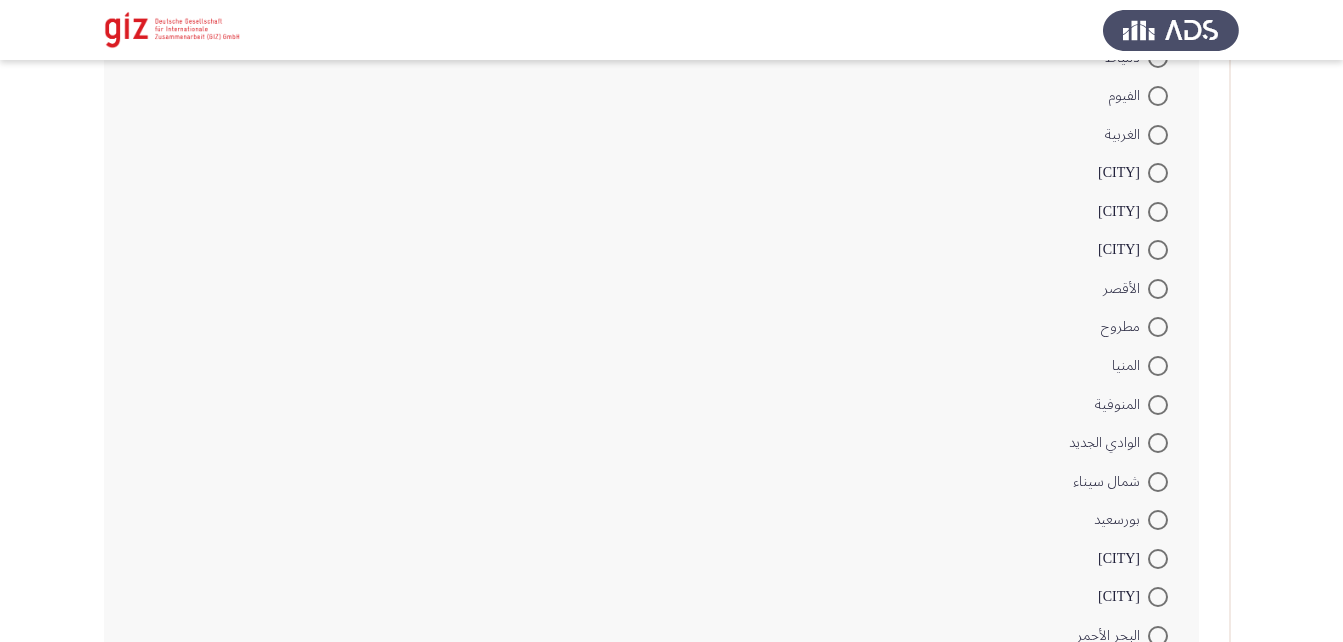 scroll, scrollTop: 1334, scrollLeft: 0, axis: vertical 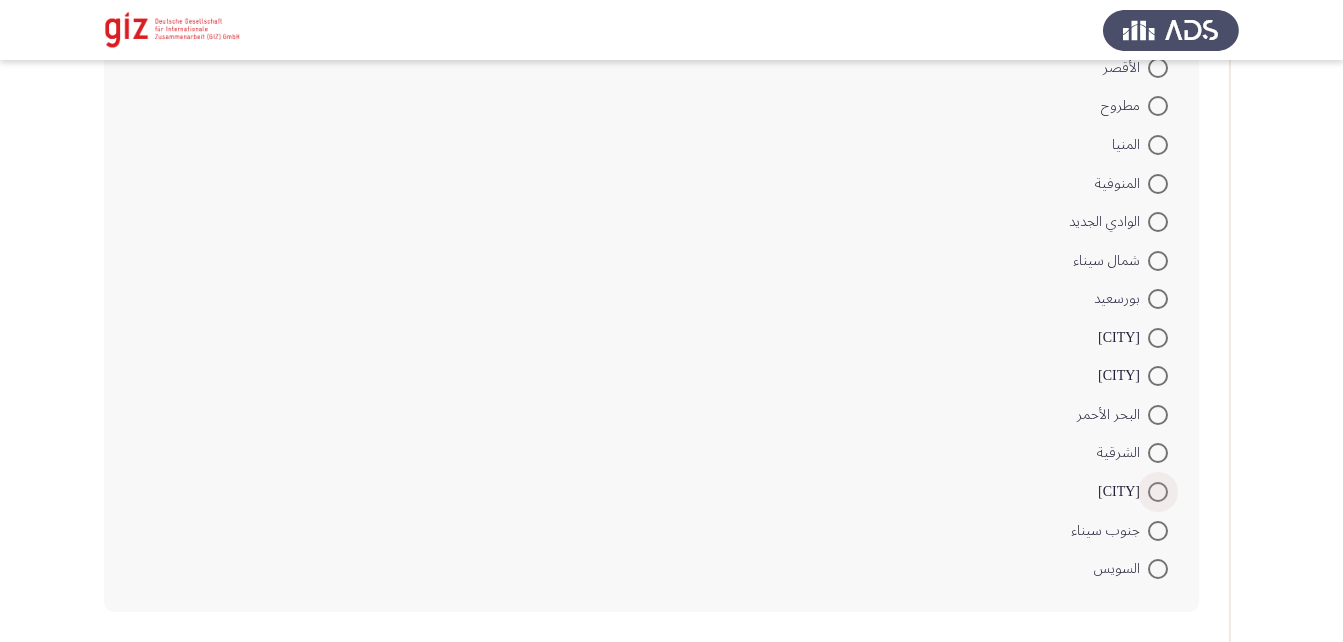 click at bounding box center [1158, 492] 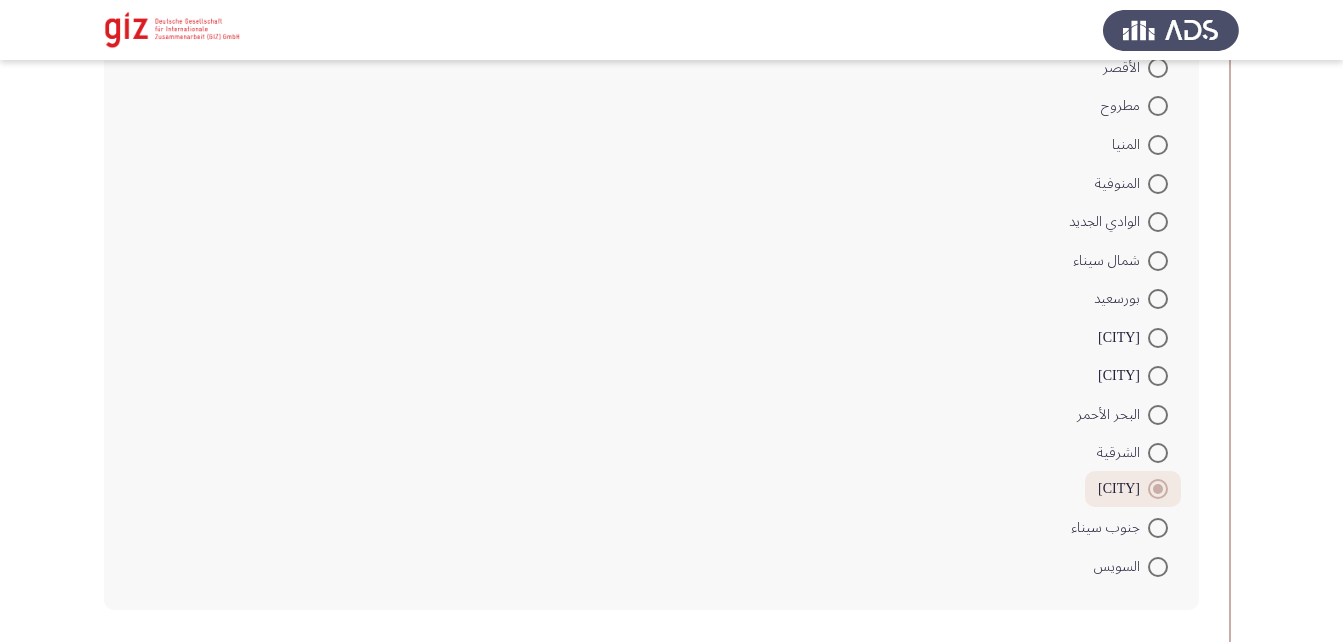 scroll, scrollTop: 1637, scrollLeft: 0, axis: vertical 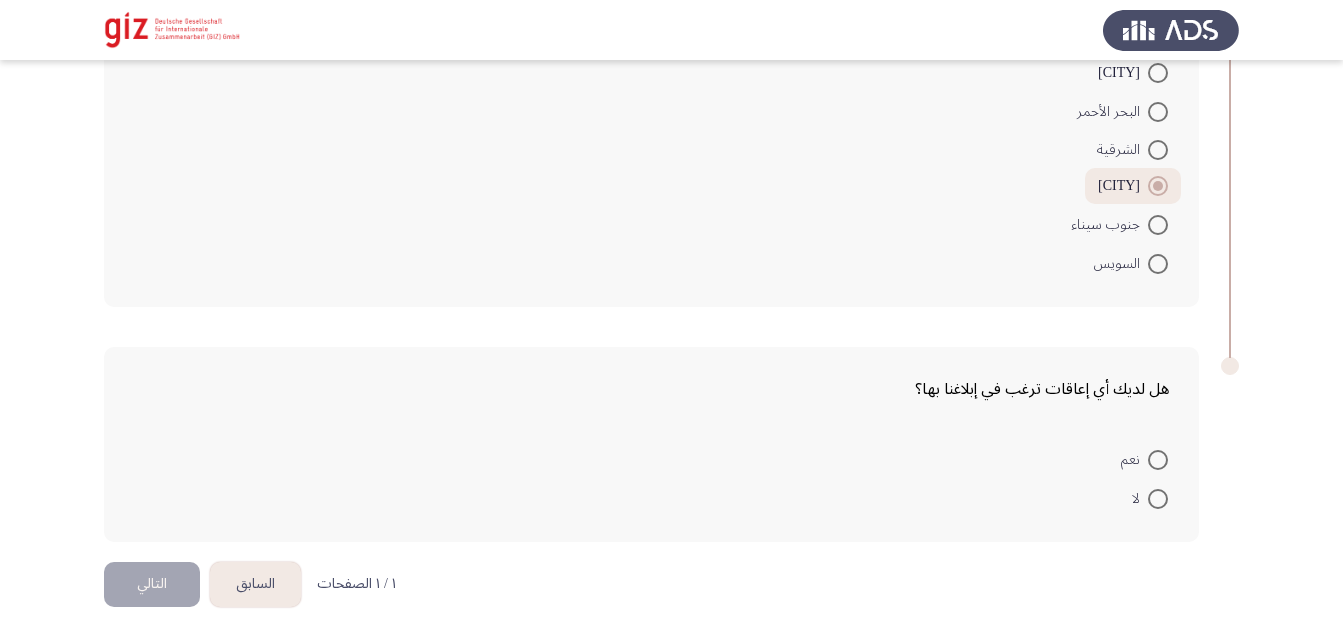 click on "لا" at bounding box center [1150, 497] 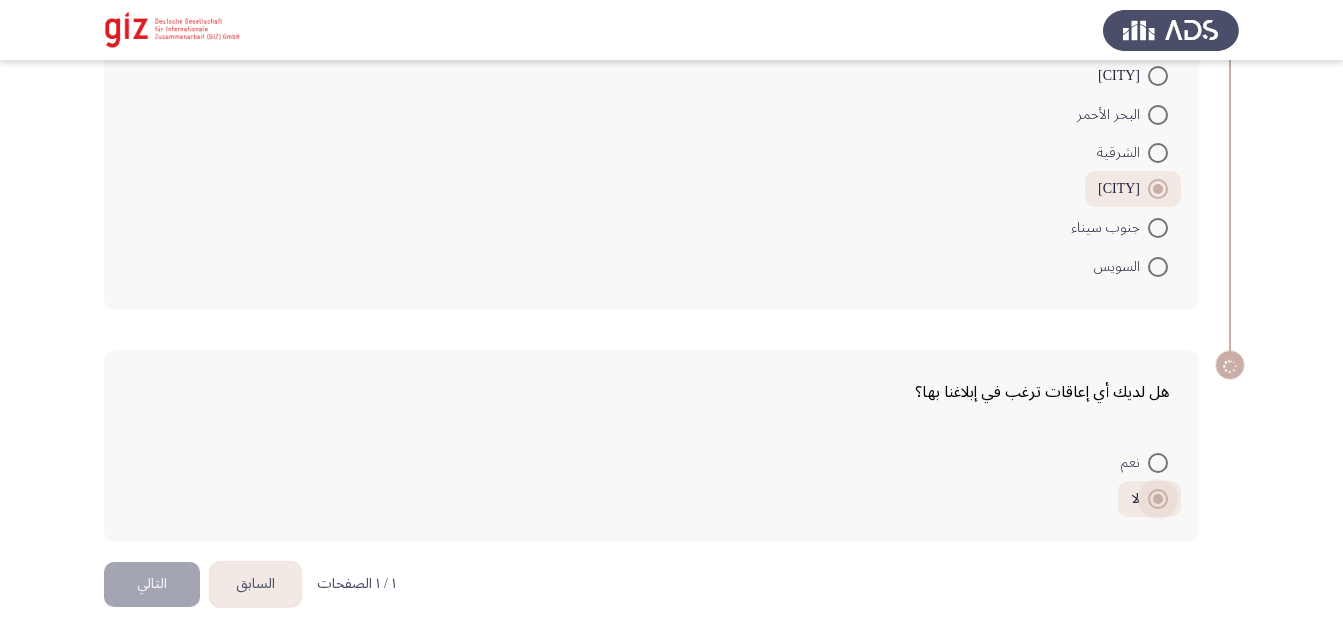 scroll, scrollTop: 1634, scrollLeft: 0, axis: vertical 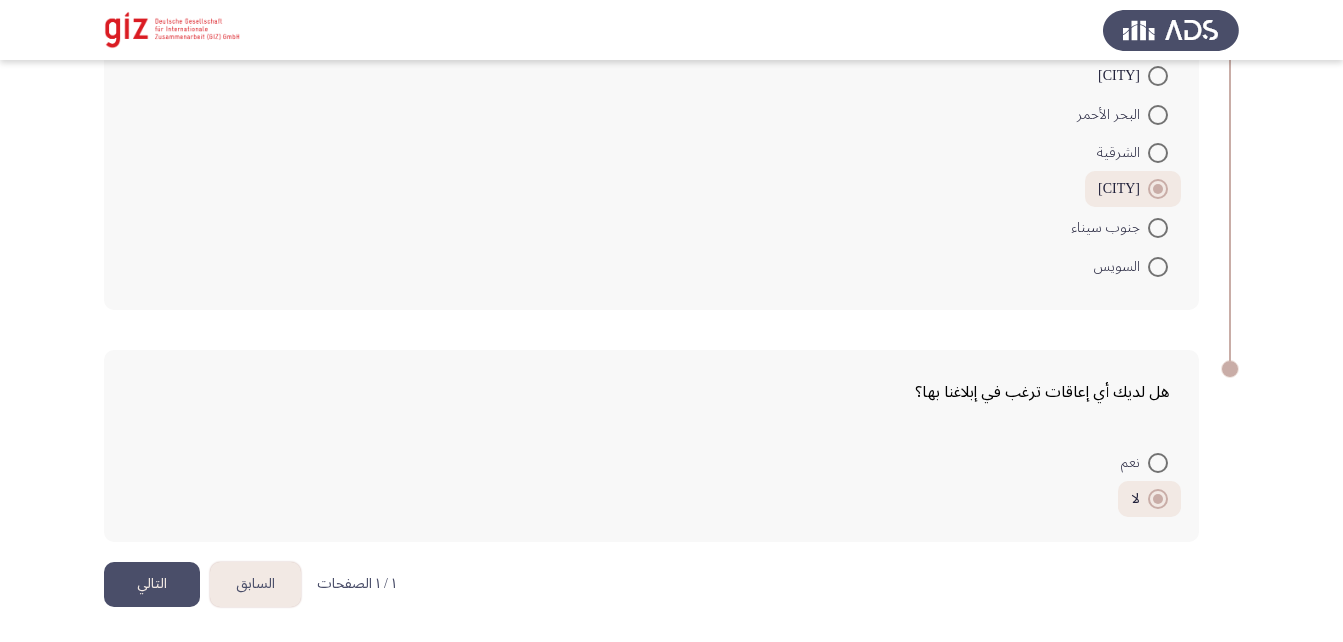 click on "التالي" 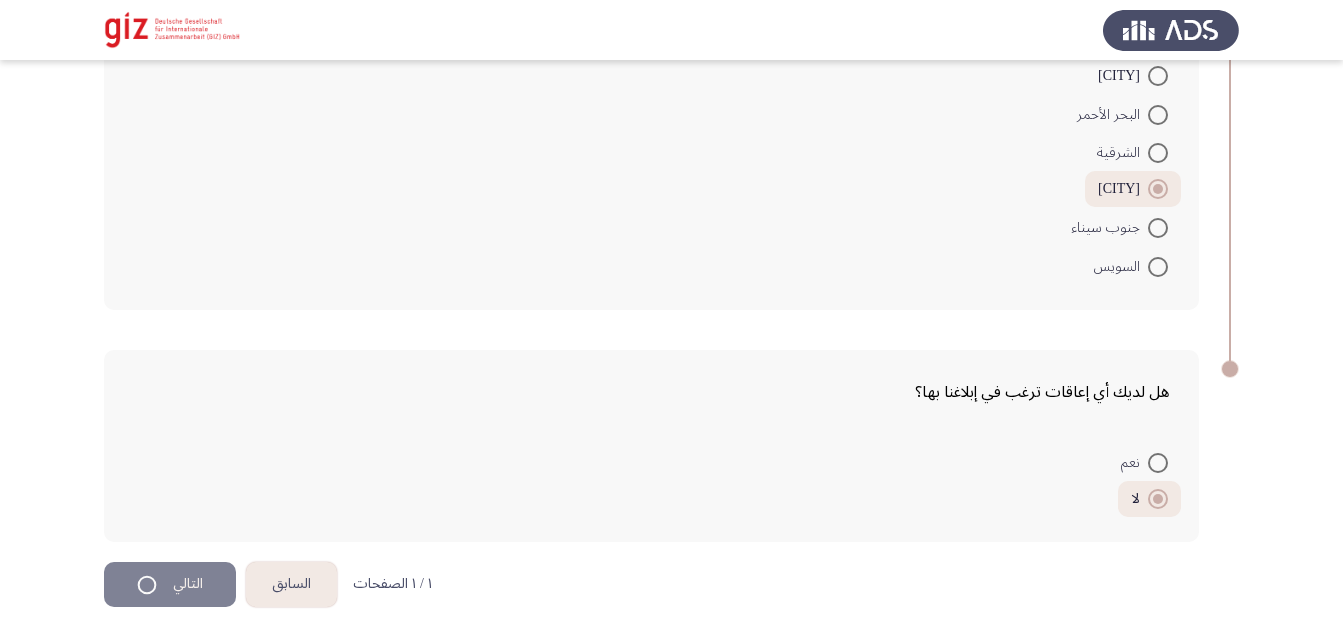scroll, scrollTop: 0, scrollLeft: 0, axis: both 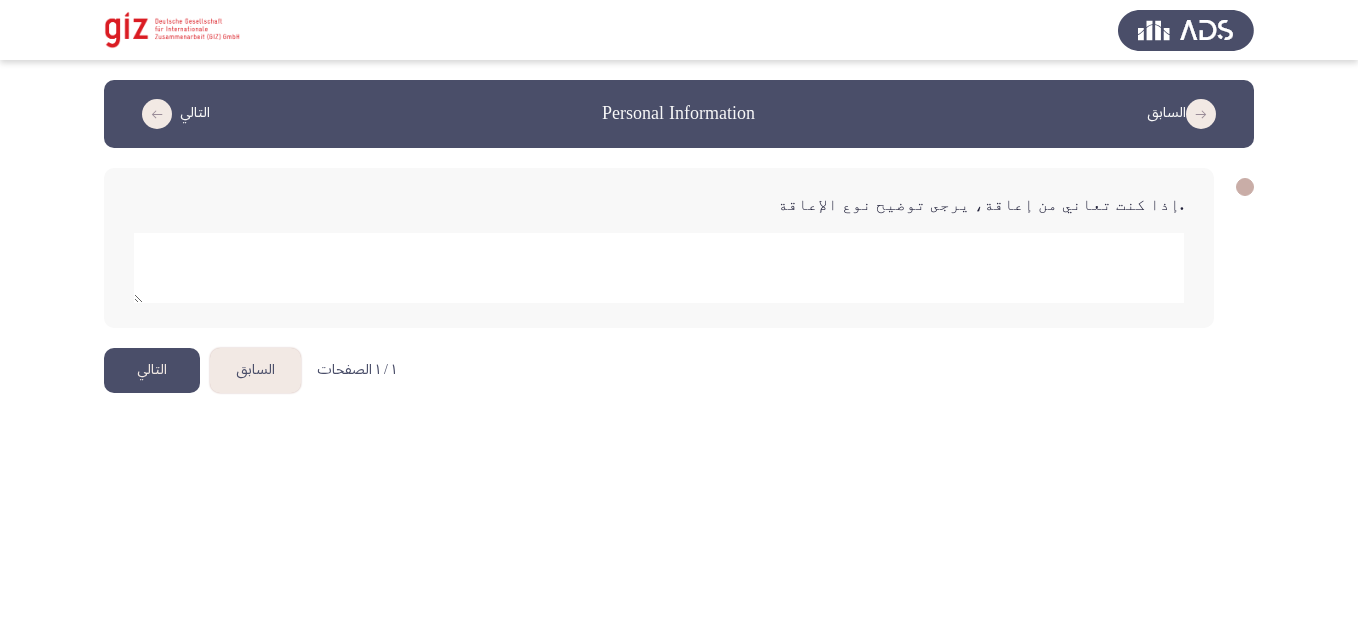 click on "التالي" 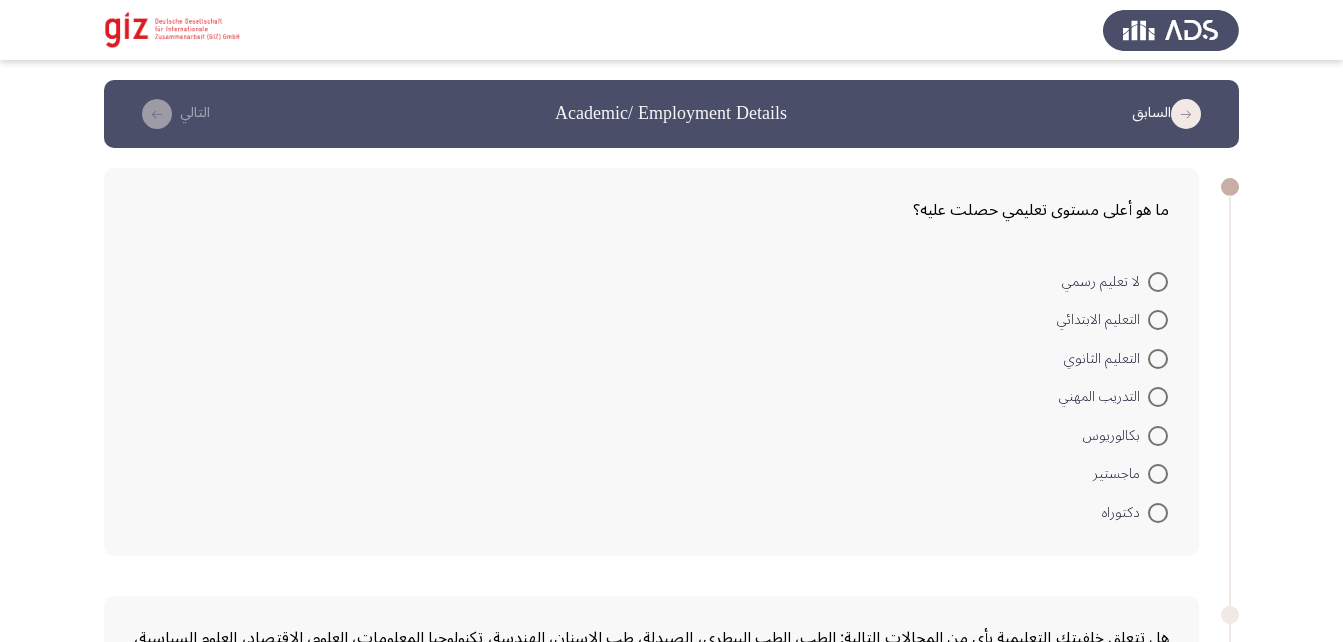 click at bounding box center [1158, 282] 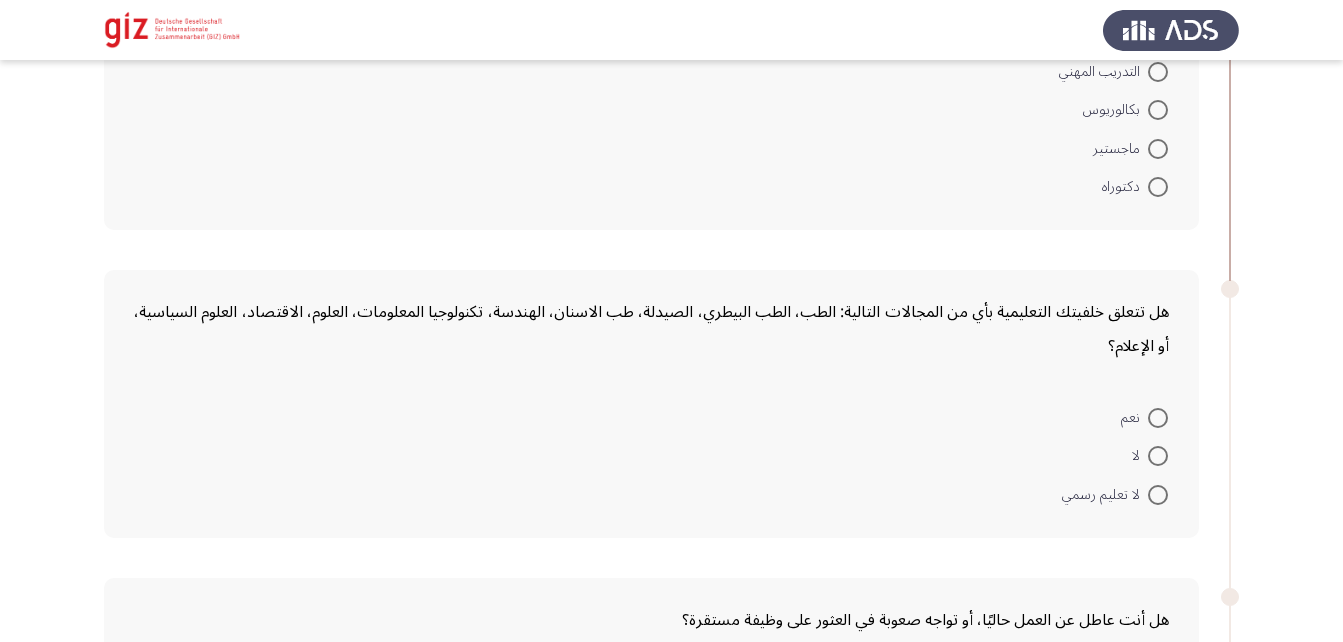 scroll, scrollTop: 324, scrollLeft: 0, axis: vertical 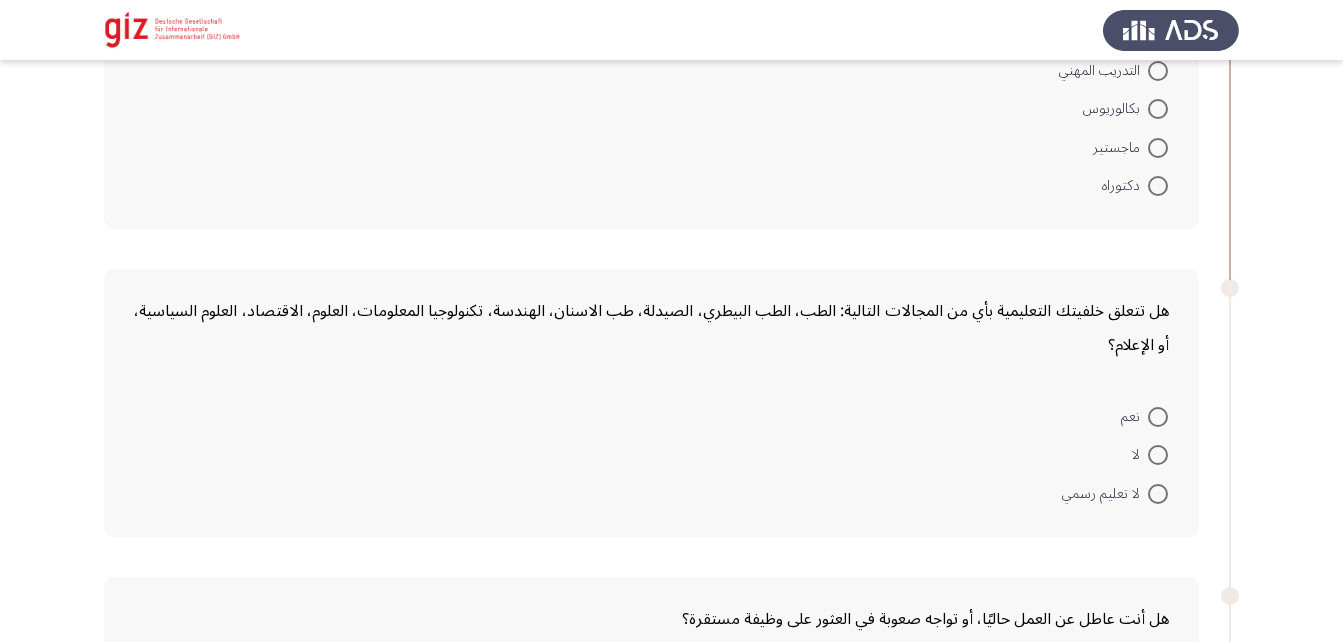 click at bounding box center (1158, 455) 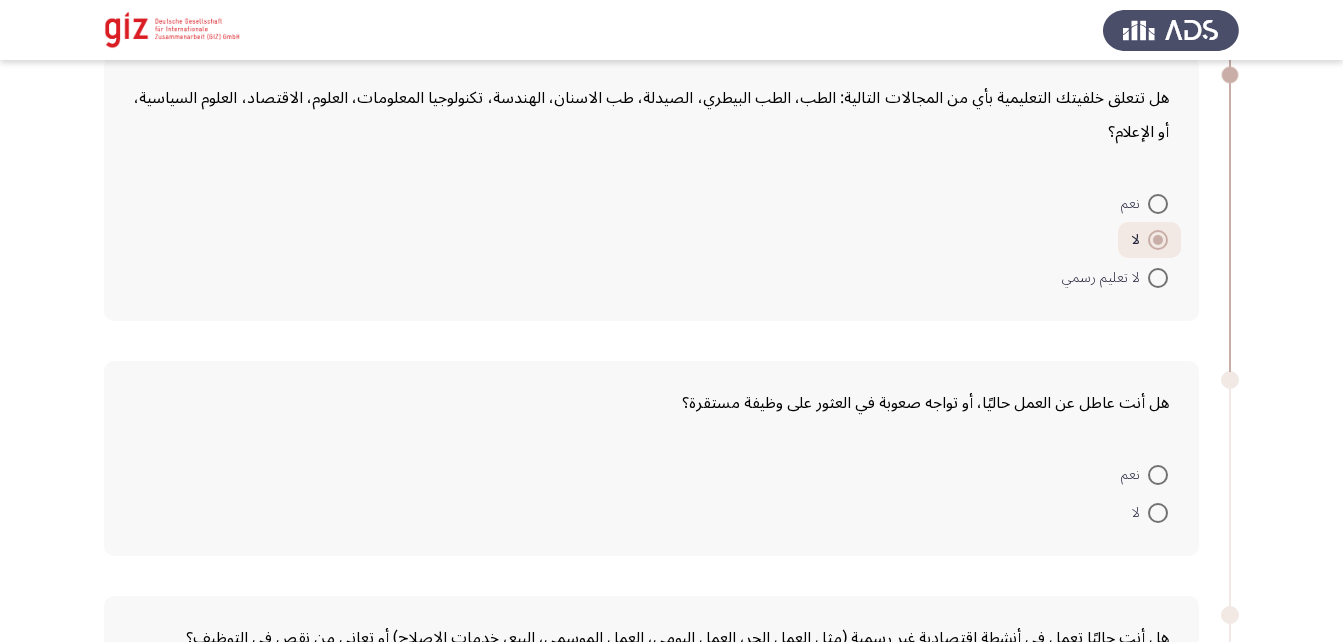 scroll, scrollTop: 583, scrollLeft: 0, axis: vertical 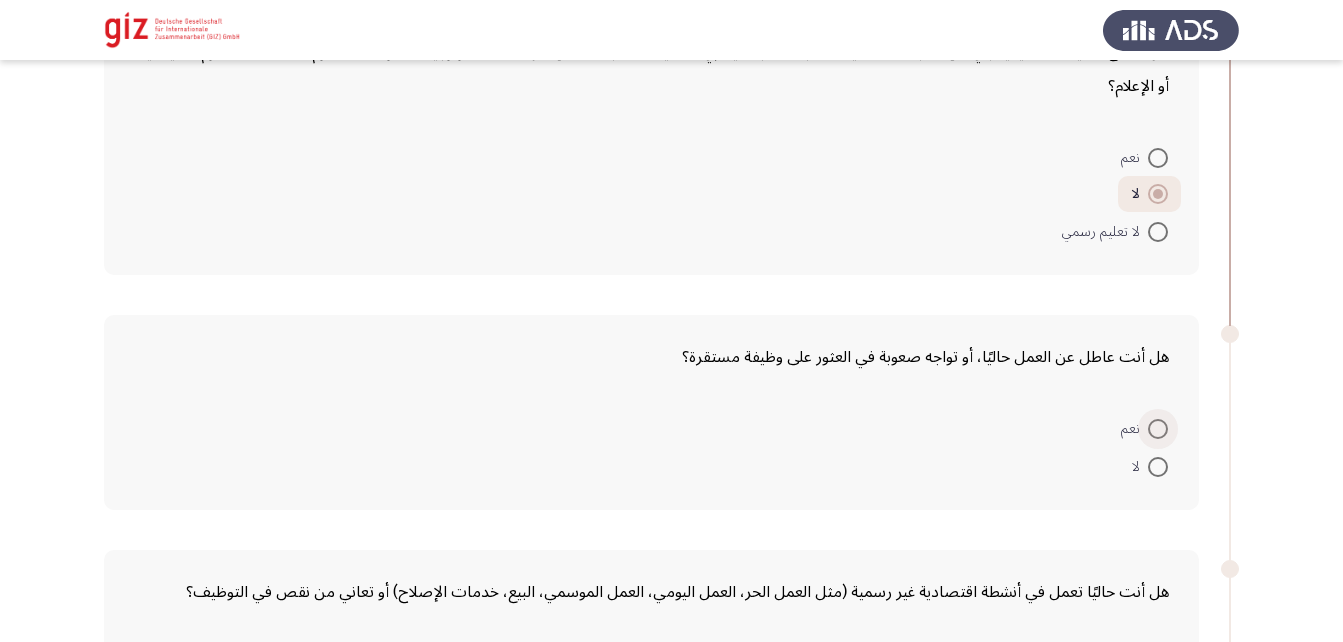 click at bounding box center (1158, 429) 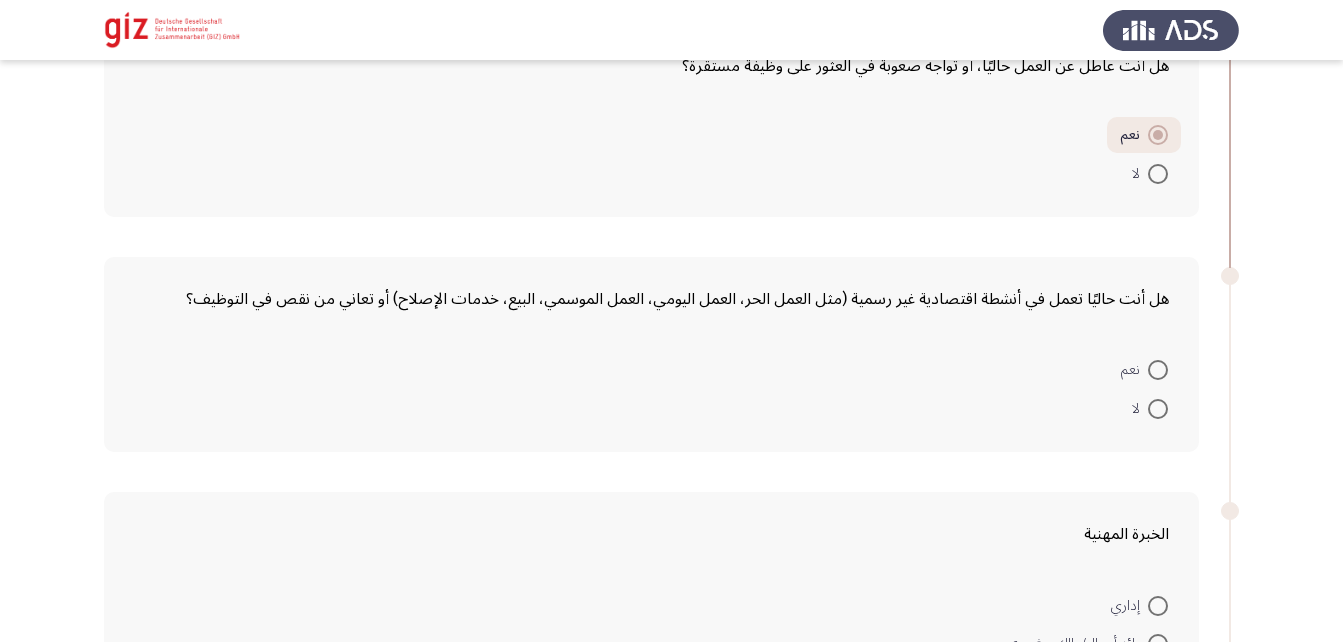 scroll, scrollTop: 875, scrollLeft: 0, axis: vertical 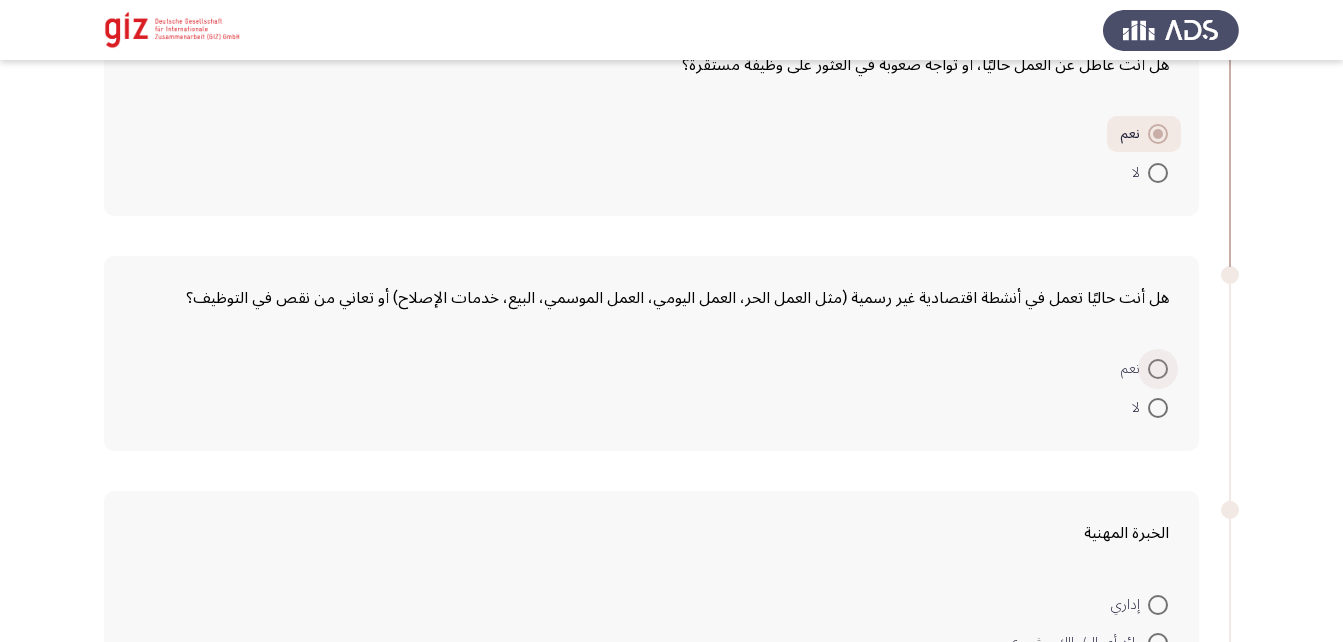 click at bounding box center [1158, 369] 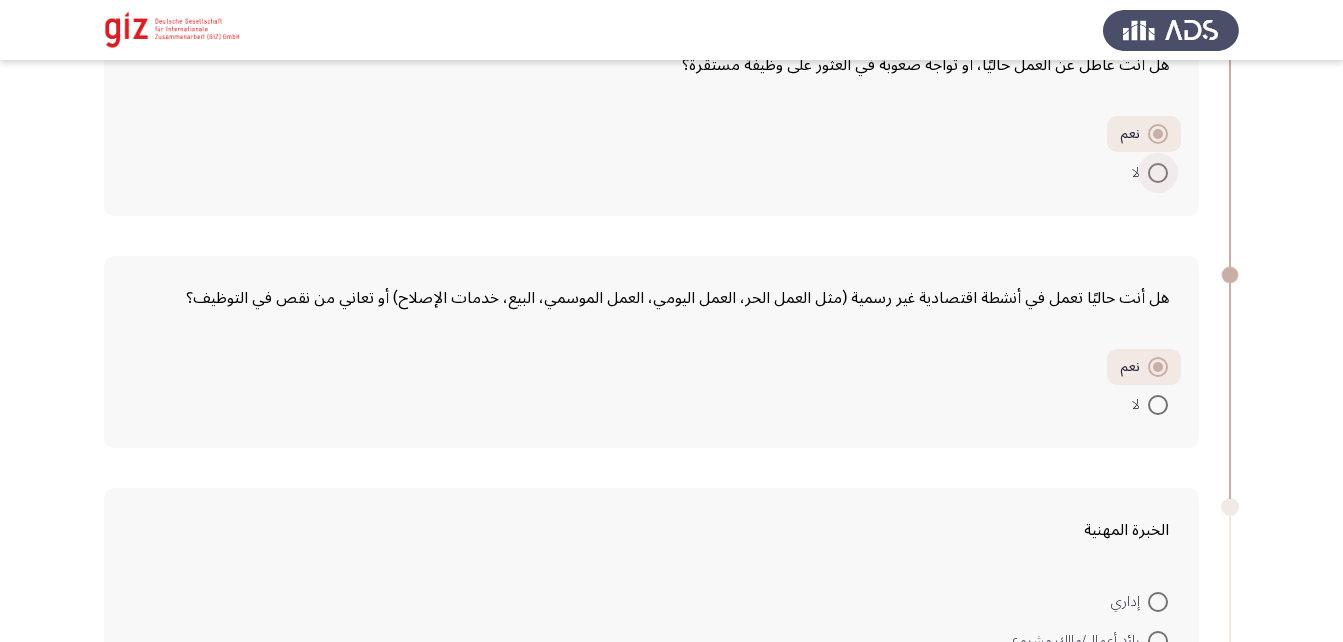 click at bounding box center [1158, 173] 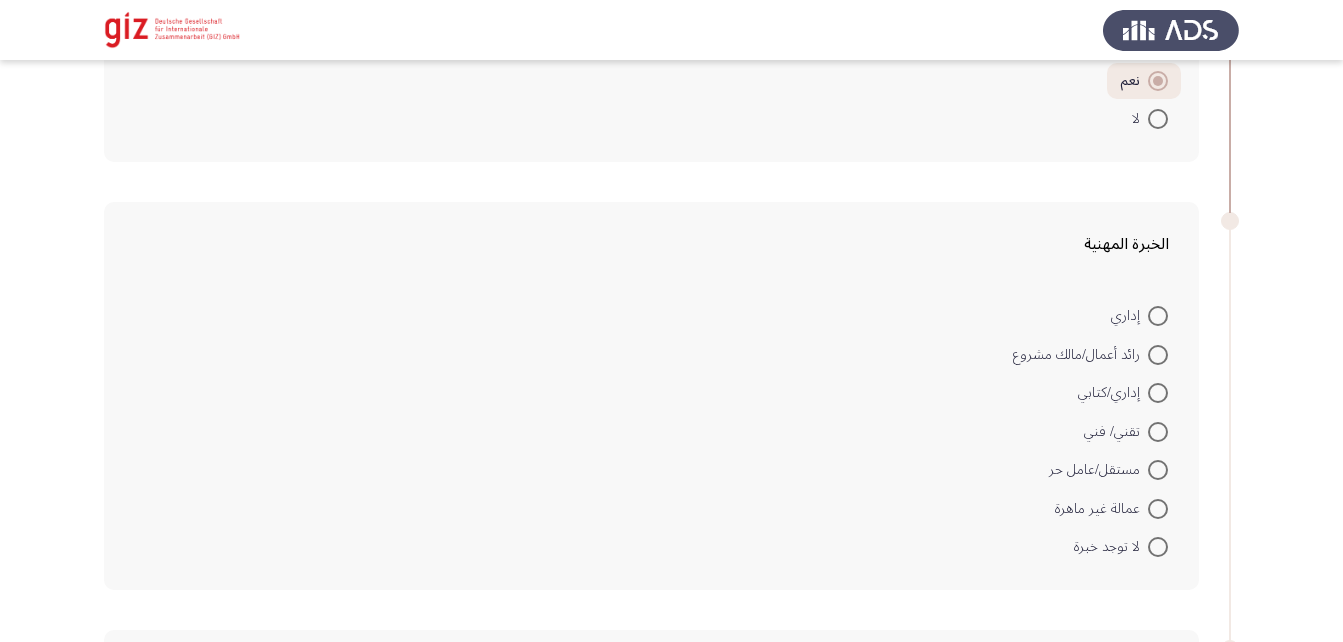 scroll, scrollTop: 1162, scrollLeft: 0, axis: vertical 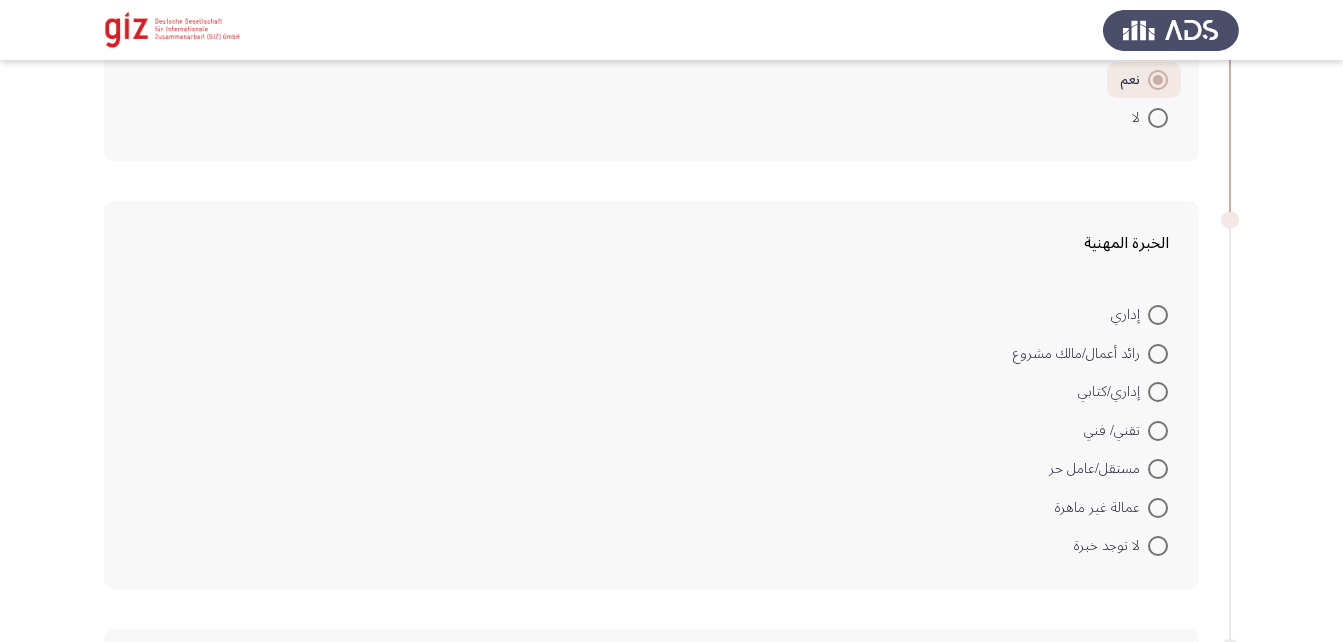 click at bounding box center [1158, 508] 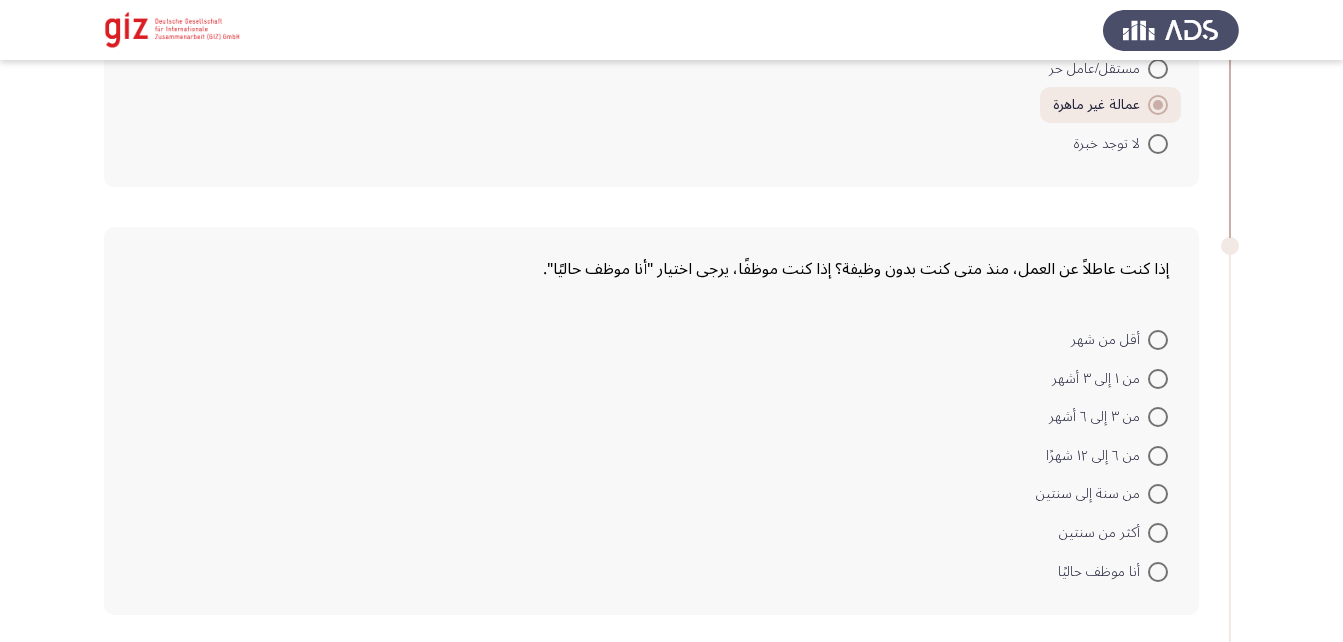 scroll, scrollTop: 1563, scrollLeft: 0, axis: vertical 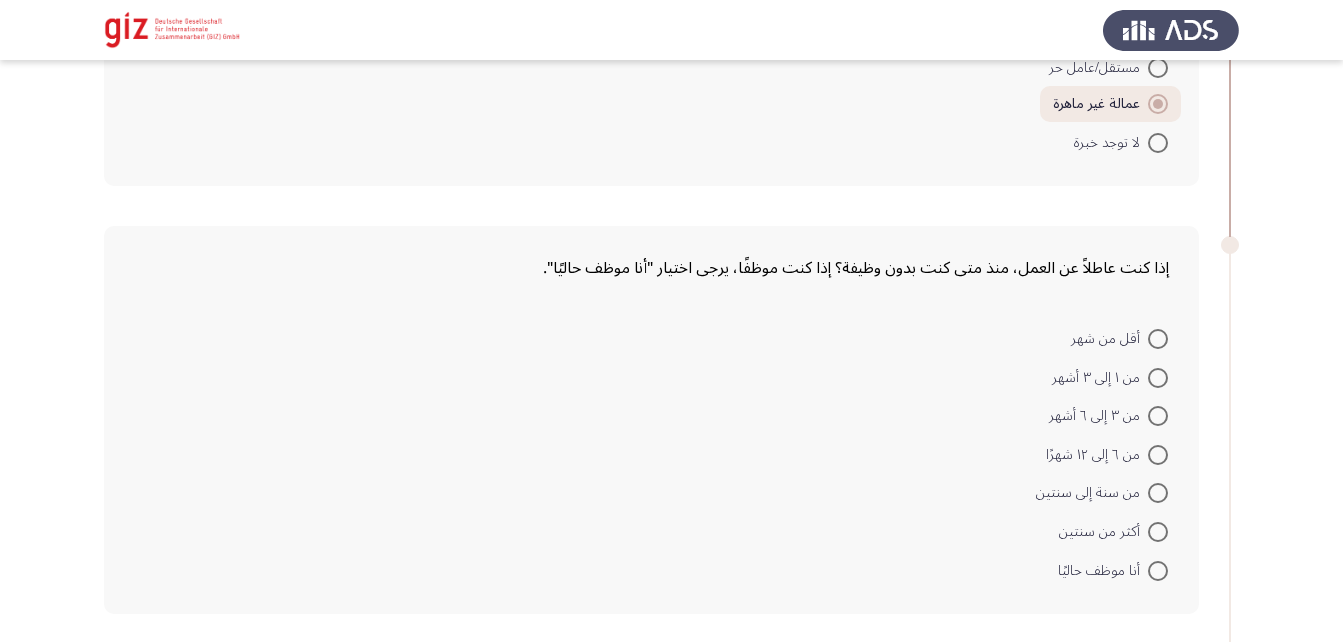 click at bounding box center (1158, 532) 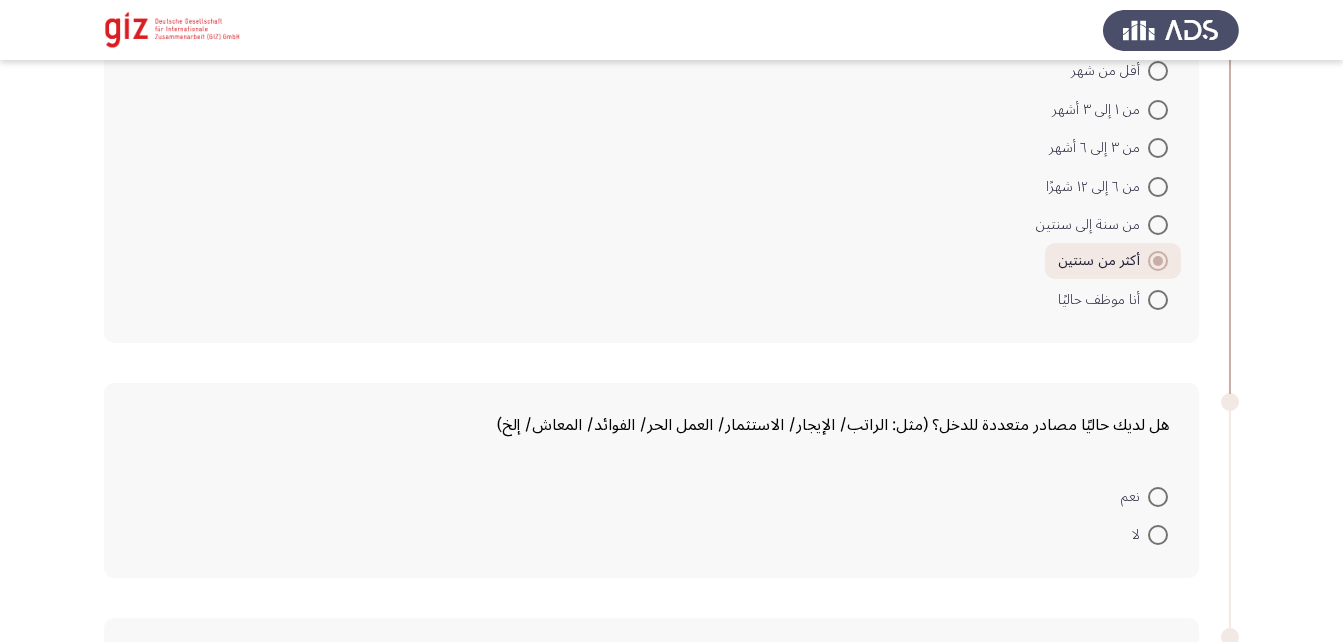 scroll, scrollTop: 1832, scrollLeft: 0, axis: vertical 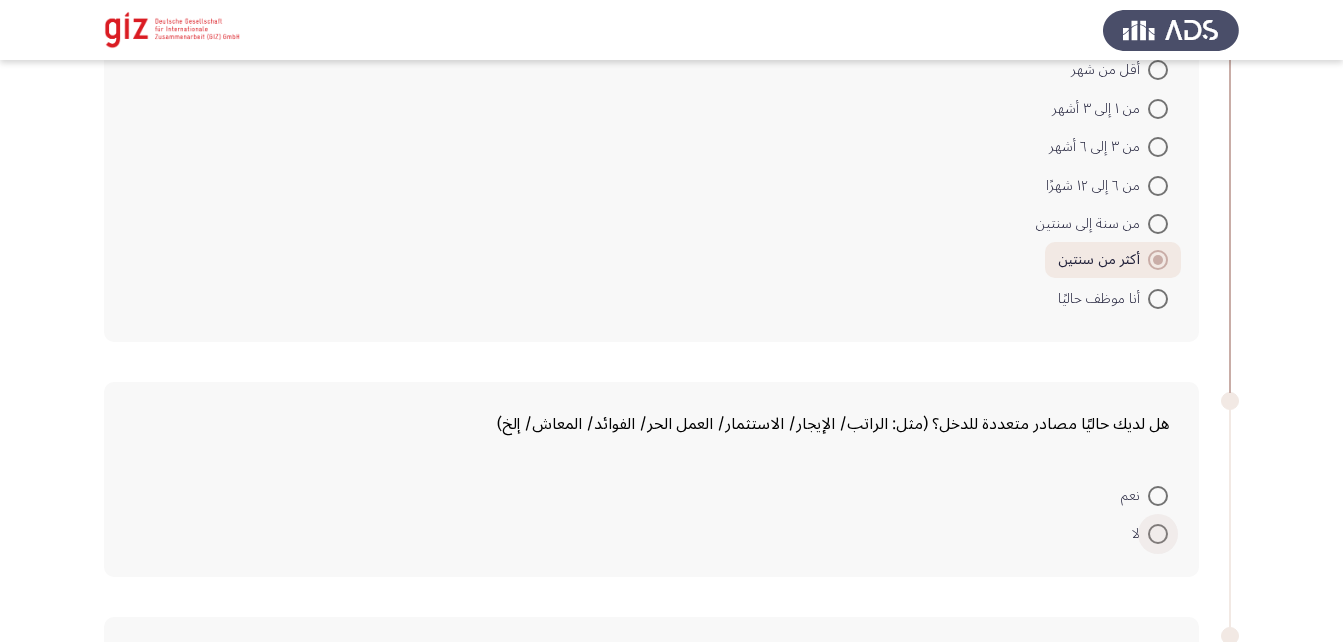 click at bounding box center [1158, 534] 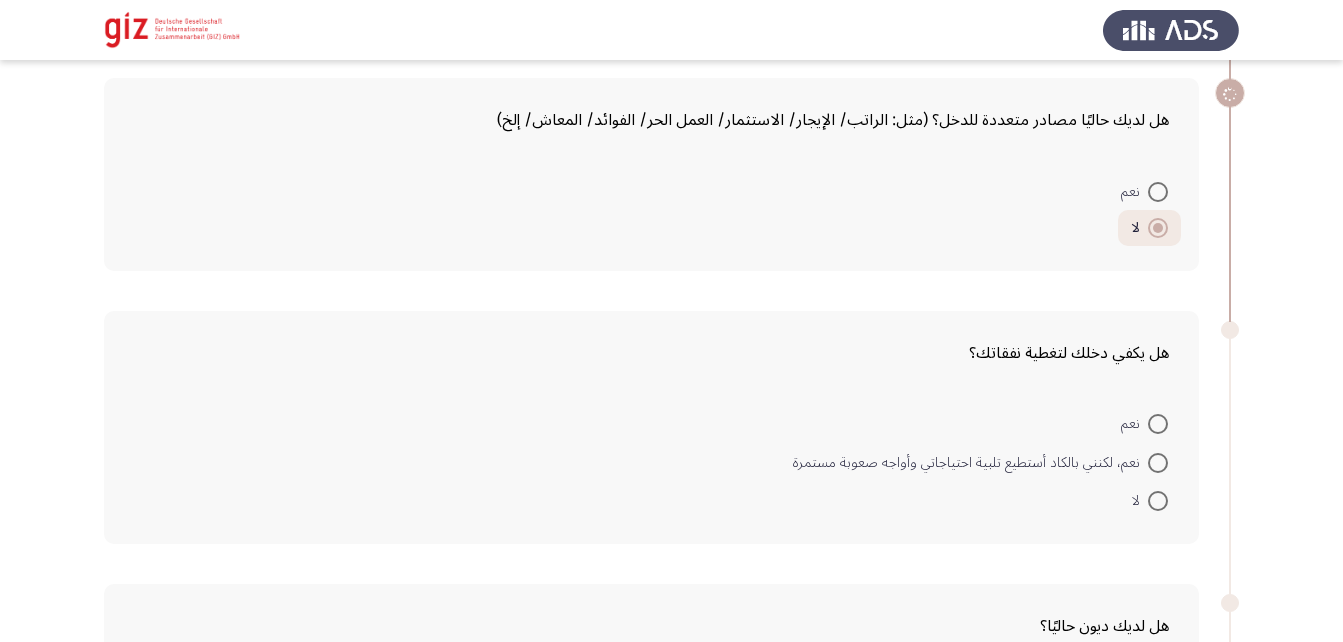 scroll, scrollTop: 2135, scrollLeft: 0, axis: vertical 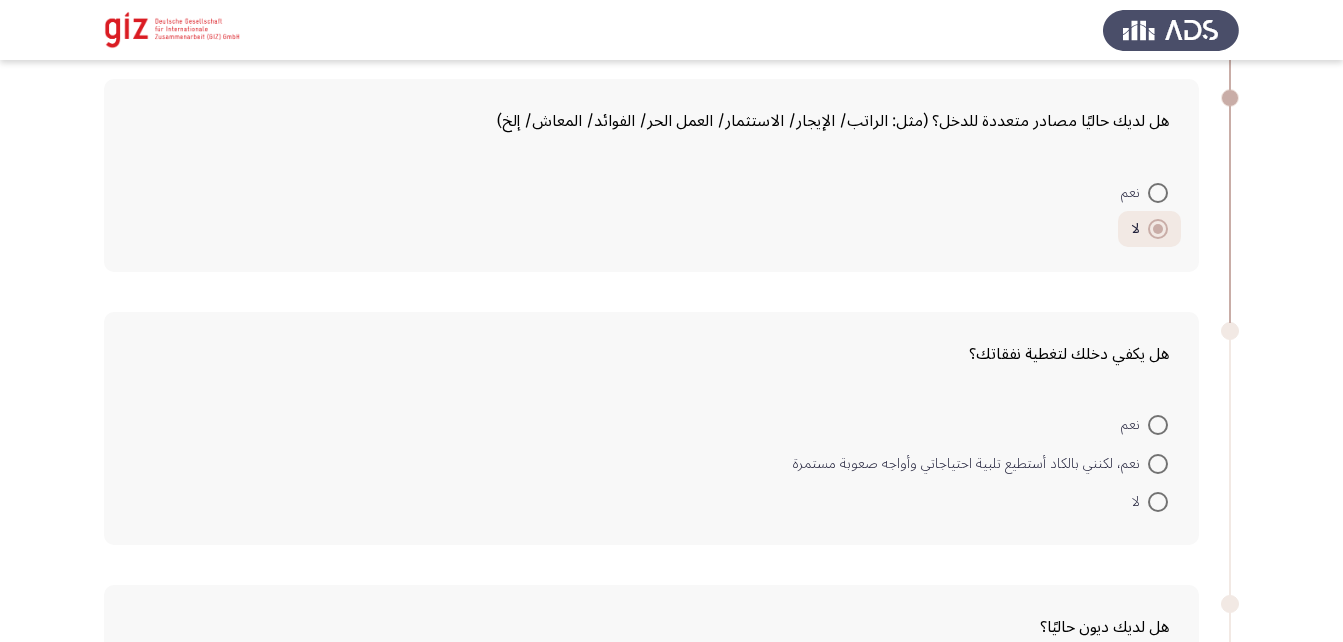 click at bounding box center [1158, 502] 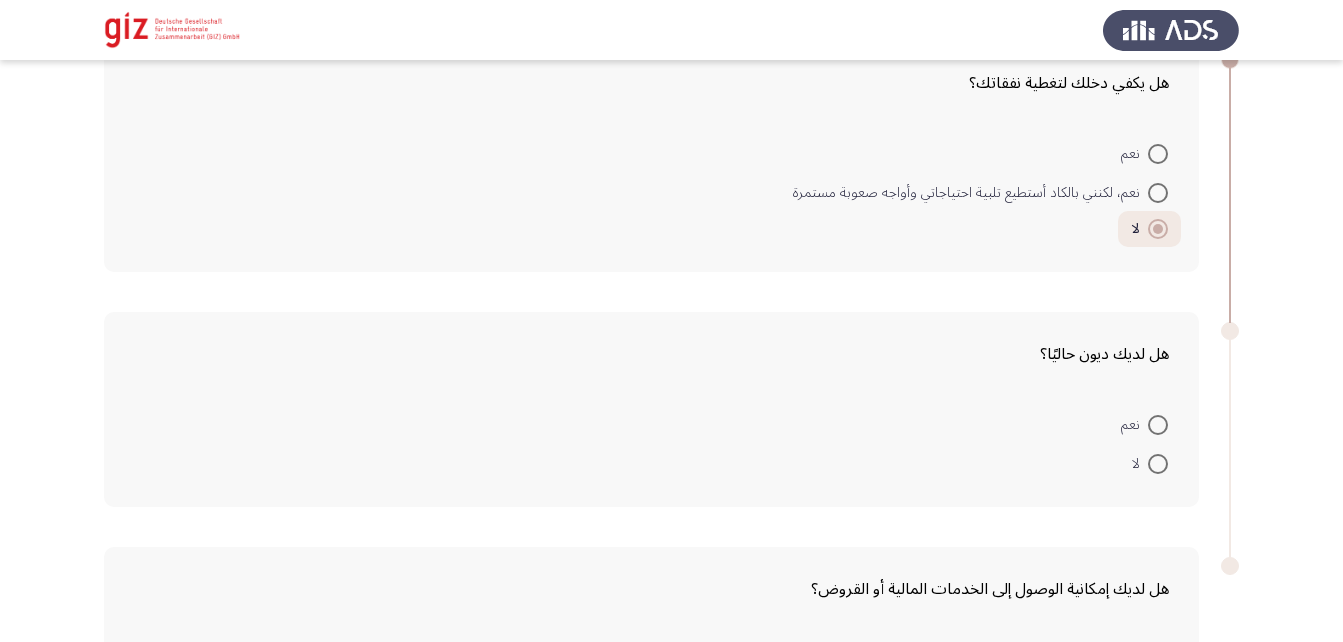 scroll, scrollTop: 2408, scrollLeft: 0, axis: vertical 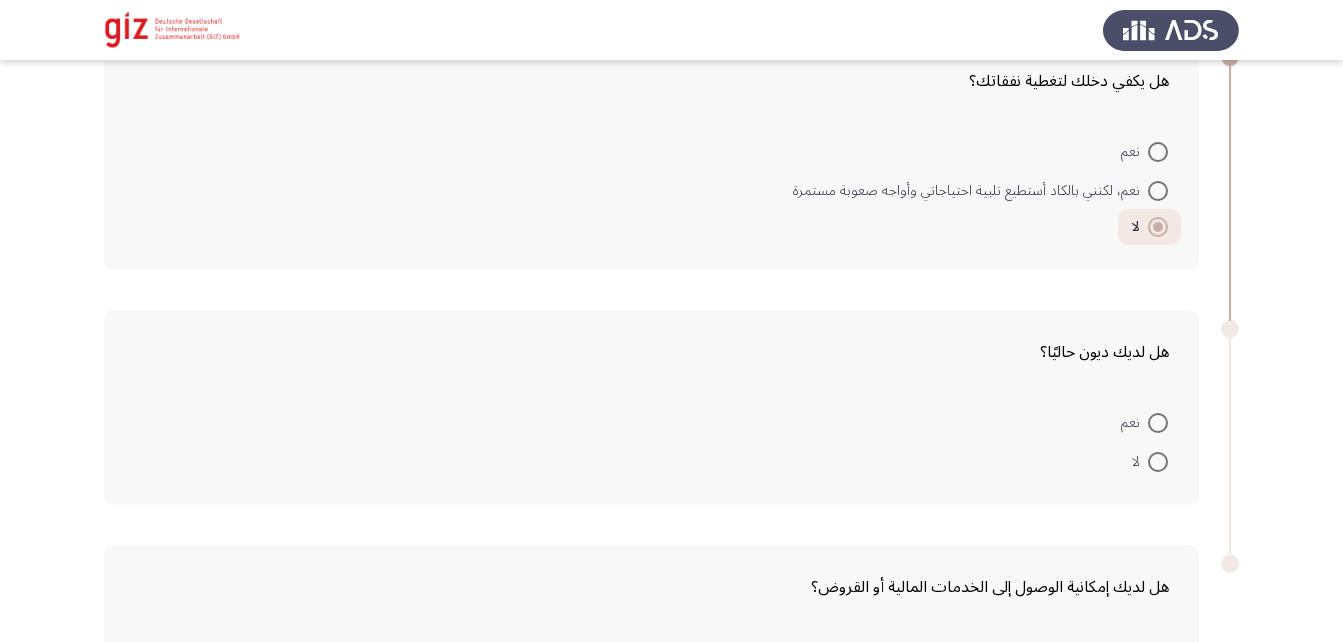 click at bounding box center [1158, 462] 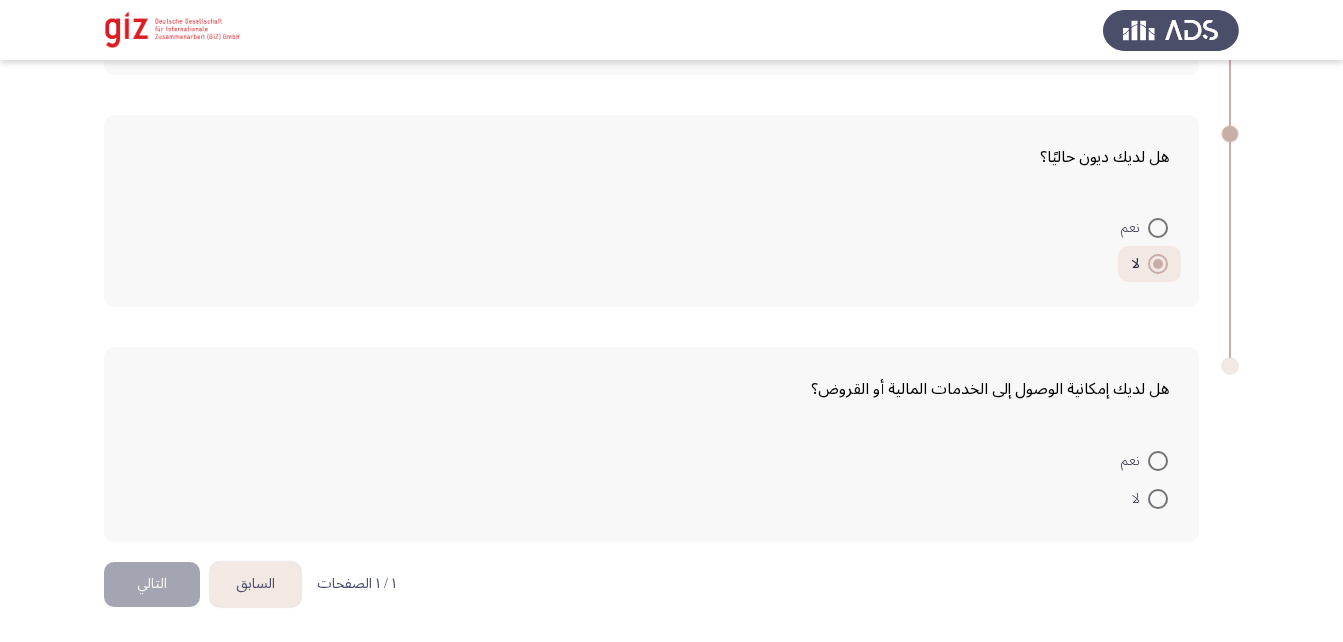 click at bounding box center [1158, 499] 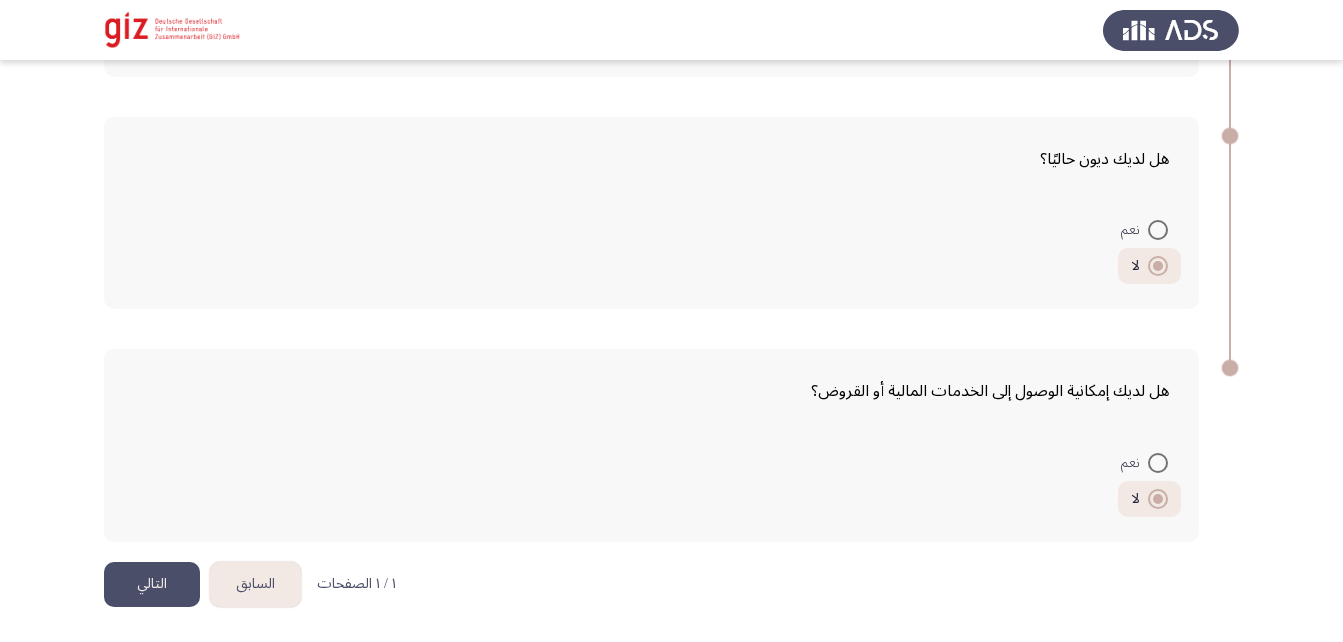 click on "التالي" 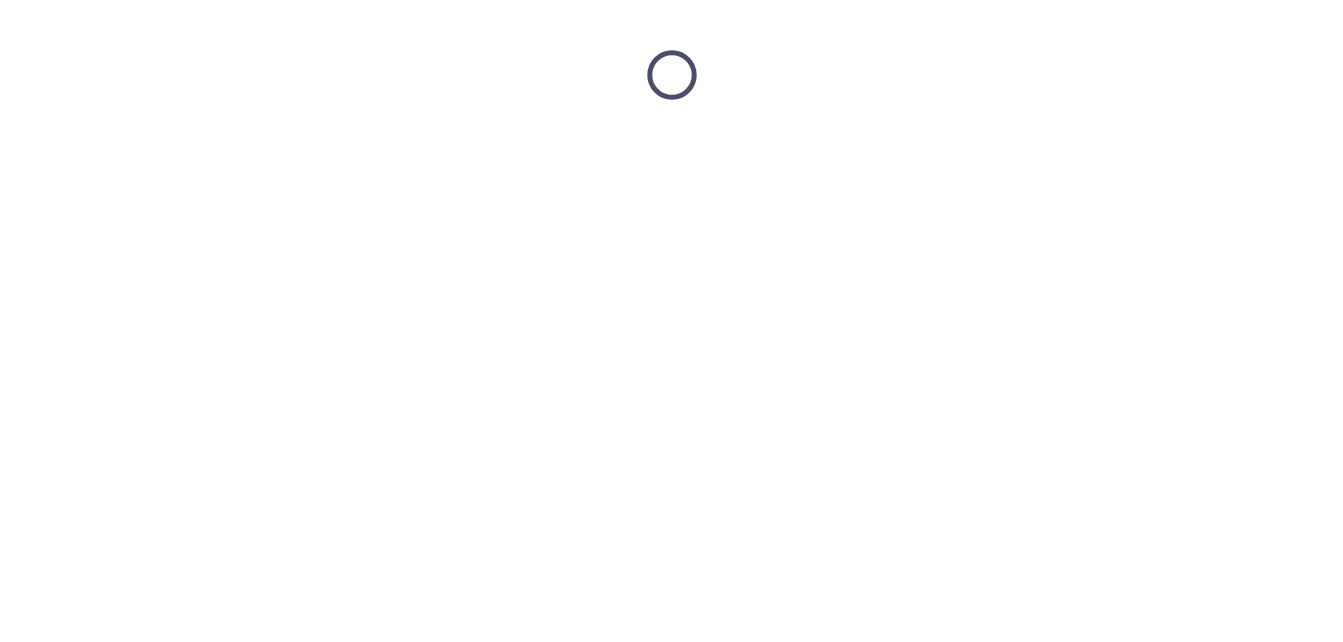 scroll, scrollTop: 0, scrollLeft: 0, axis: both 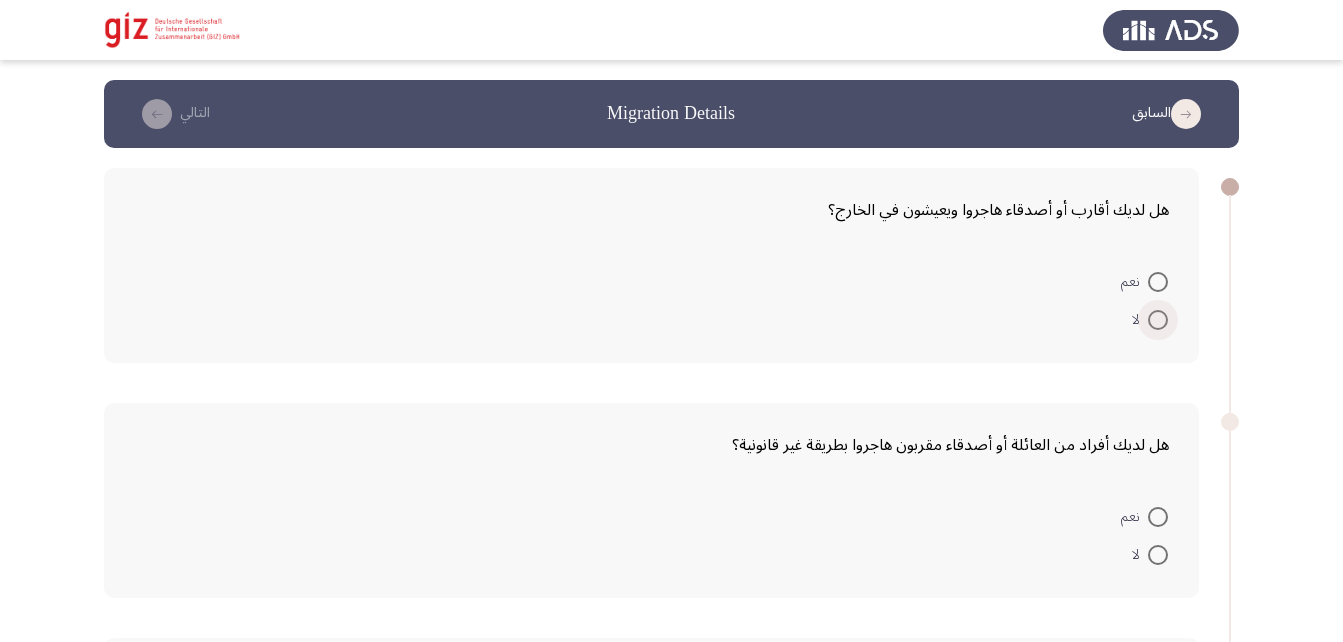 click at bounding box center [1158, 320] 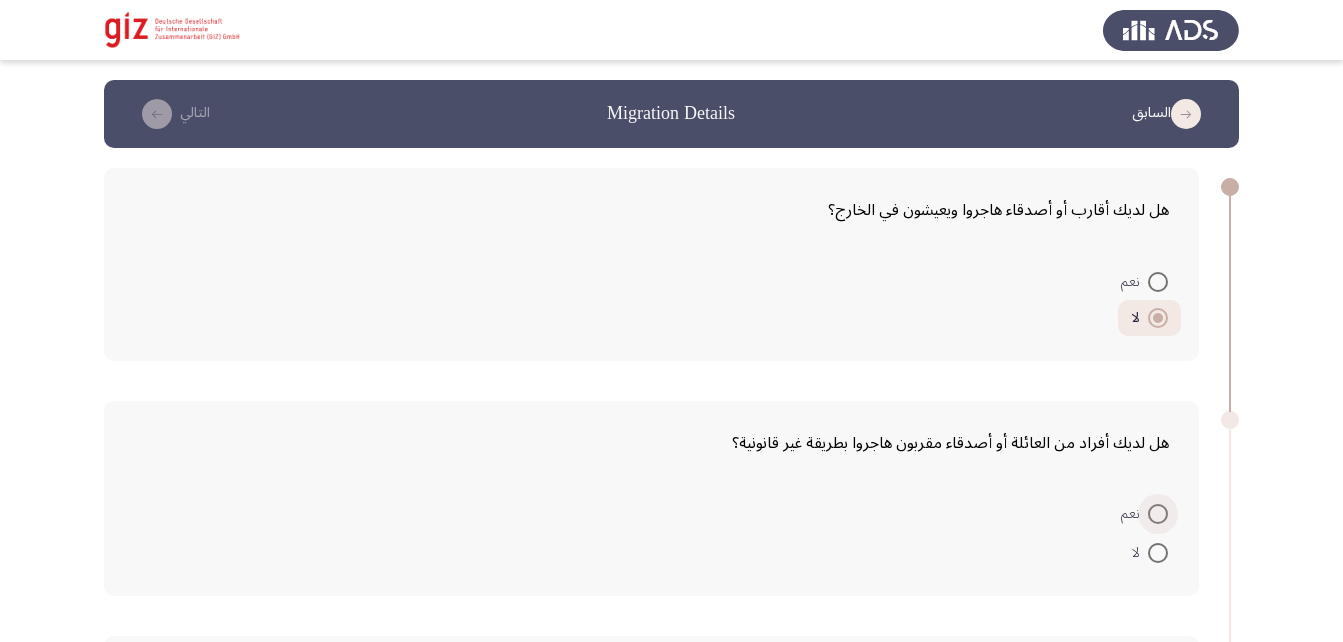click at bounding box center (1158, 514) 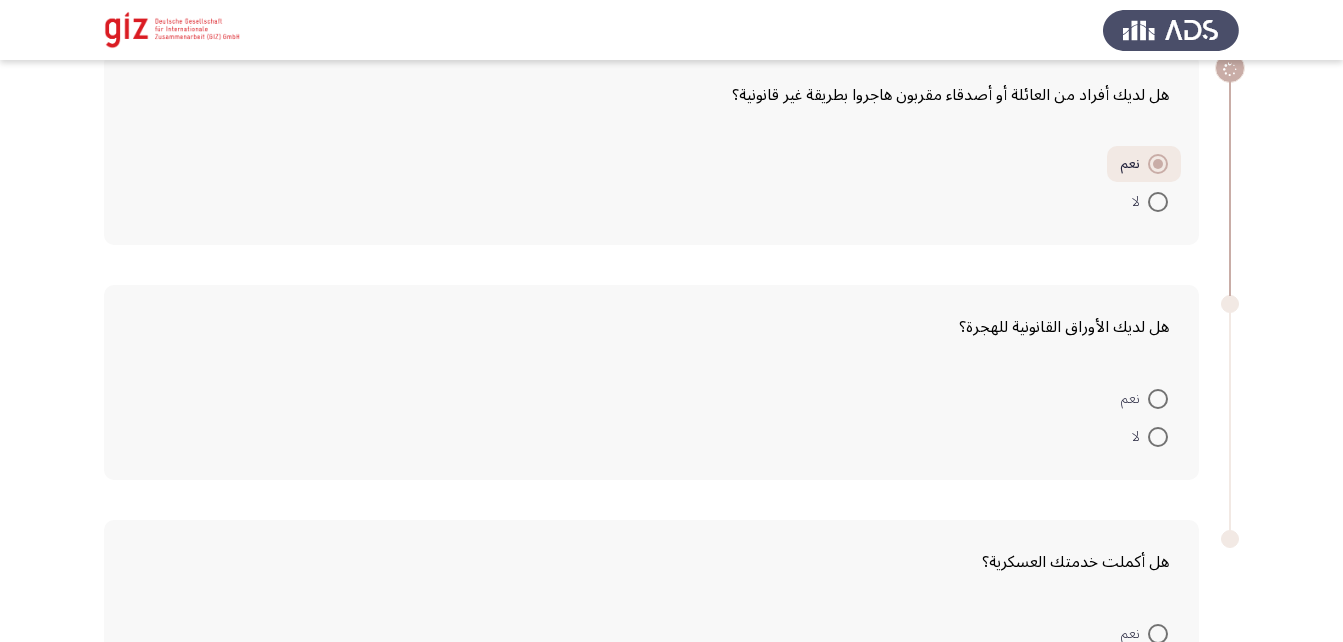 scroll, scrollTop: 352, scrollLeft: 0, axis: vertical 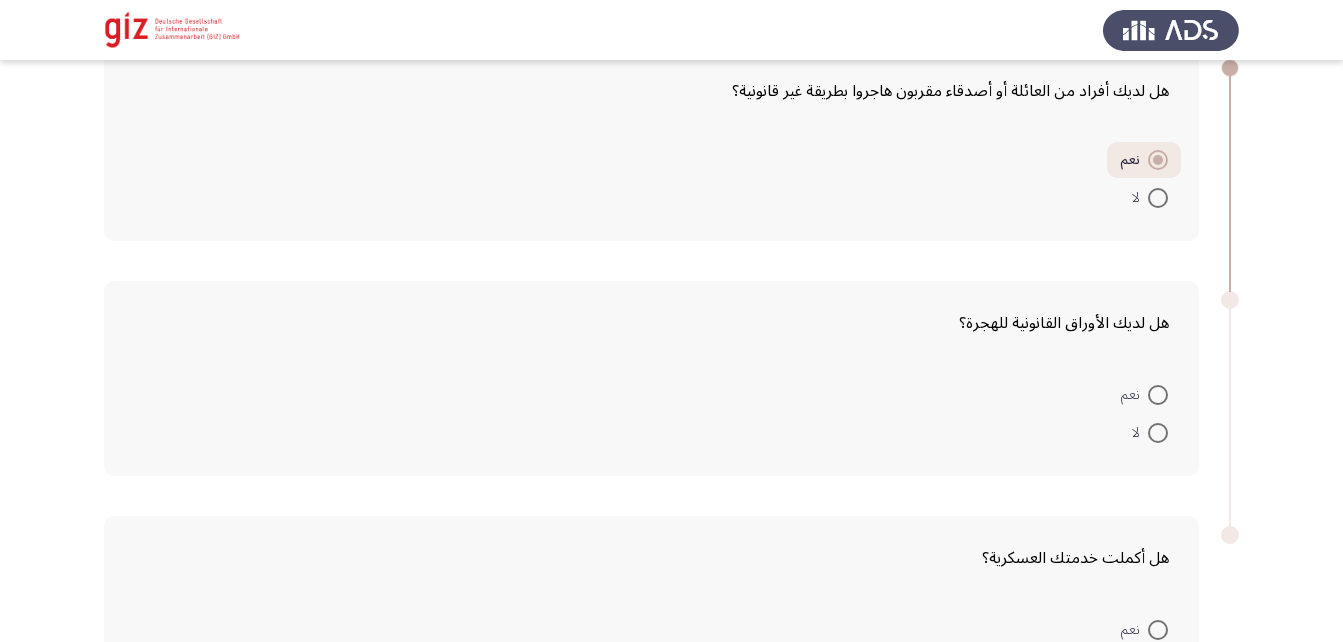 click at bounding box center (1158, 433) 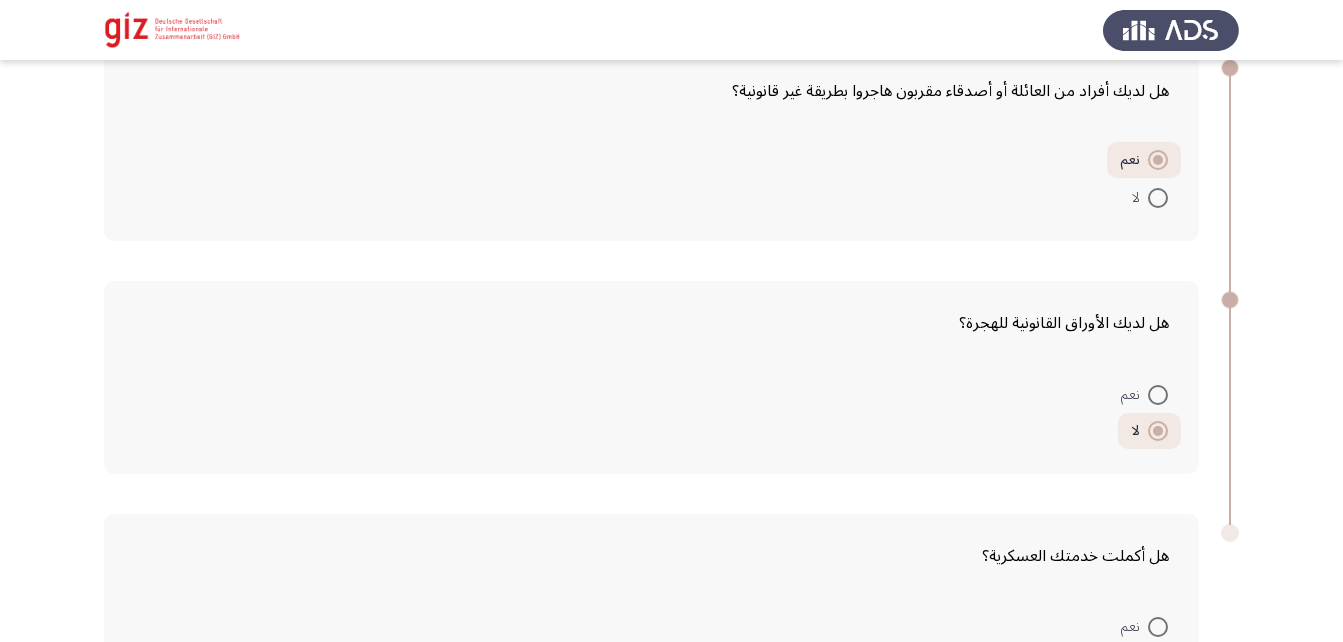 scroll, scrollTop: 550, scrollLeft: 0, axis: vertical 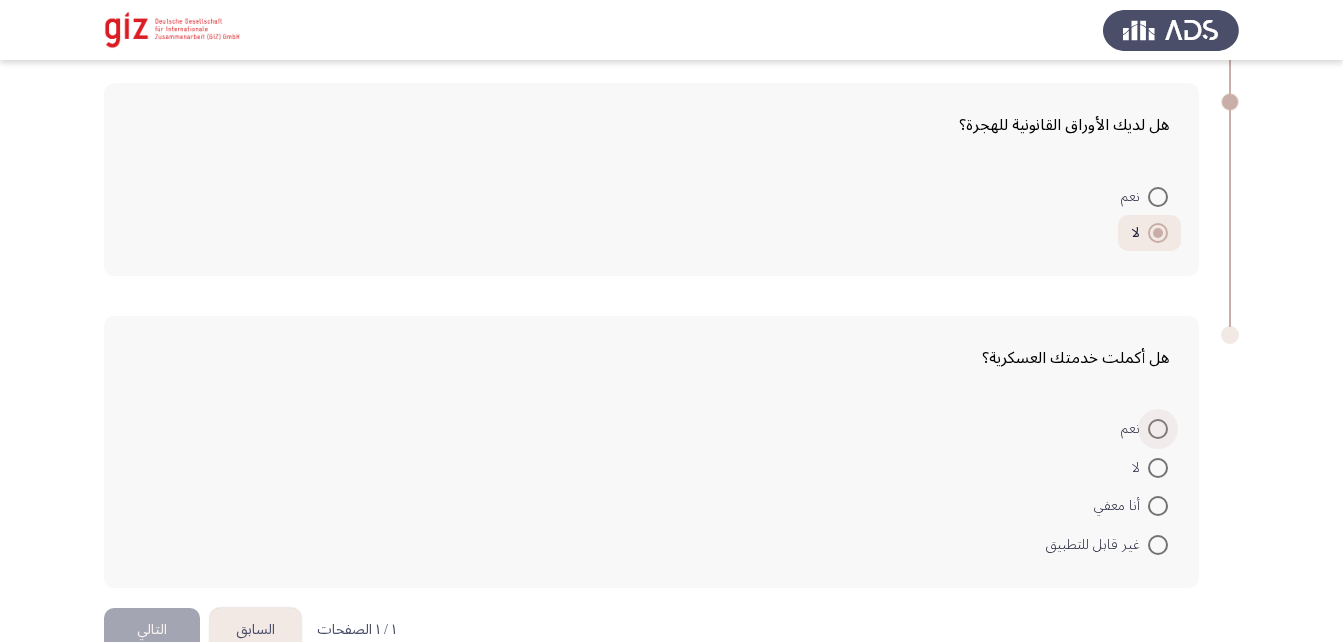 click at bounding box center (1158, 429) 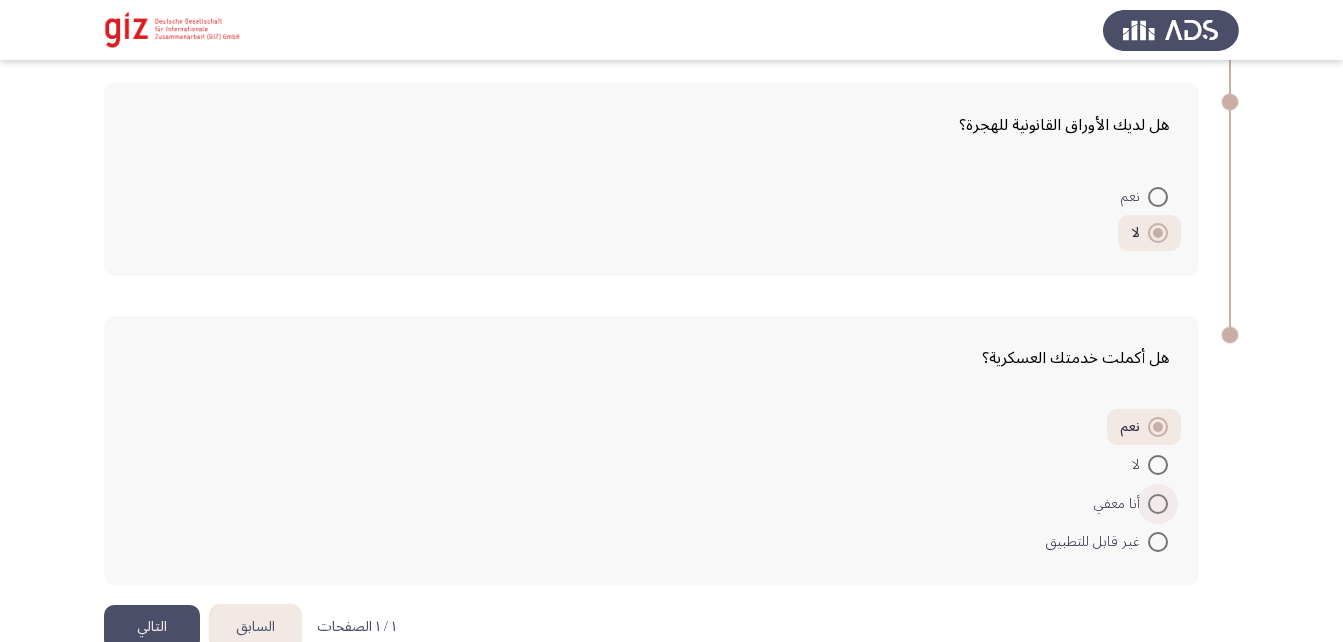 click at bounding box center [1158, 504] 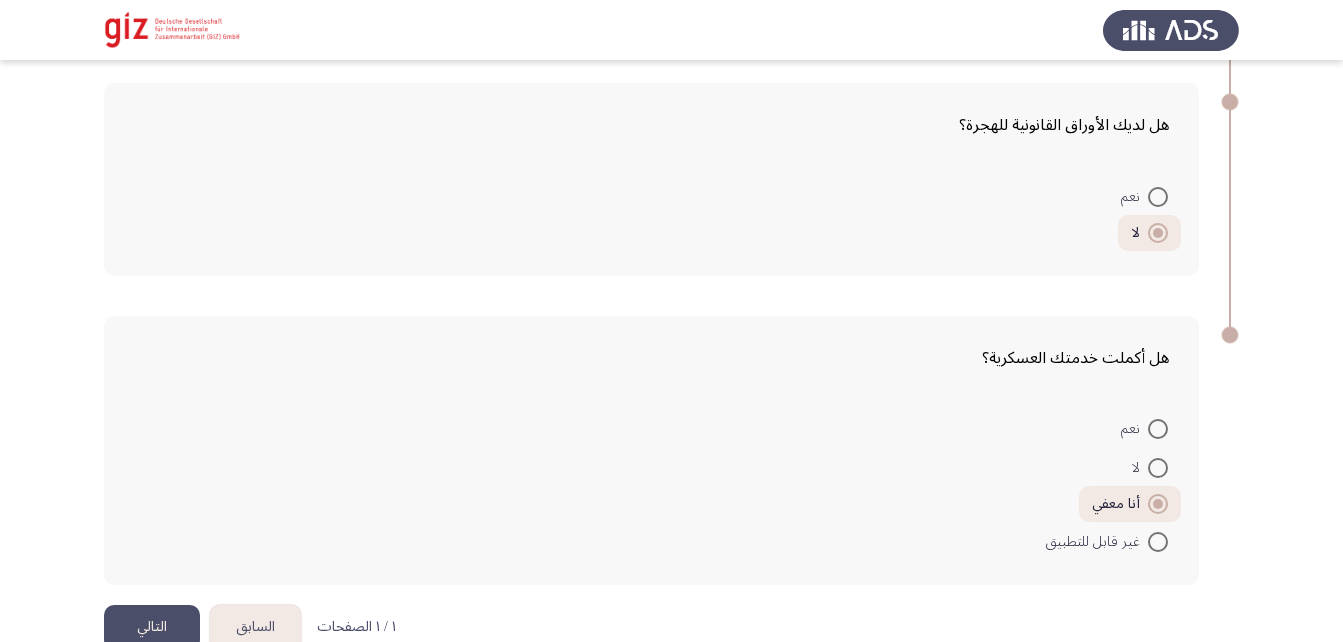 click on "التالي" 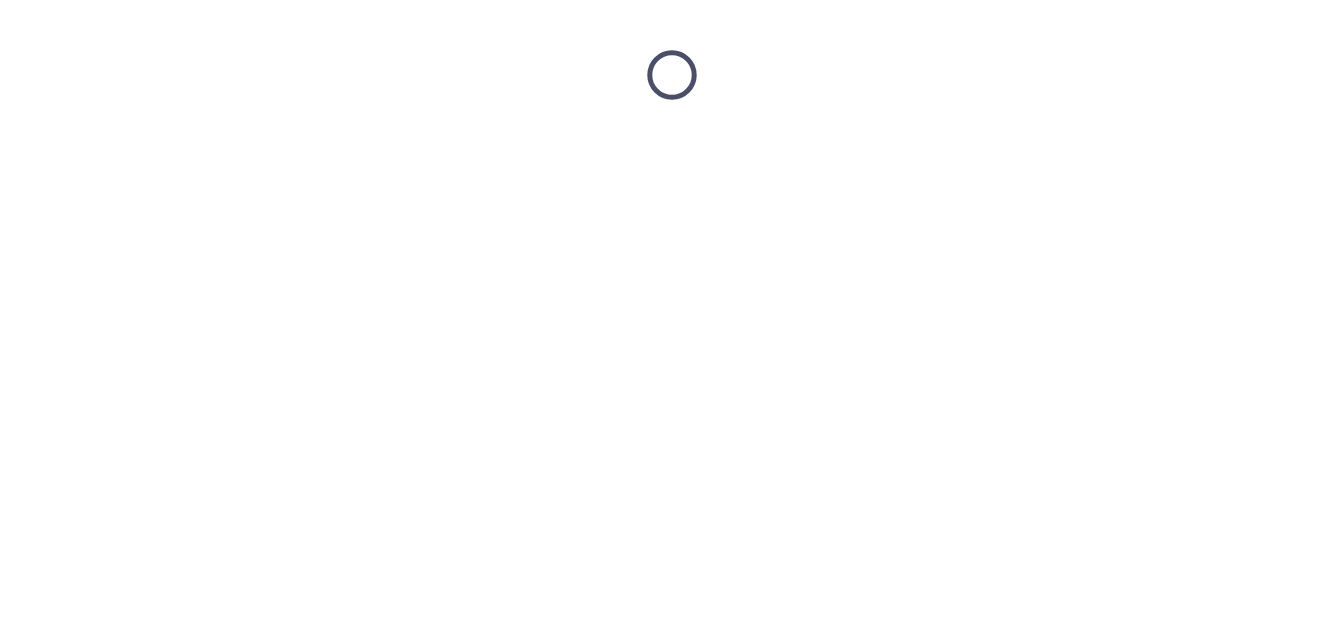 scroll, scrollTop: 0, scrollLeft: 0, axis: both 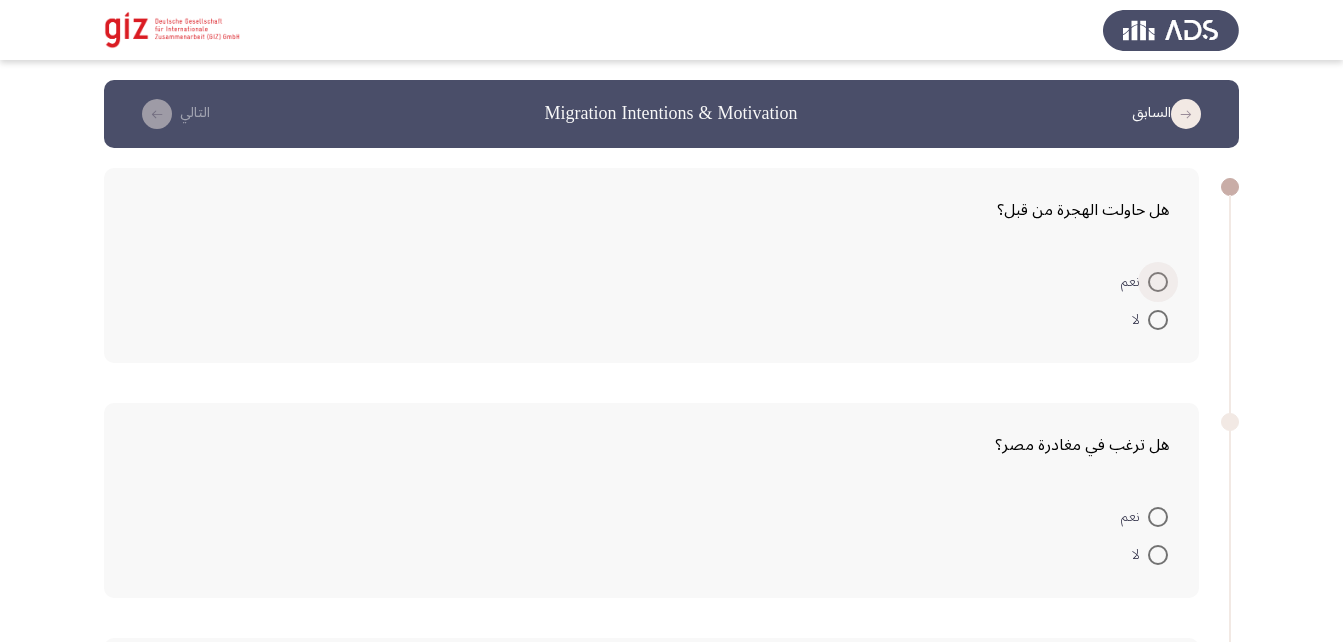 click at bounding box center [1158, 282] 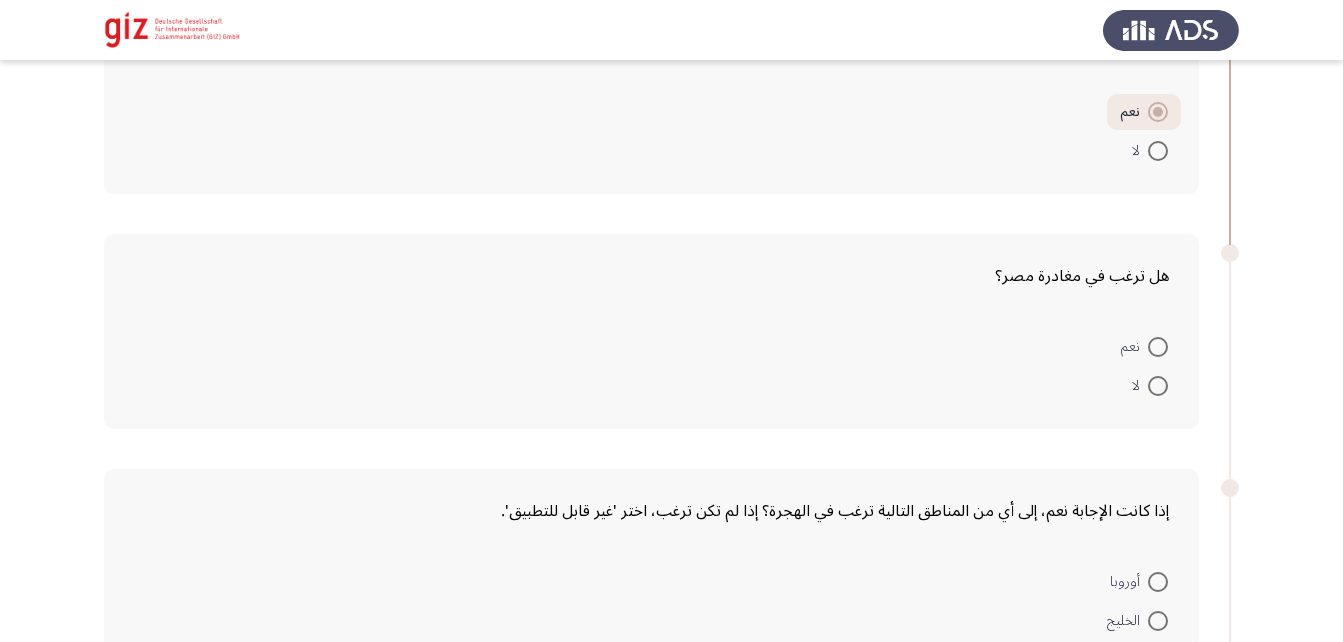 scroll, scrollTop: 168, scrollLeft: 0, axis: vertical 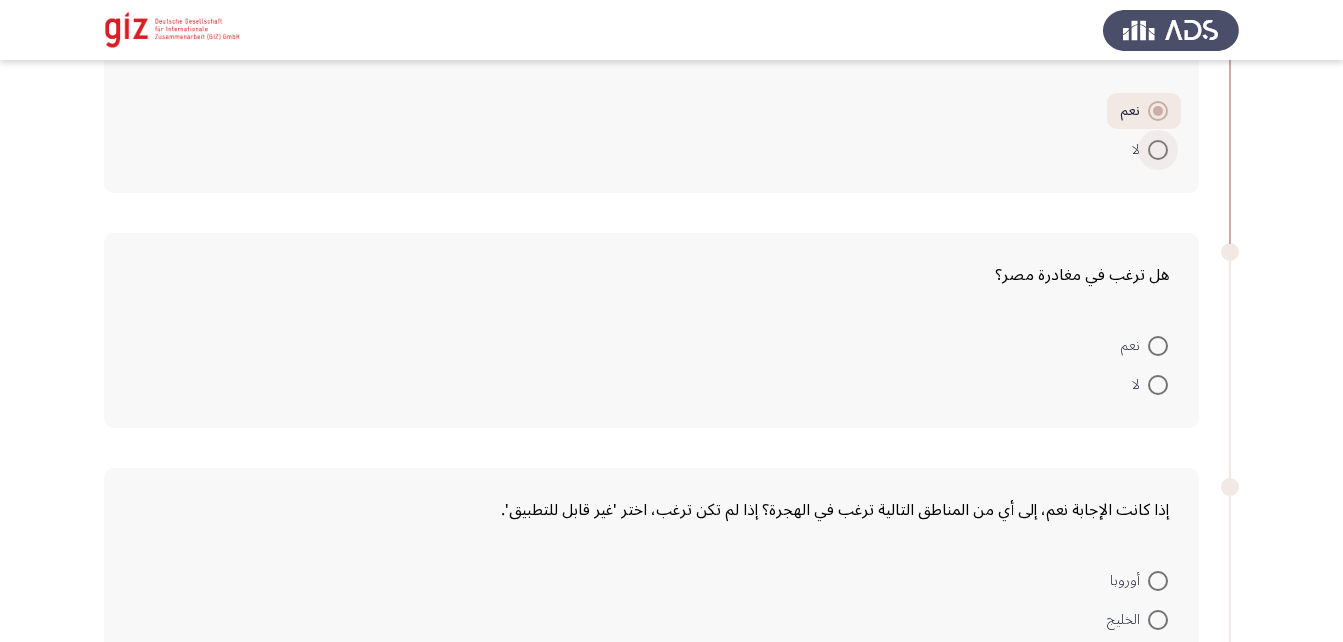 click at bounding box center (1158, 150) 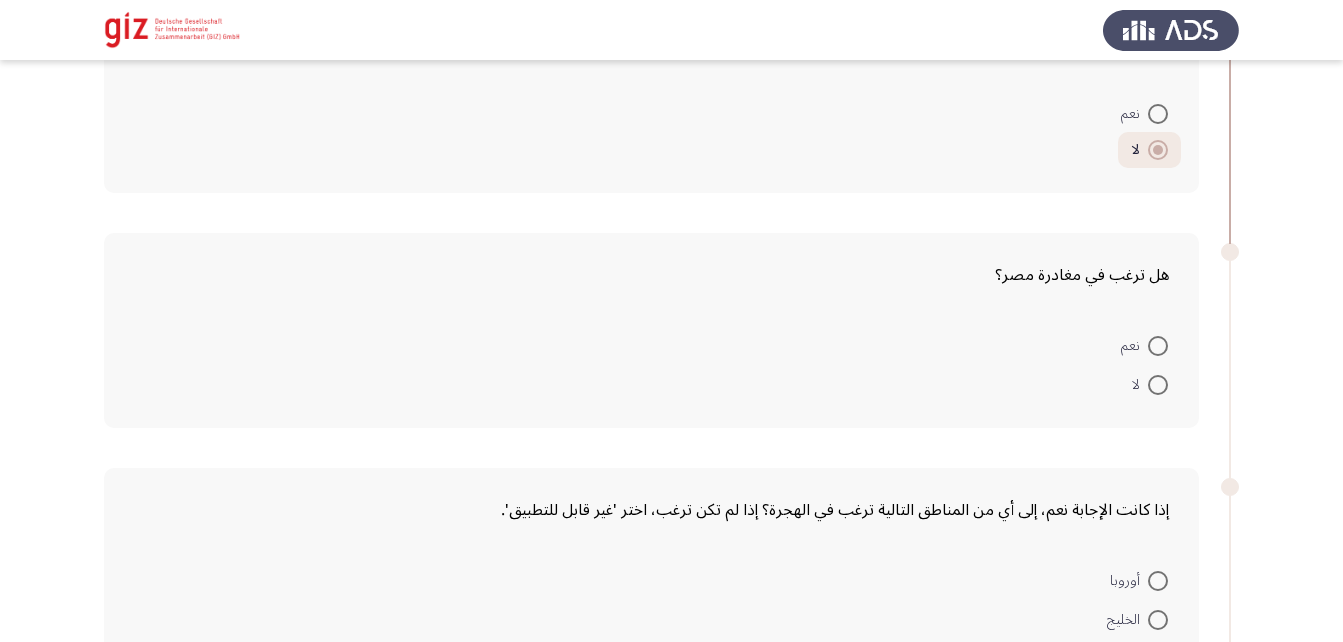 click at bounding box center [1158, 385] 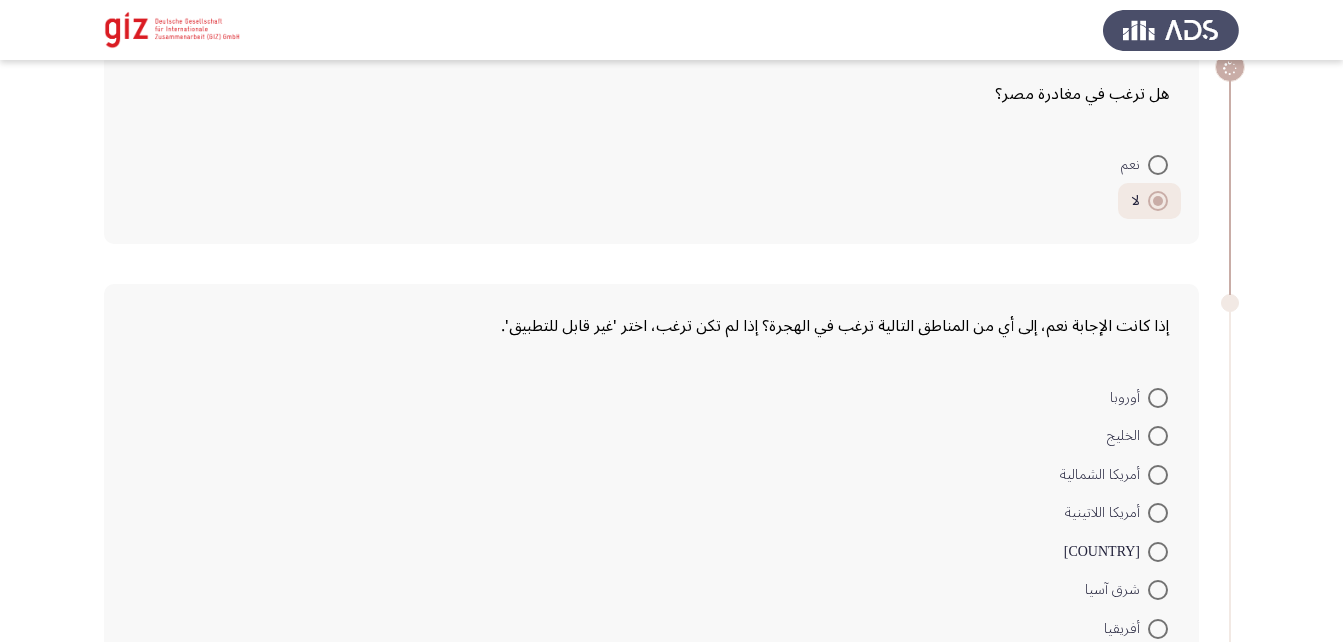 scroll, scrollTop: 368, scrollLeft: 0, axis: vertical 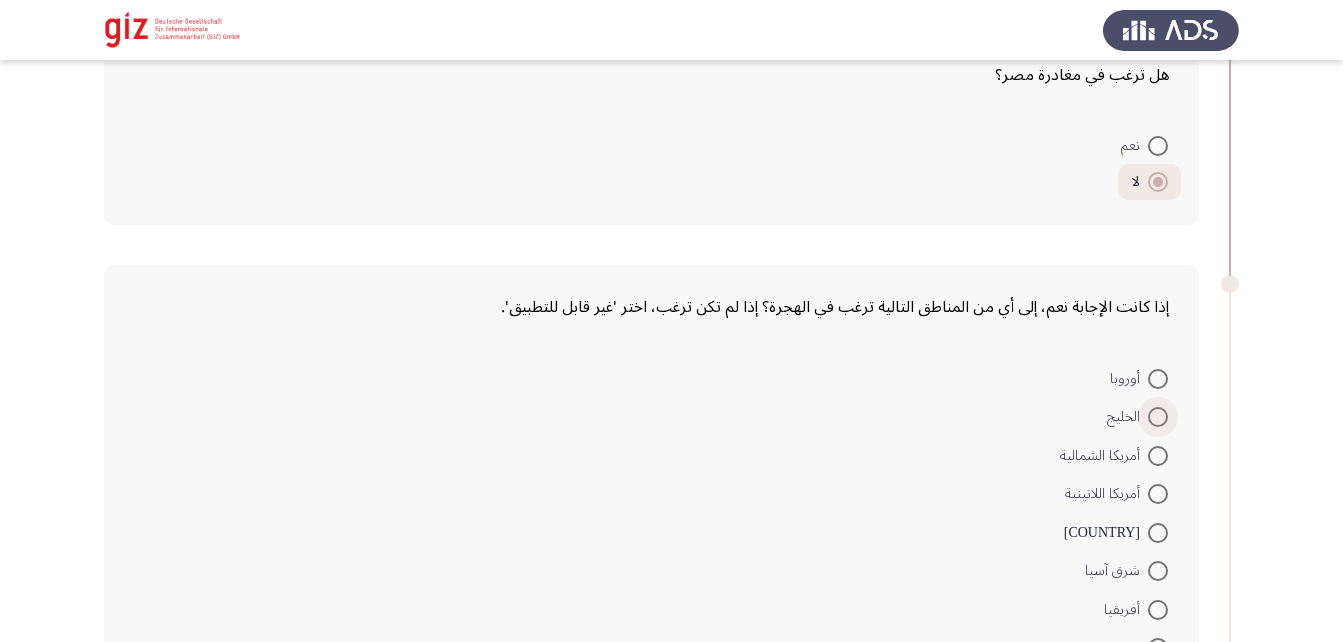 click at bounding box center [1158, 417] 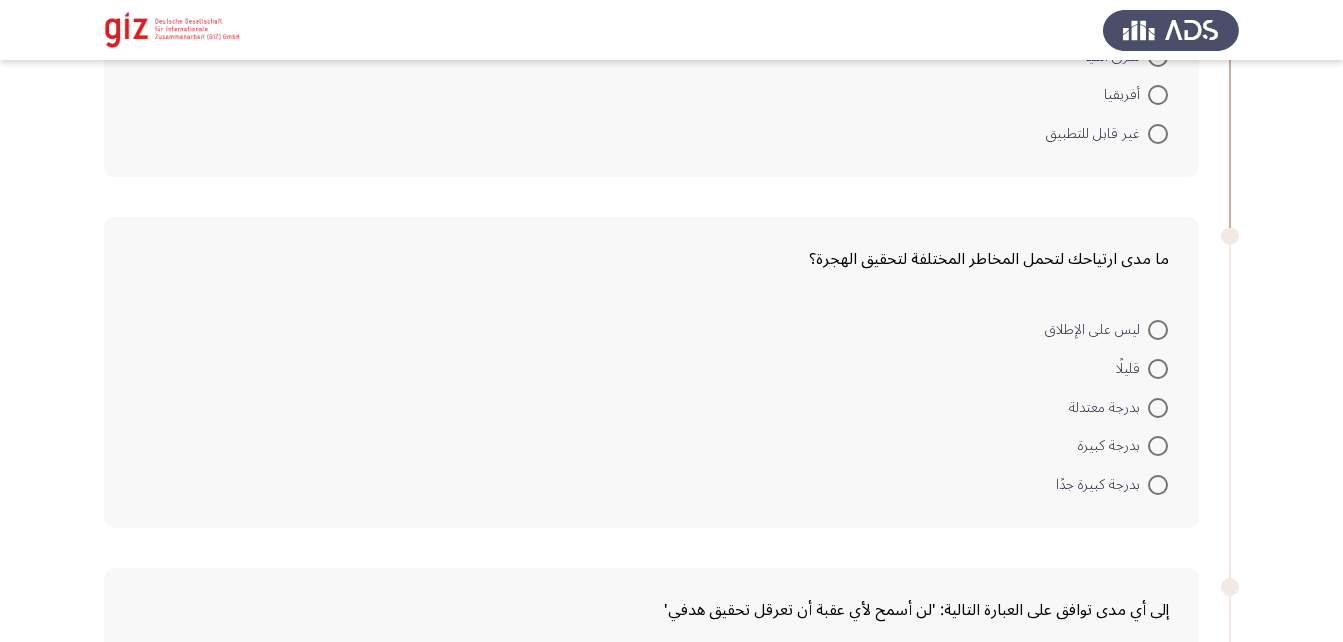 scroll, scrollTop: 881, scrollLeft: 0, axis: vertical 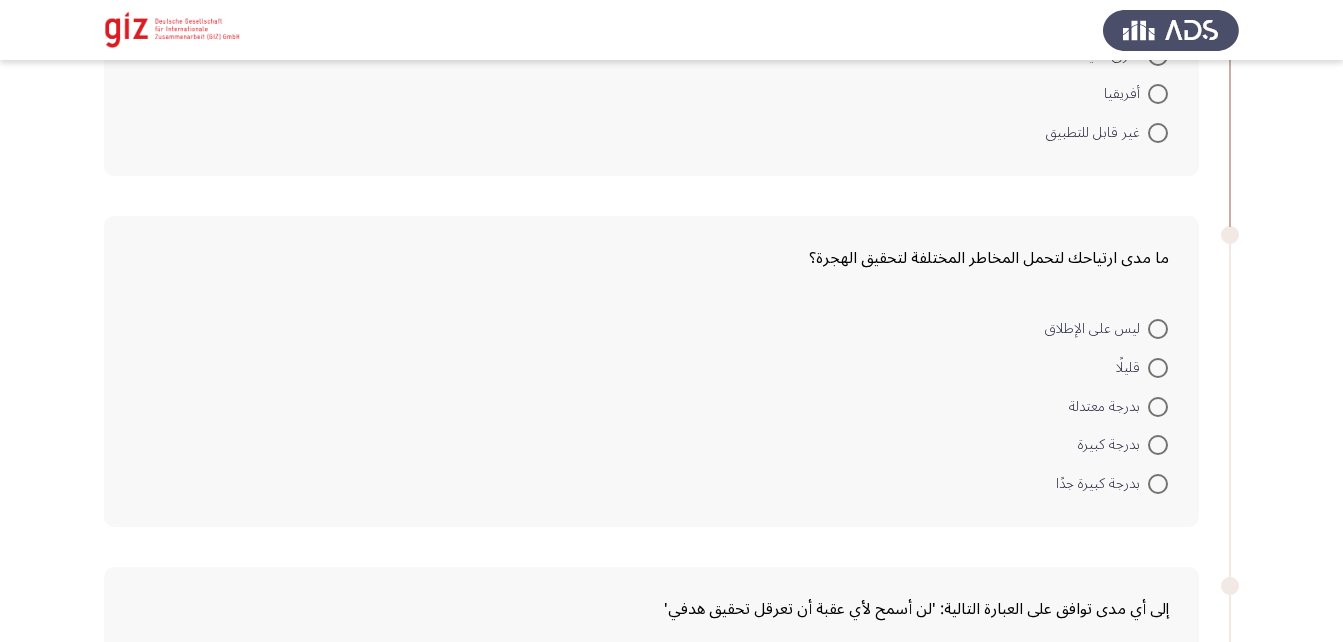 click at bounding box center [1158, 407] 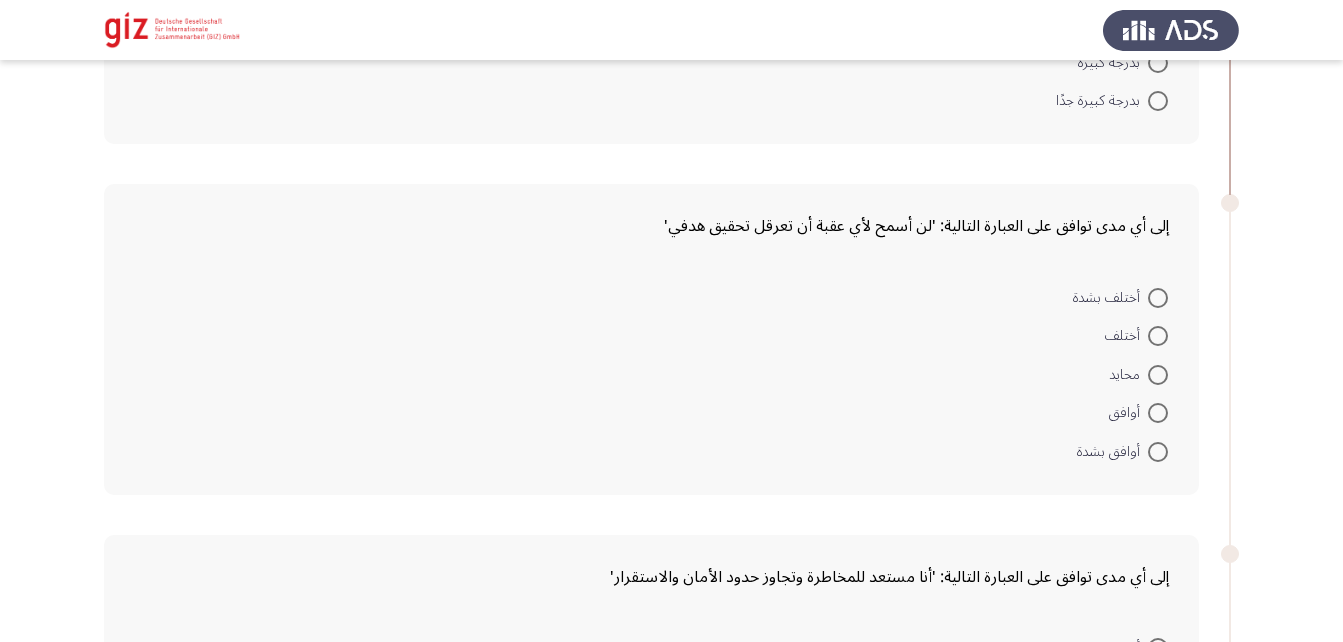 scroll, scrollTop: 1290, scrollLeft: 0, axis: vertical 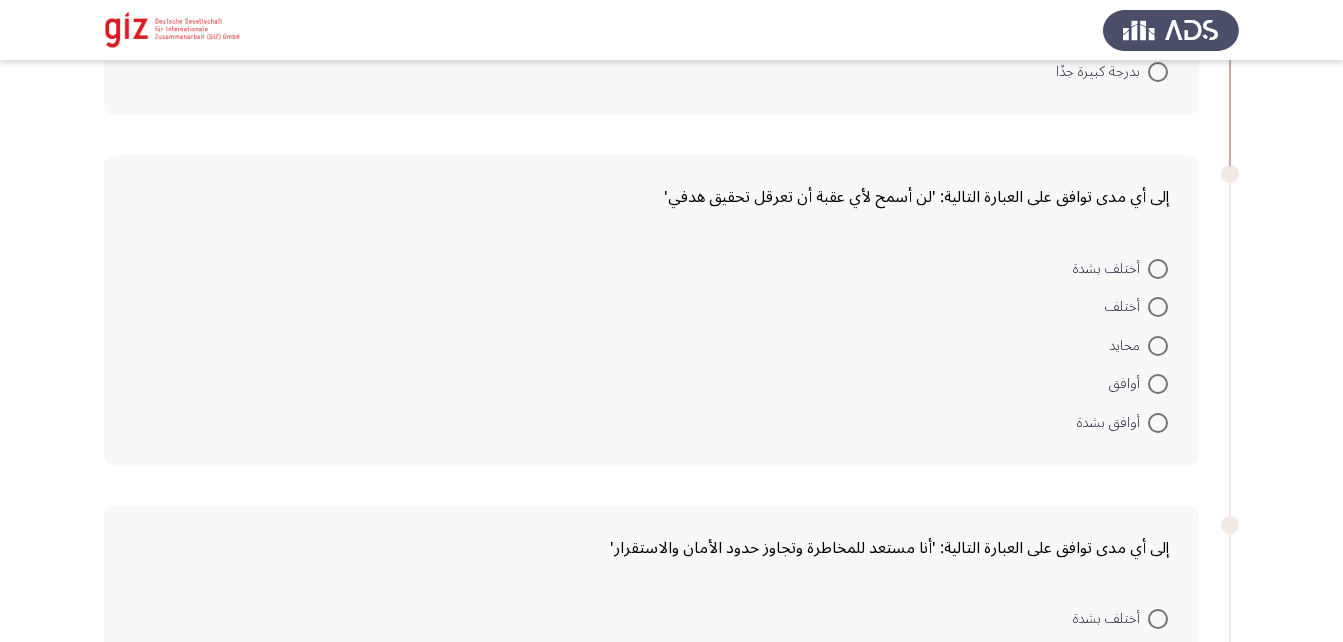 click at bounding box center (1158, 346) 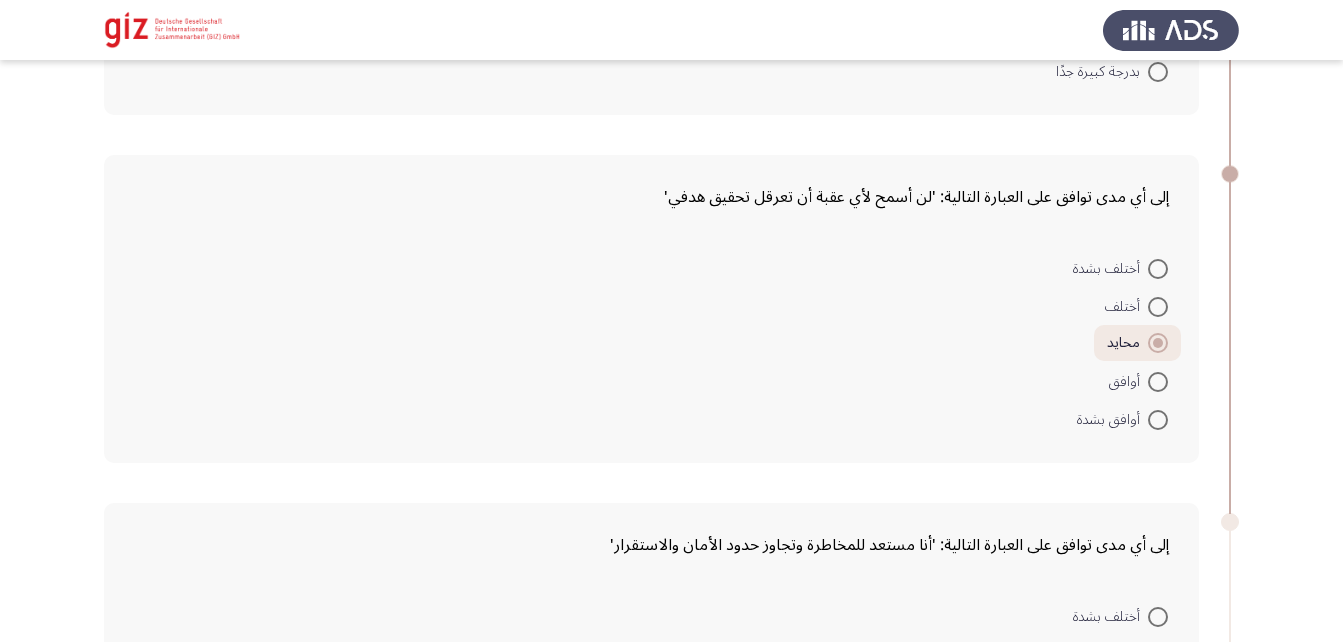scroll, scrollTop: 1552, scrollLeft: 0, axis: vertical 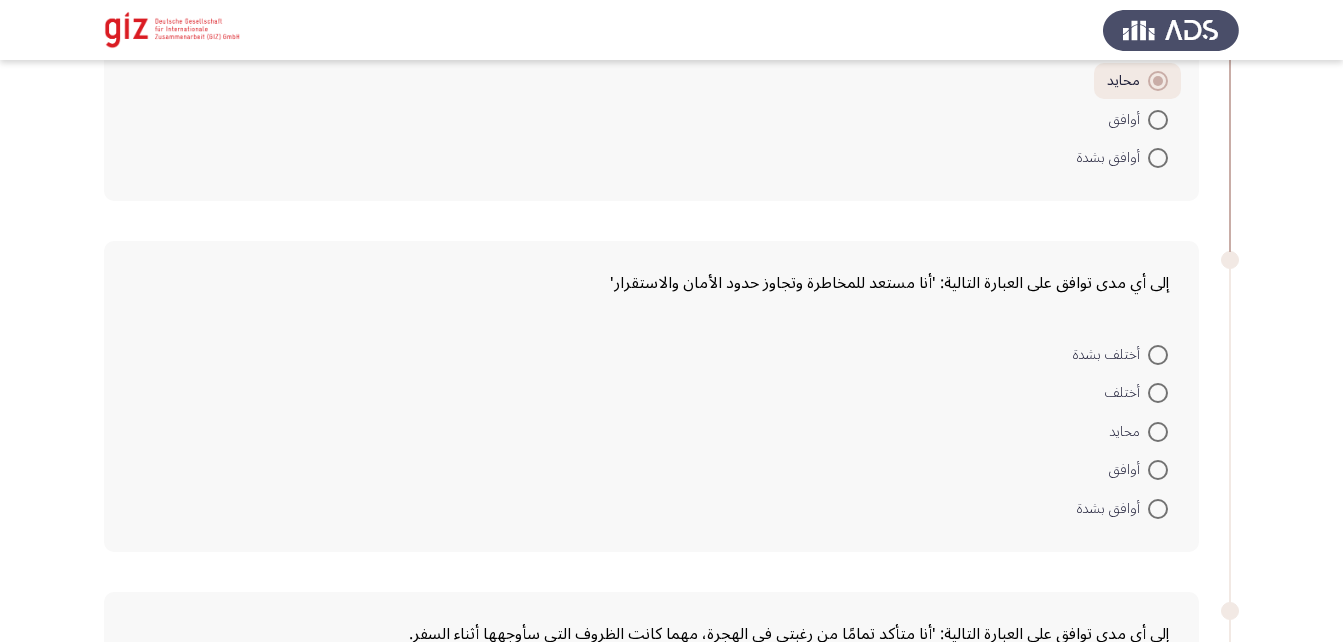 click at bounding box center (1158, 432) 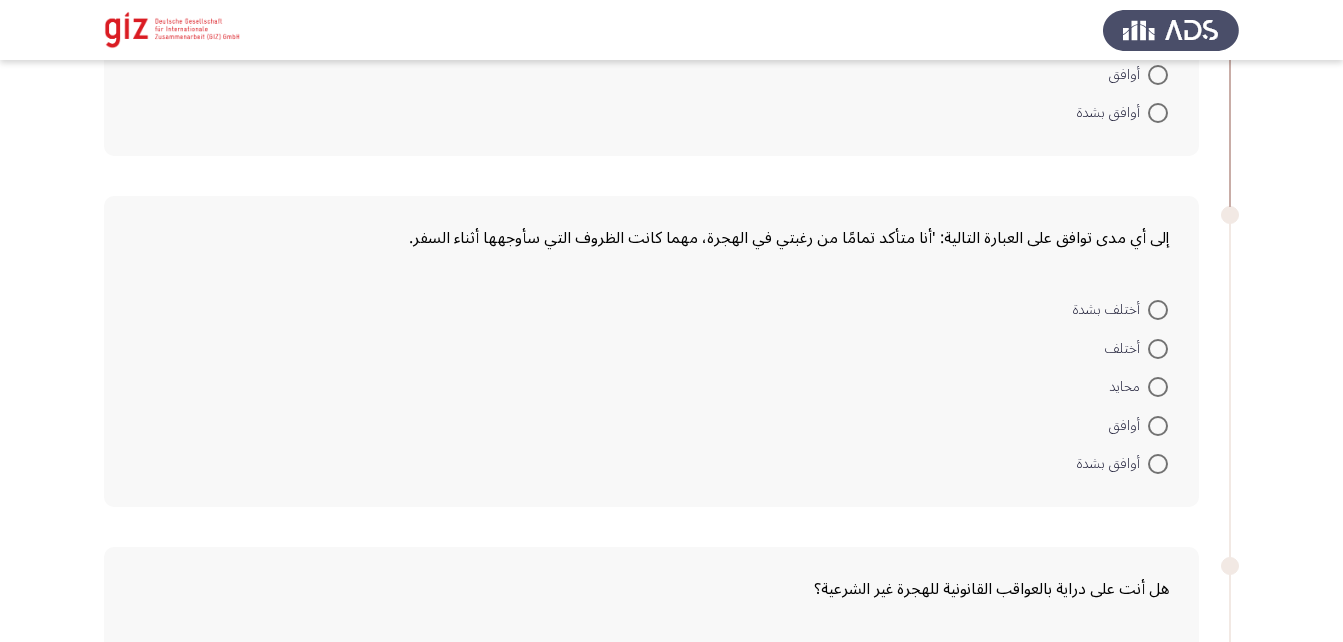scroll, scrollTop: 1993, scrollLeft: 0, axis: vertical 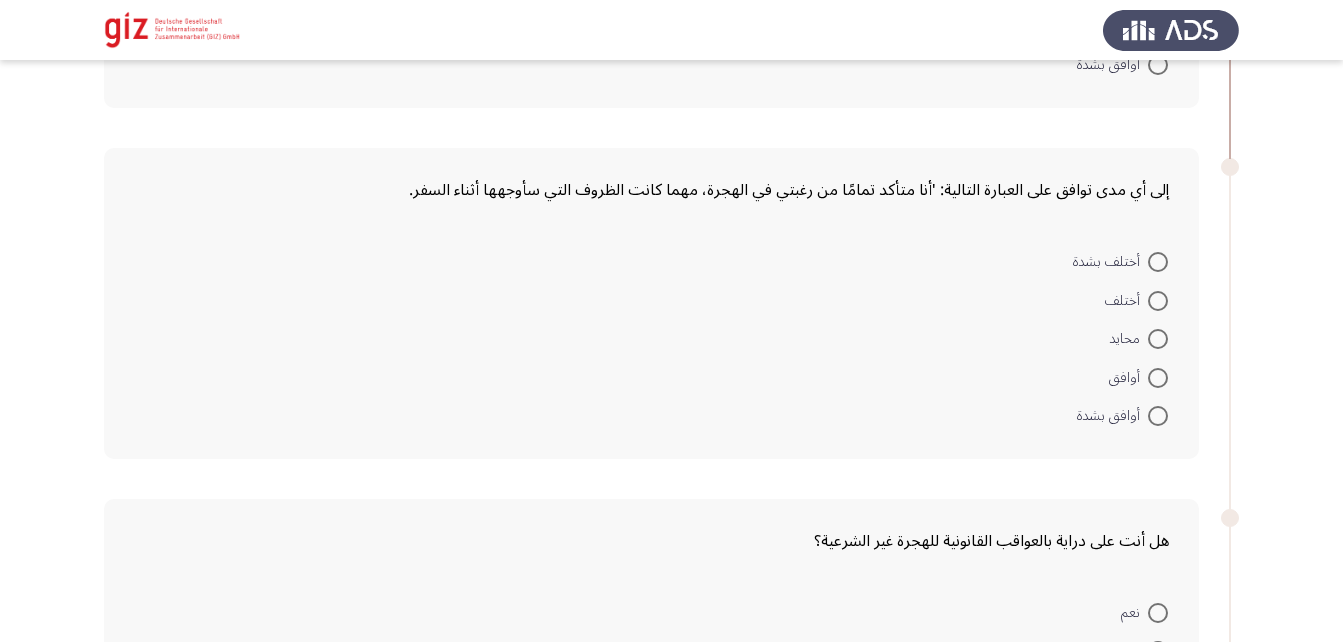 click at bounding box center (1158, 339) 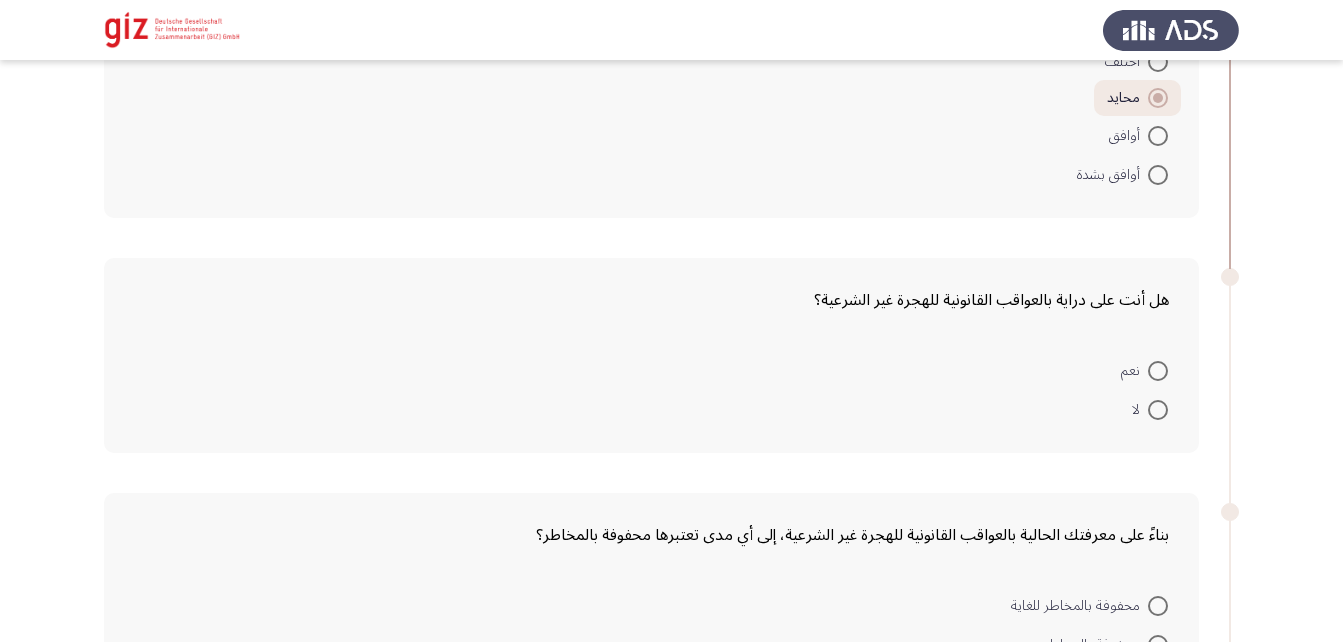 scroll, scrollTop: 2276, scrollLeft: 0, axis: vertical 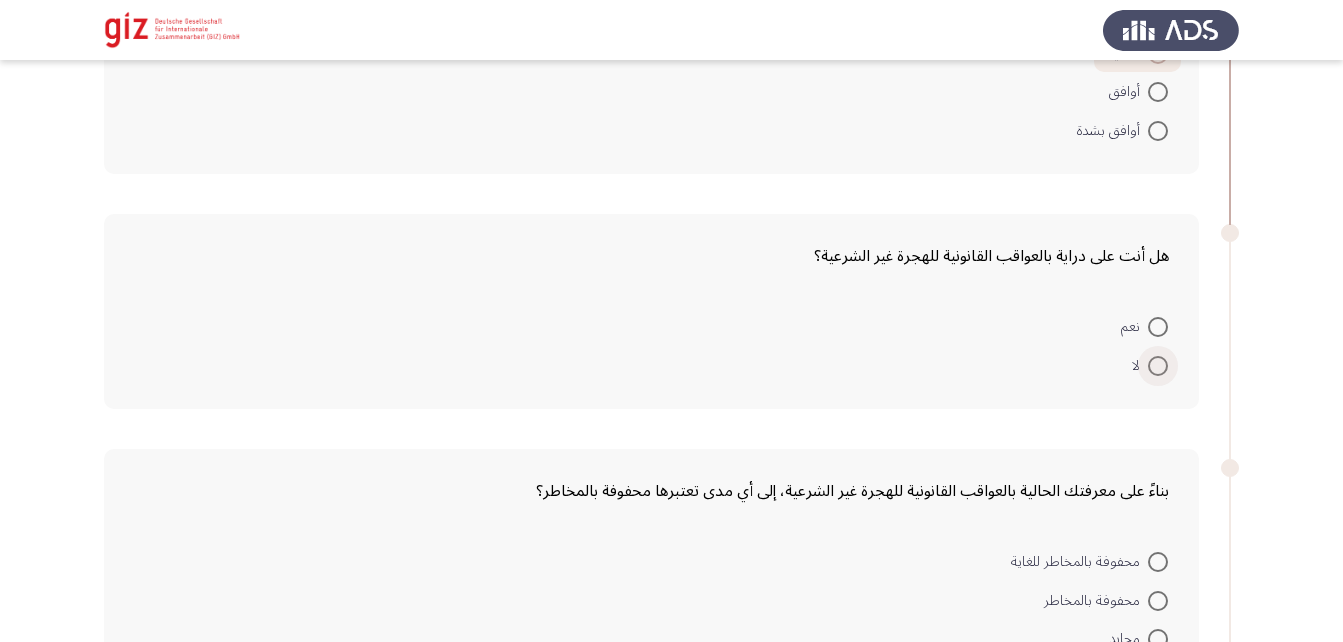 click at bounding box center [1158, 366] 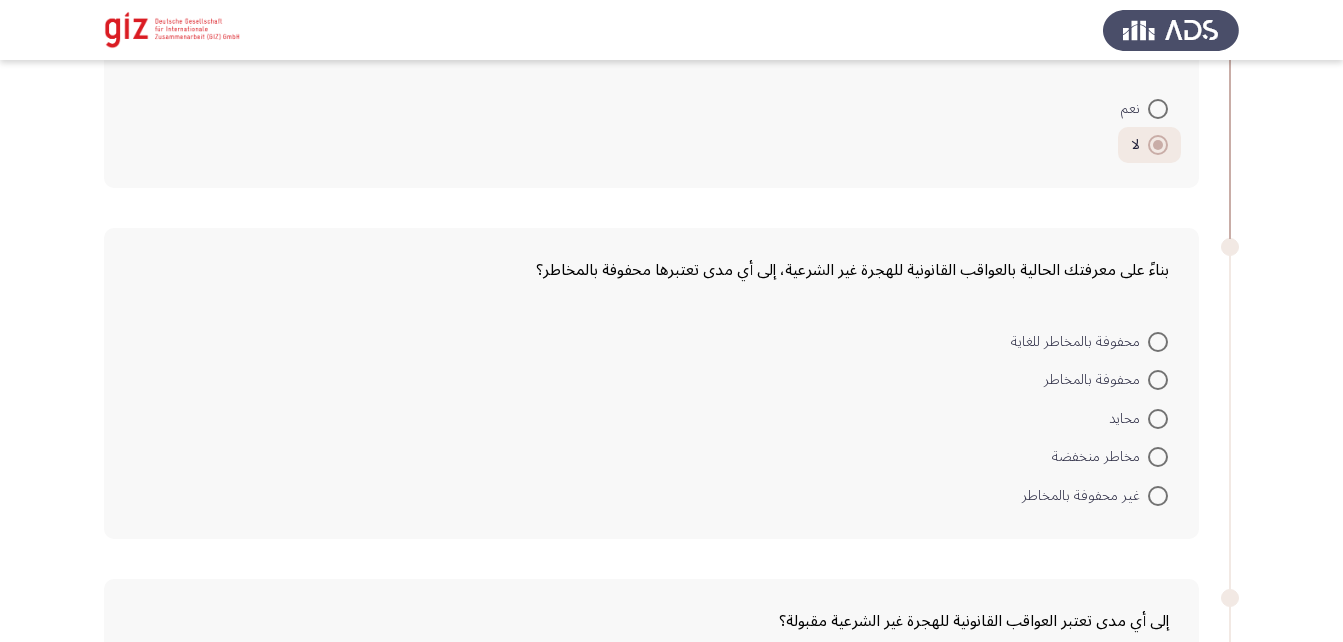 scroll, scrollTop: 2495, scrollLeft: 0, axis: vertical 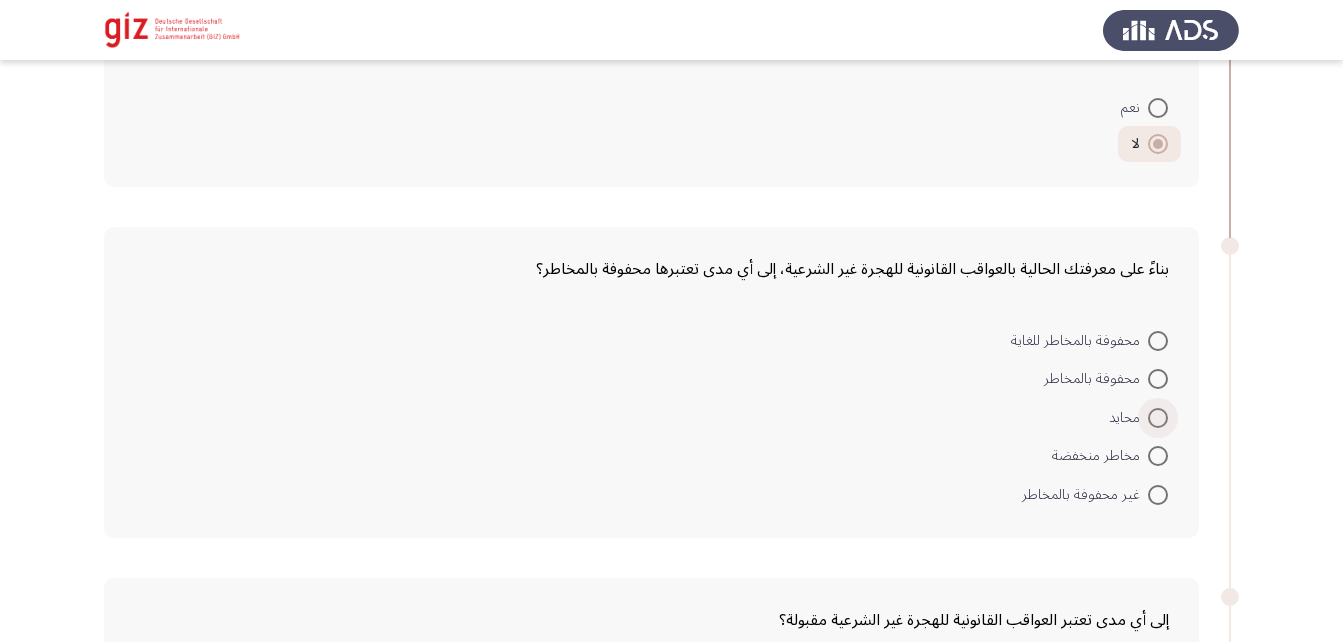 click at bounding box center (1158, 418) 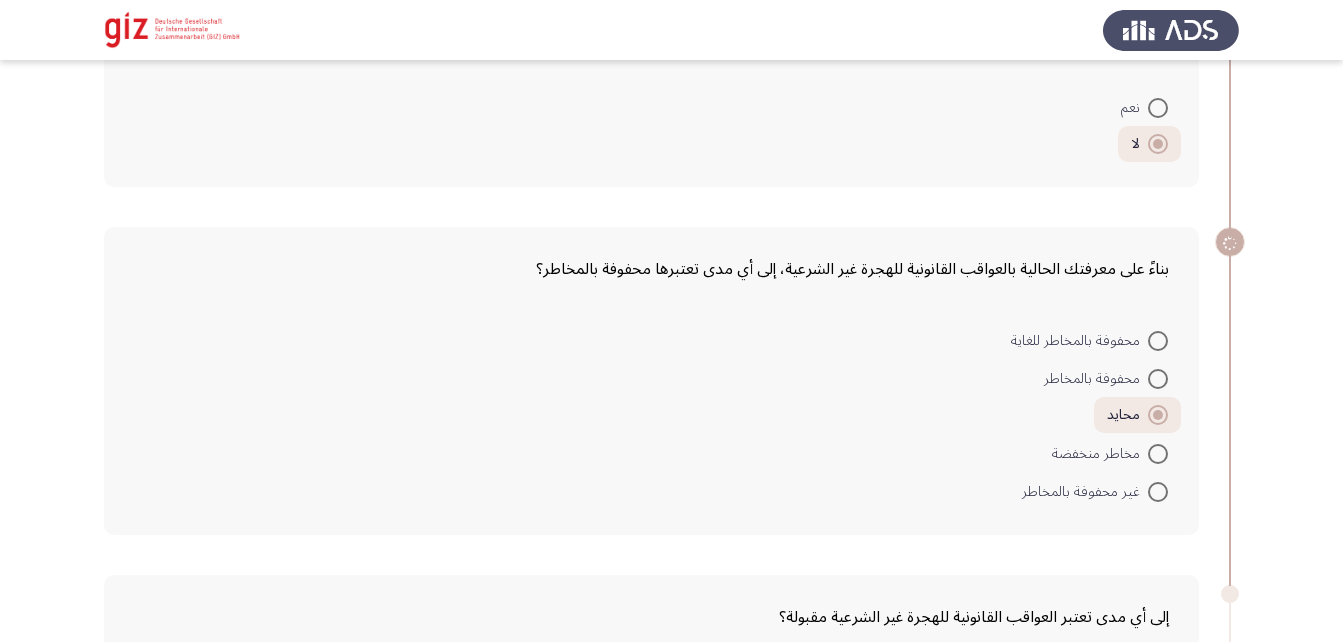 scroll, scrollTop: 2615, scrollLeft: 0, axis: vertical 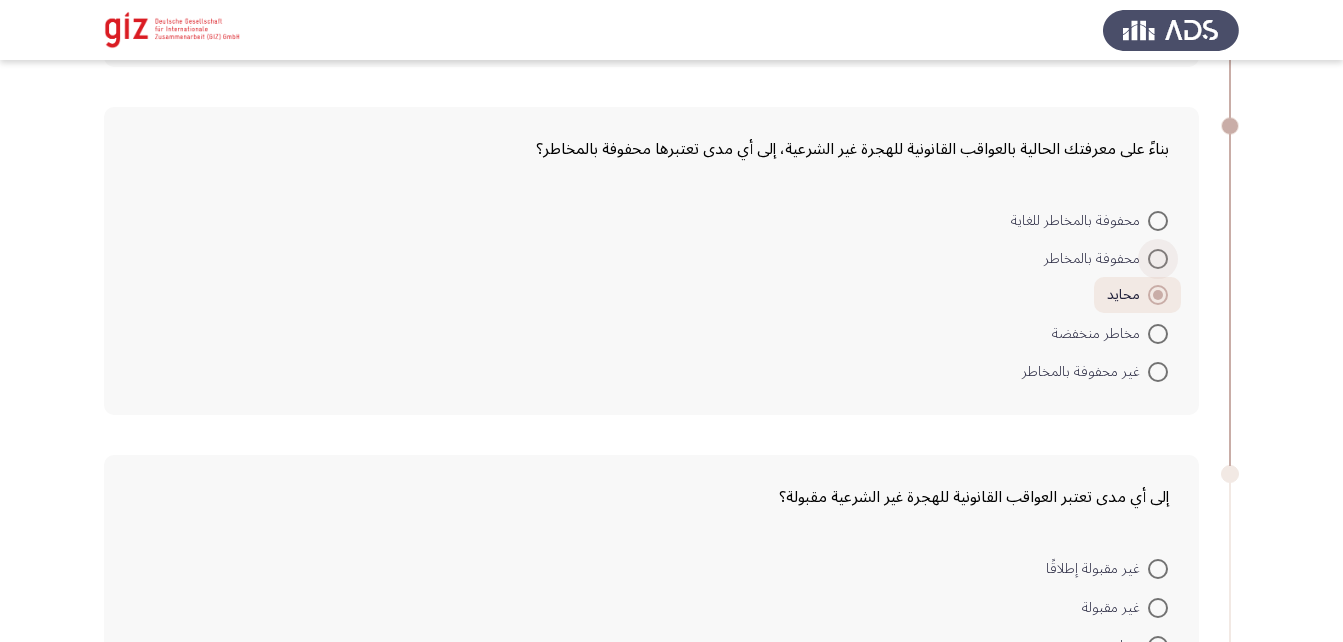 click at bounding box center (1158, 259) 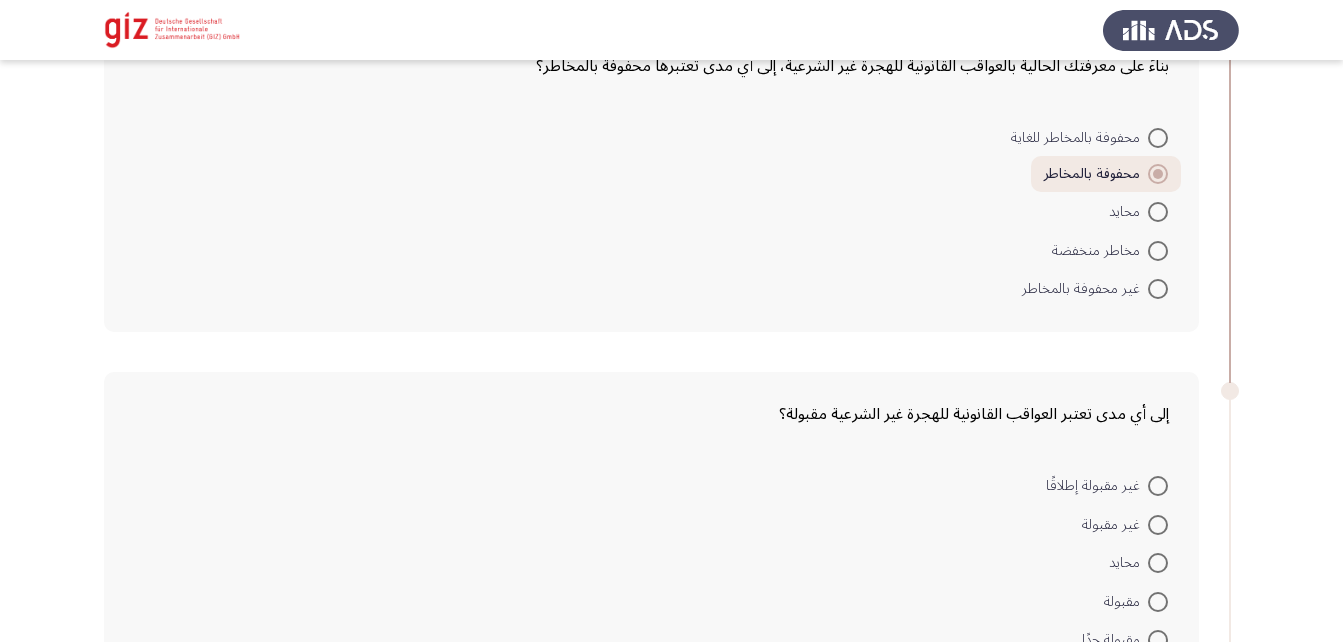 scroll, scrollTop: 2699, scrollLeft: 0, axis: vertical 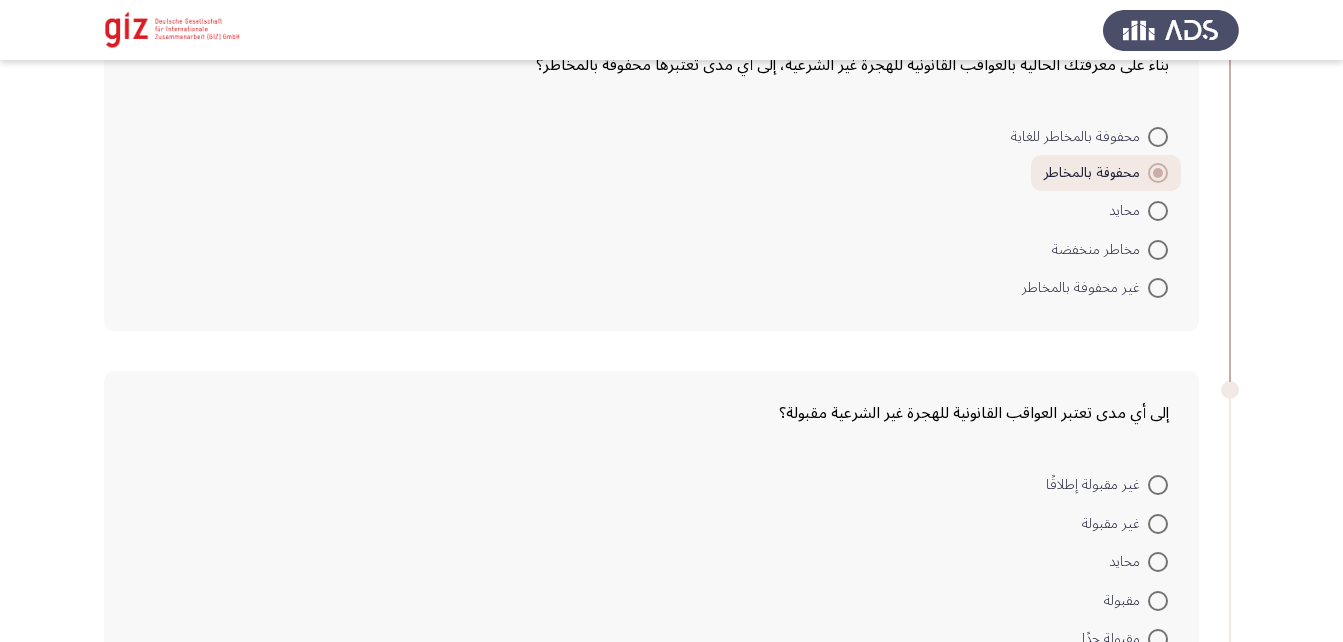 click at bounding box center [1158, 601] 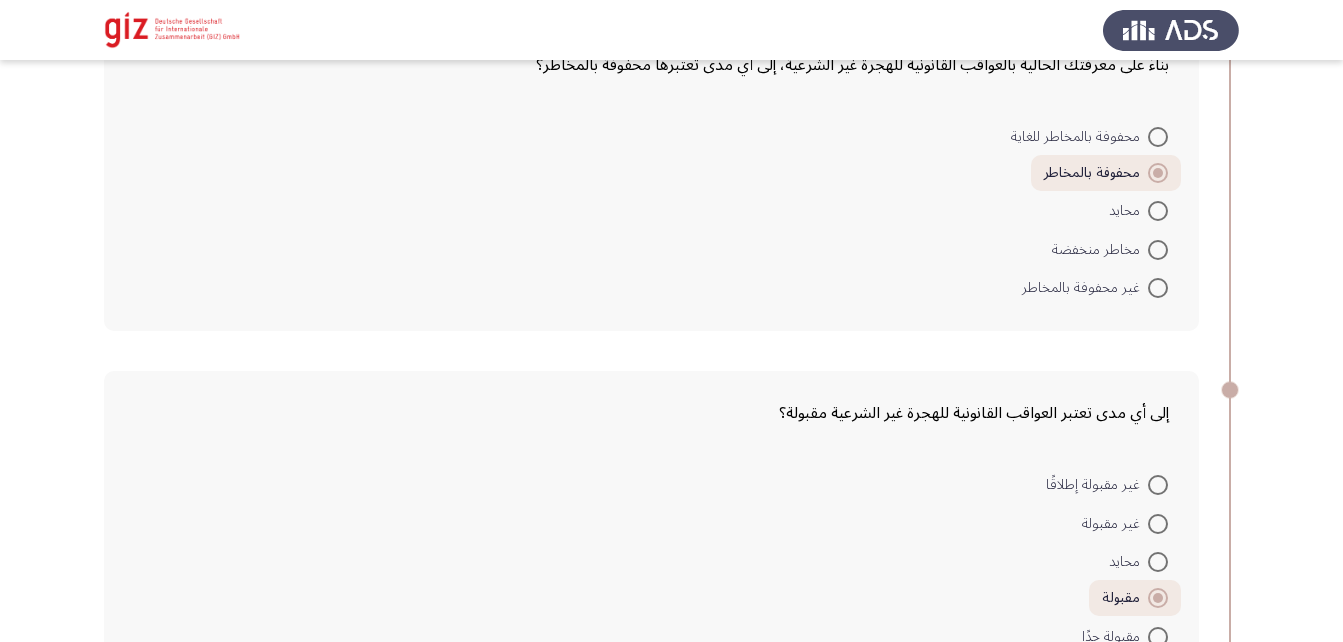click at bounding box center (1158, 562) 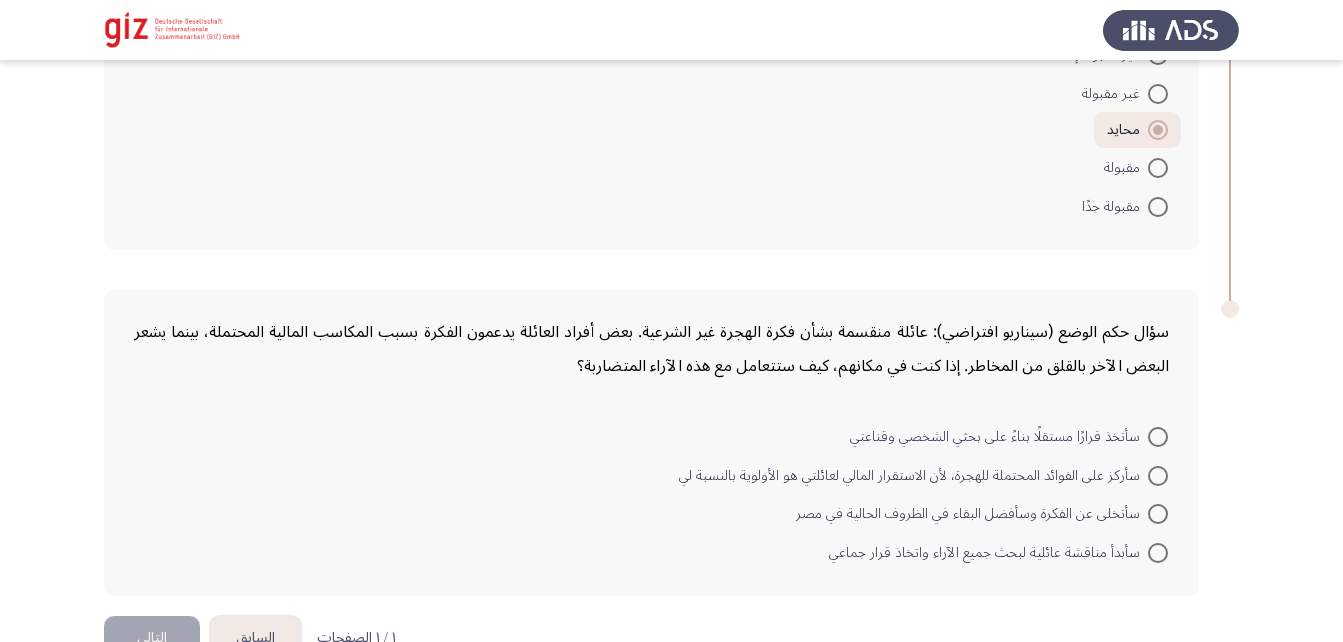 scroll, scrollTop: 3132, scrollLeft: 0, axis: vertical 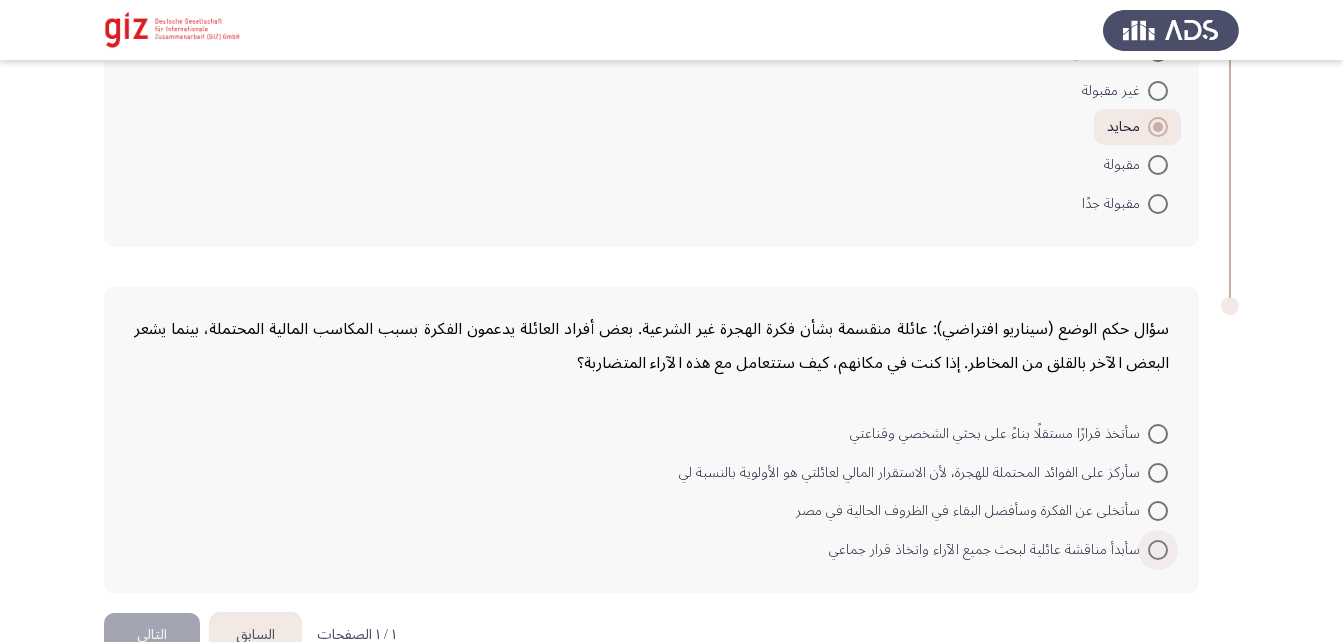 click at bounding box center [1158, 550] 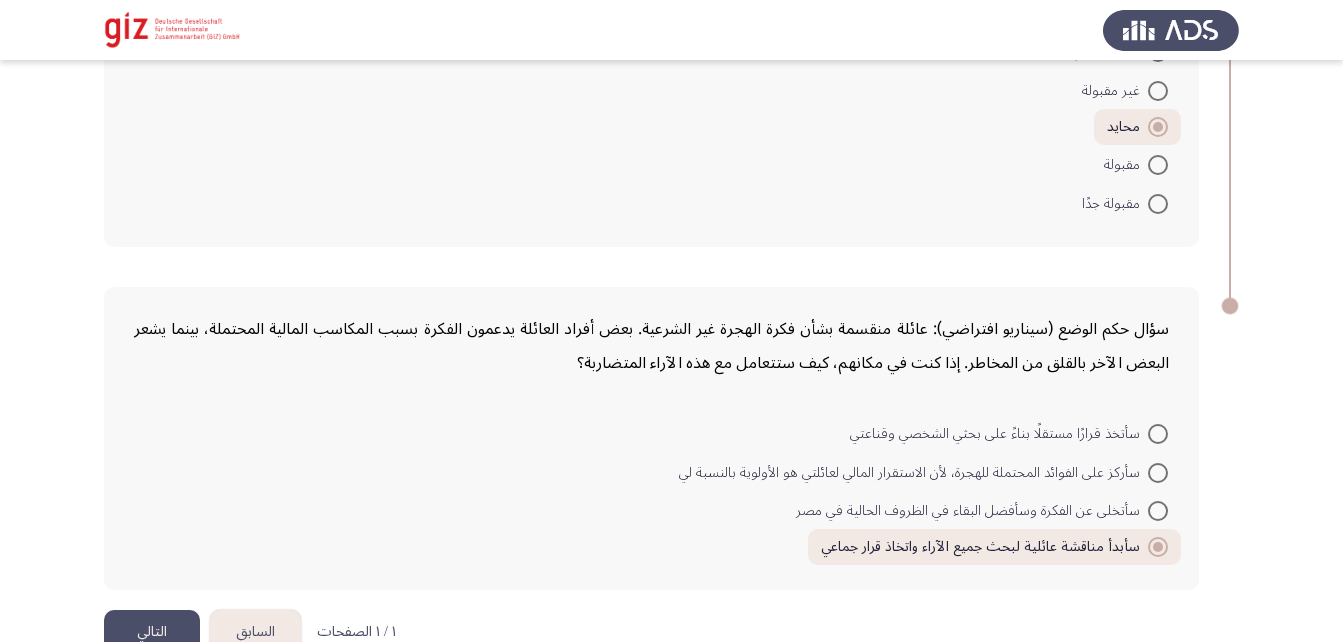 click on "التالي" 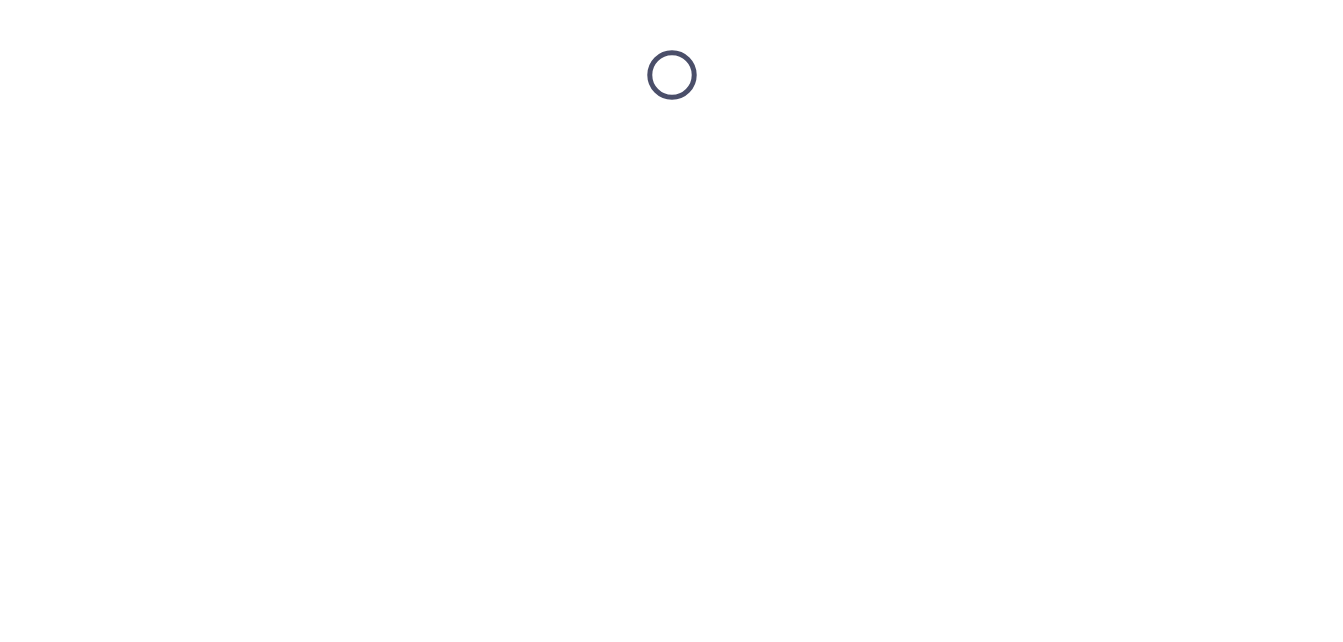 scroll, scrollTop: 0, scrollLeft: 0, axis: both 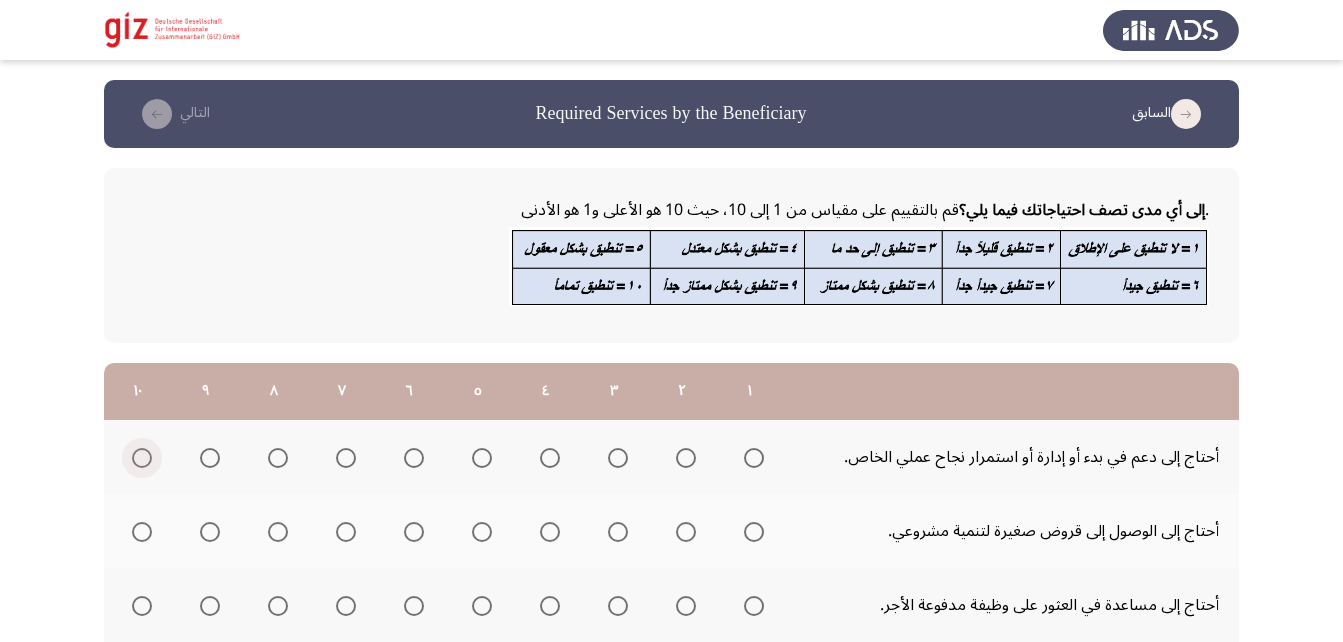click at bounding box center (142, 458) 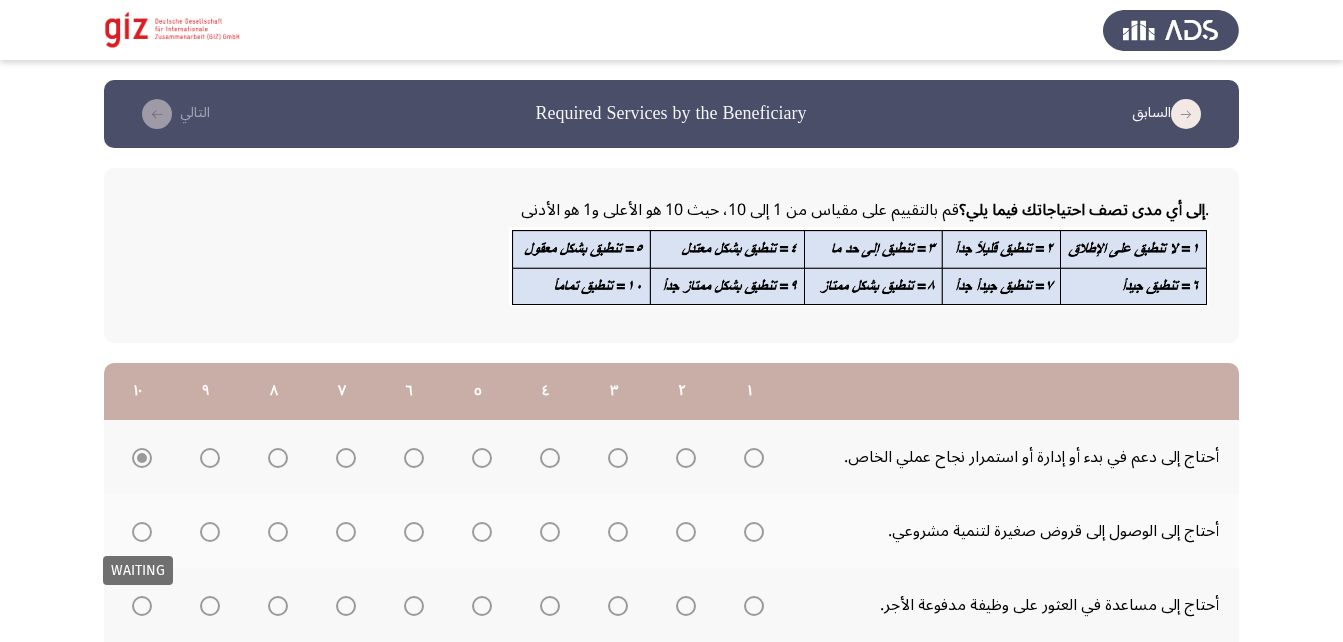 click at bounding box center (142, 532) 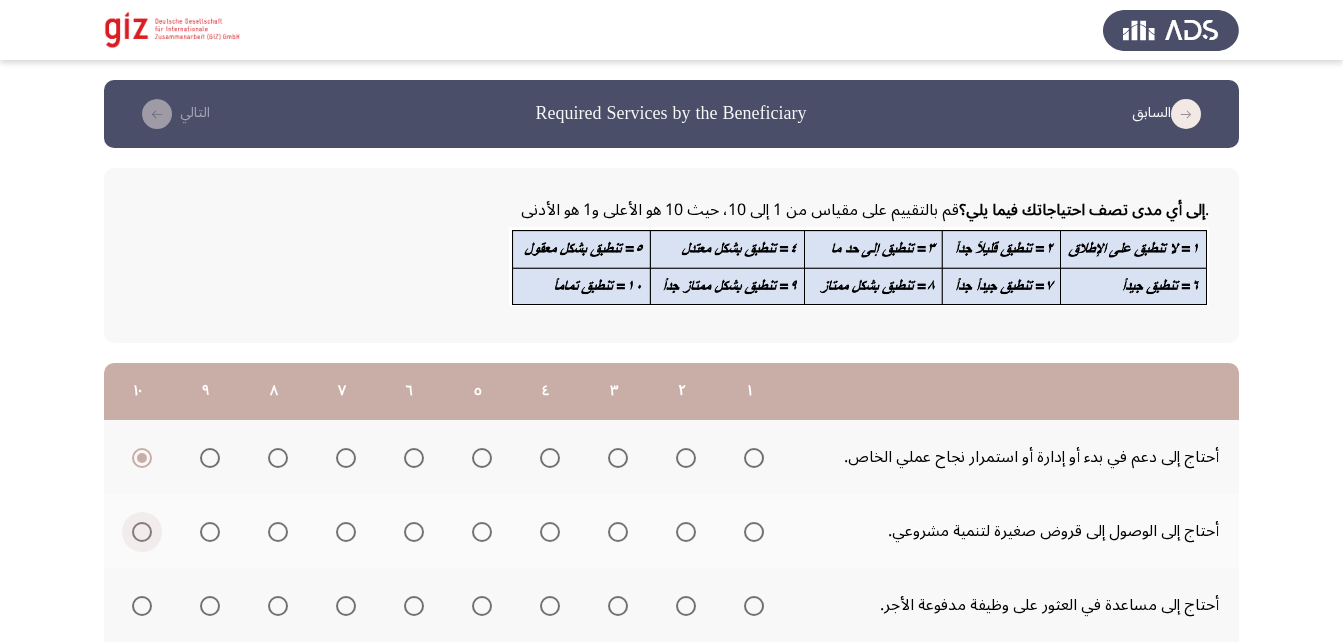 click at bounding box center (142, 532) 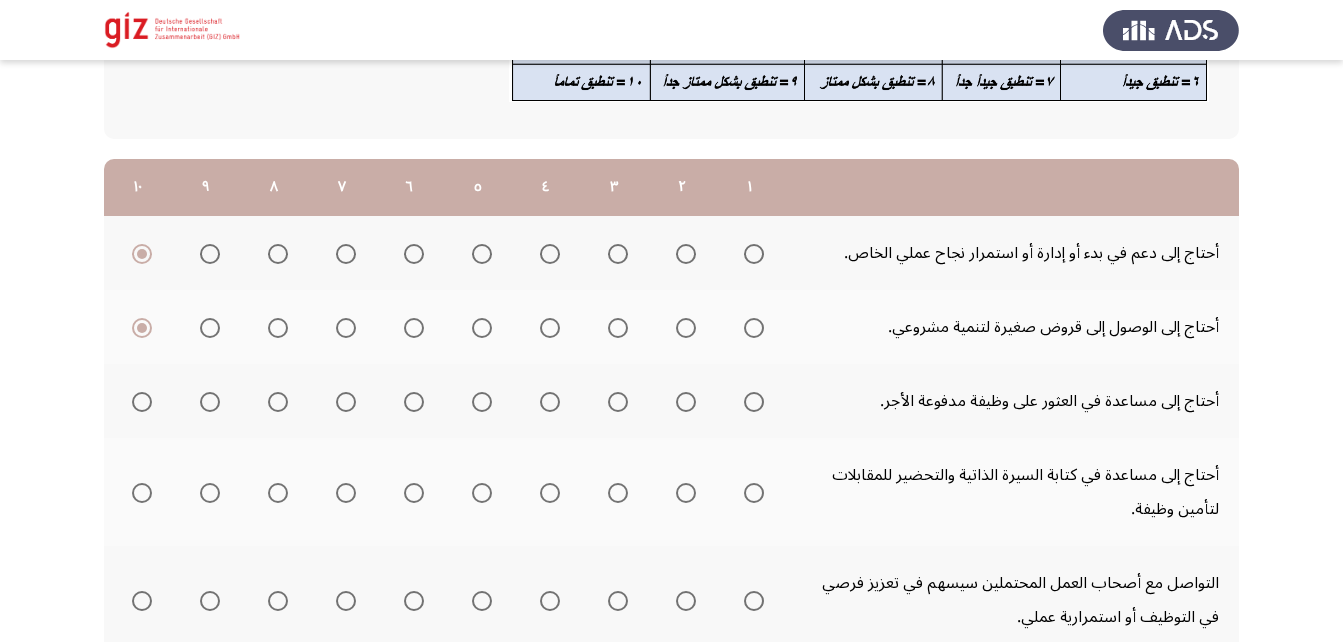 scroll, scrollTop: 205, scrollLeft: 0, axis: vertical 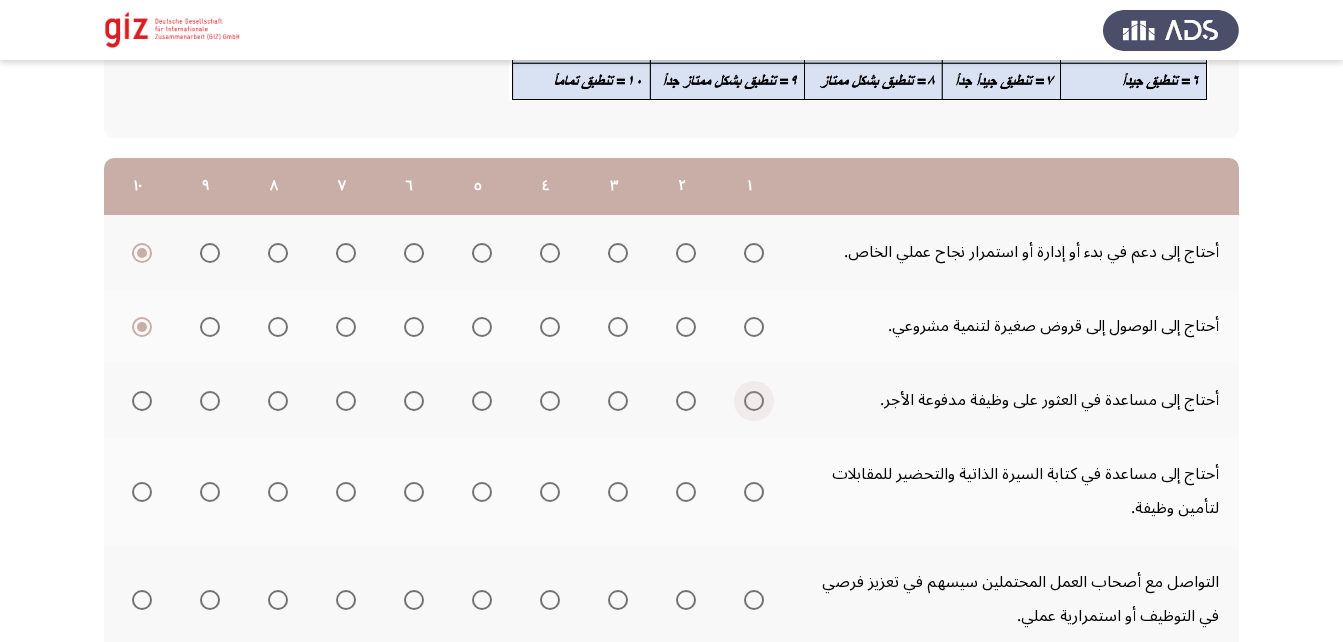 click at bounding box center [754, 401] 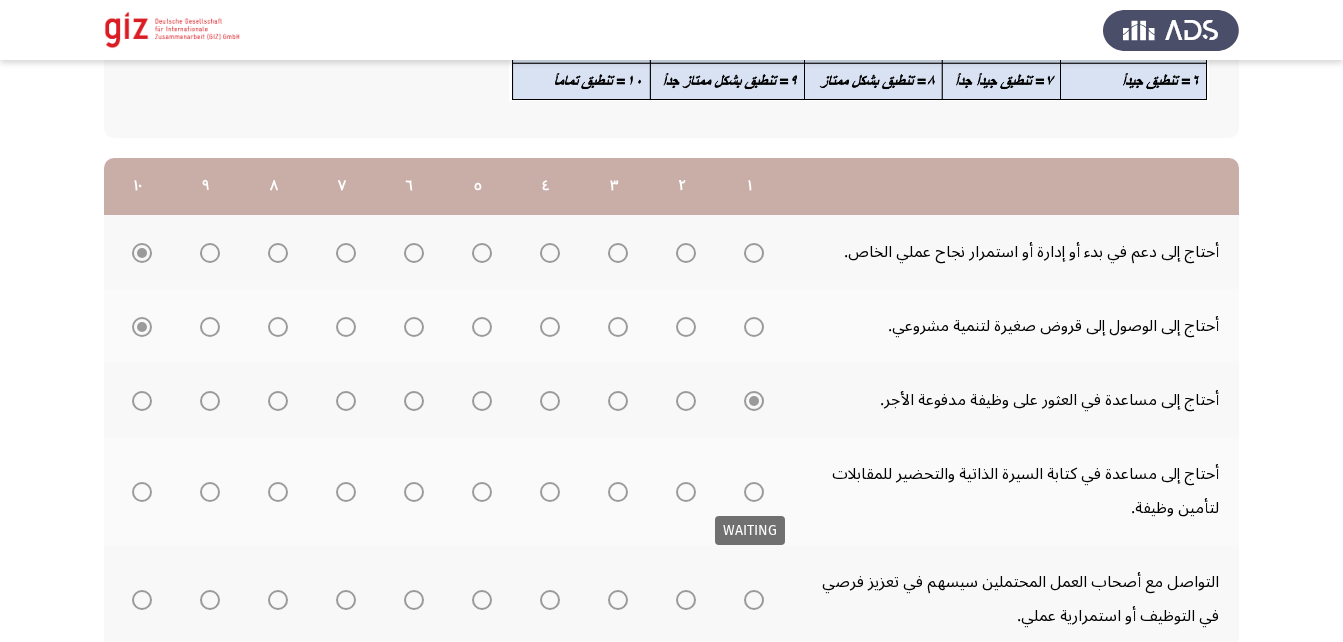 click at bounding box center [754, 492] 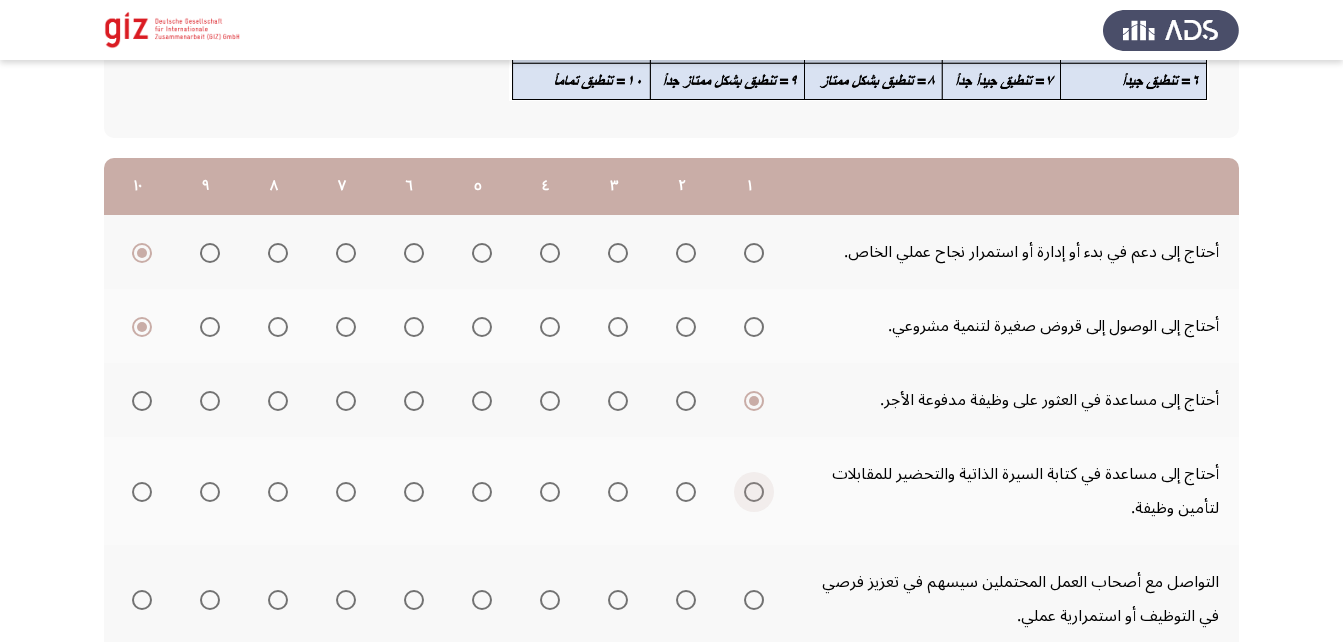 click at bounding box center (754, 492) 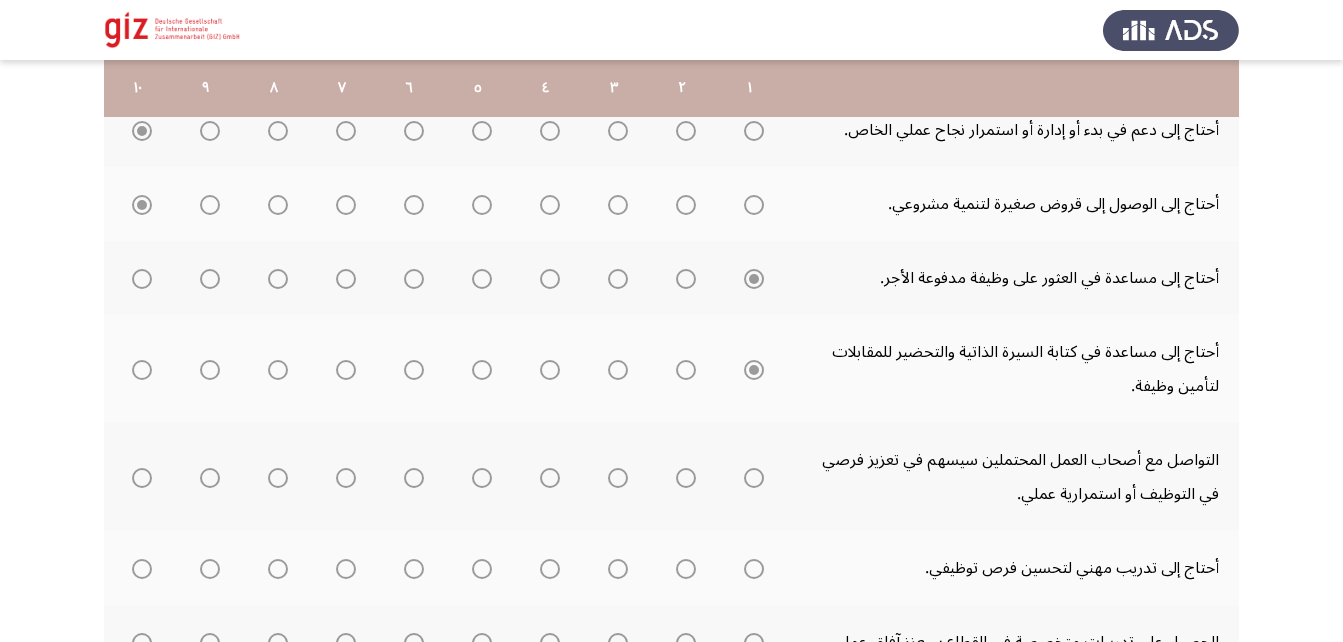 scroll, scrollTop: 328, scrollLeft: 0, axis: vertical 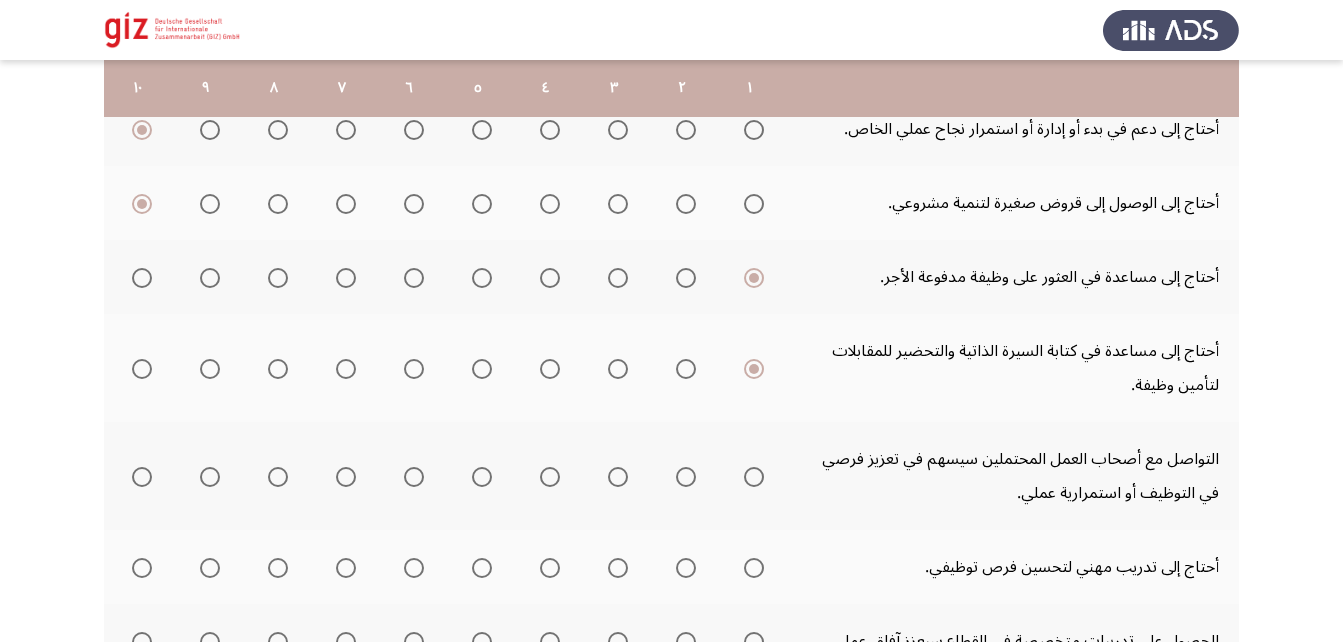 click at bounding box center [754, 477] 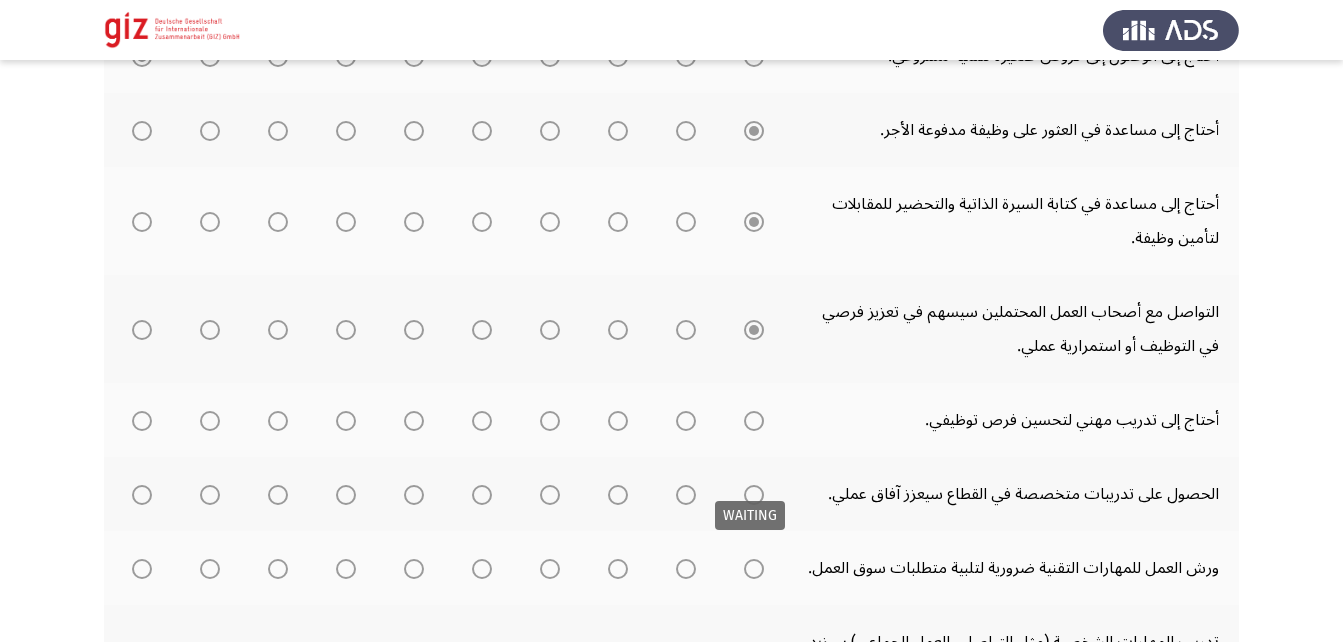 scroll, scrollTop: 481, scrollLeft: 0, axis: vertical 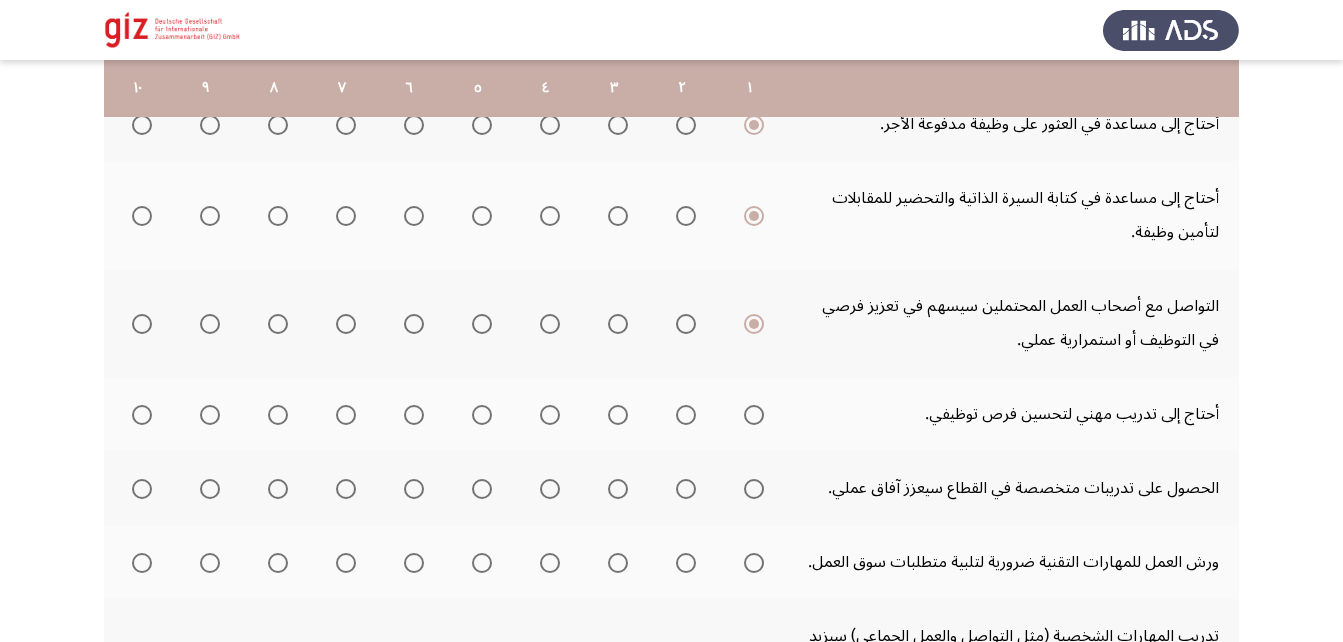 click at bounding box center [754, 415] 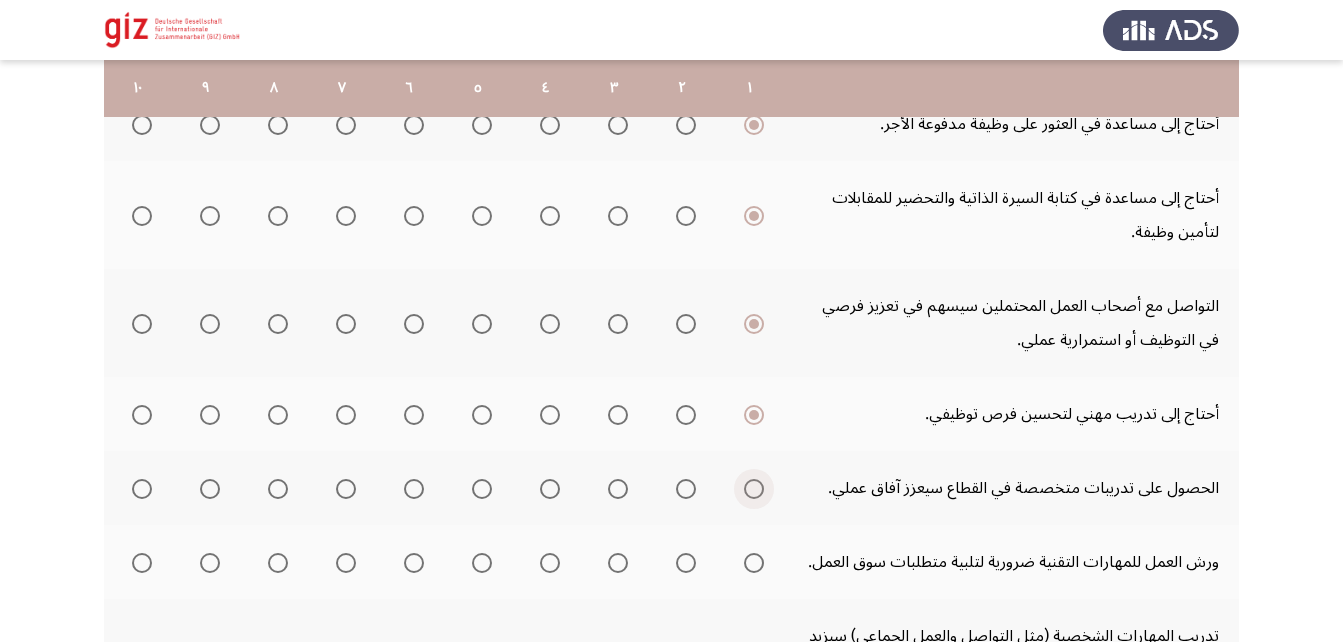 click at bounding box center [754, 489] 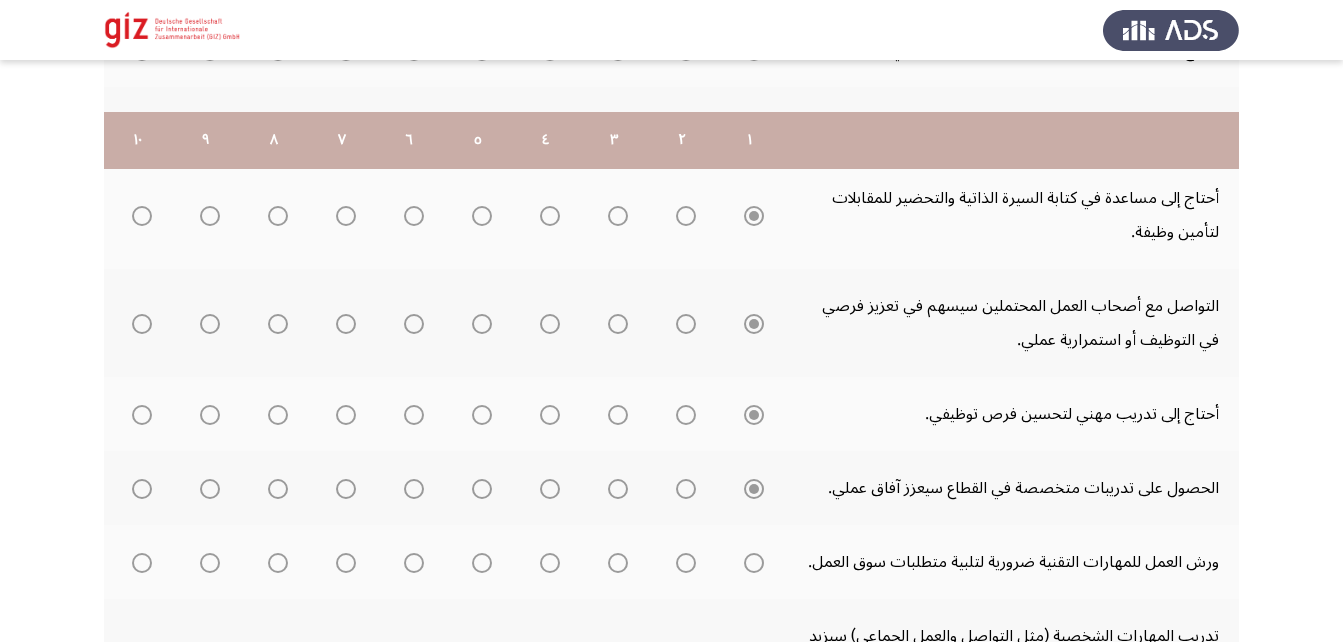 scroll, scrollTop: 557, scrollLeft: 0, axis: vertical 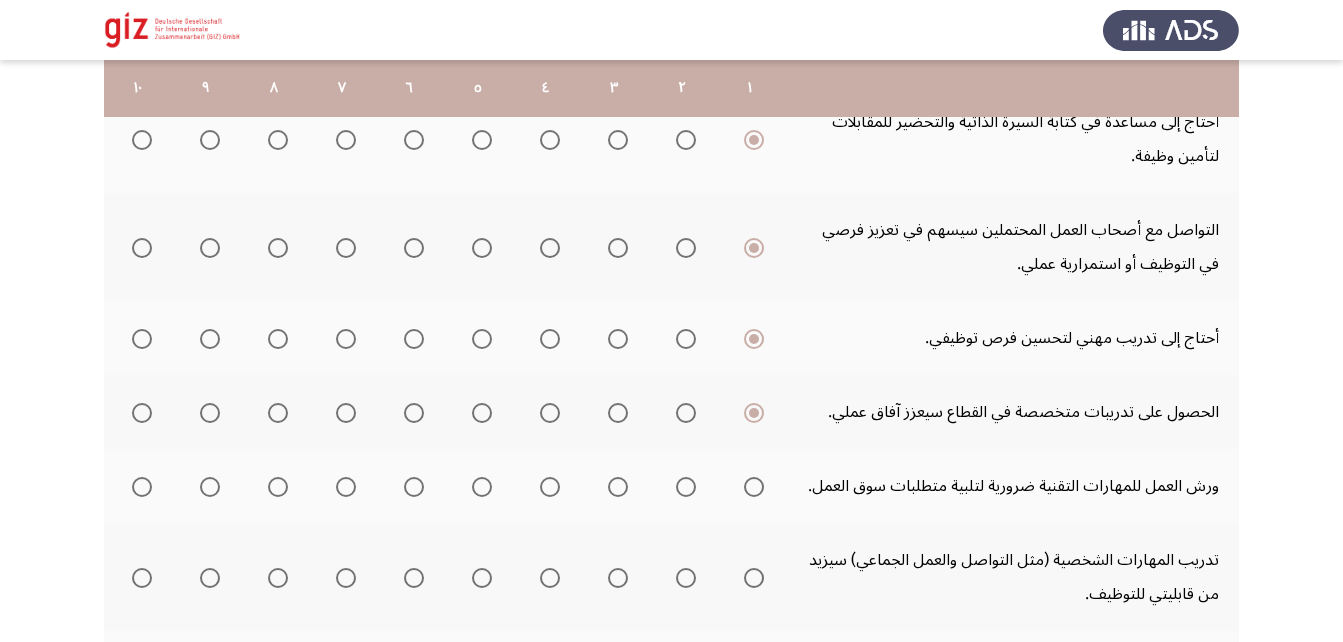 click at bounding box center (754, 487) 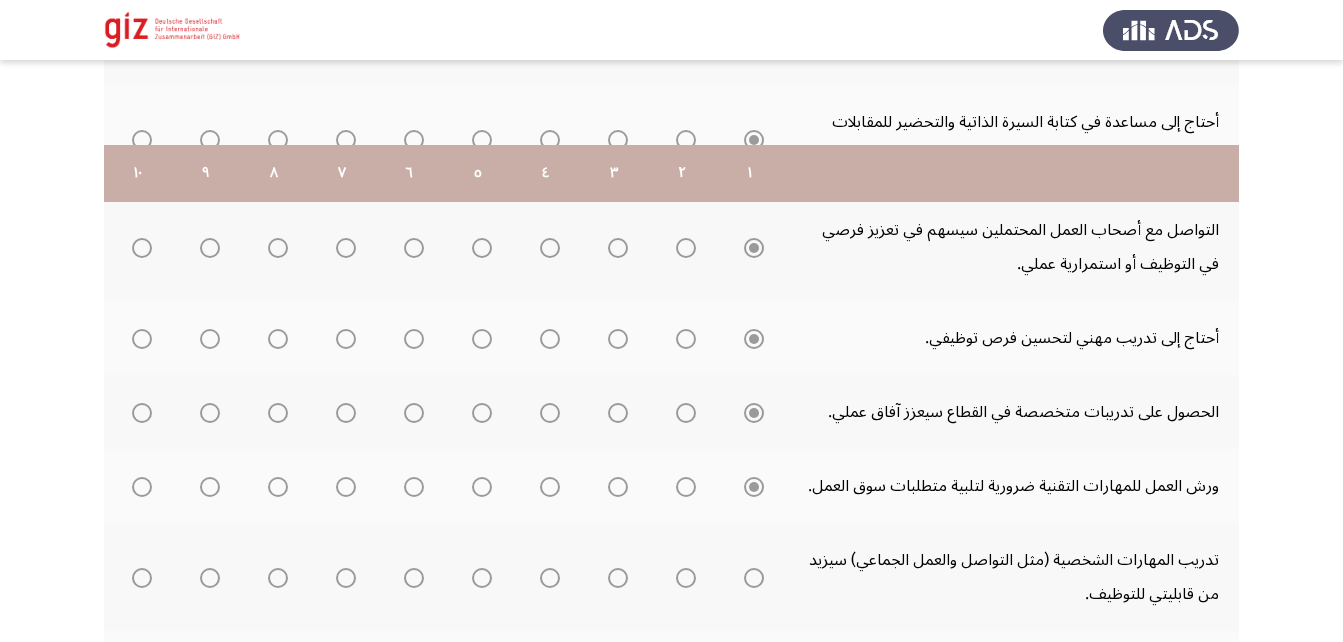 scroll, scrollTop: 678, scrollLeft: 0, axis: vertical 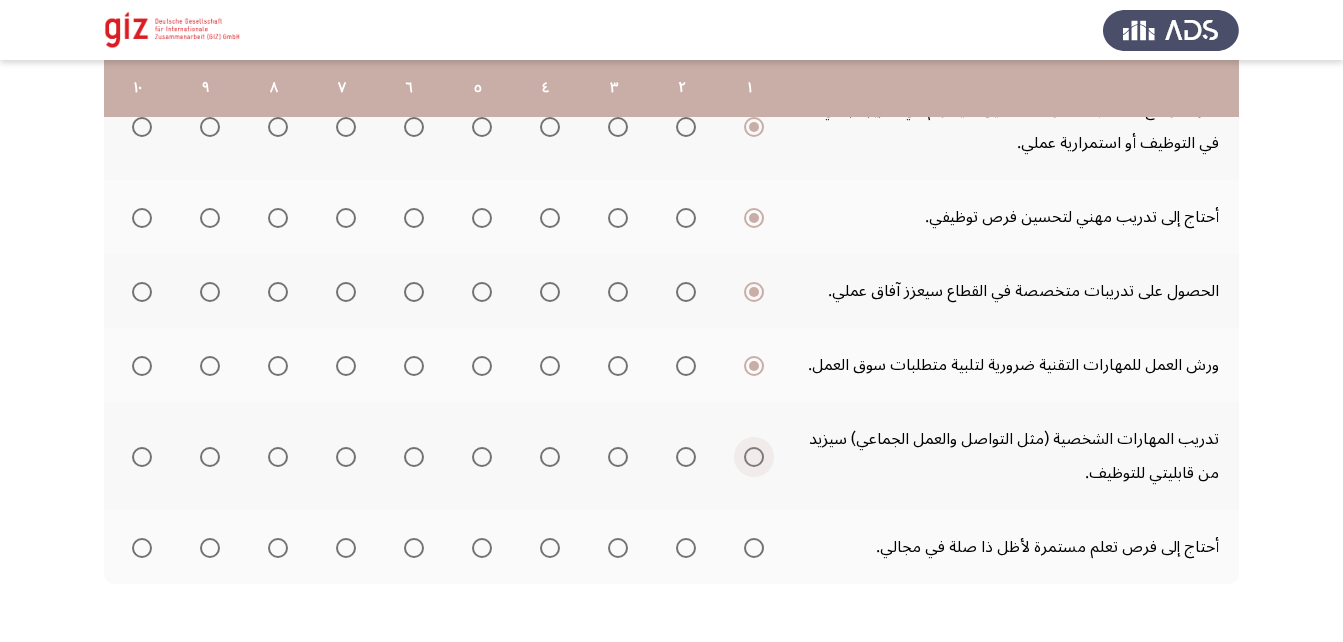 click at bounding box center (754, 457) 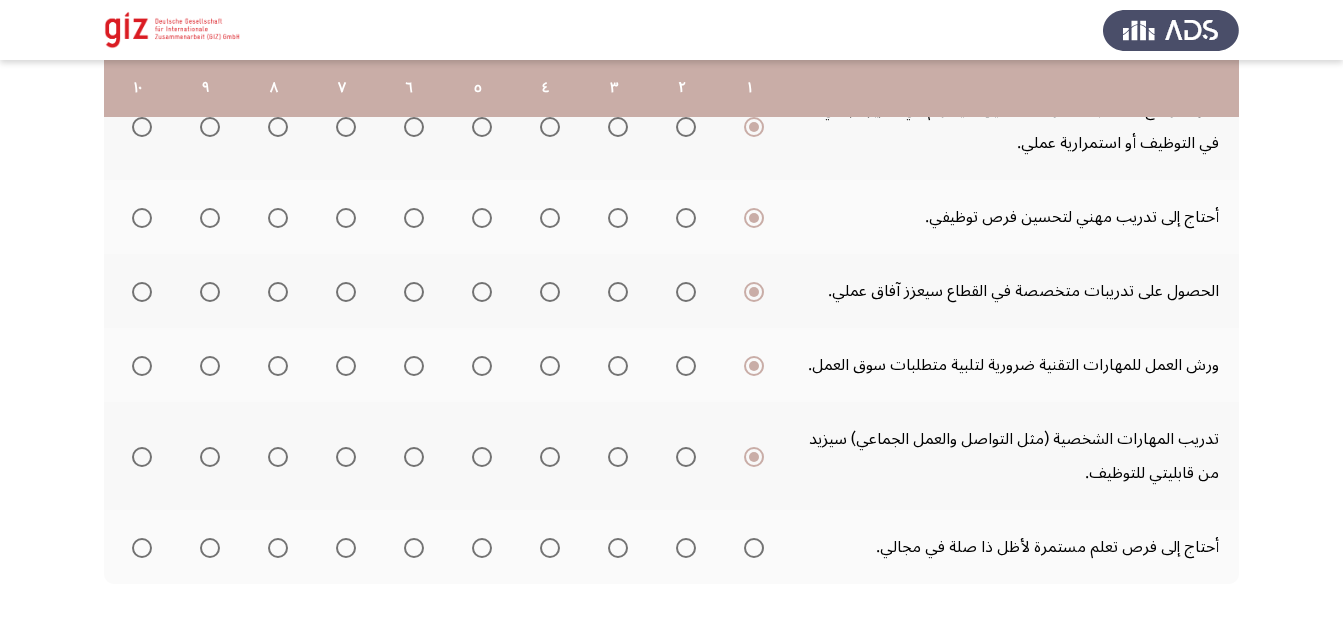 click at bounding box center (754, 548) 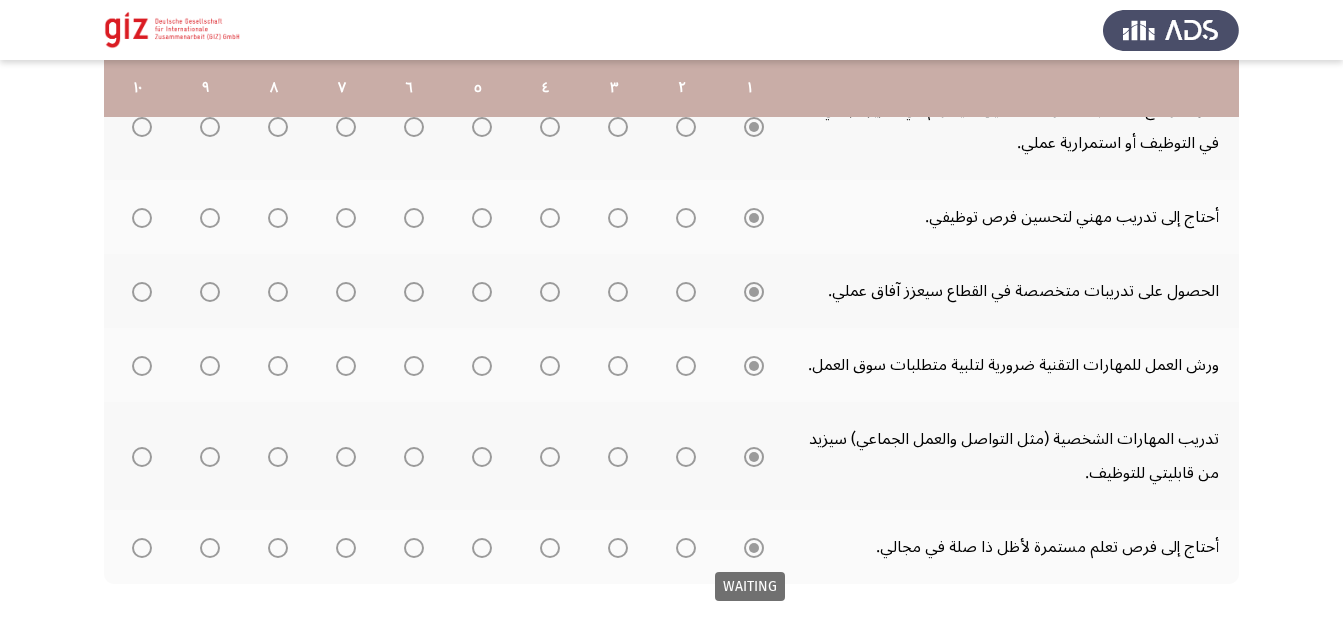 scroll, scrollTop: 760, scrollLeft: 0, axis: vertical 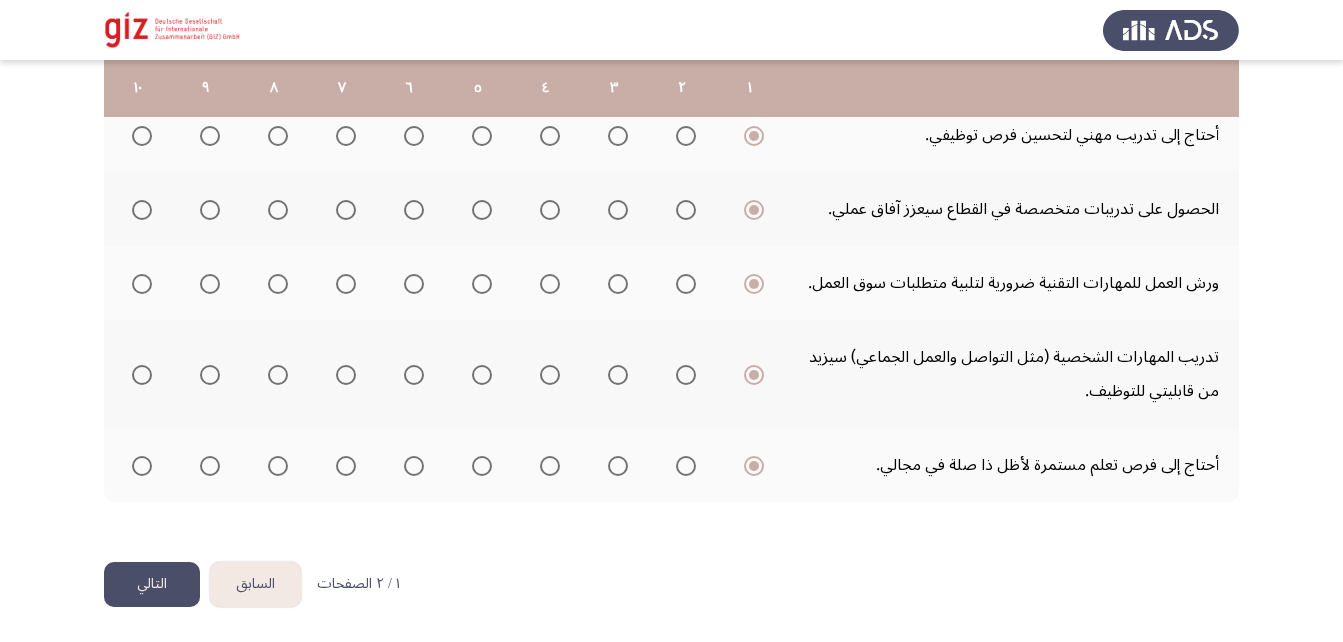 click on "التالي" 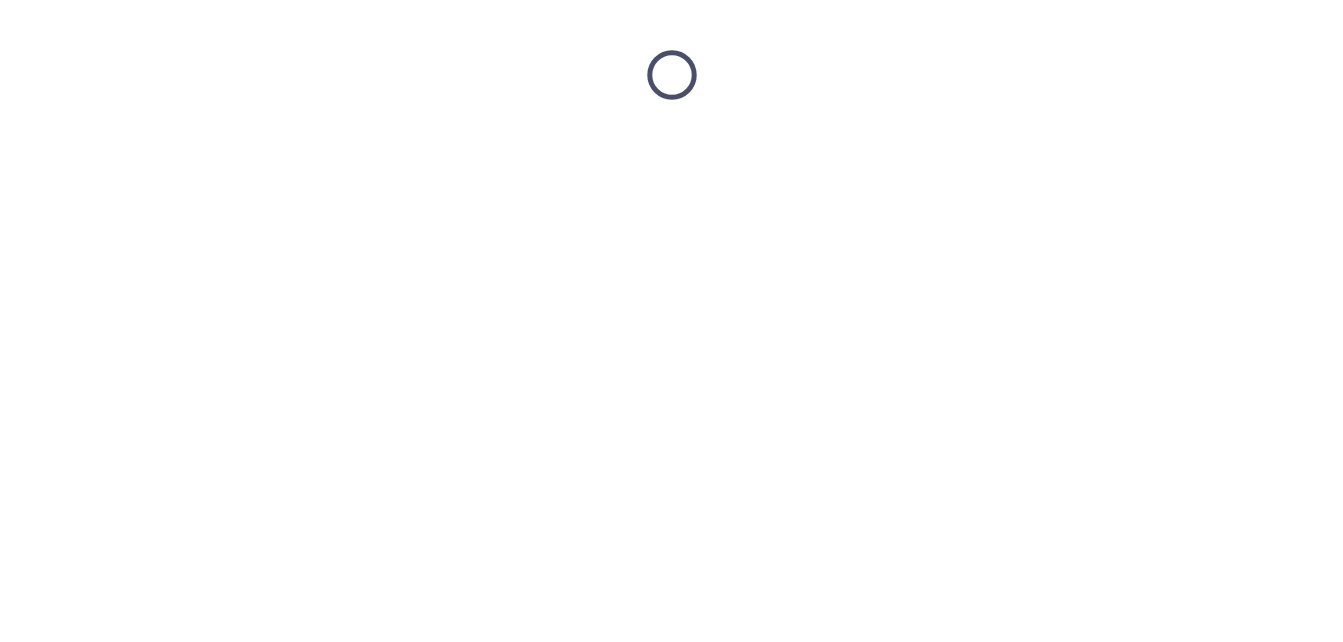 scroll, scrollTop: 0, scrollLeft: 0, axis: both 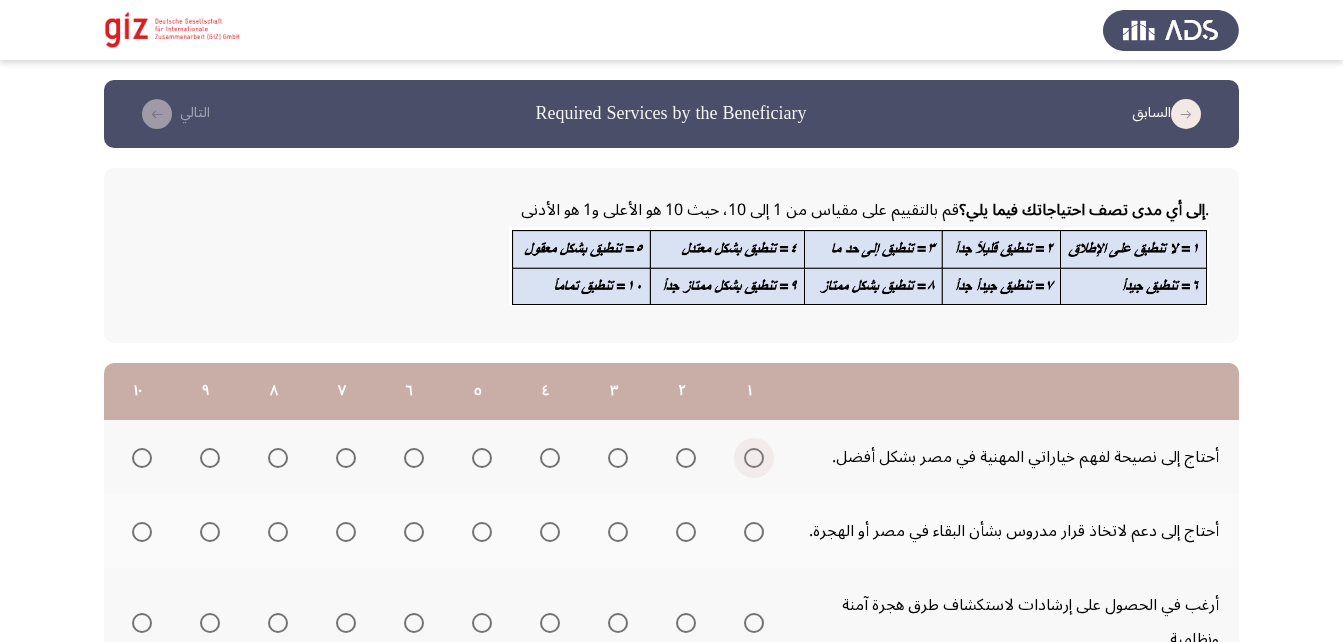 click at bounding box center (754, 458) 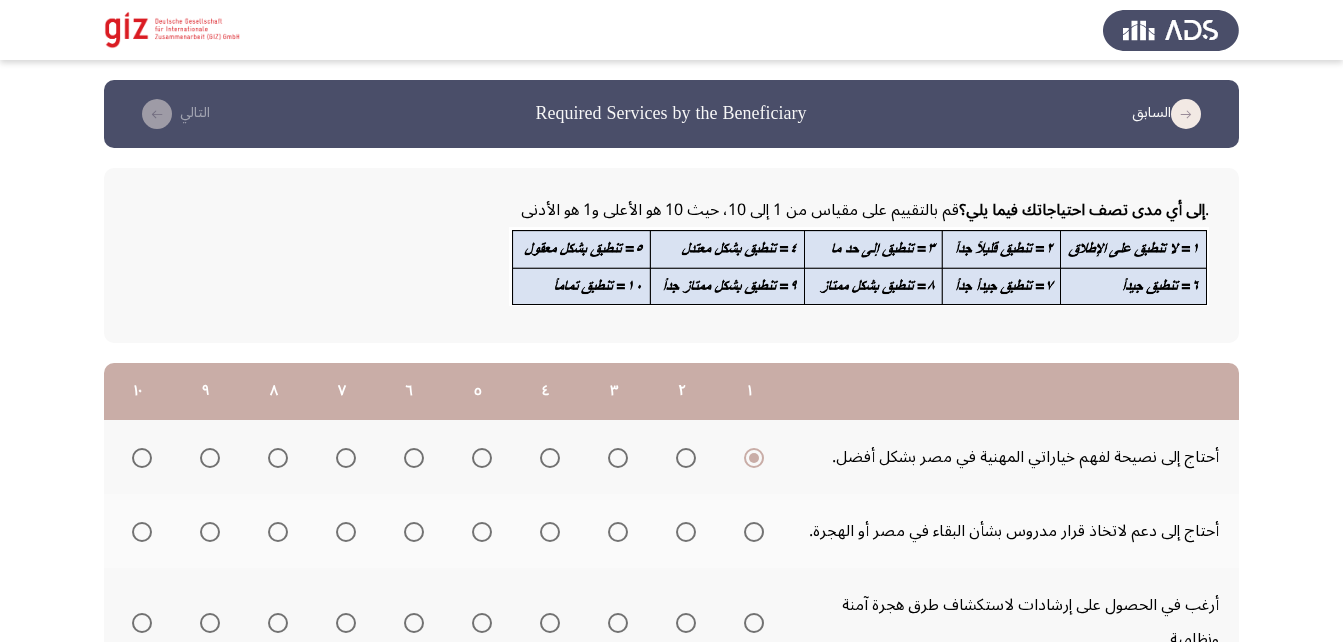 click at bounding box center (754, 532) 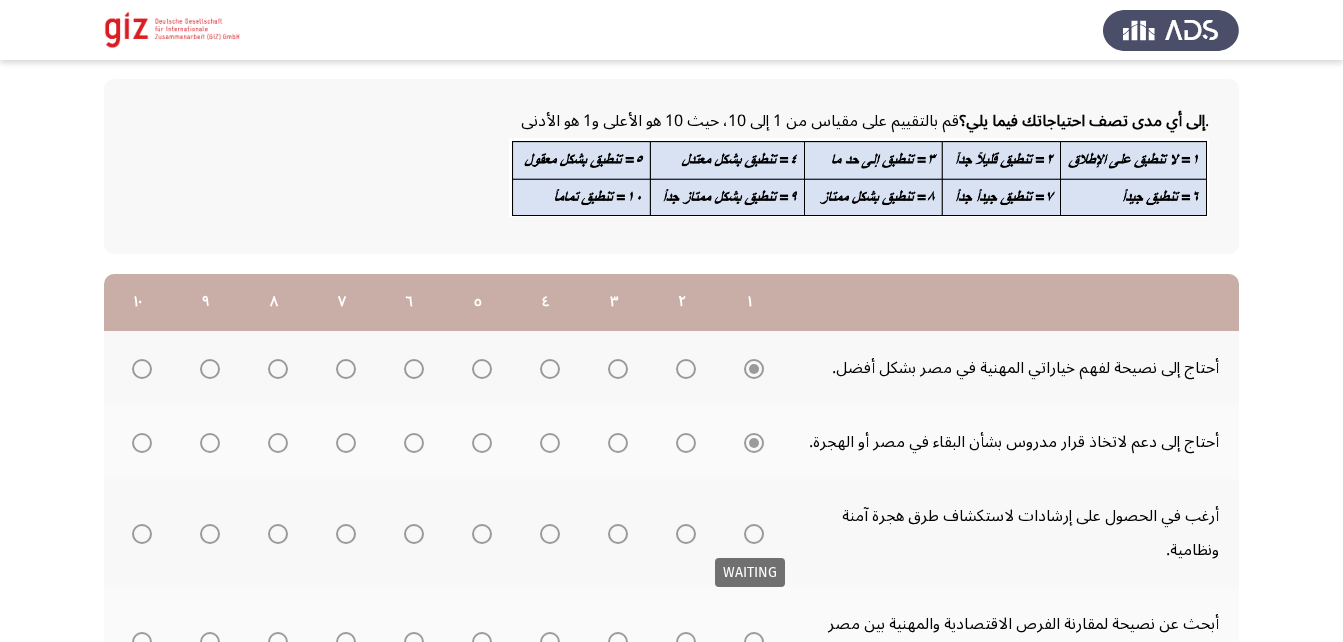 scroll, scrollTop: 90, scrollLeft: 0, axis: vertical 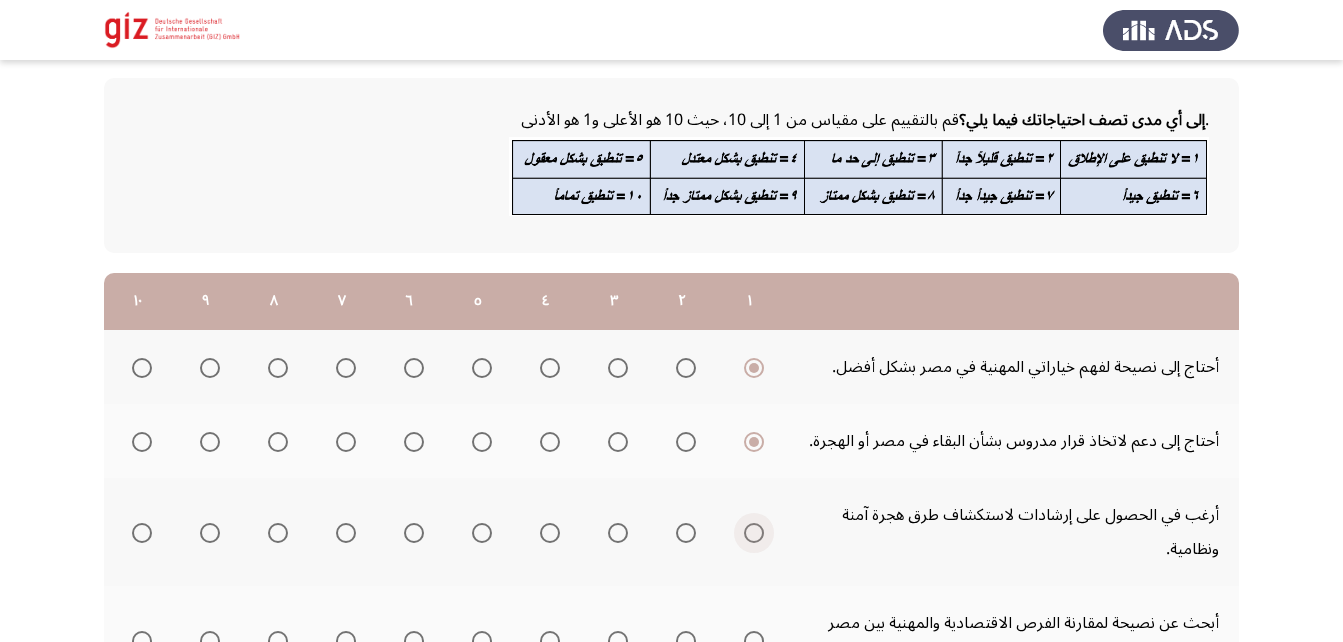 click at bounding box center (754, 533) 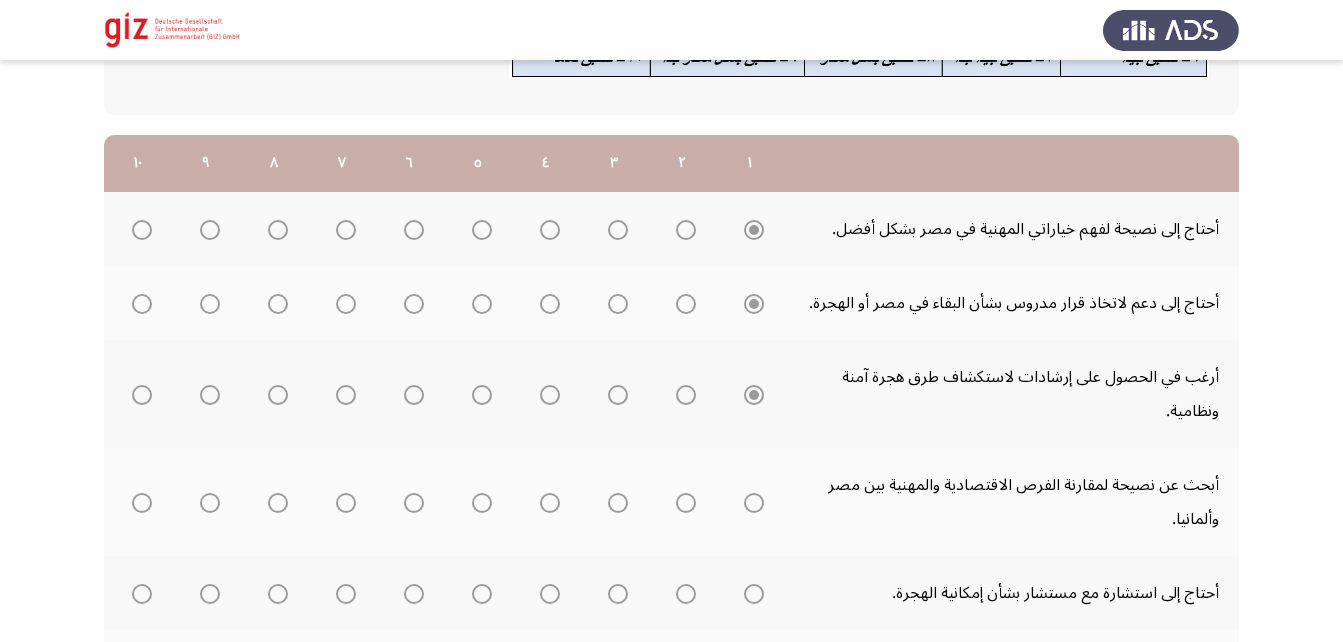 scroll, scrollTop: 240, scrollLeft: 0, axis: vertical 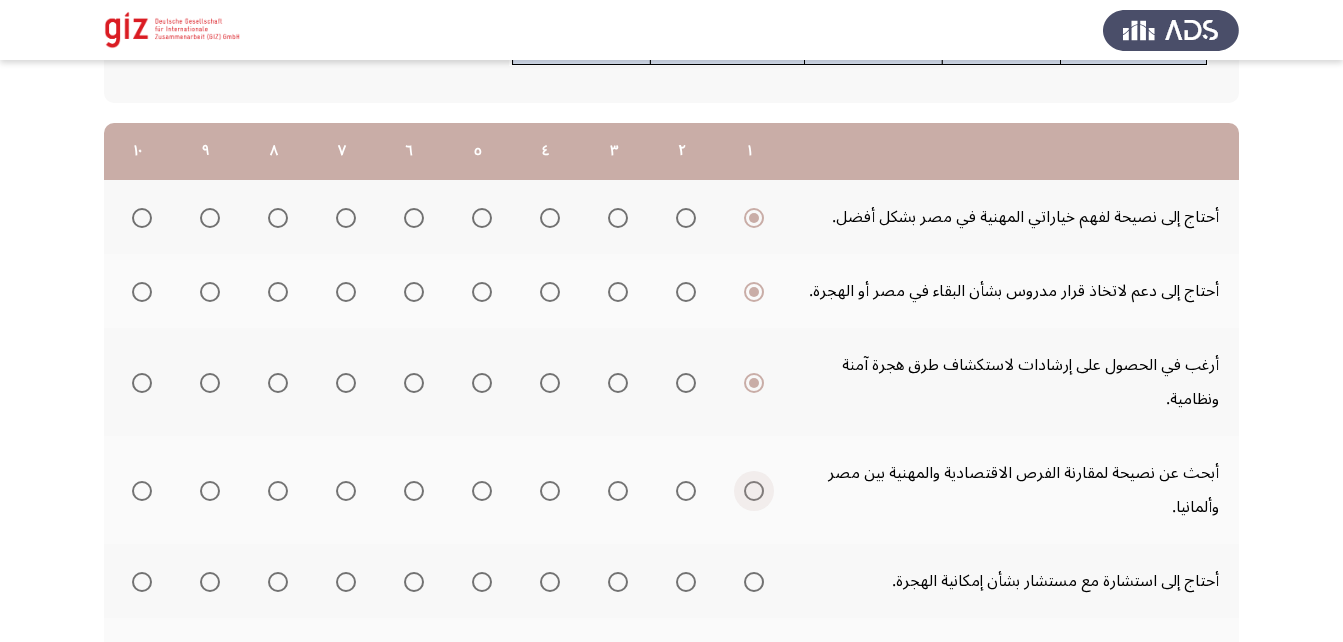 click at bounding box center [754, 491] 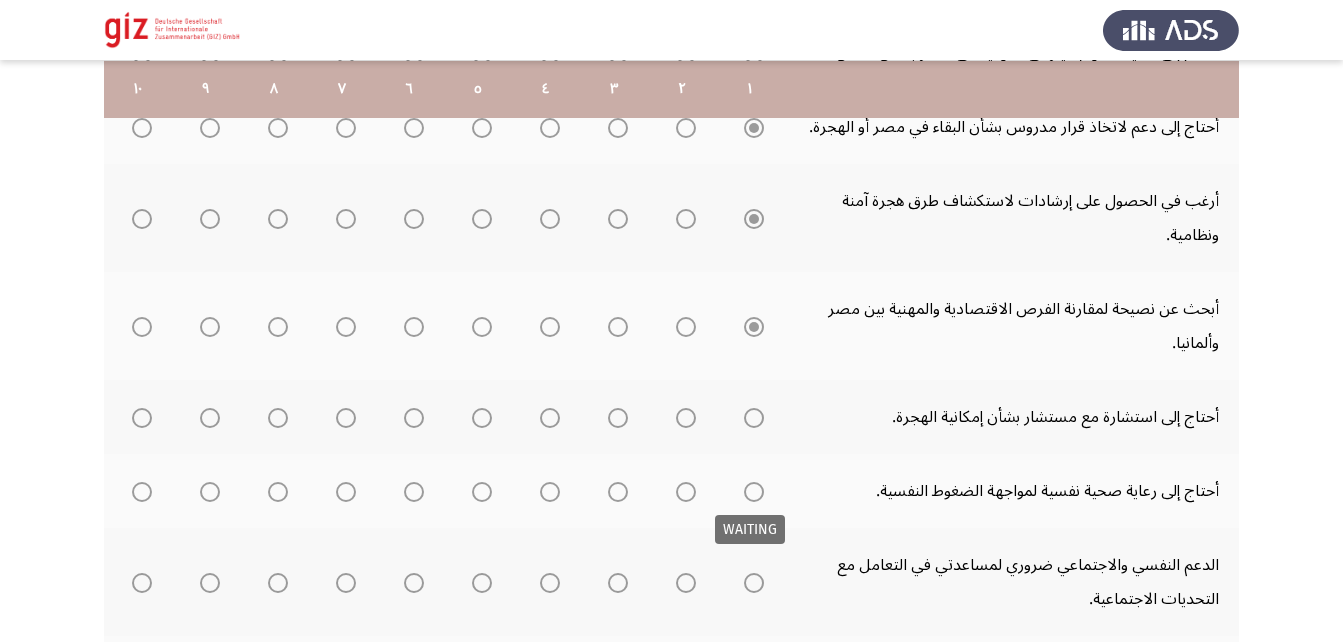 scroll, scrollTop: 406, scrollLeft: 0, axis: vertical 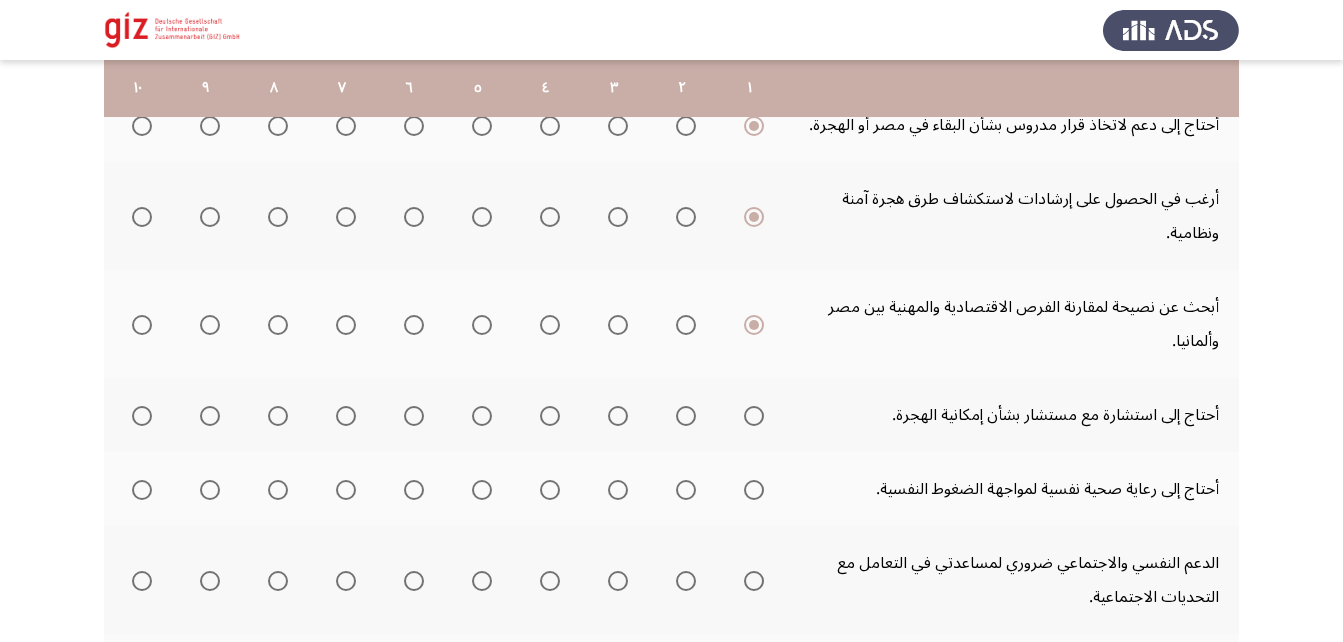 click at bounding box center [754, 416] 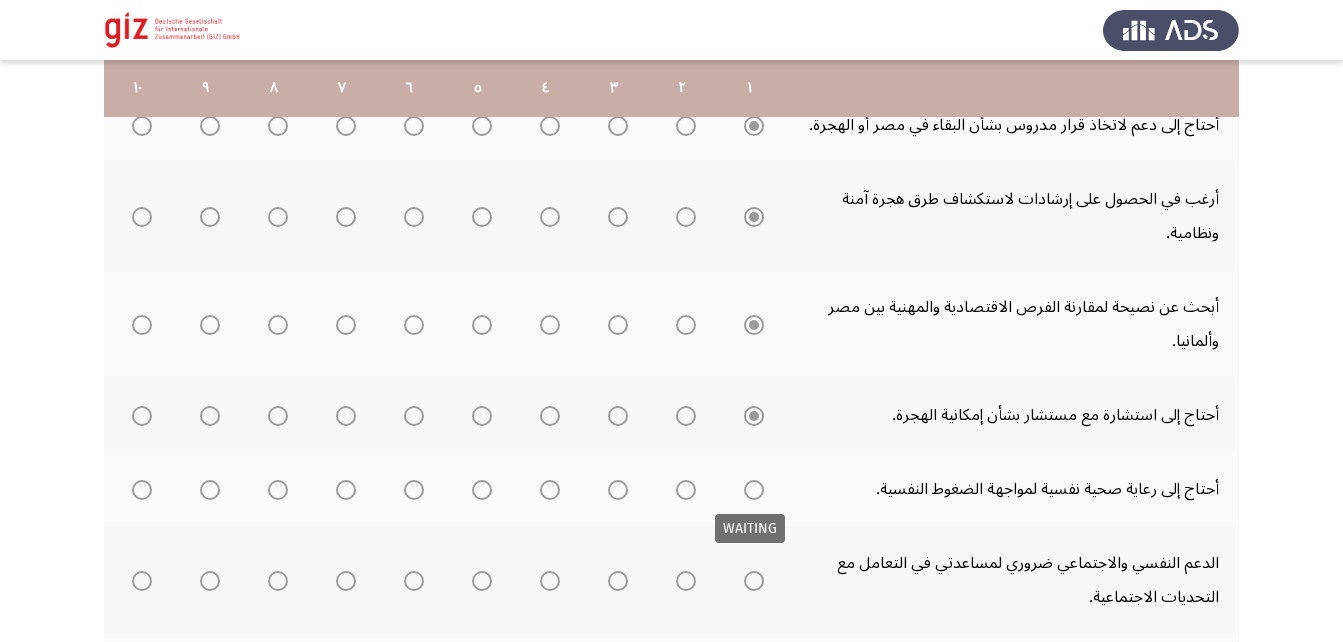 click at bounding box center [754, 490] 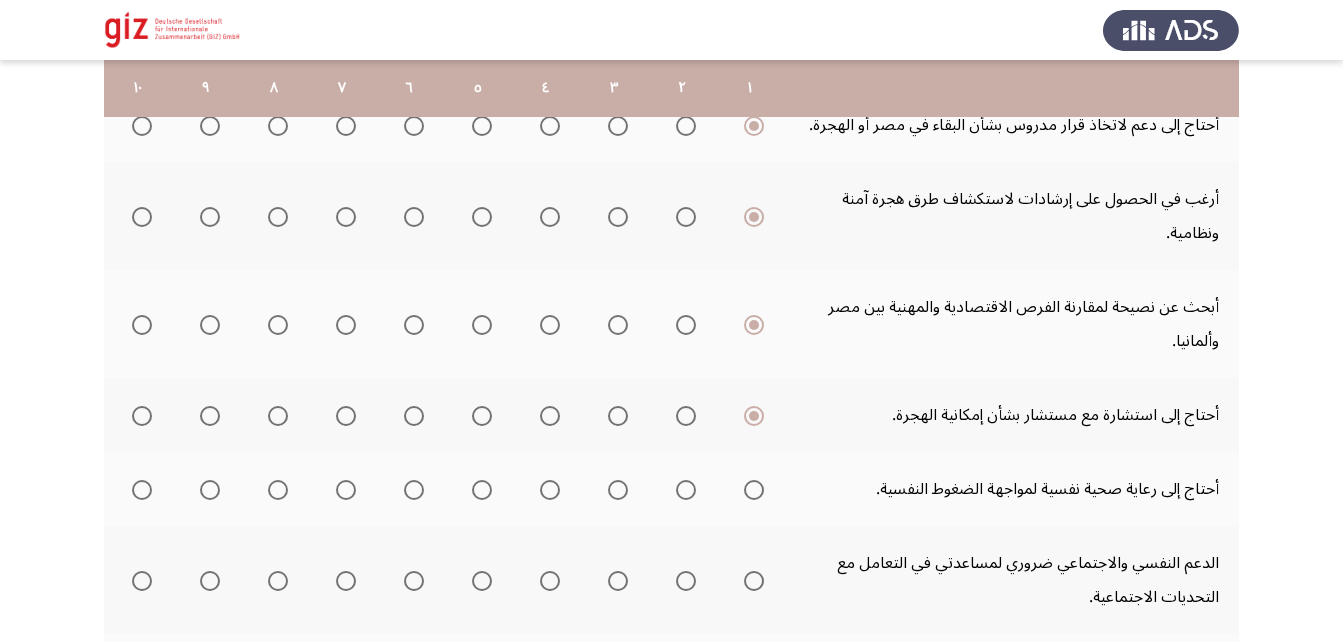 click at bounding box center (754, 490) 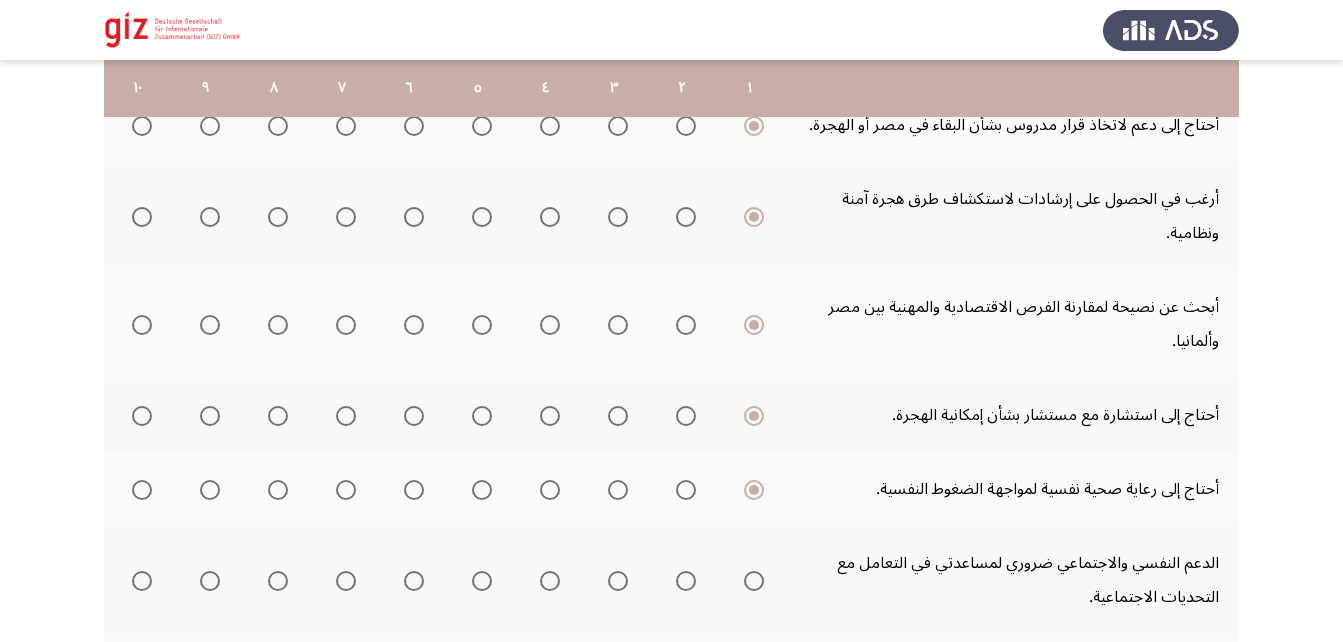 click at bounding box center [754, 581] 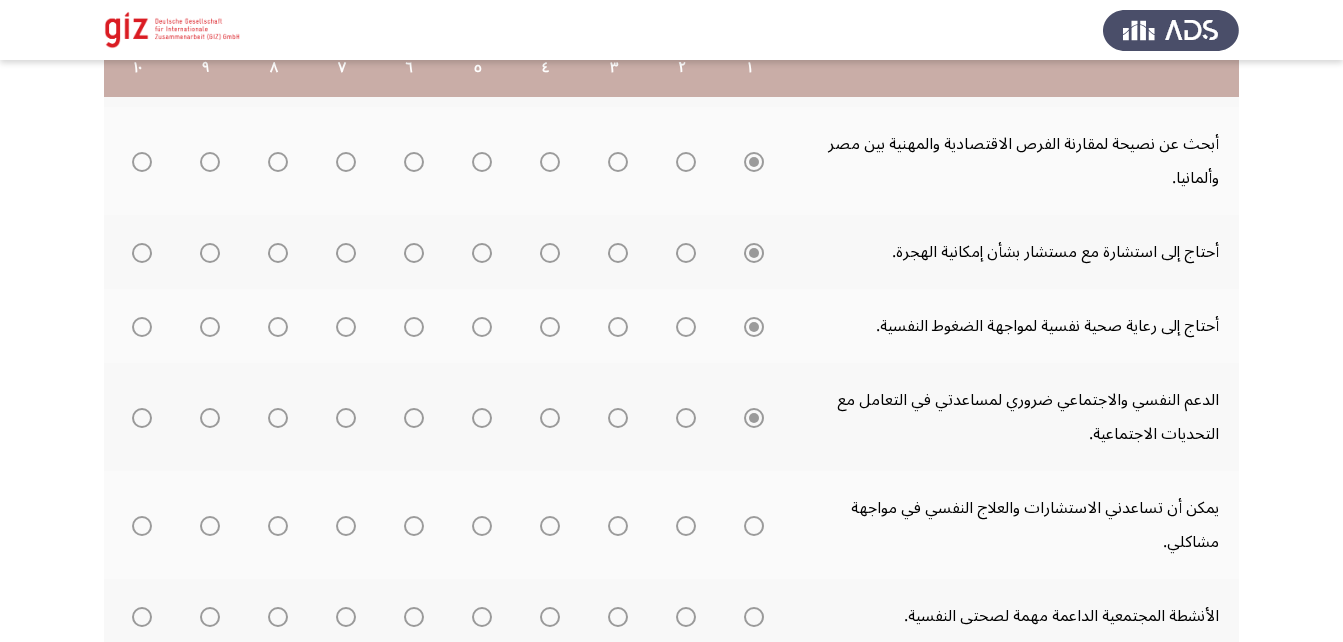 scroll, scrollTop: 570, scrollLeft: 0, axis: vertical 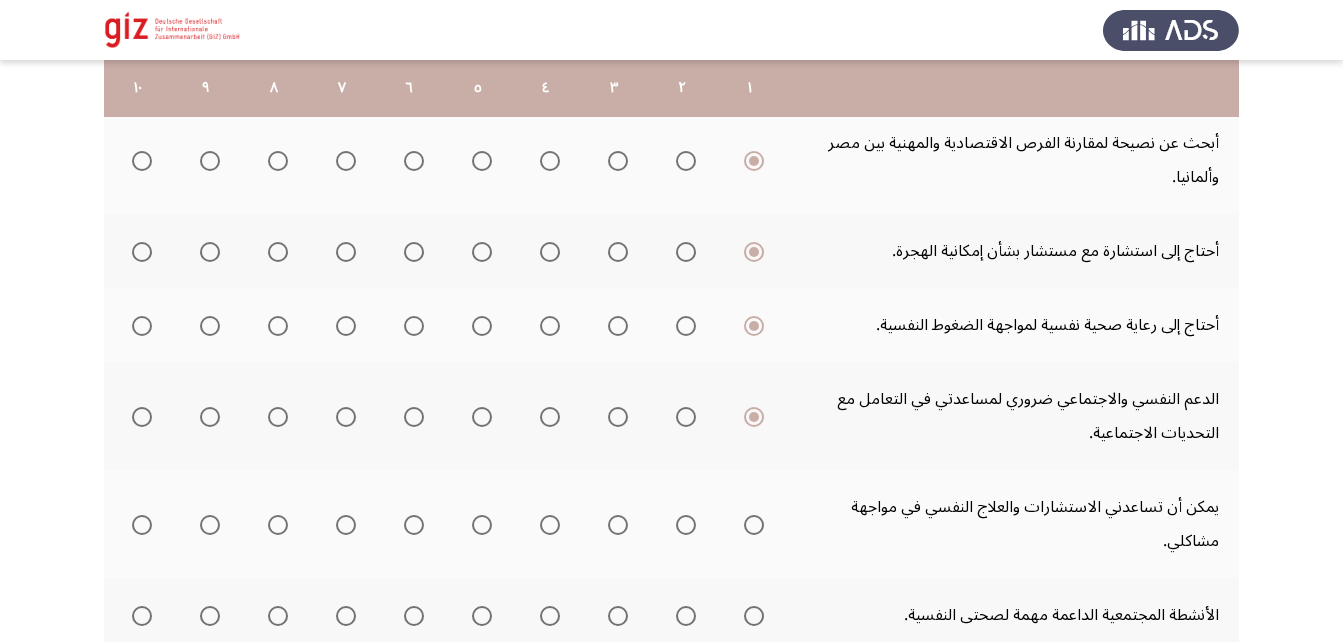click at bounding box center [754, 525] 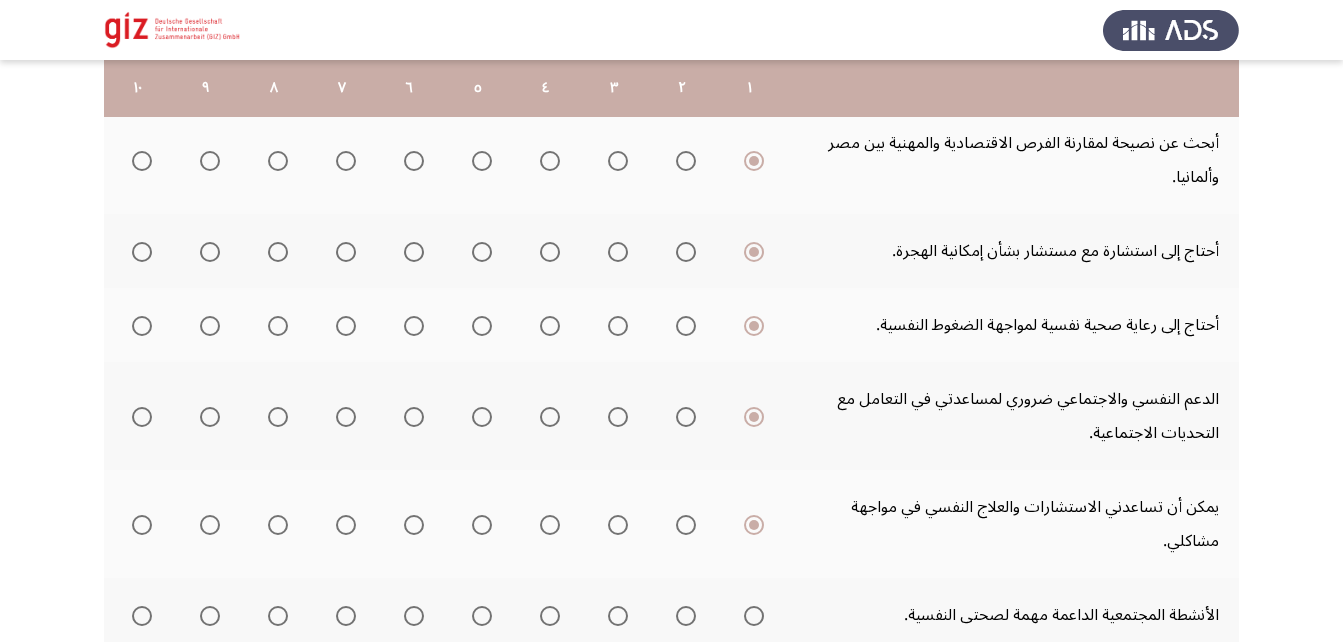 click at bounding box center [754, 616] 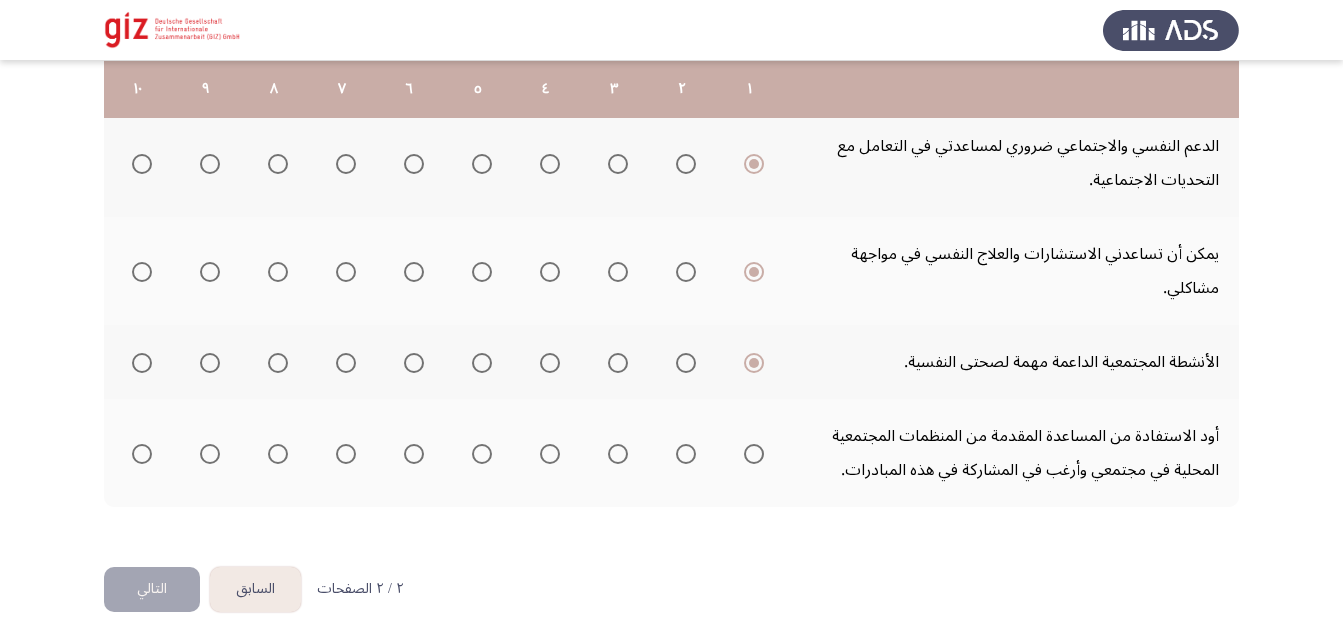 scroll, scrollTop: 824, scrollLeft: 0, axis: vertical 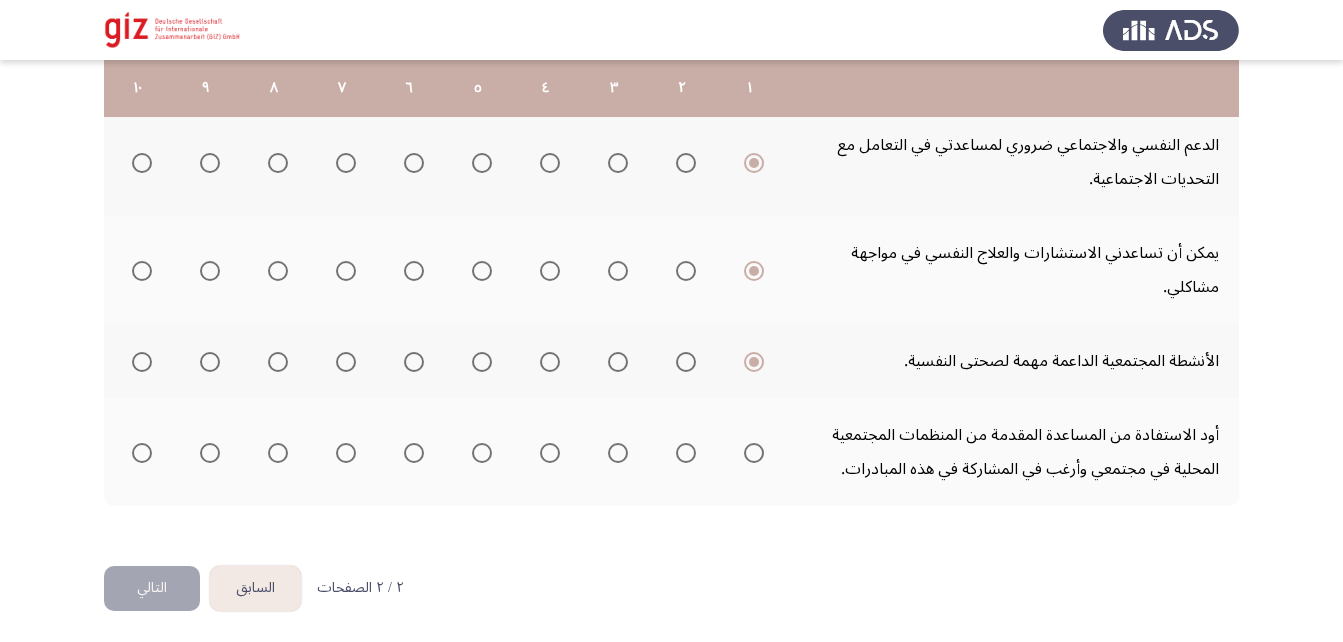 click at bounding box center [754, 453] 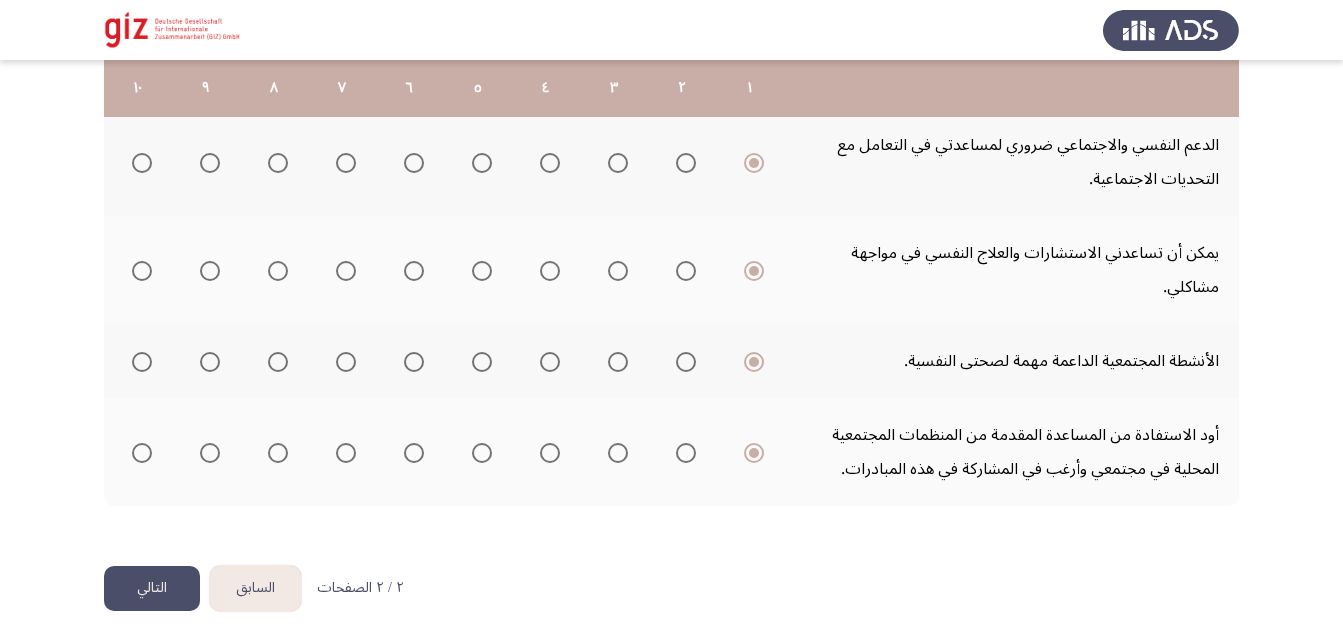 click on "التالي" 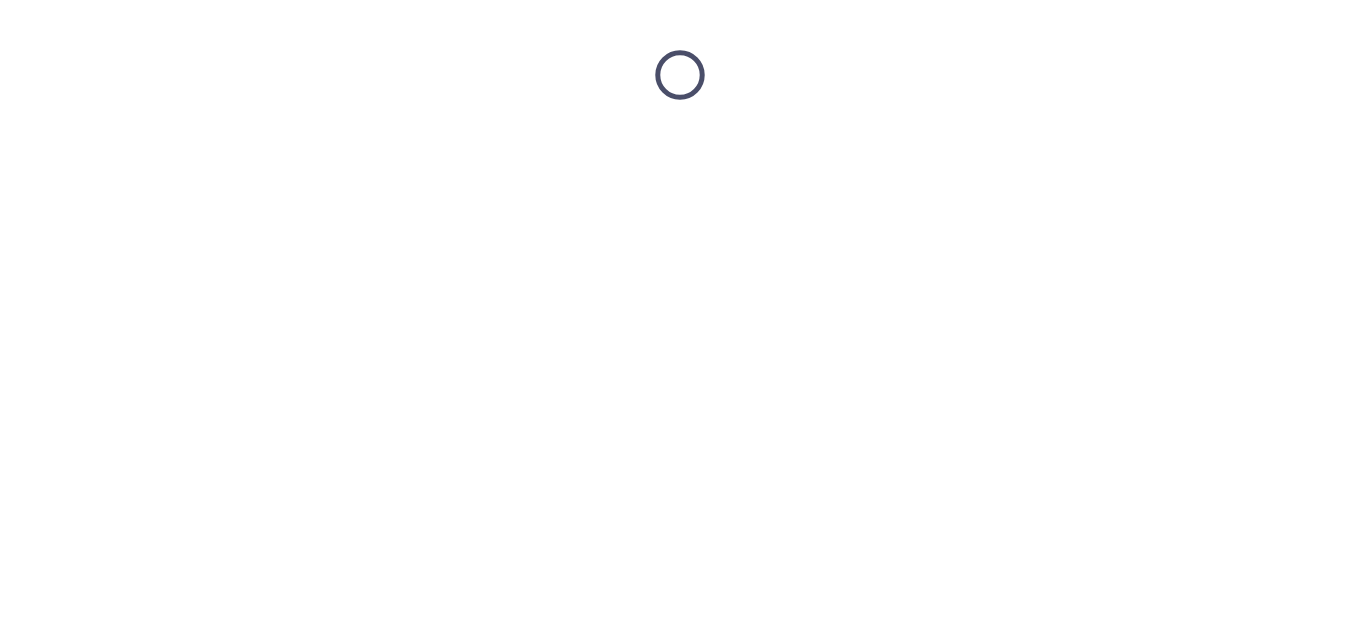 scroll, scrollTop: 0, scrollLeft: 0, axis: both 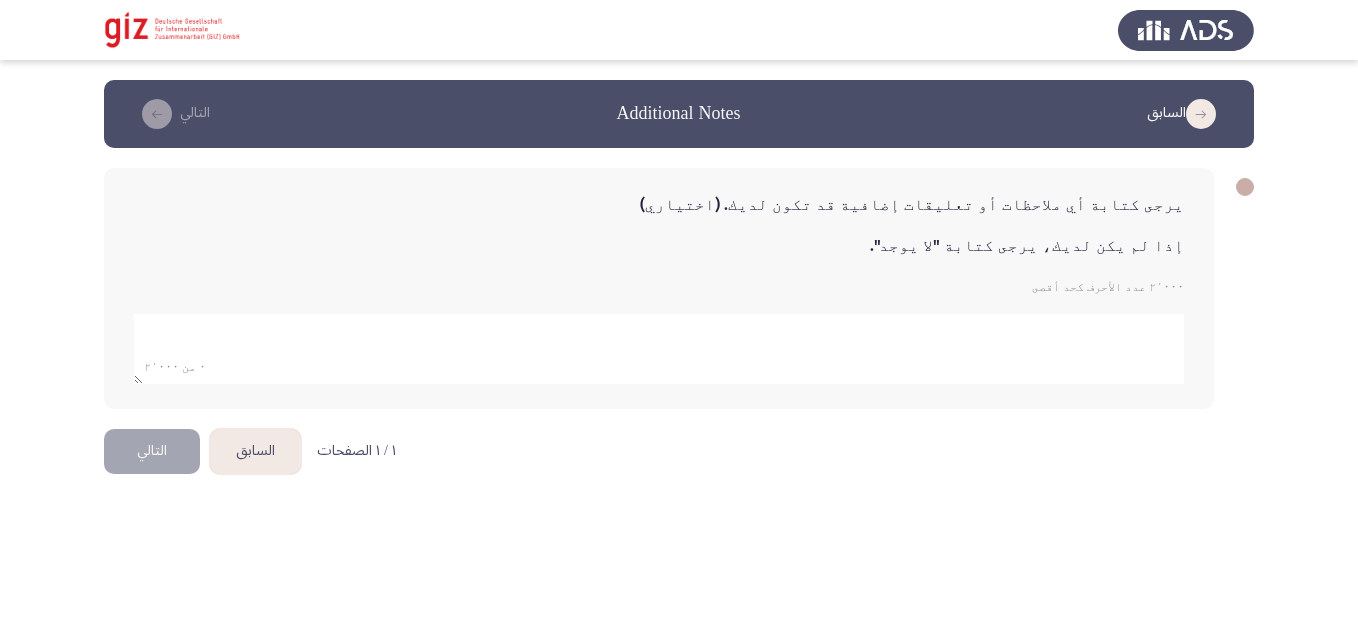 click 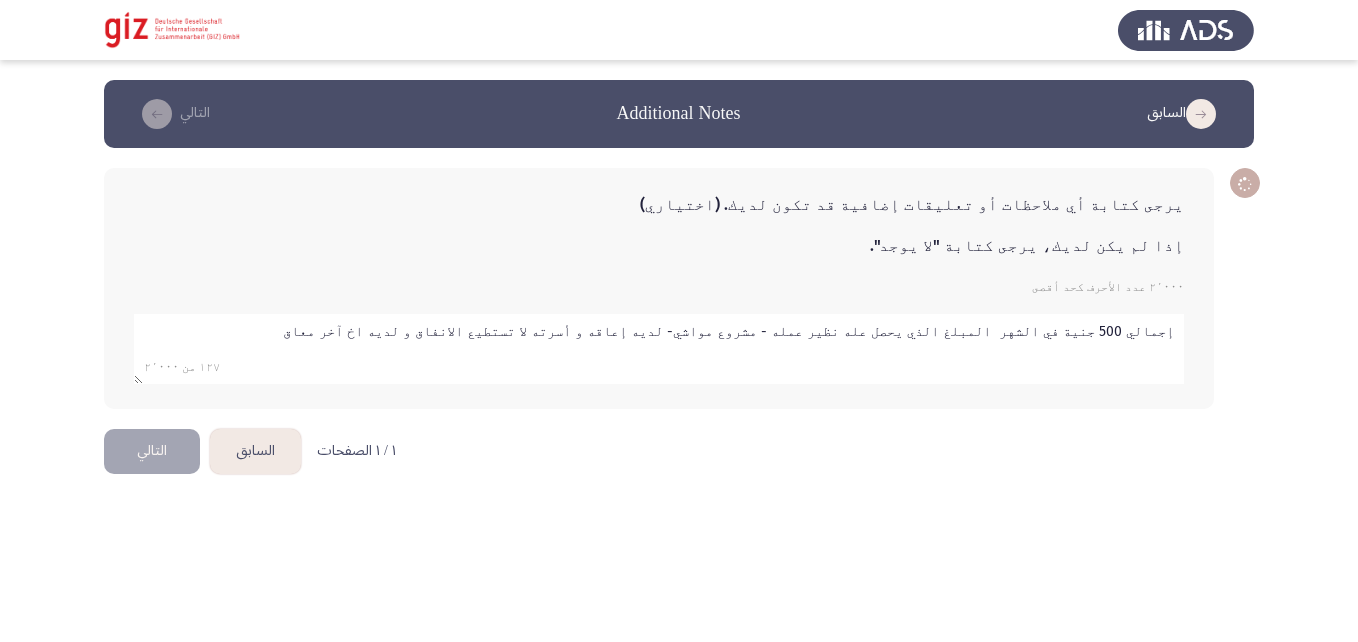 type on "إجمالي 500 جنية في الشهر  المبلغ الذي يحصل عله نظير عمله - مشروع مواشي- لديه إعاقه و أسرته لا تستطيع الانفاق و لديه اخ آخر معاق" 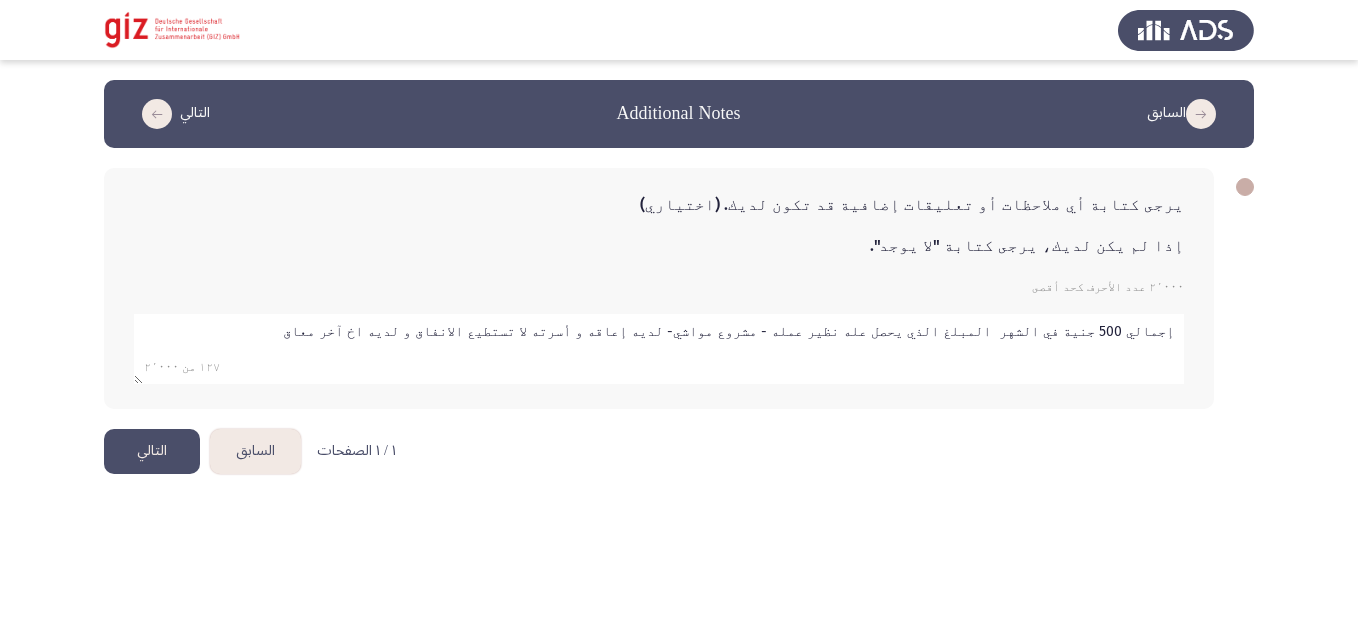 click on "التالي" 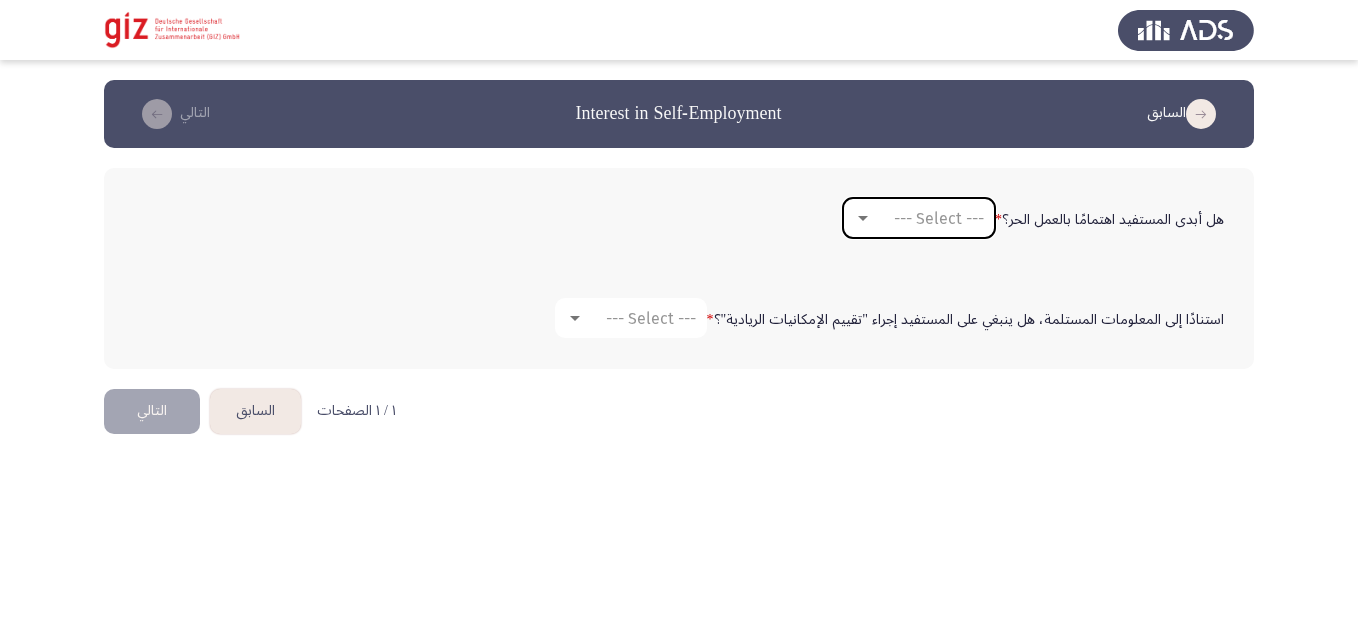 click on "--- Select ---" at bounding box center [939, 218] 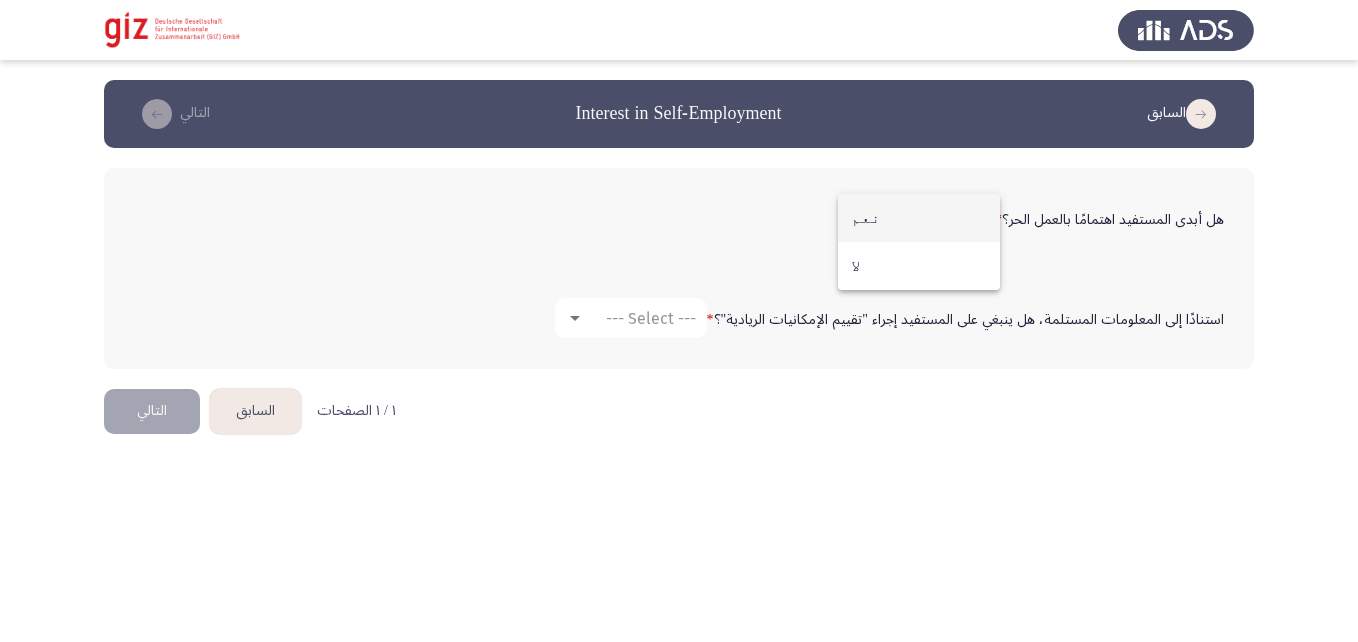 click on "نعم" at bounding box center (919, 218) 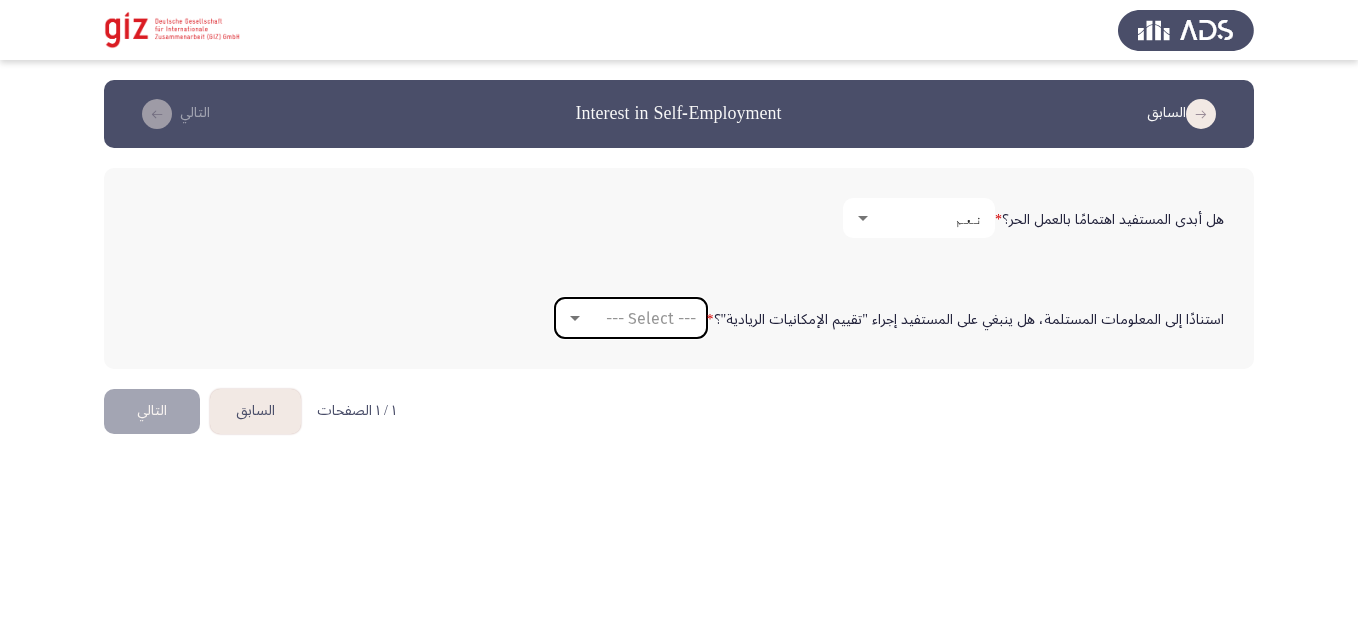 click on "--- Select ---" at bounding box center [631, 318] 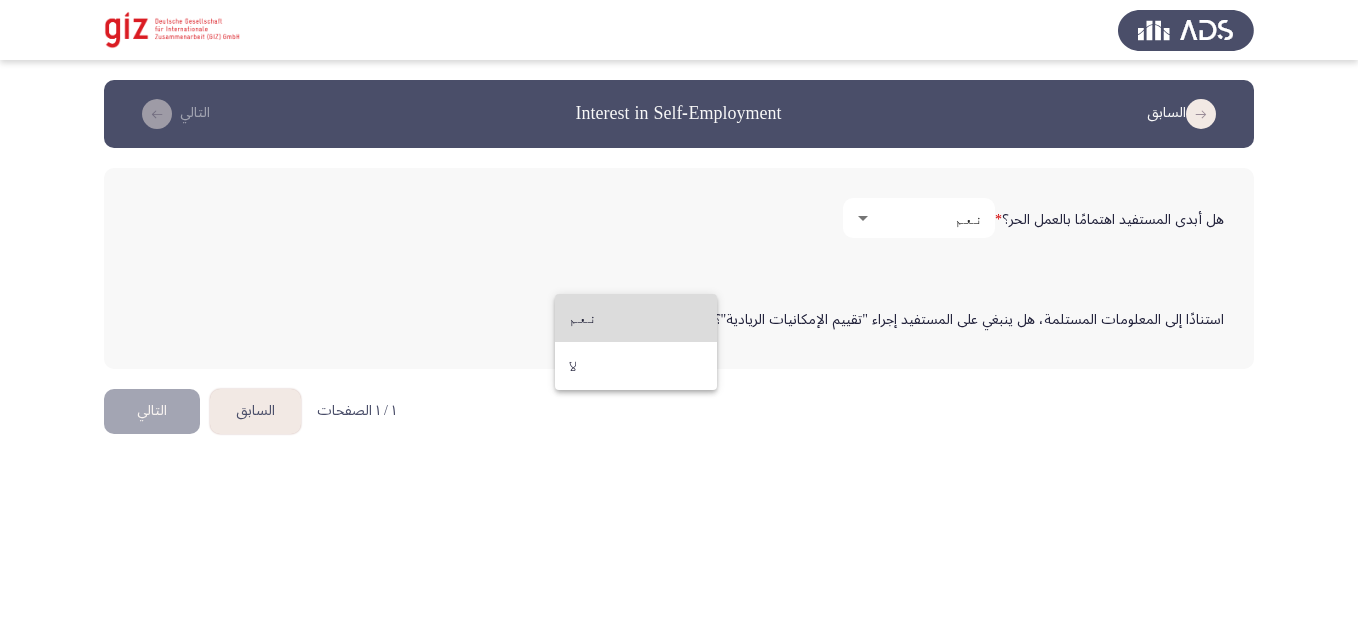 click on "نعم" at bounding box center [636, 318] 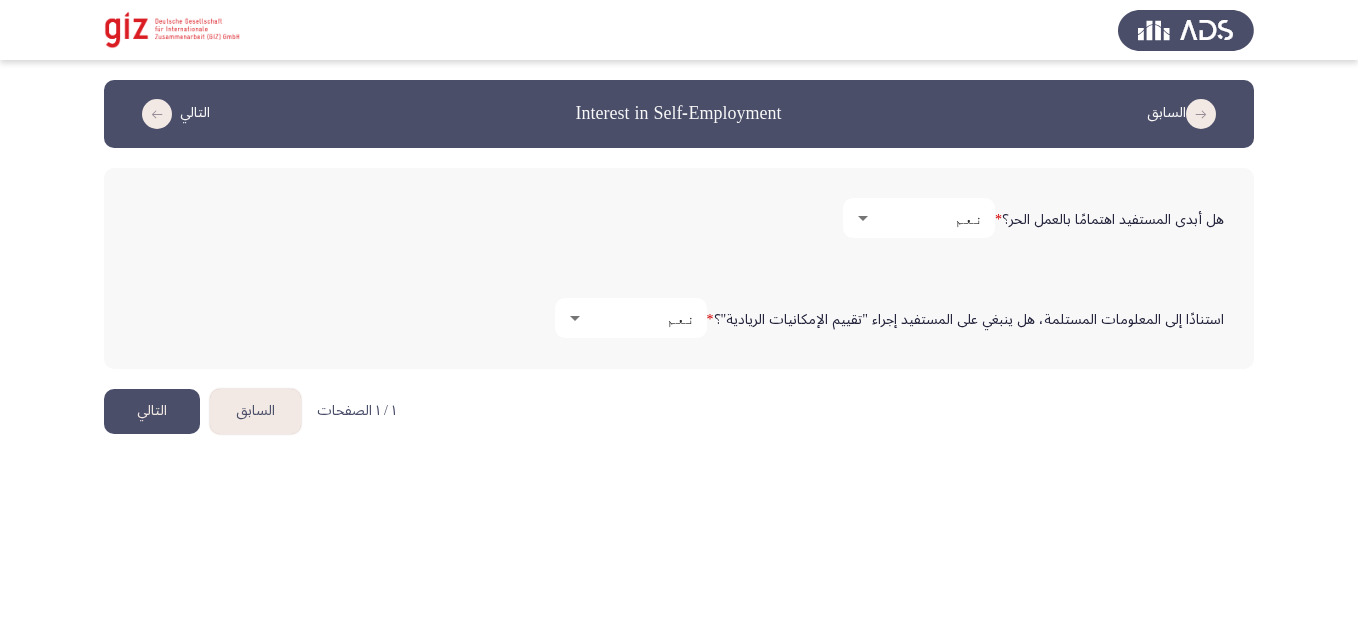 click on "التالي" 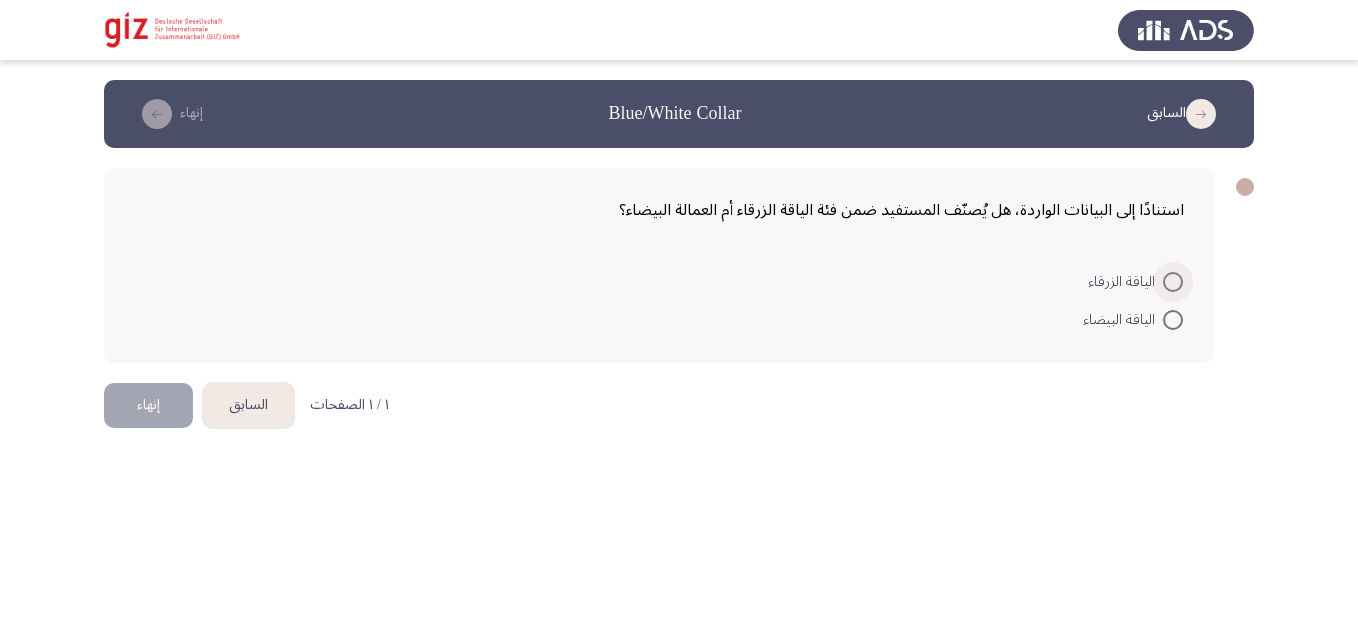 click at bounding box center [1173, 282] 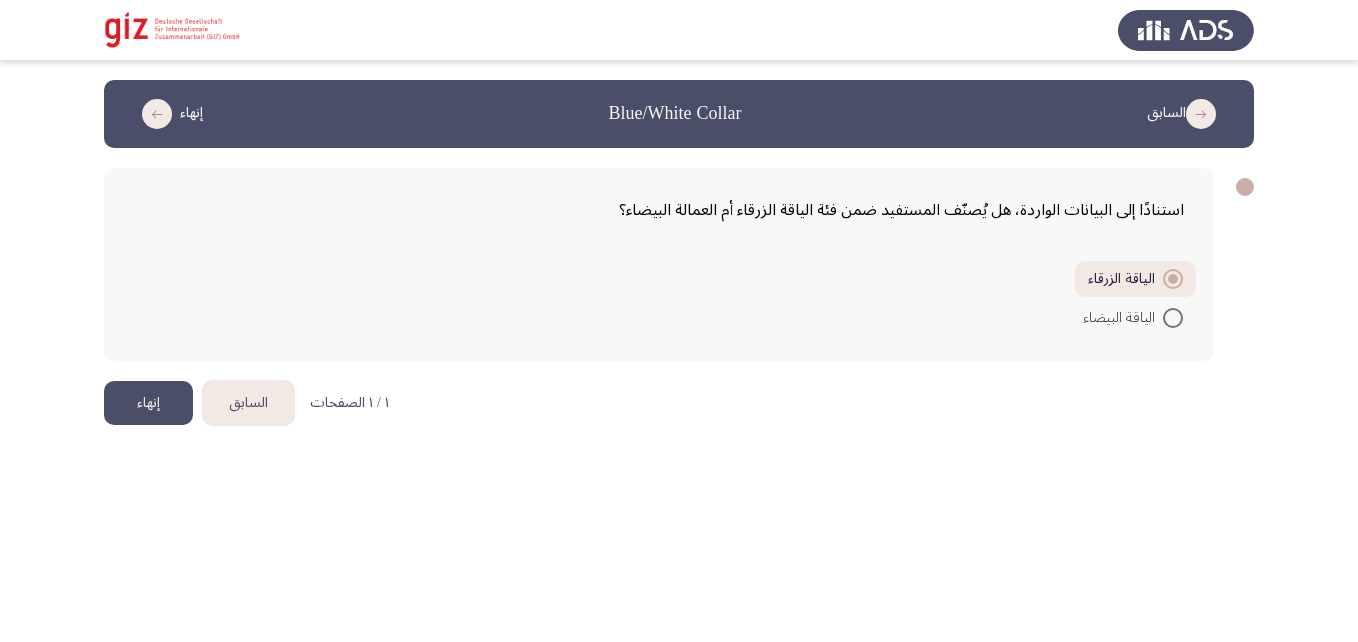 click on "إنهاء" 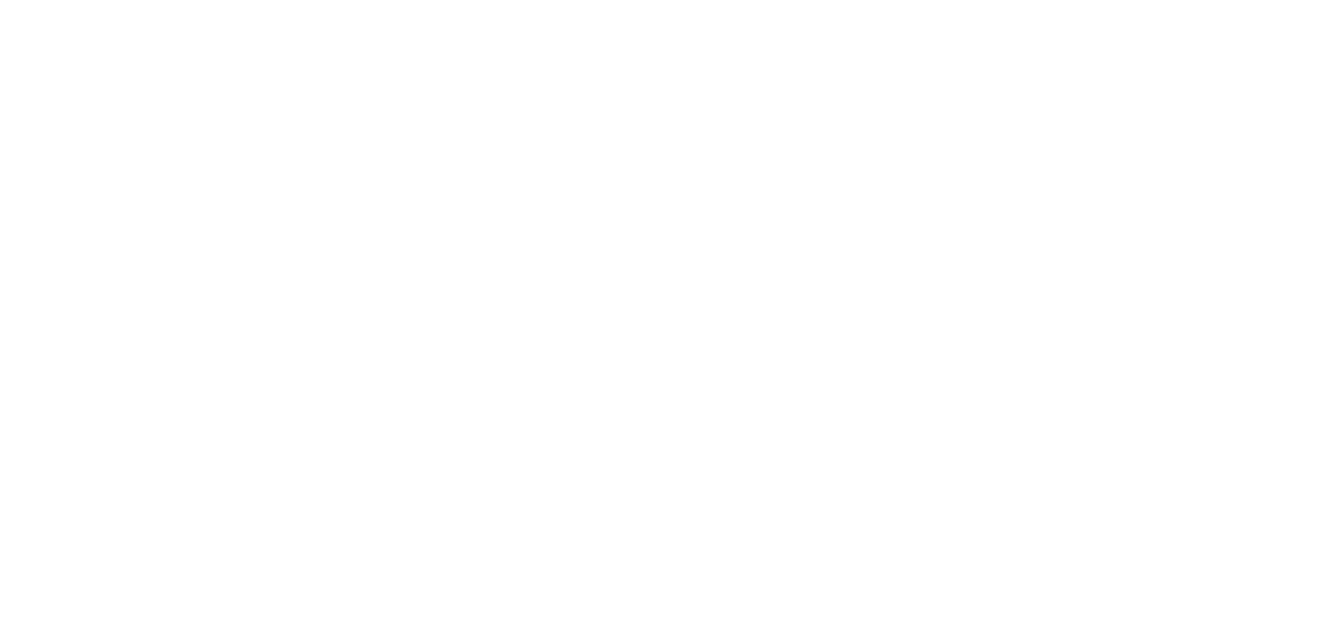 scroll, scrollTop: 0, scrollLeft: 0, axis: both 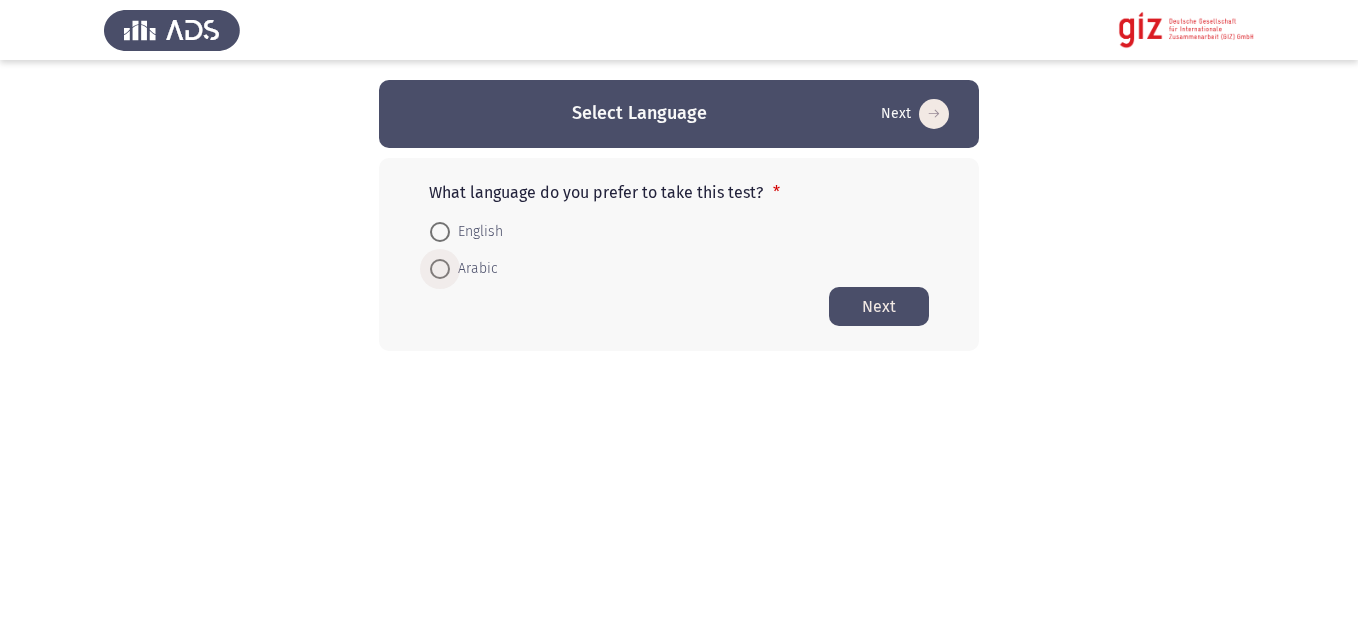 click on "Arabic" at bounding box center [474, 269] 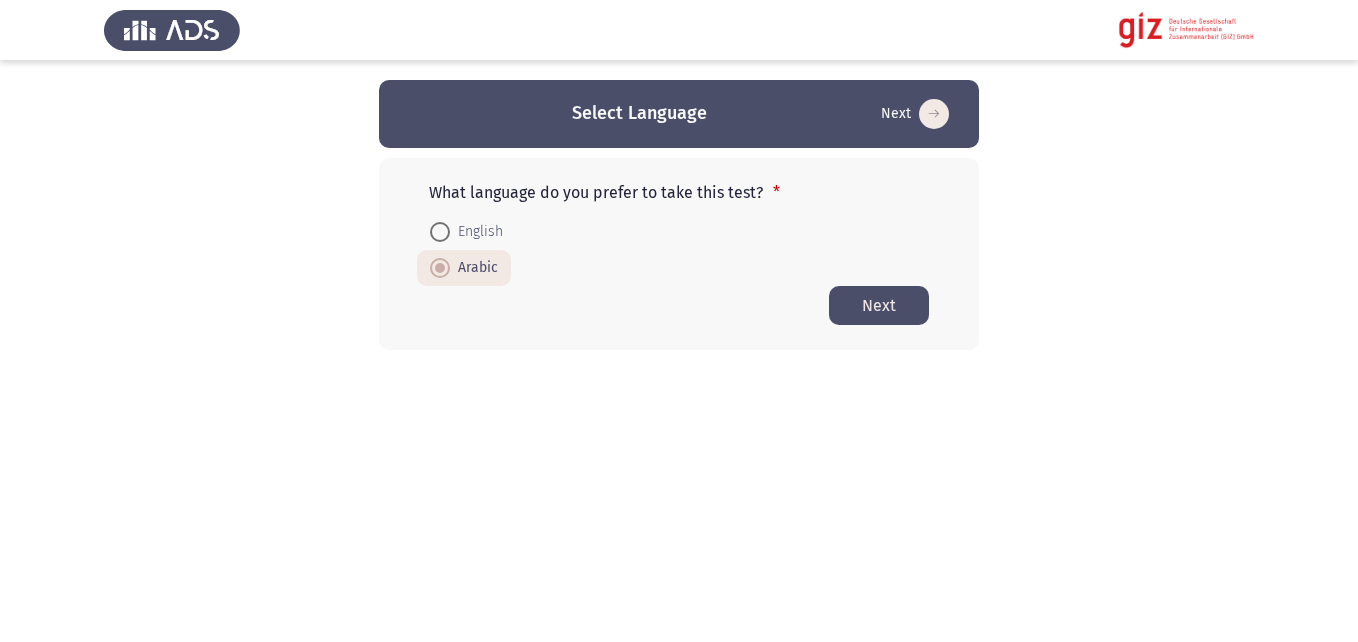 click on "Next" 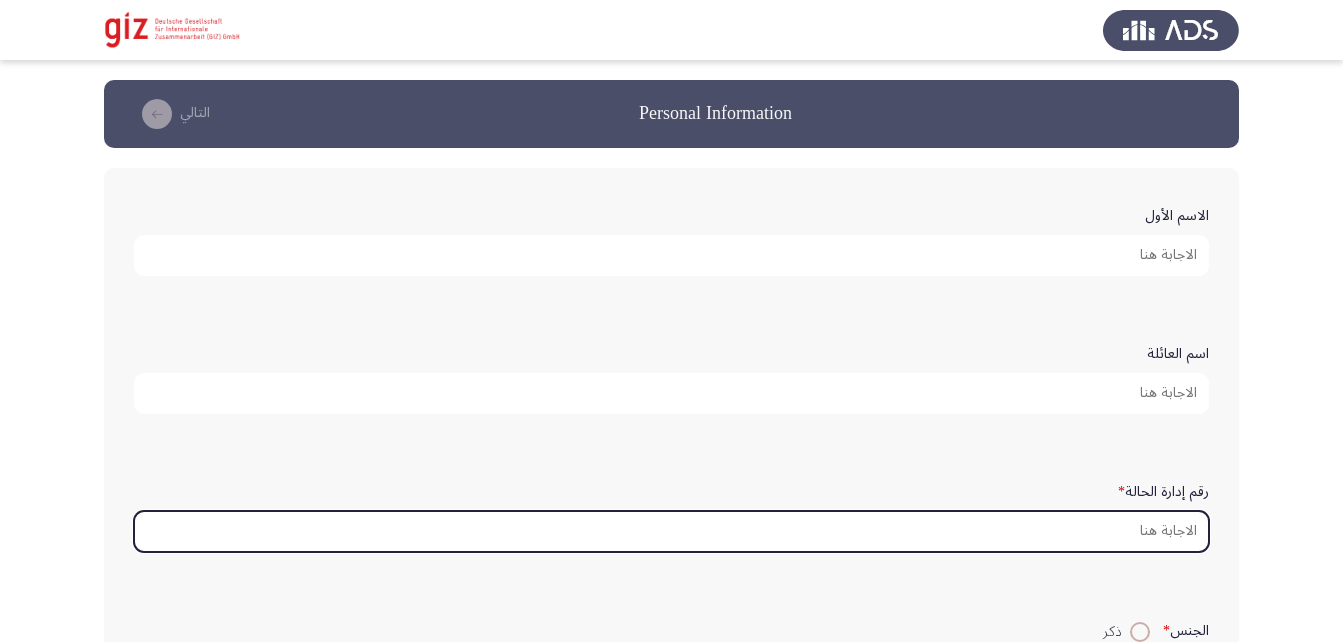 click on "رقم إدارة الحالة   *" at bounding box center [671, 531] 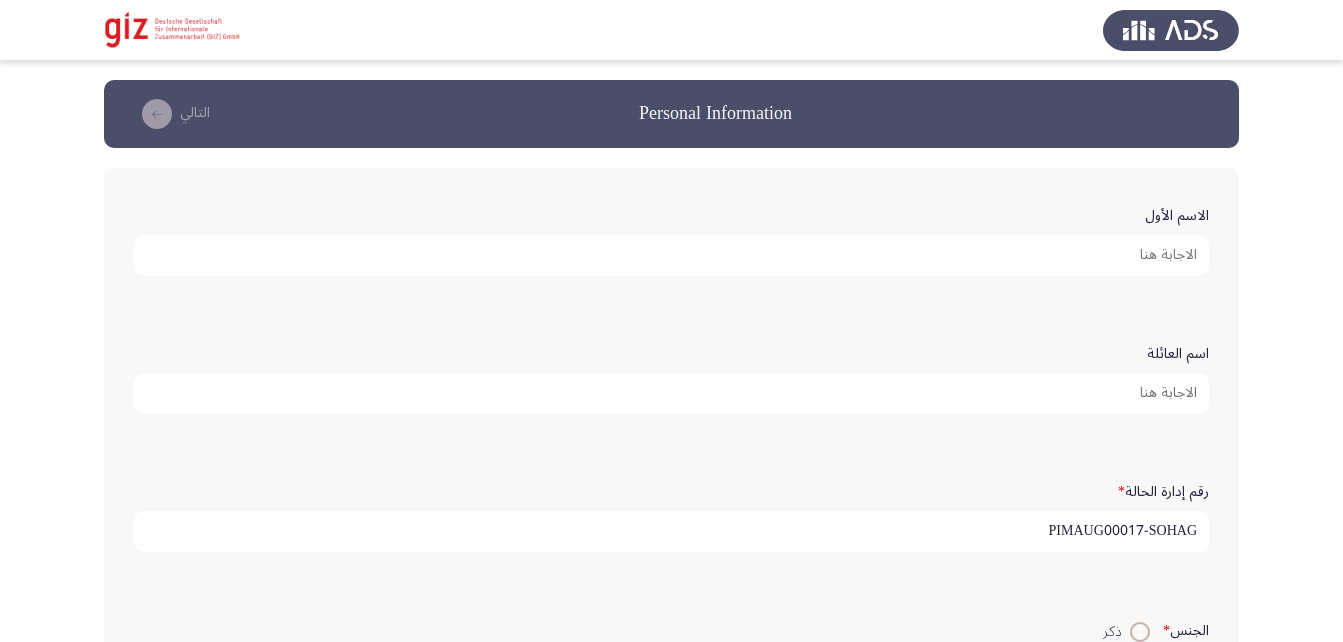 type on "PIMAUG00017-SOHAG" 